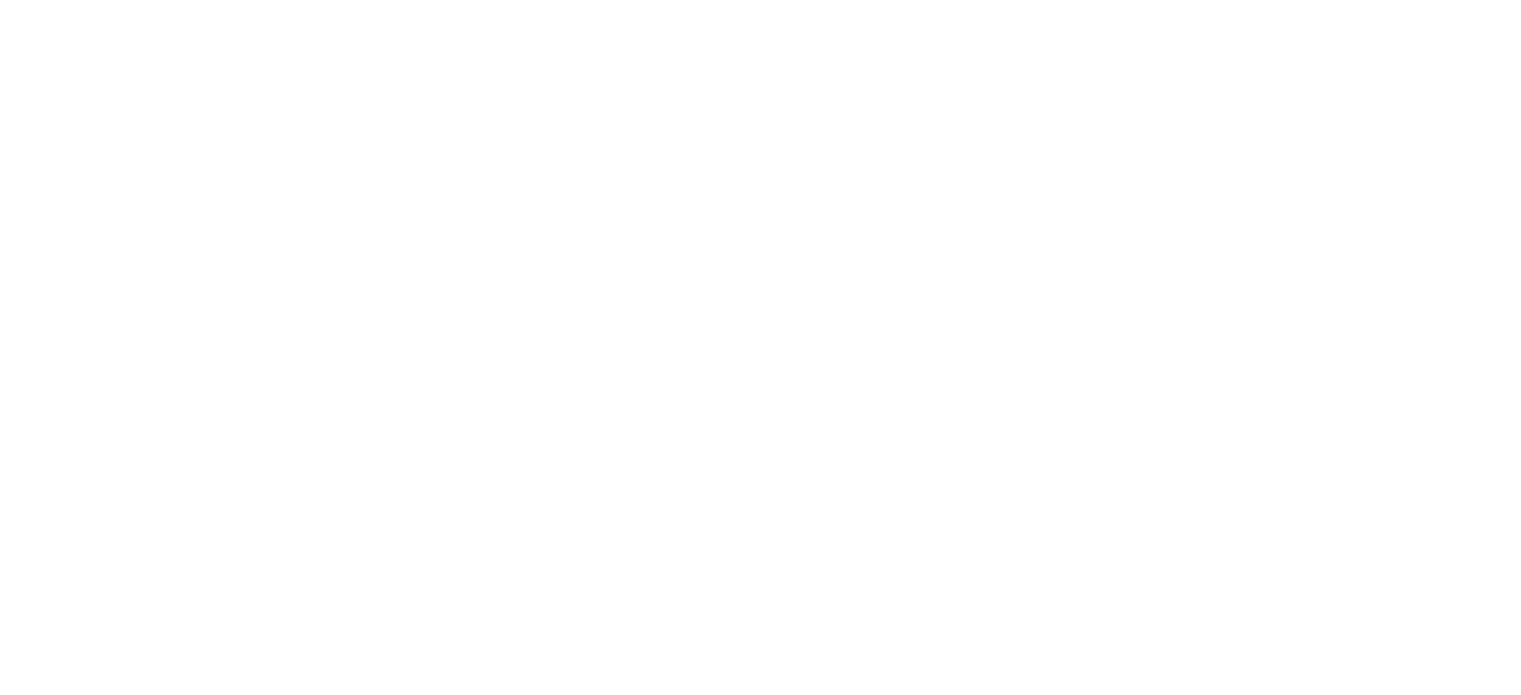 scroll, scrollTop: 0, scrollLeft: 0, axis: both 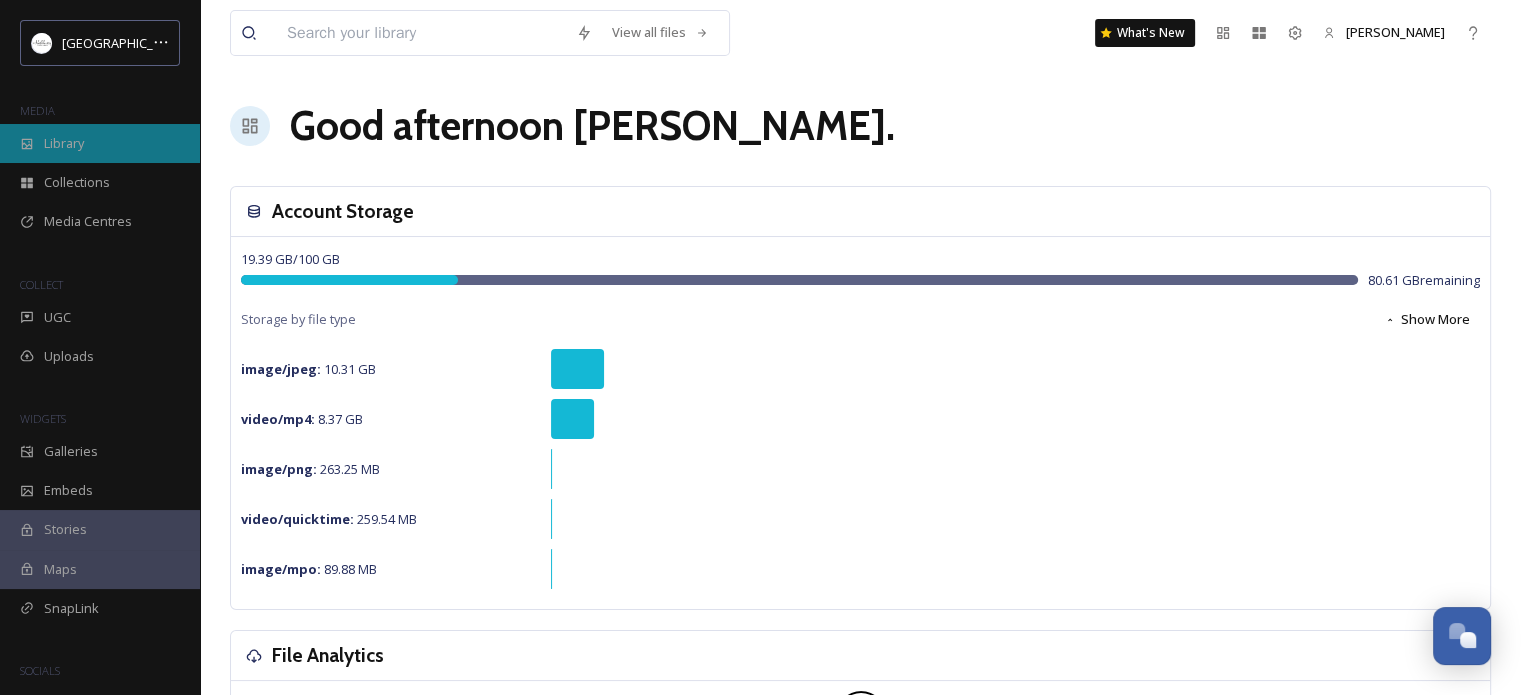 click on "Library" at bounding box center [100, 143] 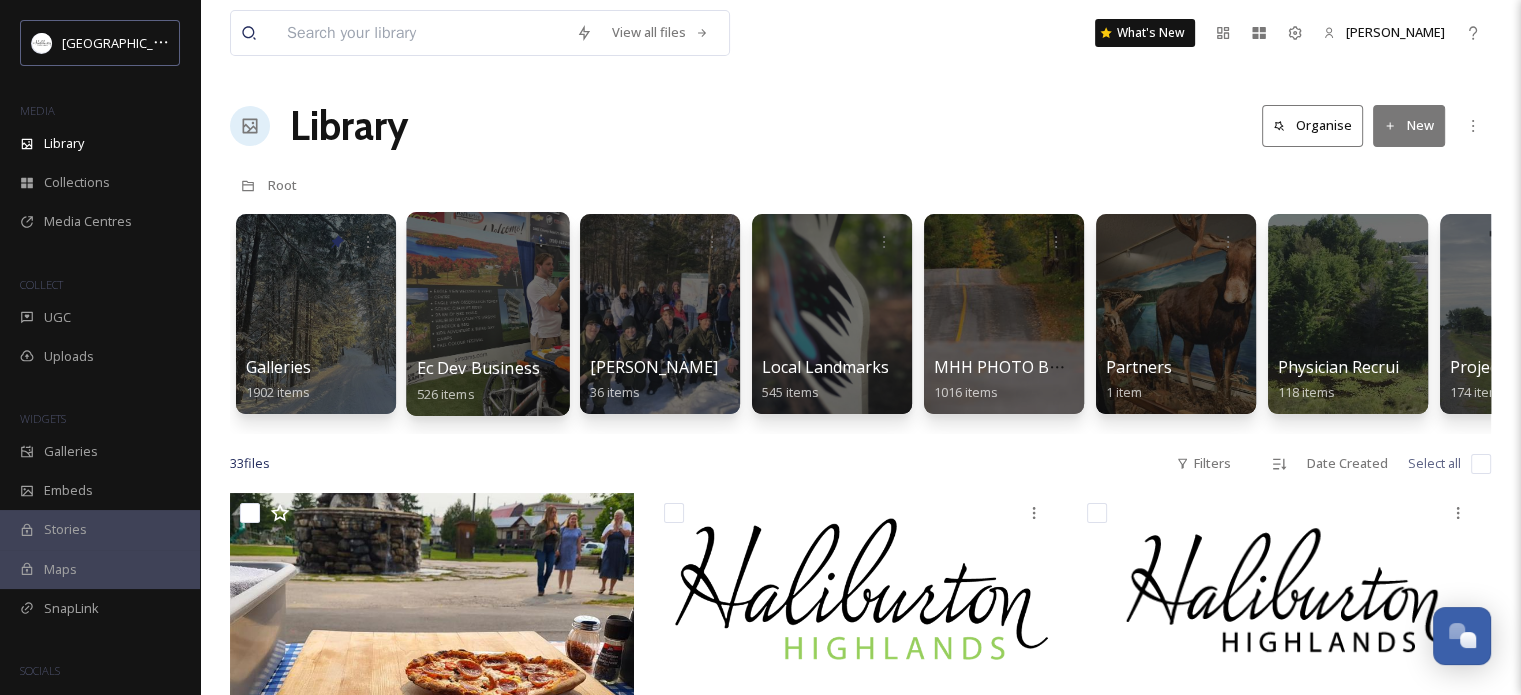 click at bounding box center (487, 314) 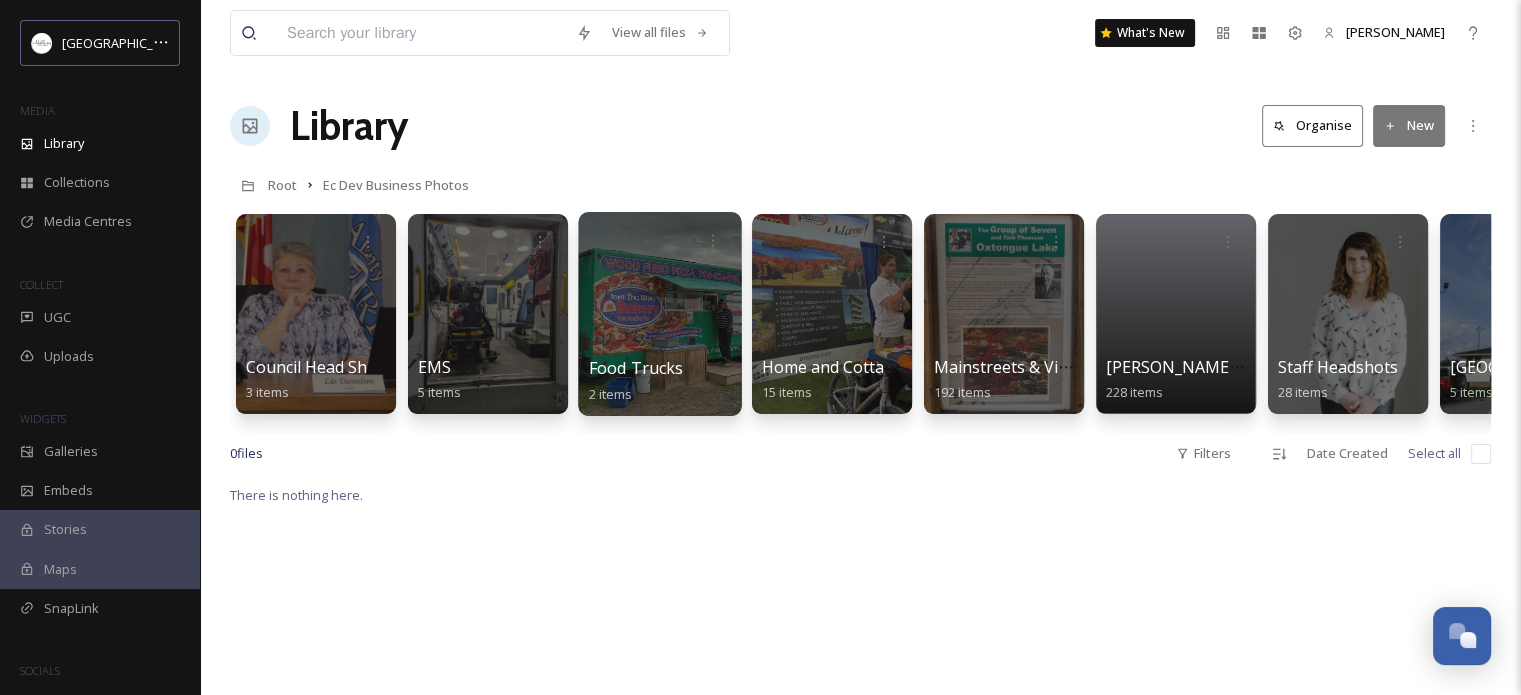 click at bounding box center (659, 314) 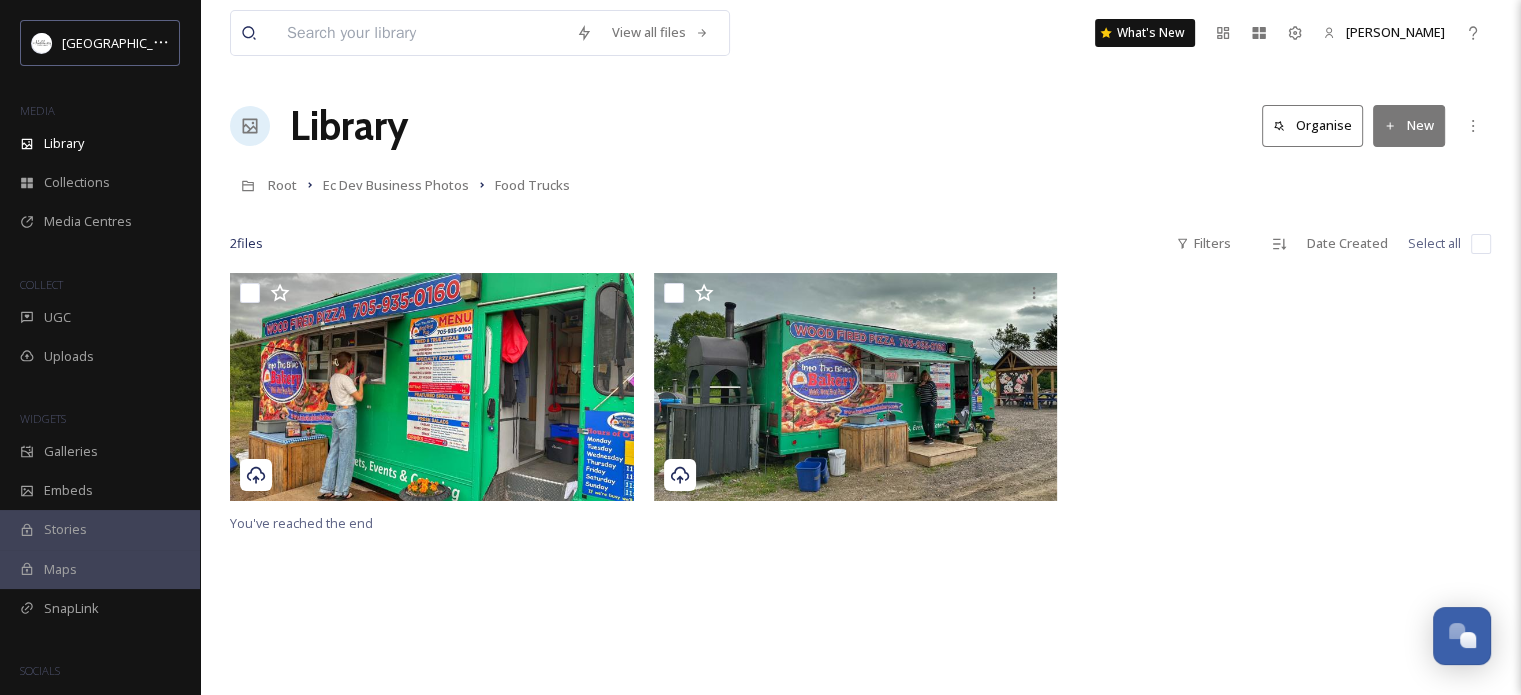 click at bounding box center (1481, 244) 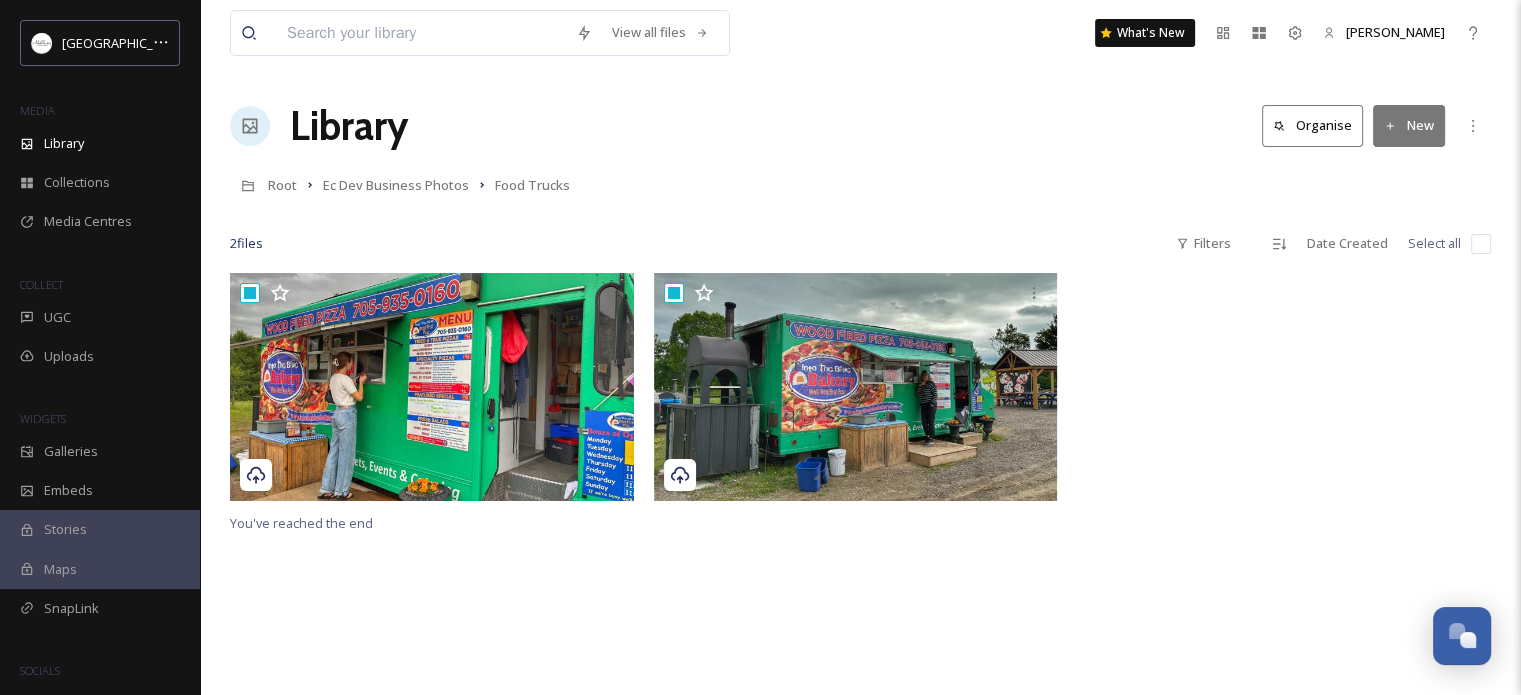 checkbox on "true" 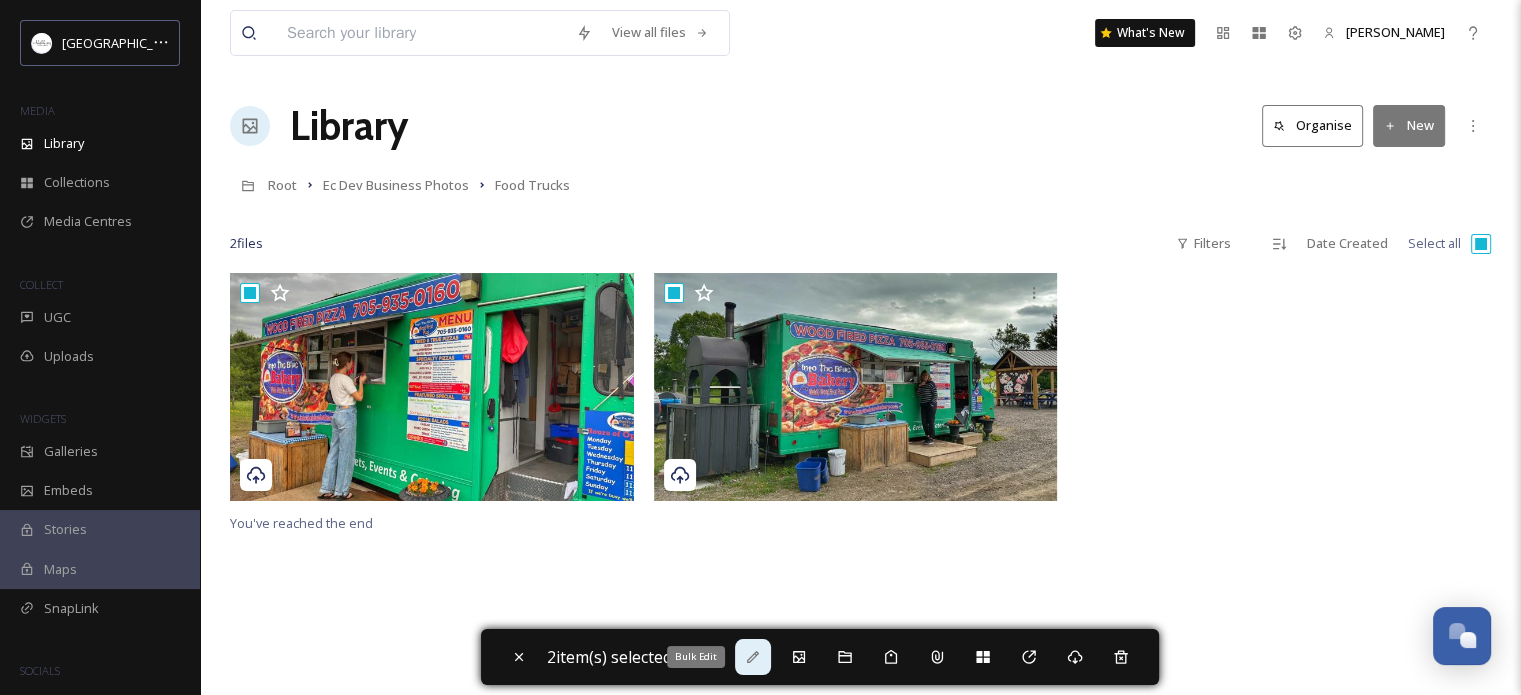 click 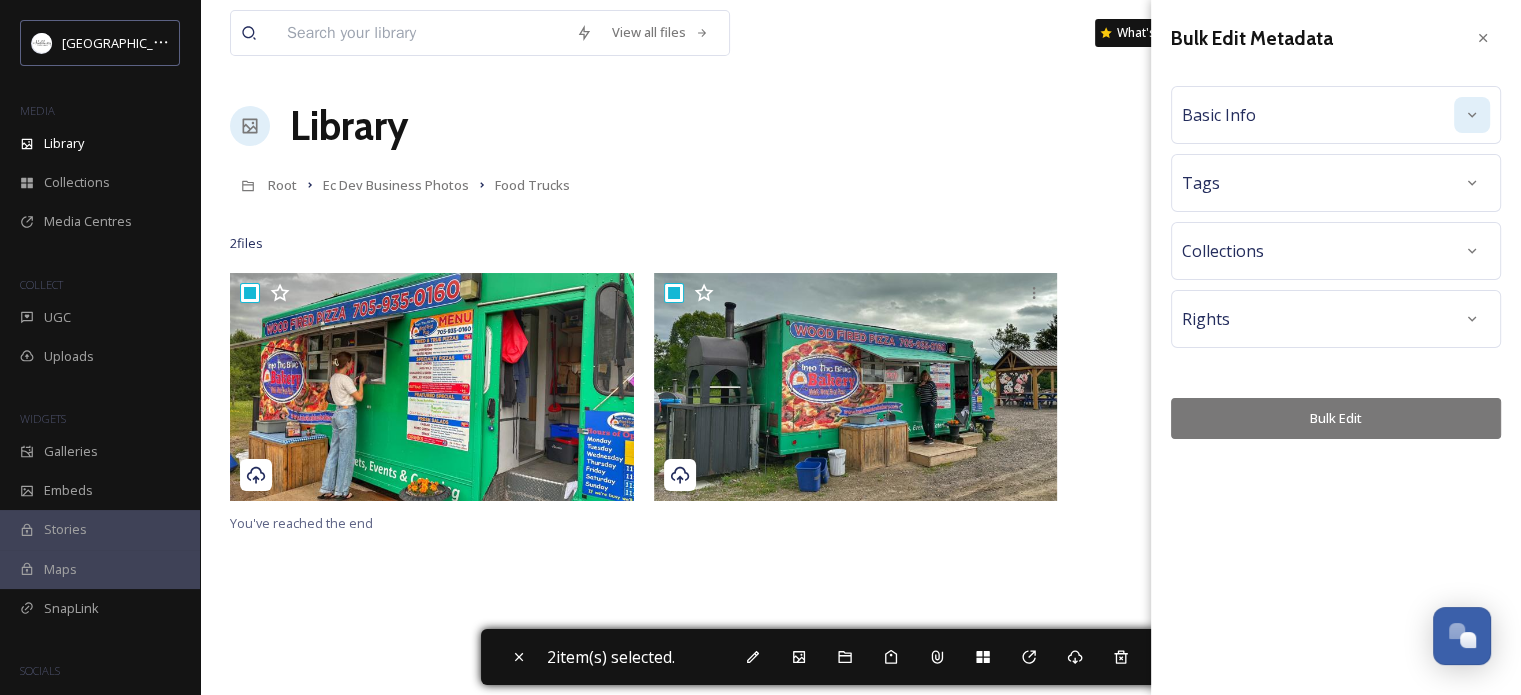 click 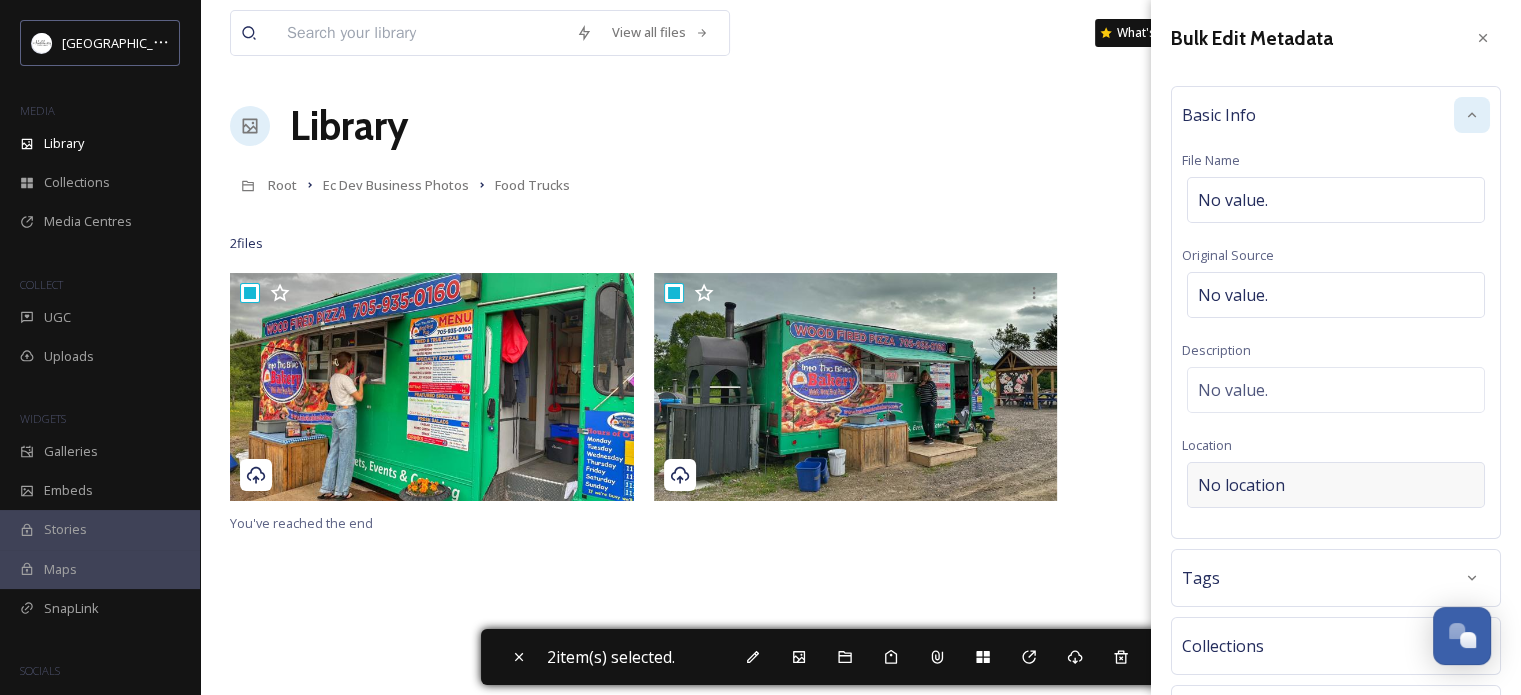 click on "No location" at bounding box center [1336, 485] 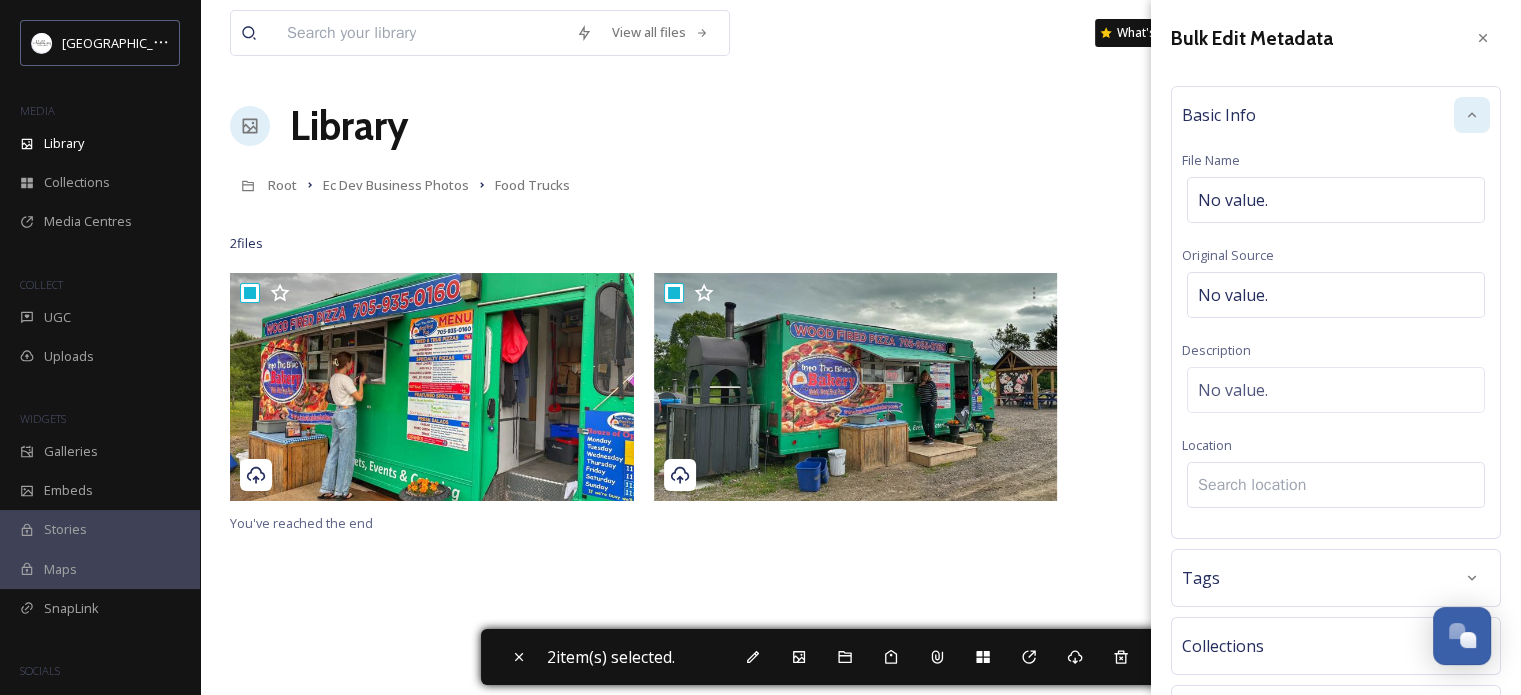 click at bounding box center (1336, 485) 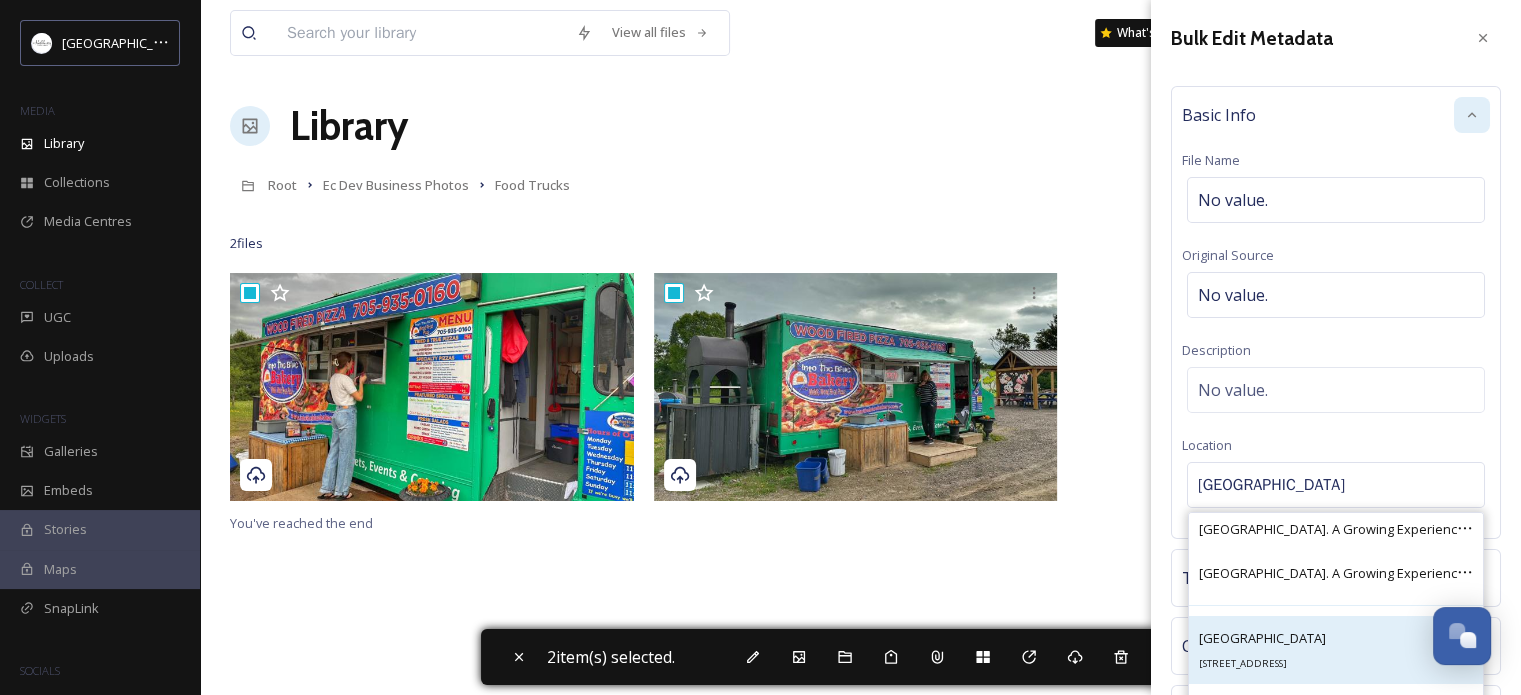 scroll, scrollTop: 0, scrollLeft: 0, axis: both 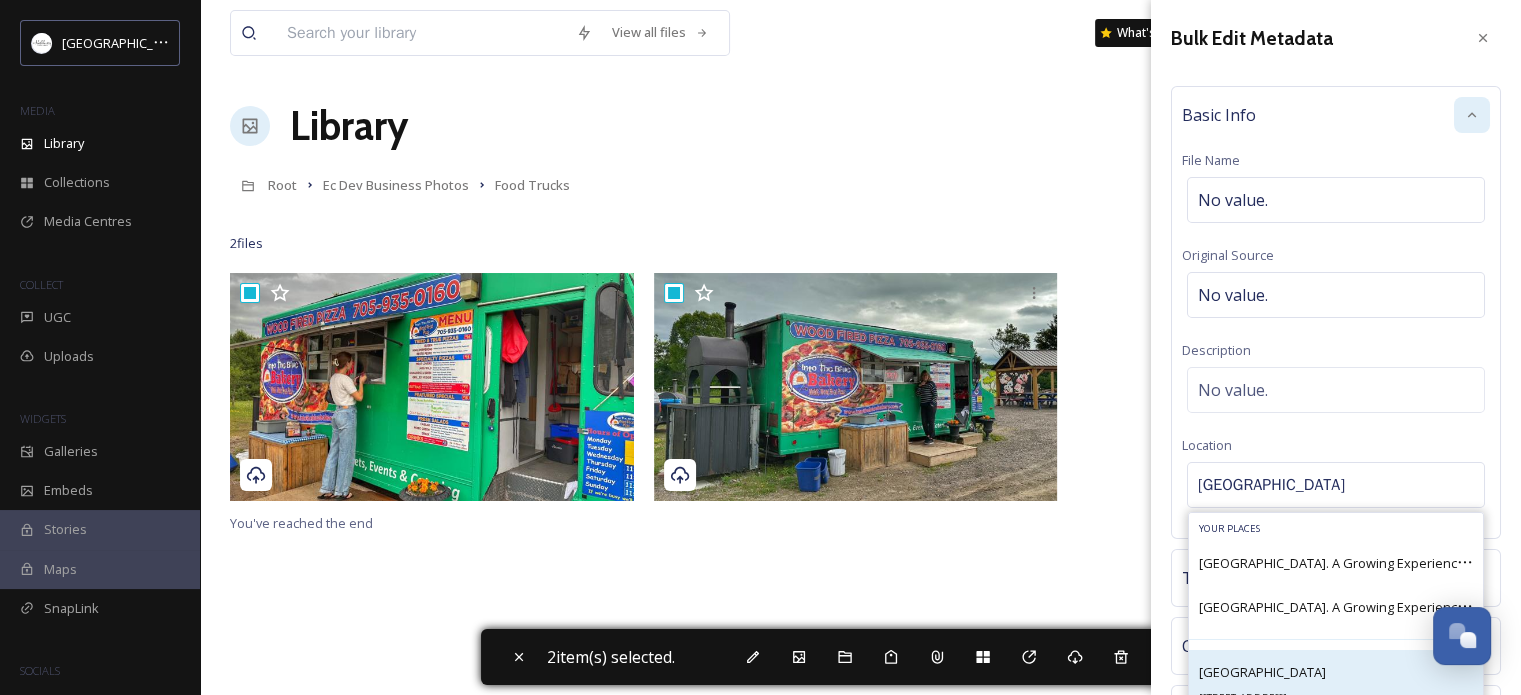 type on "[GEOGRAPHIC_DATA]" 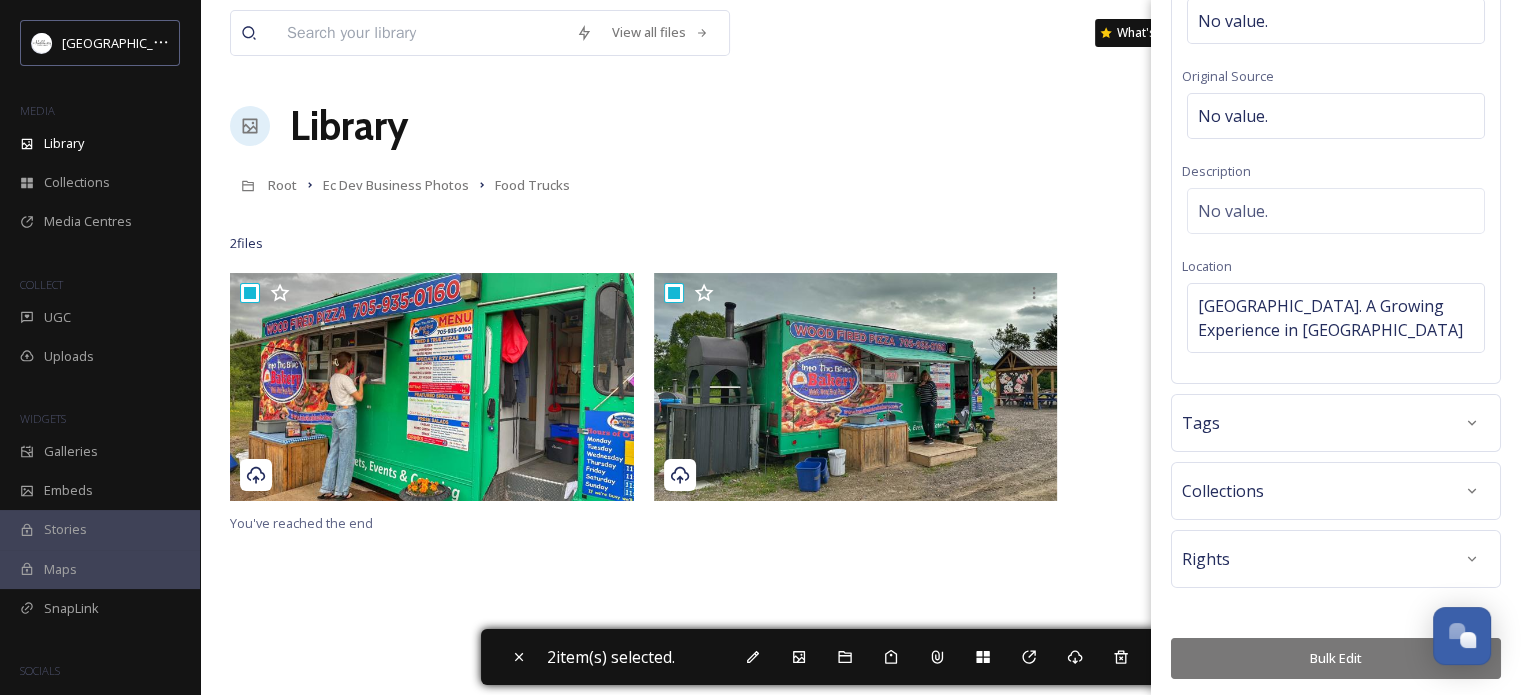 click on "Bulk Edit" at bounding box center (1336, 658) 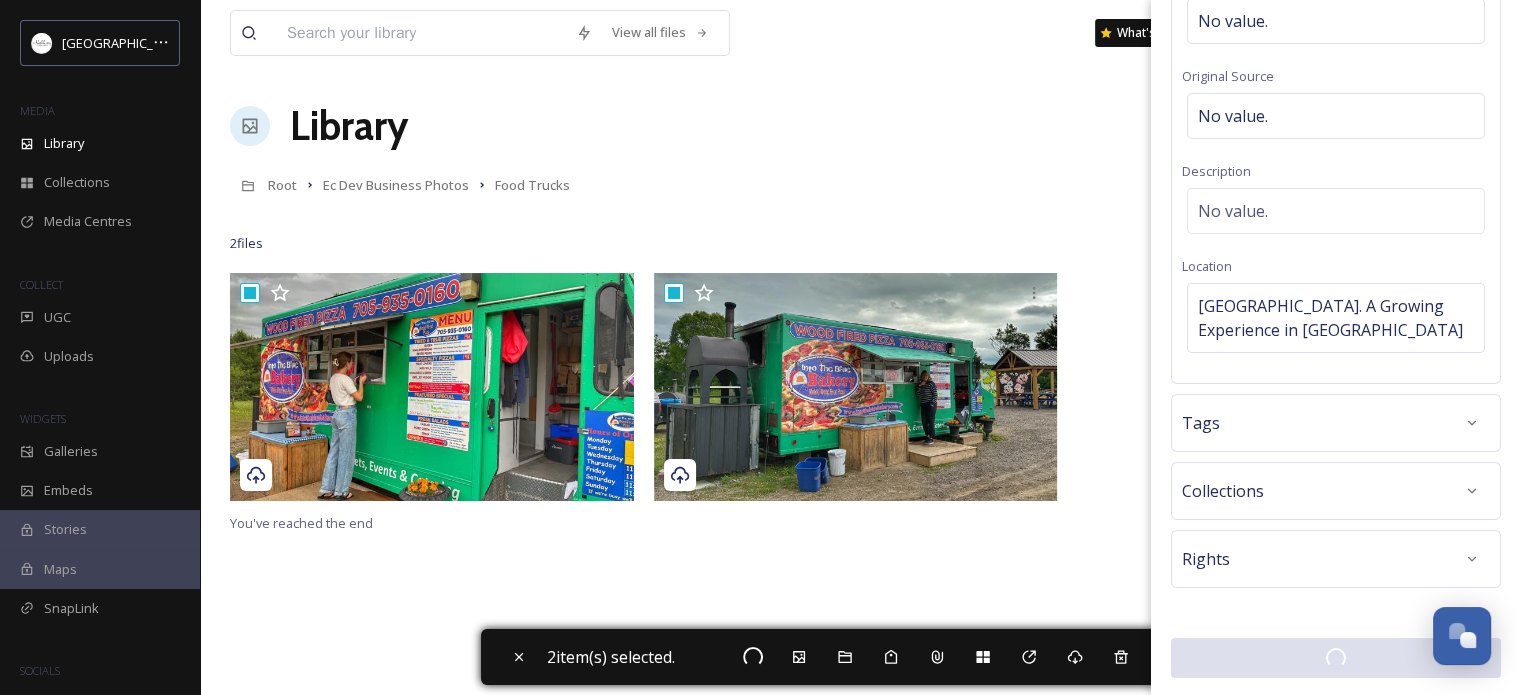 scroll, scrollTop: 178, scrollLeft: 0, axis: vertical 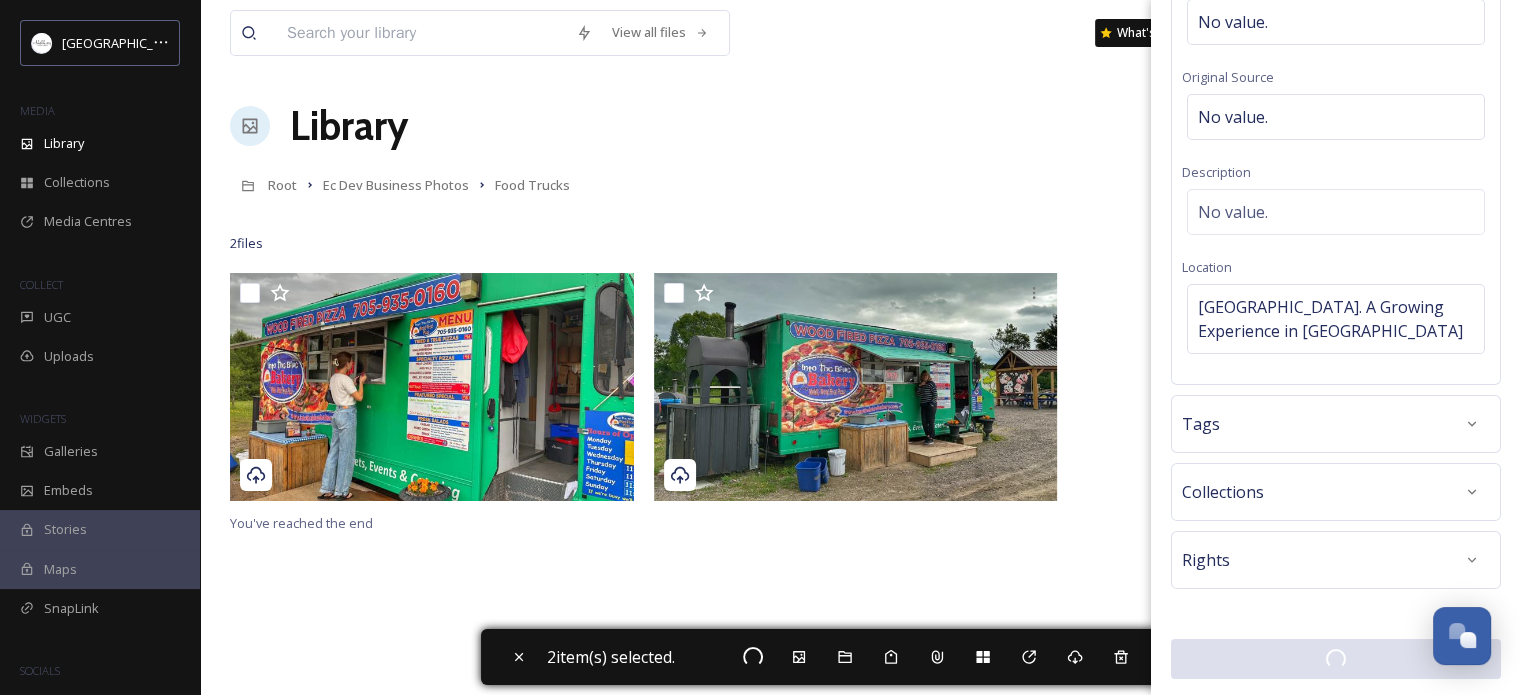 checkbox on "false" 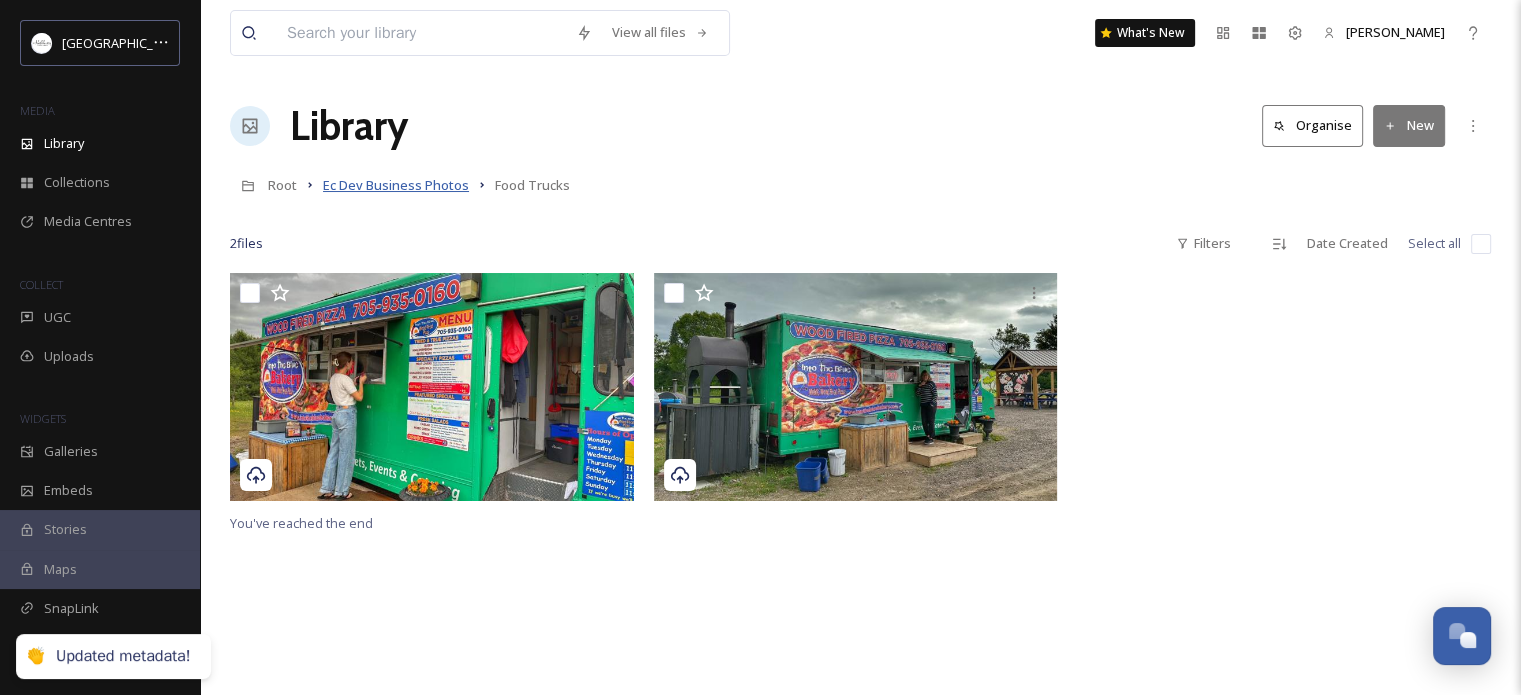 click on "Ec Dev Business Photos" at bounding box center (396, 185) 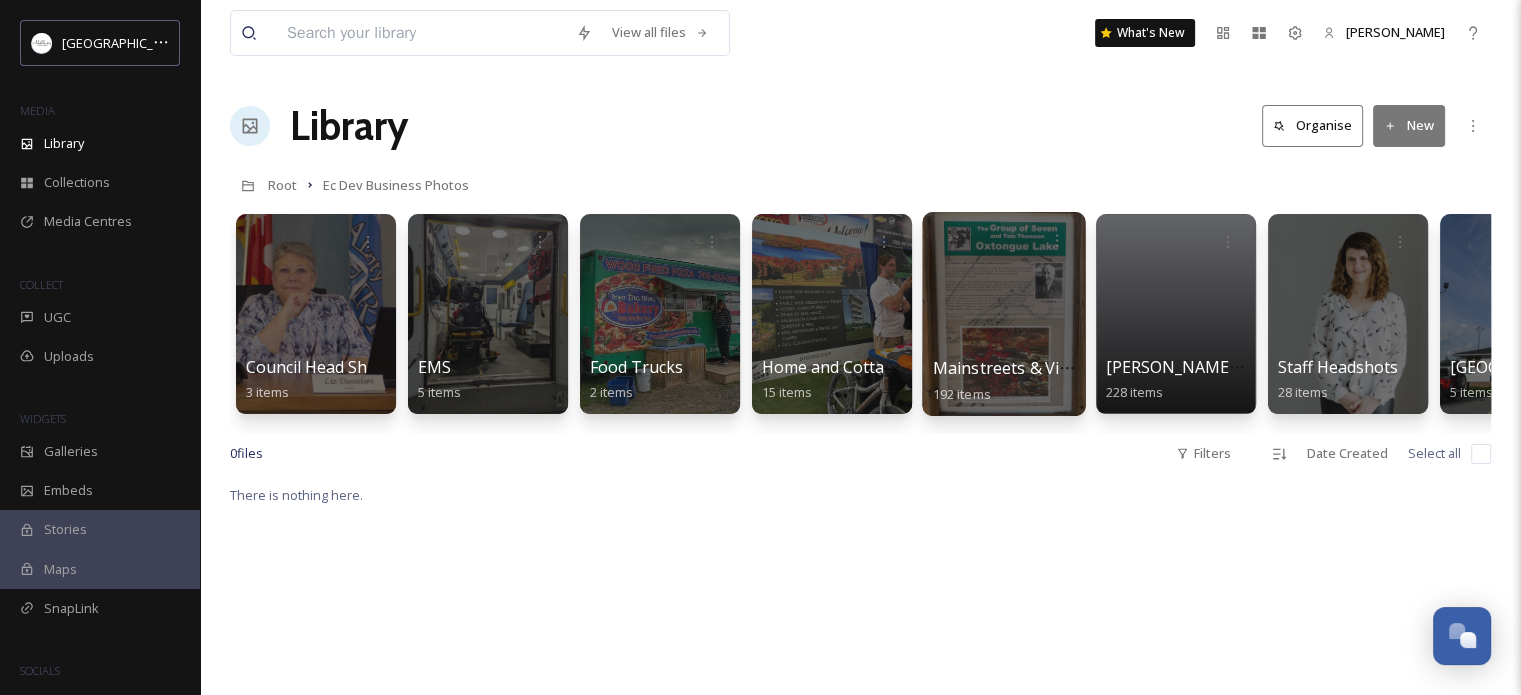 click at bounding box center [1003, 314] 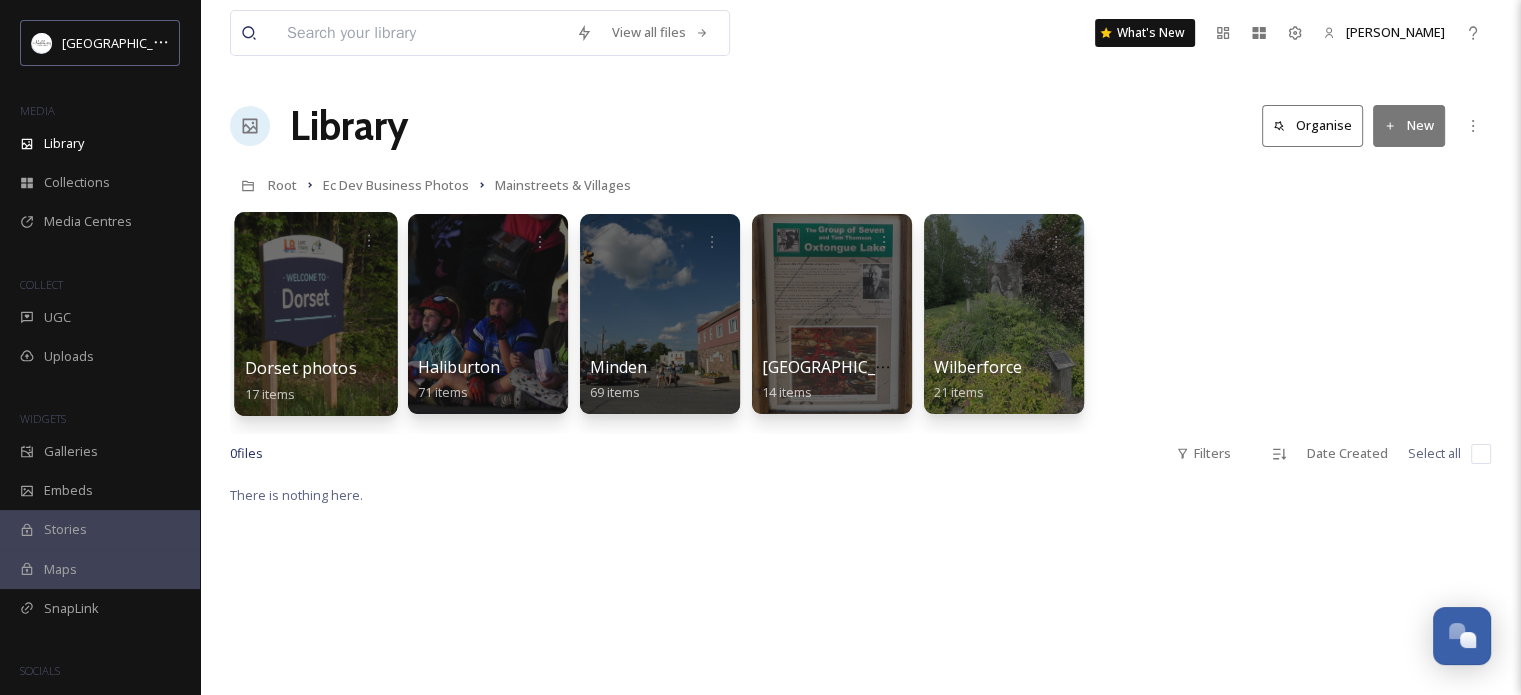 click at bounding box center [315, 314] 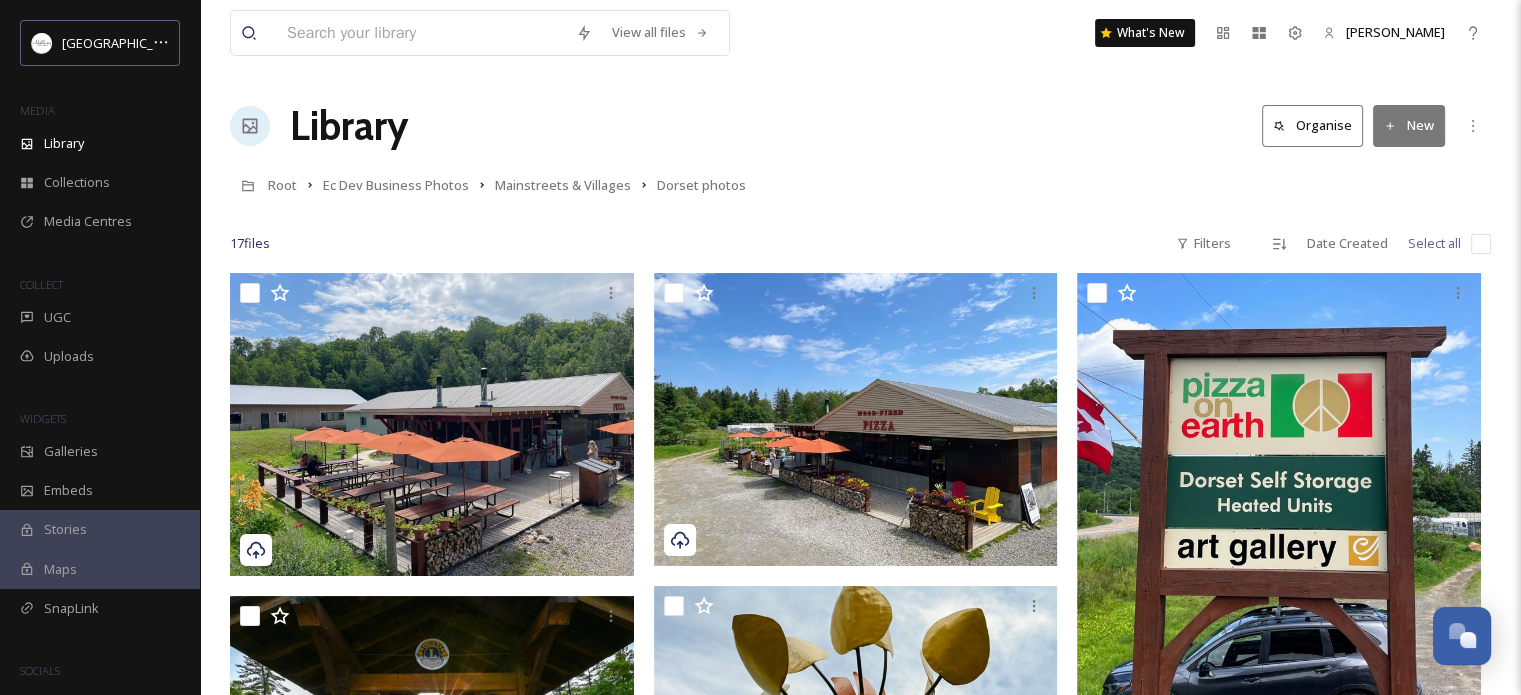 click at bounding box center (1481, 244) 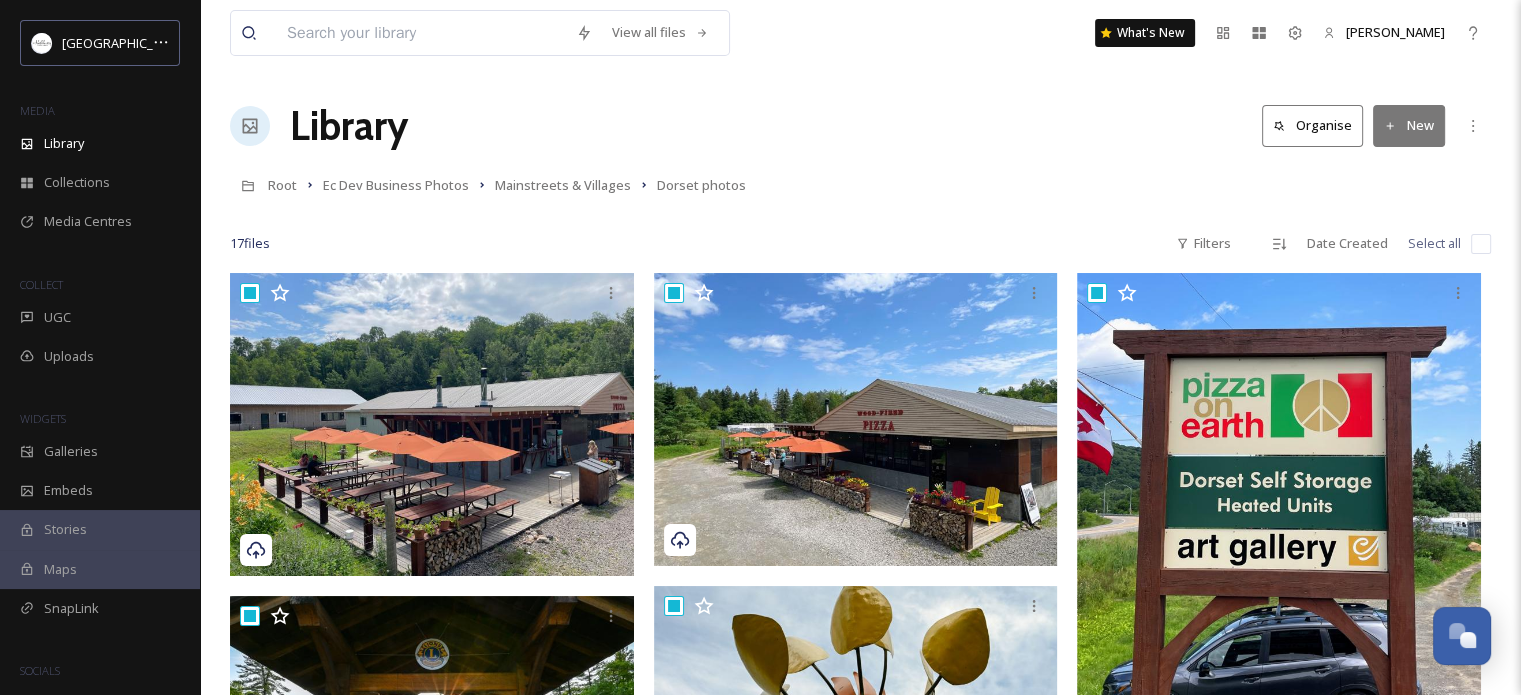 checkbox on "true" 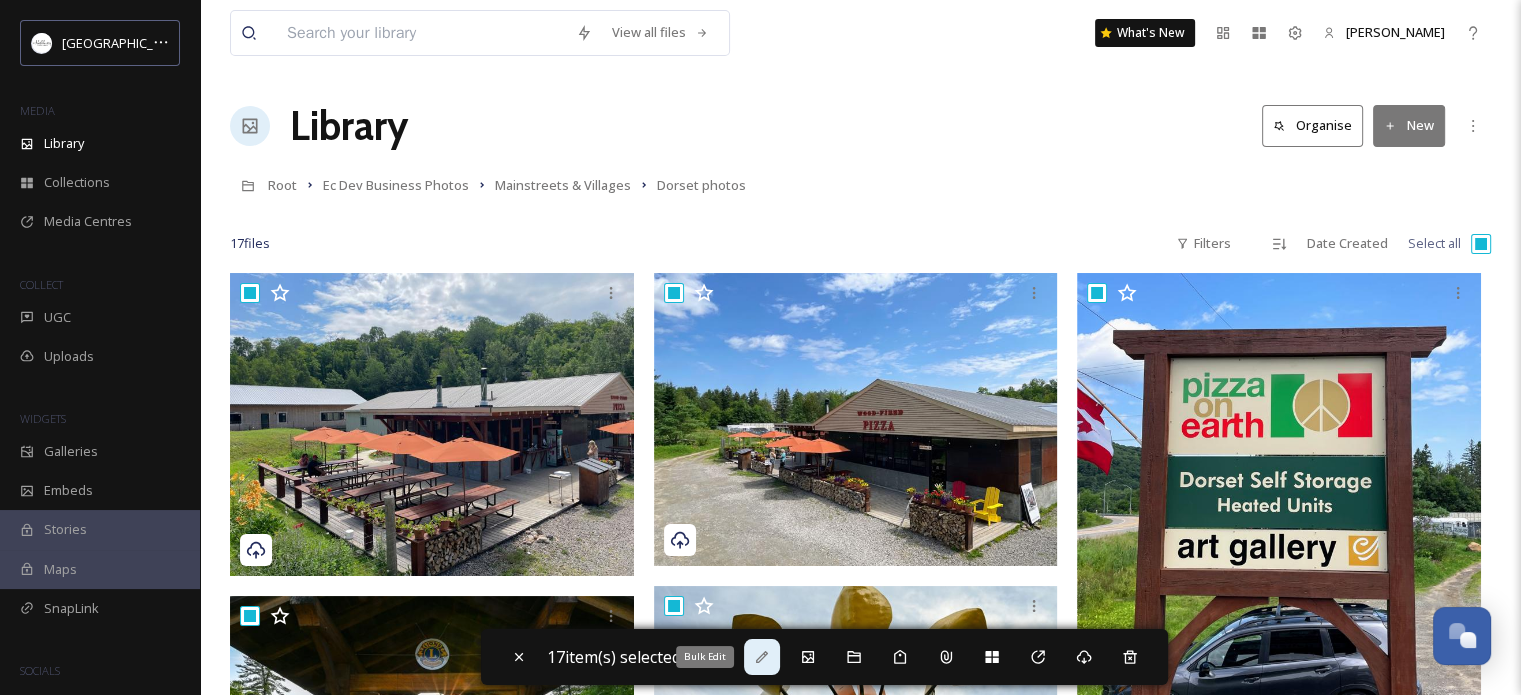 click 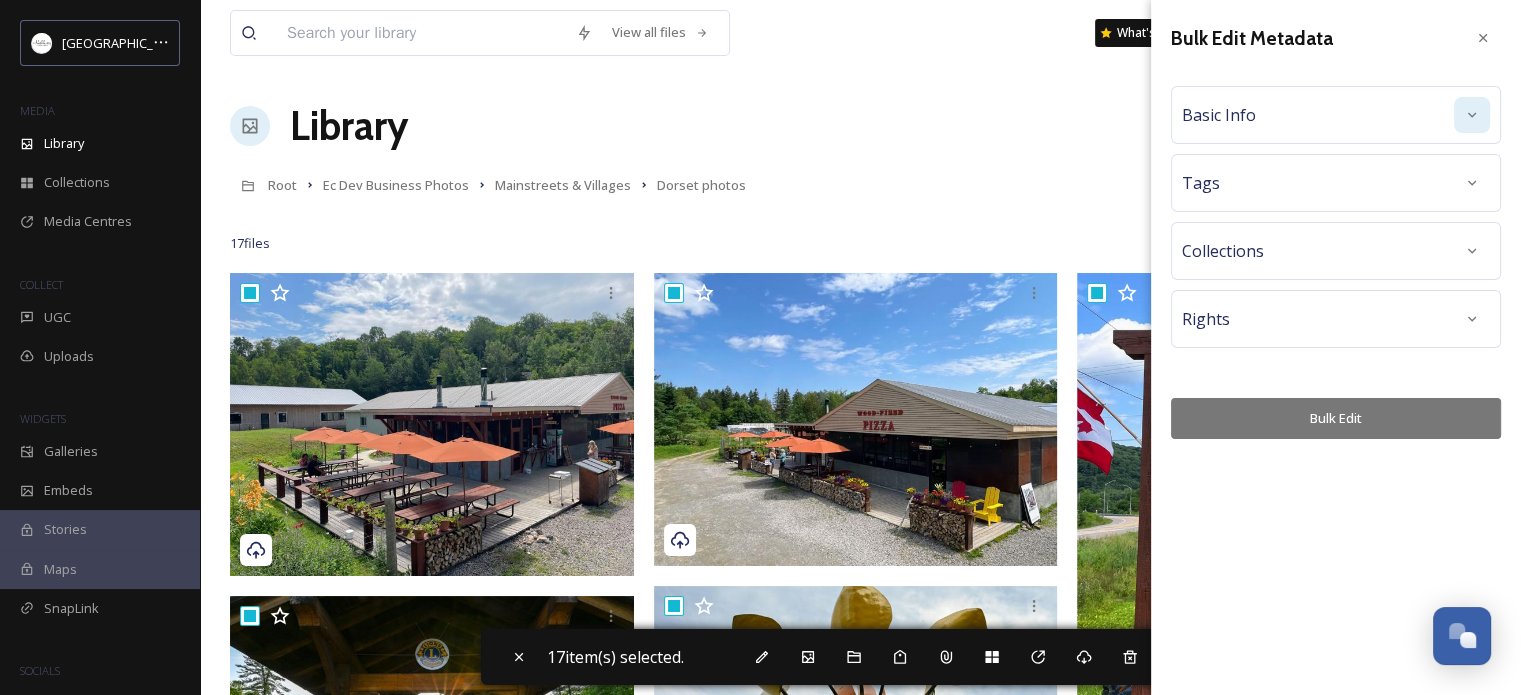 click 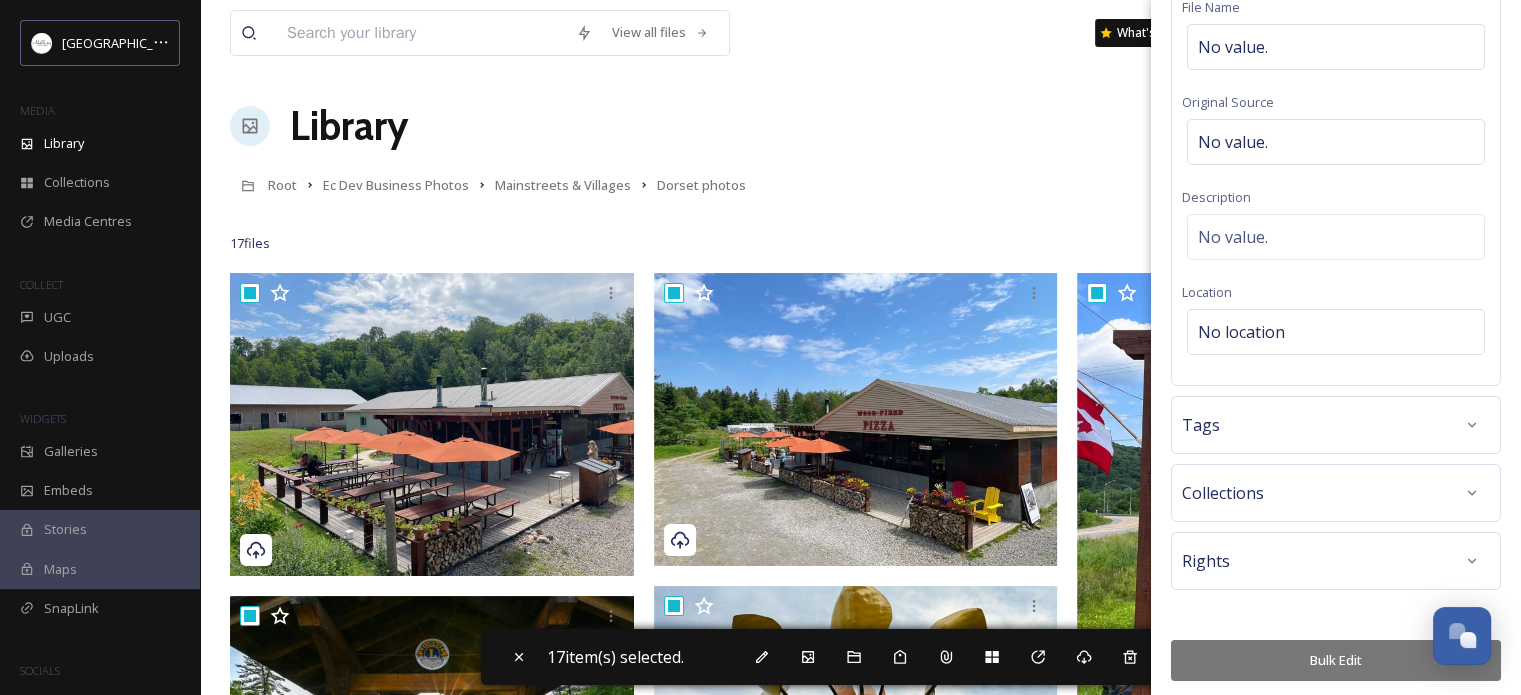 scroll, scrollTop: 155, scrollLeft: 0, axis: vertical 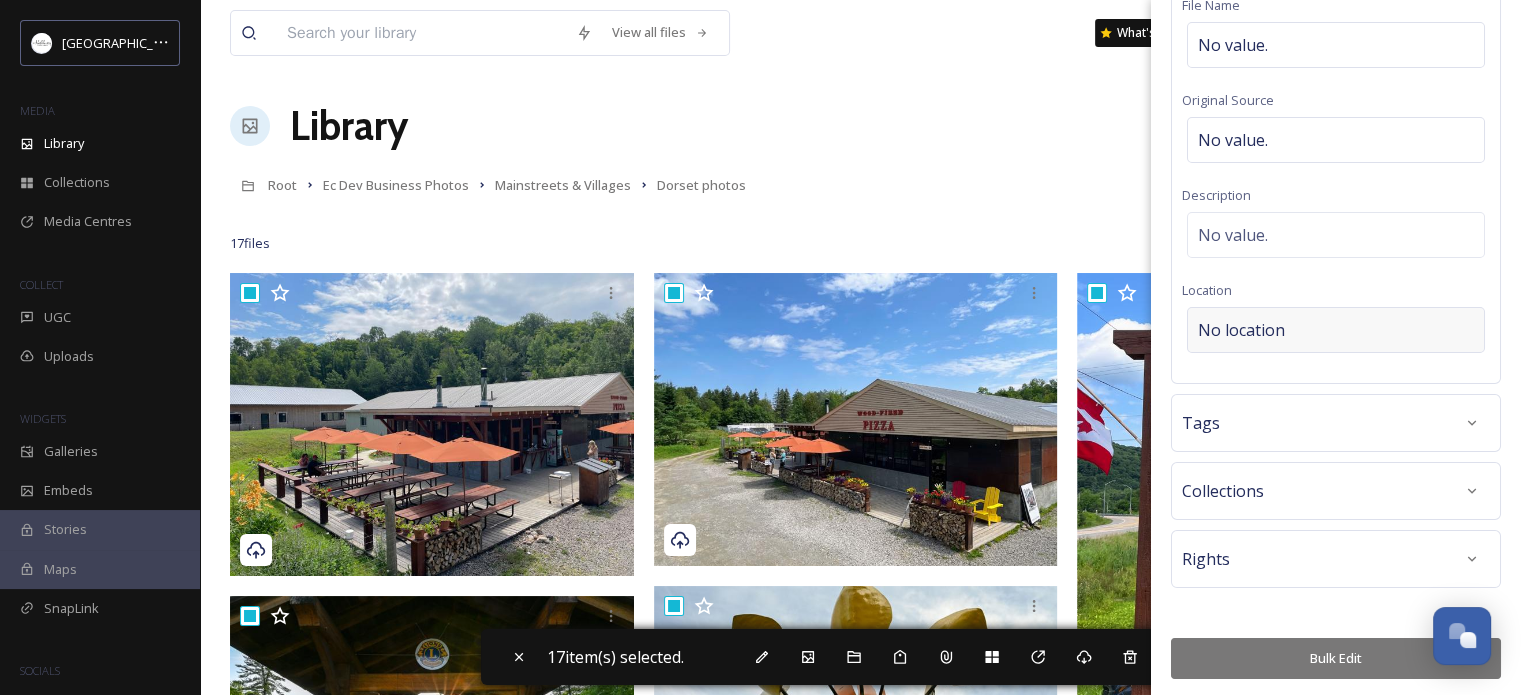 click on "No location" at bounding box center [1241, 330] 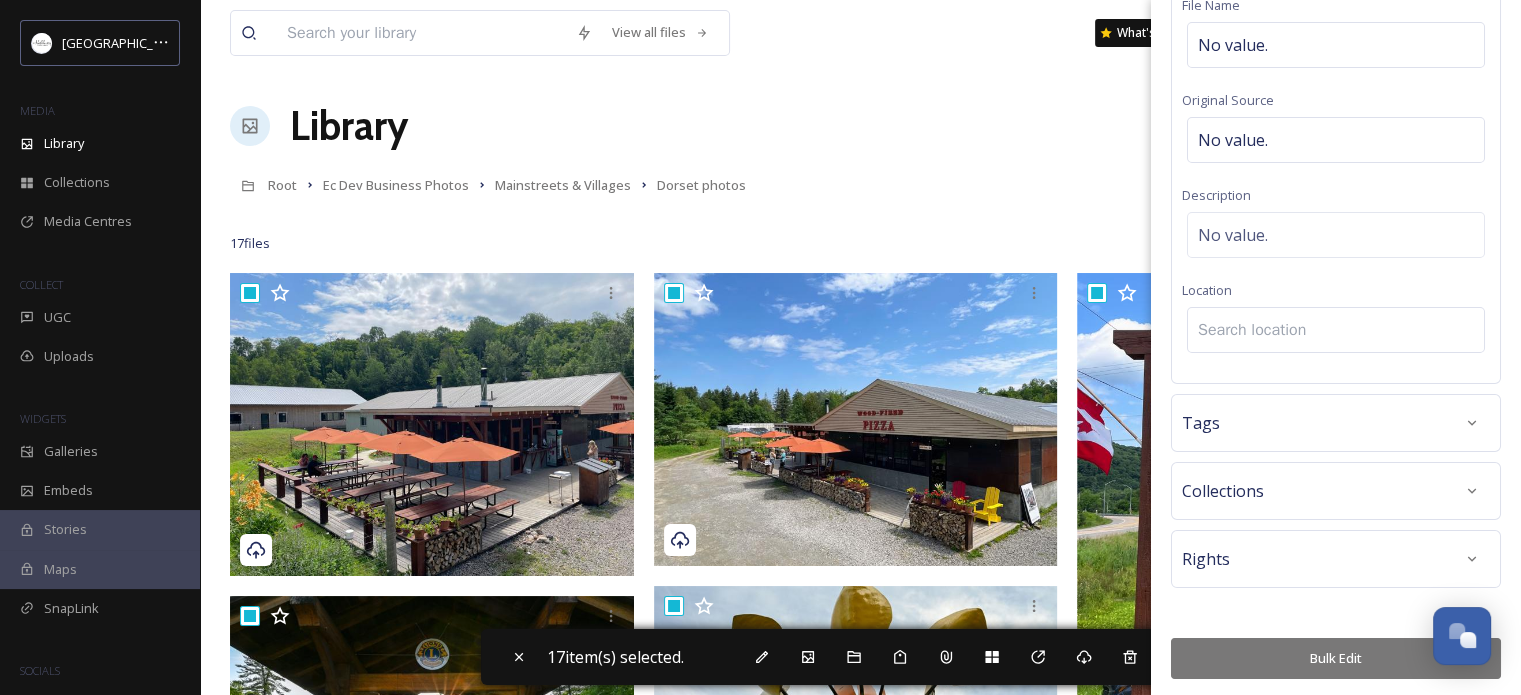click at bounding box center [1336, 330] 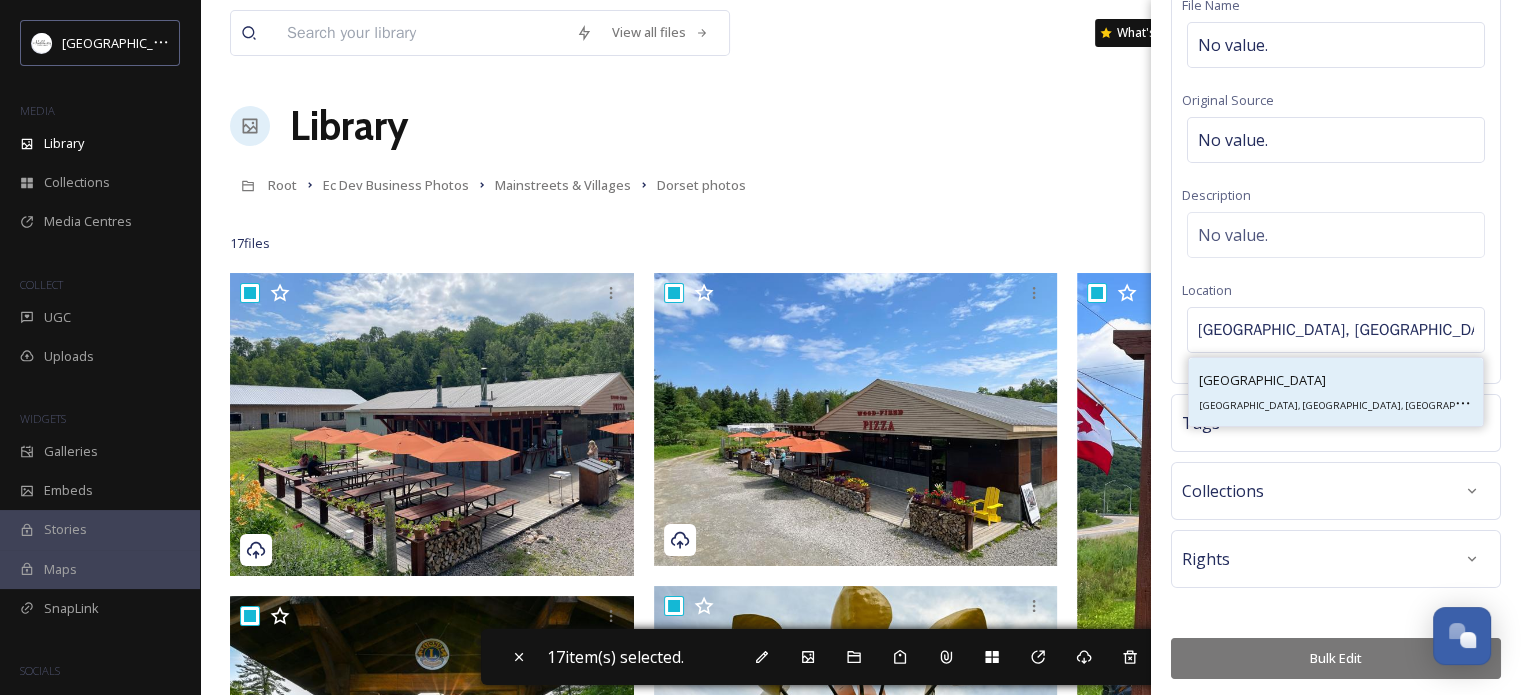 type on "[GEOGRAPHIC_DATA], [GEOGRAPHIC_DATA]" 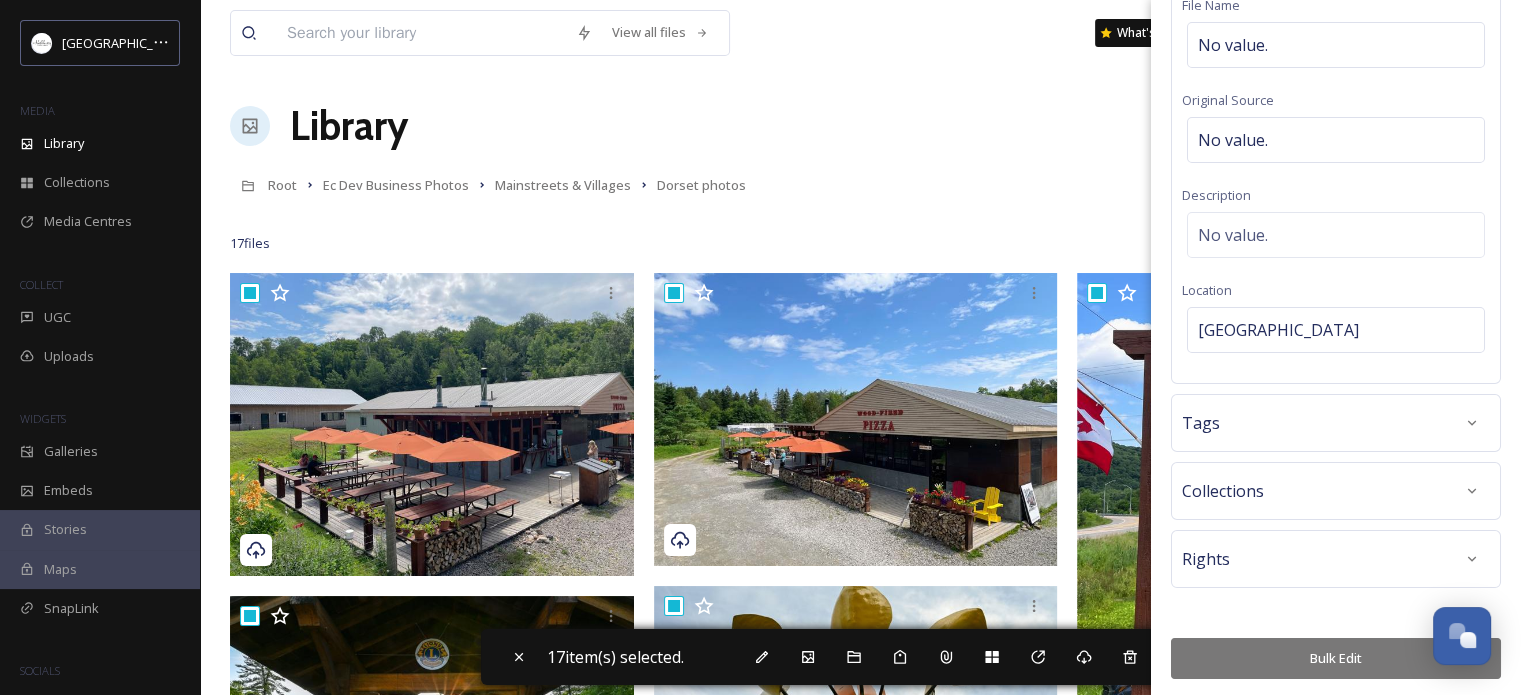 click on "Bulk Edit" at bounding box center [1336, 658] 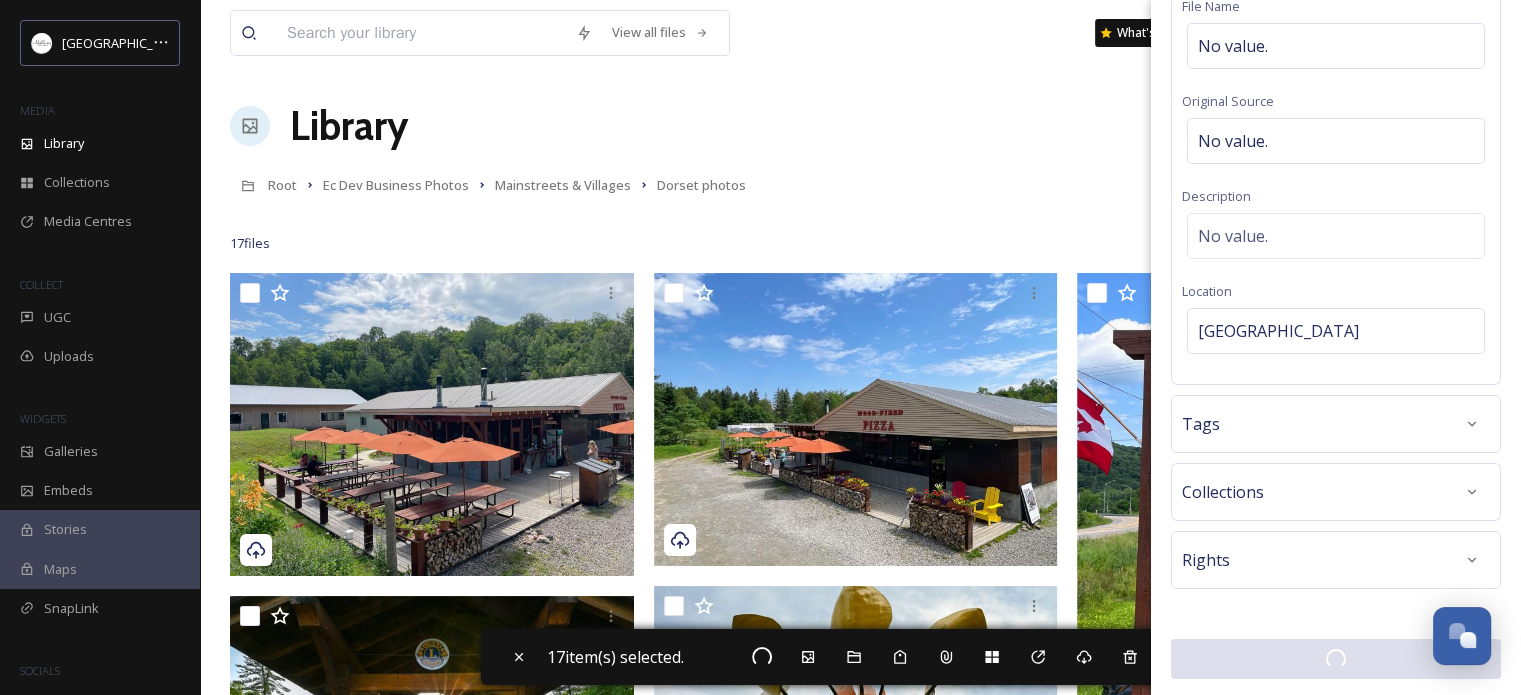 checkbox on "false" 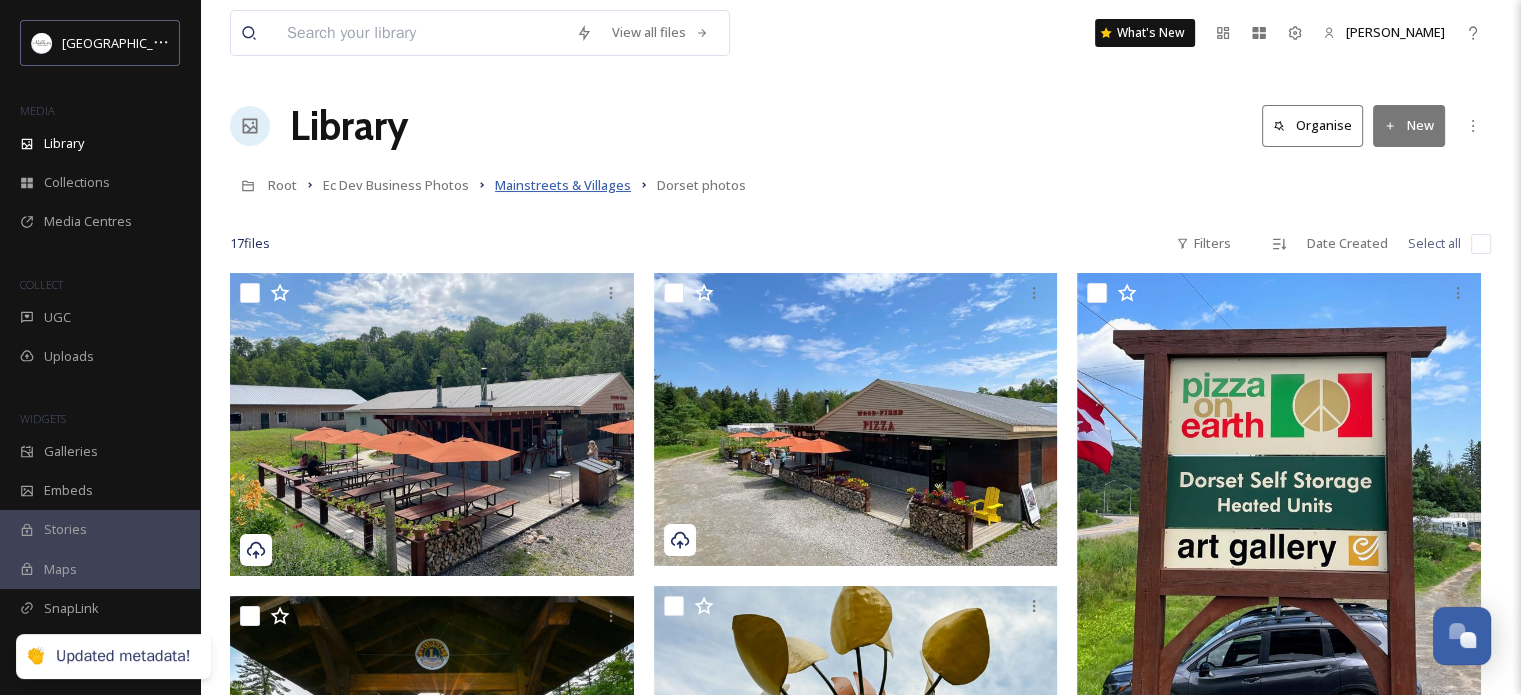 click on "Mainstreets & Villages" at bounding box center [563, 185] 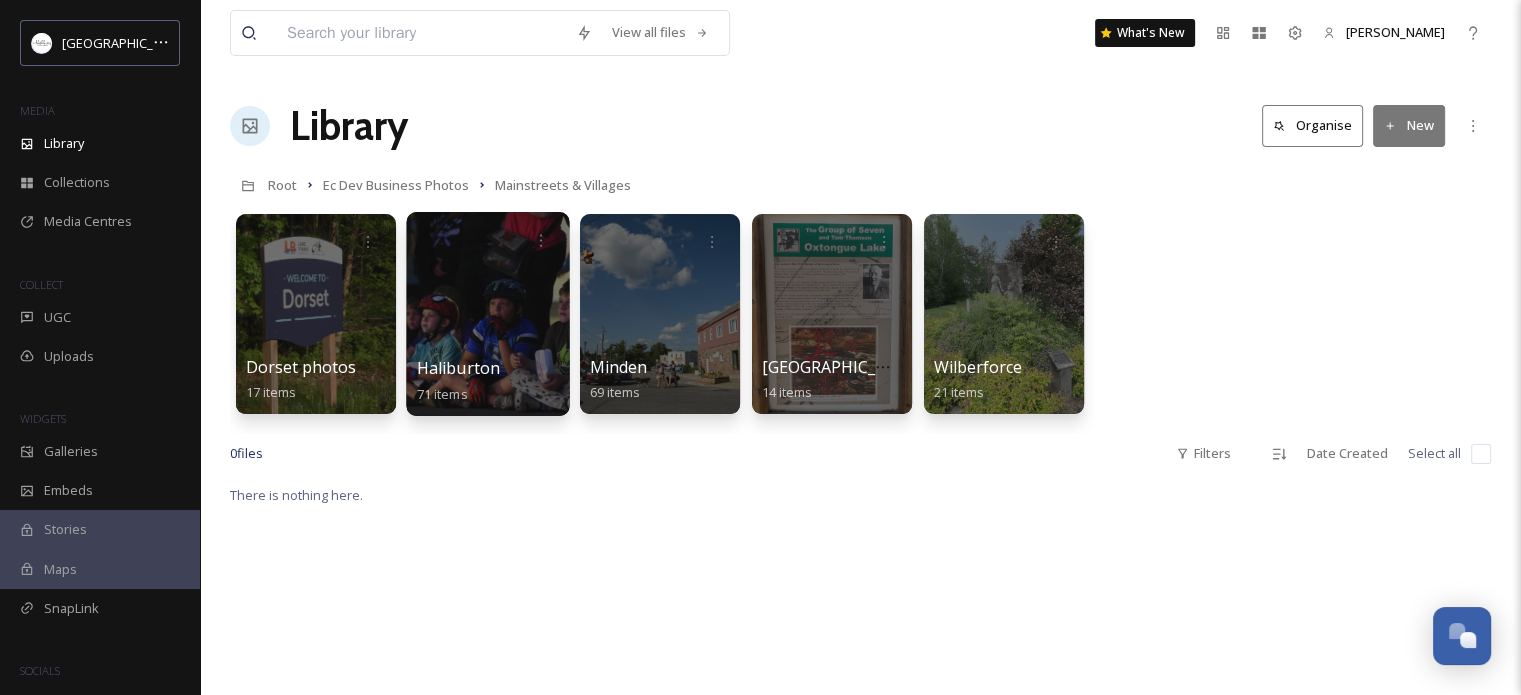 click at bounding box center [487, 314] 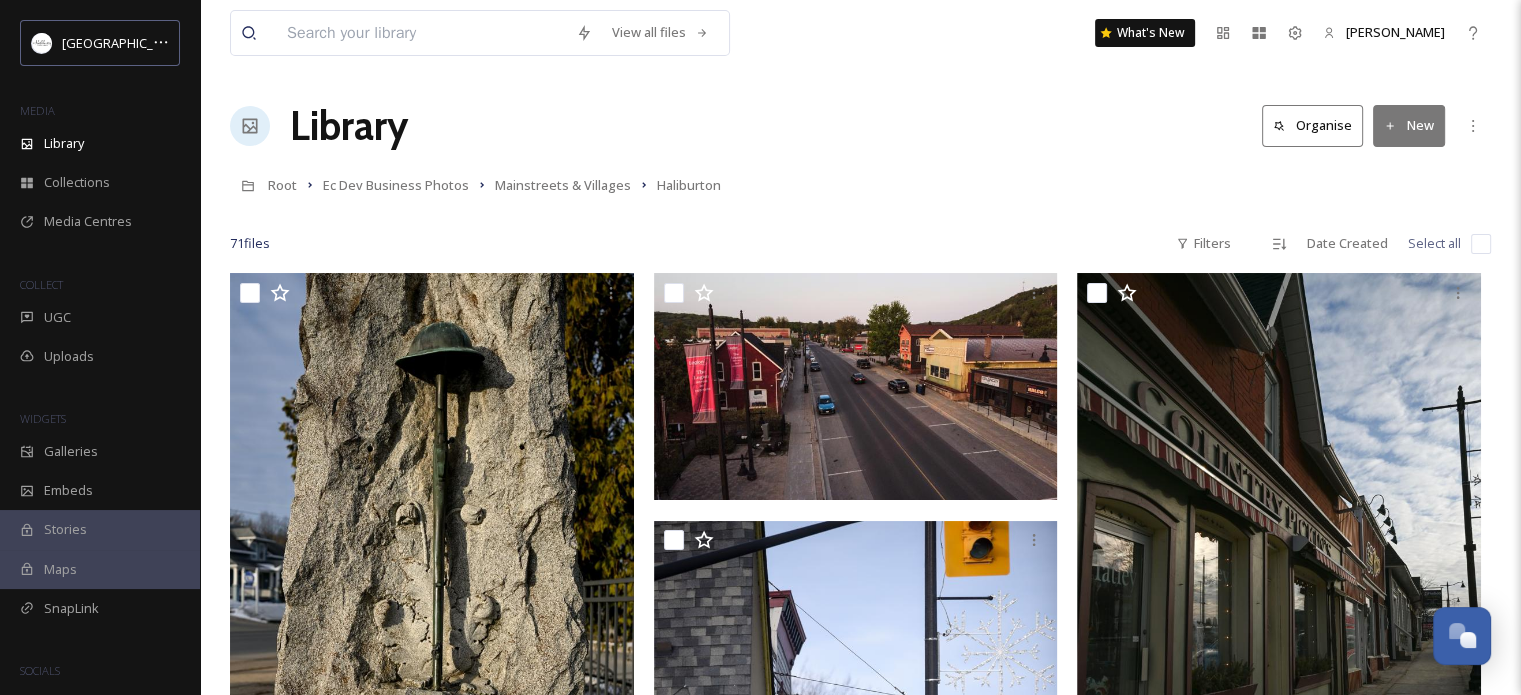 click at bounding box center (1481, 244) 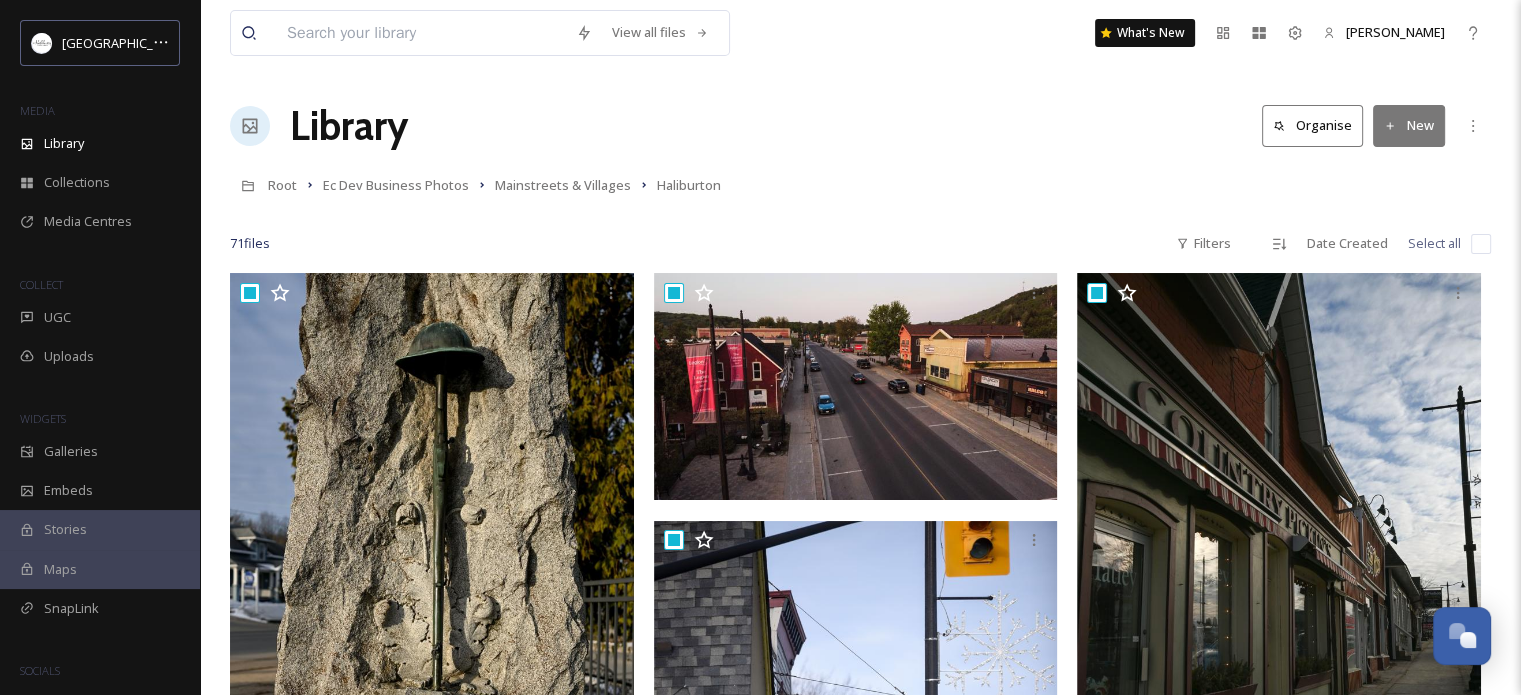 checkbox on "true" 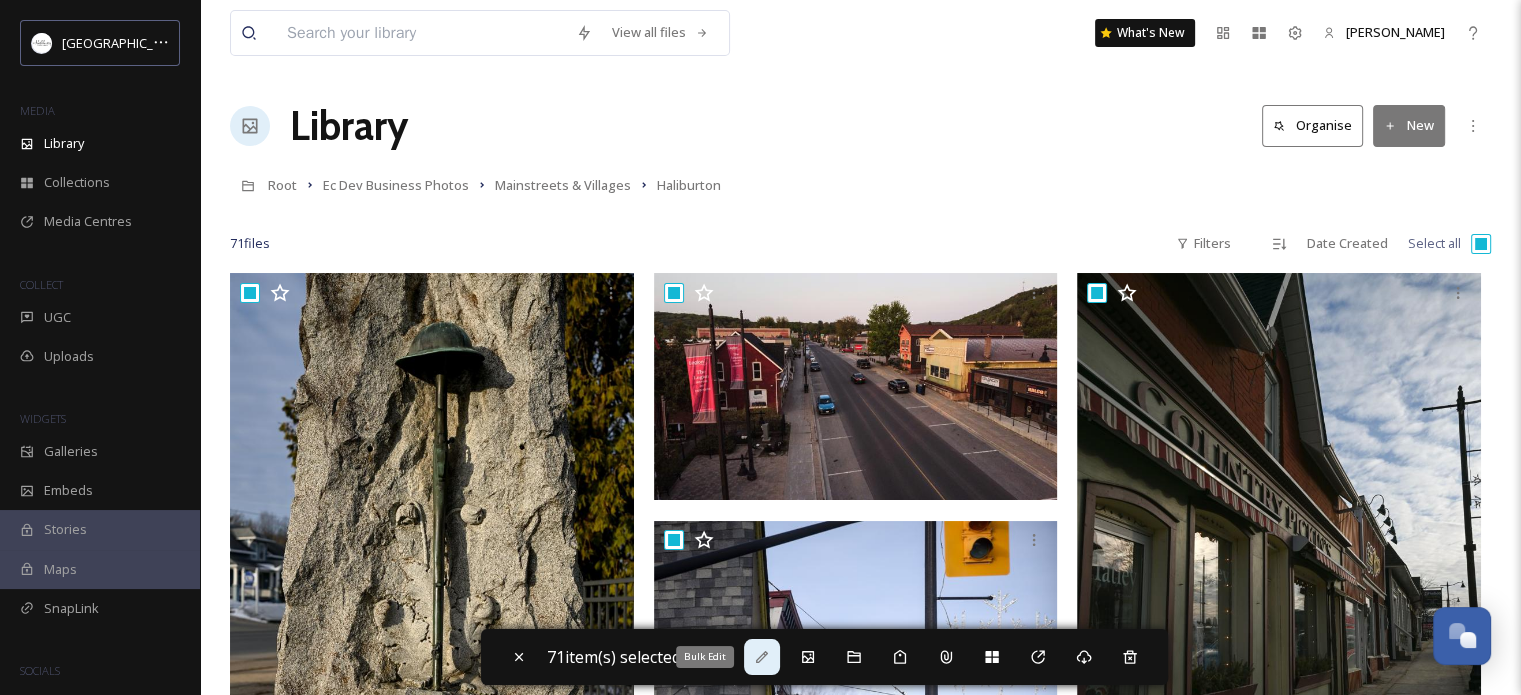 click 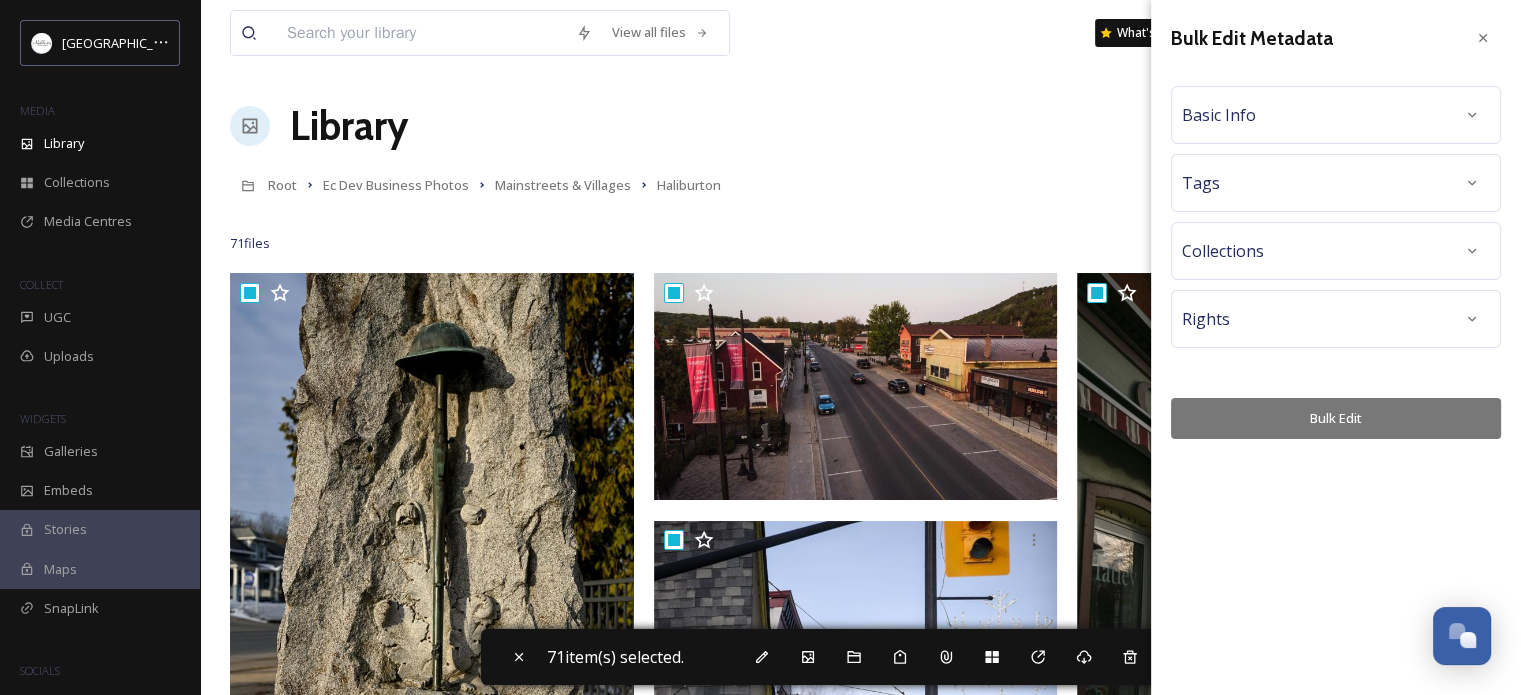 click on "Basic Info" at bounding box center (1336, 115) 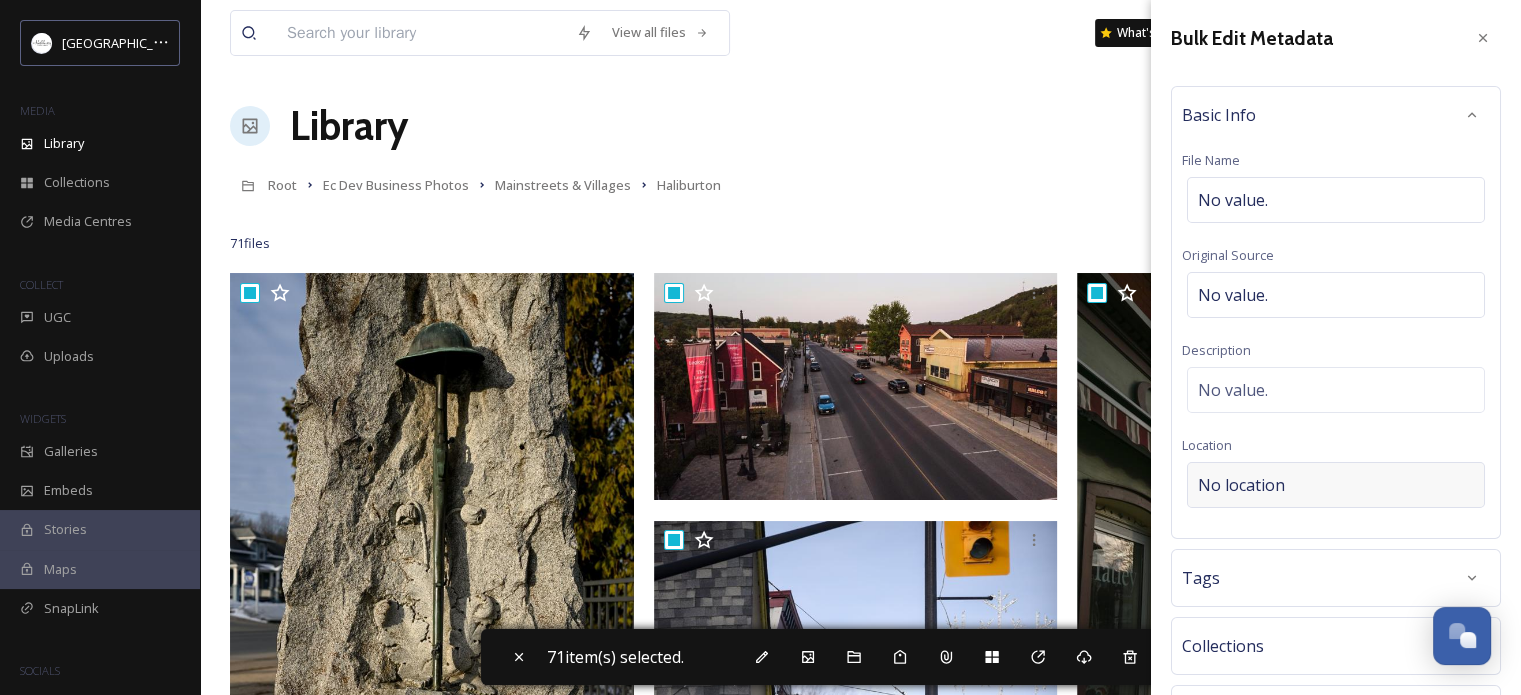 click on "No location" at bounding box center [1241, 485] 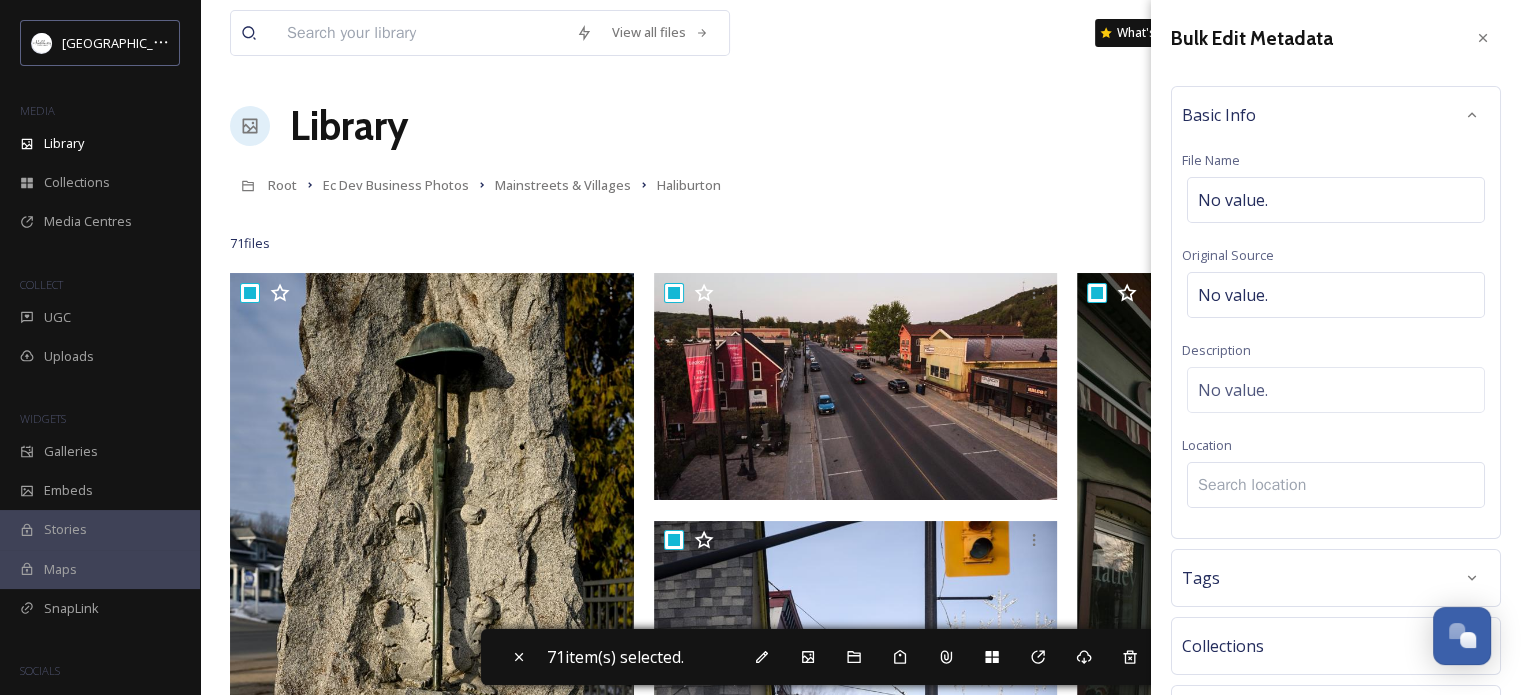 click at bounding box center (1336, 485) 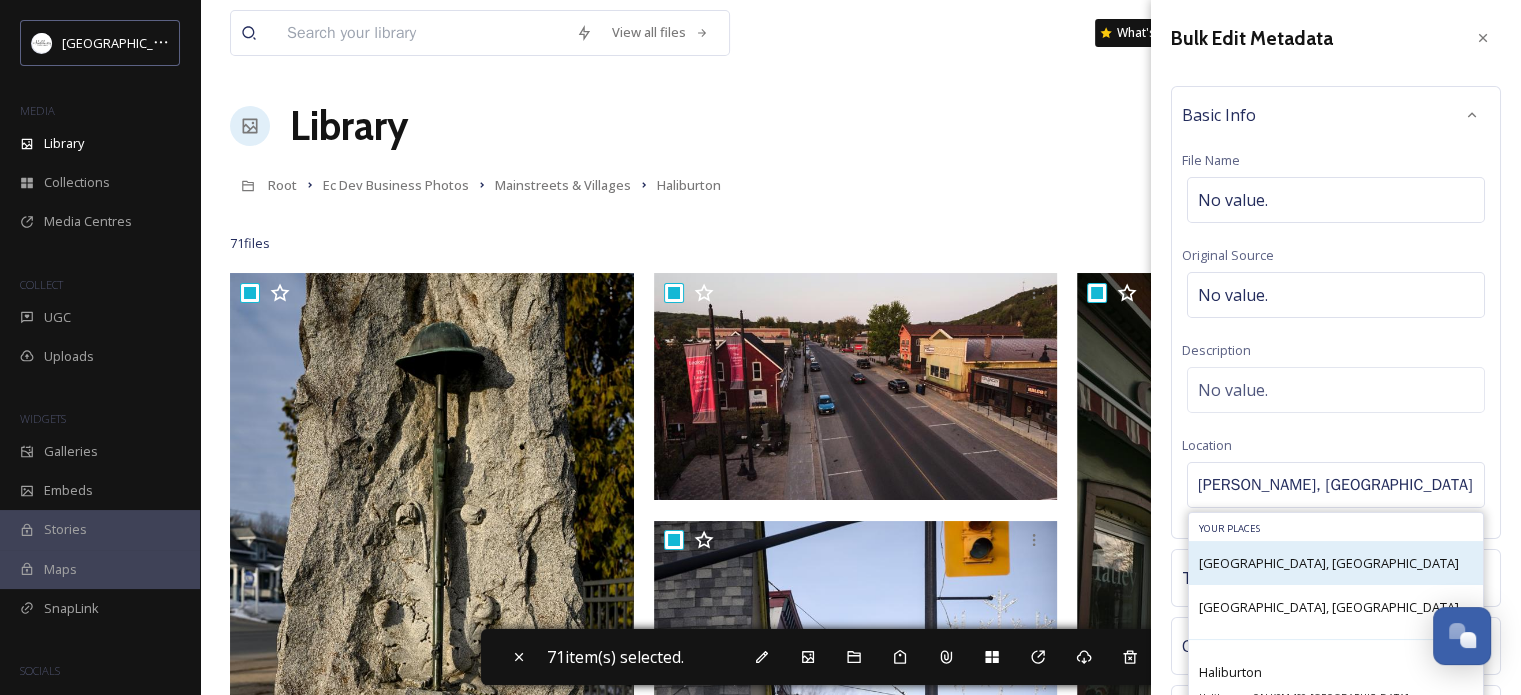 type on "[PERSON_NAME], [GEOGRAPHIC_DATA]" 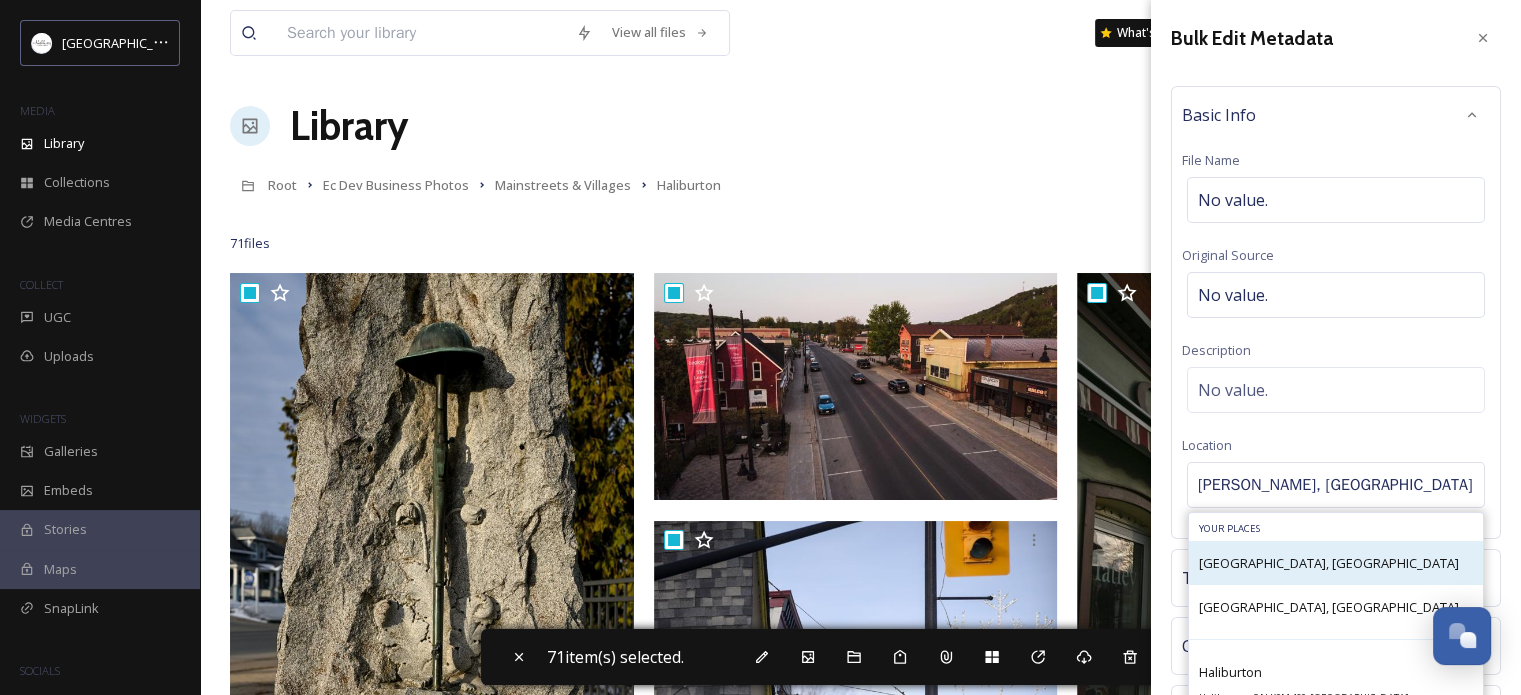 click on "[GEOGRAPHIC_DATA], [GEOGRAPHIC_DATA]" at bounding box center (1329, 563) 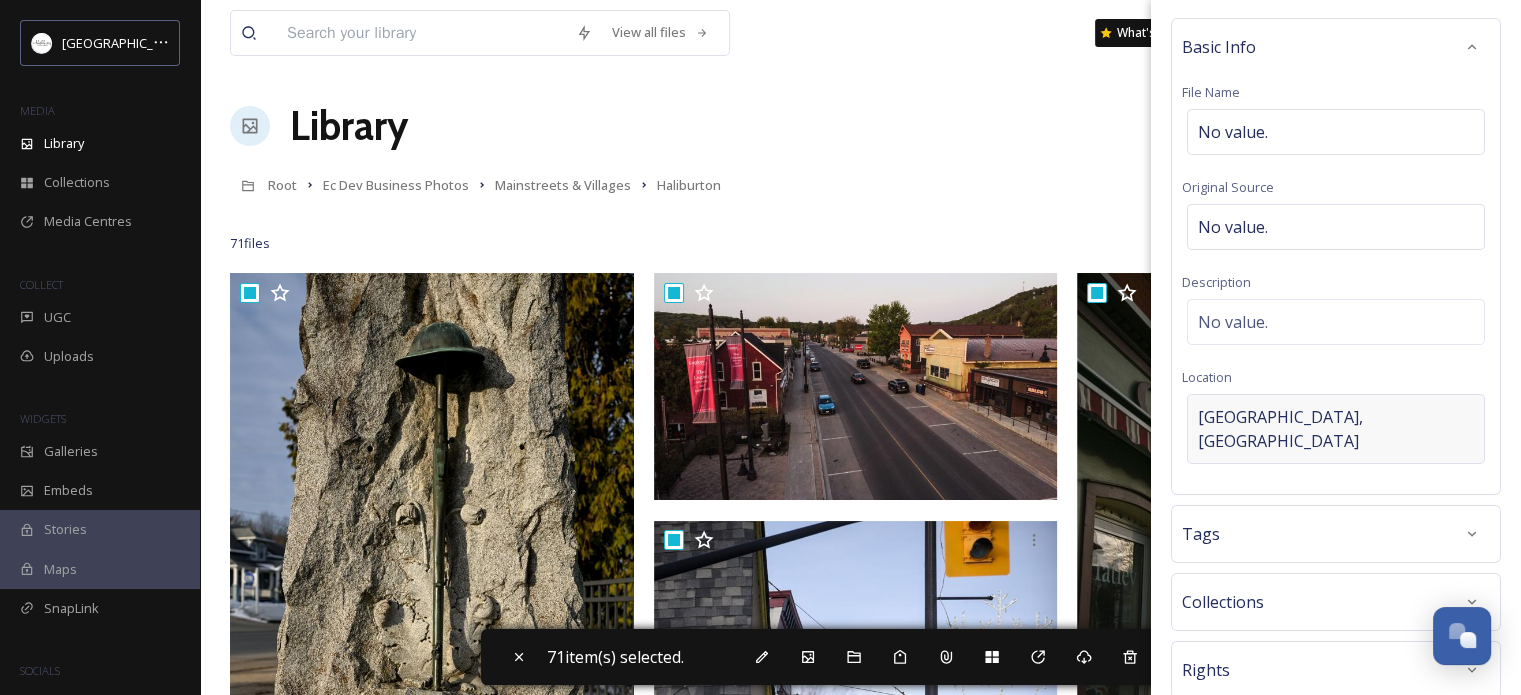 scroll, scrollTop: 155, scrollLeft: 0, axis: vertical 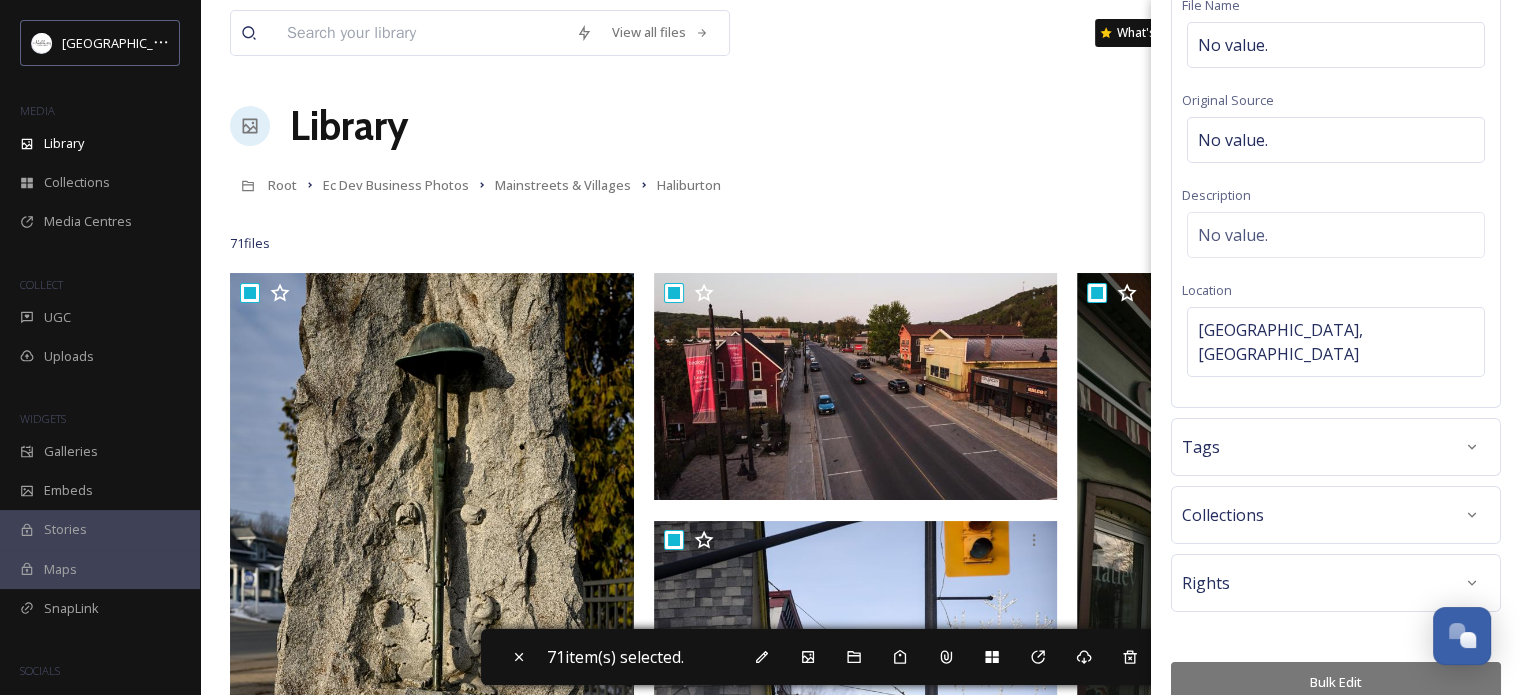 click on "Bulk Edit" at bounding box center (1336, 682) 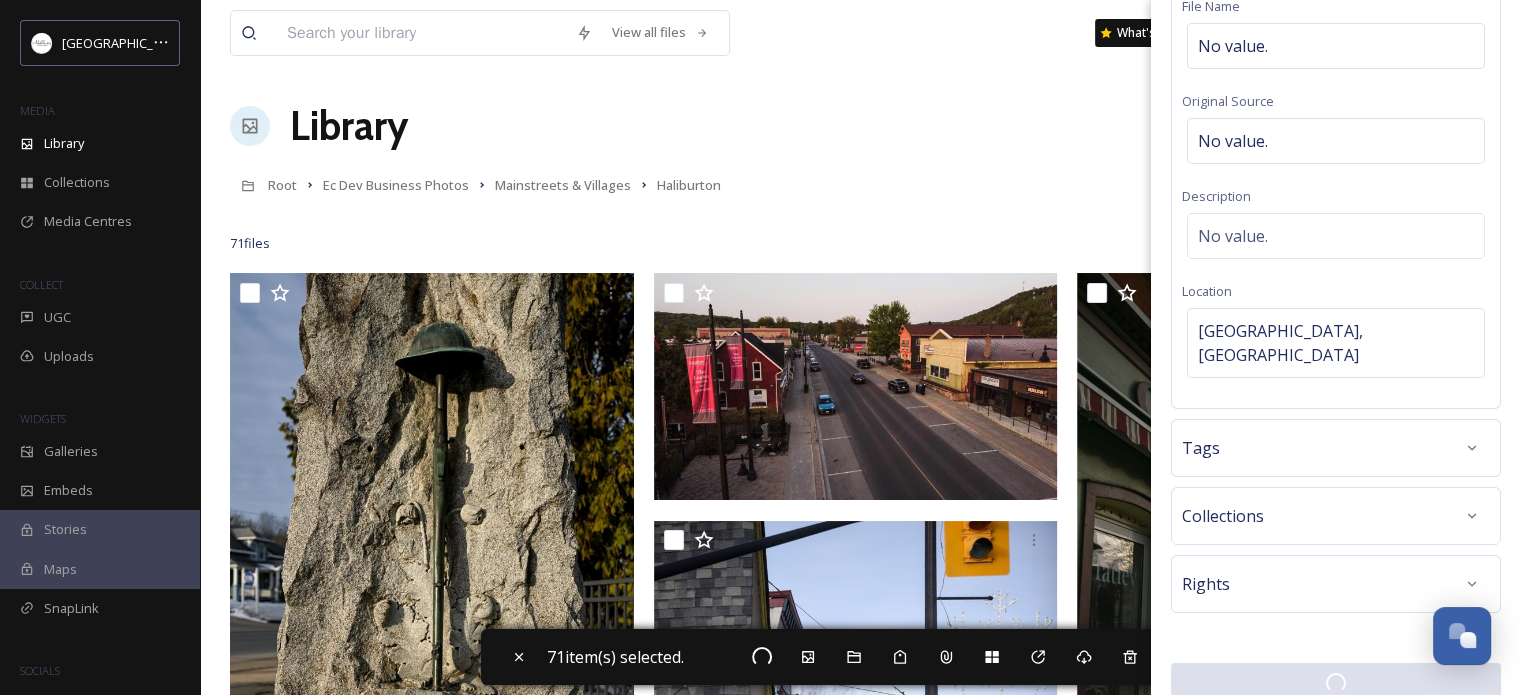 checkbox on "false" 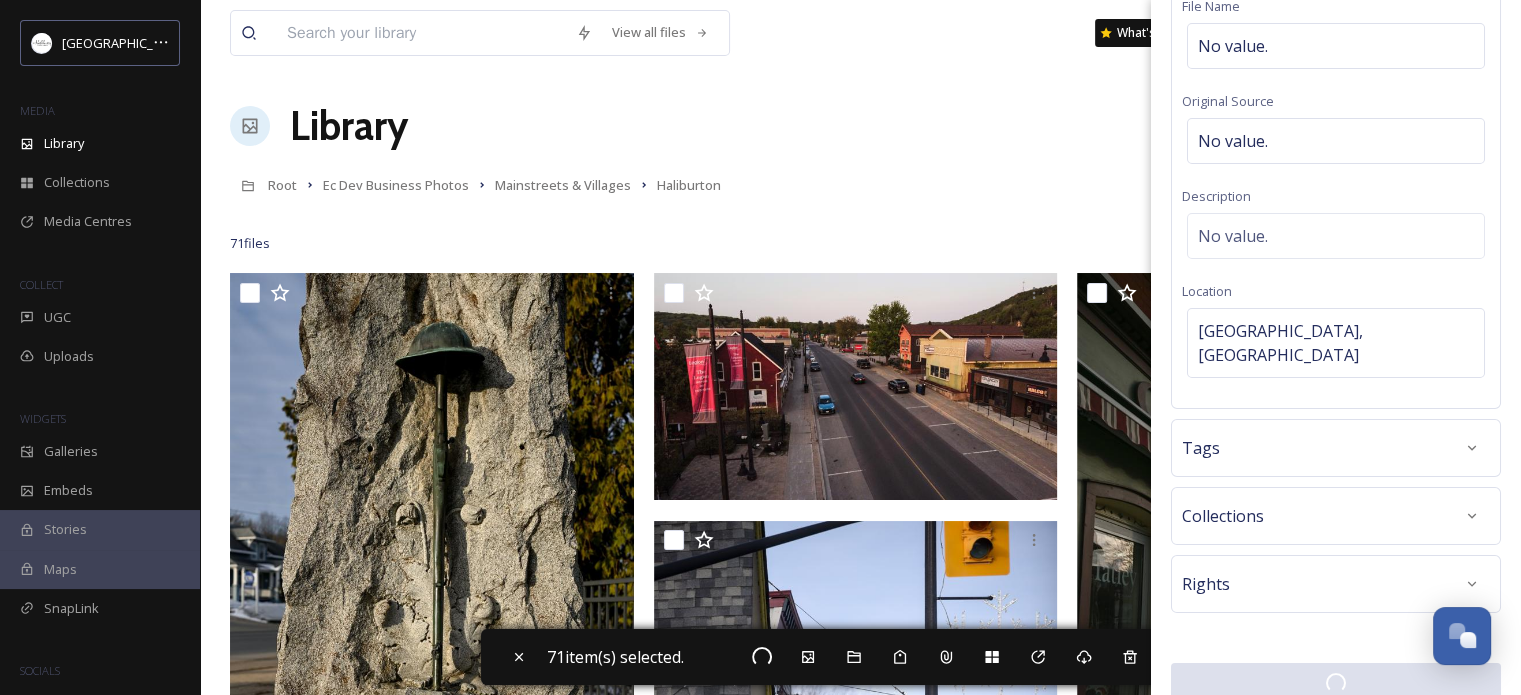 checkbox on "false" 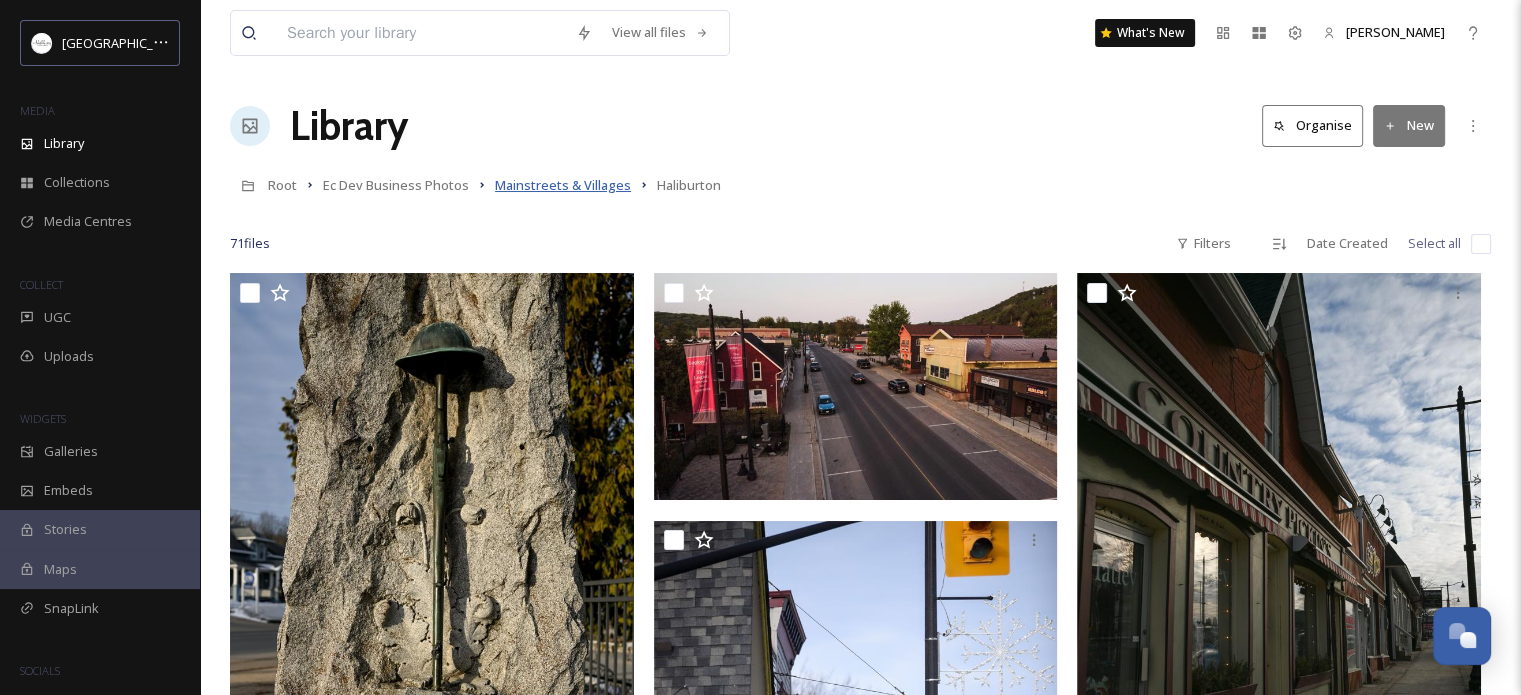 click on "Mainstreets & Villages" at bounding box center (563, 185) 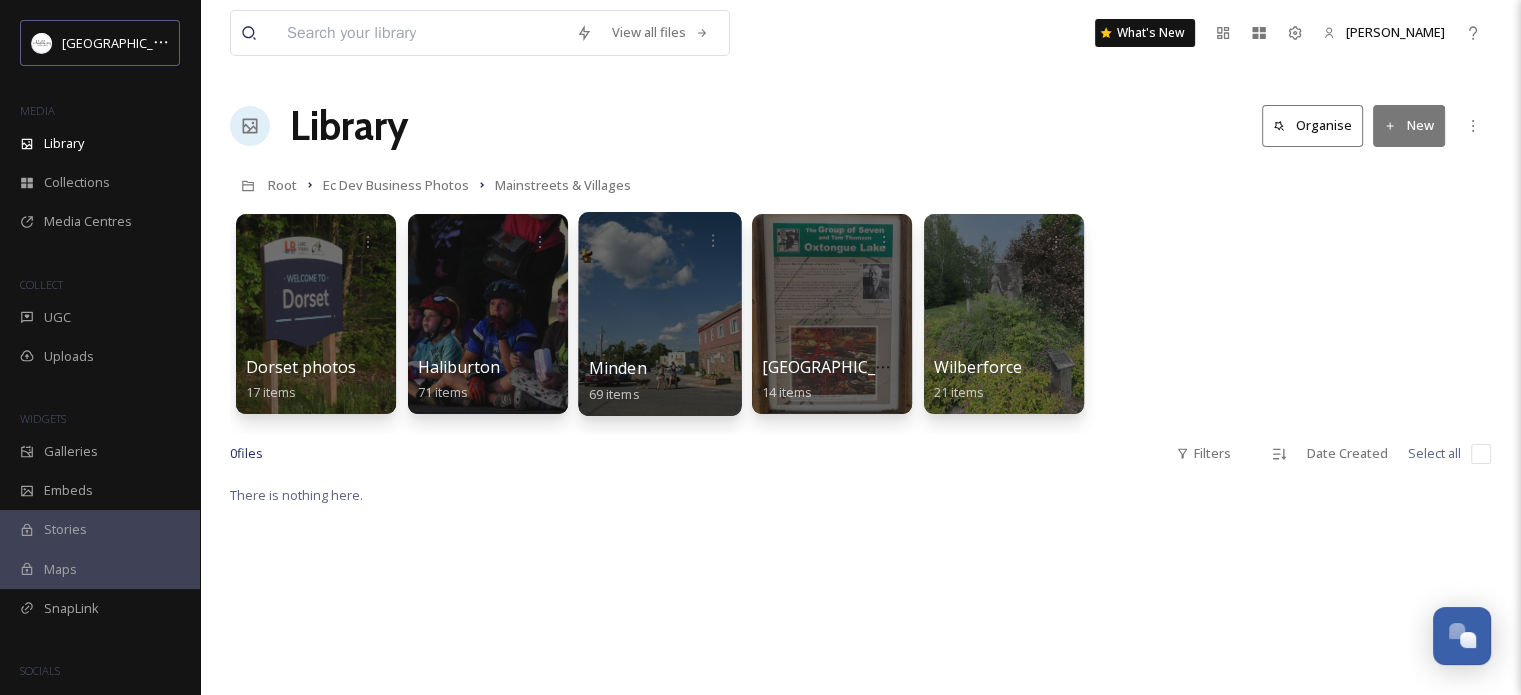 click at bounding box center (659, 314) 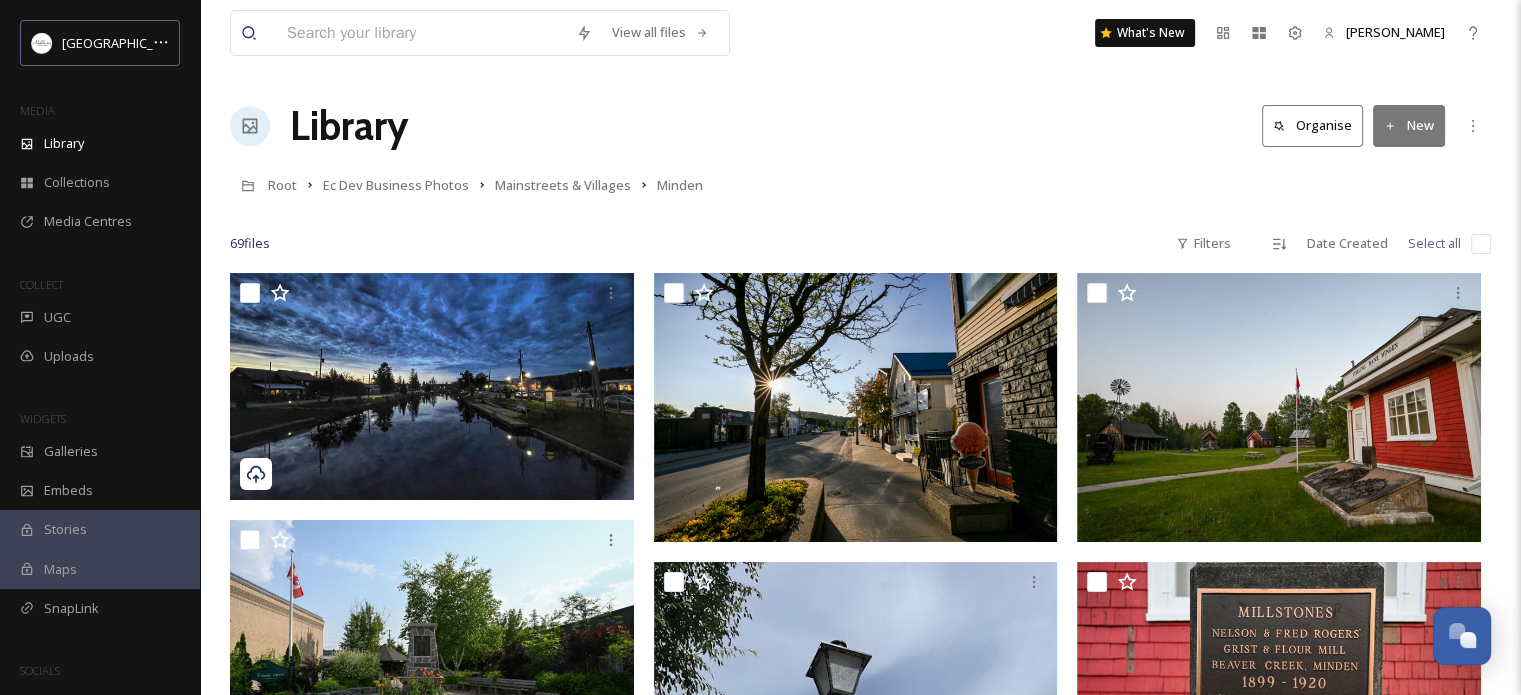 click at bounding box center (1481, 244) 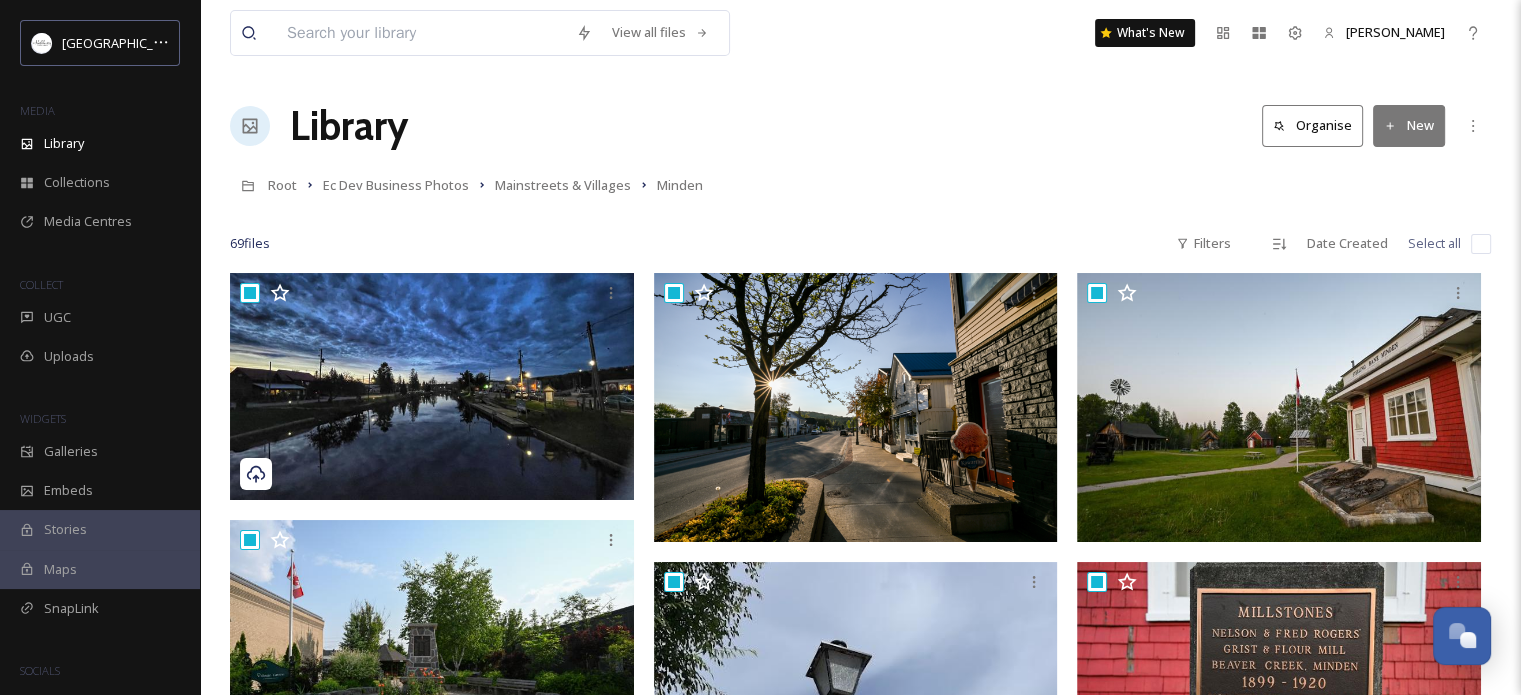 checkbox on "true" 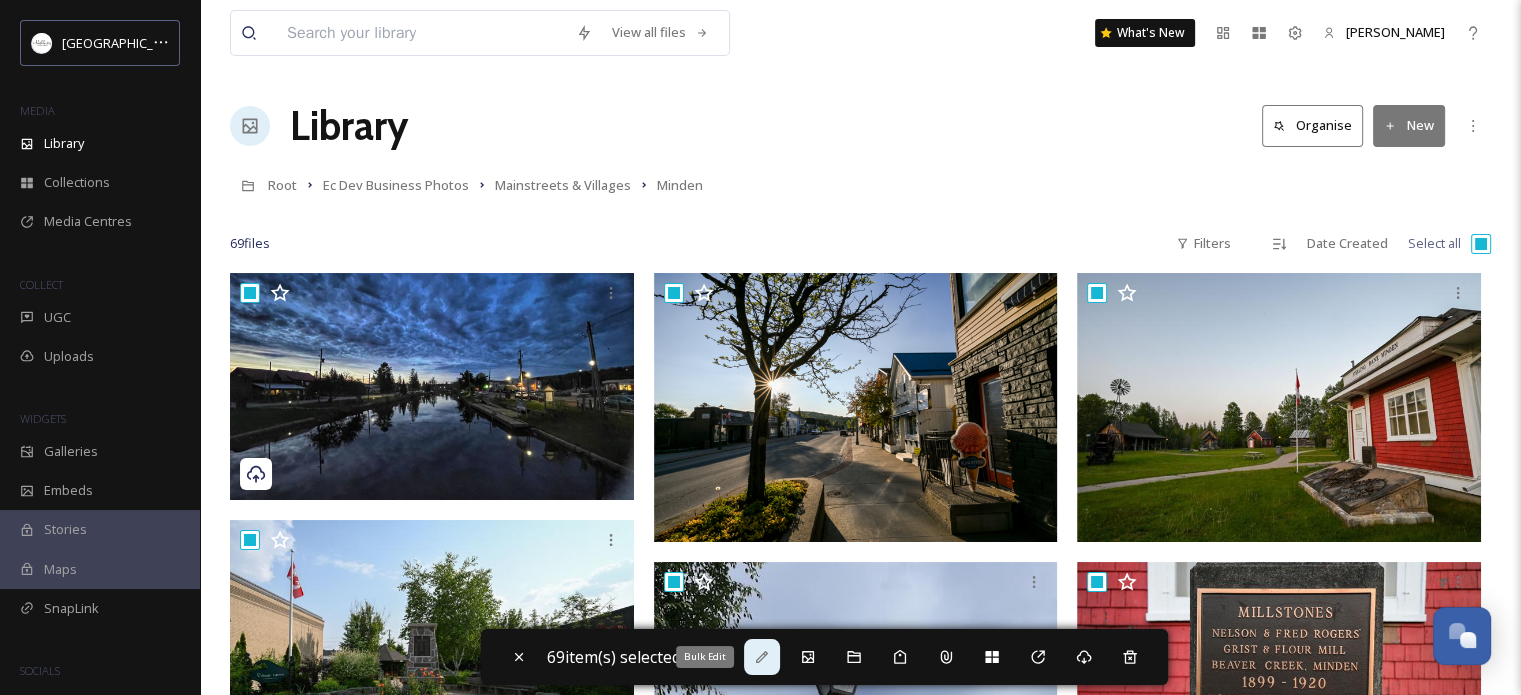 click on "Bulk Edit" at bounding box center [762, 657] 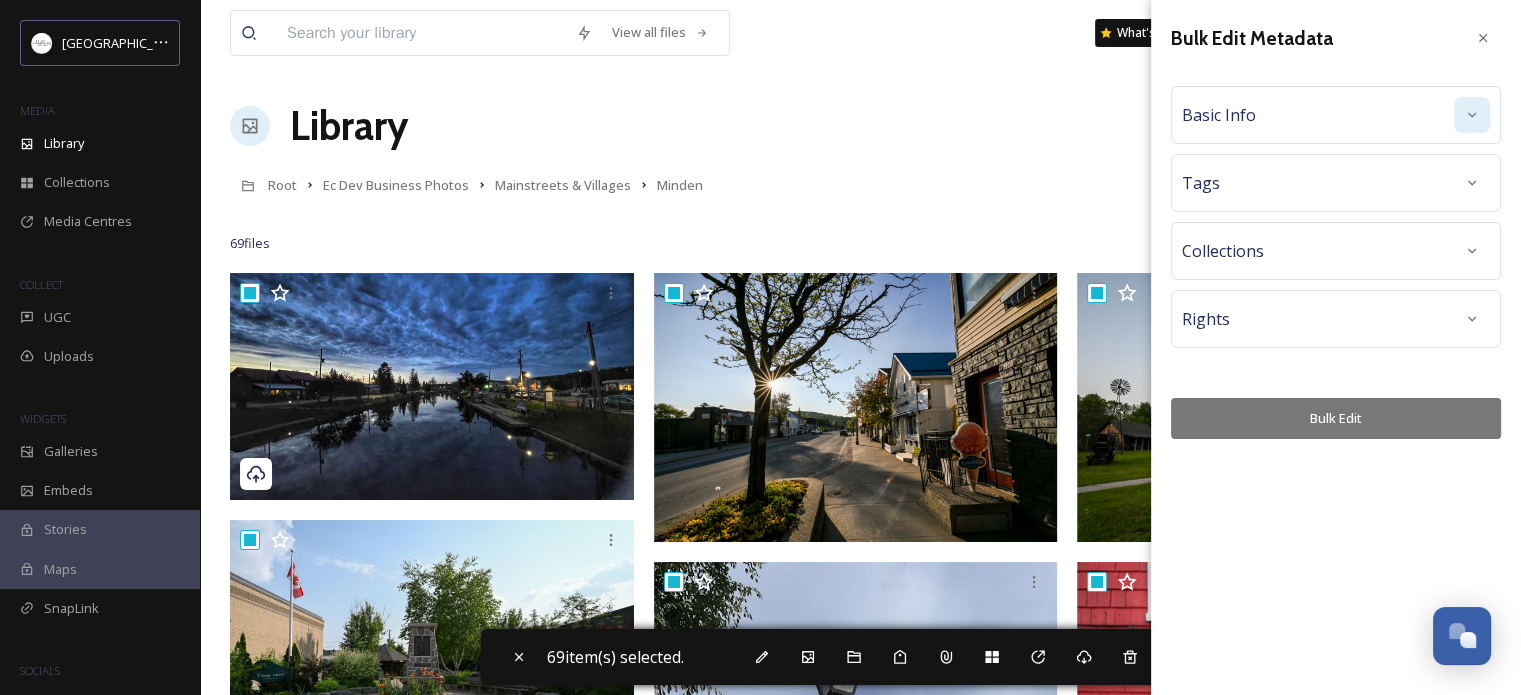 click at bounding box center [1472, 115] 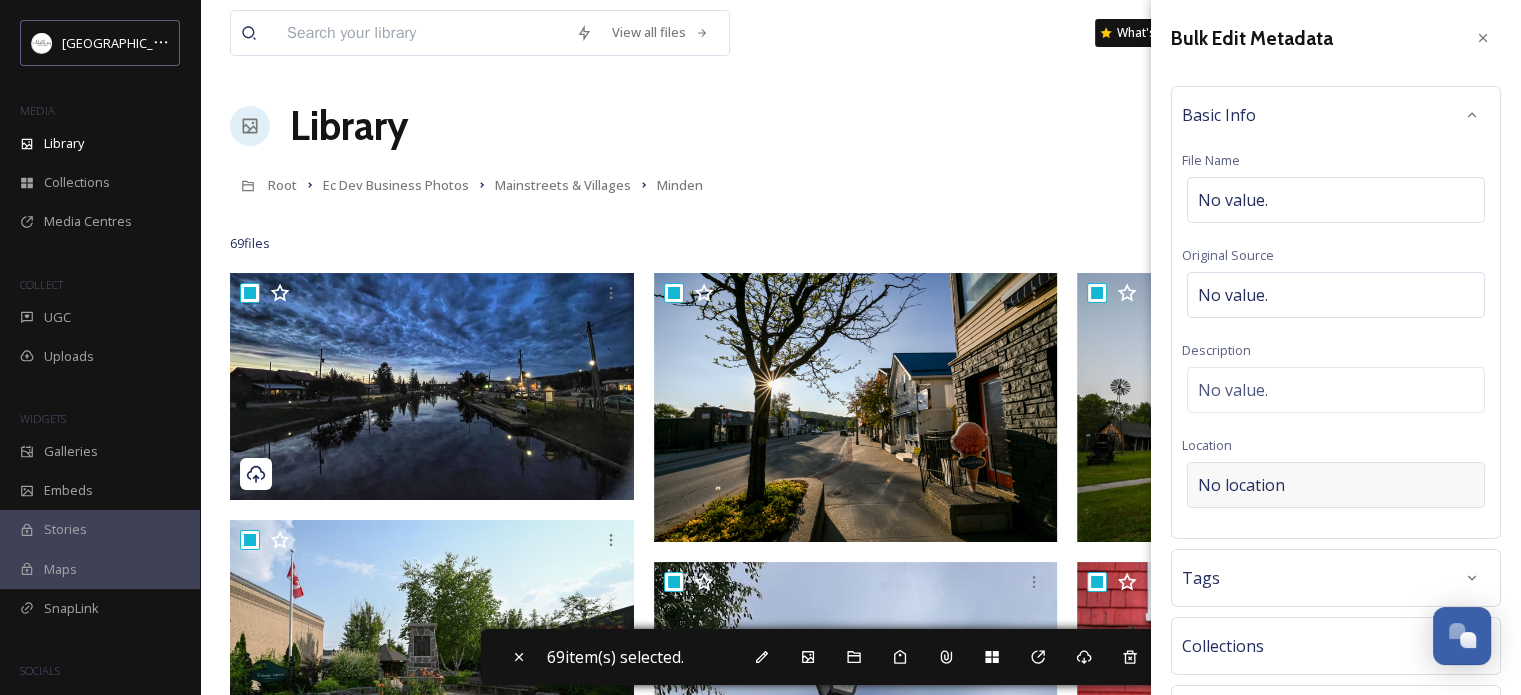 click on "No location" at bounding box center [1241, 485] 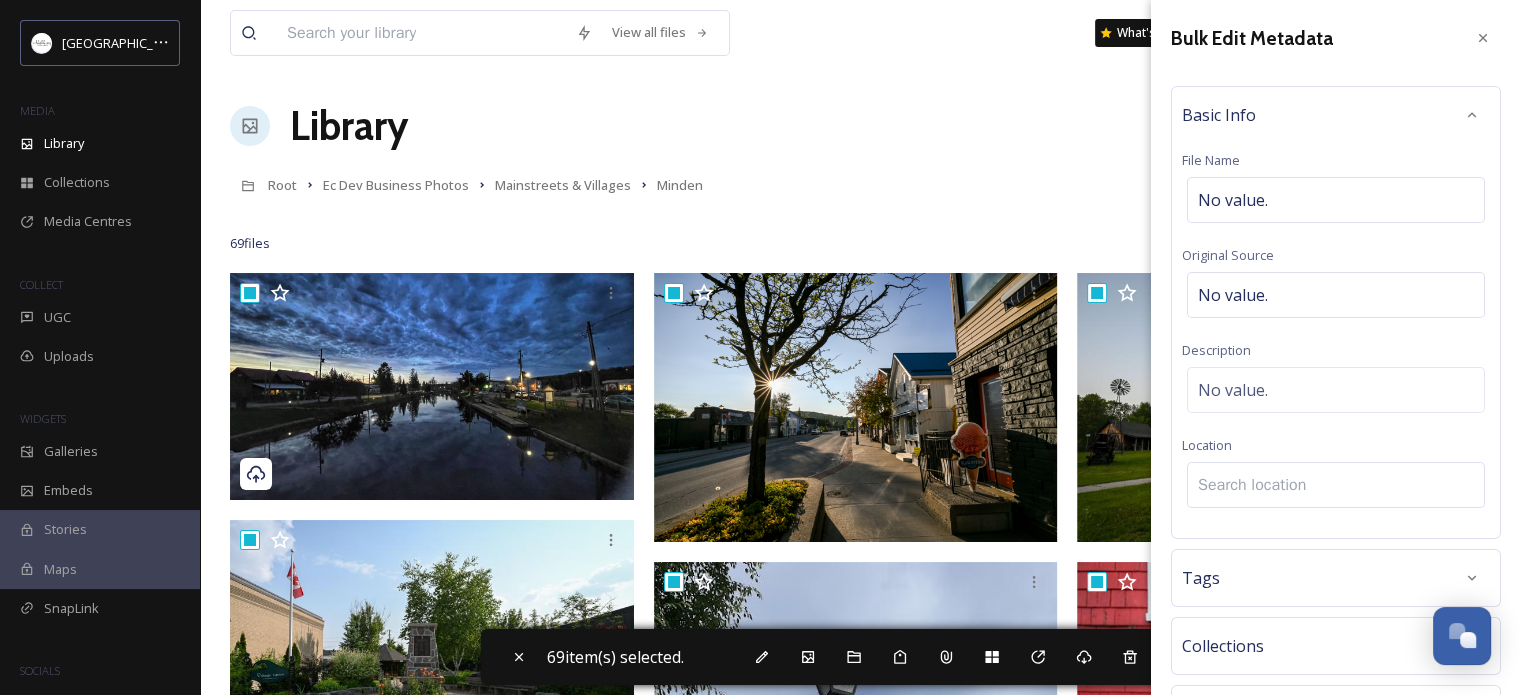 click at bounding box center (1336, 485) 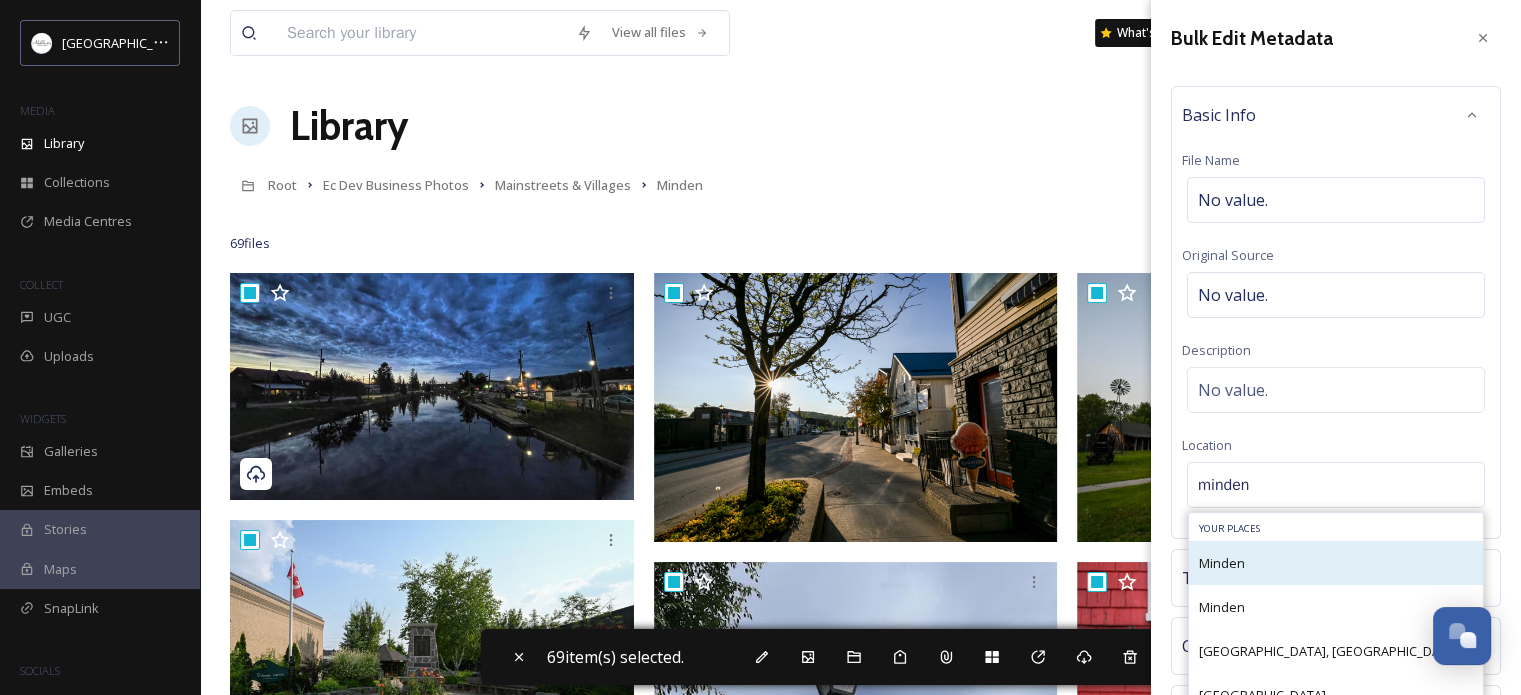 type on "minden" 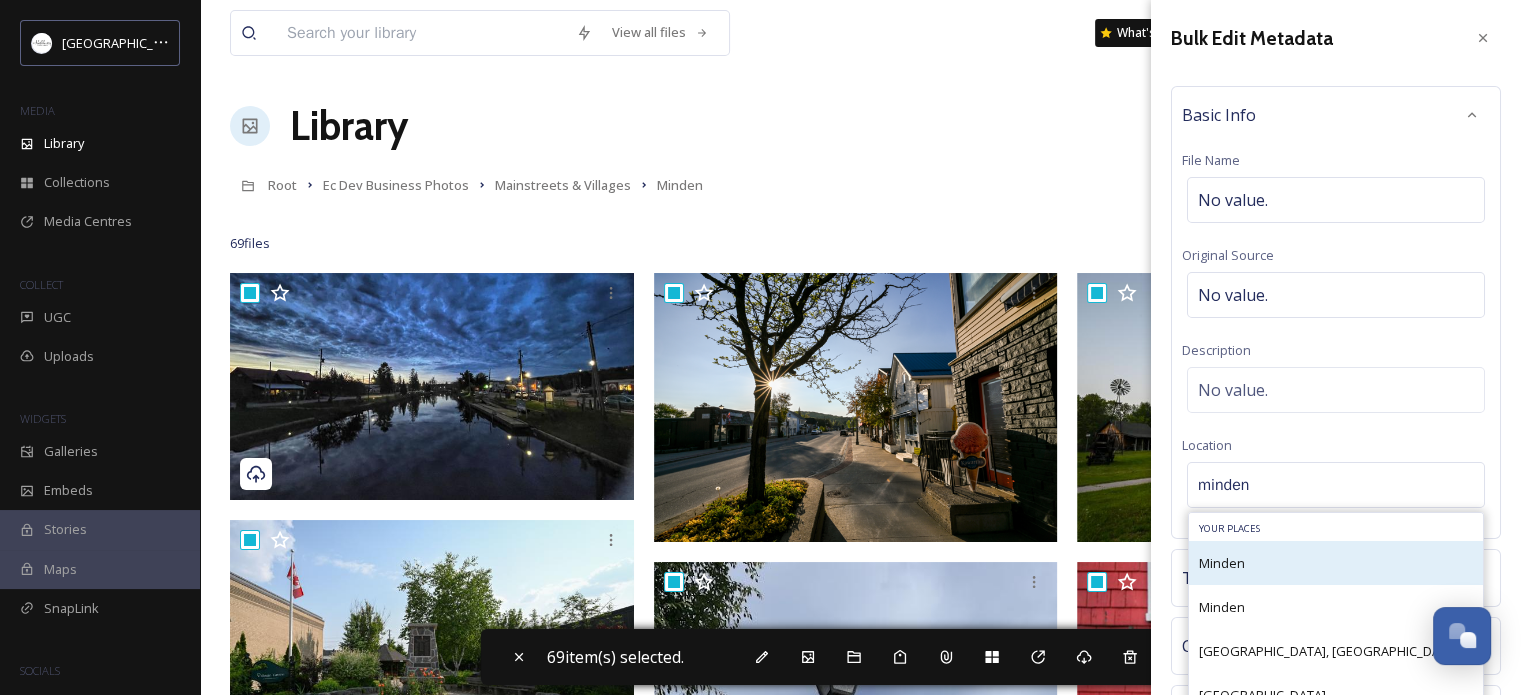 click on "Minden" at bounding box center [1222, 563] 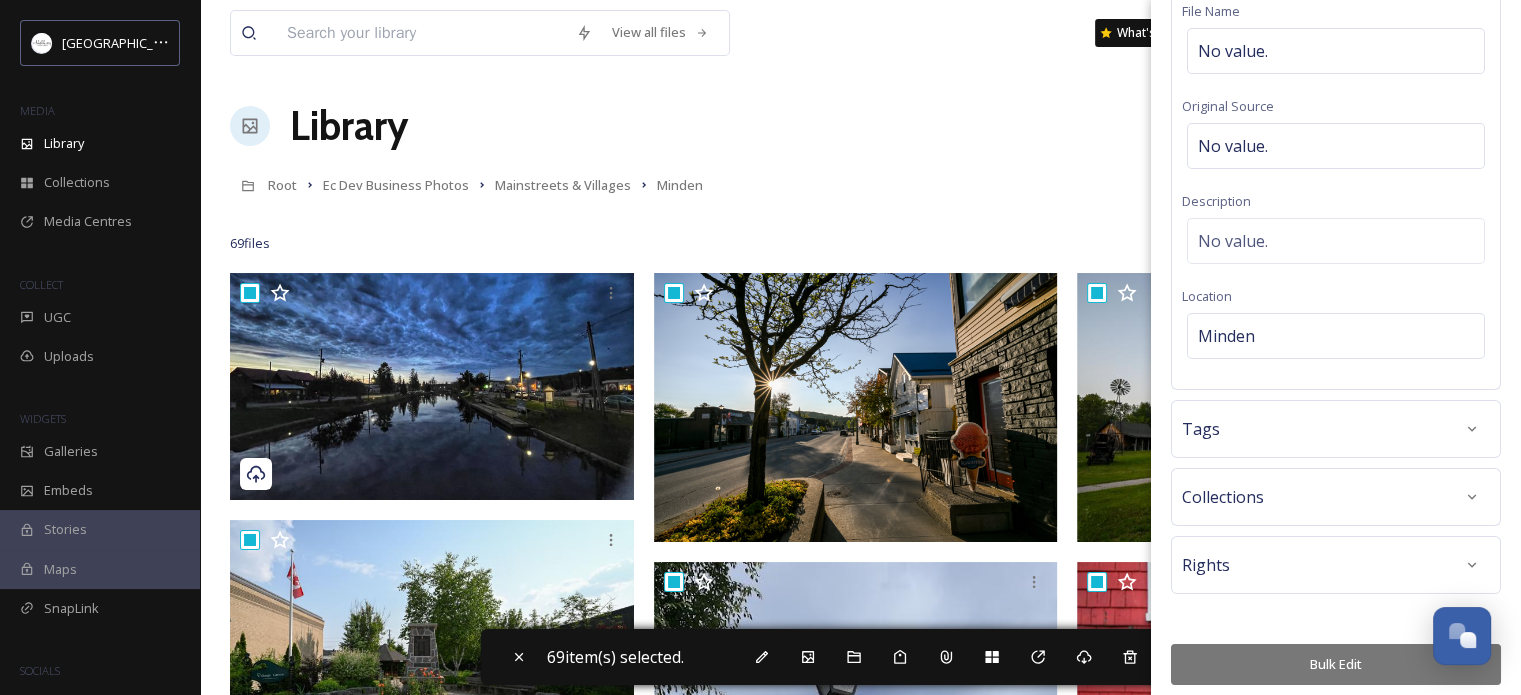 scroll, scrollTop: 155, scrollLeft: 0, axis: vertical 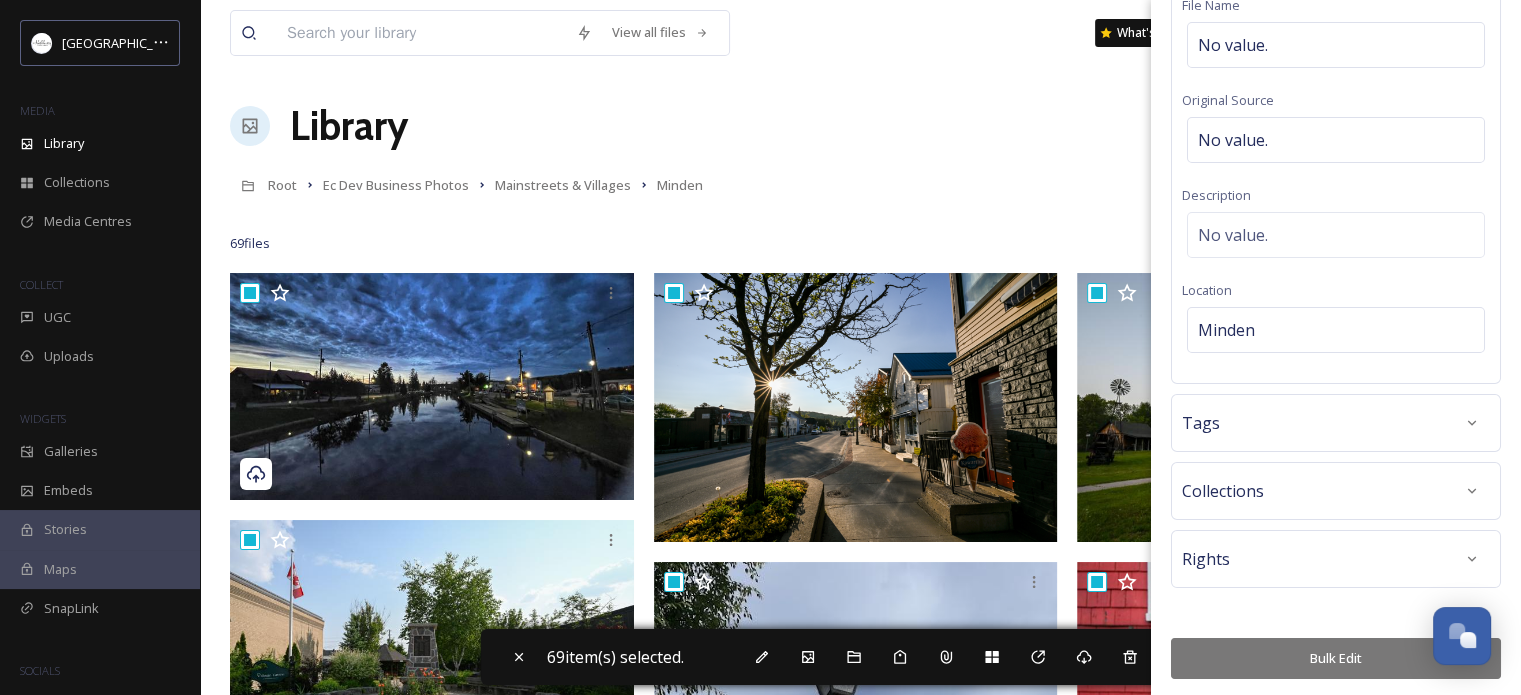 click on "Bulk Edit" at bounding box center [1336, 658] 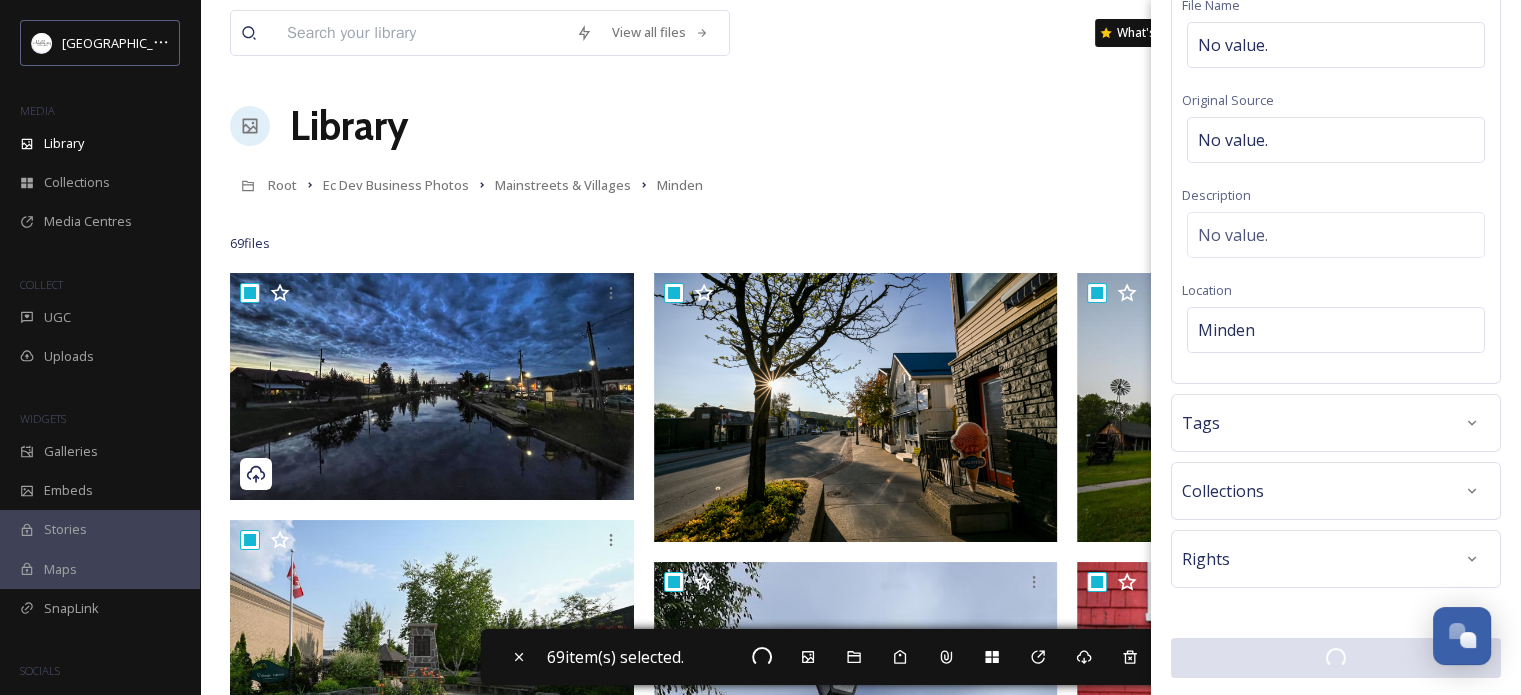 scroll, scrollTop: 154, scrollLeft: 0, axis: vertical 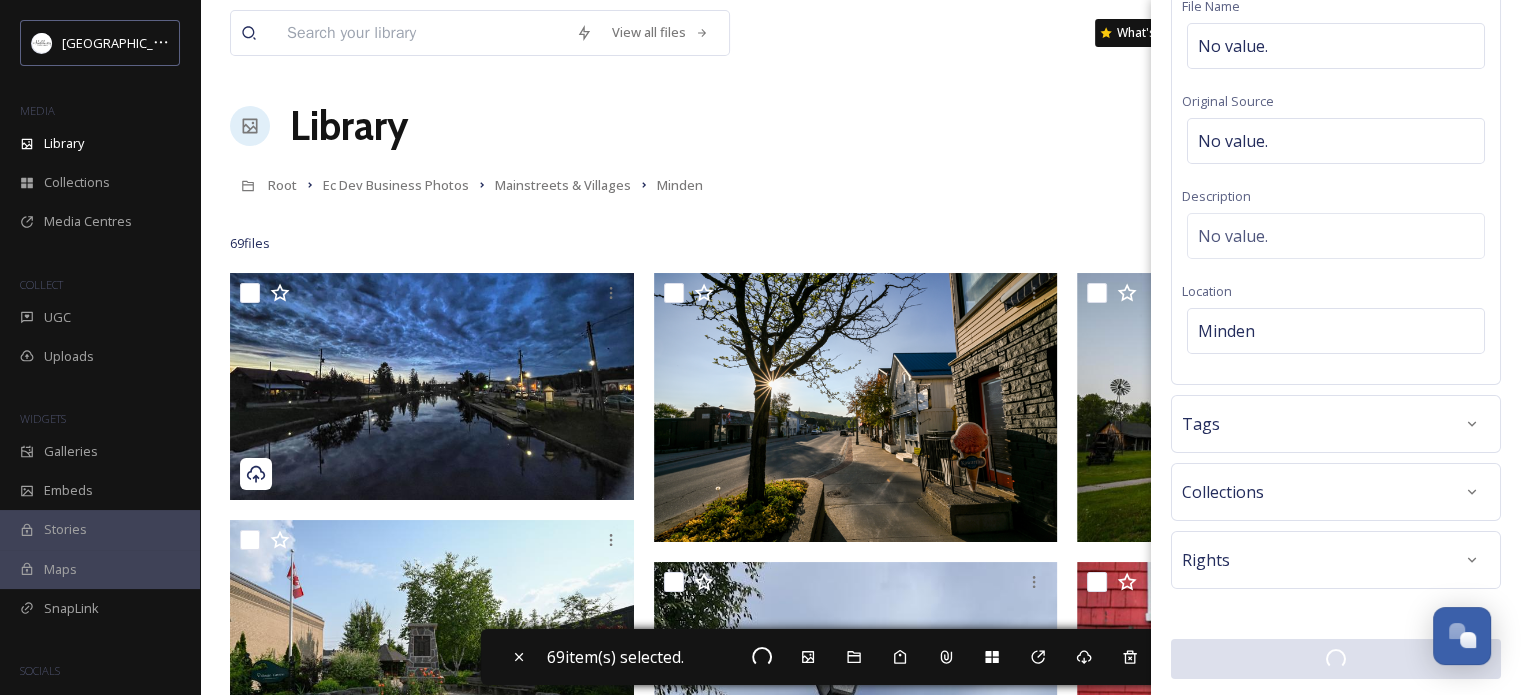 checkbox on "false" 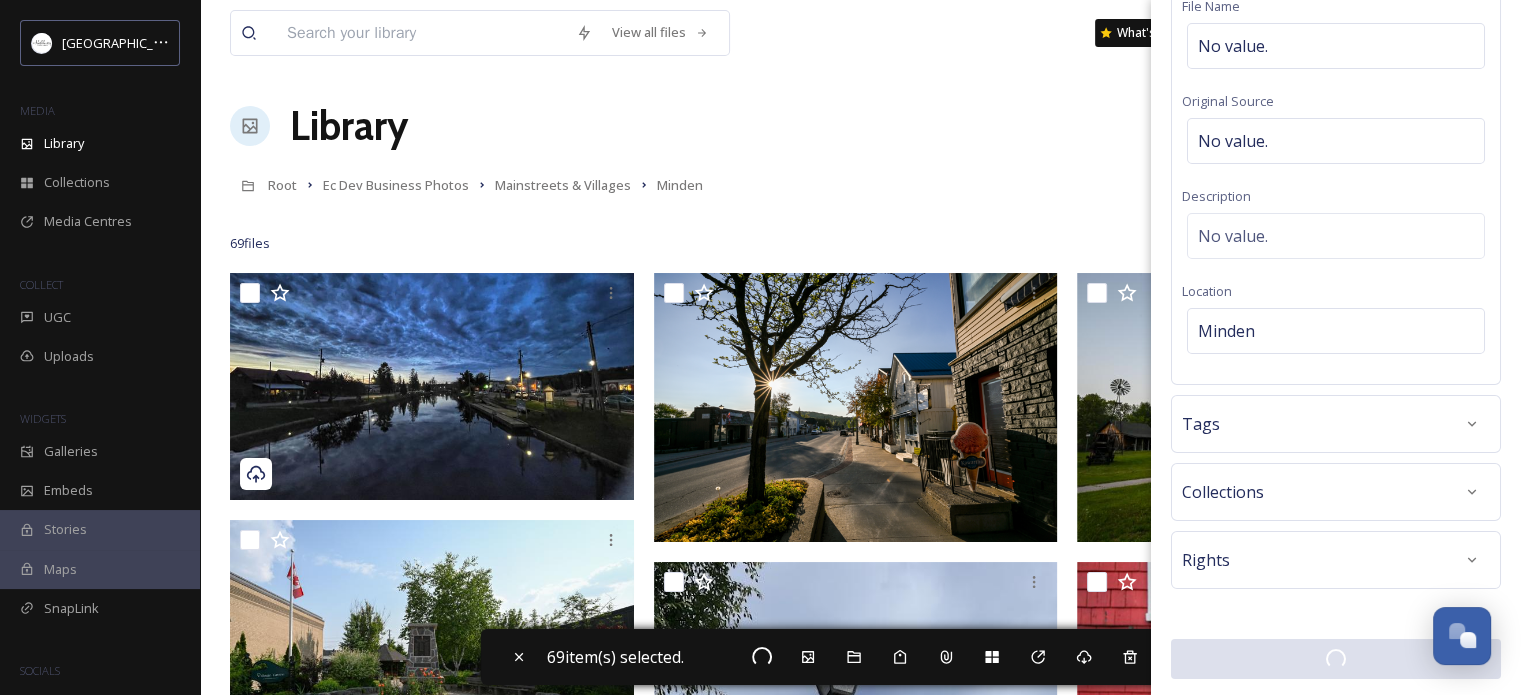 checkbox on "false" 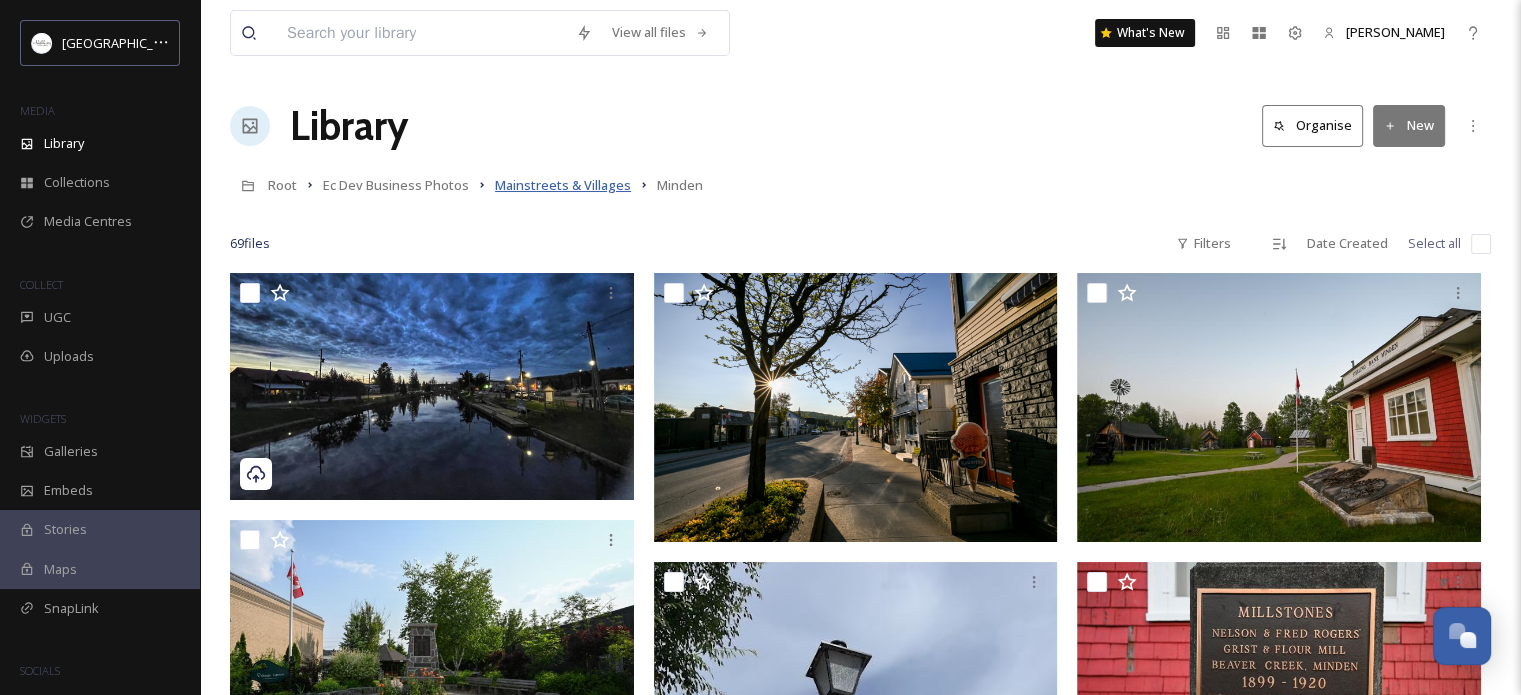 click on "Mainstreets & Villages" at bounding box center (563, 185) 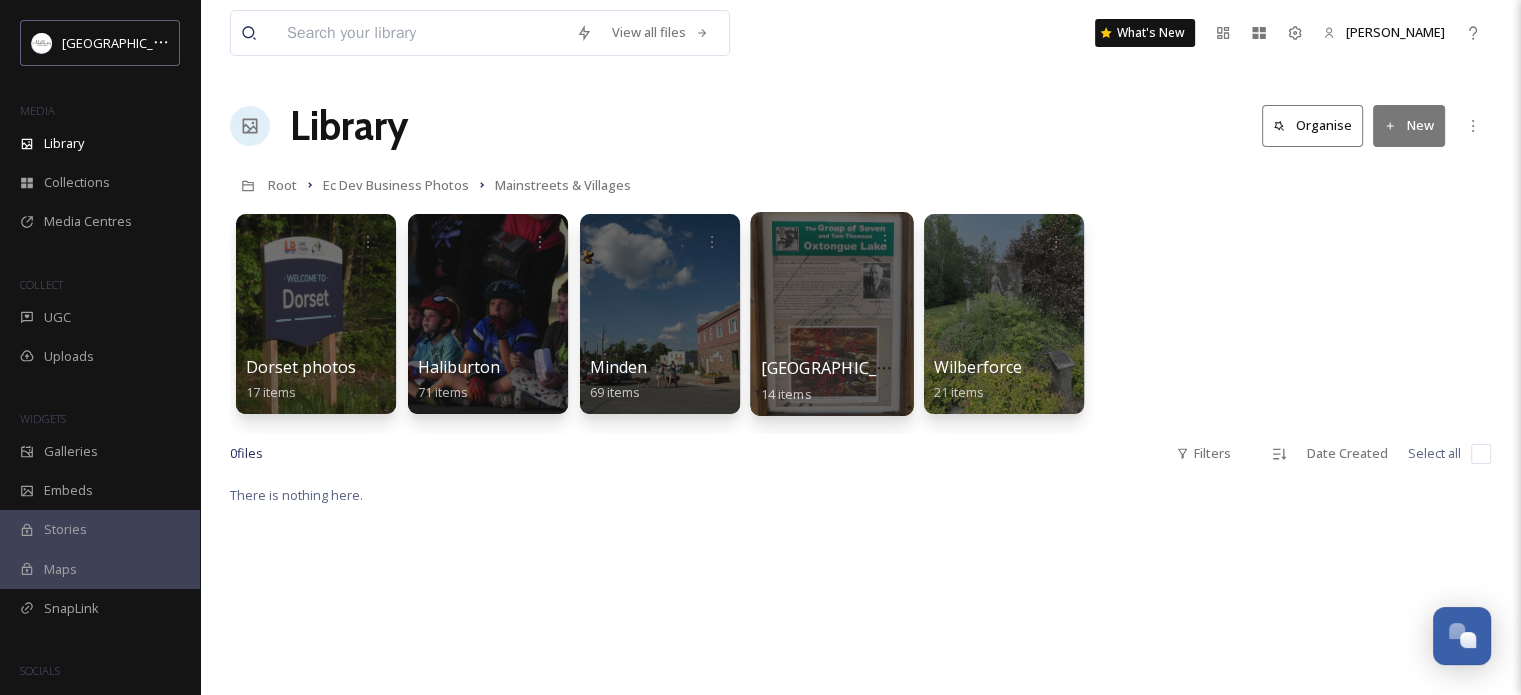click at bounding box center [831, 314] 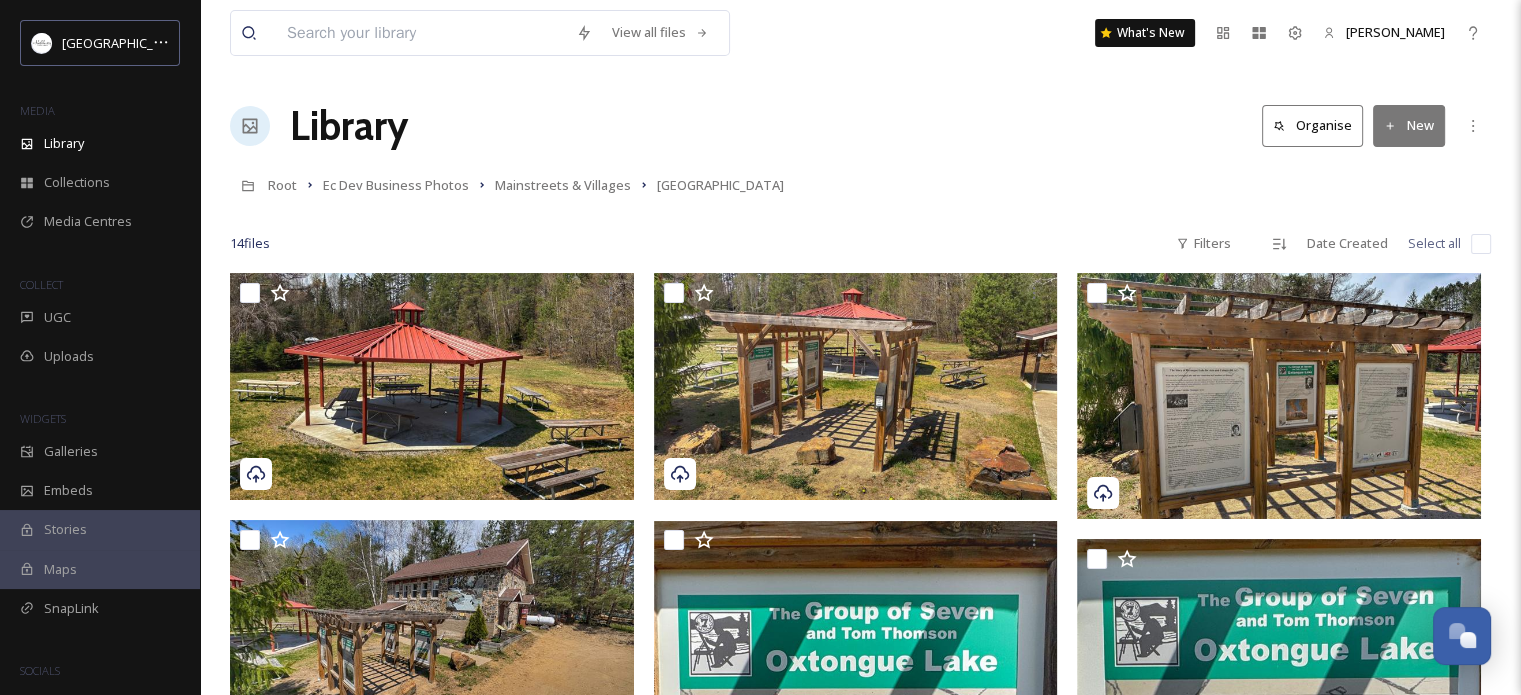 click at bounding box center [1481, 244] 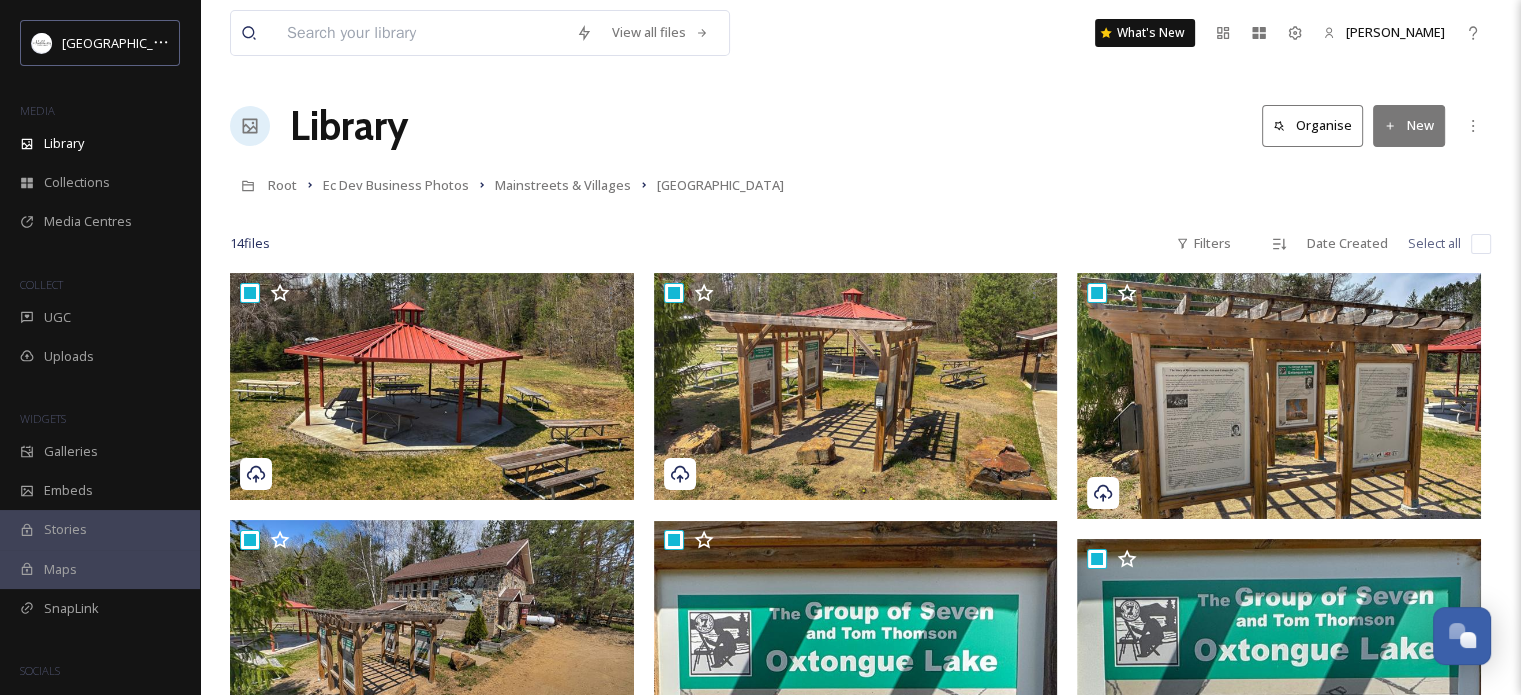 checkbox on "true" 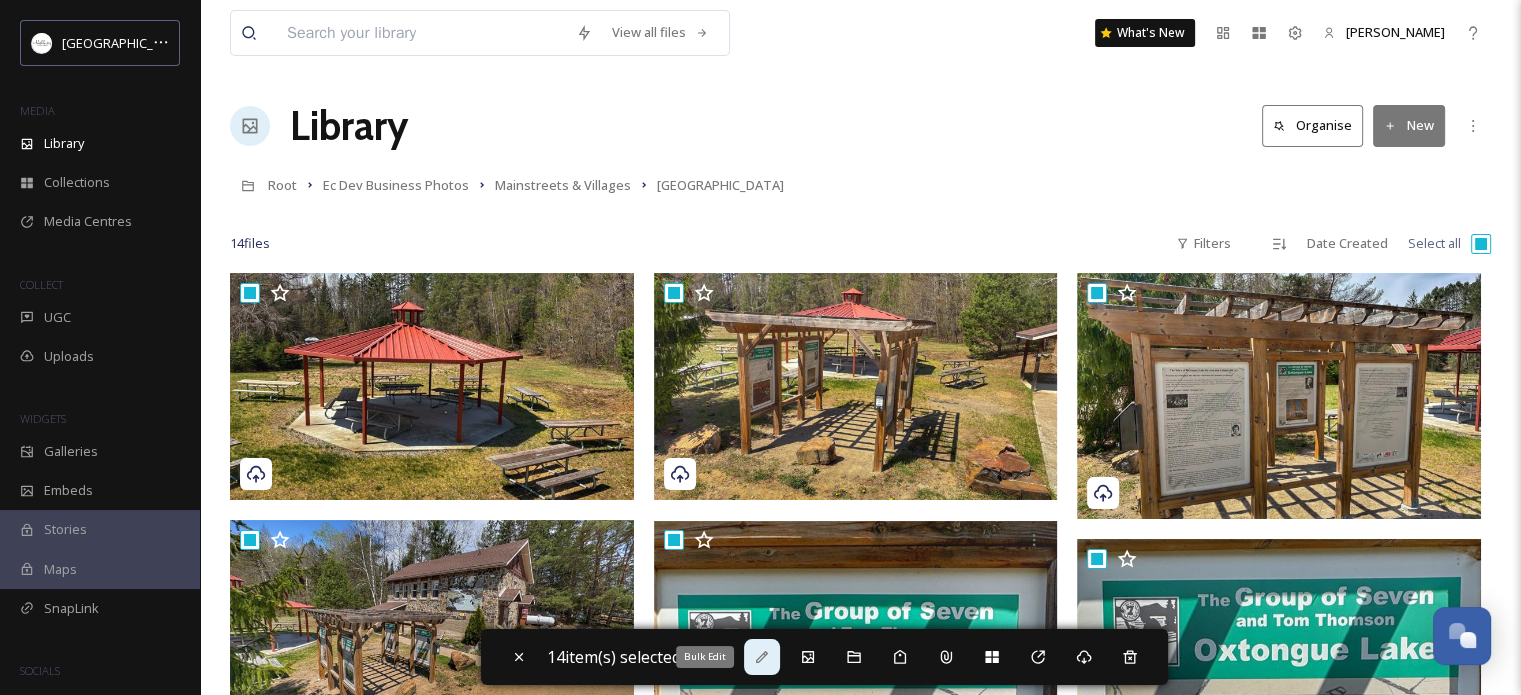 click 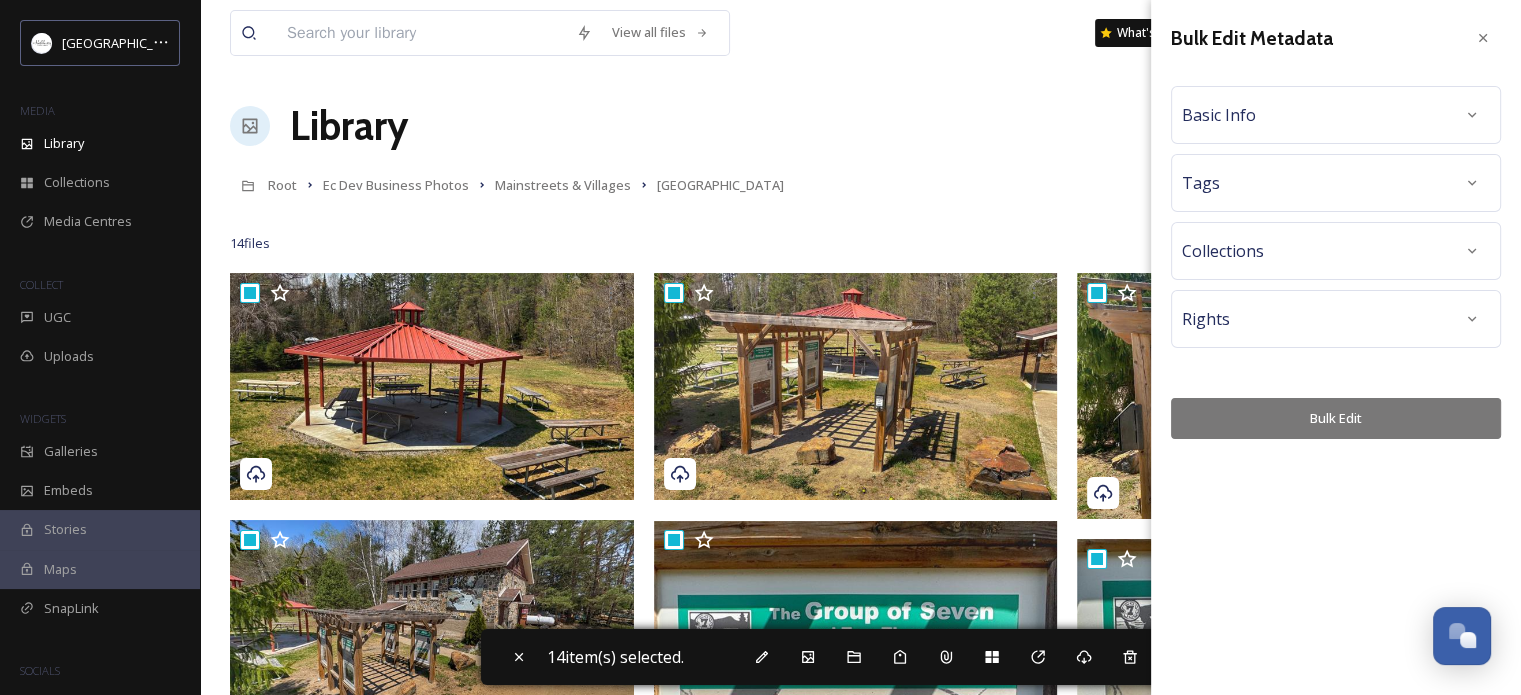 click on "Basic Info" at bounding box center (1336, 115) 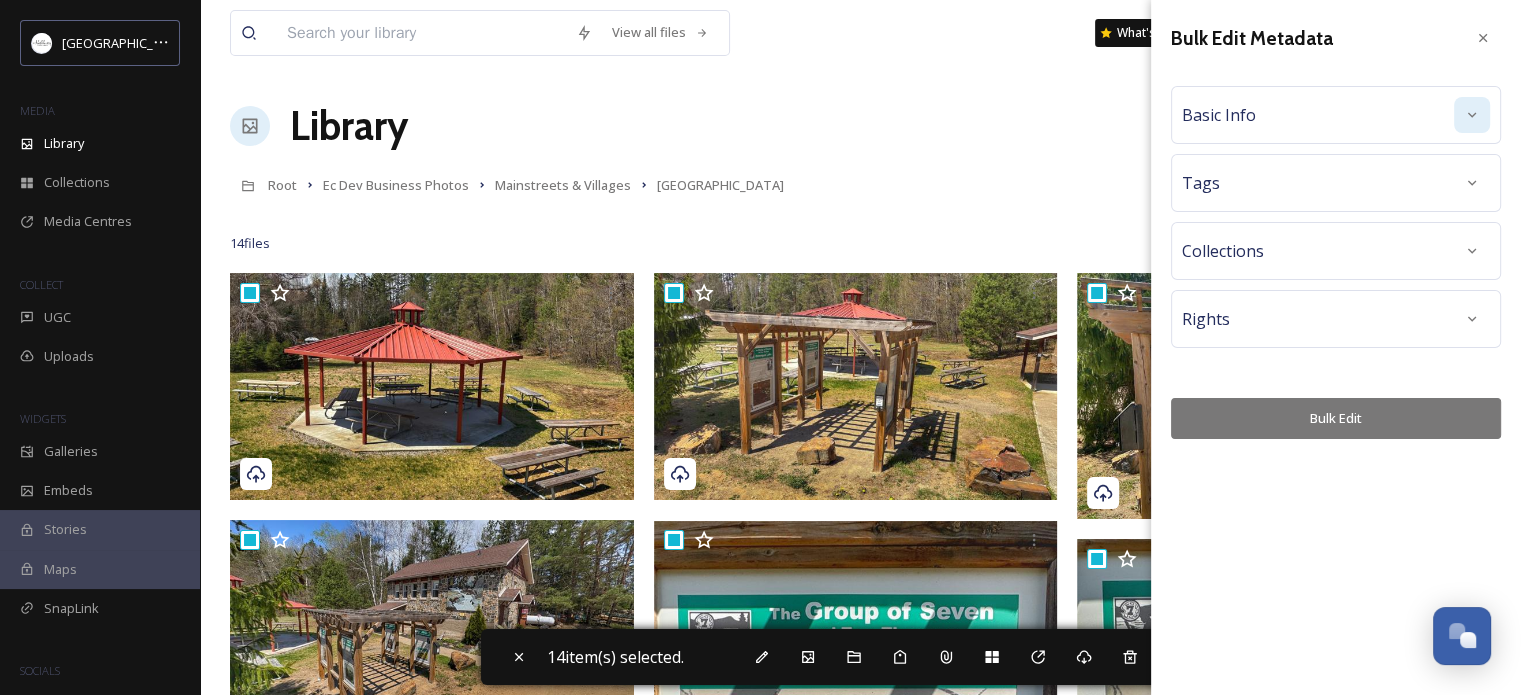 click 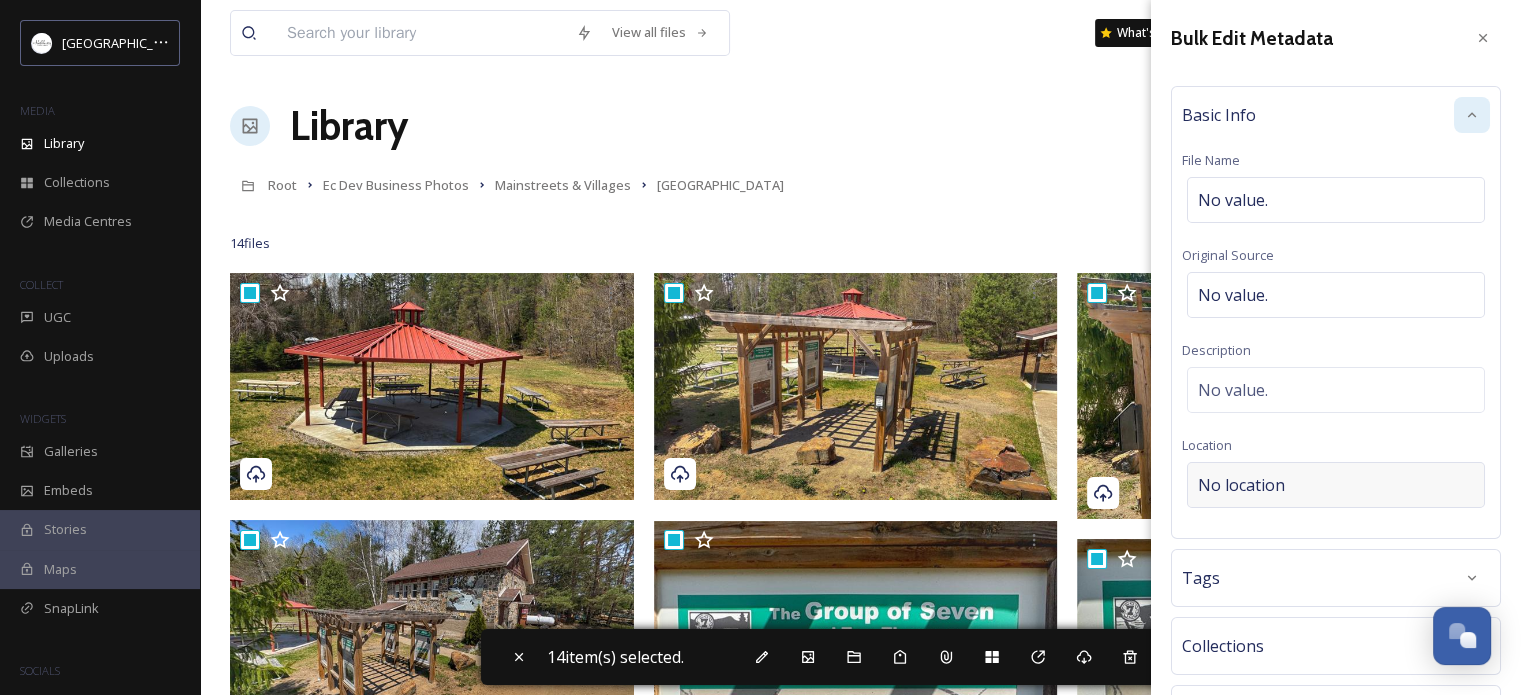 click on "No location" at bounding box center [1336, 485] 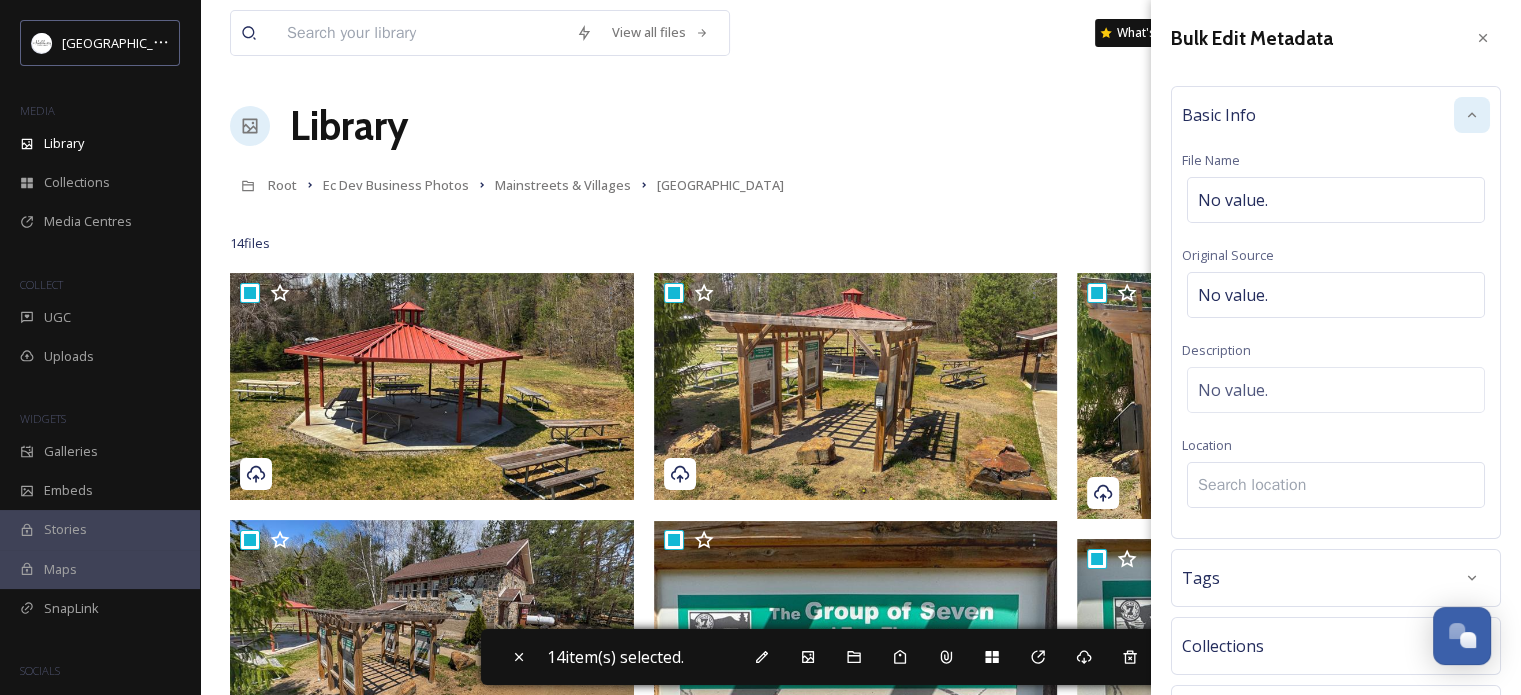click at bounding box center (1336, 485) 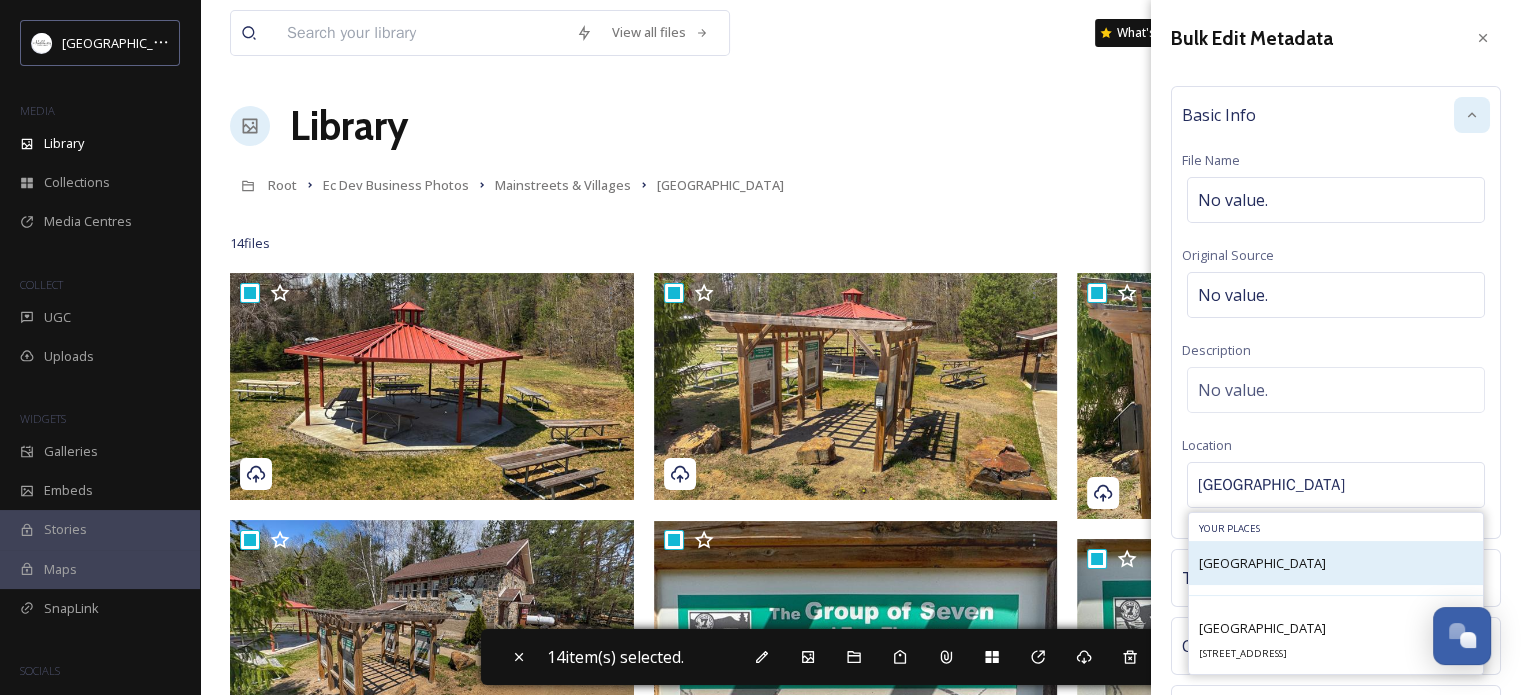 type on "[GEOGRAPHIC_DATA]" 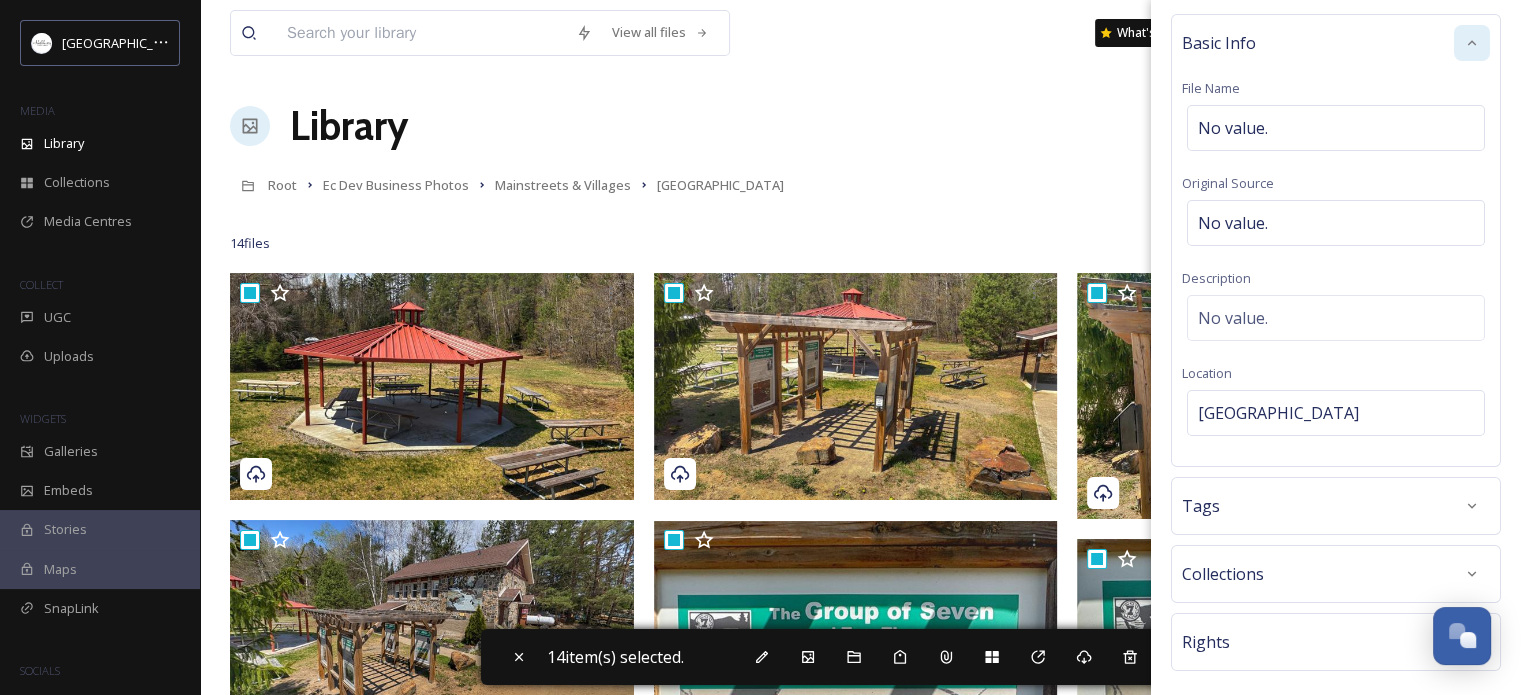 scroll, scrollTop: 155, scrollLeft: 0, axis: vertical 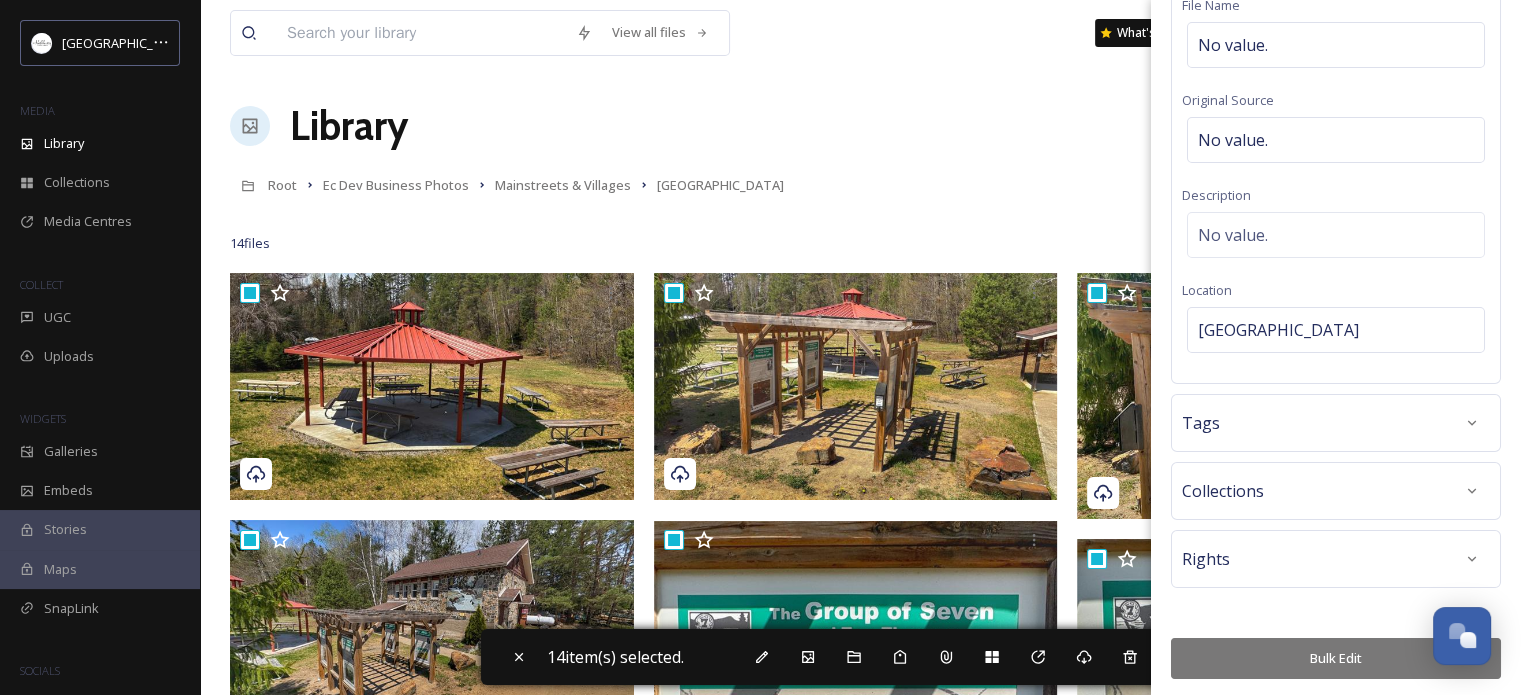 click on "Bulk Edit" at bounding box center (1336, 658) 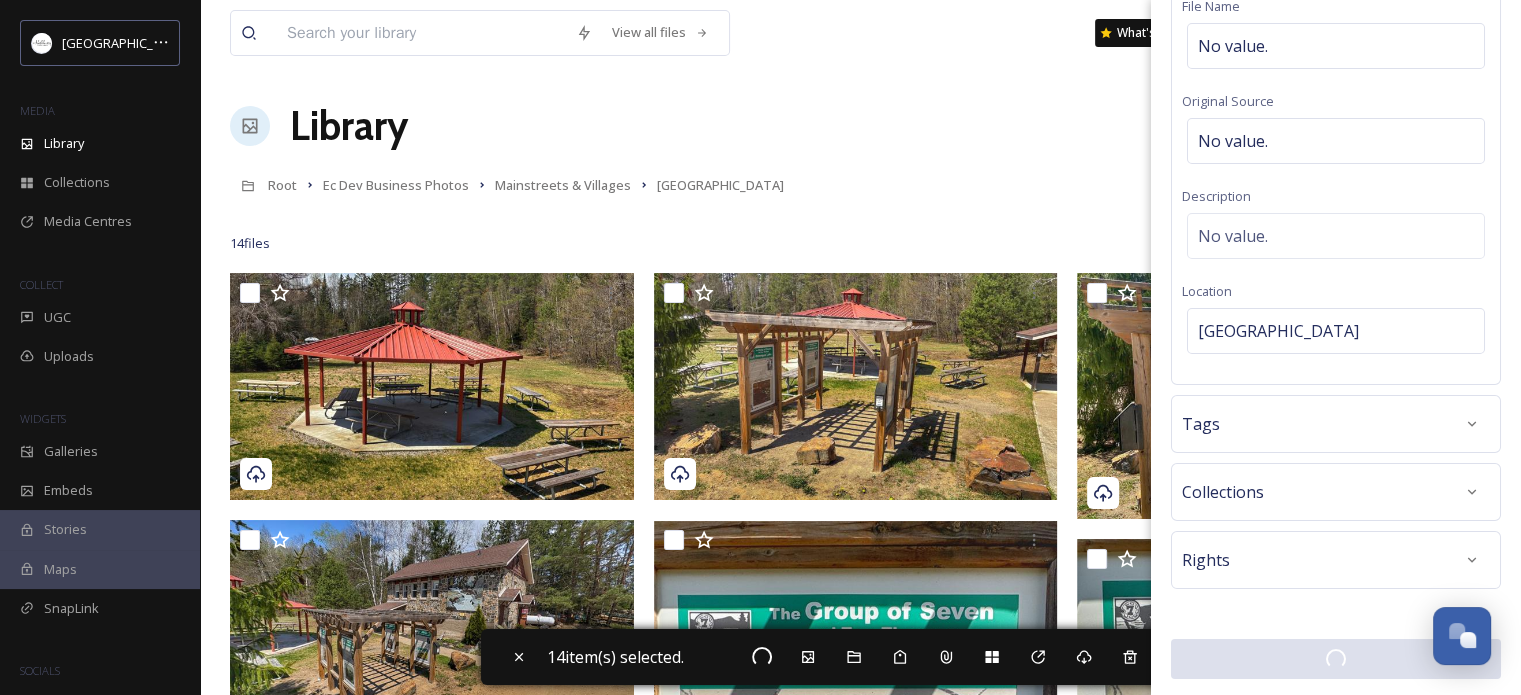 checkbox on "false" 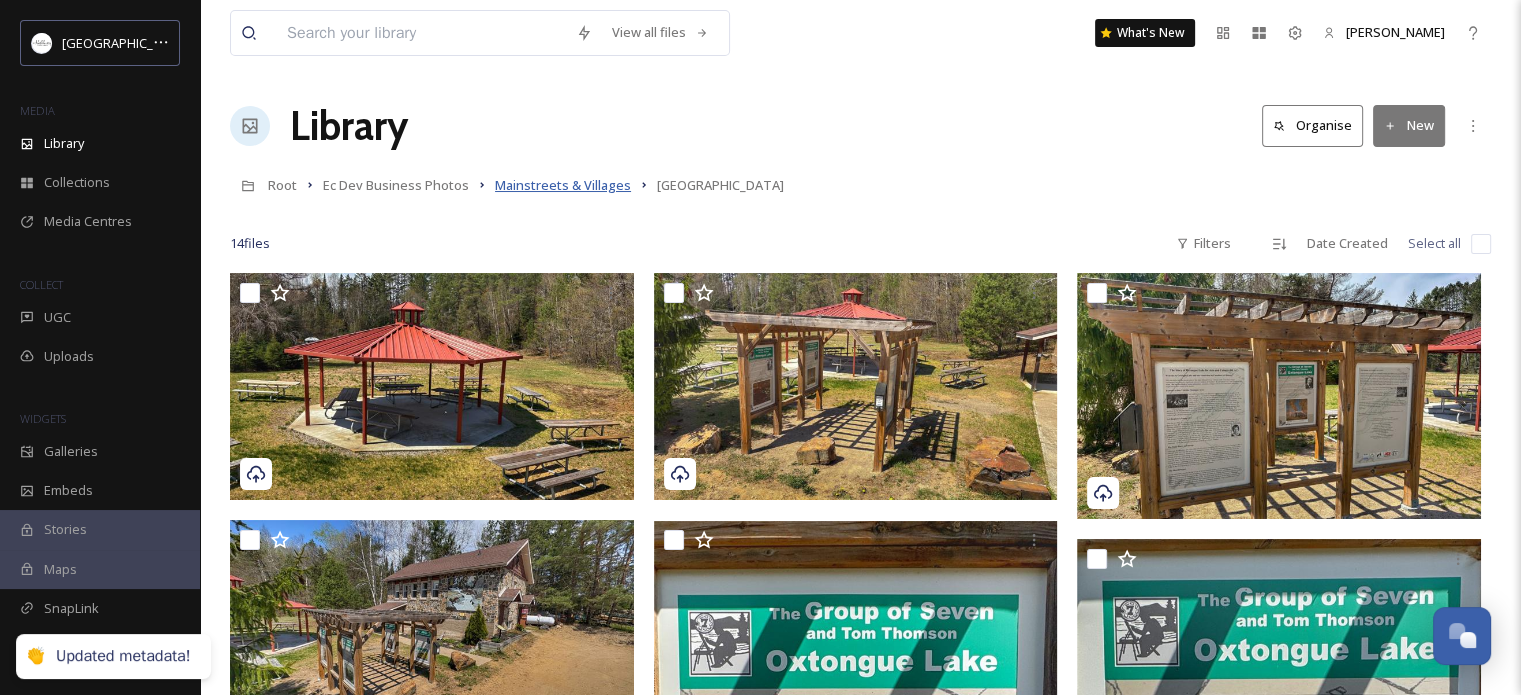 click on "Mainstreets & Villages" at bounding box center (563, 185) 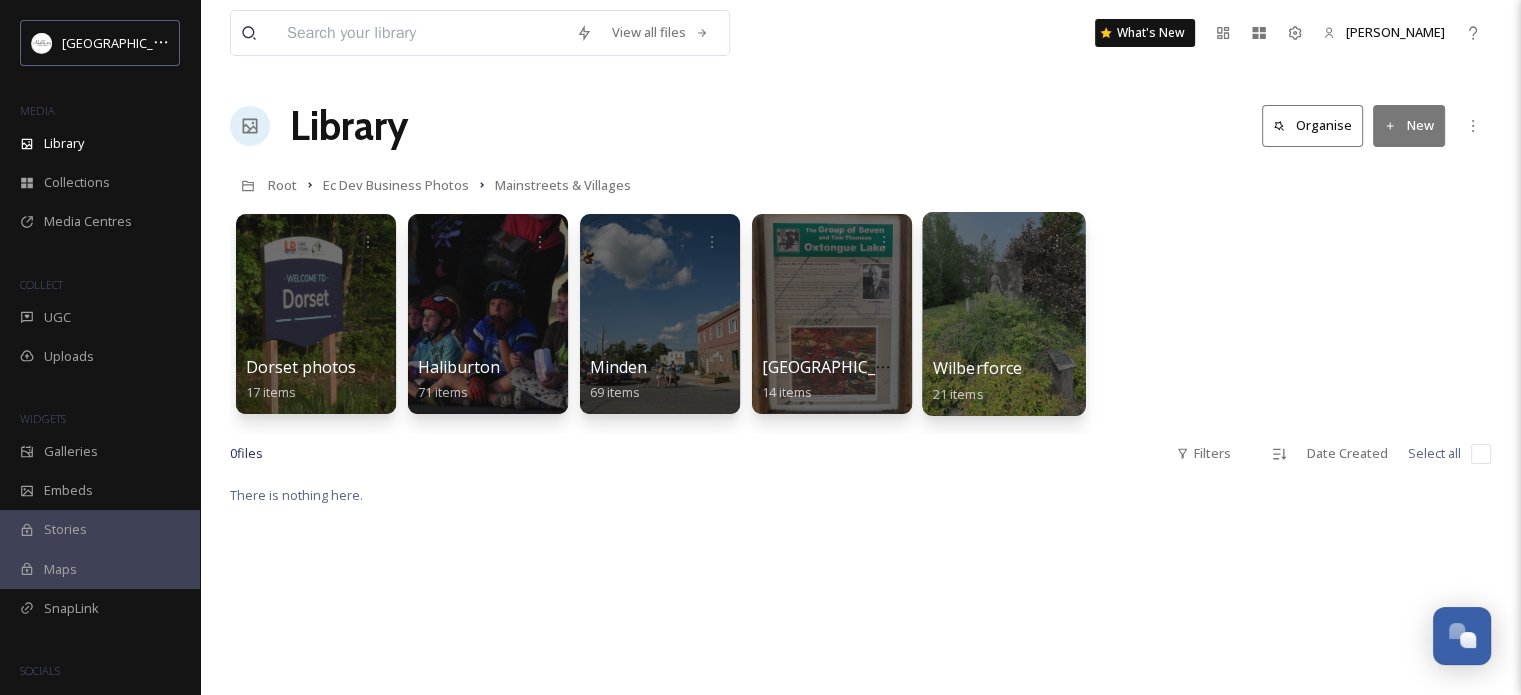 click at bounding box center (1003, 314) 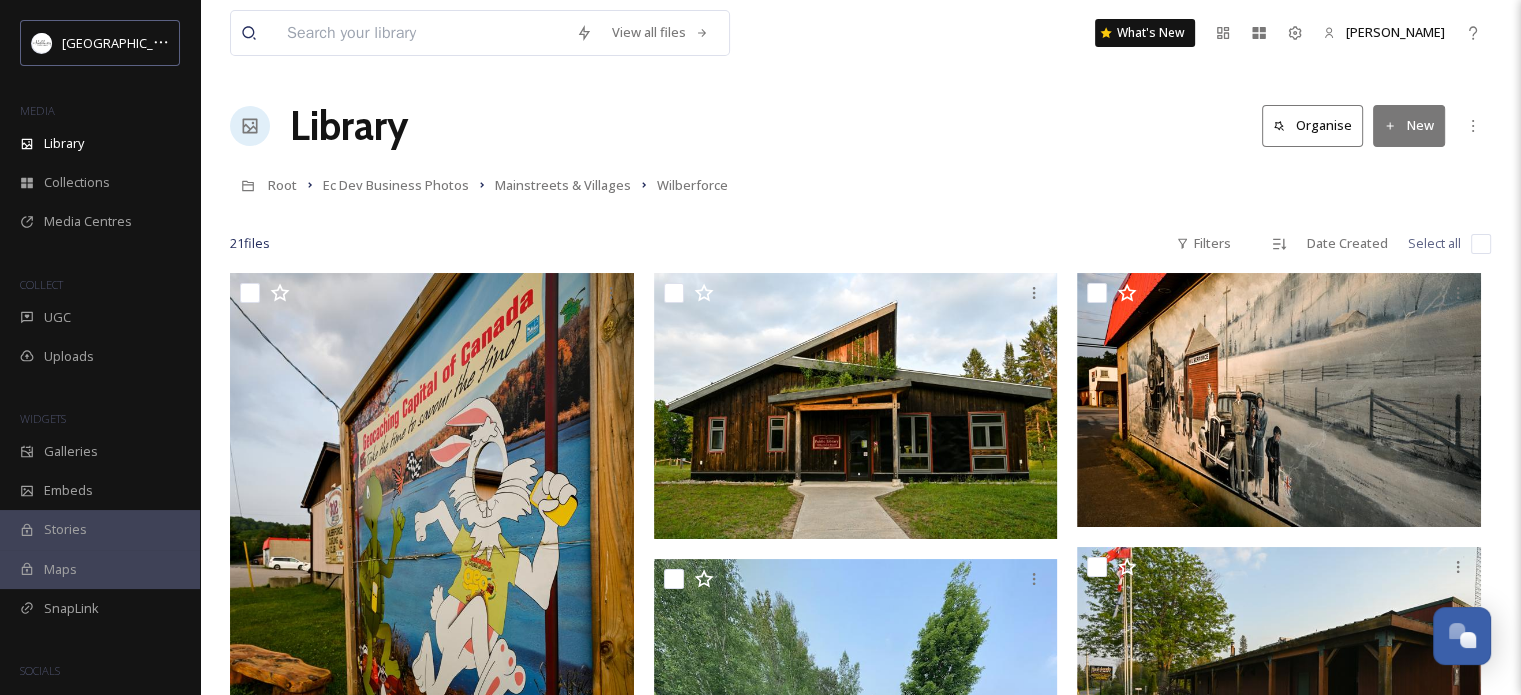 click at bounding box center (1481, 244) 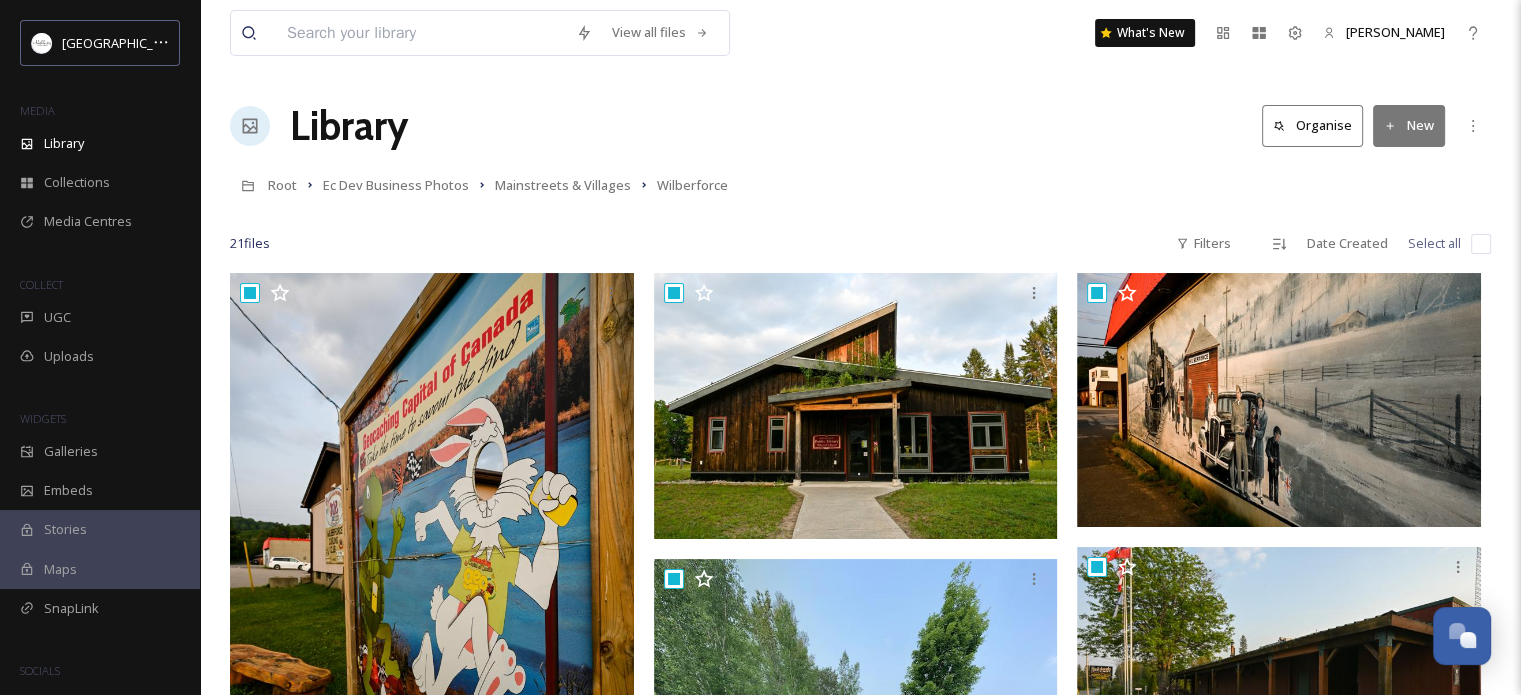 checkbox on "true" 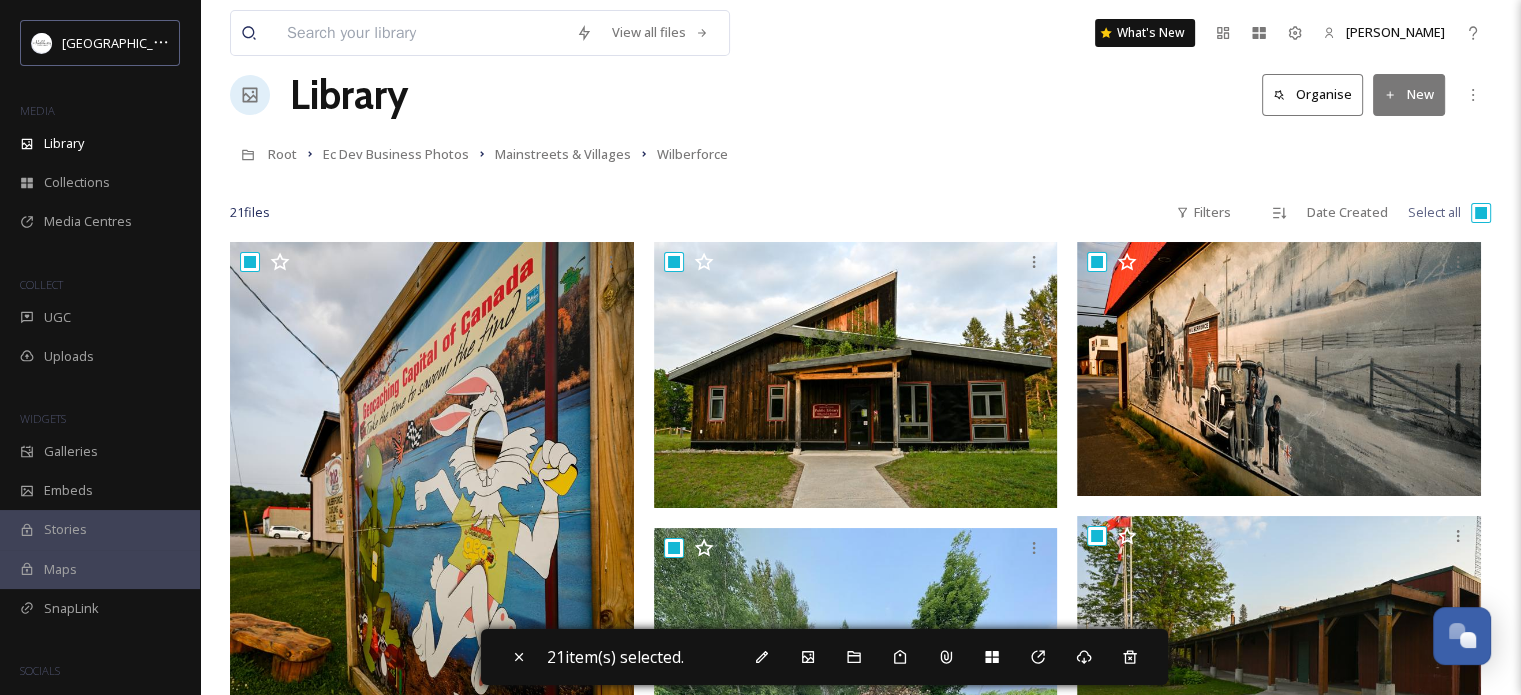 scroll, scrollTop: 0, scrollLeft: 0, axis: both 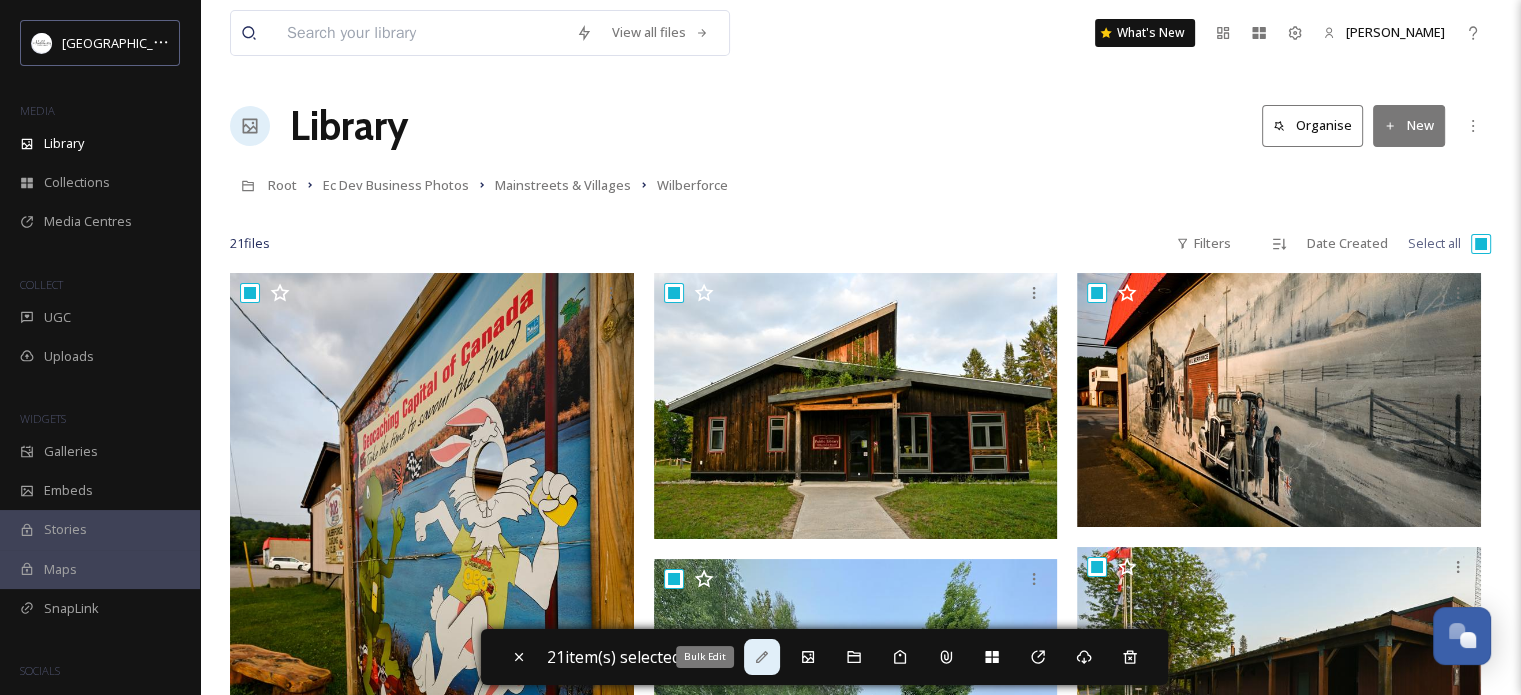 click 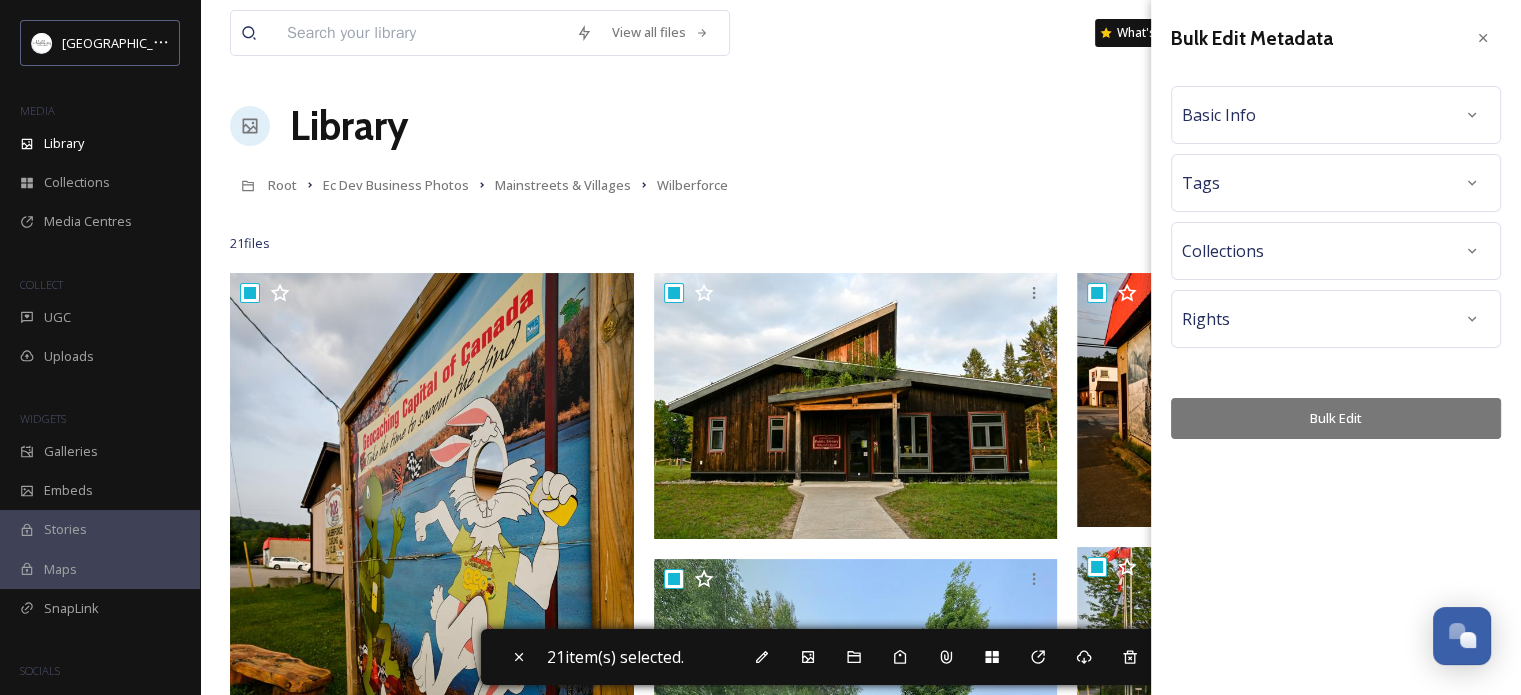click at bounding box center (1472, 115) 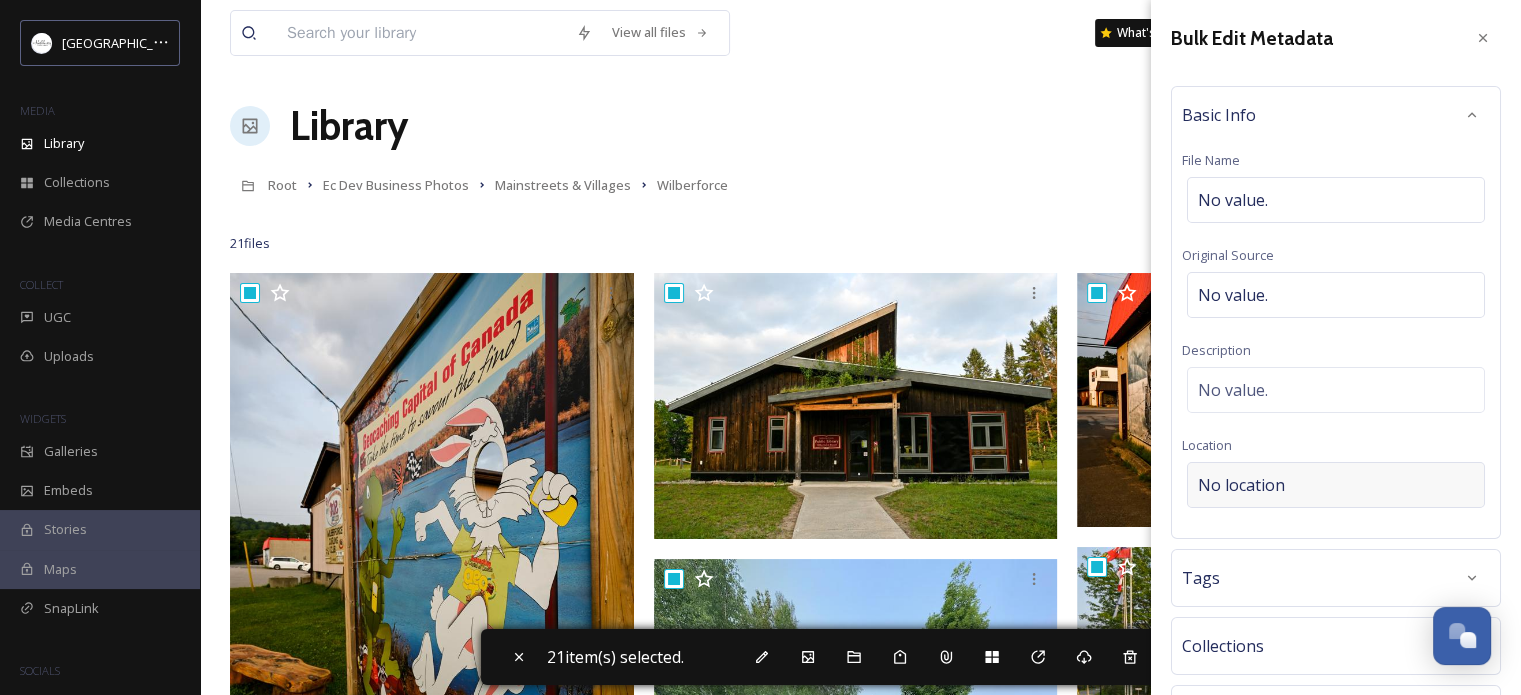 click on "No location" at bounding box center (1336, 485) 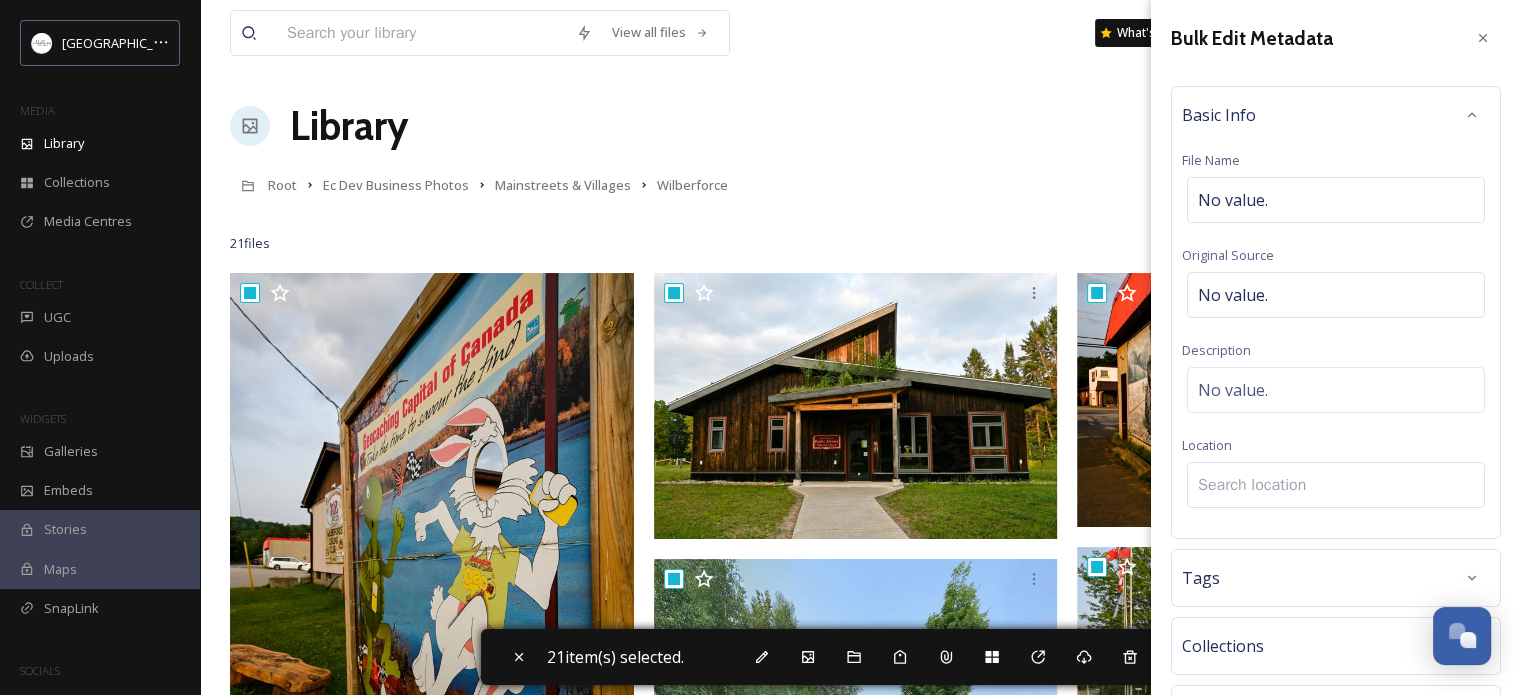 click at bounding box center [1336, 485] 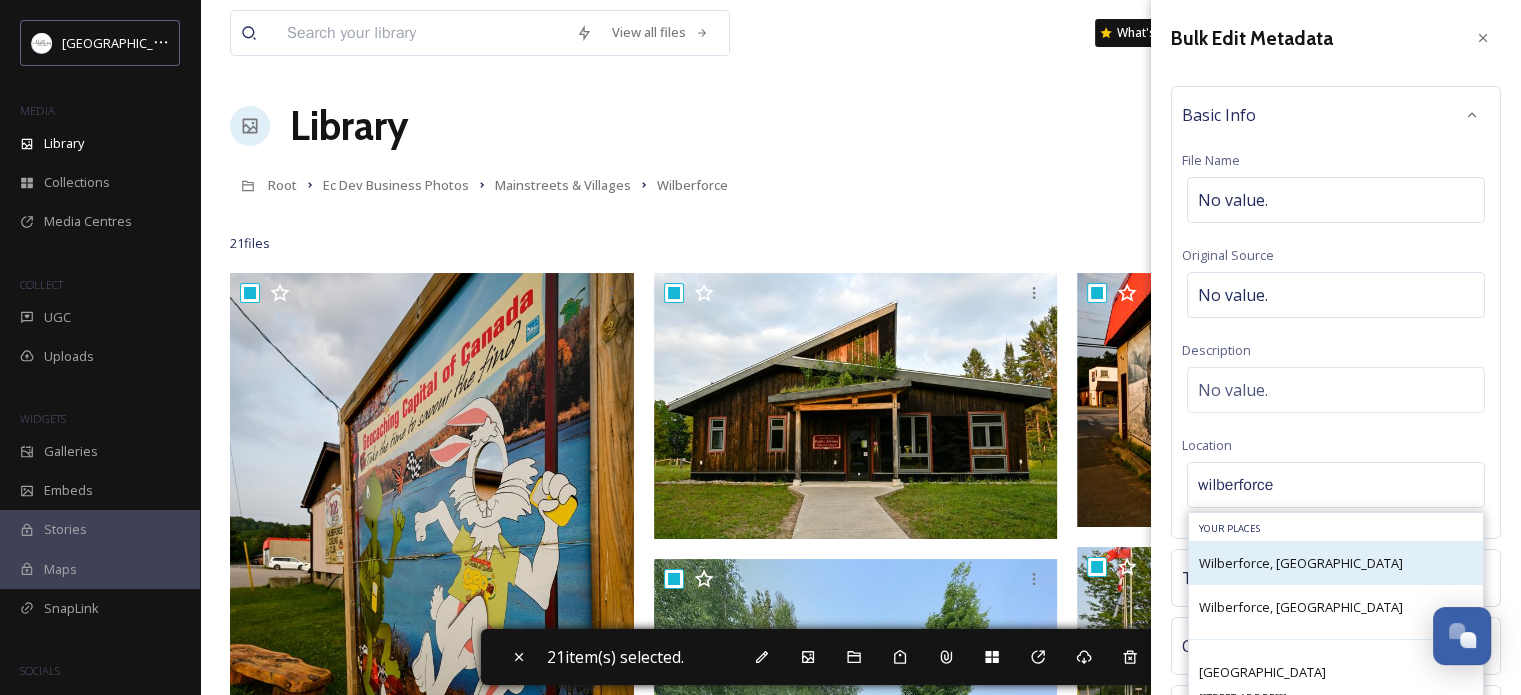 type on "wilberforce" 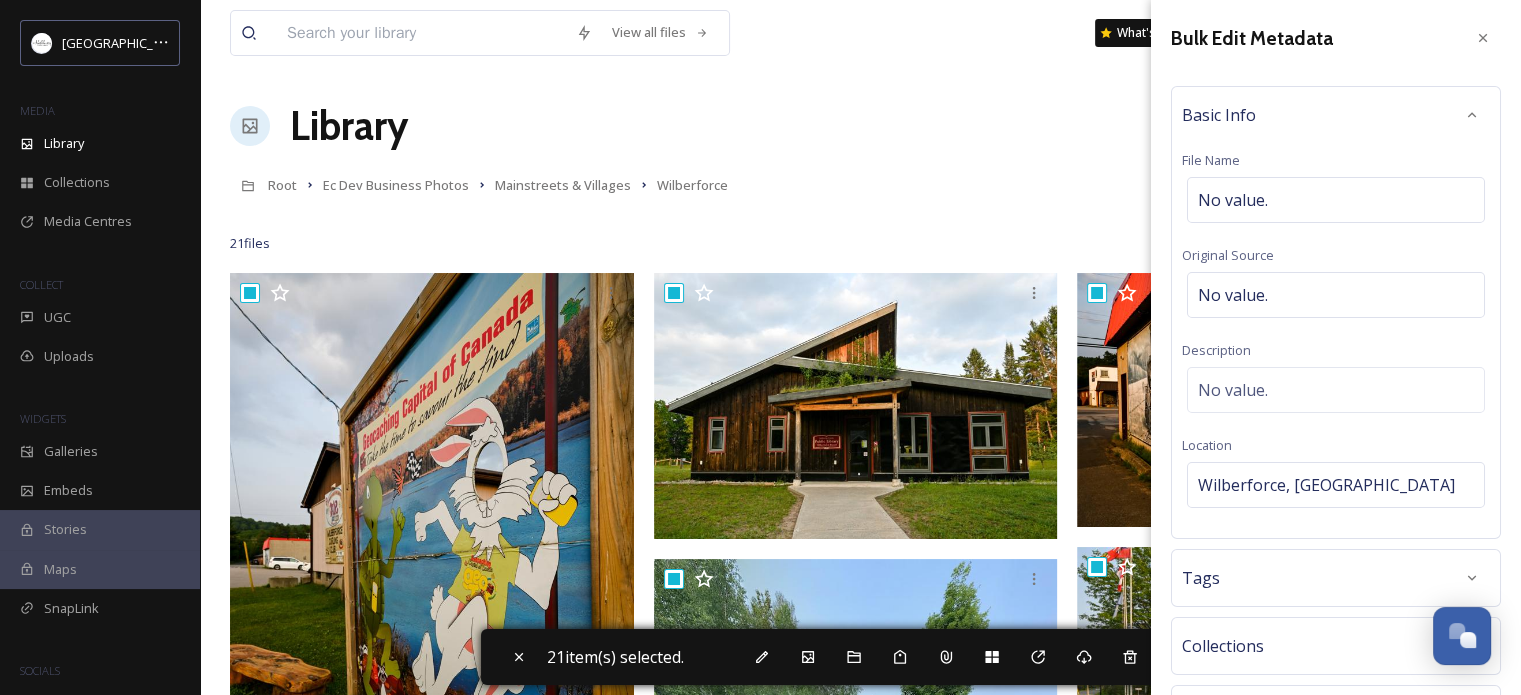 scroll, scrollTop: 155, scrollLeft: 0, axis: vertical 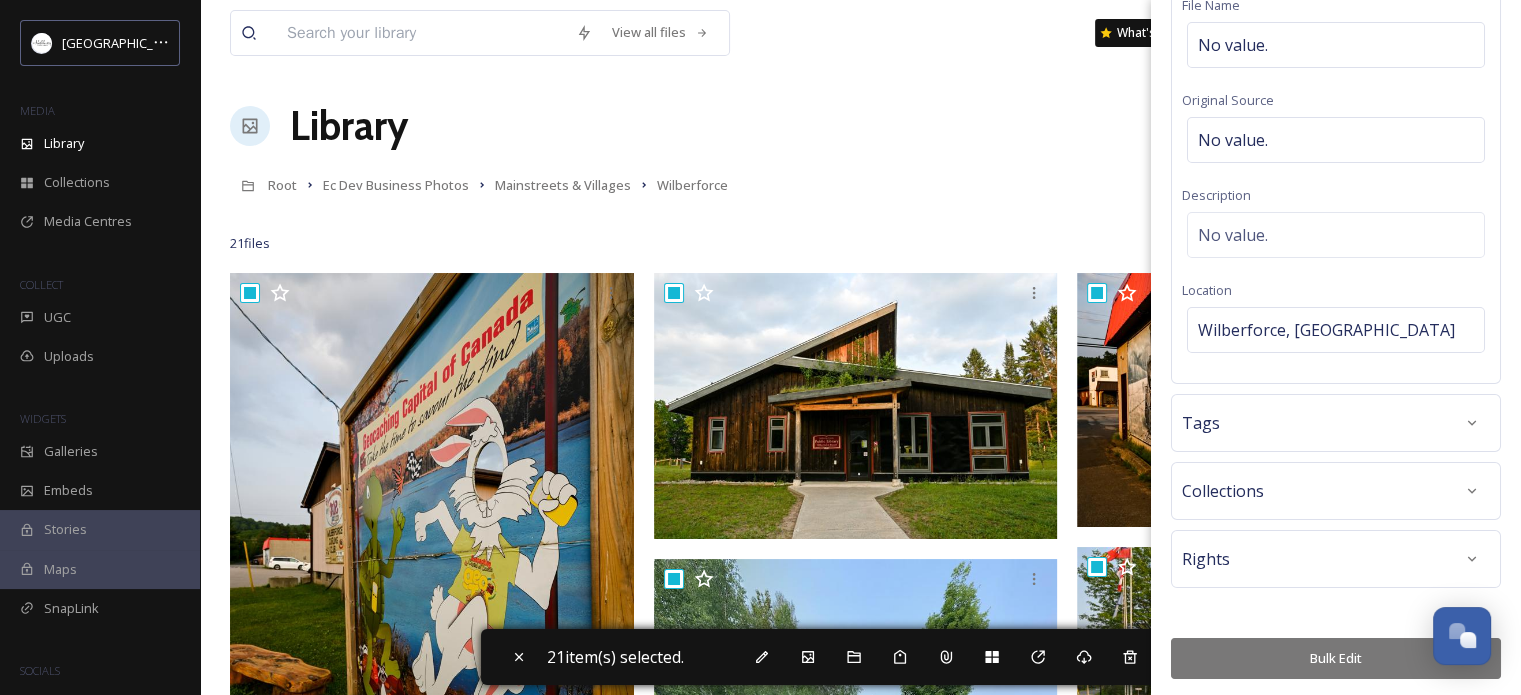click on "Bulk Edit" at bounding box center (1336, 658) 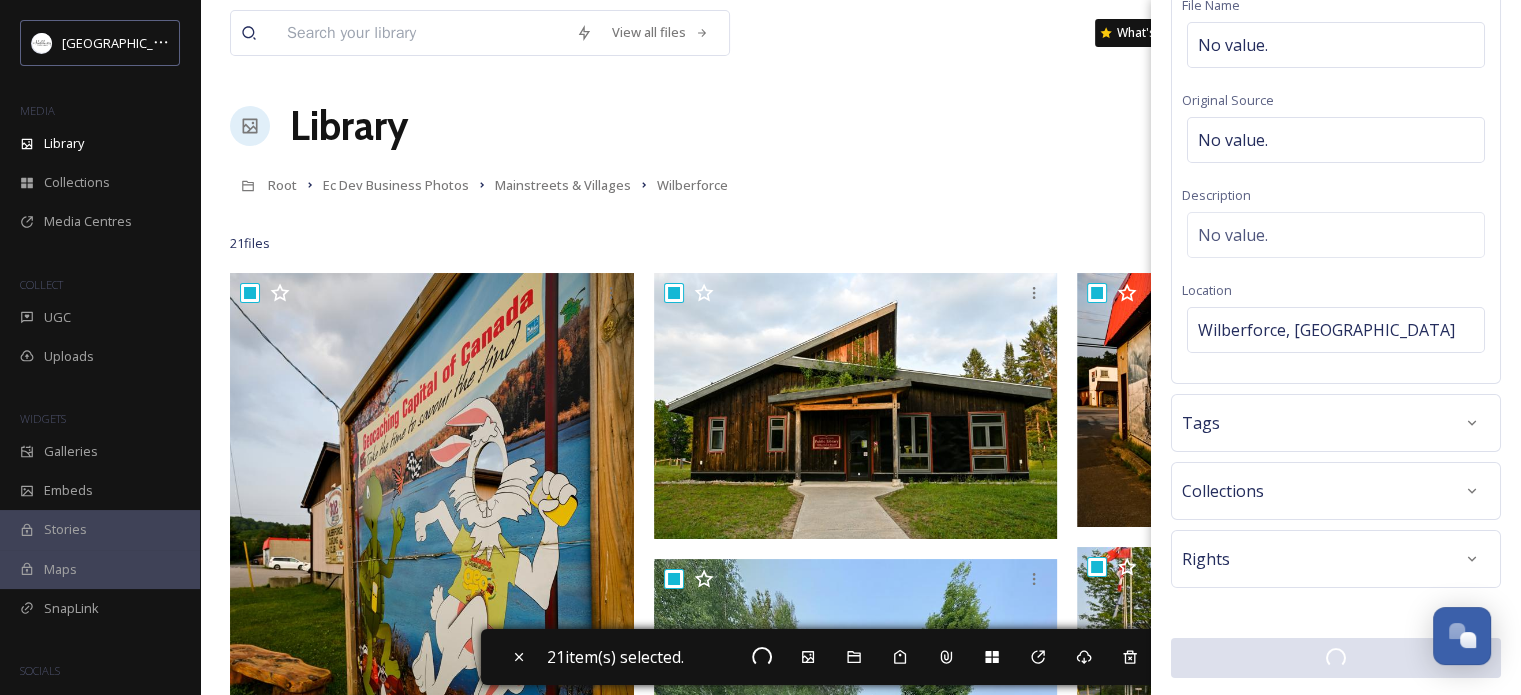 scroll, scrollTop: 154, scrollLeft: 0, axis: vertical 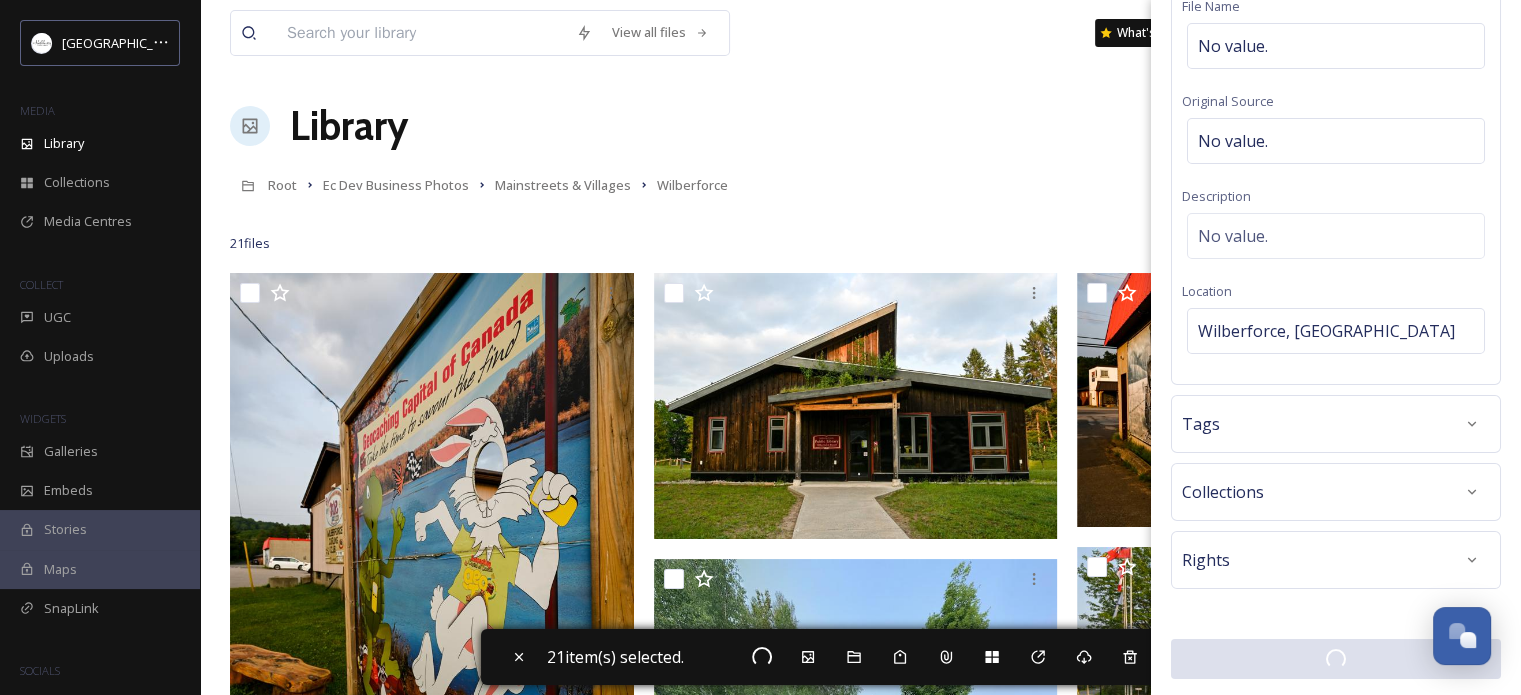checkbox on "false" 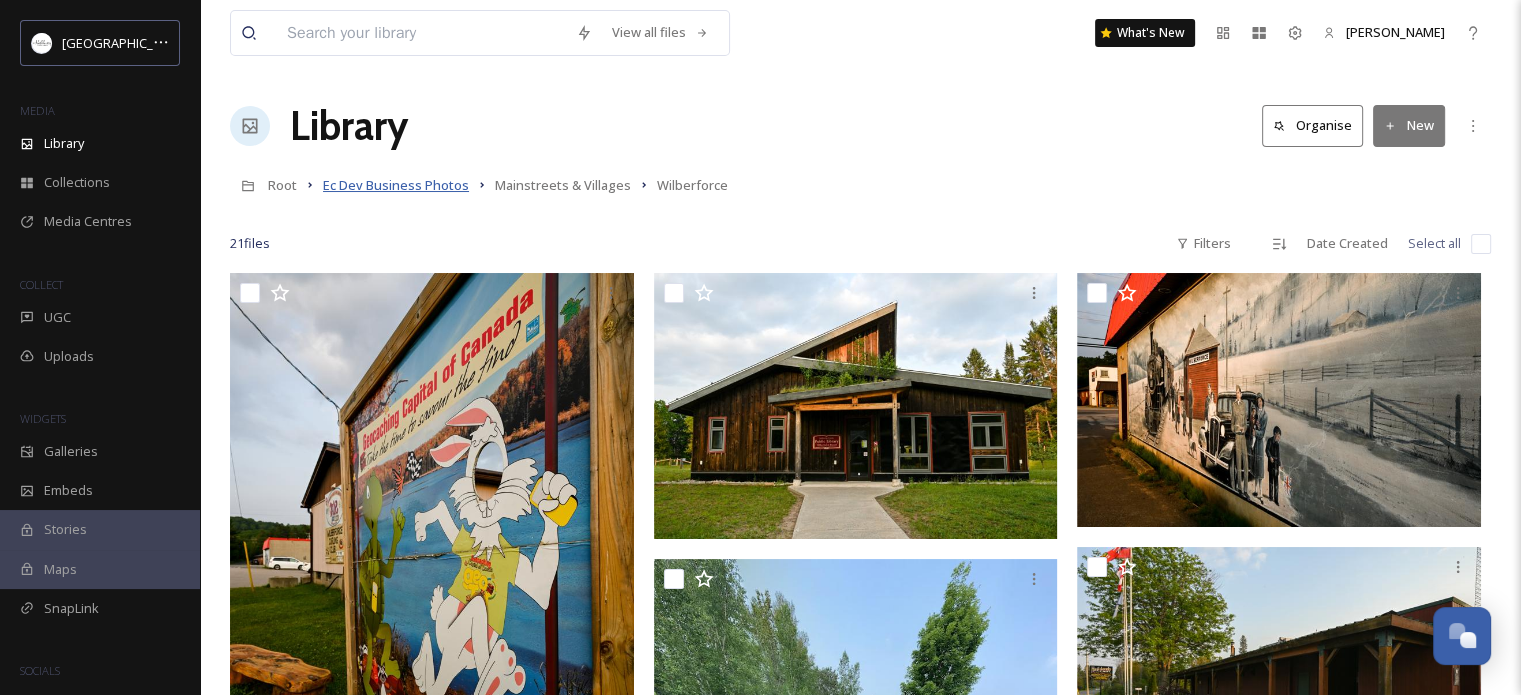click on "Ec Dev Business Photos" at bounding box center [396, 185] 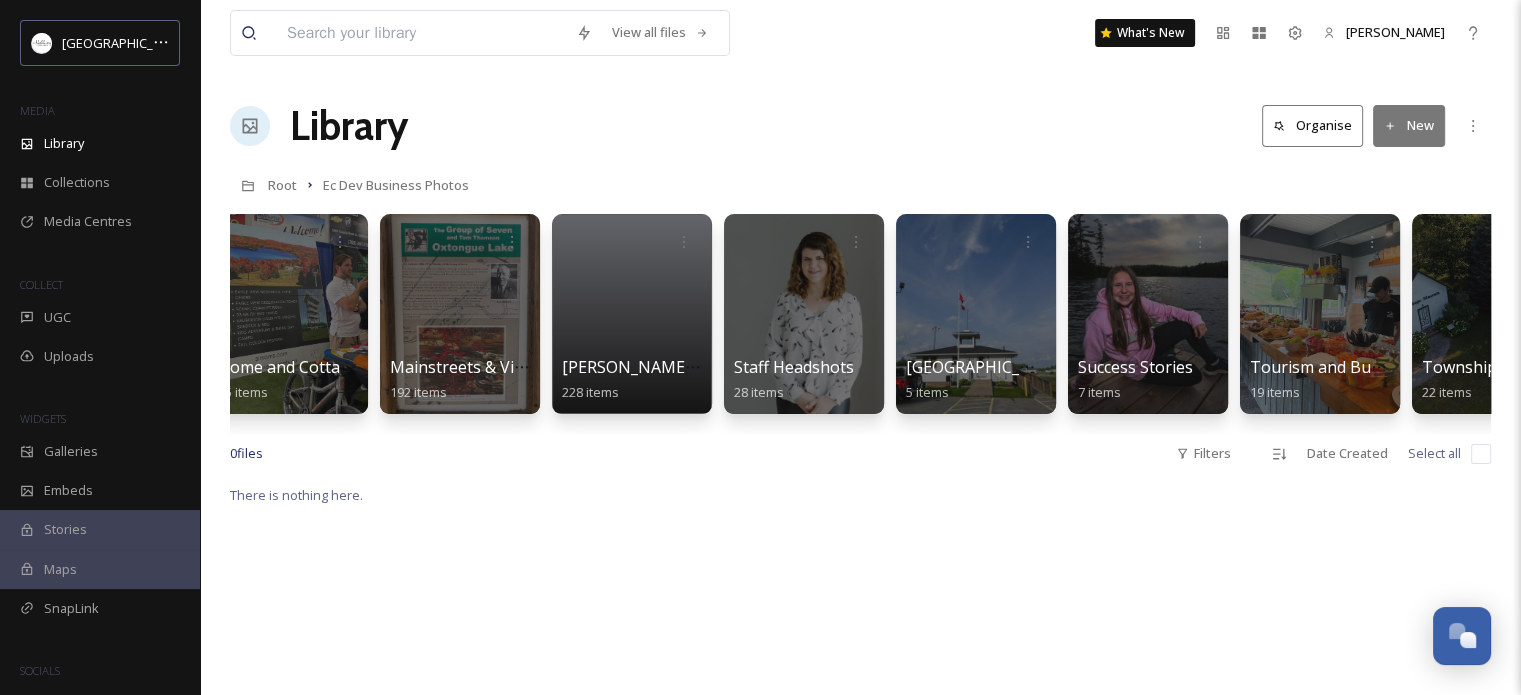 scroll, scrollTop: 0, scrollLeft: 556, axis: horizontal 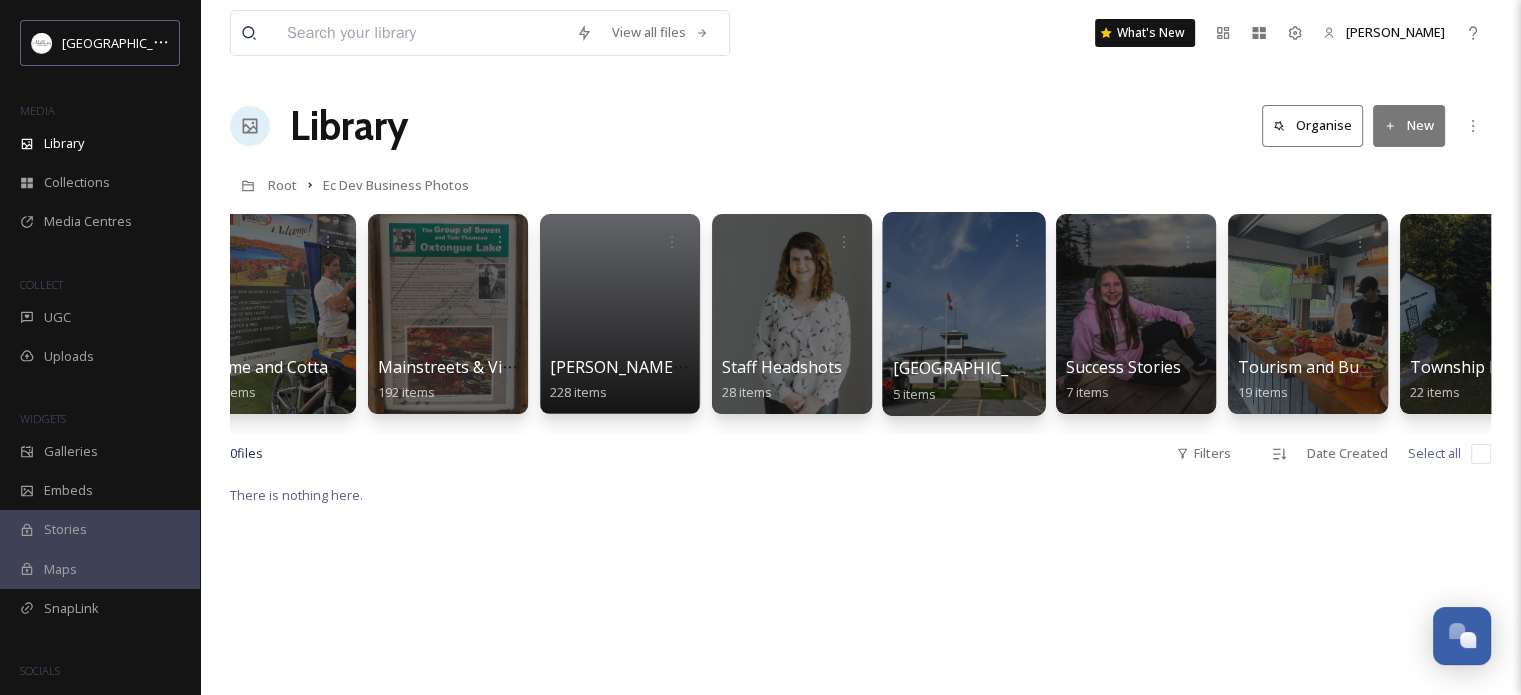 click at bounding box center (963, 314) 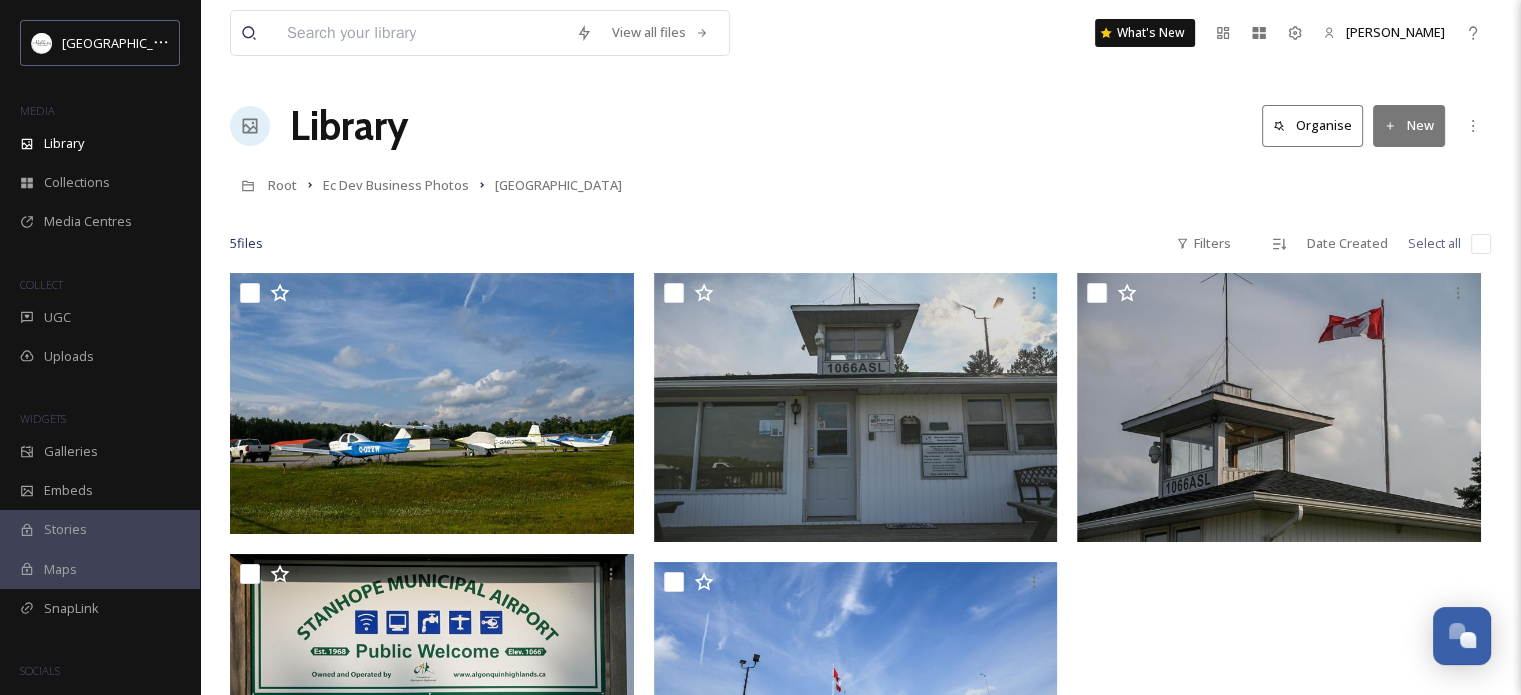 click at bounding box center (1481, 244) 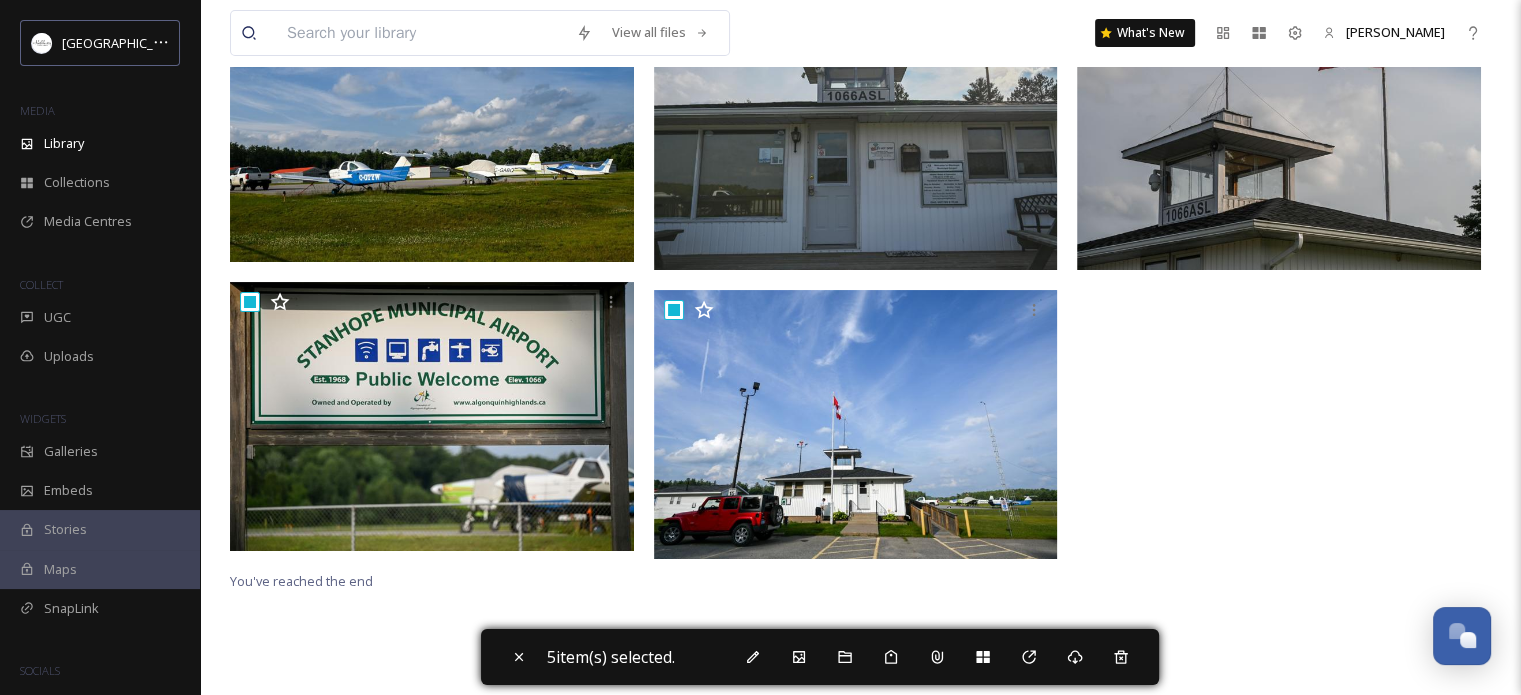 scroll, scrollTop: 0, scrollLeft: 0, axis: both 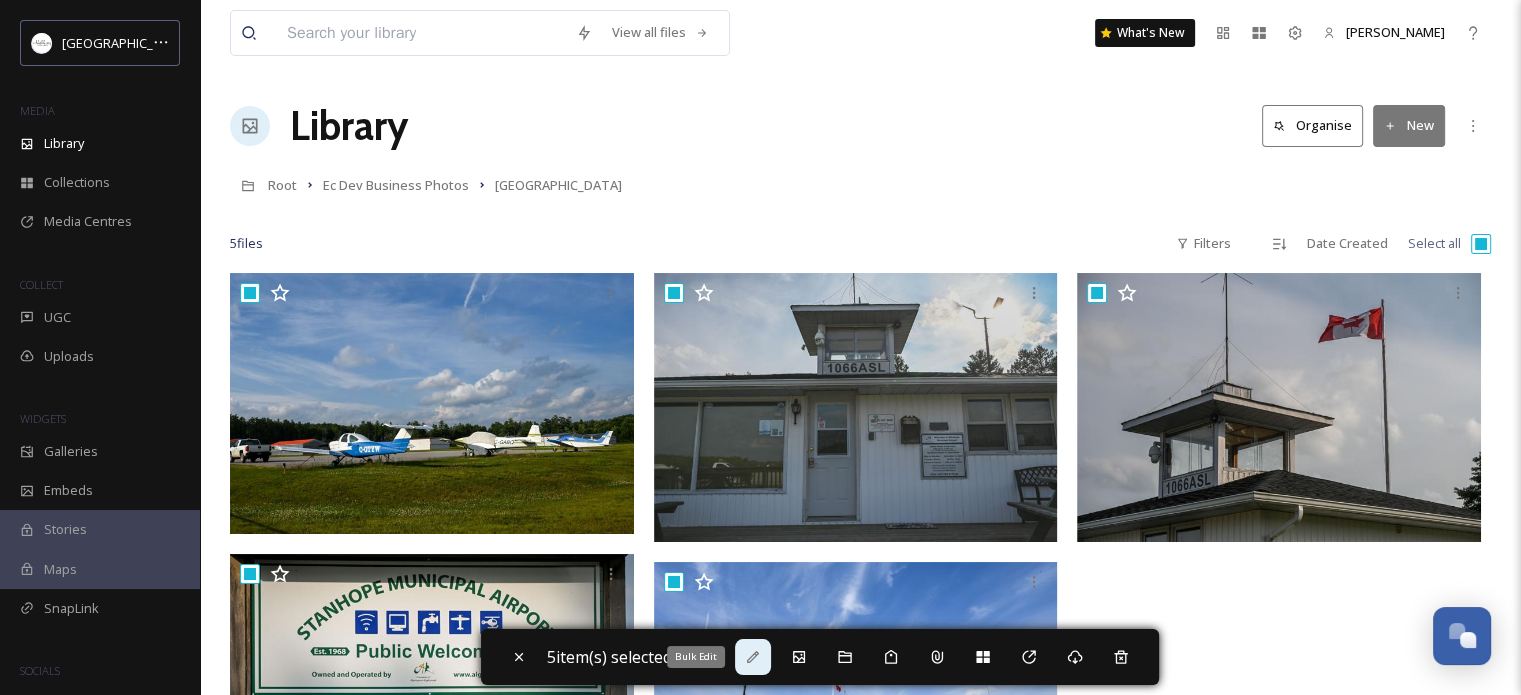 click on "Bulk Edit" at bounding box center [753, 657] 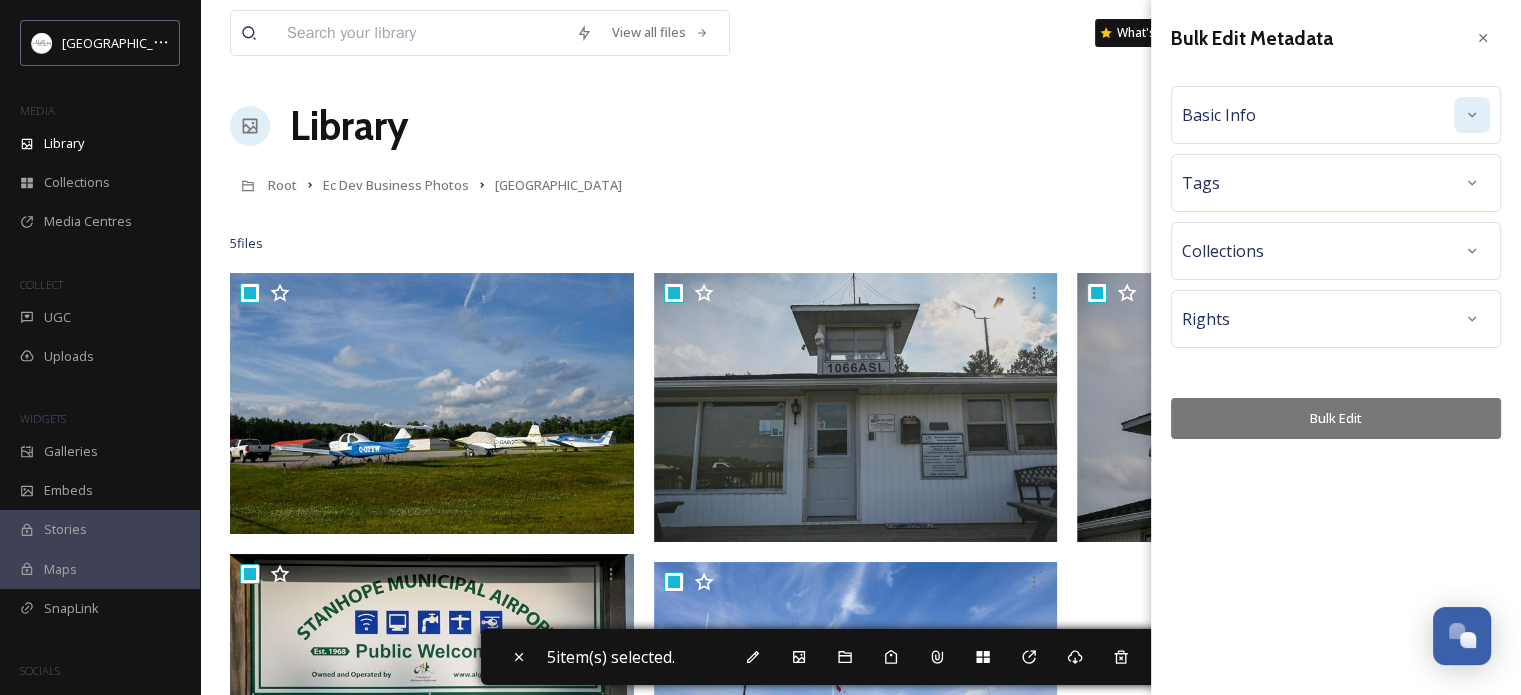 click at bounding box center [1472, 115] 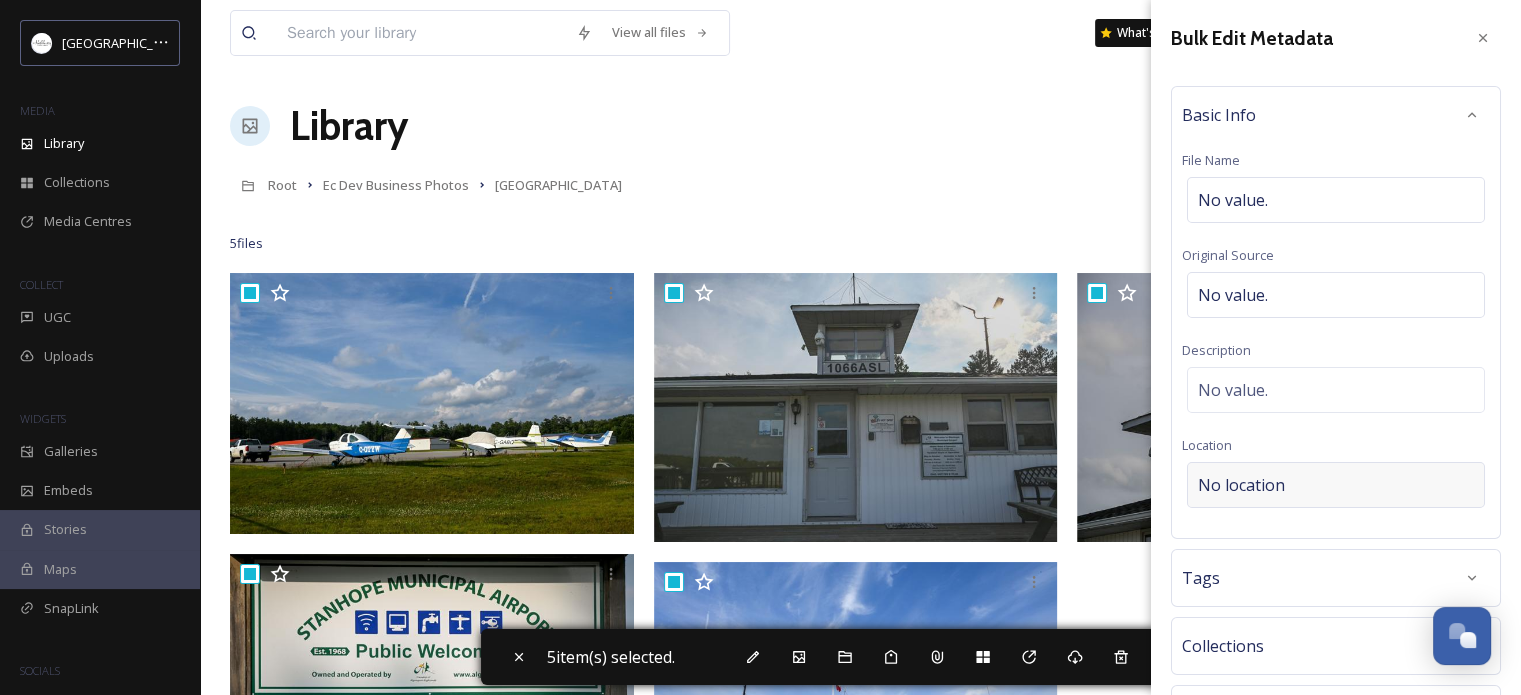 click on "No location" at bounding box center [1336, 485] 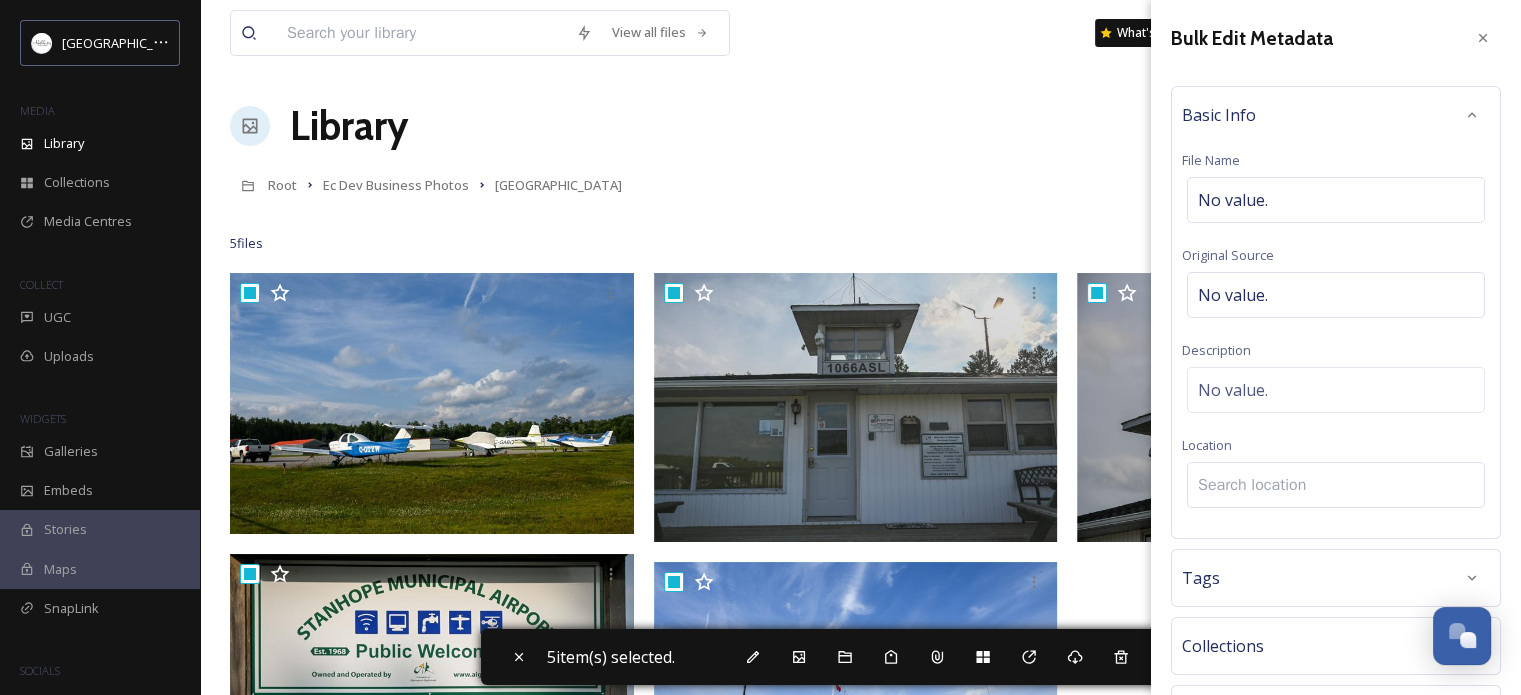 click at bounding box center (1336, 485) 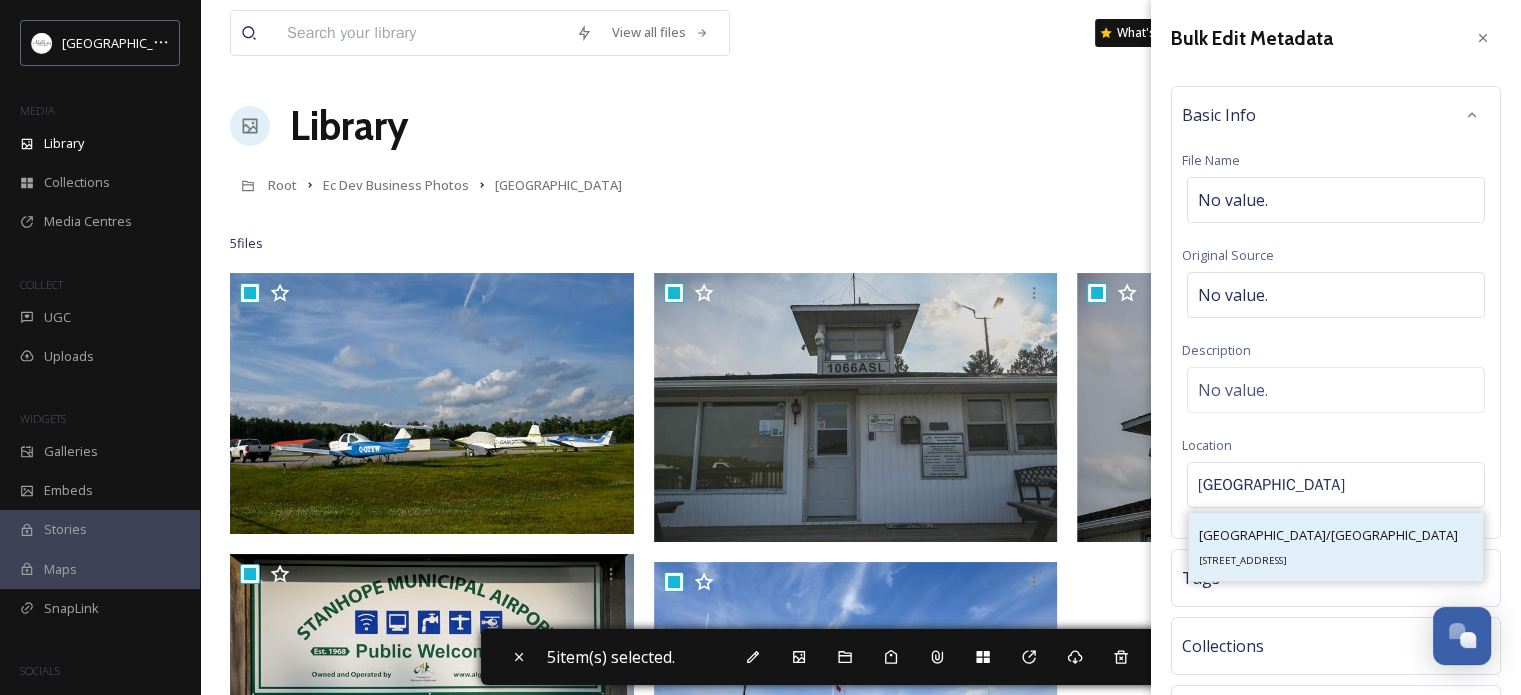 click on "[GEOGRAPHIC_DATA]/[GEOGRAPHIC_DATA]" at bounding box center [1328, 535] 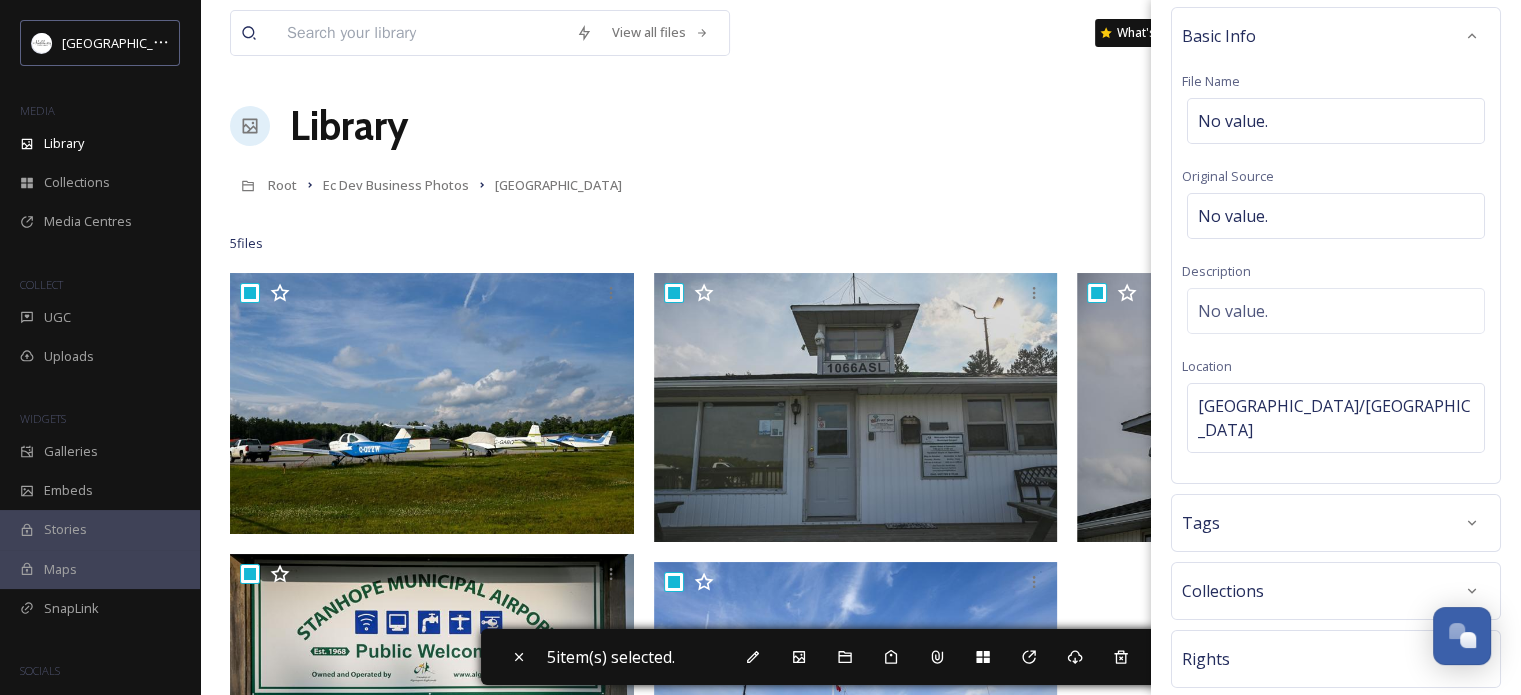 scroll, scrollTop: 179, scrollLeft: 0, axis: vertical 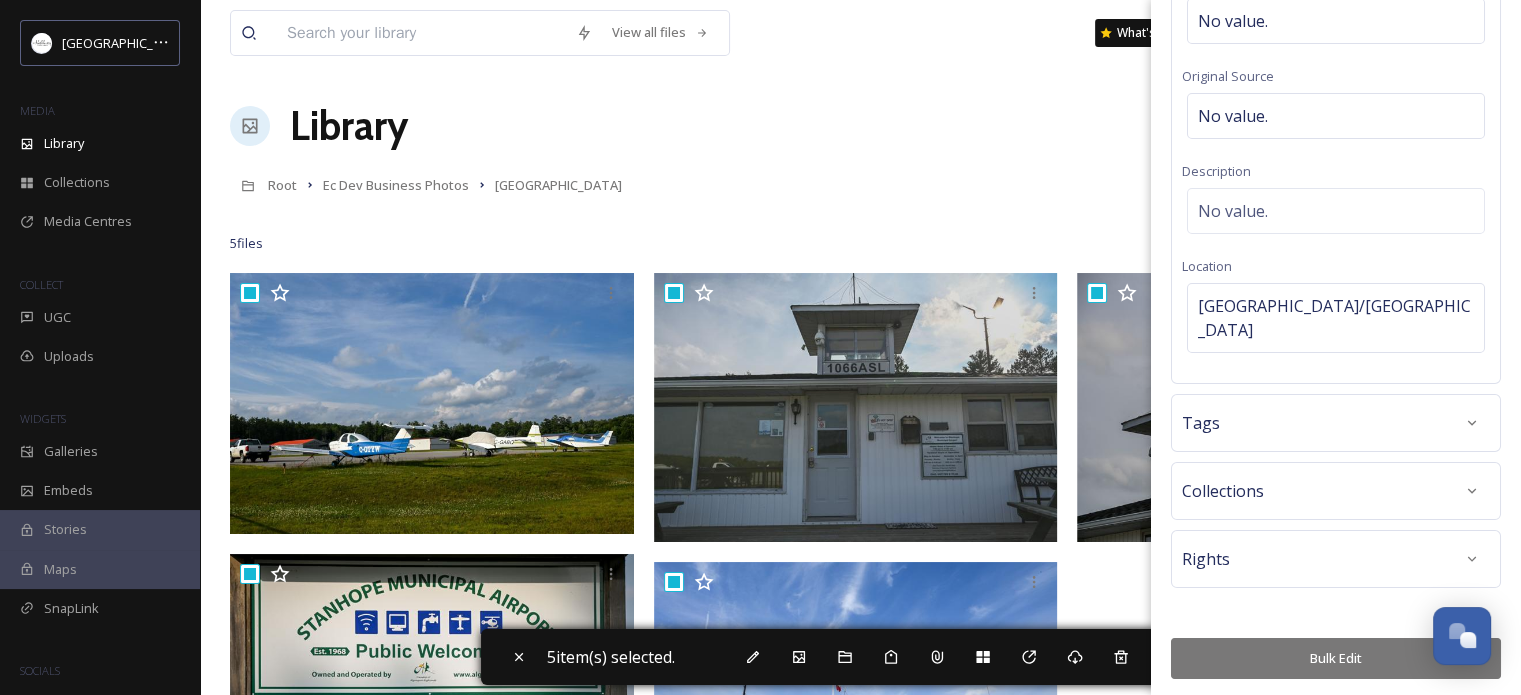 click on "Bulk Edit" at bounding box center (1336, 658) 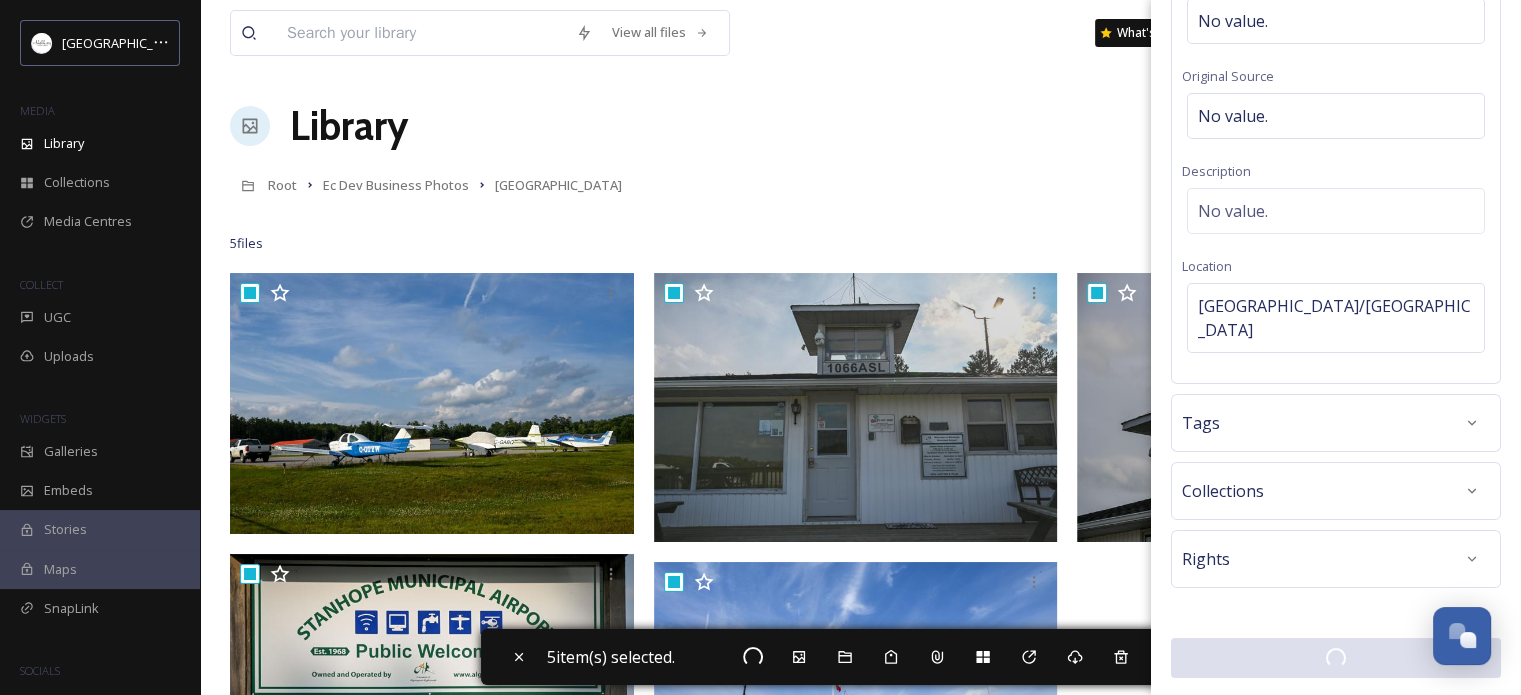 scroll, scrollTop: 178, scrollLeft: 0, axis: vertical 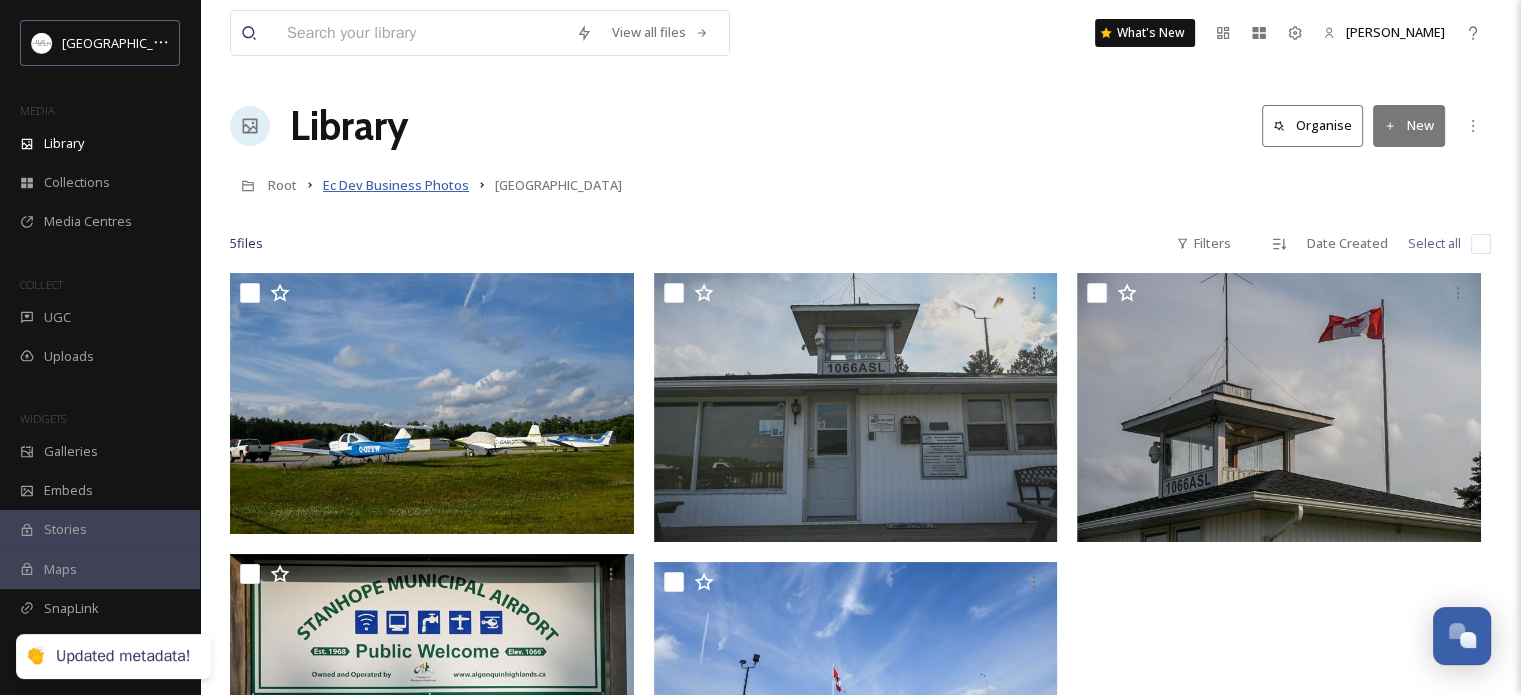 click on "Ec Dev Business Photos" at bounding box center [396, 185] 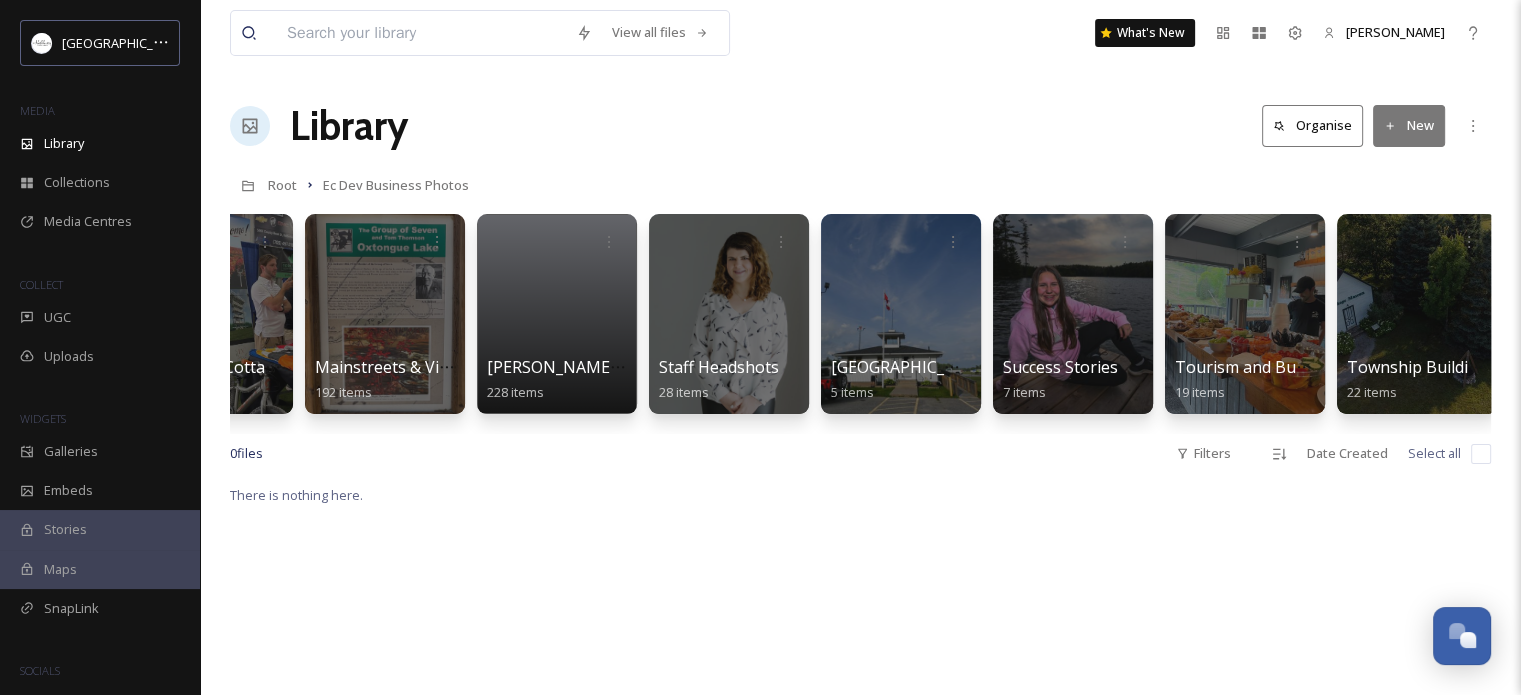 scroll, scrollTop: 0, scrollLeft: 631, axis: horizontal 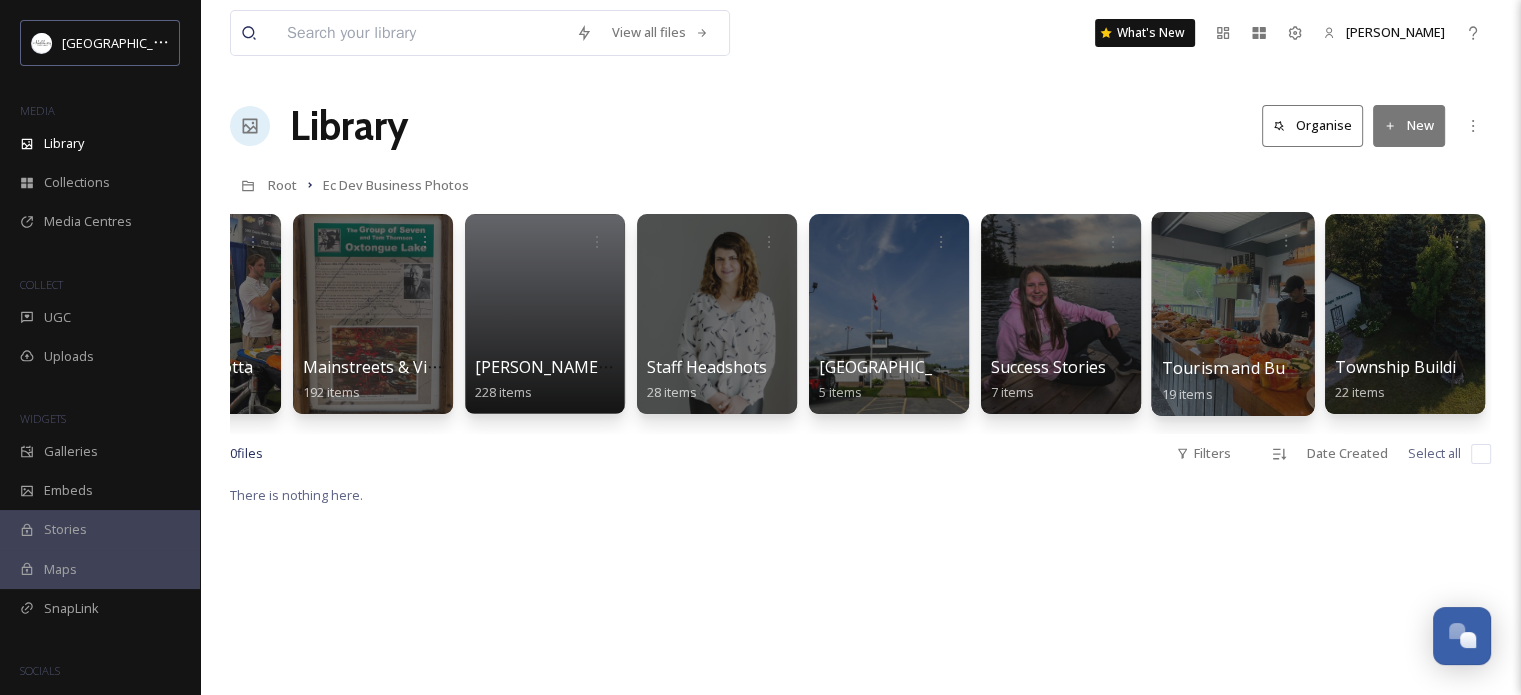 click at bounding box center [1232, 314] 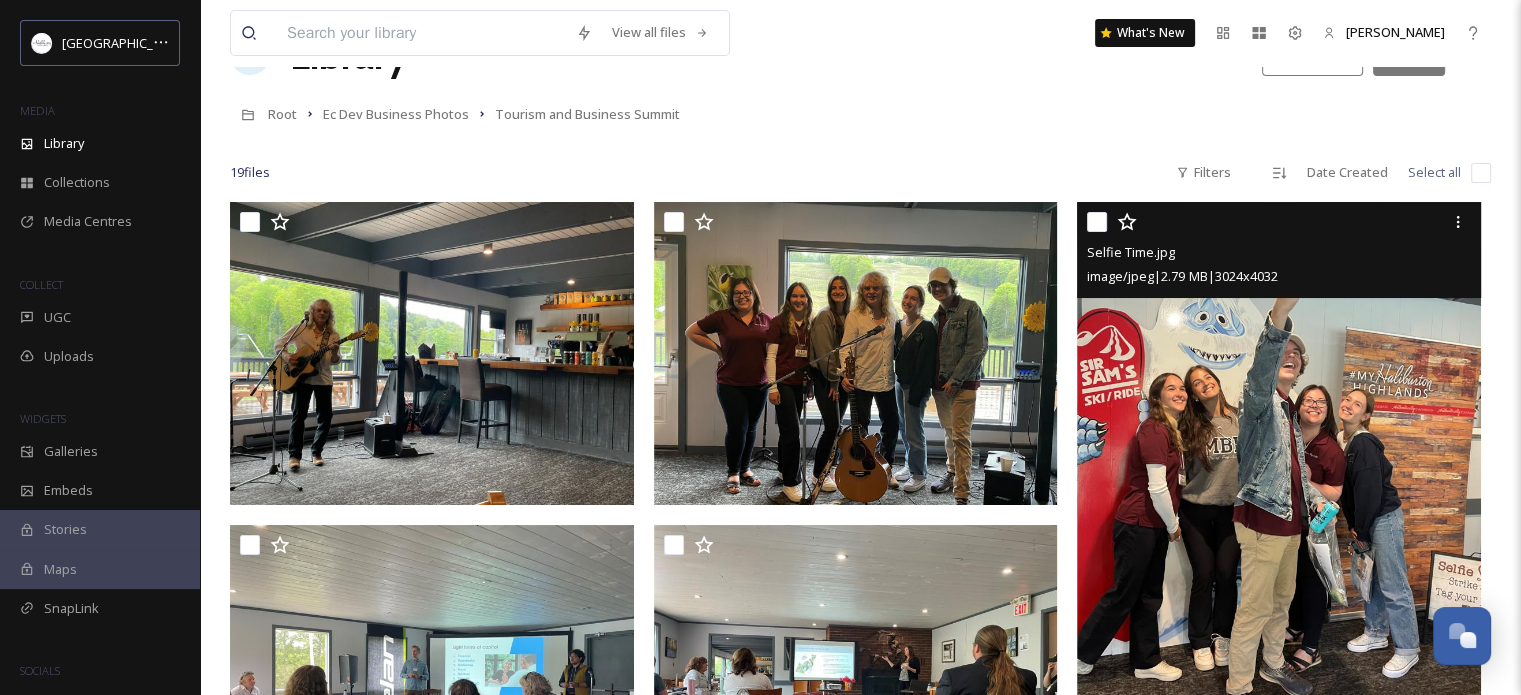 scroll, scrollTop: 0, scrollLeft: 0, axis: both 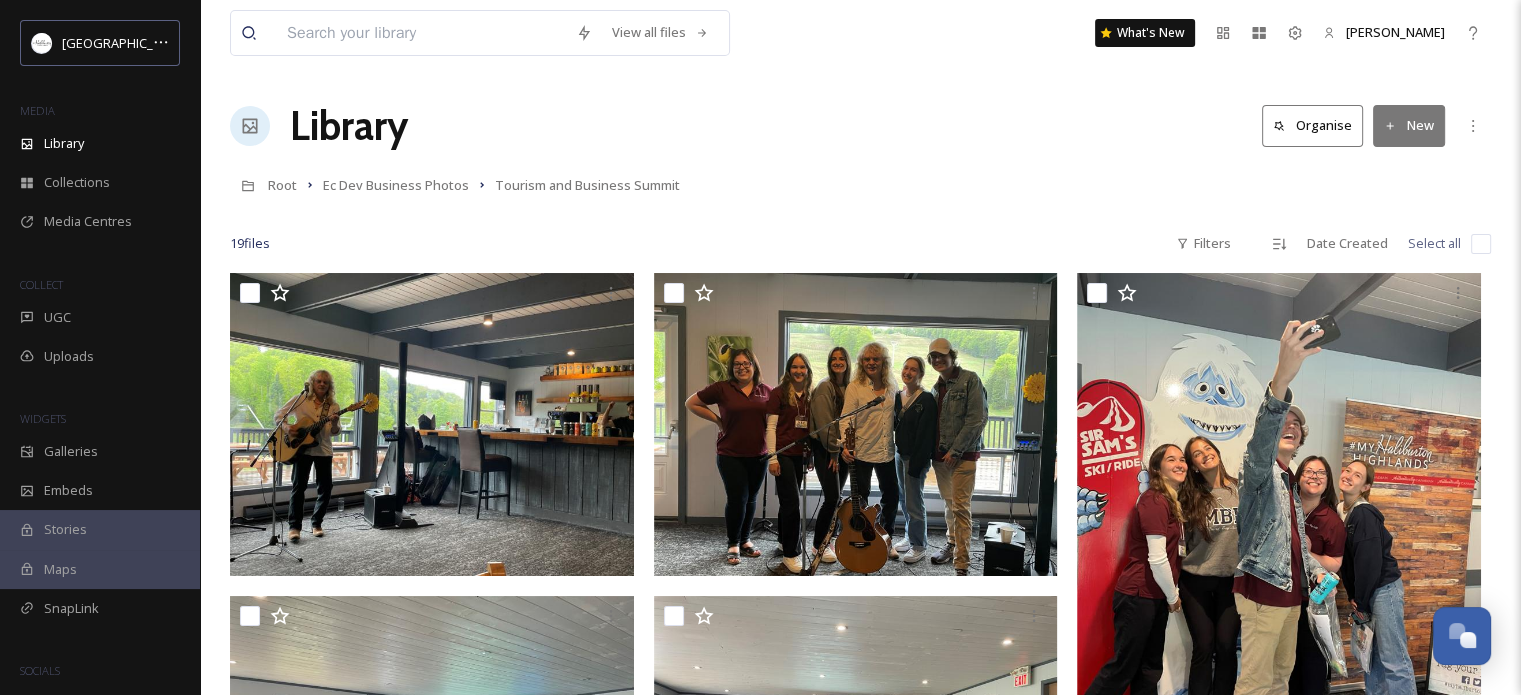 click at bounding box center [1481, 244] 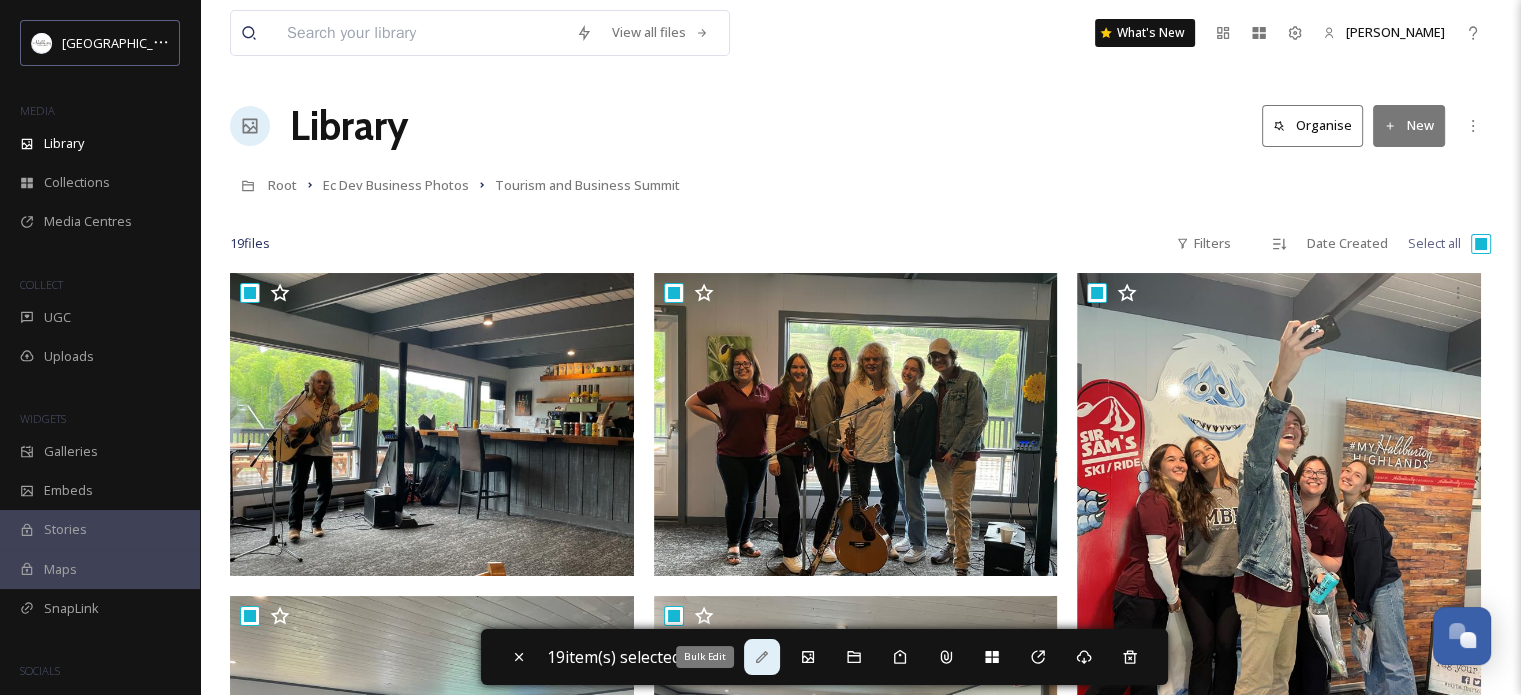 click on "Bulk Edit" at bounding box center [762, 657] 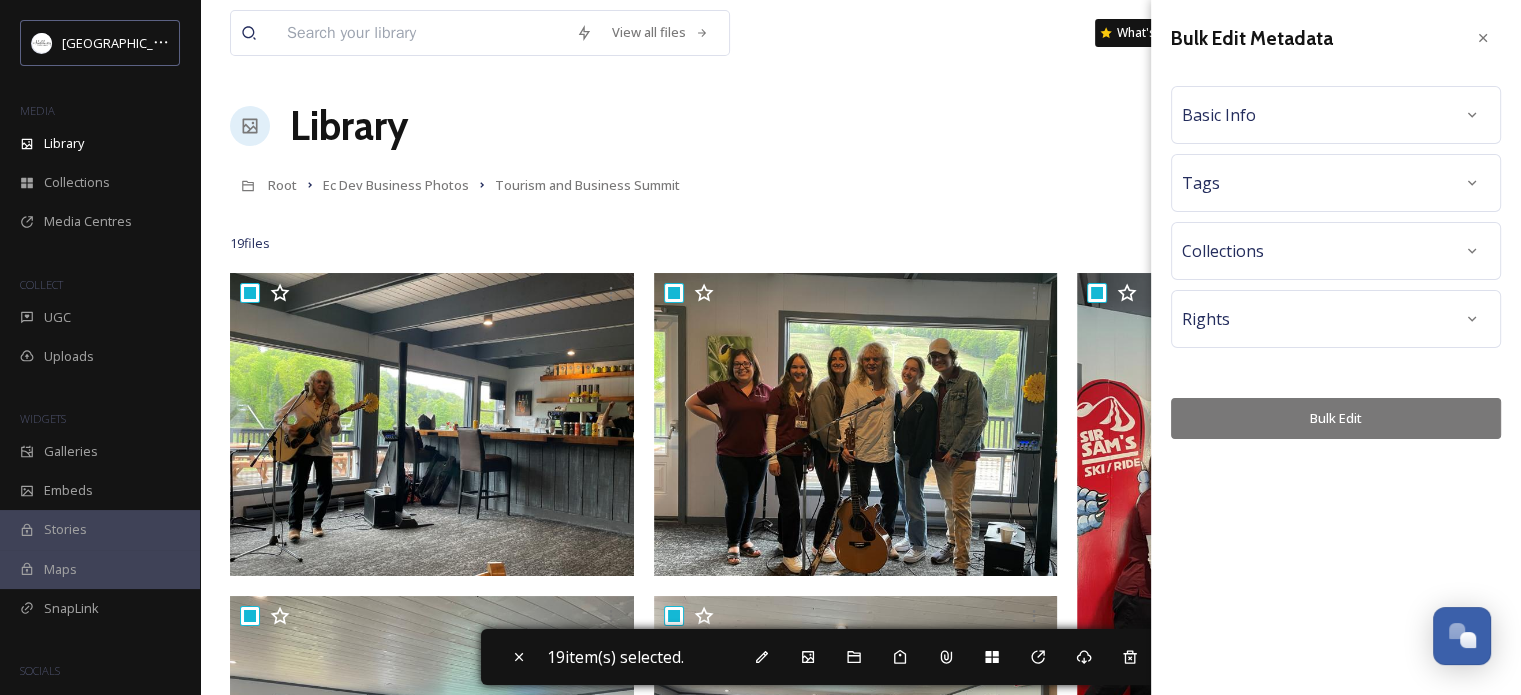 click on "Basic Info" at bounding box center (1336, 115) 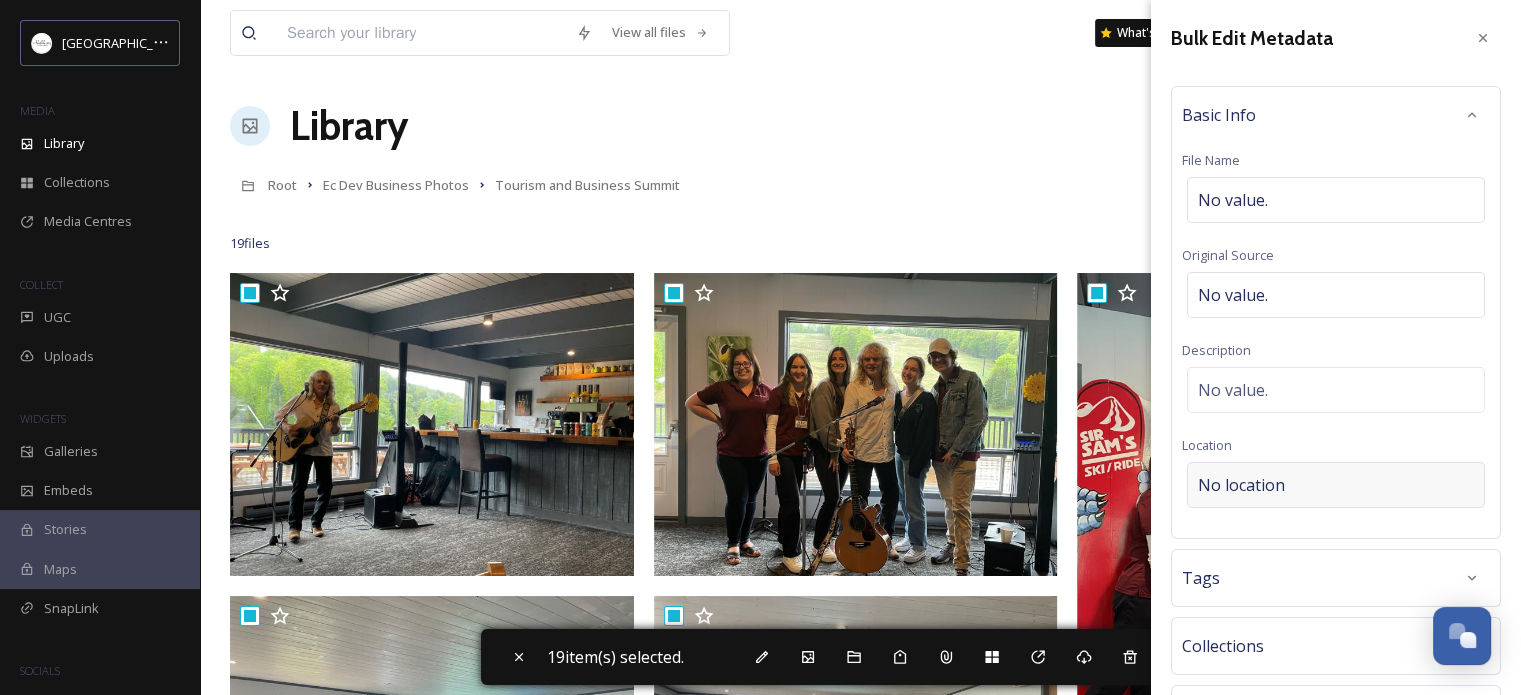click on "No location" at bounding box center [1336, 485] 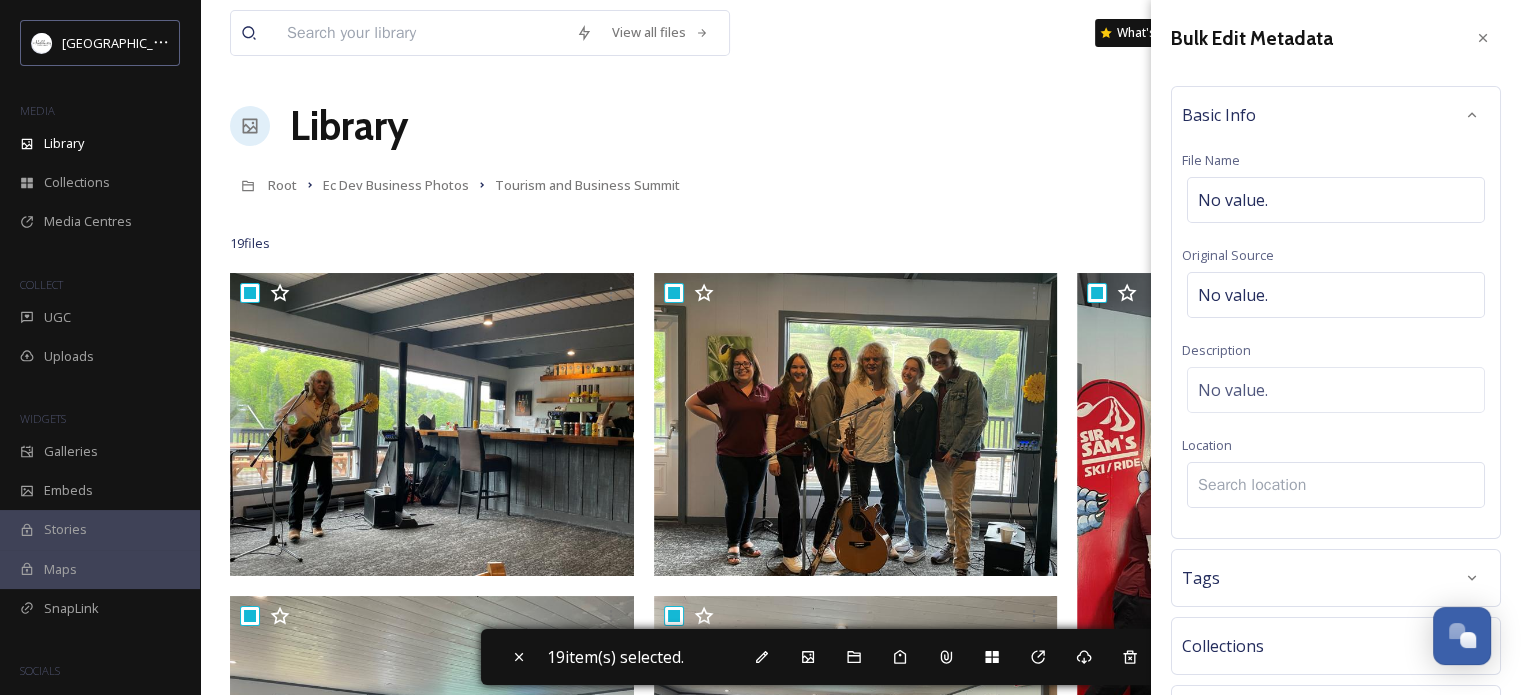 click at bounding box center [1336, 485] 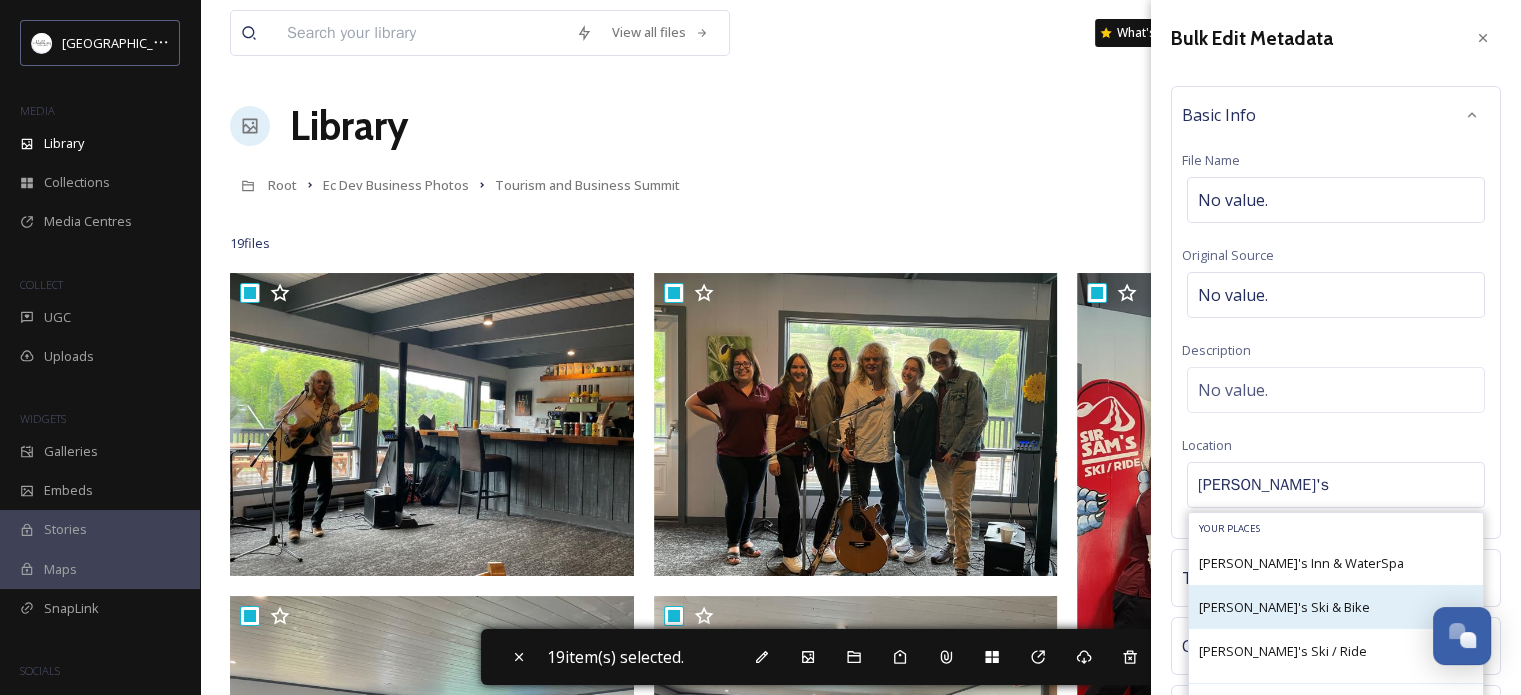 click on "[PERSON_NAME]'s Ski & Bike" at bounding box center (1284, 607) 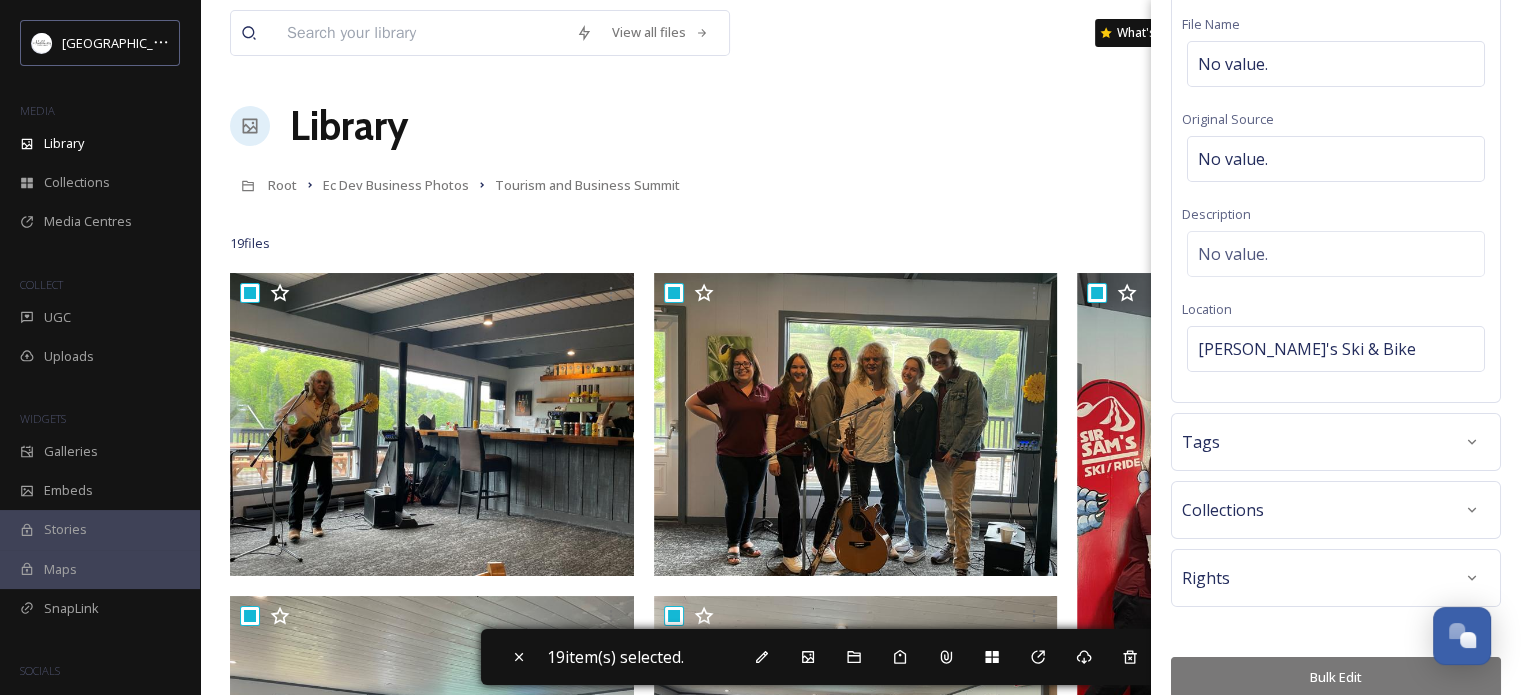 scroll, scrollTop: 155, scrollLeft: 0, axis: vertical 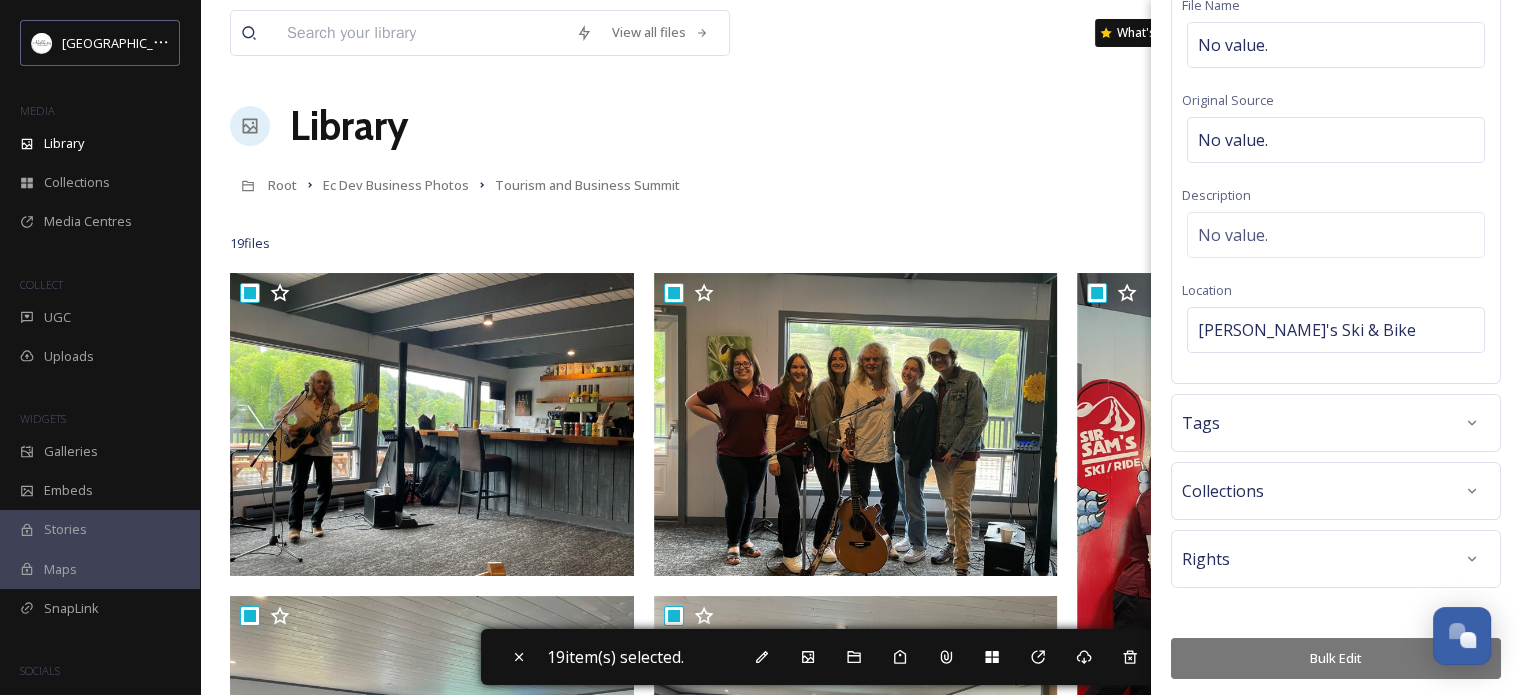 click on "Bulk Edit" at bounding box center (1336, 658) 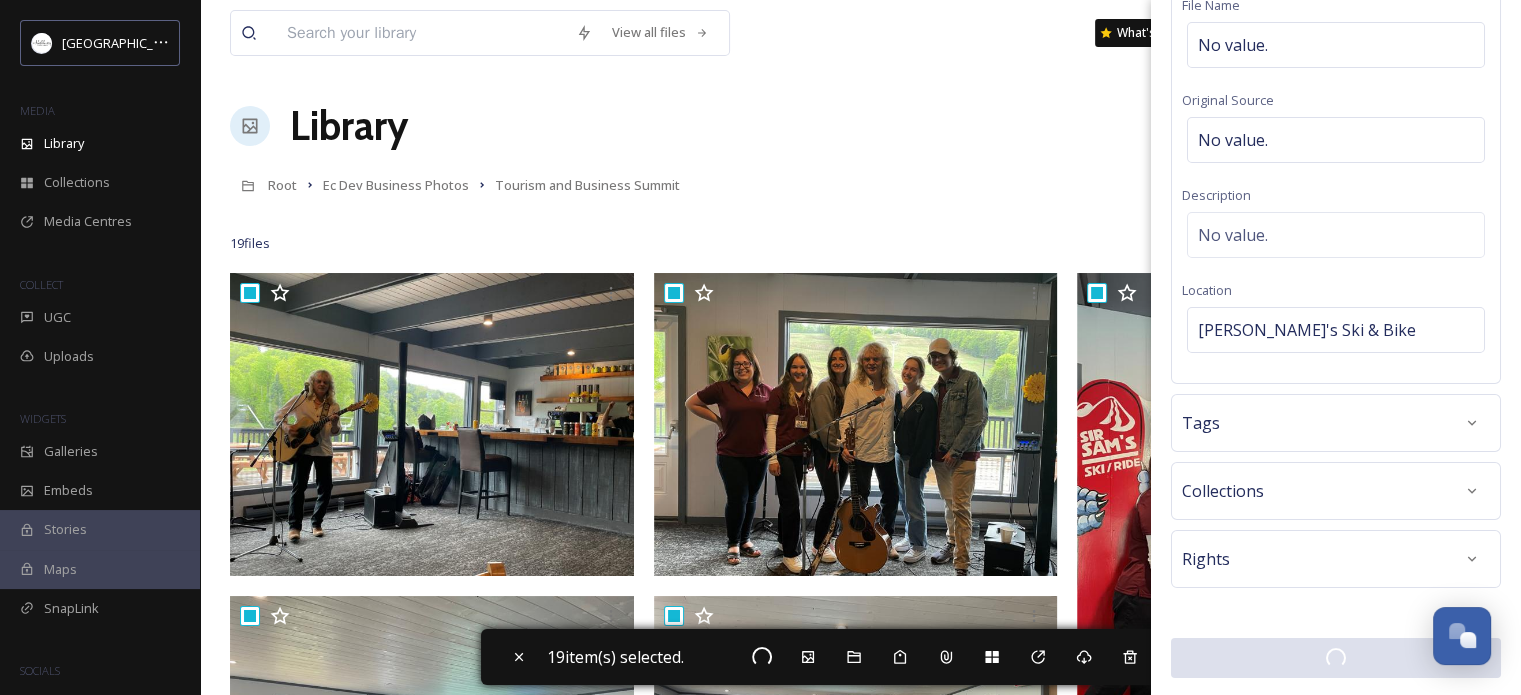 scroll, scrollTop: 154, scrollLeft: 0, axis: vertical 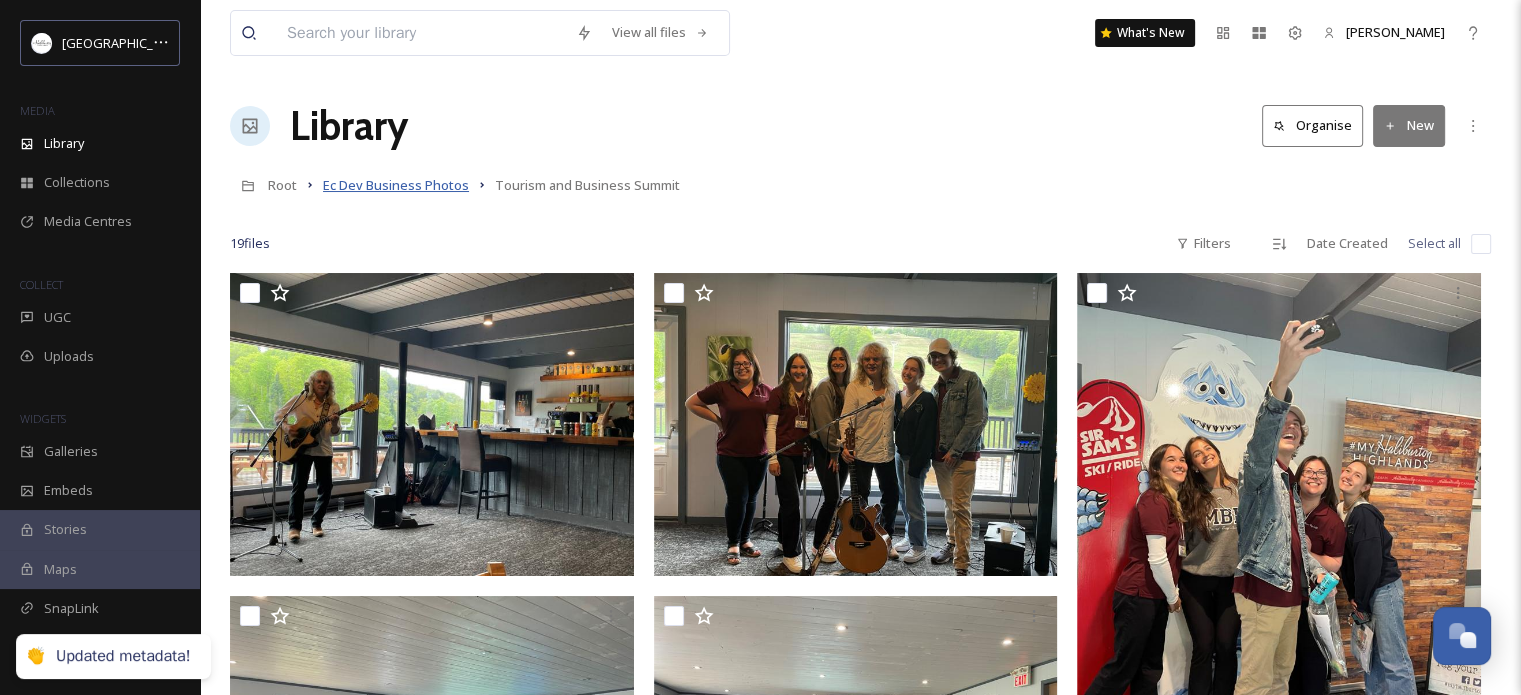 click on "Ec Dev Business Photos" at bounding box center (396, 185) 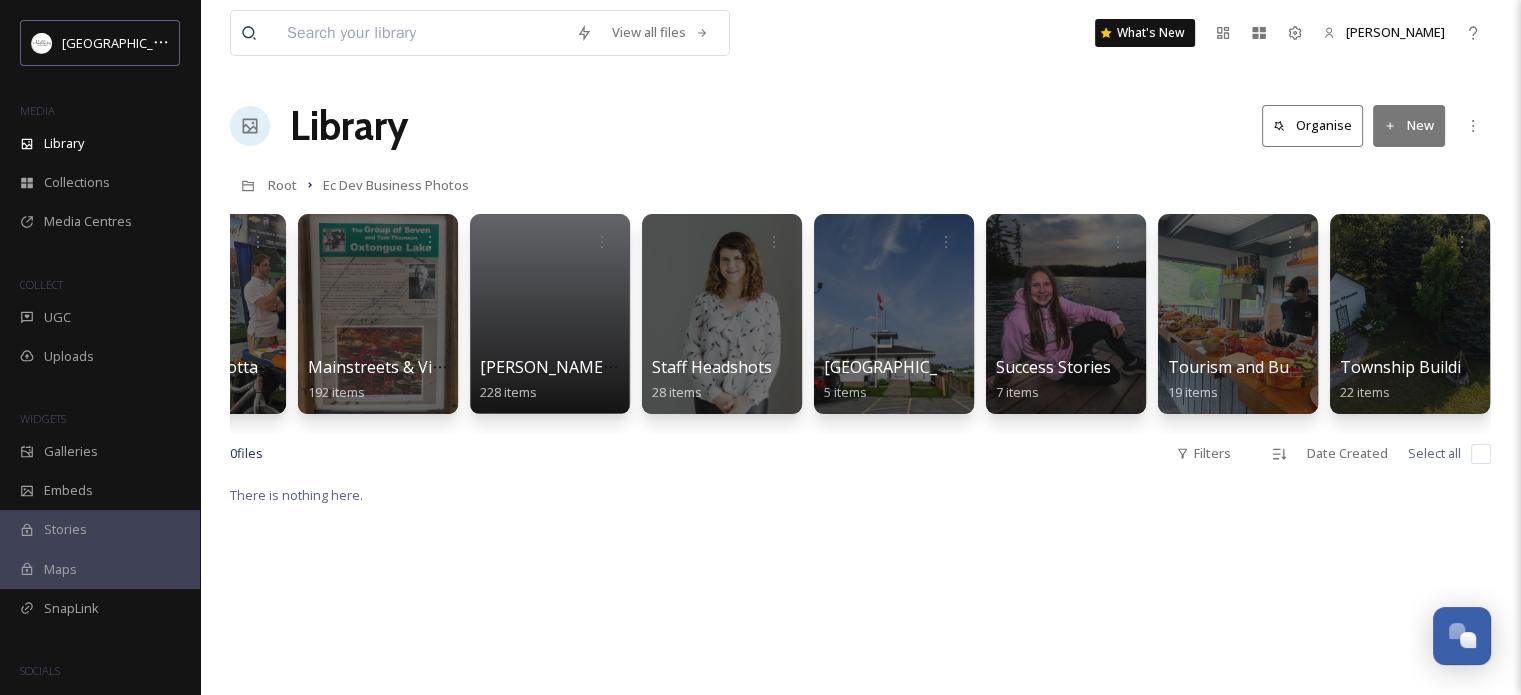 scroll, scrollTop: 0, scrollLeft: 631, axis: horizontal 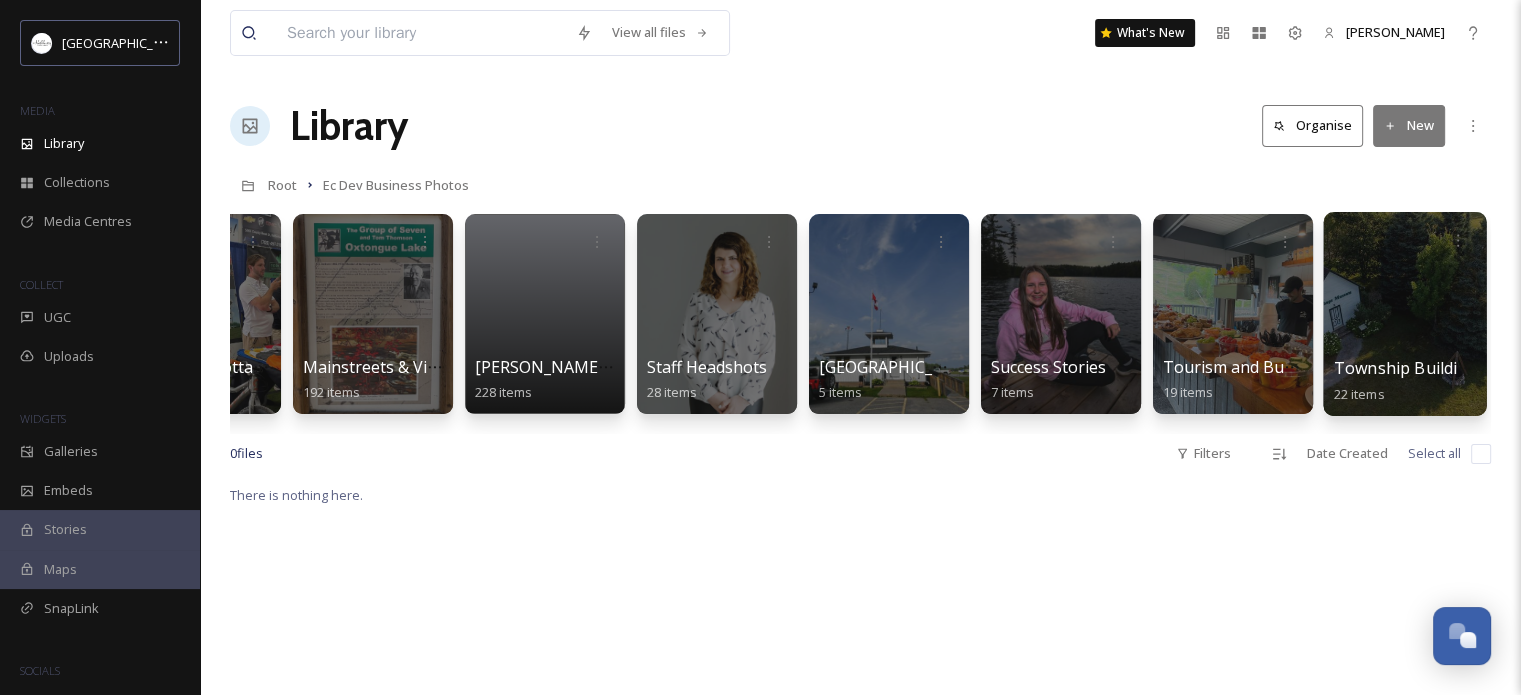 click at bounding box center (1404, 314) 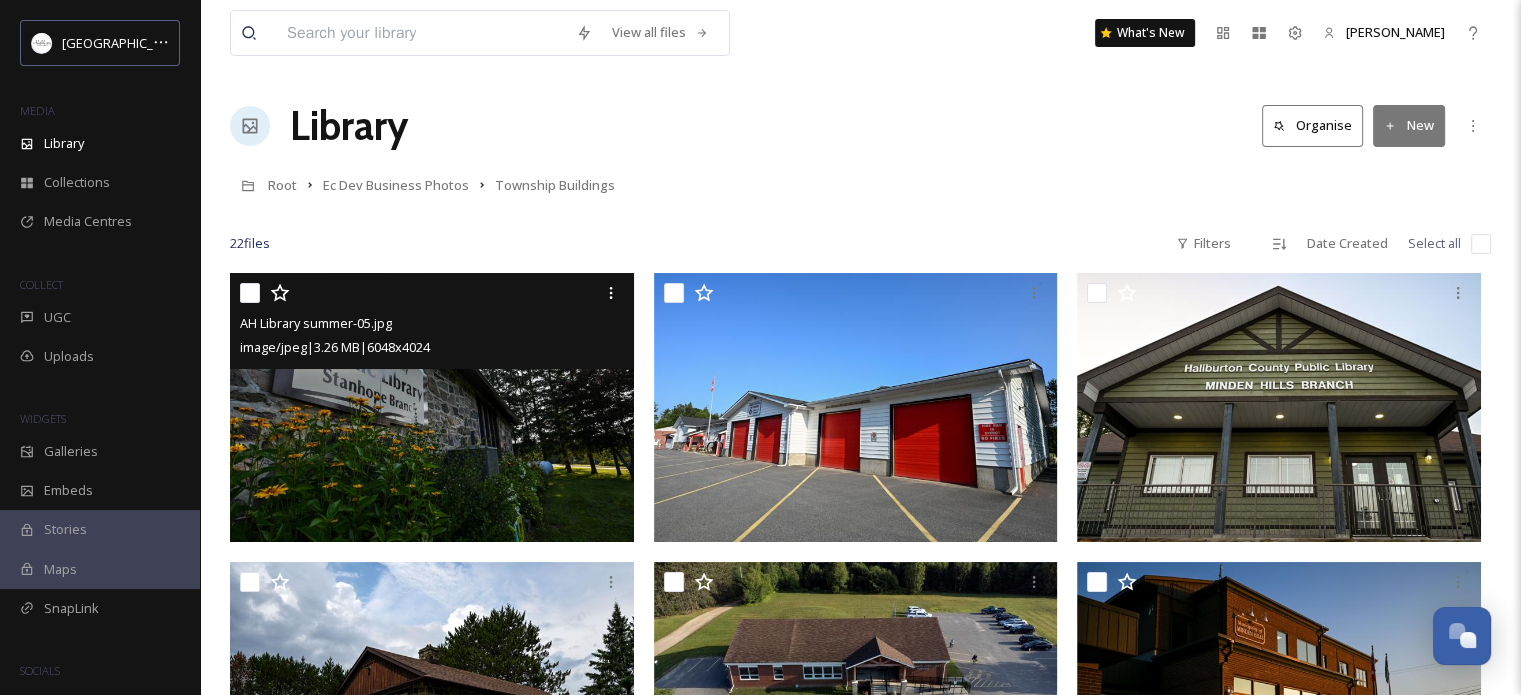 click at bounding box center [250, 293] 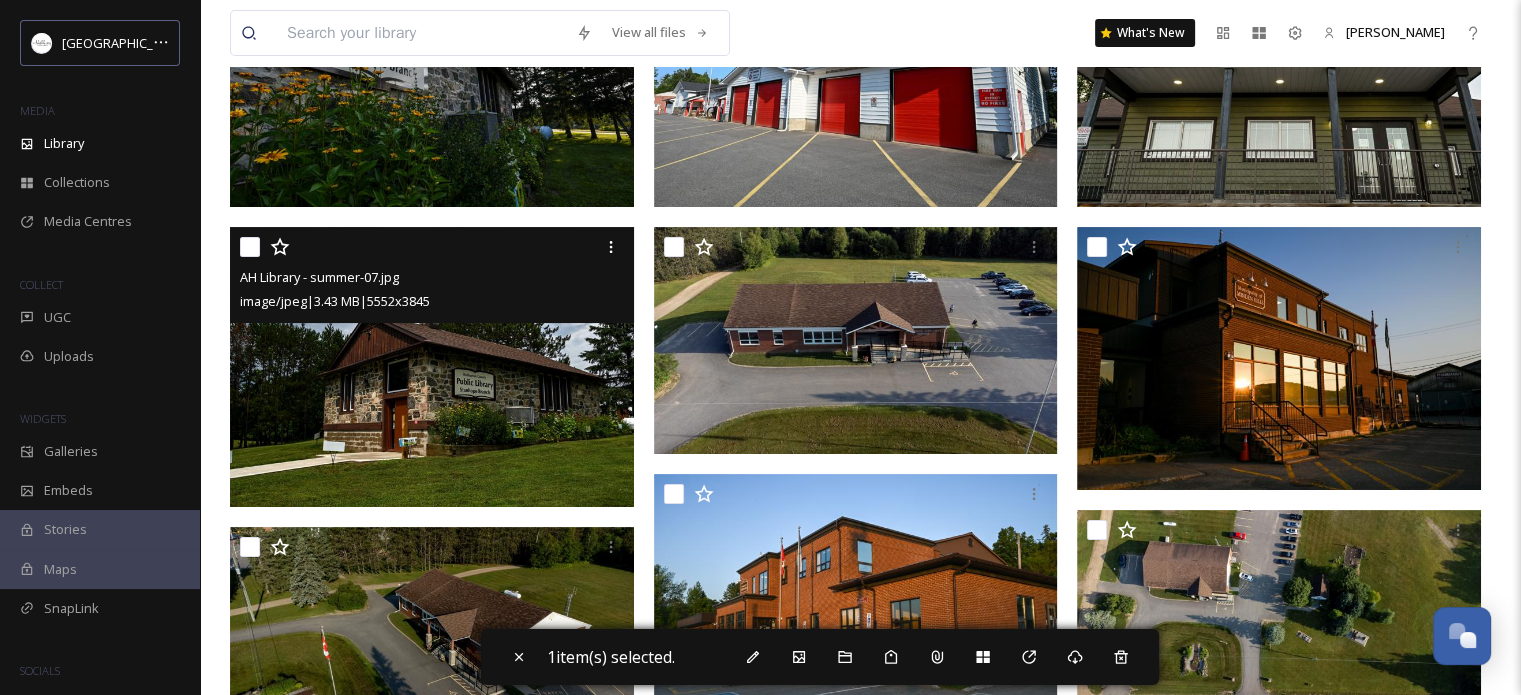 scroll, scrollTop: 300, scrollLeft: 0, axis: vertical 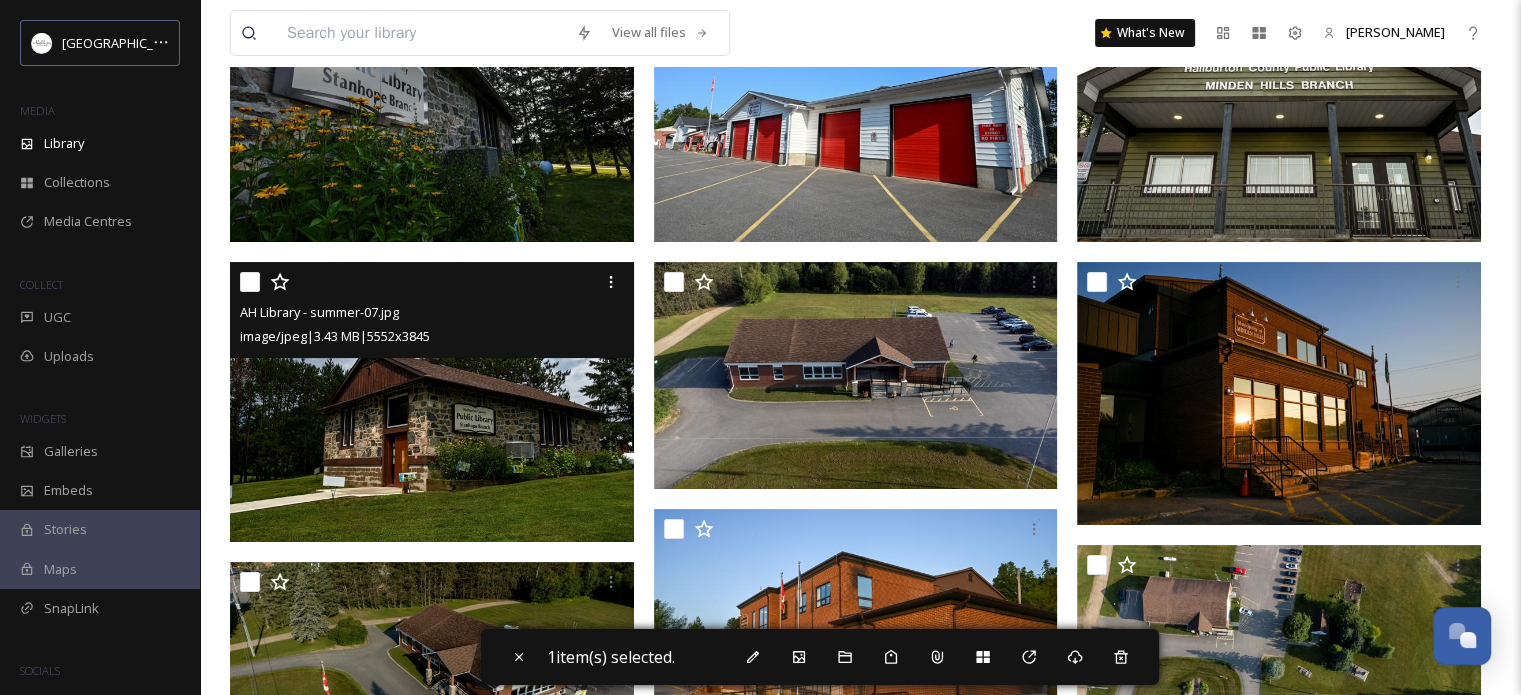 click at bounding box center (250, 282) 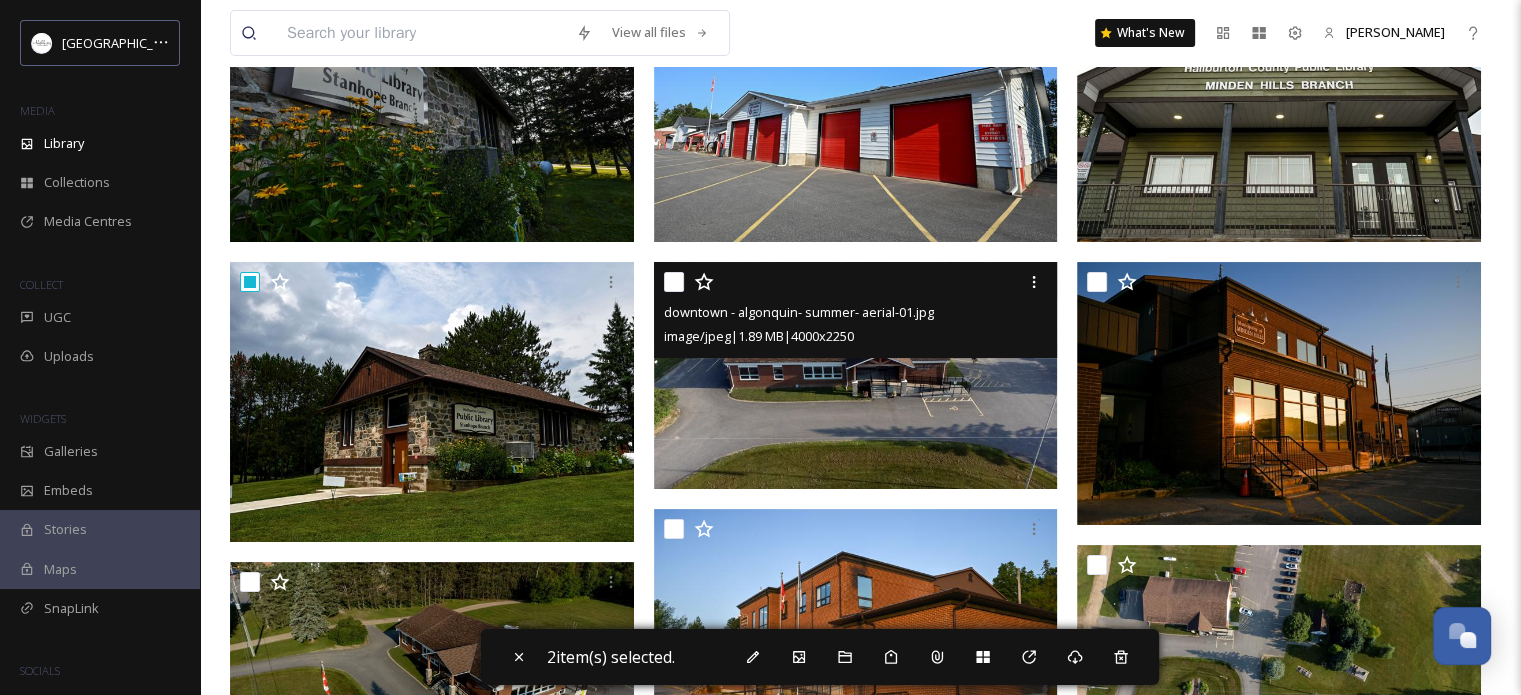click at bounding box center (674, 282) 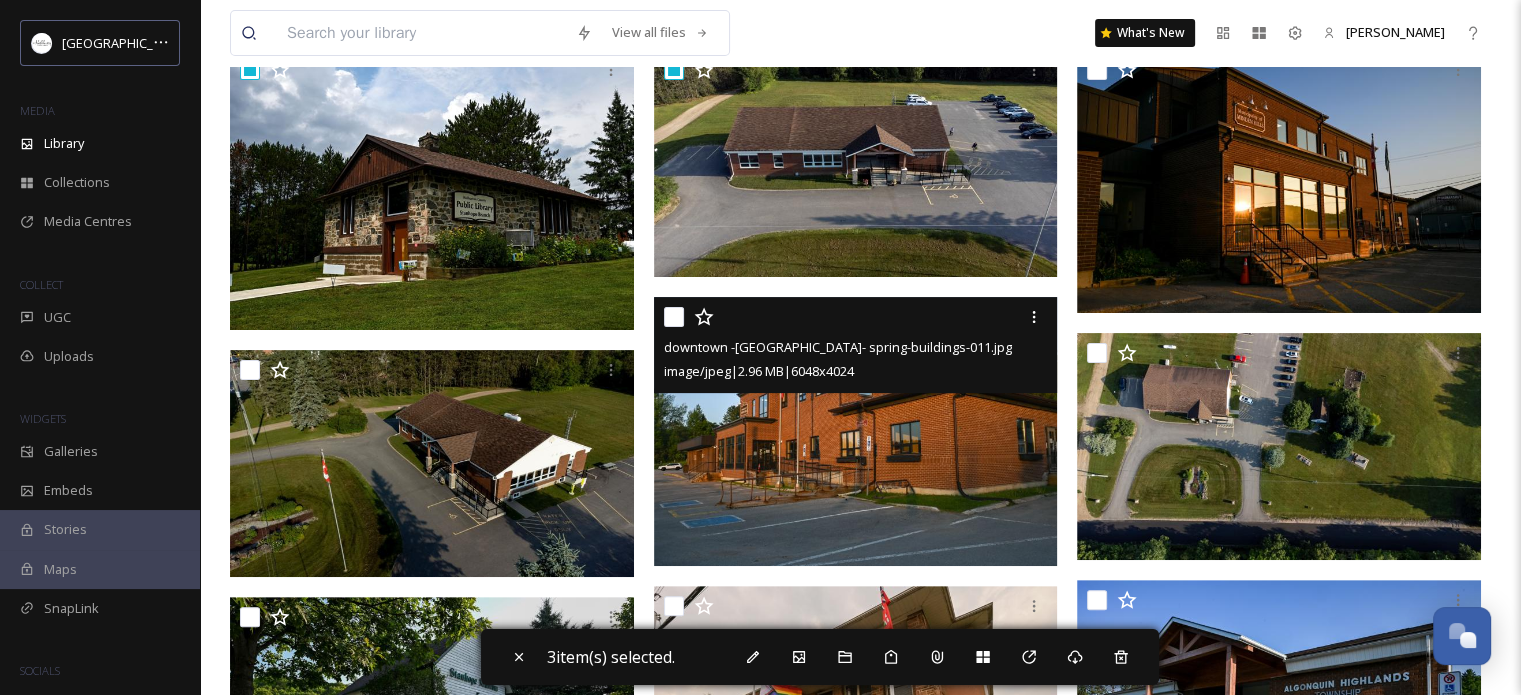 scroll, scrollTop: 600, scrollLeft: 0, axis: vertical 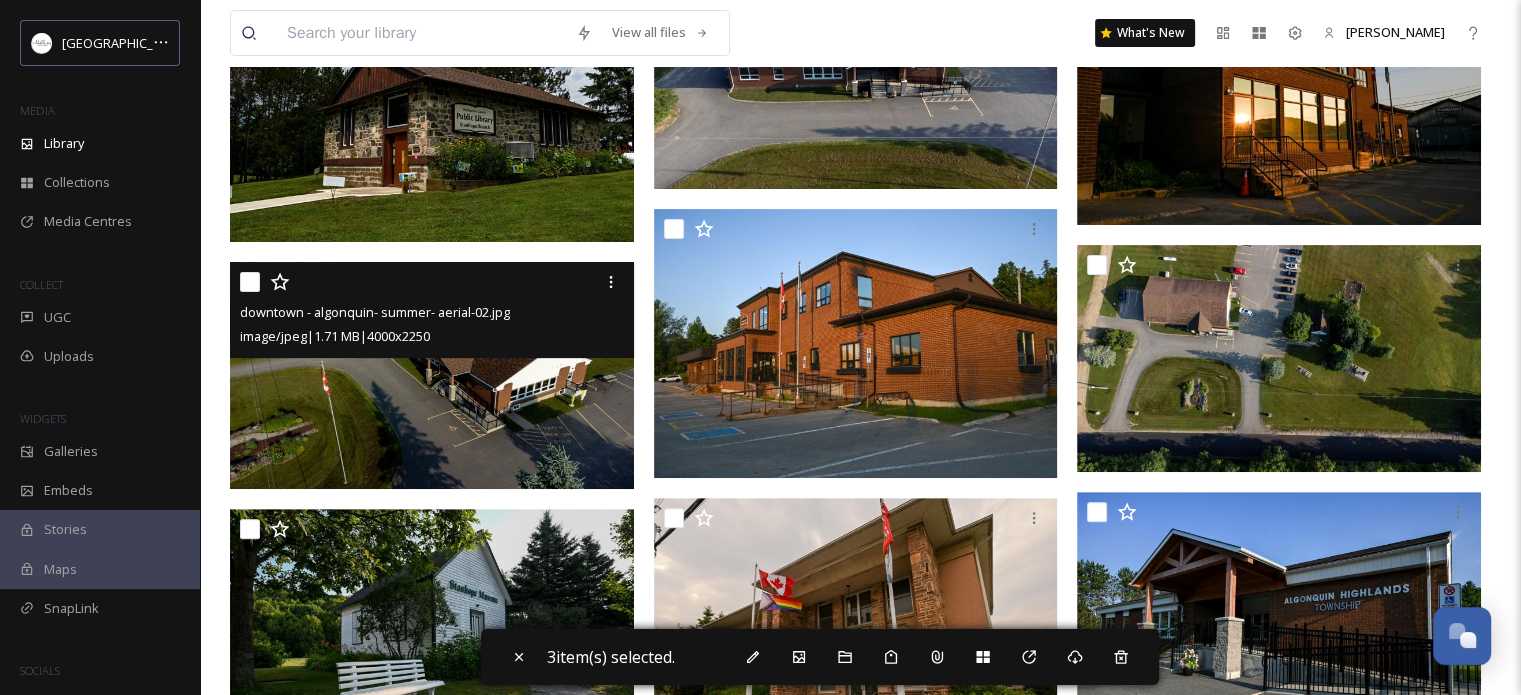 click at bounding box center [250, 282] 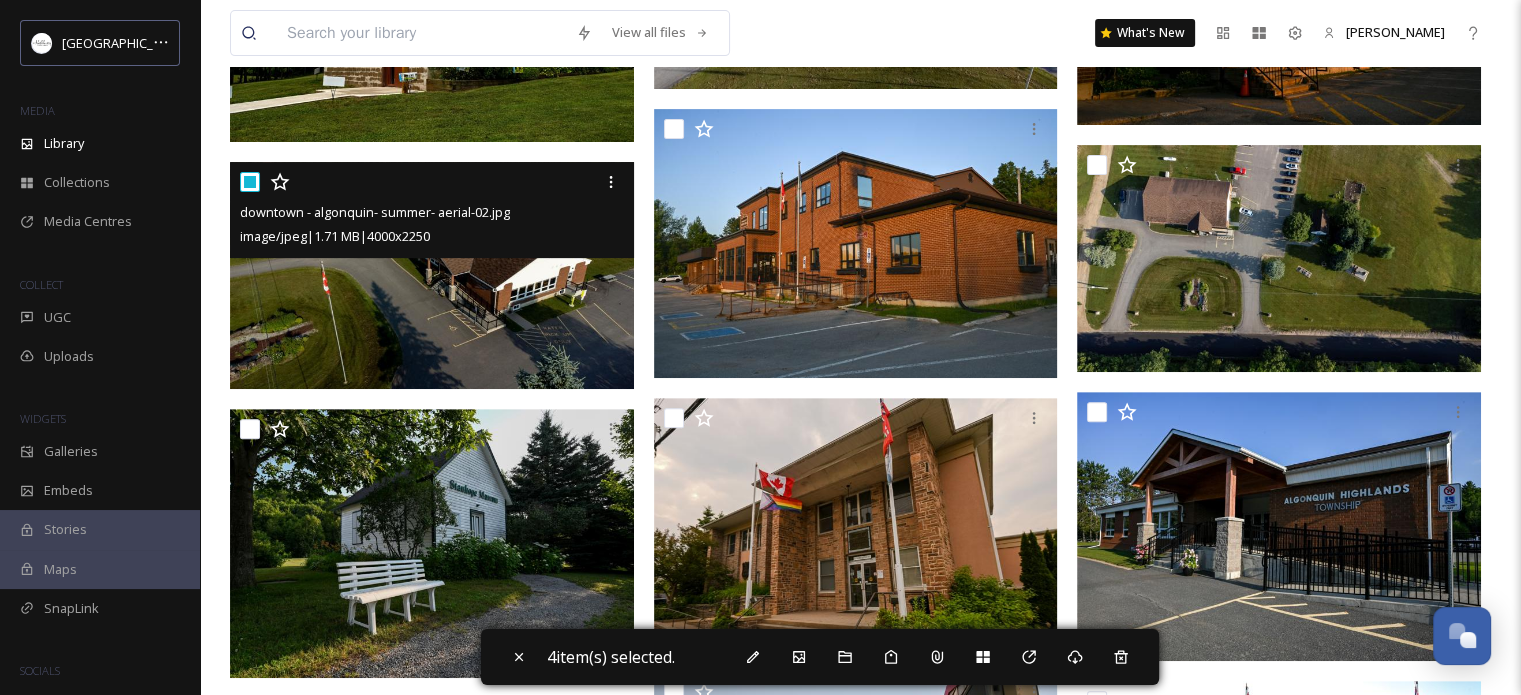 scroll, scrollTop: 800, scrollLeft: 0, axis: vertical 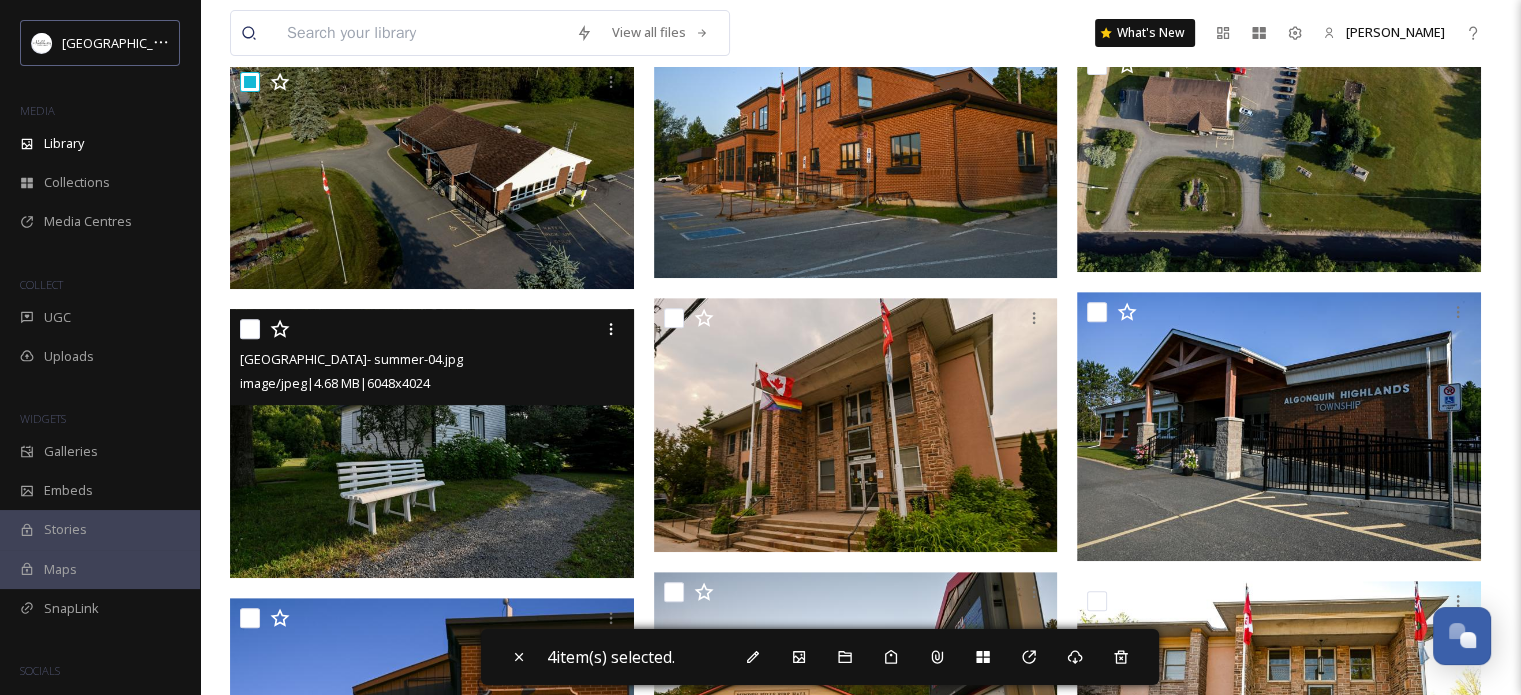 click on "[GEOGRAPHIC_DATA]- summer-04.jpg image/jpeg  |  4.68 MB  |  6048  x  4024" at bounding box center [432, 357] 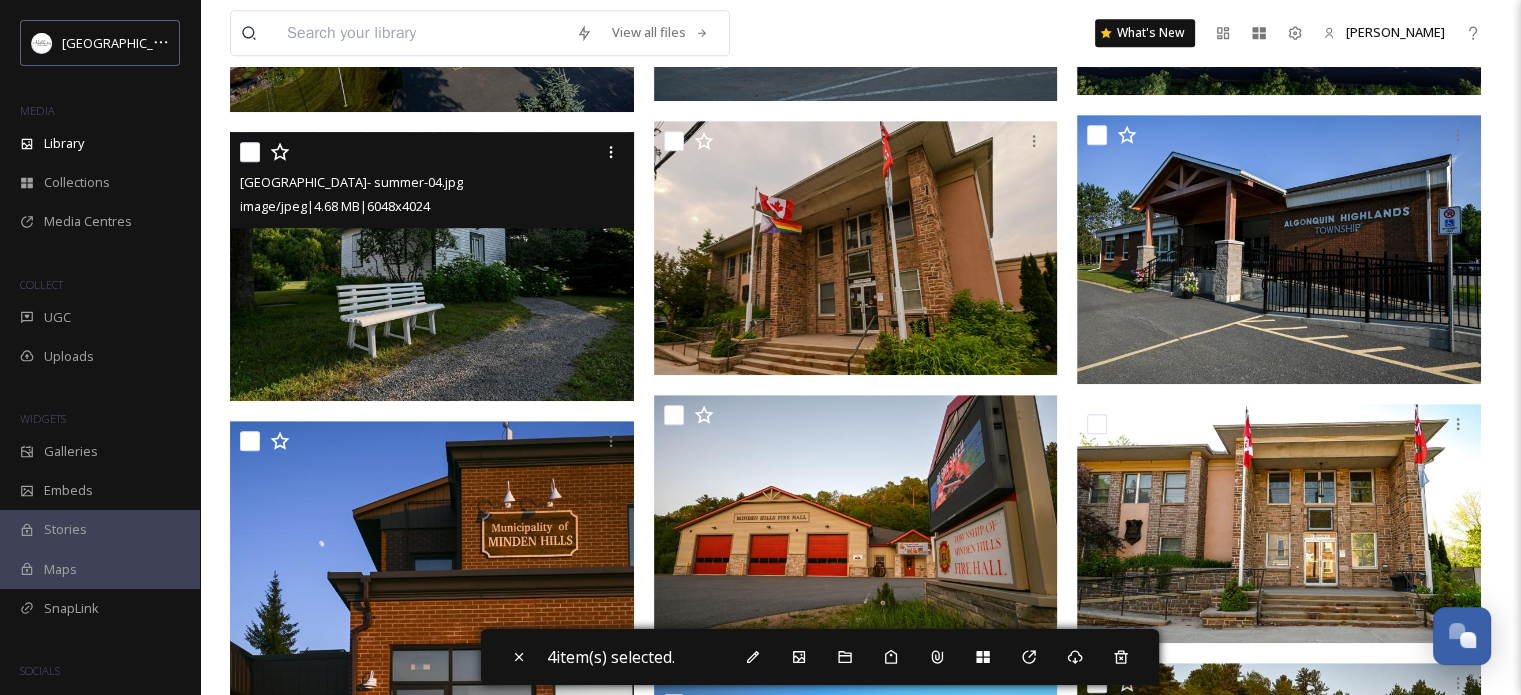 scroll, scrollTop: 1000, scrollLeft: 0, axis: vertical 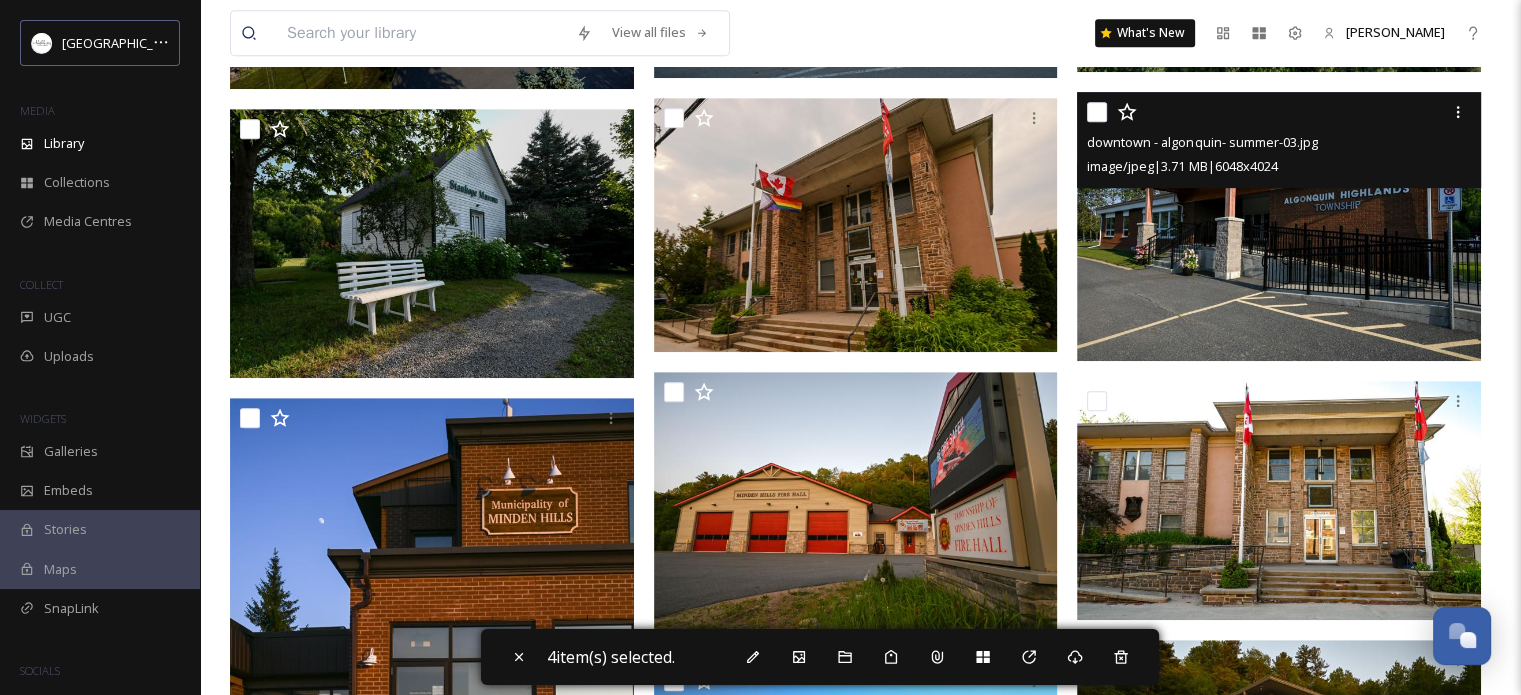click at bounding box center [1097, 112] 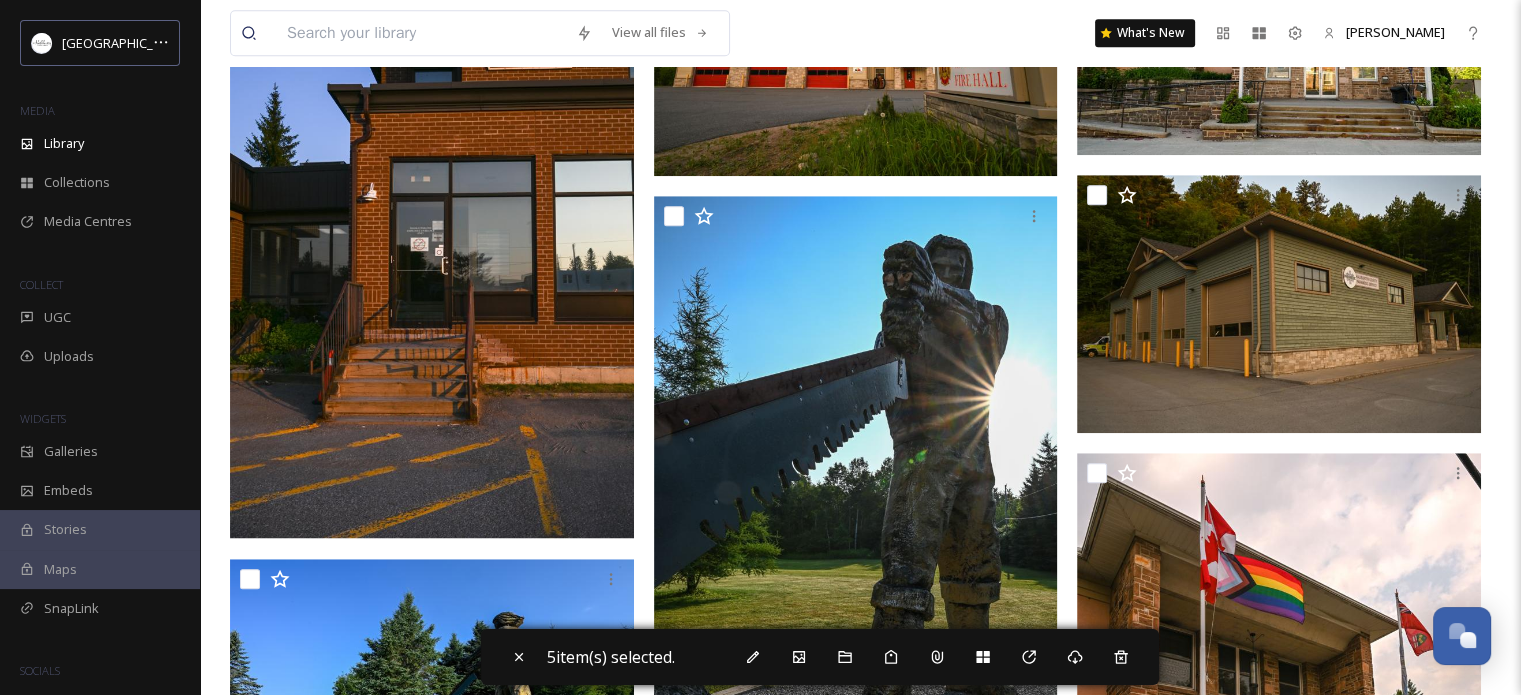 scroll, scrollTop: 1500, scrollLeft: 0, axis: vertical 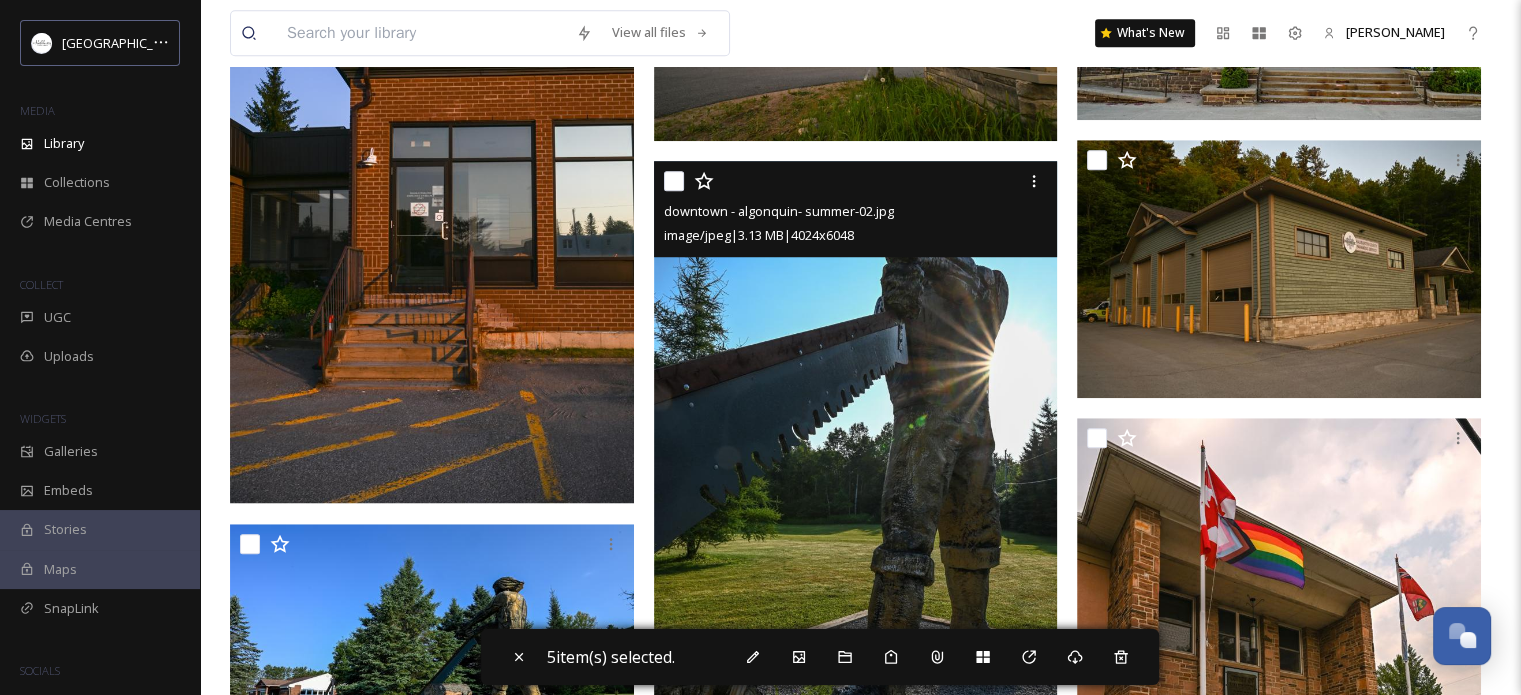 click at bounding box center [674, 181] 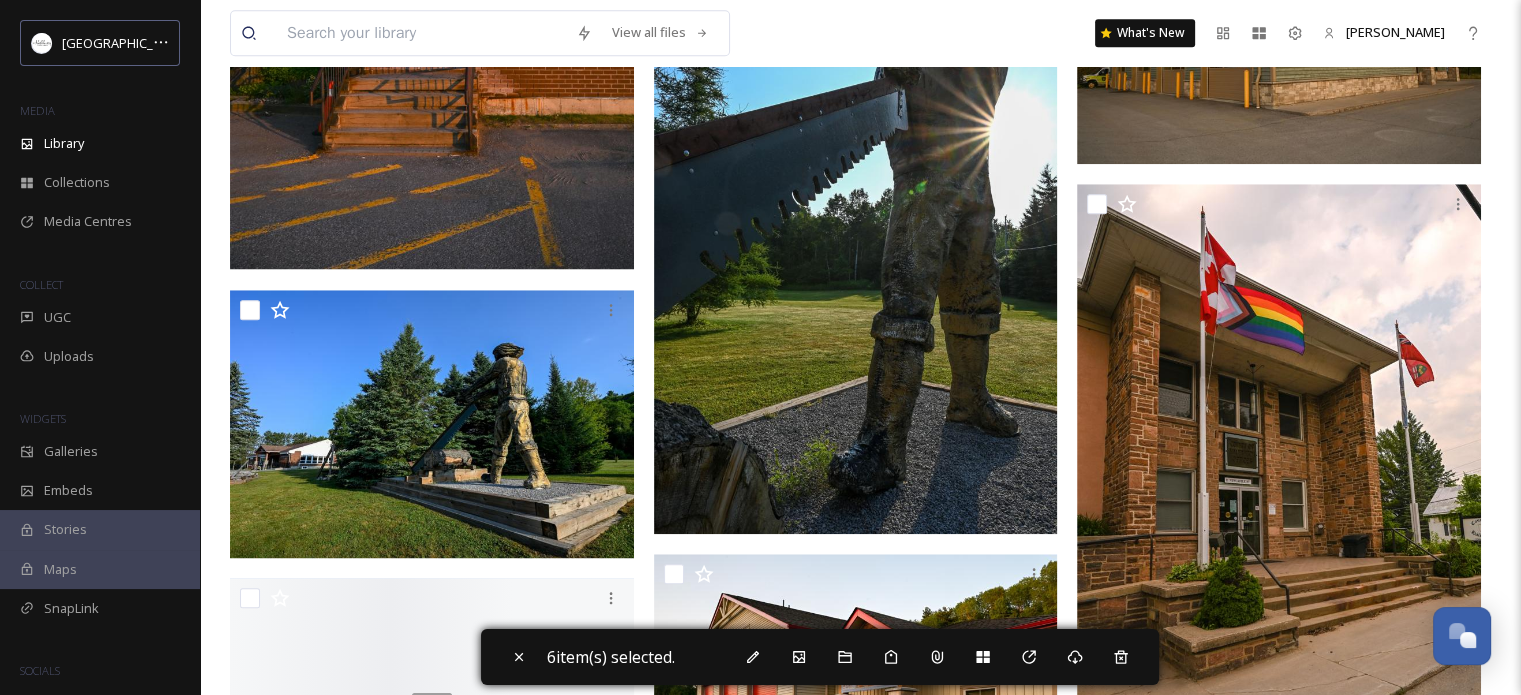 scroll, scrollTop: 1800, scrollLeft: 0, axis: vertical 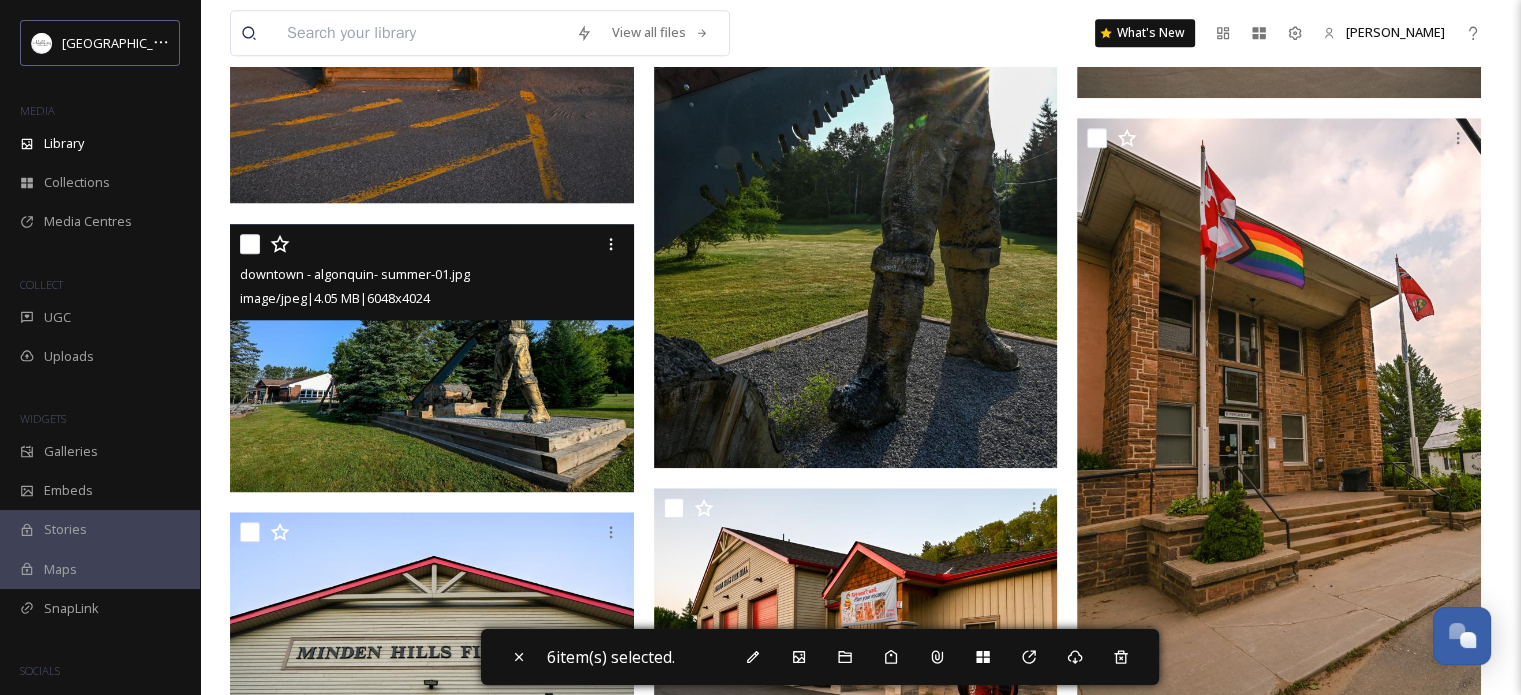 click at bounding box center (250, 244) 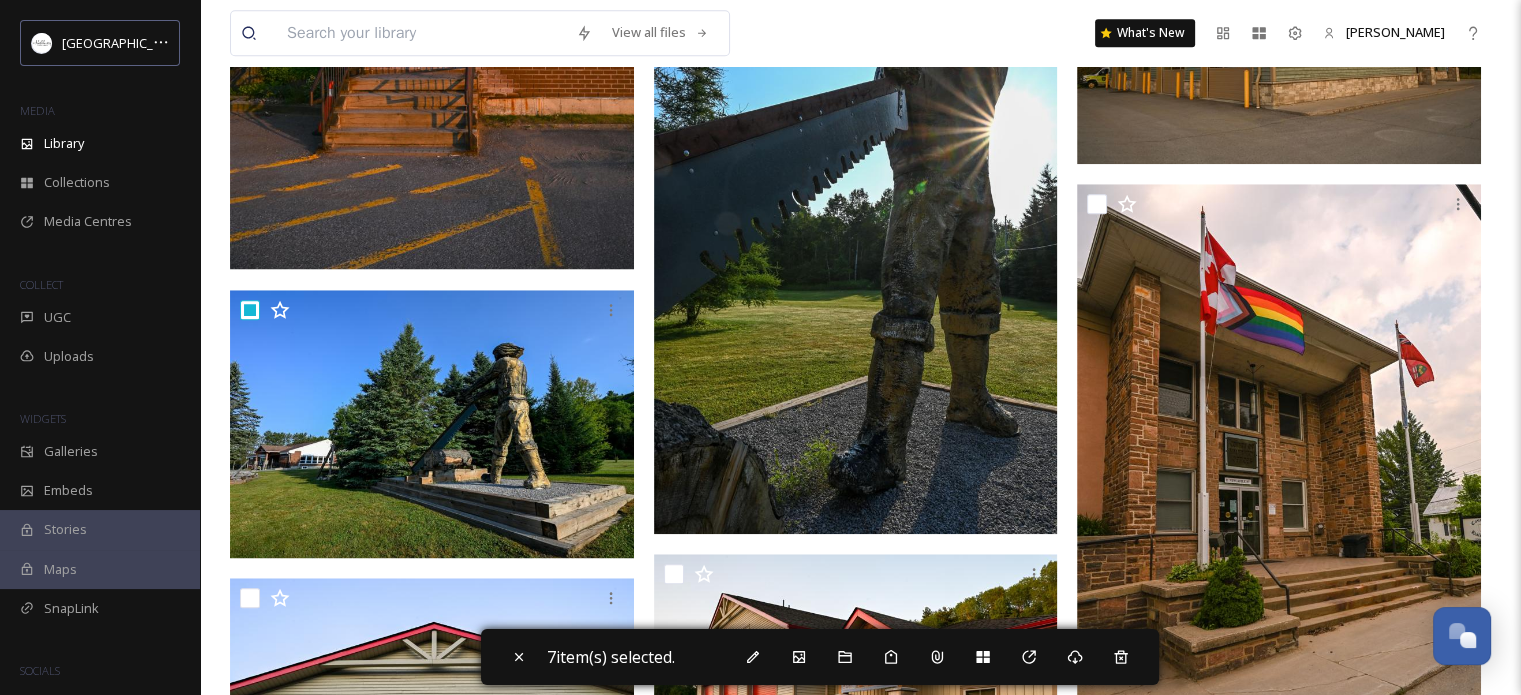 scroll, scrollTop: 1700, scrollLeft: 0, axis: vertical 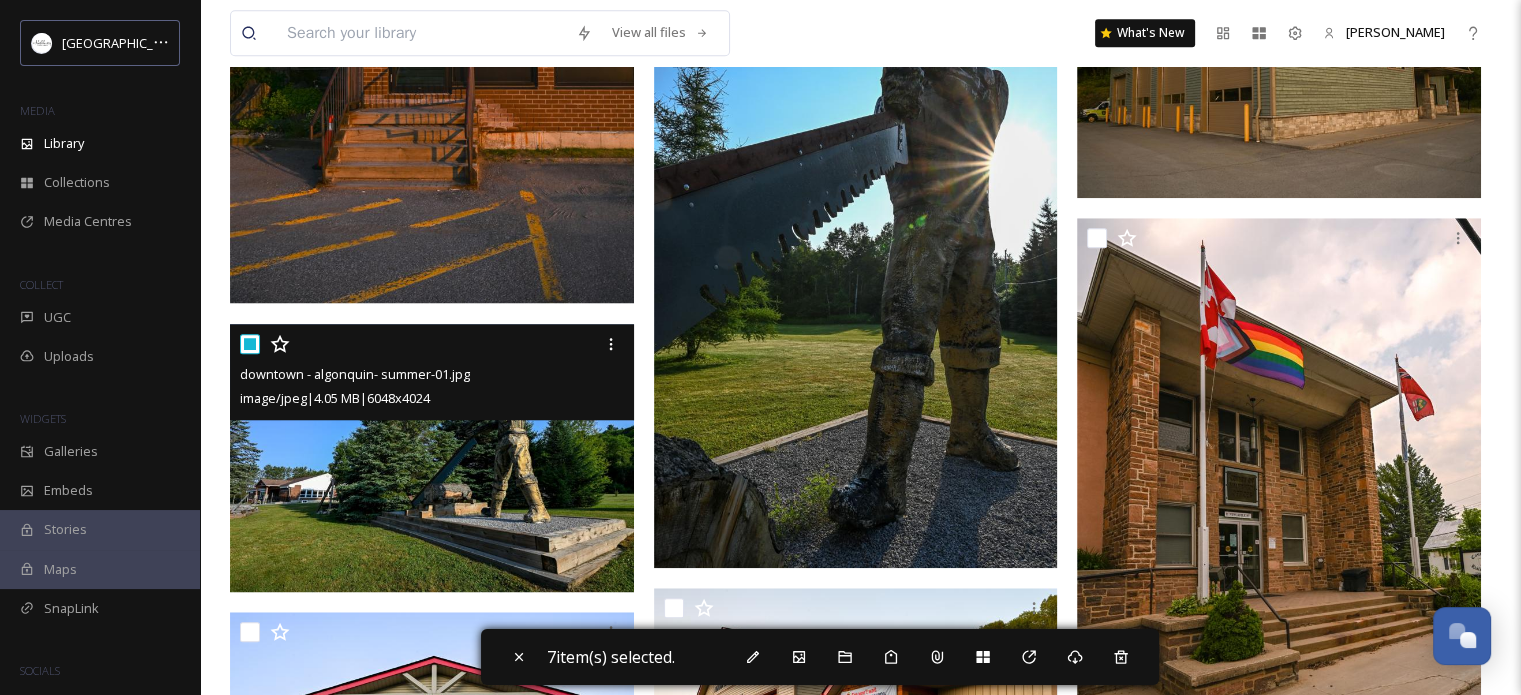 click at bounding box center [250, 344] 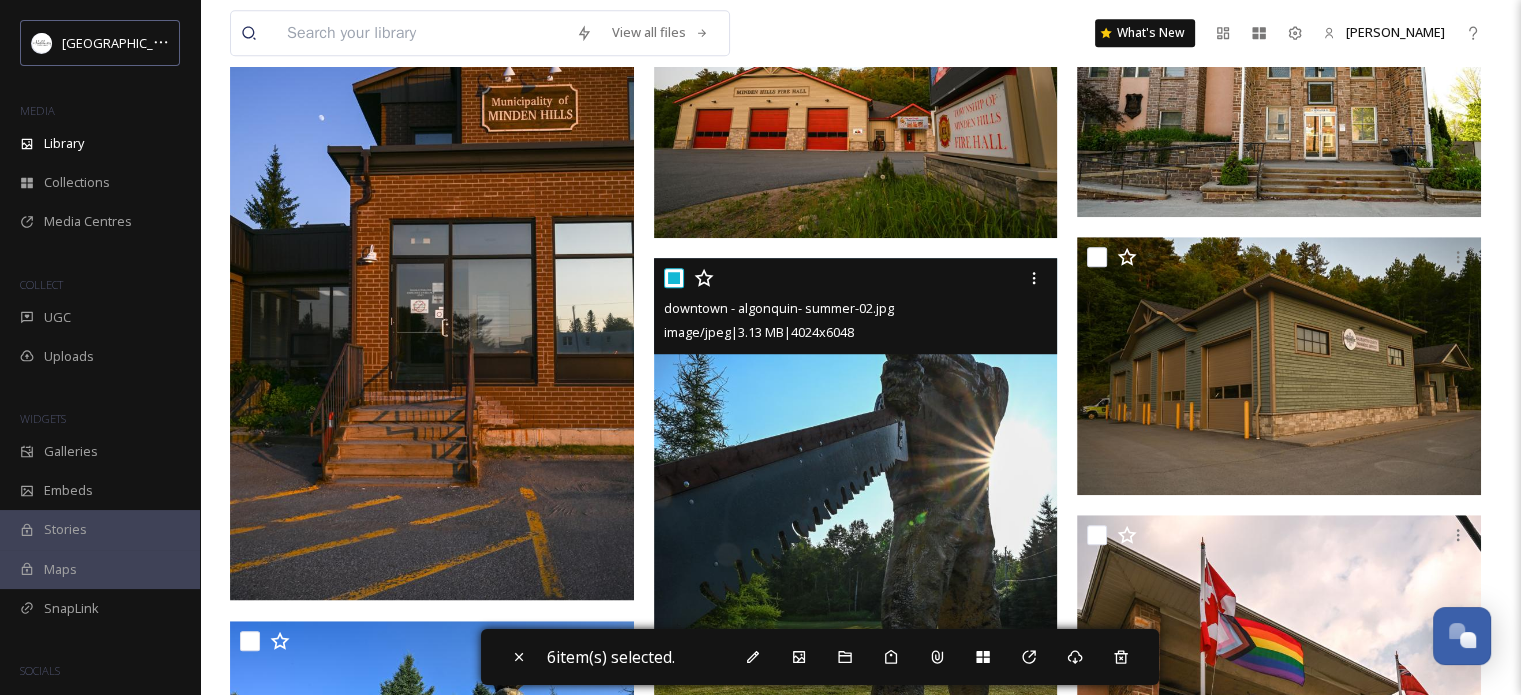 scroll, scrollTop: 1400, scrollLeft: 0, axis: vertical 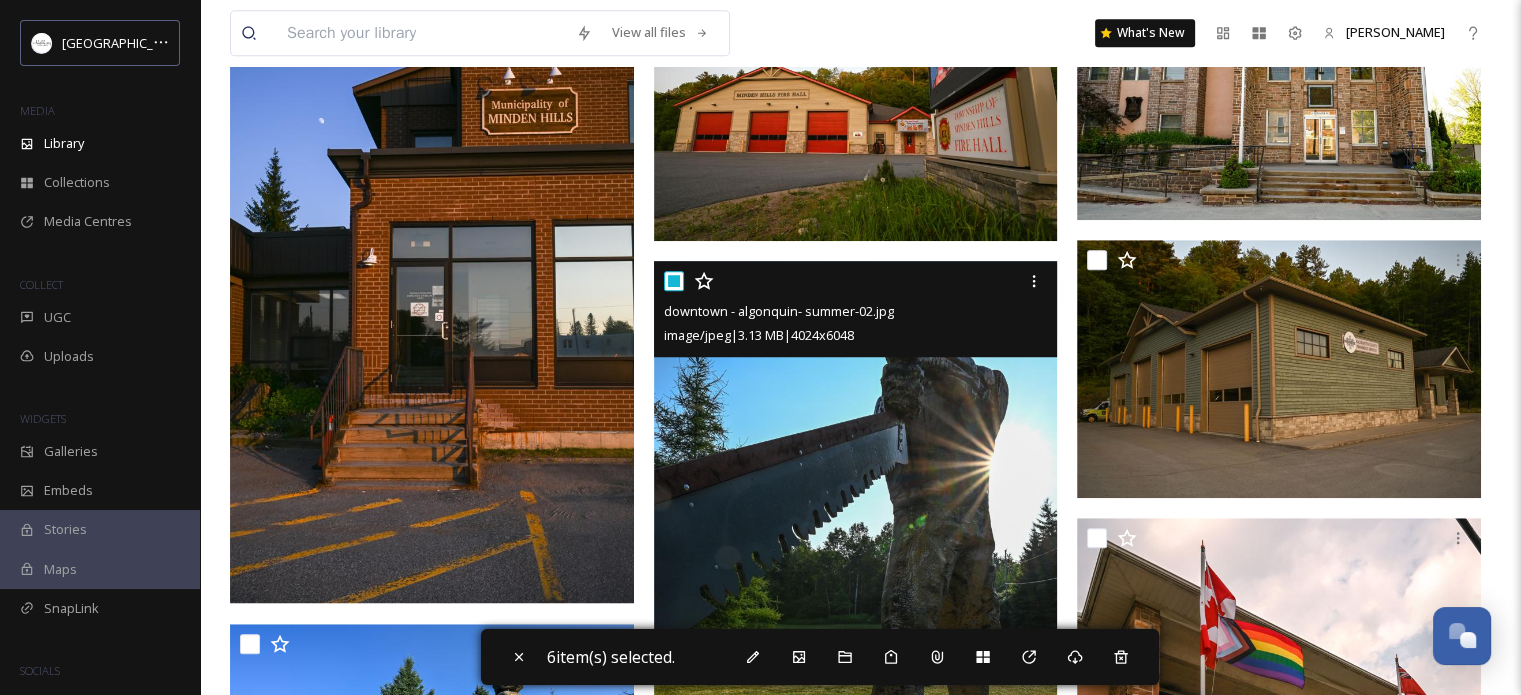 click at bounding box center [674, 281] 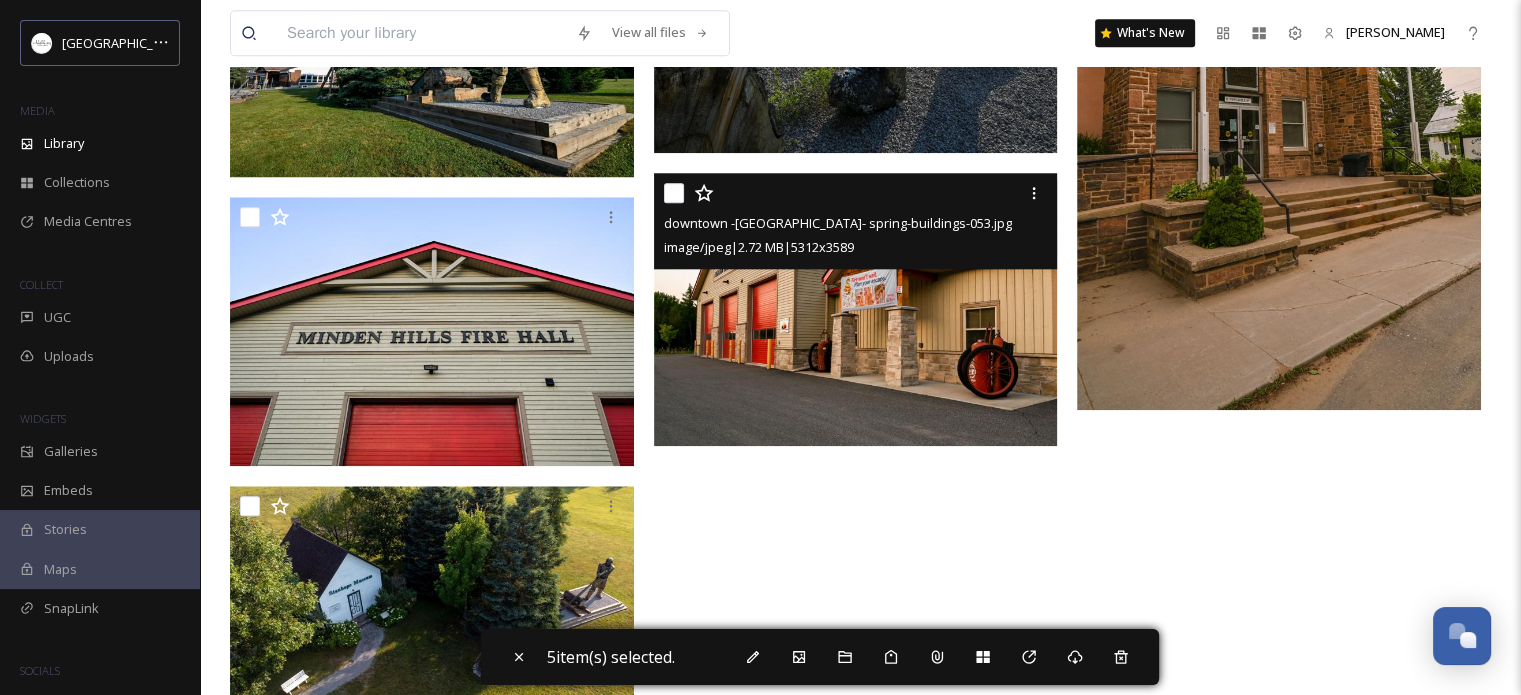 scroll, scrollTop: 2167, scrollLeft: 0, axis: vertical 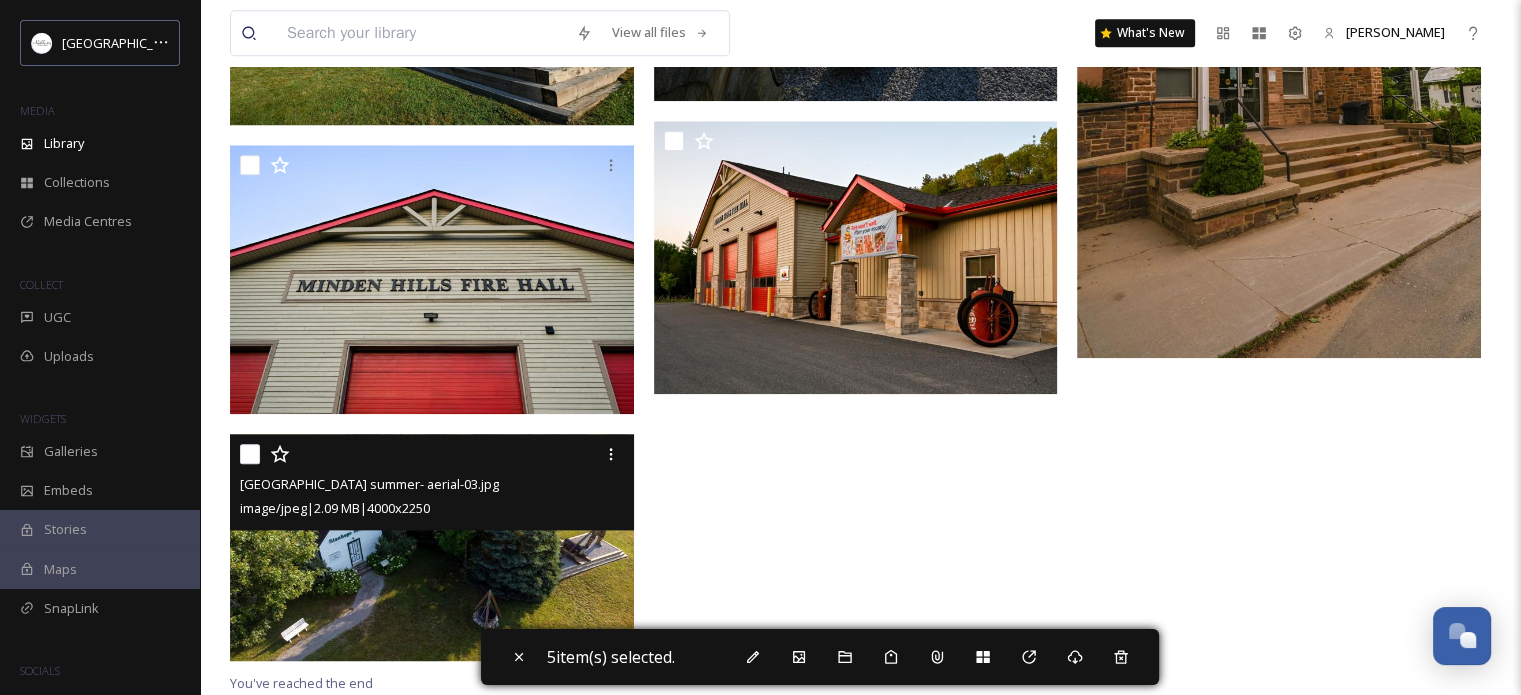 click at bounding box center (250, 454) 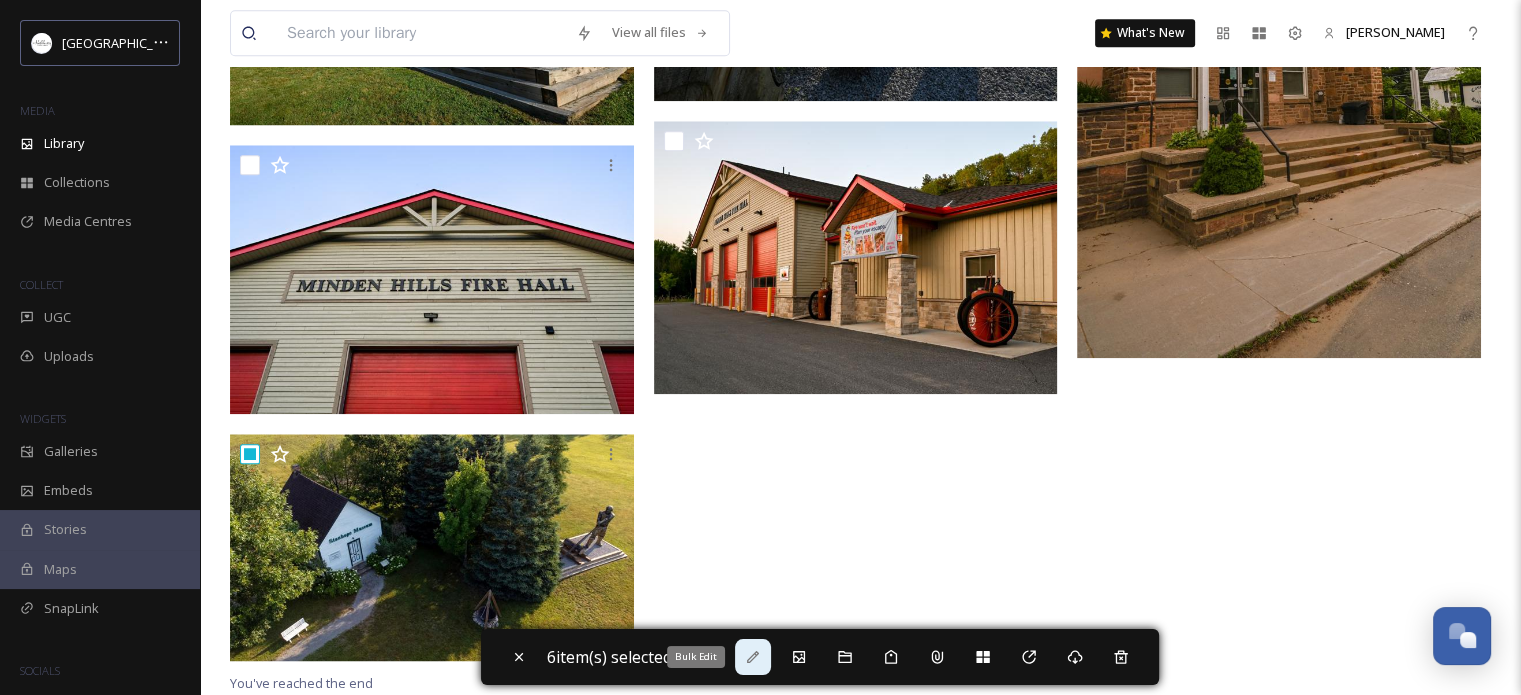 click 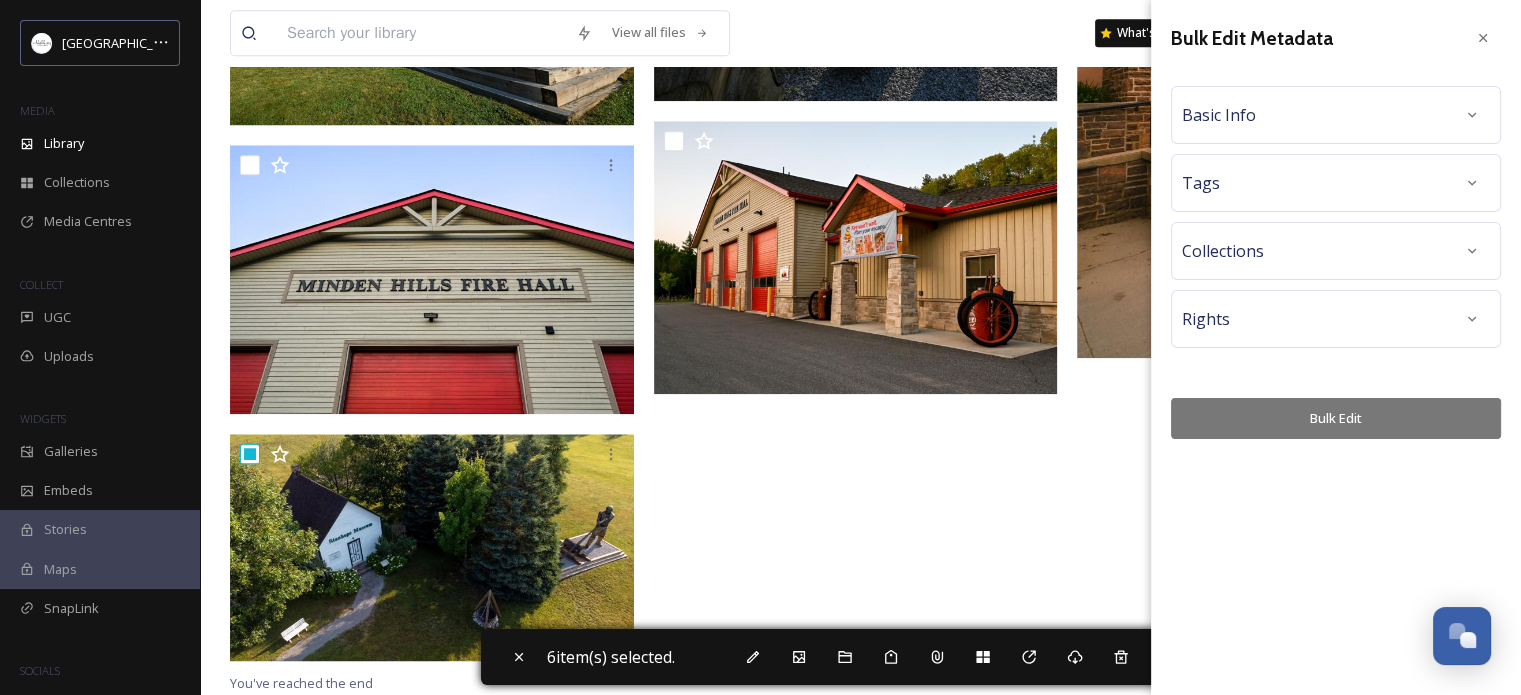 click on "Basic Info" at bounding box center (1336, 115) 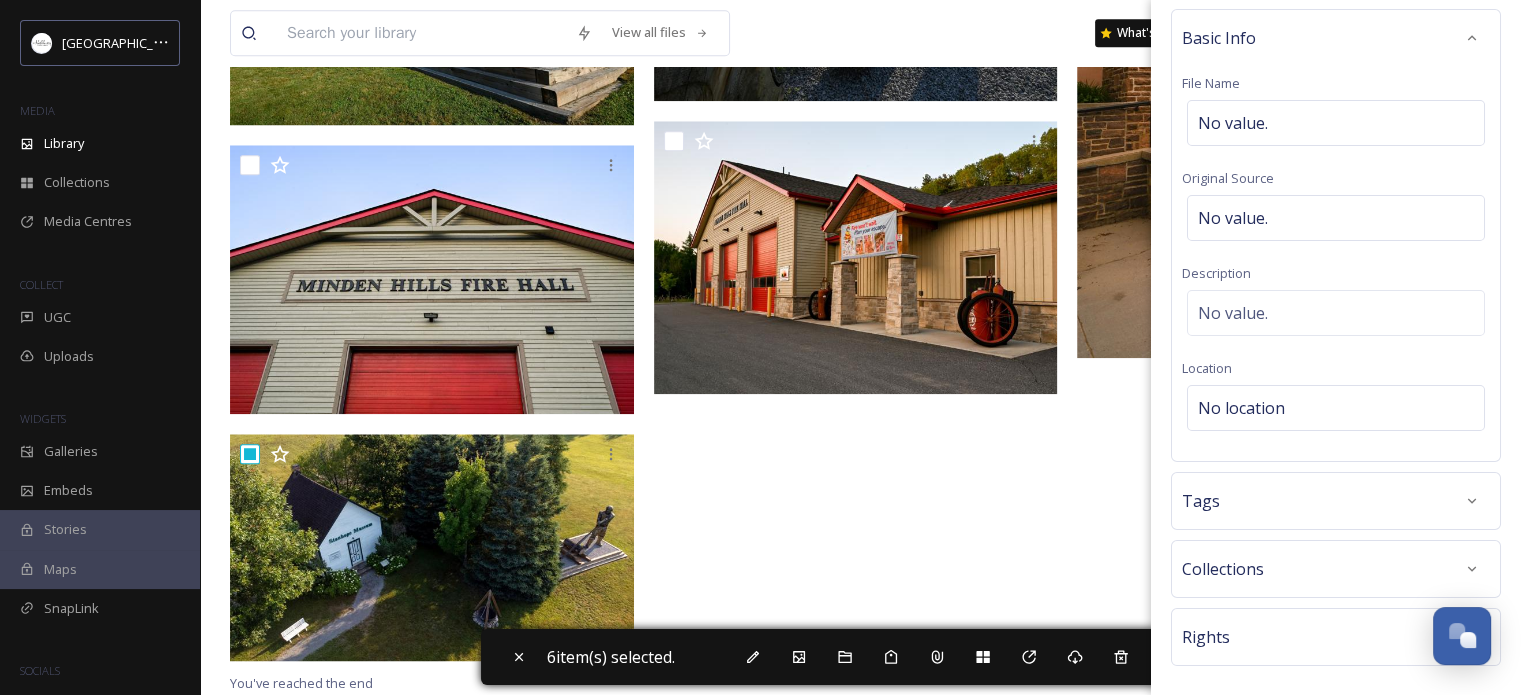 scroll, scrollTop: 155, scrollLeft: 0, axis: vertical 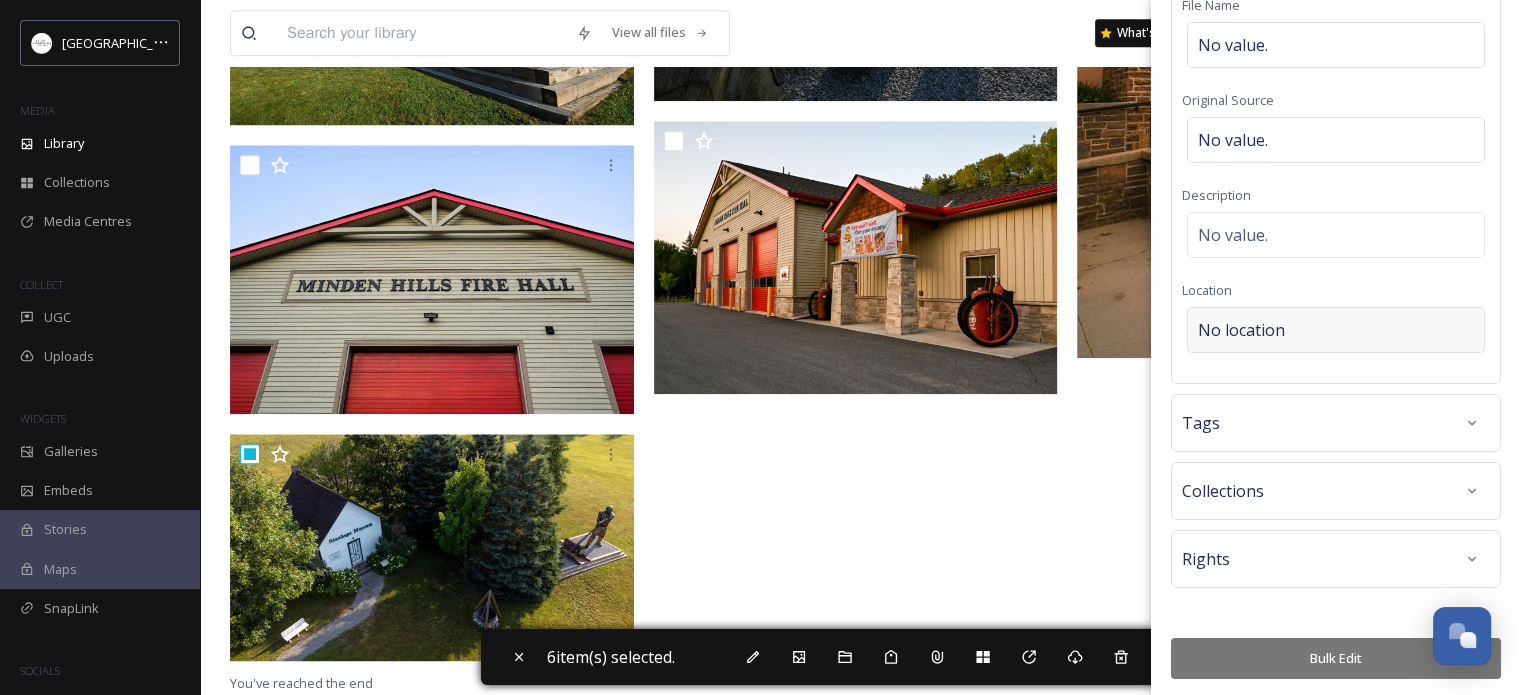 click on "No location" at bounding box center (1241, 330) 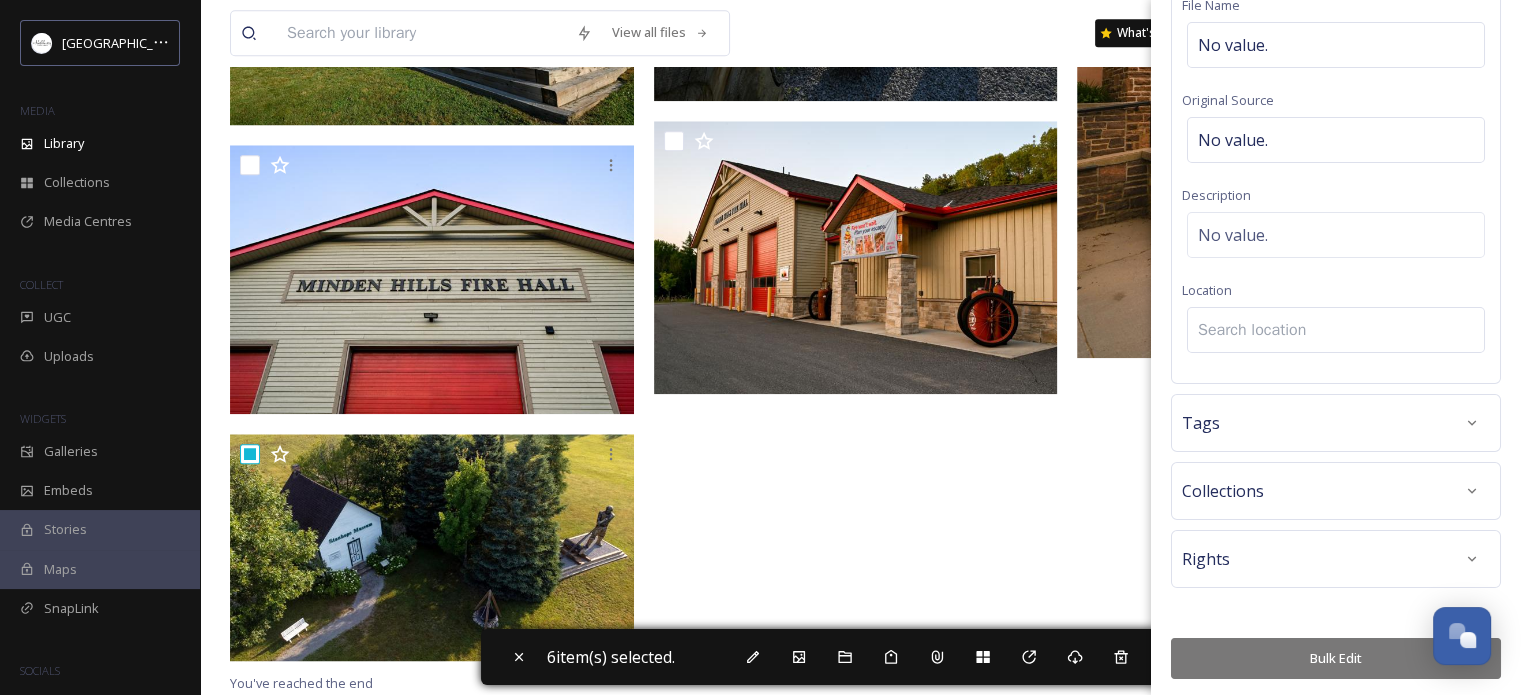 click at bounding box center (1336, 330) 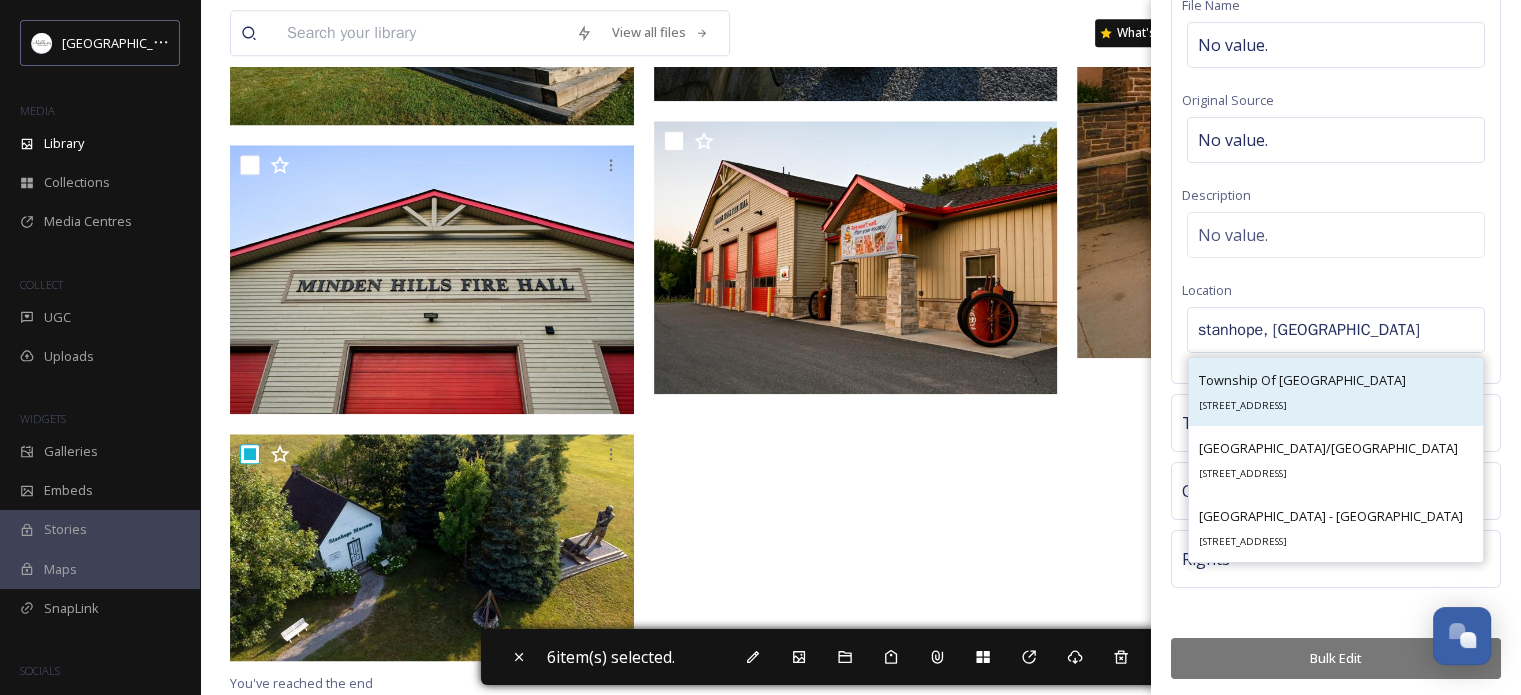 click on "Township Of [GEOGRAPHIC_DATA]" at bounding box center (1302, 380) 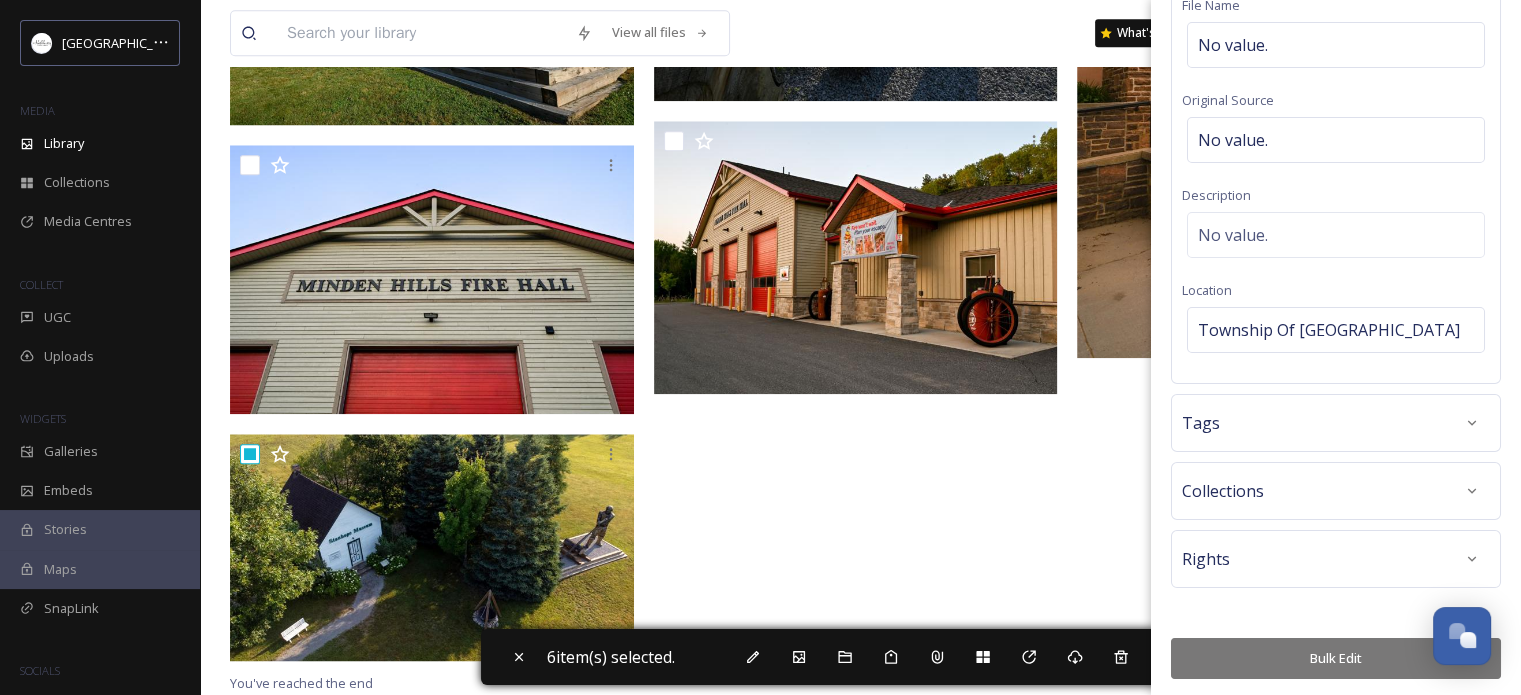 click on "Bulk Edit" at bounding box center [1336, 658] 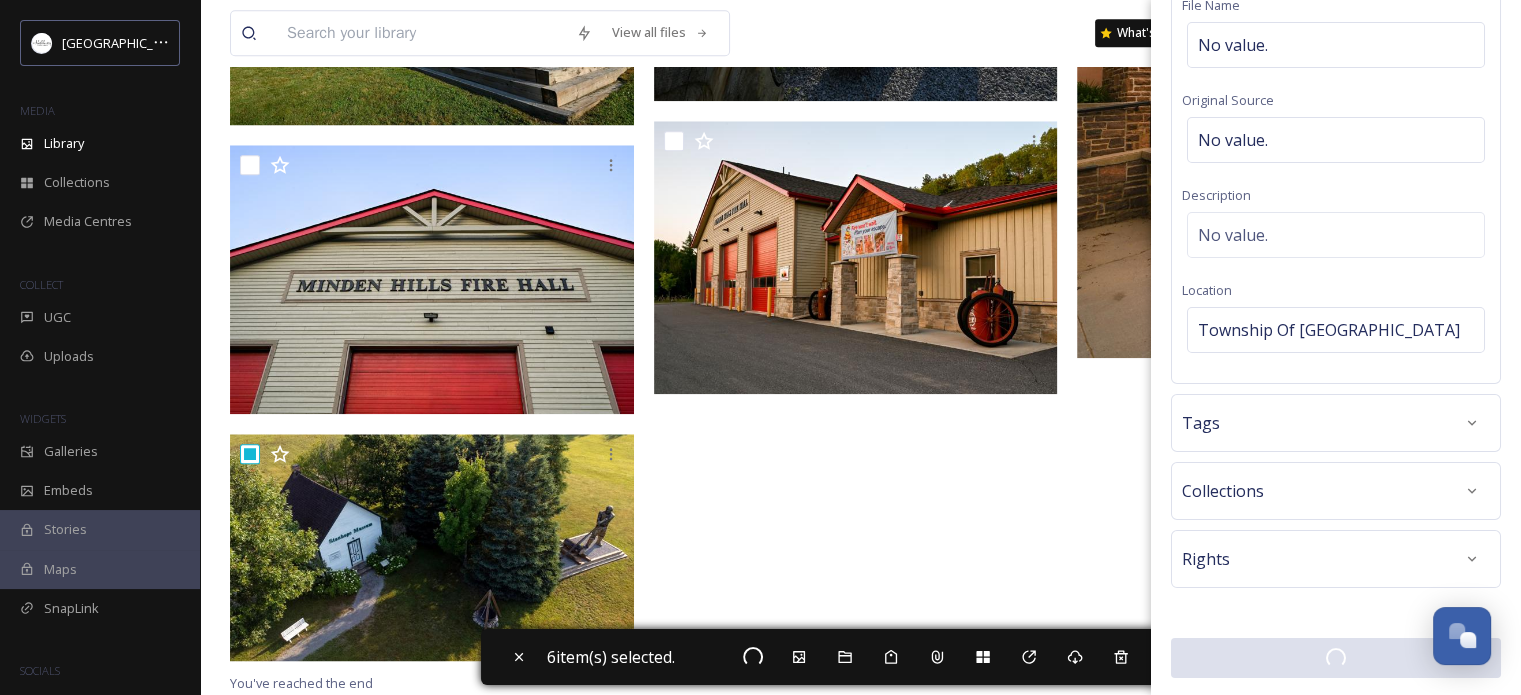 scroll, scrollTop: 154, scrollLeft: 0, axis: vertical 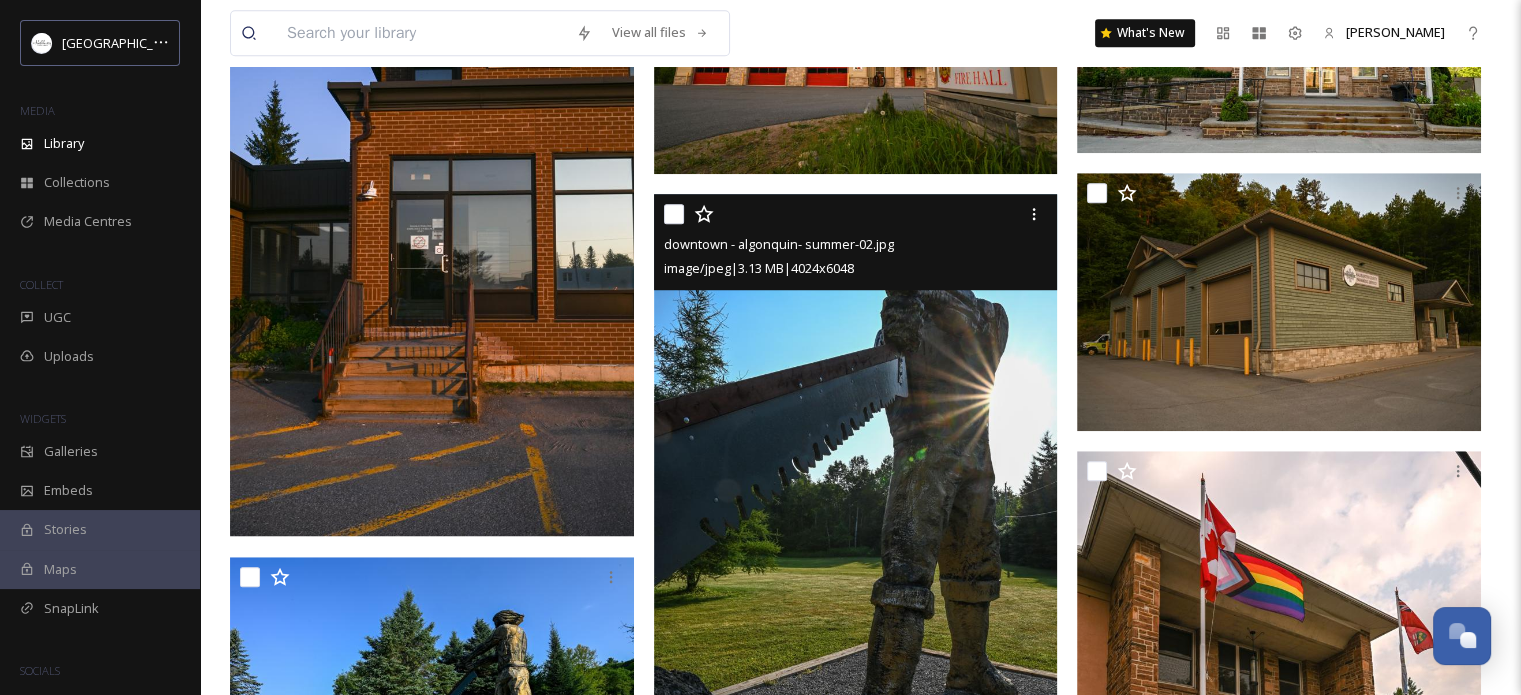 click at bounding box center [674, 214] 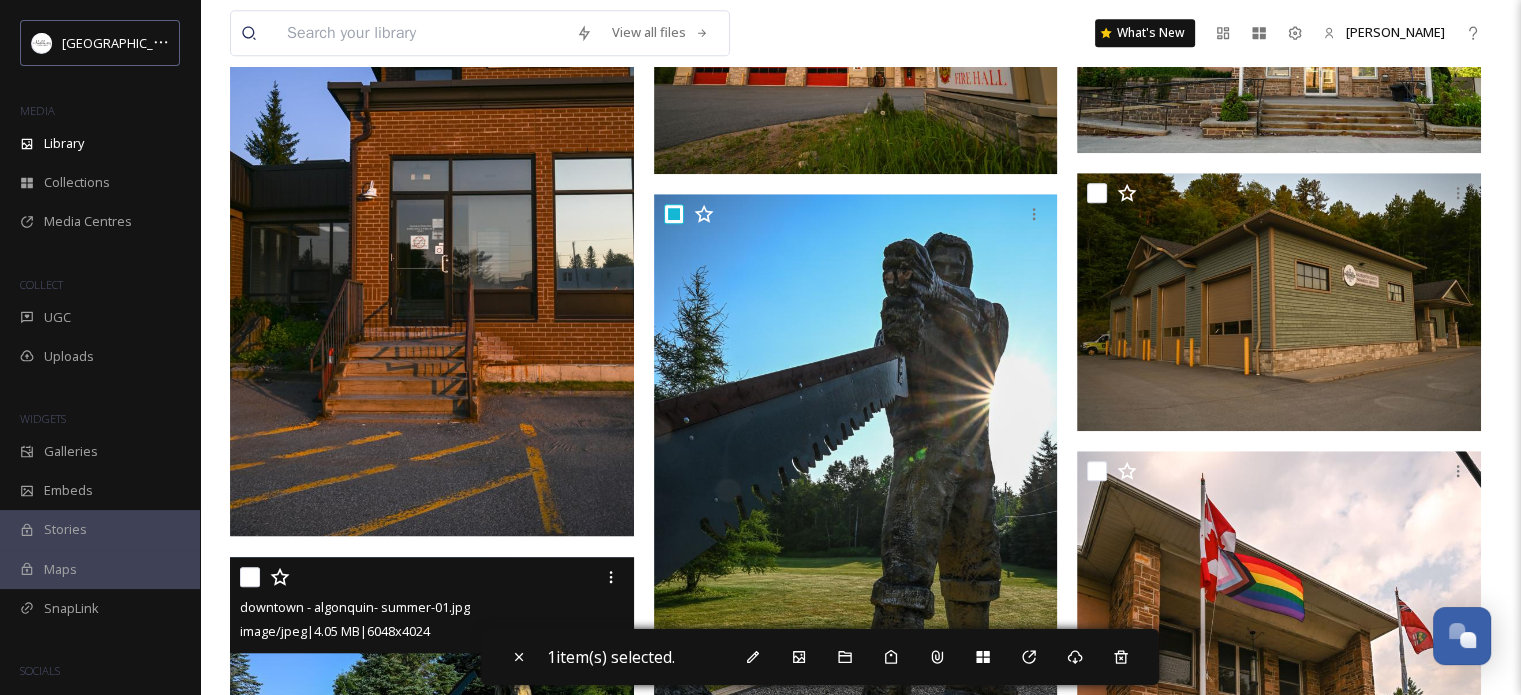 click at bounding box center (250, 577) 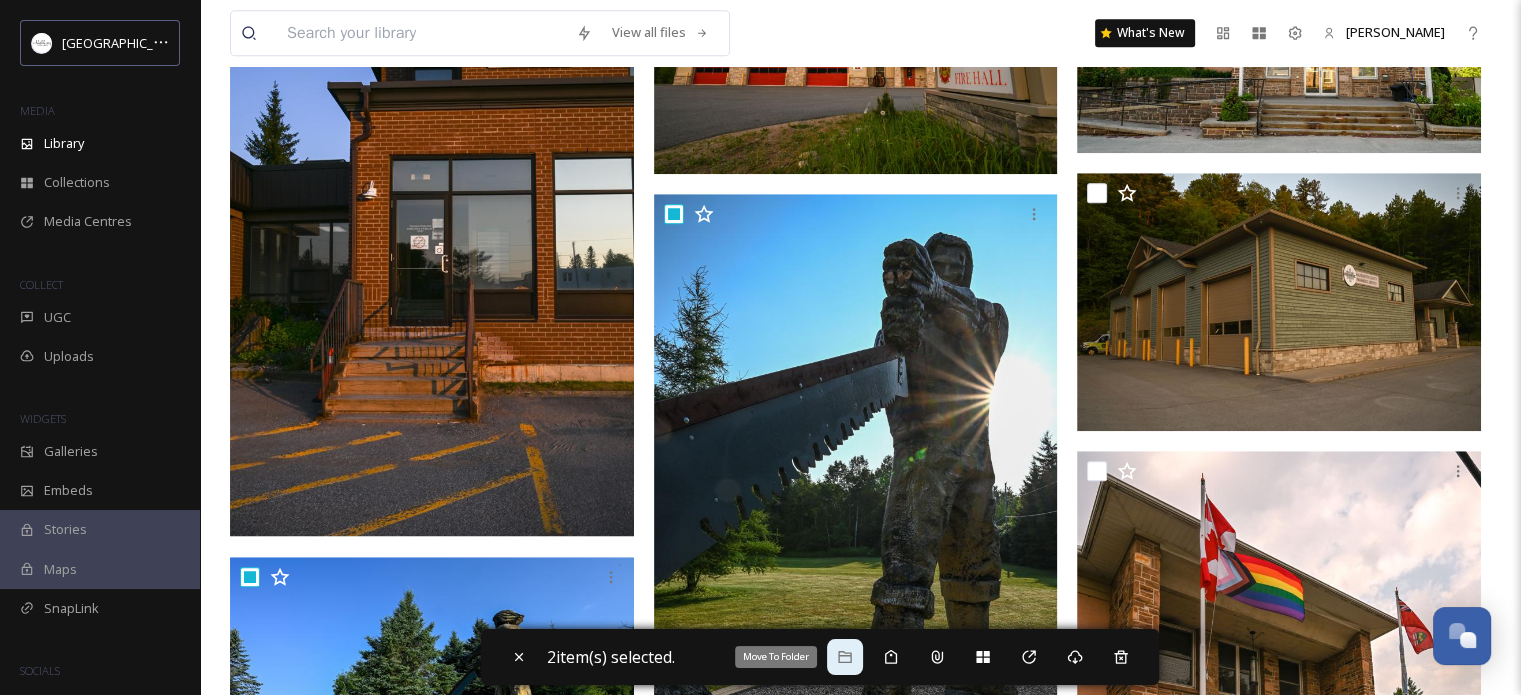 click 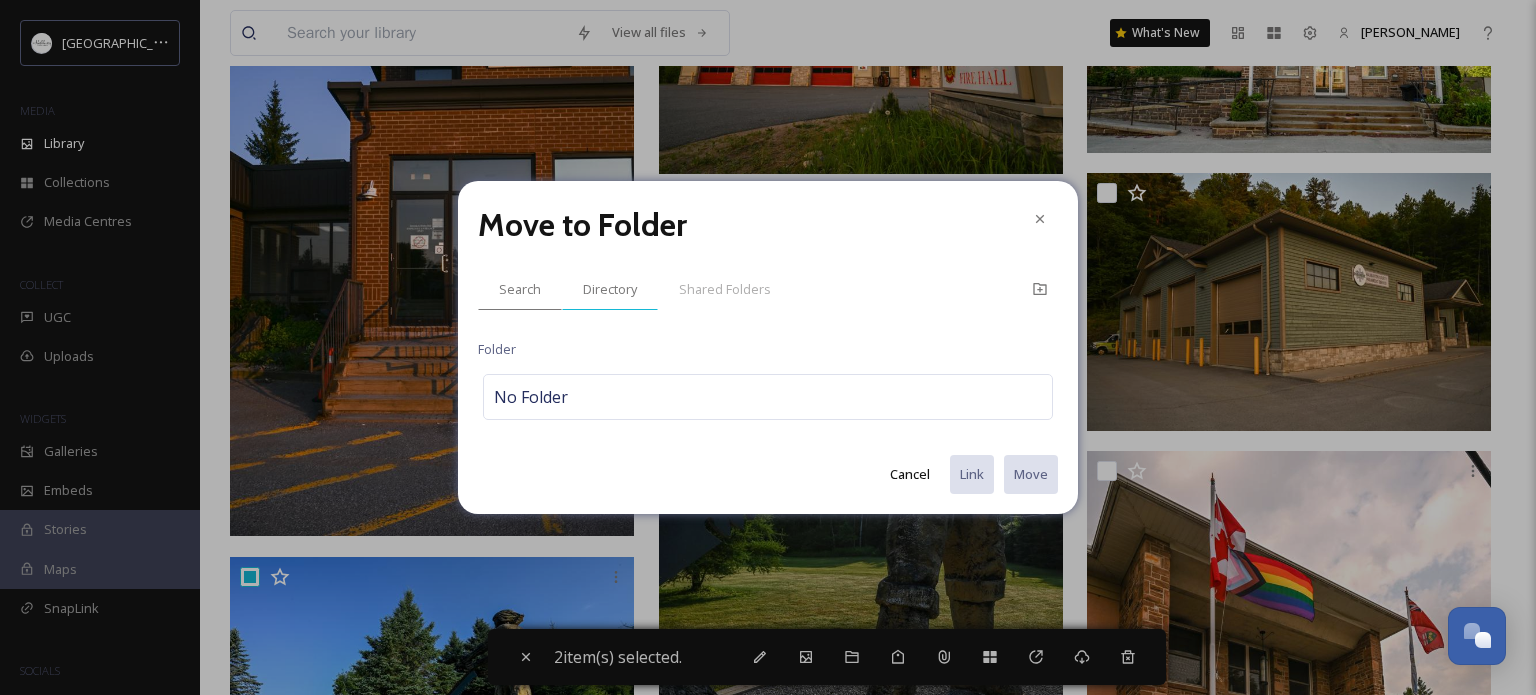 click on "Directory" at bounding box center [610, 289] 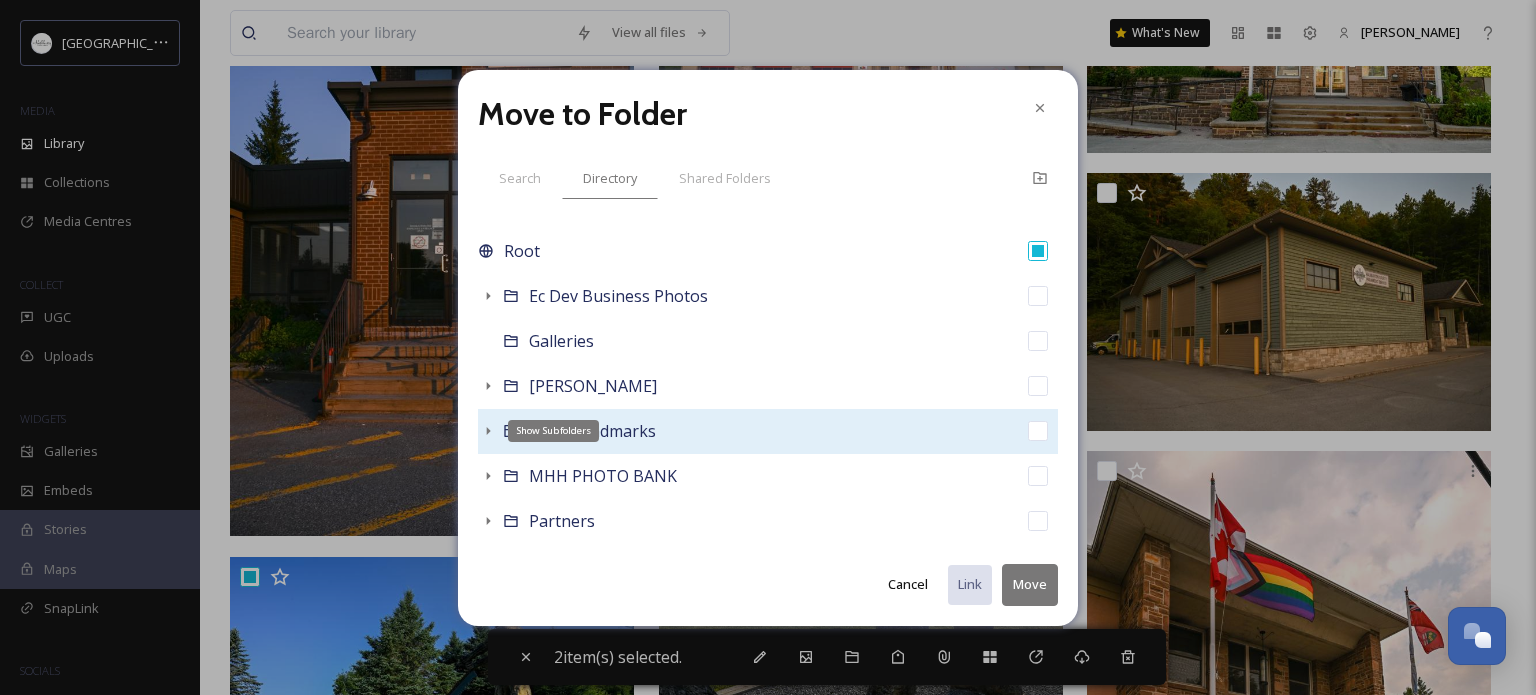click 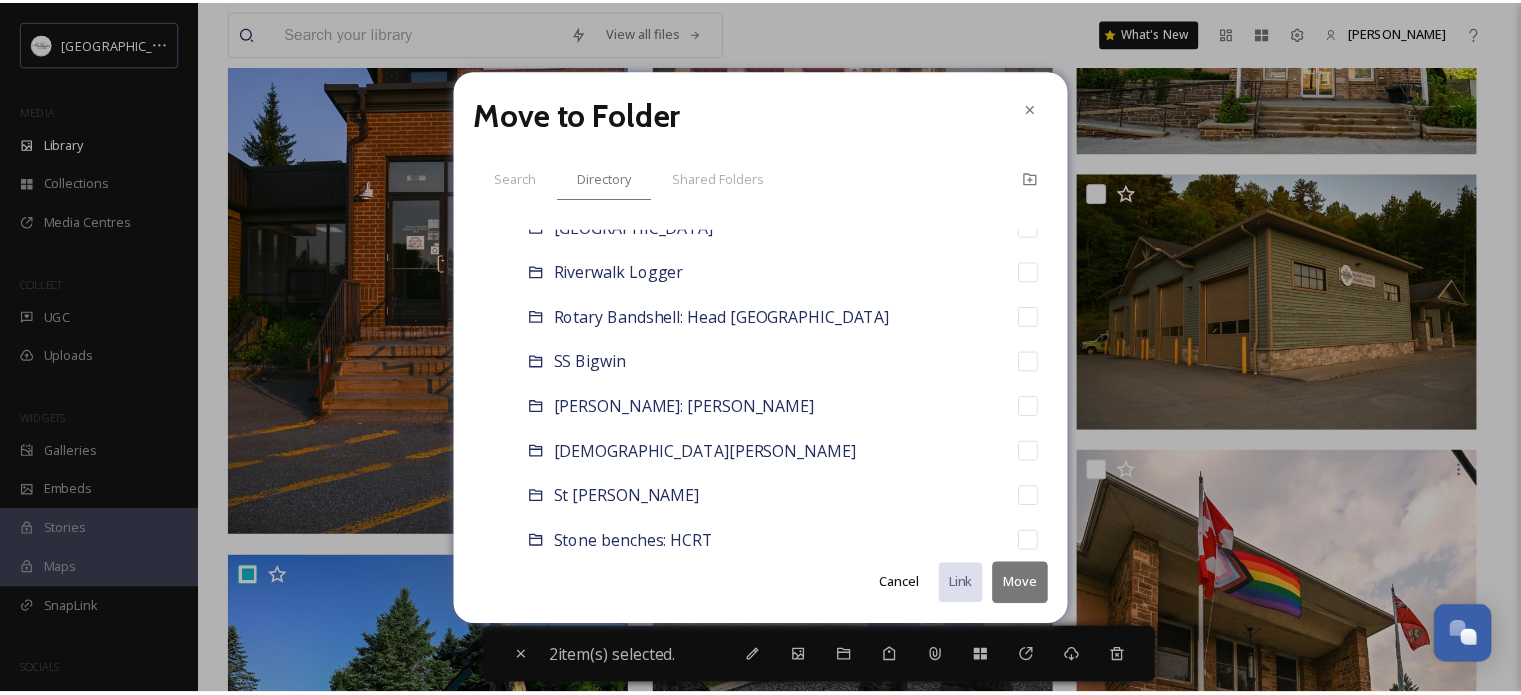 scroll, scrollTop: 1500, scrollLeft: 0, axis: vertical 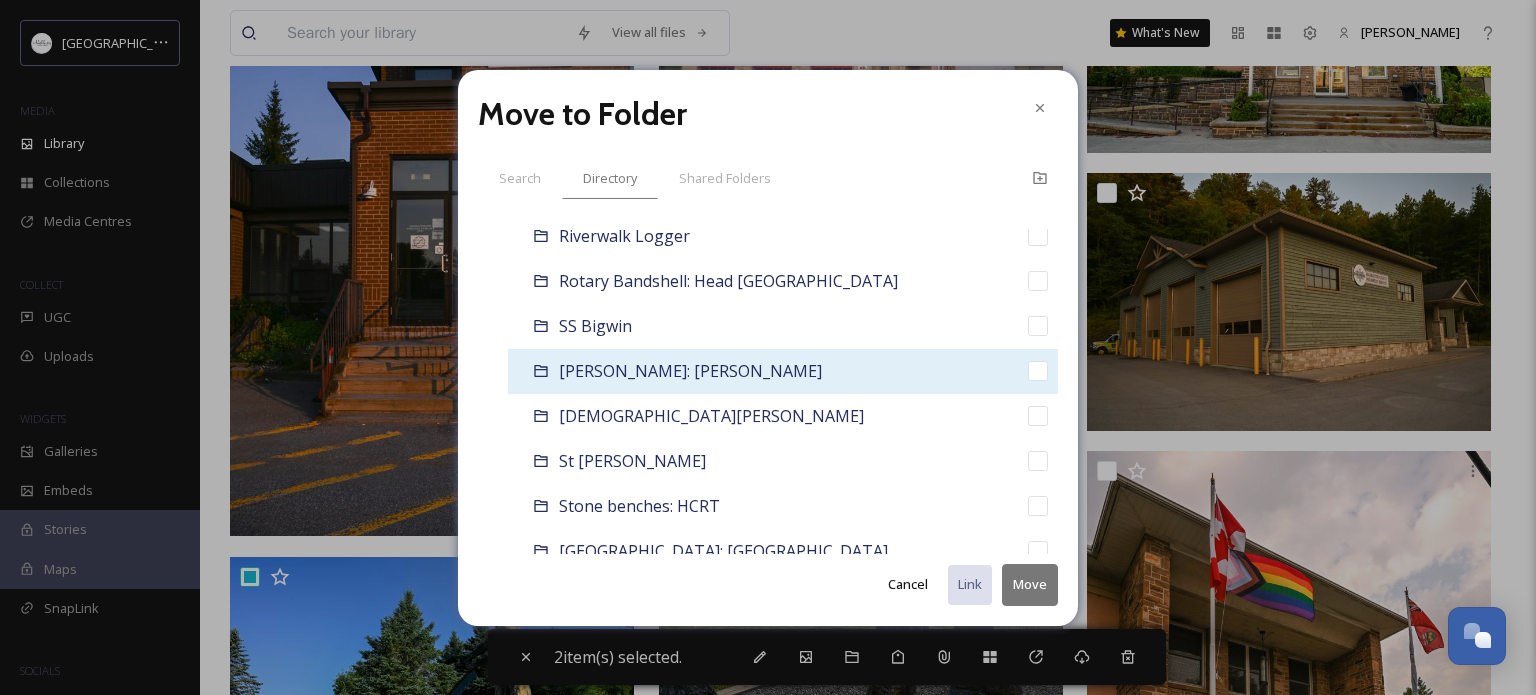 click on "[PERSON_NAME]: [PERSON_NAME]" at bounding box center [690, 371] 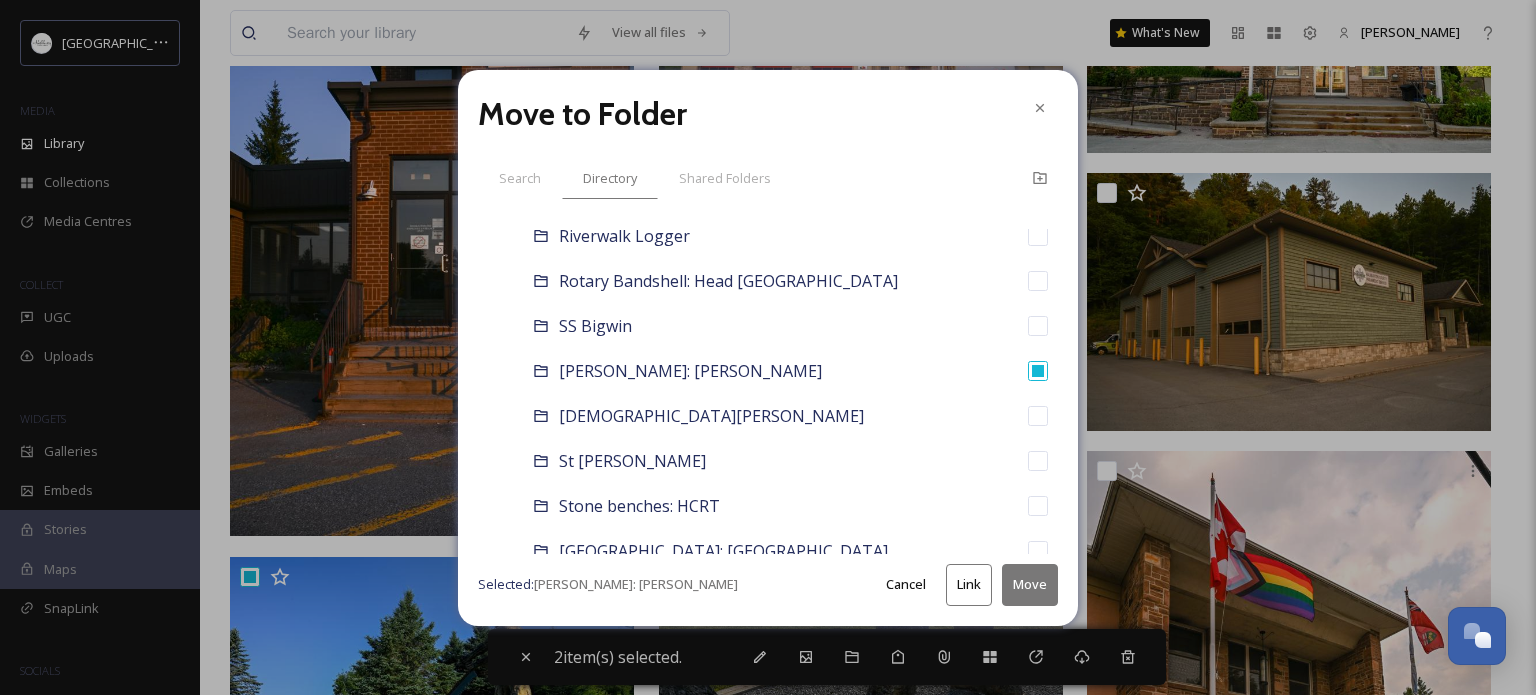 drag, startPoint x: 1043, startPoint y: 586, endPoint x: 1029, endPoint y: 595, distance: 16.643316 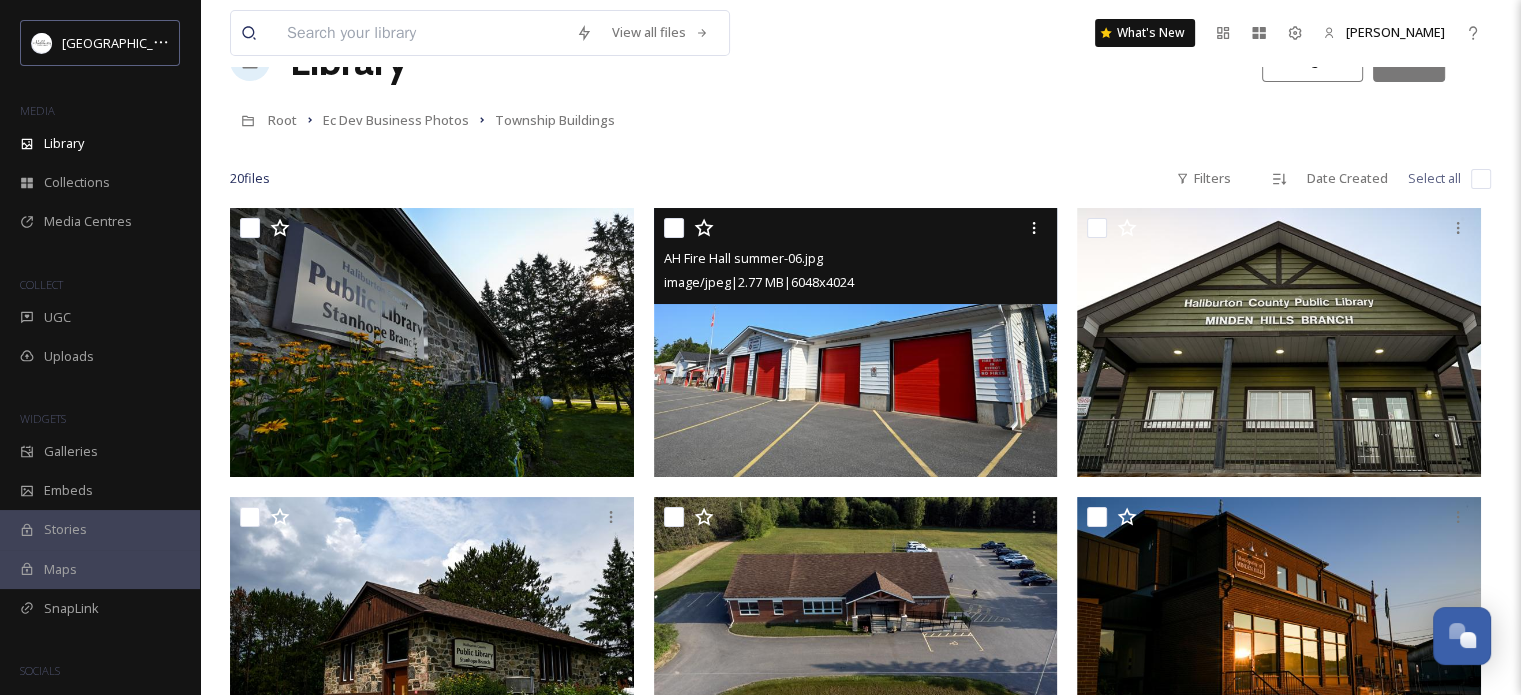 scroll, scrollTop: 100, scrollLeft: 0, axis: vertical 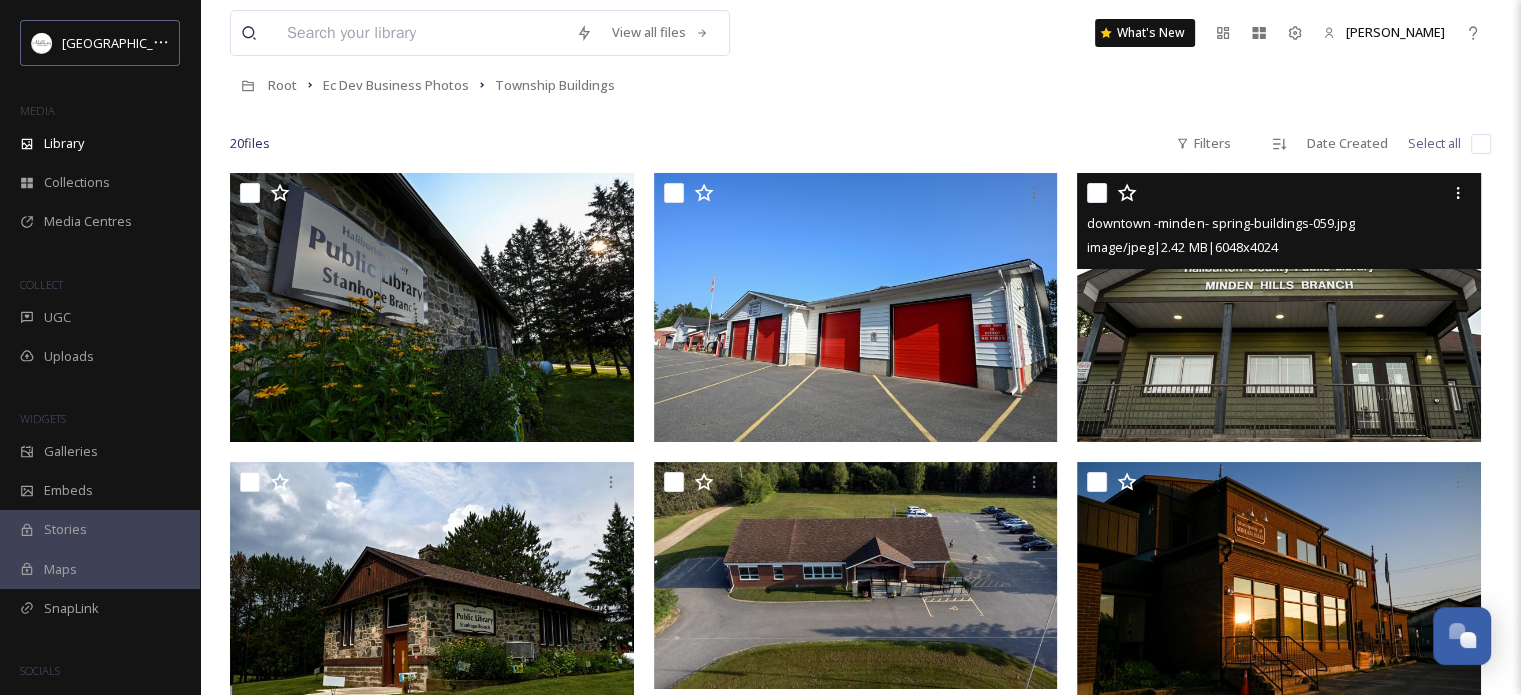 click at bounding box center (1097, 193) 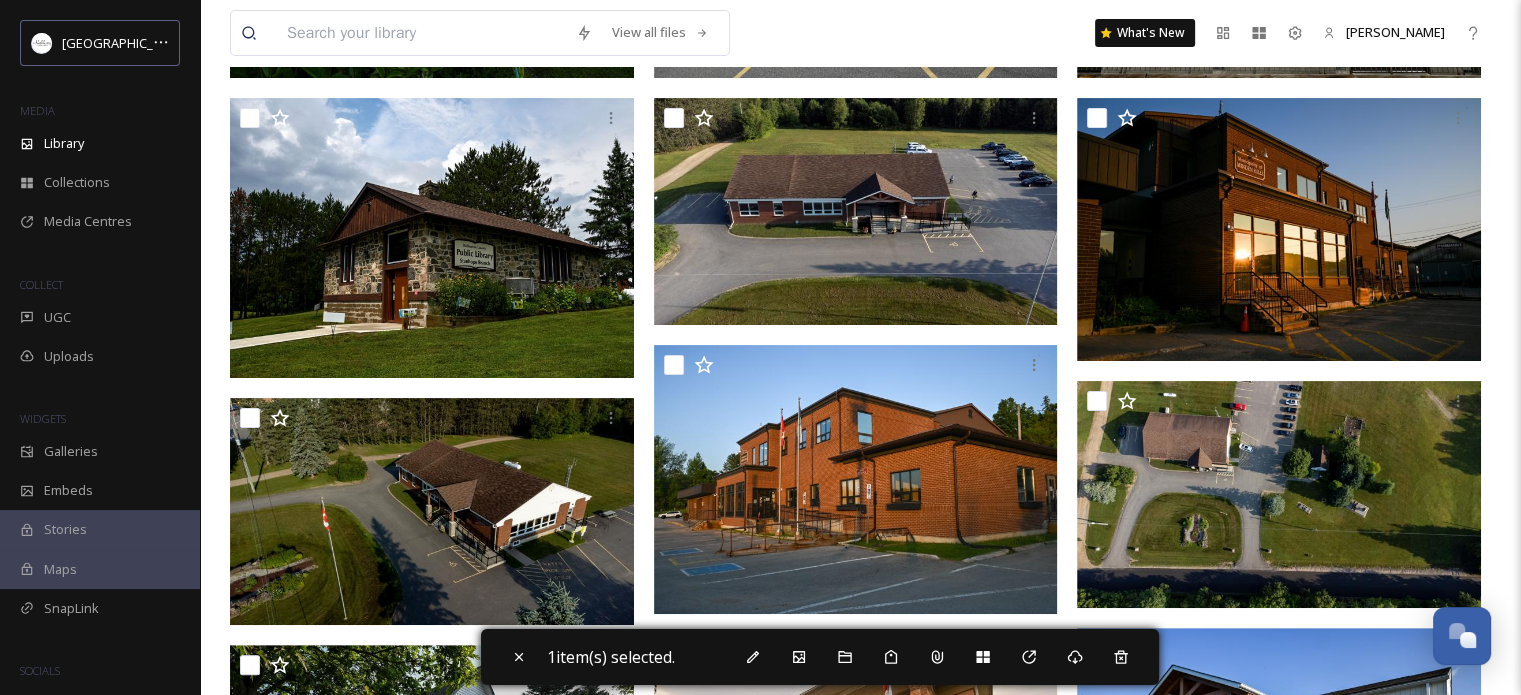scroll, scrollTop: 500, scrollLeft: 0, axis: vertical 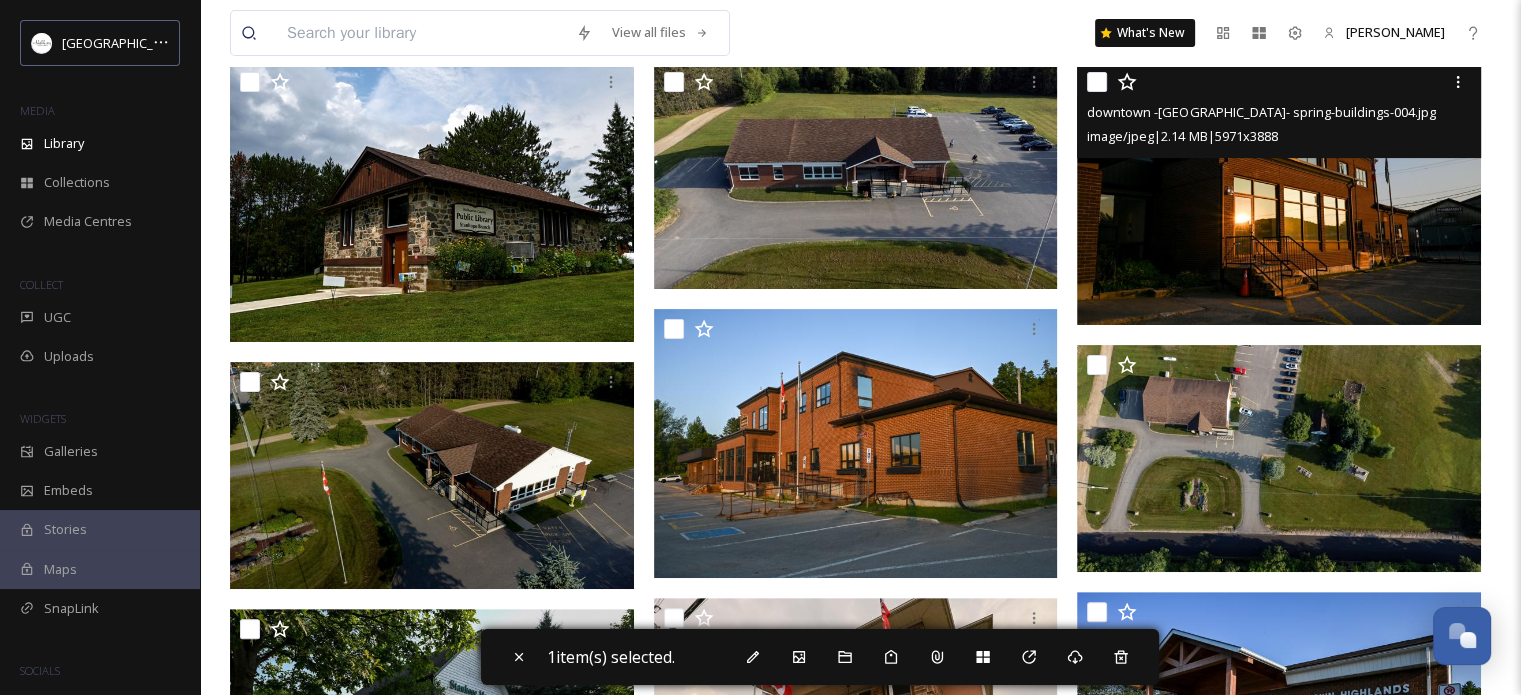 click at bounding box center (1097, 82) 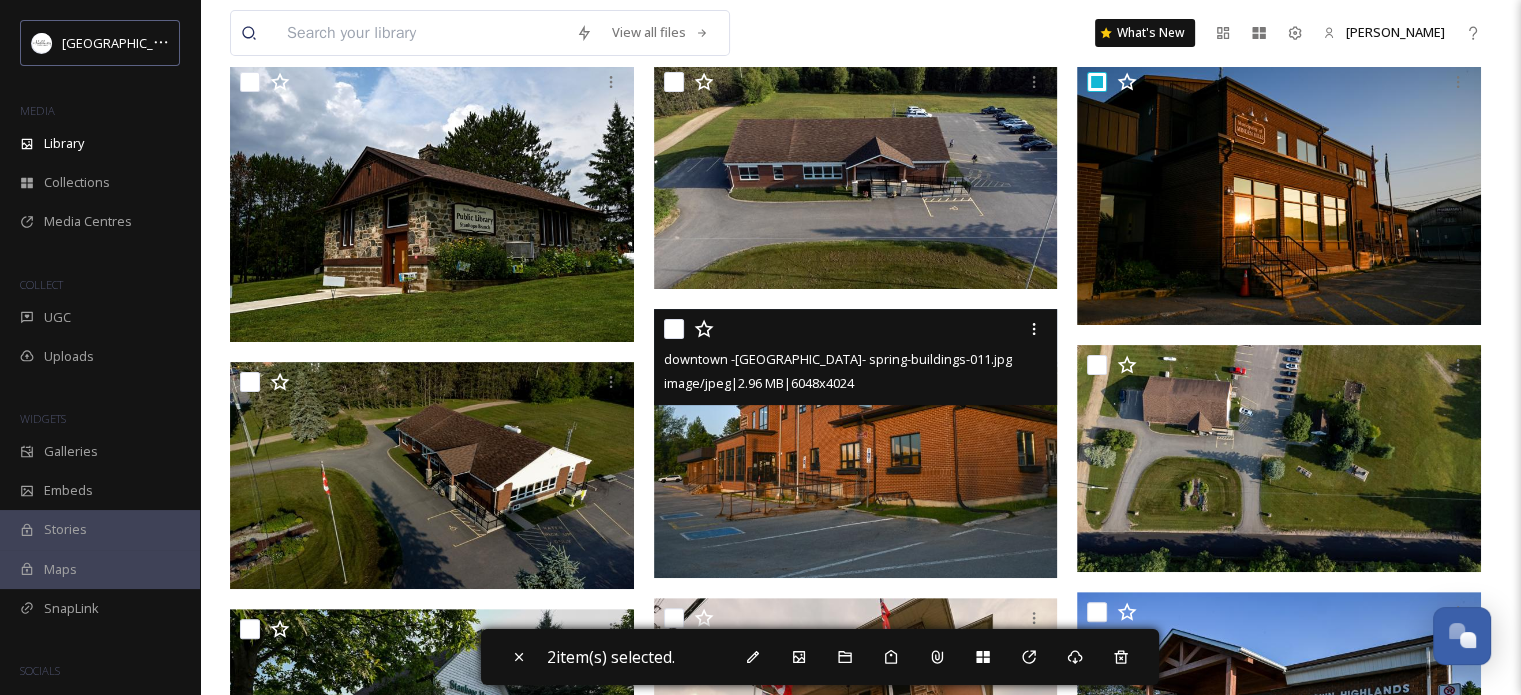 click at bounding box center (674, 329) 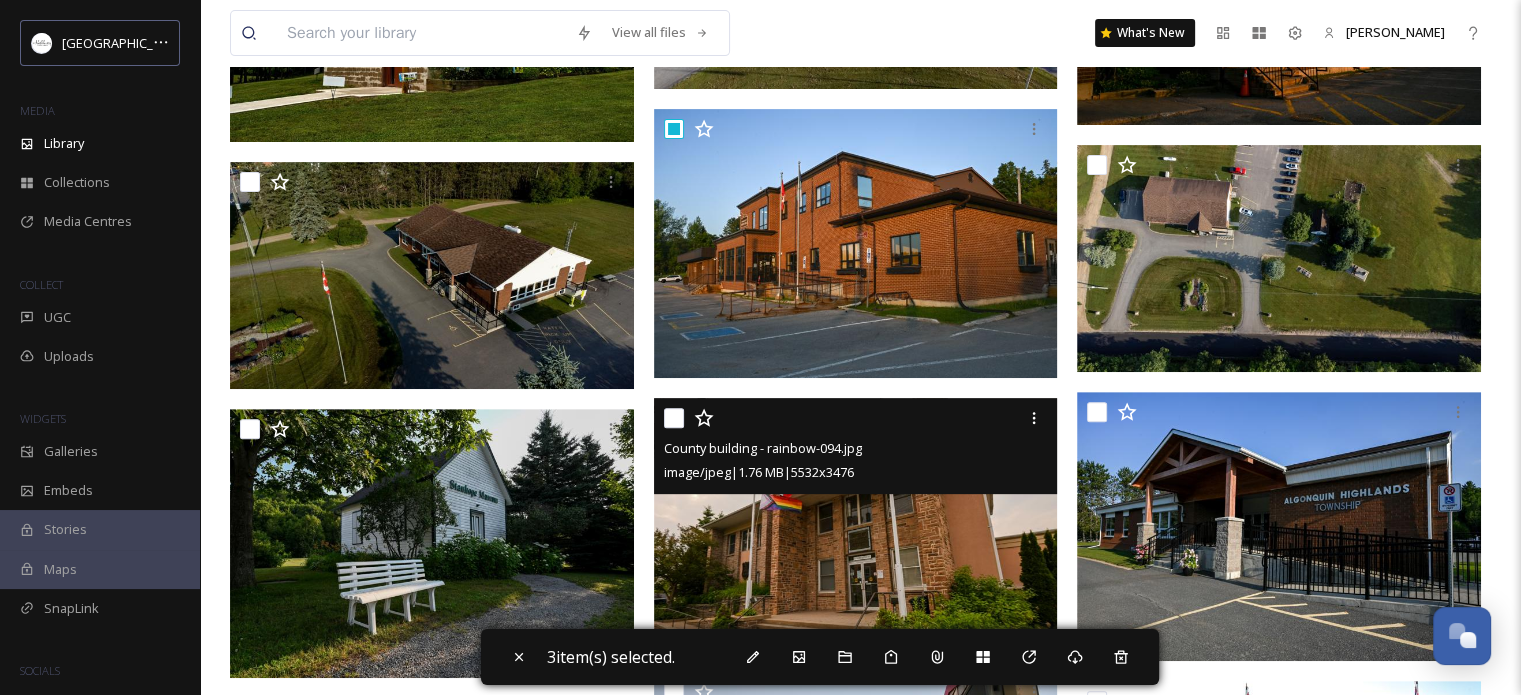 scroll, scrollTop: 900, scrollLeft: 0, axis: vertical 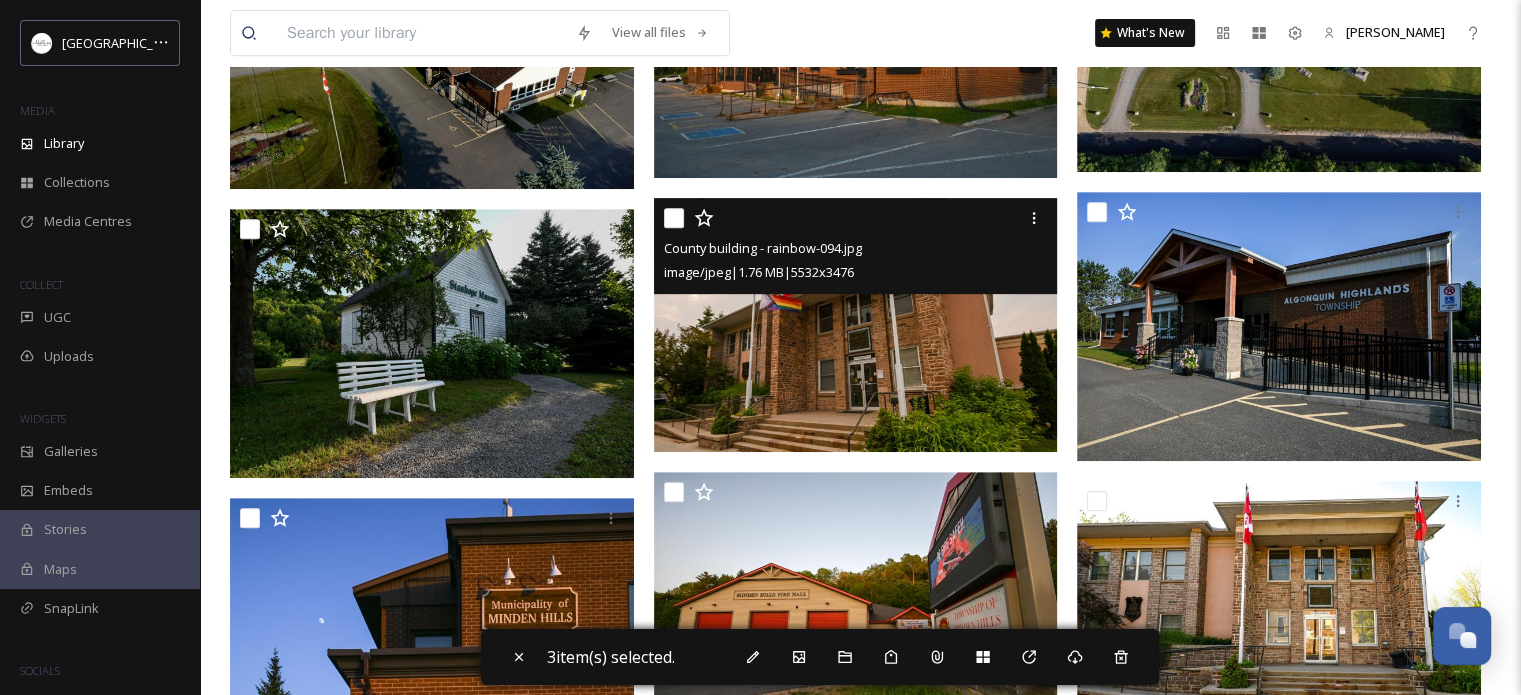 click at bounding box center (674, 218) 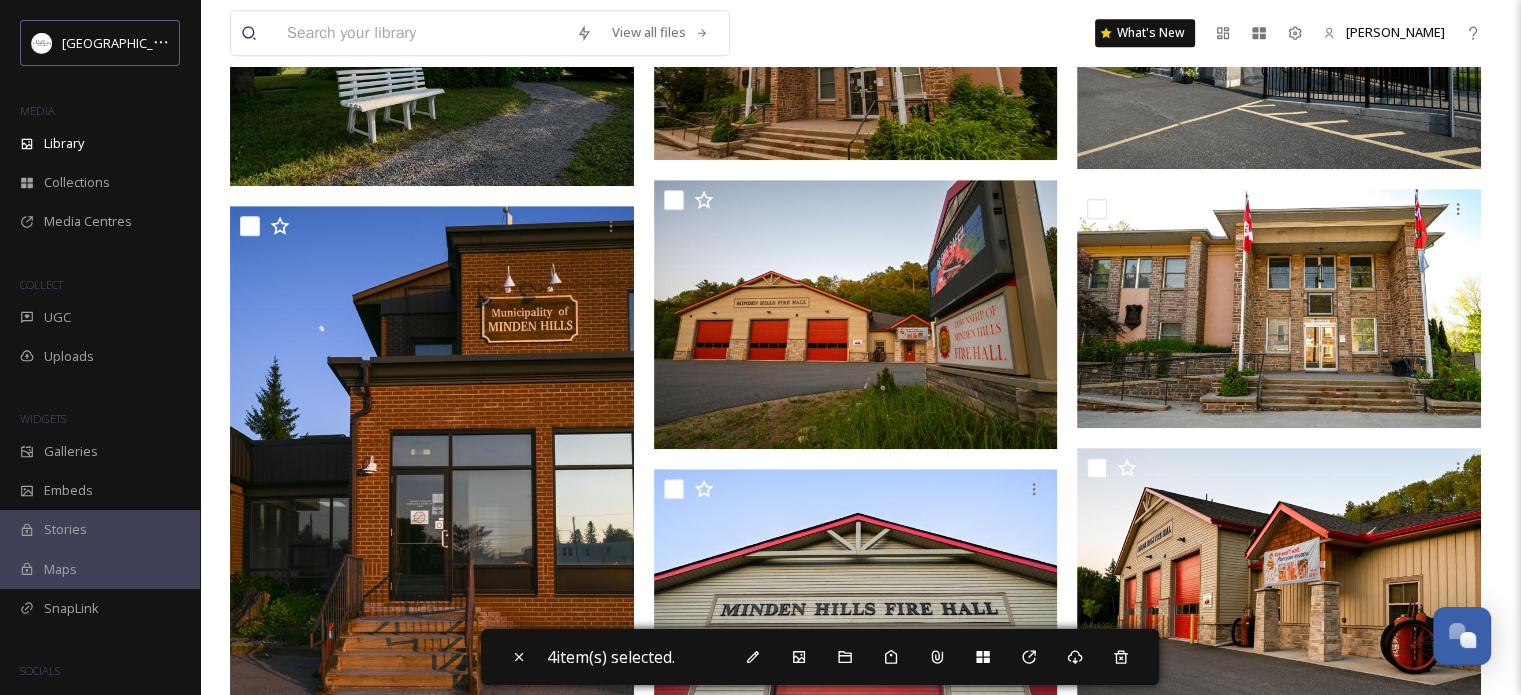 scroll, scrollTop: 1200, scrollLeft: 0, axis: vertical 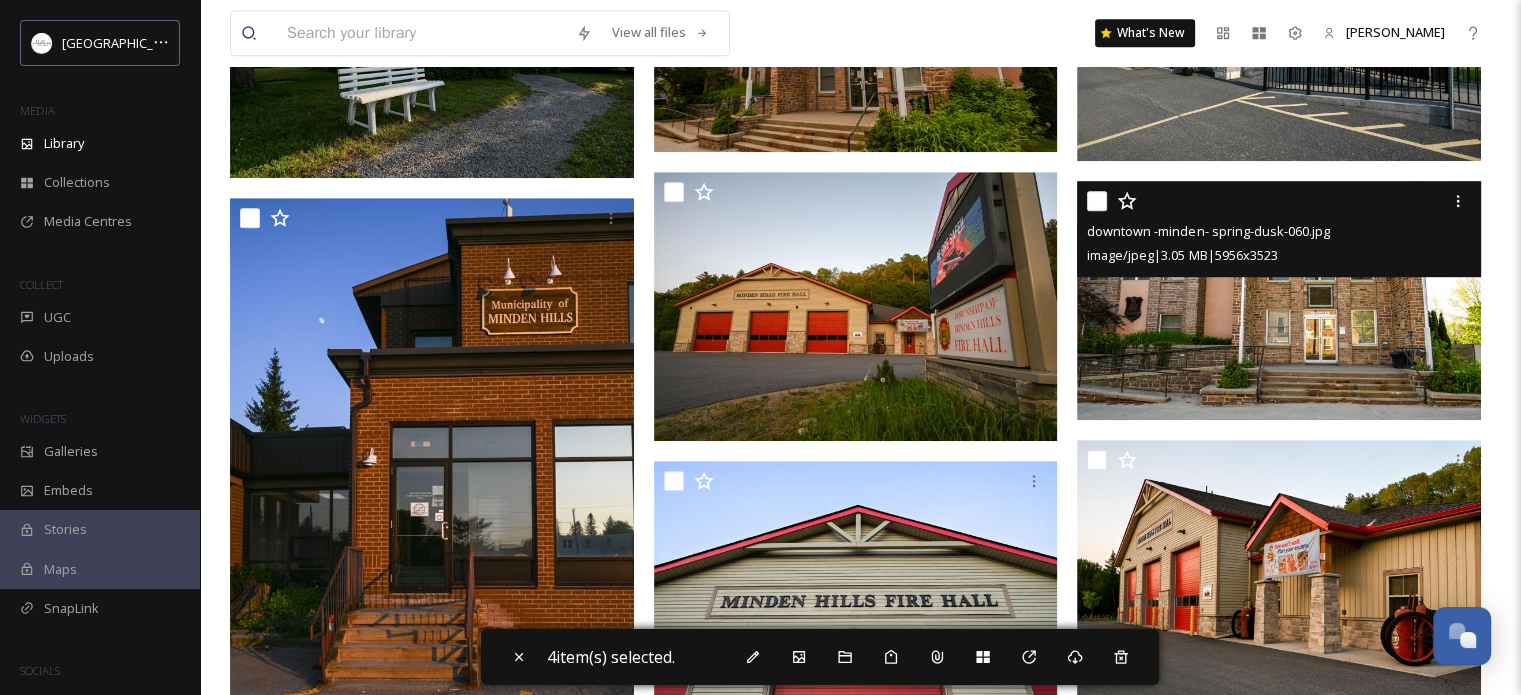 click at bounding box center (1097, 201) 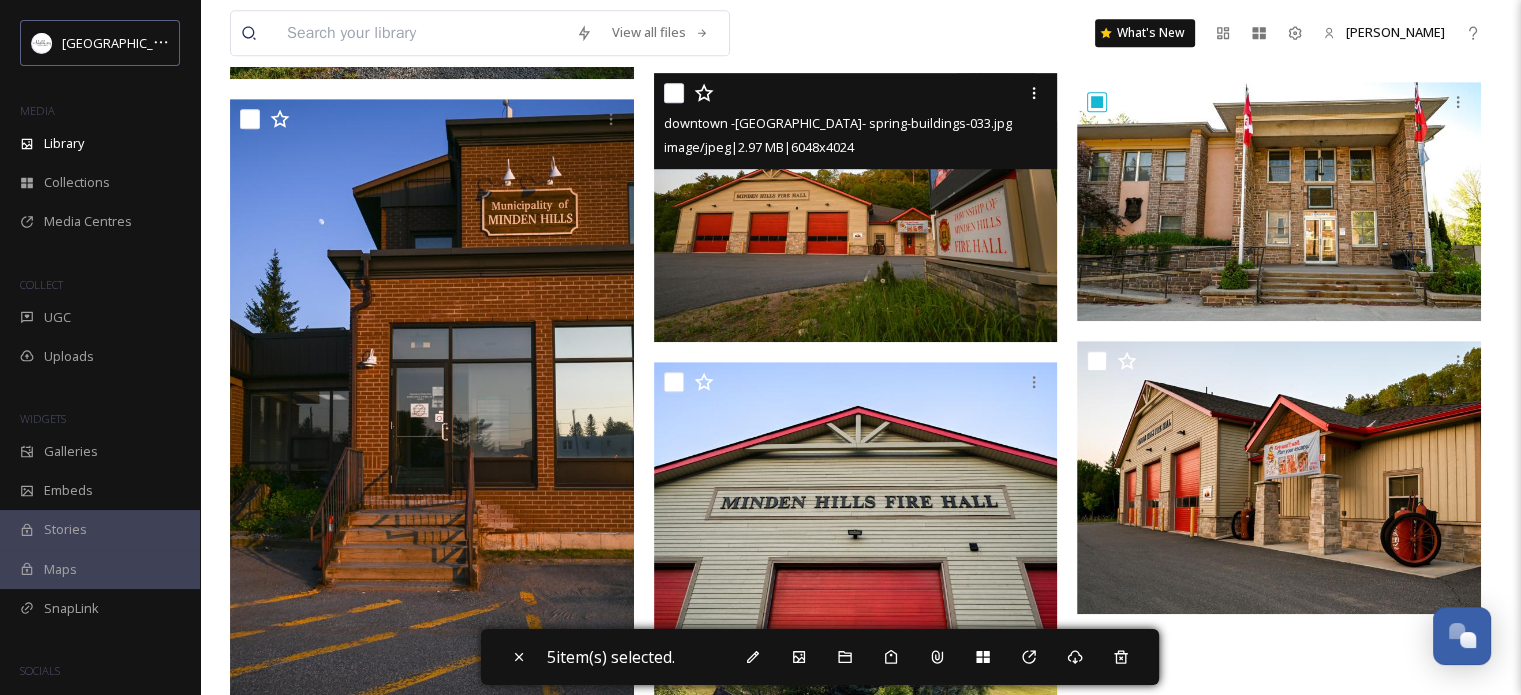 scroll, scrollTop: 1300, scrollLeft: 0, axis: vertical 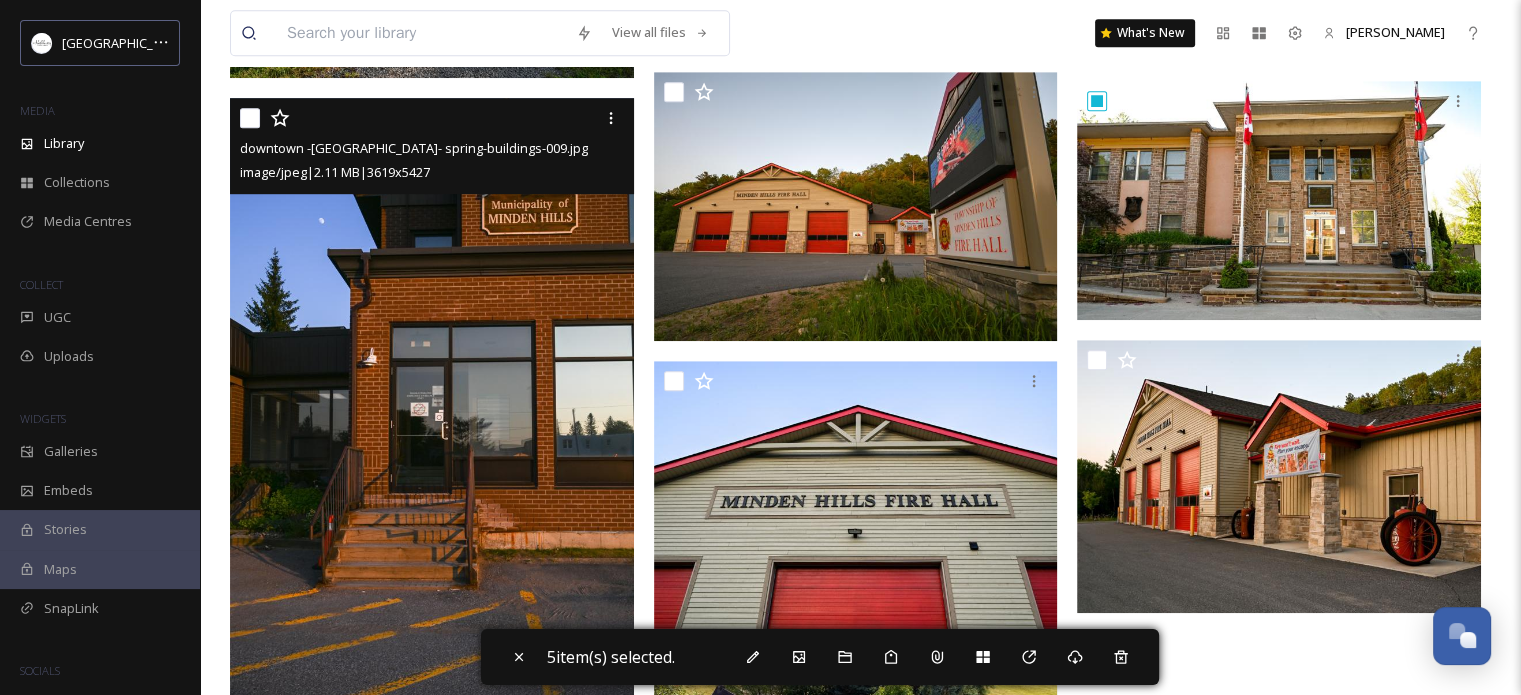 click on "downtown -[GEOGRAPHIC_DATA]- spring-buildings-009.jpg image/jpeg  |  2.11 MB  |  3619  x  5427" at bounding box center (432, 146) 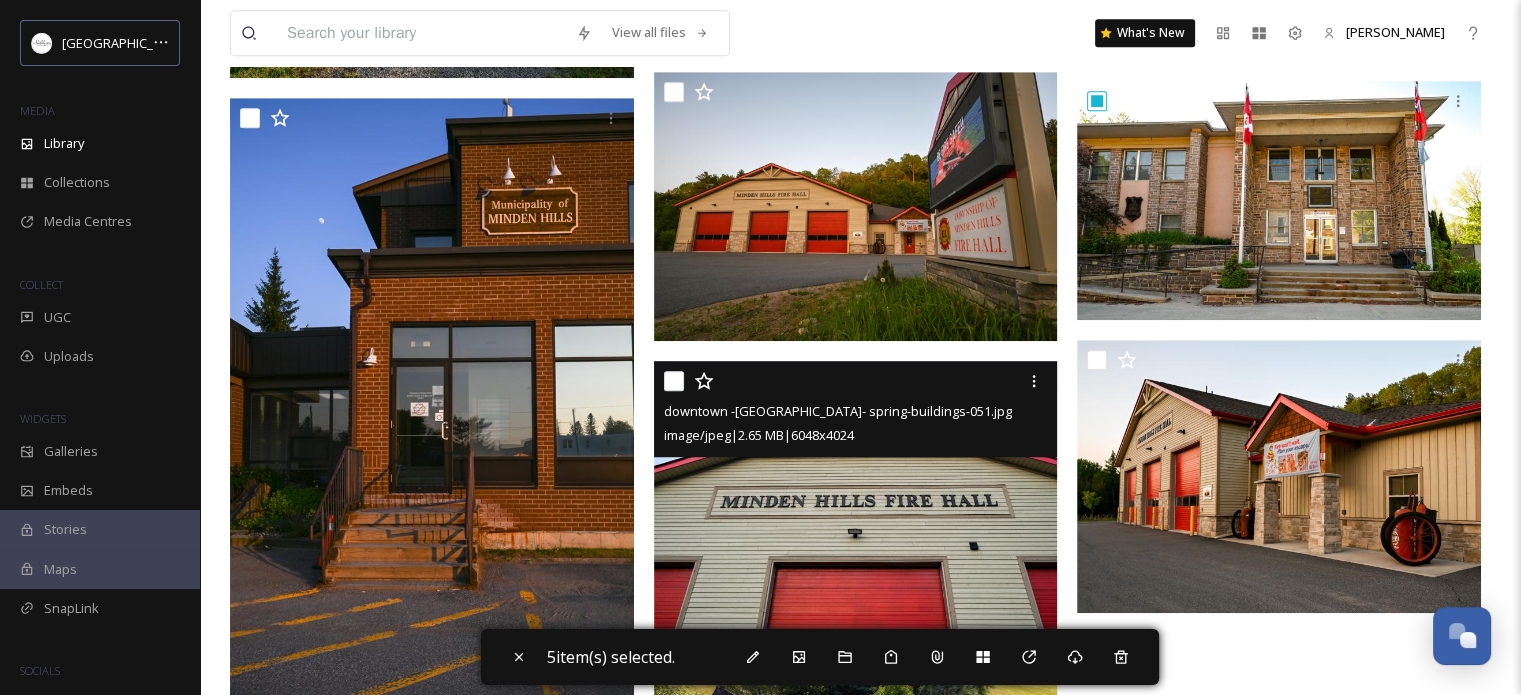 click at bounding box center (674, 381) 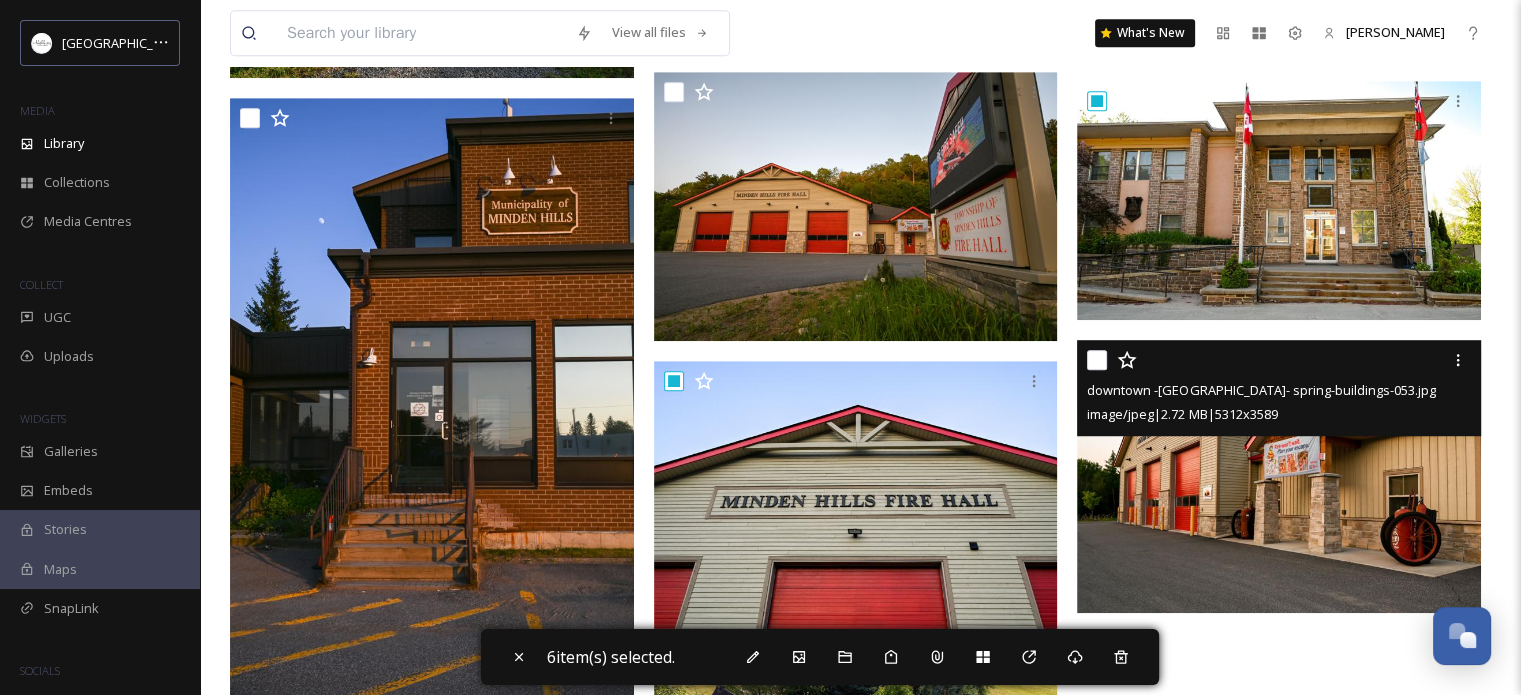 click at bounding box center [1097, 360] 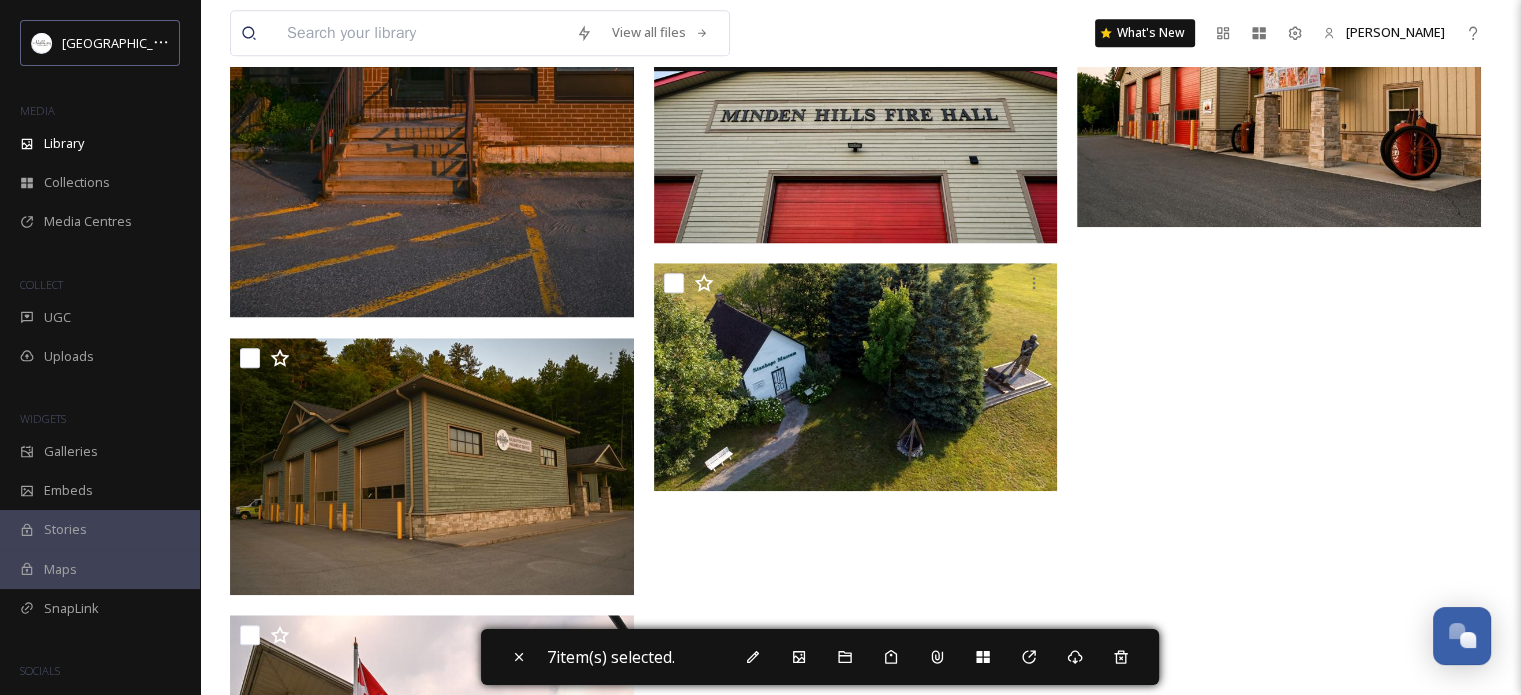 scroll, scrollTop: 1700, scrollLeft: 0, axis: vertical 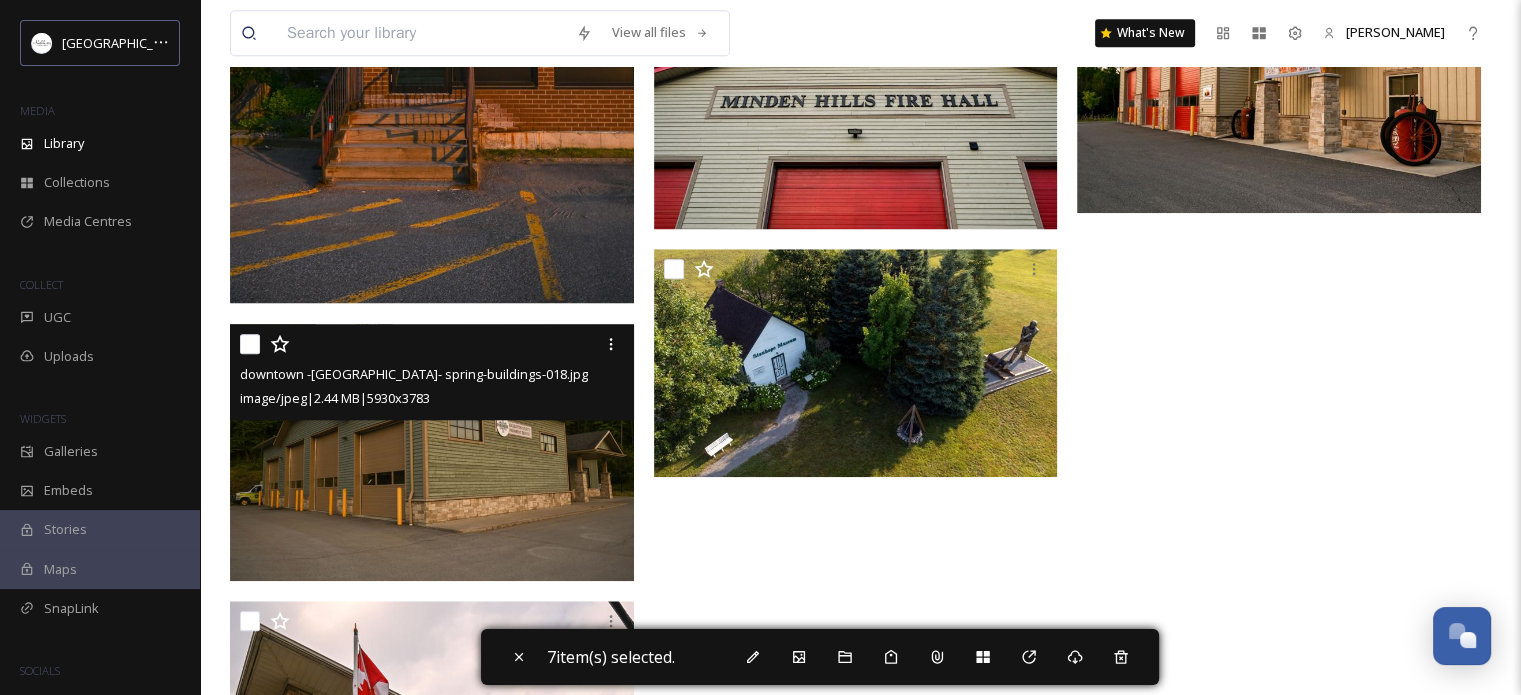 click at bounding box center (250, 344) 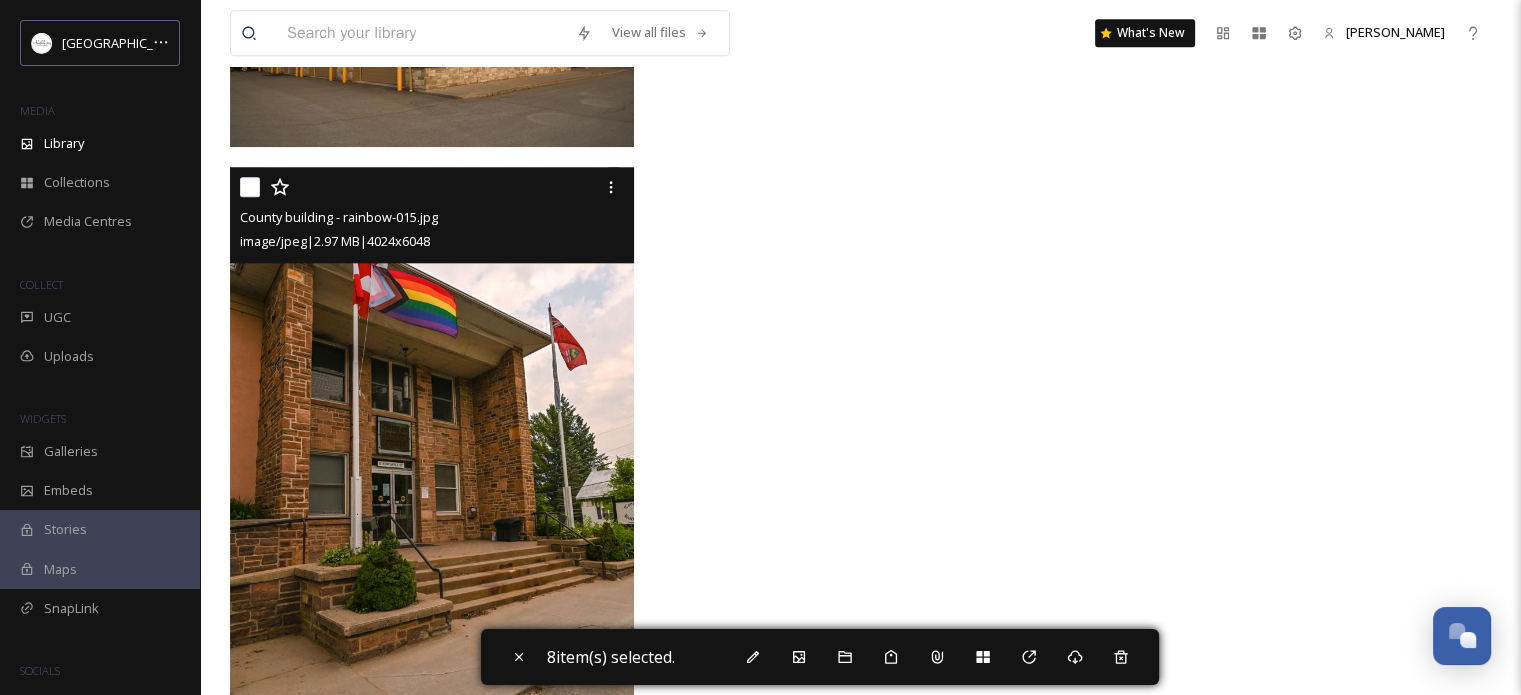 scroll, scrollTop: 2100, scrollLeft: 0, axis: vertical 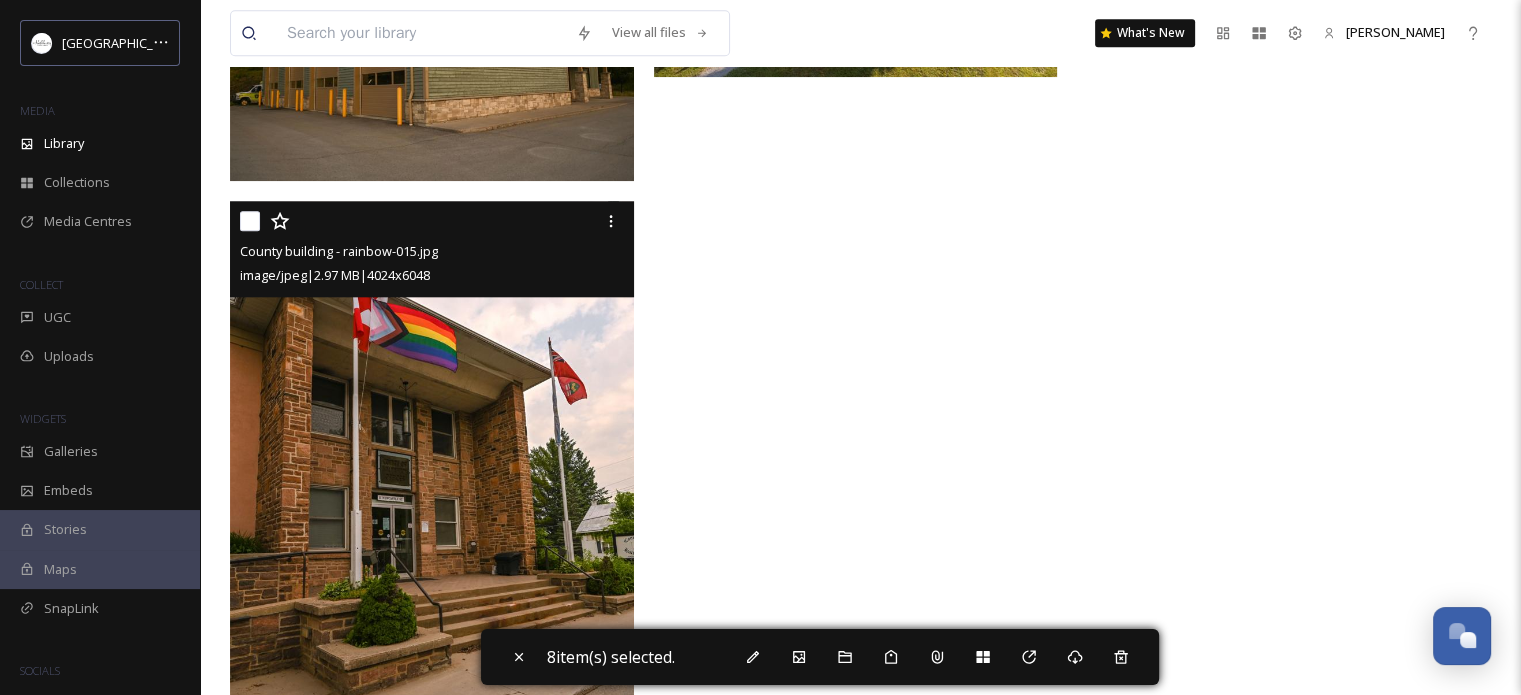 click at bounding box center (250, 221) 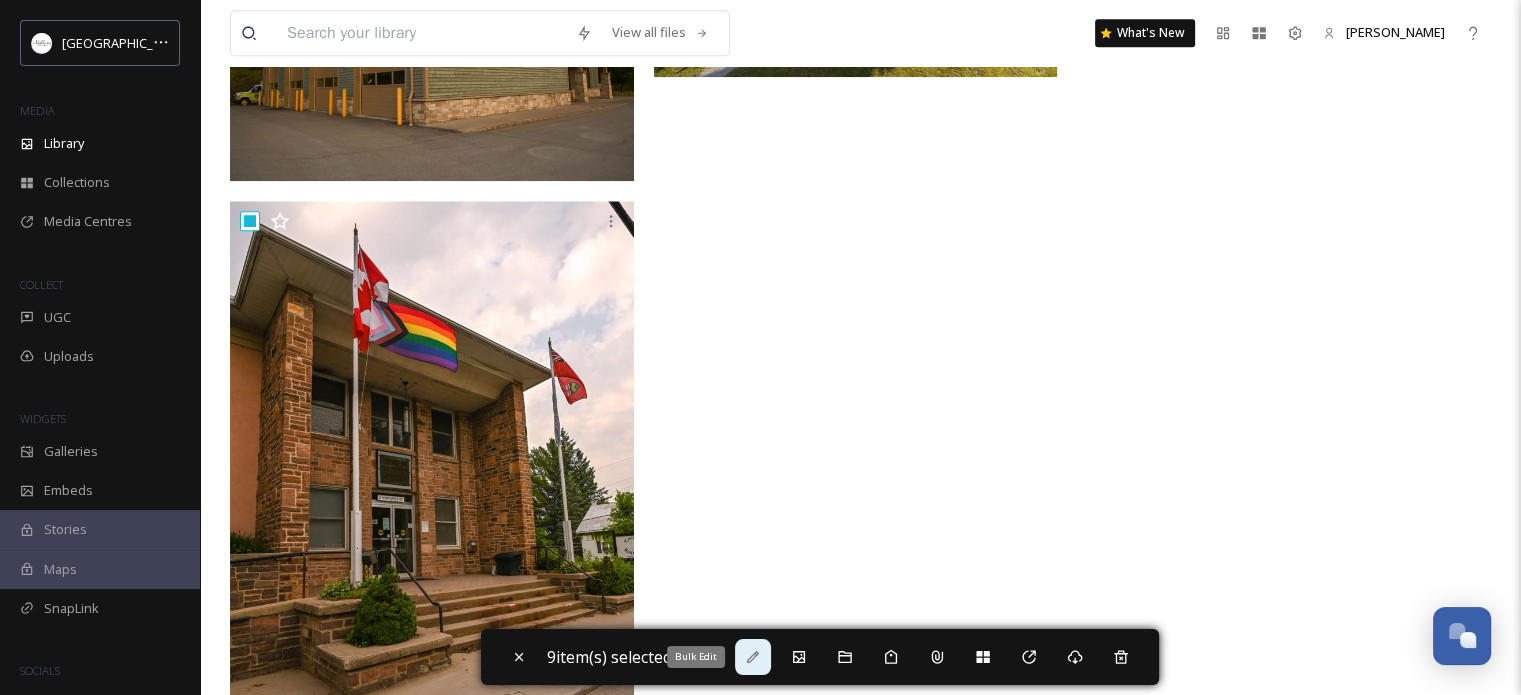 click 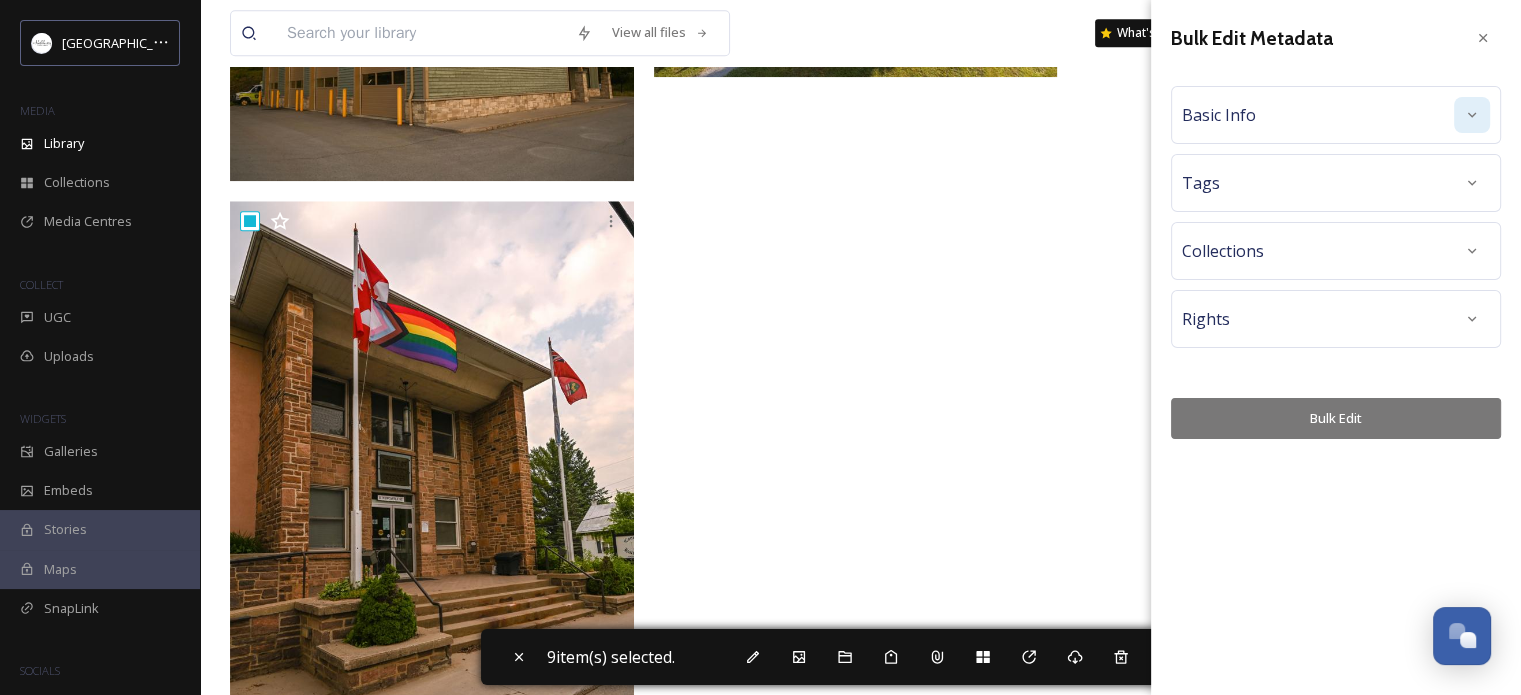 click 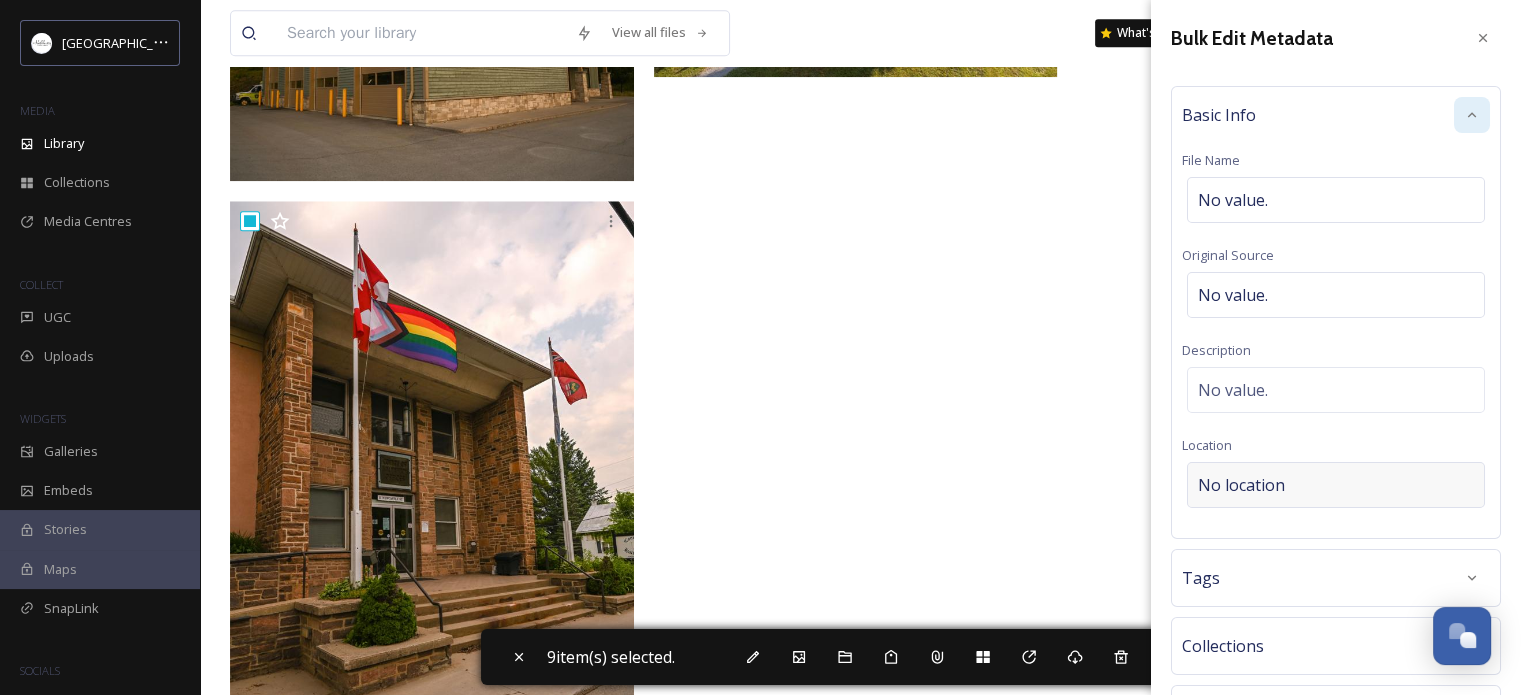 click on "No location" at bounding box center (1336, 485) 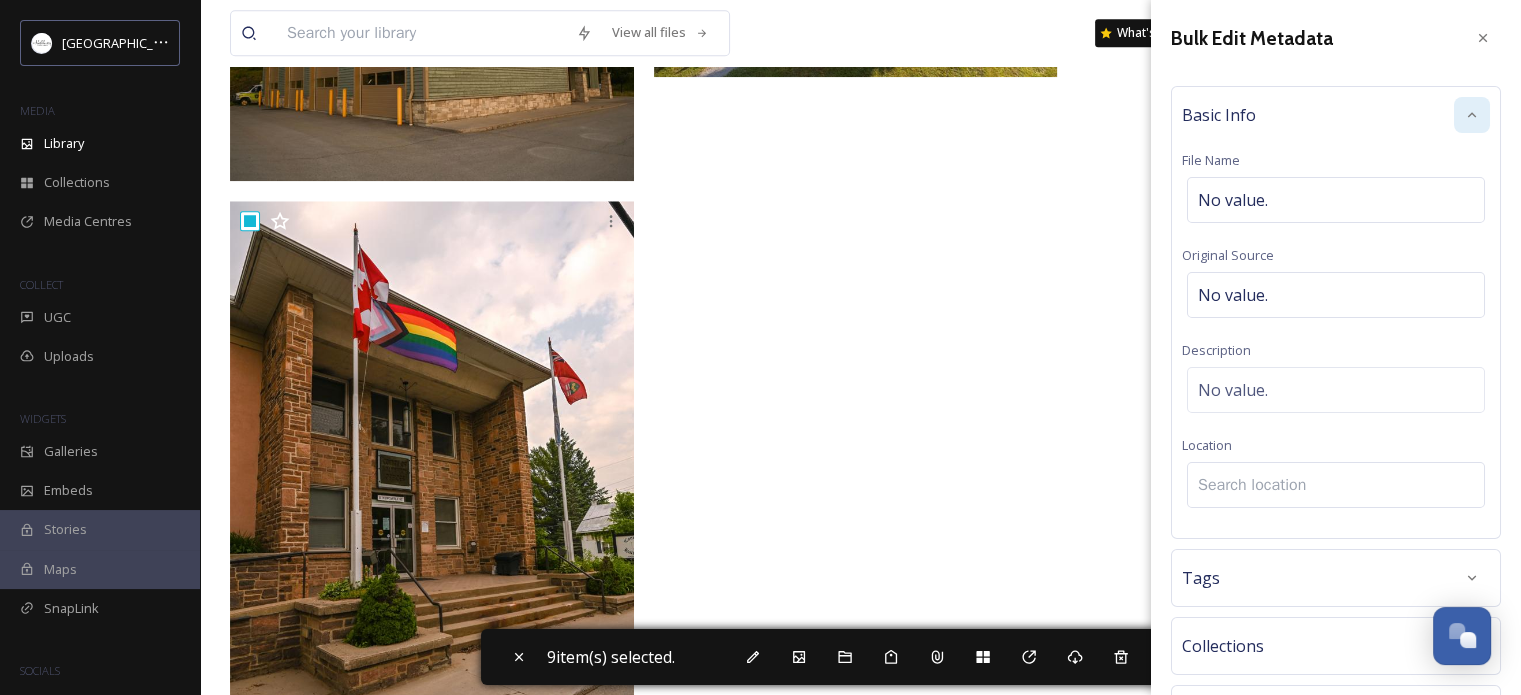 click at bounding box center (1336, 485) 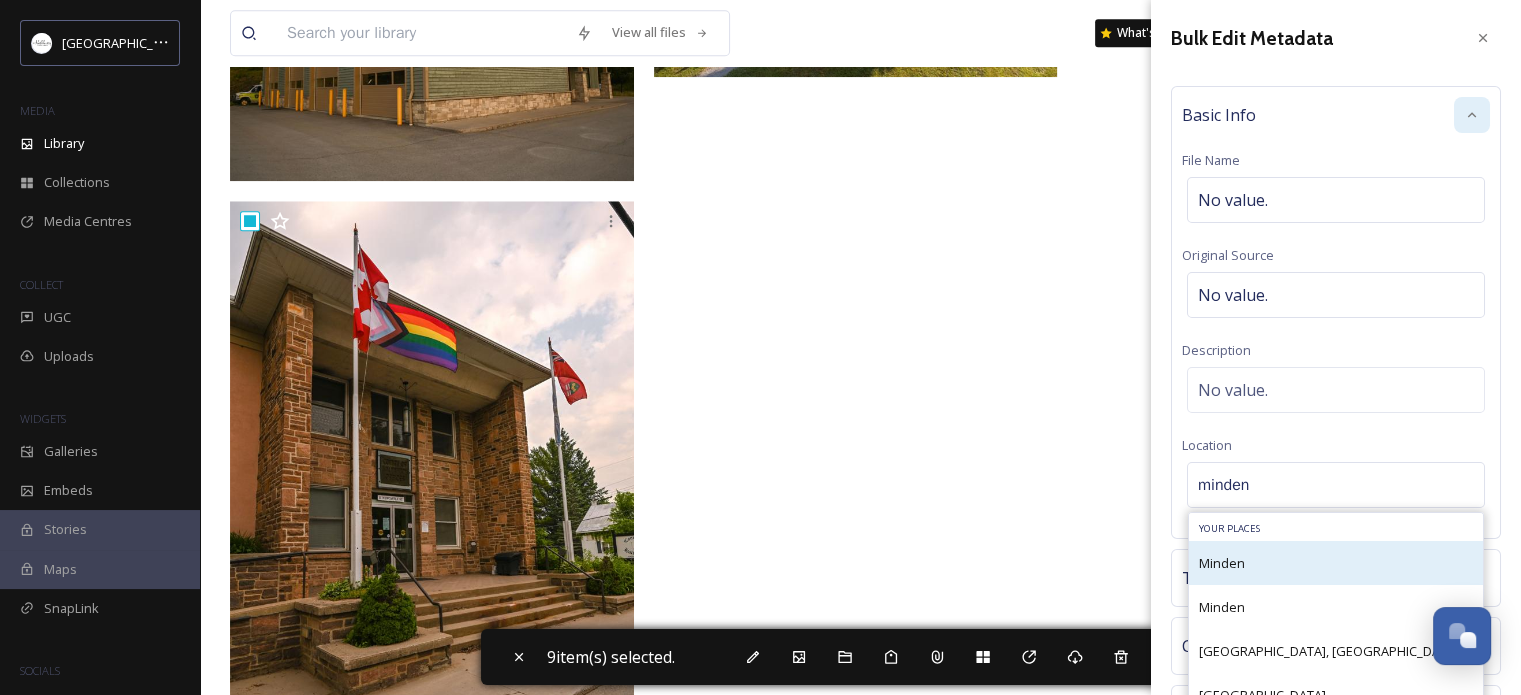 click on "Minden" at bounding box center (1222, 563) 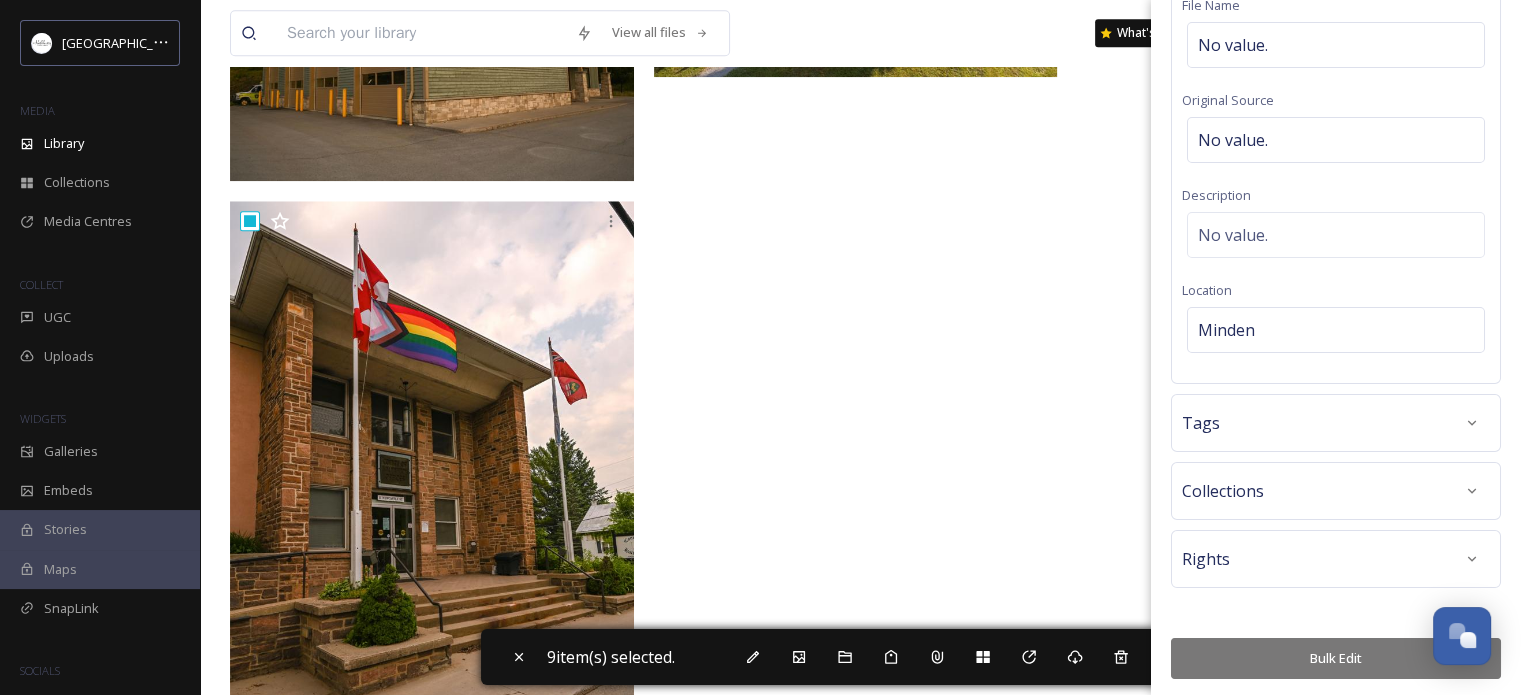 click on "Bulk Edit" at bounding box center (1336, 658) 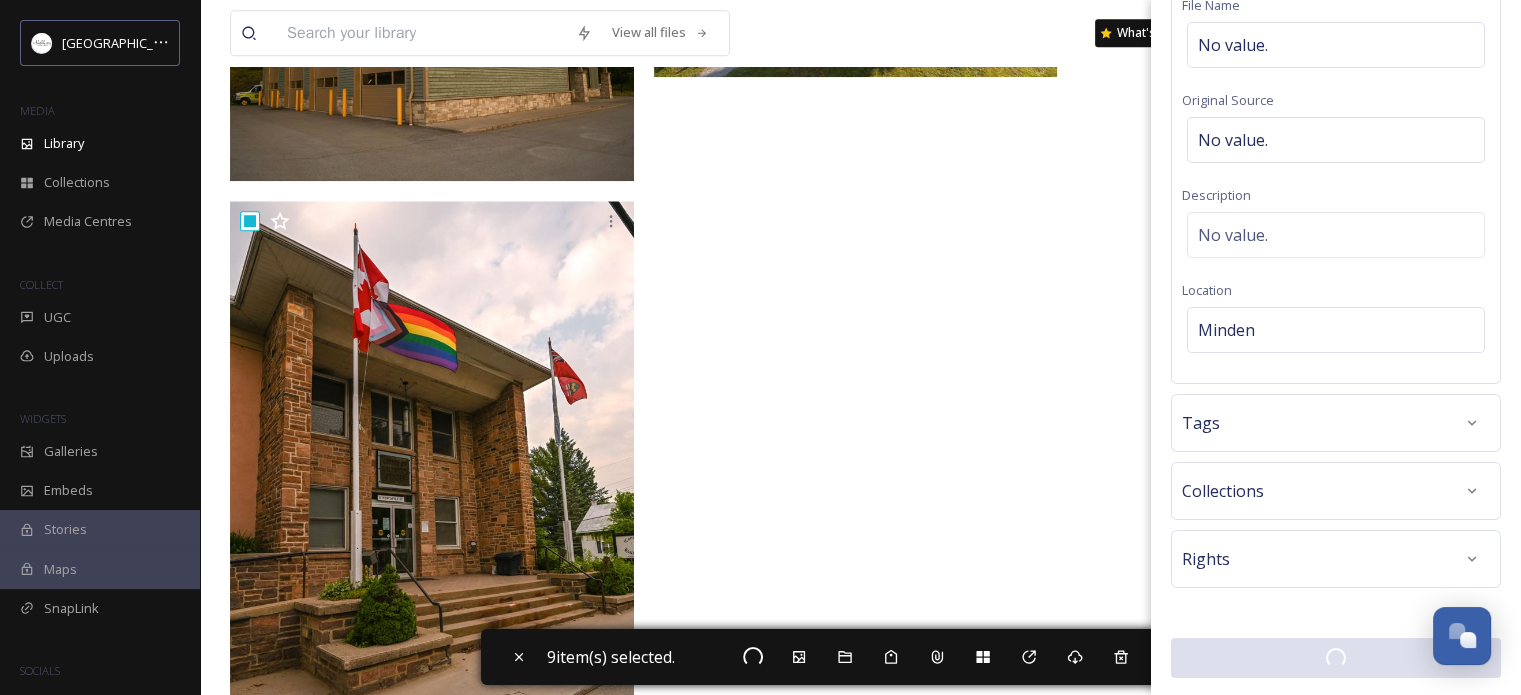 scroll, scrollTop: 154, scrollLeft: 0, axis: vertical 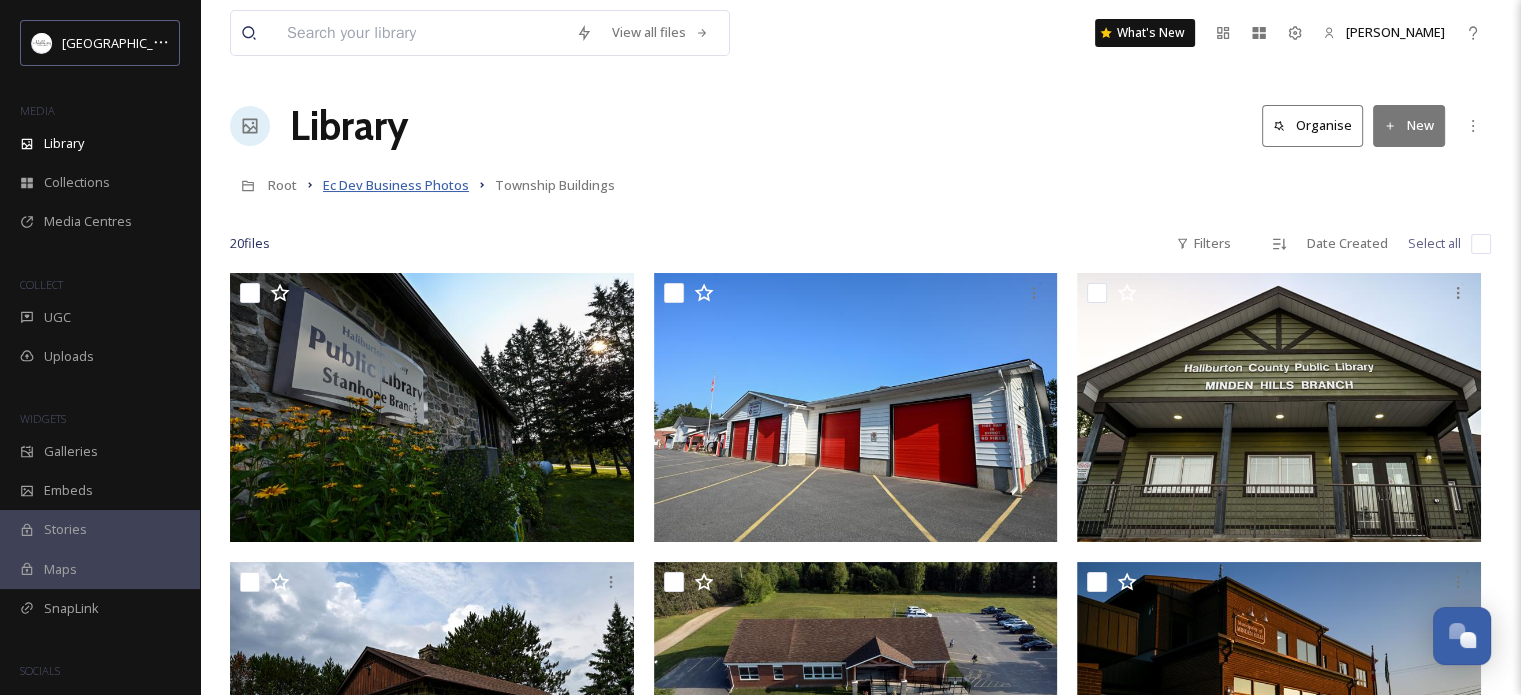 click on "Ec Dev Business Photos" at bounding box center [396, 185] 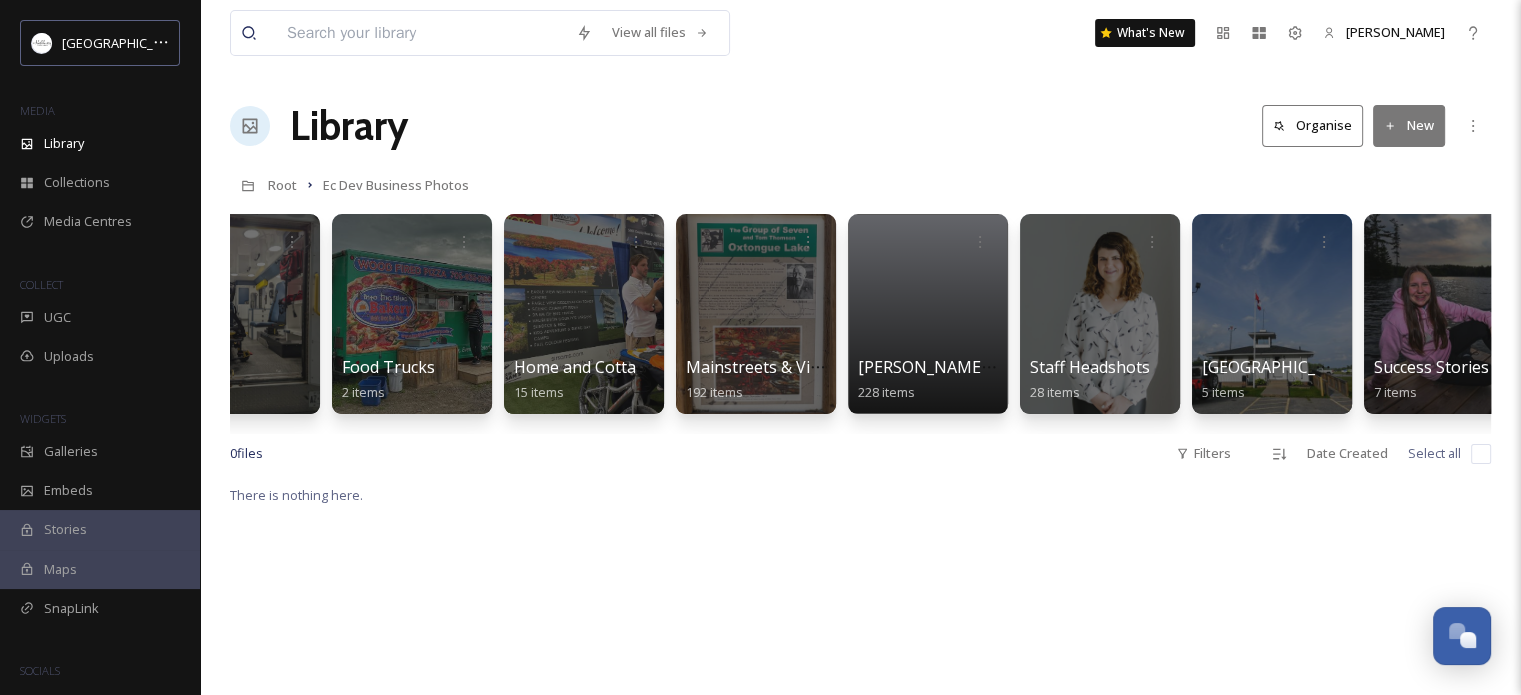 scroll, scrollTop: 0, scrollLeft: 0, axis: both 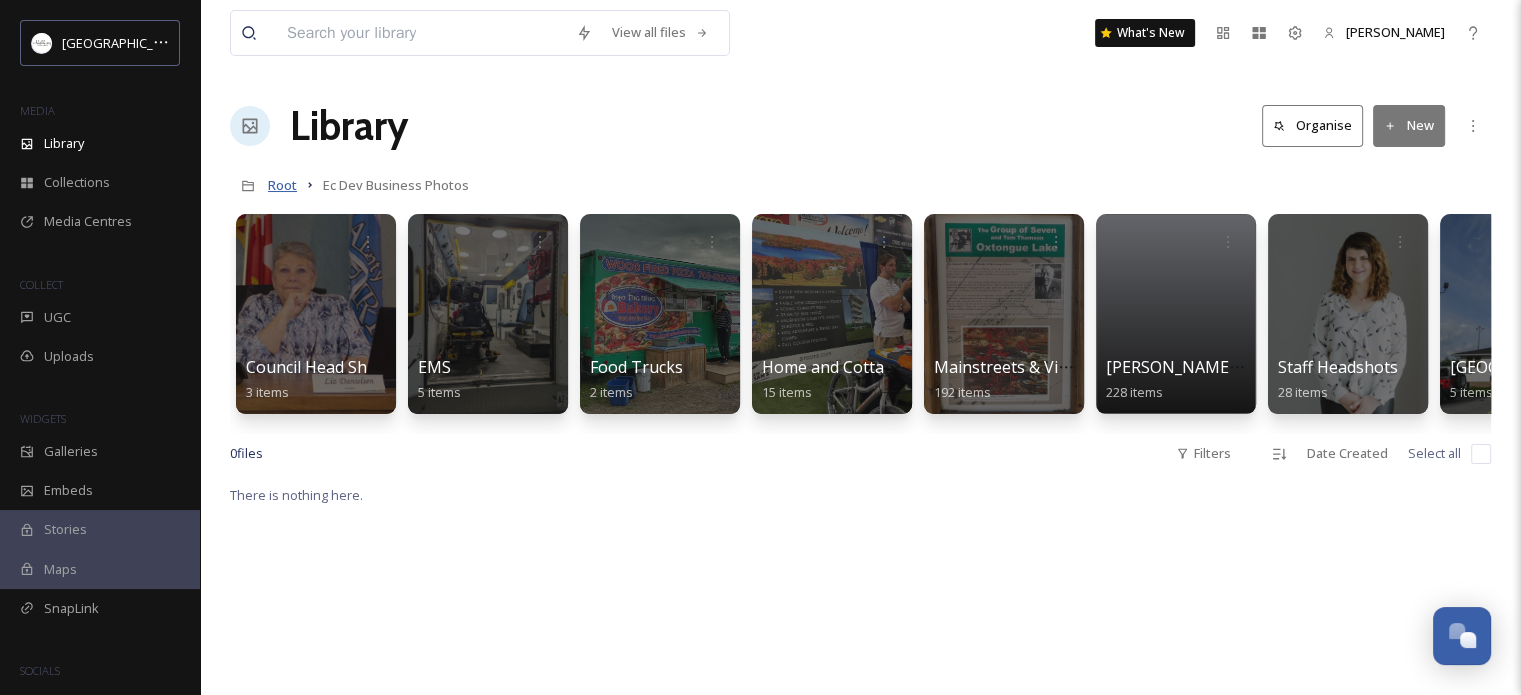 click on "Root" at bounding box center [282, 185] 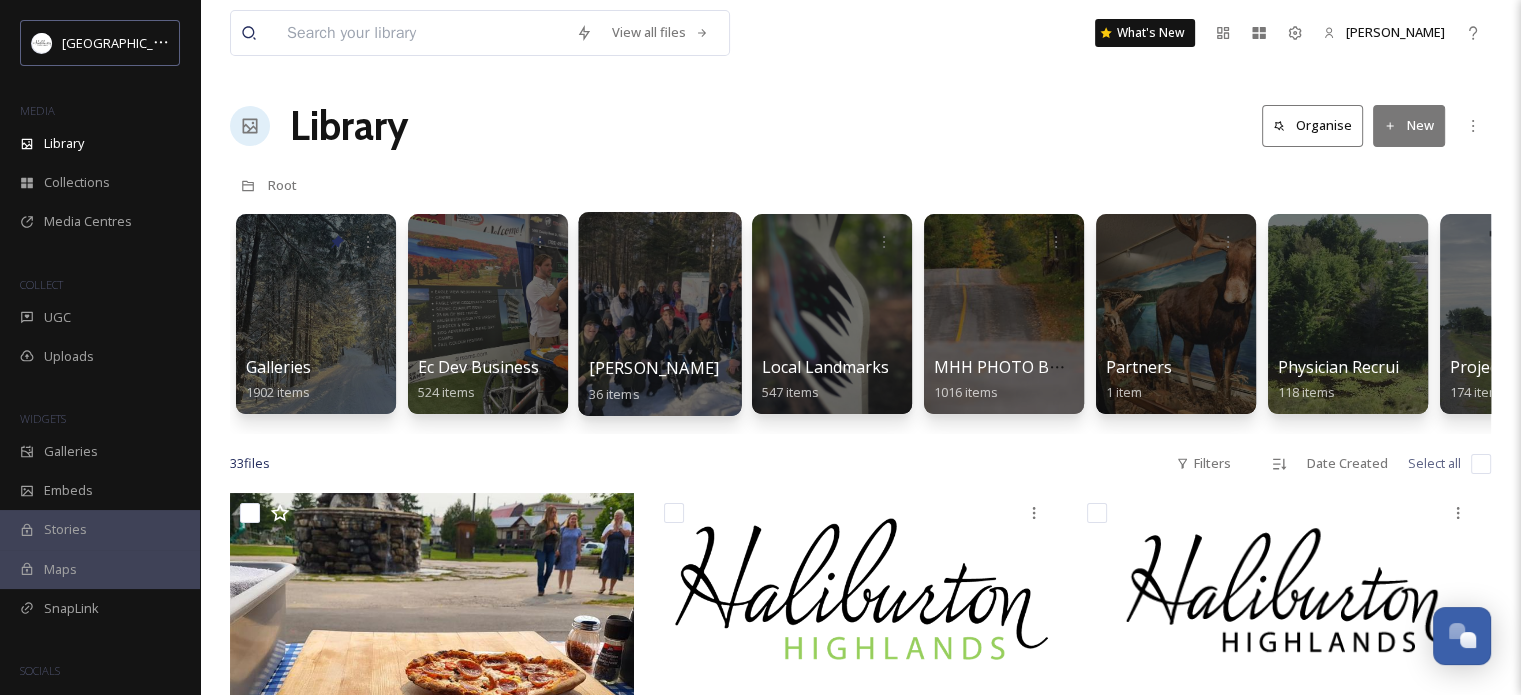 click at bounding box center (659, 314) 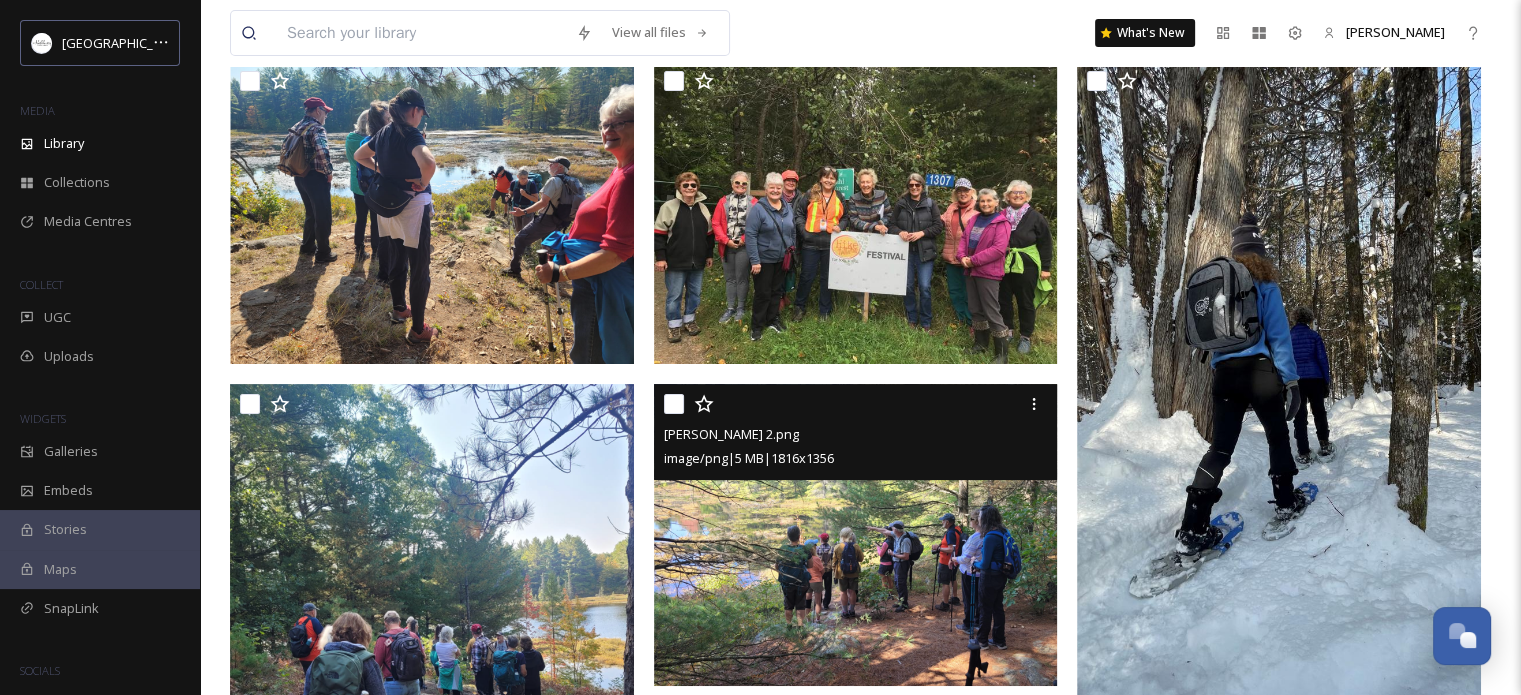 scroll, scrollTop: 400, scrollLeft: 0, axis: vertical 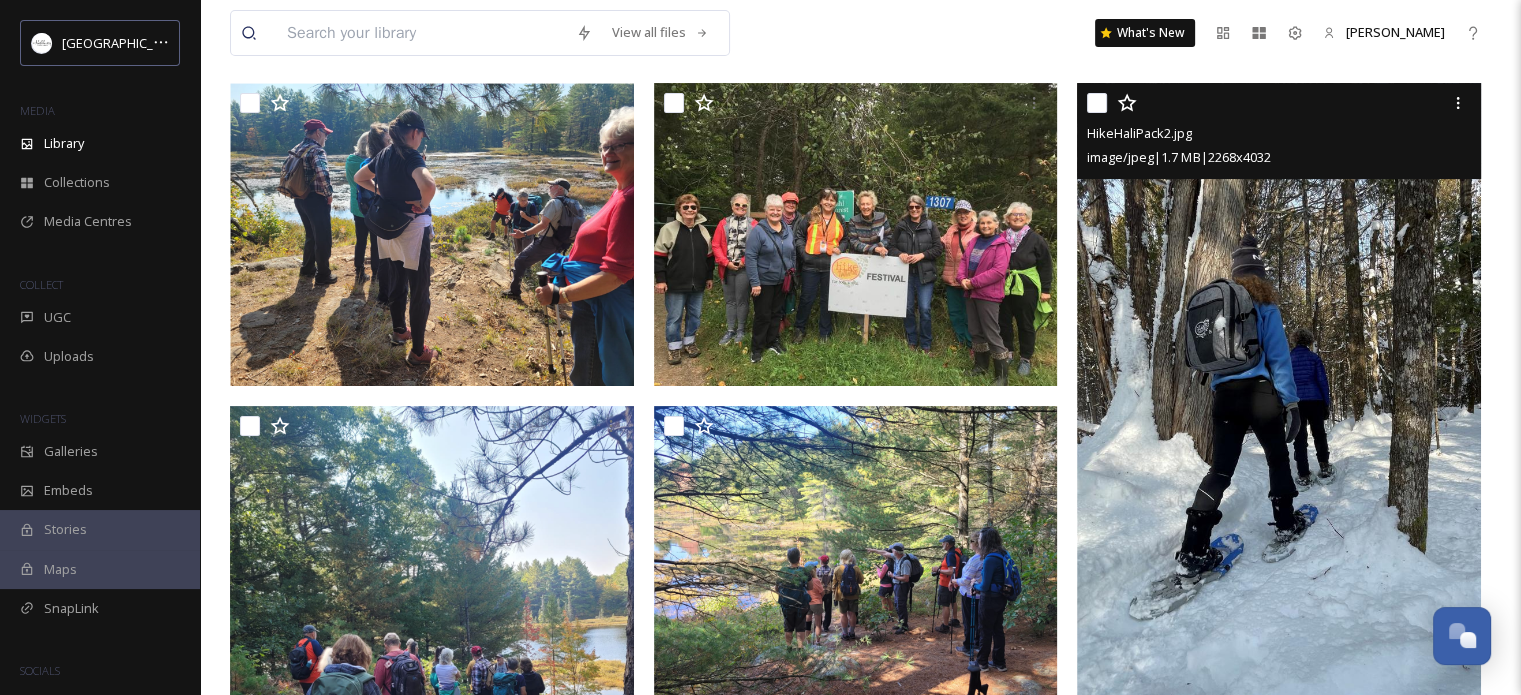click at bounding box center (1097, 103) 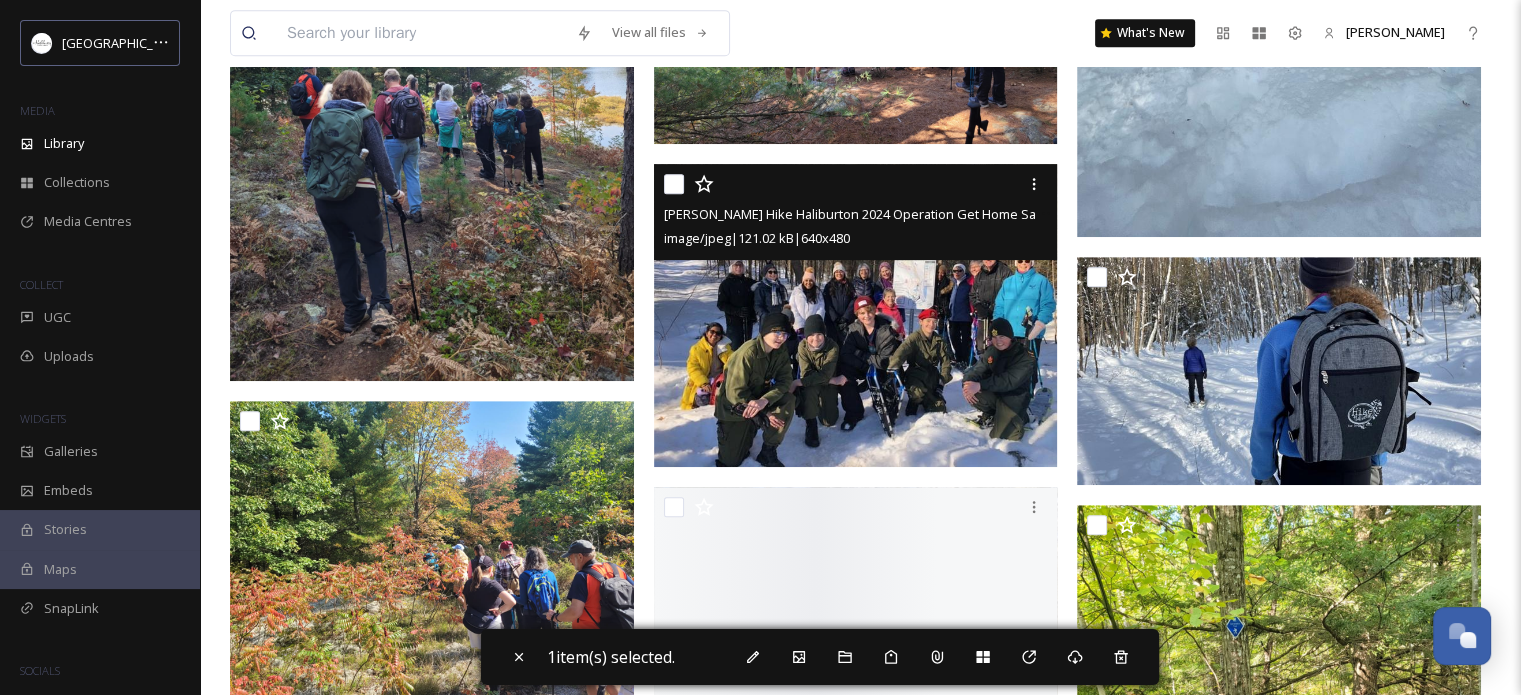 scroll, scrollTop: 1000, scrollLeft: 0, axis: vertical 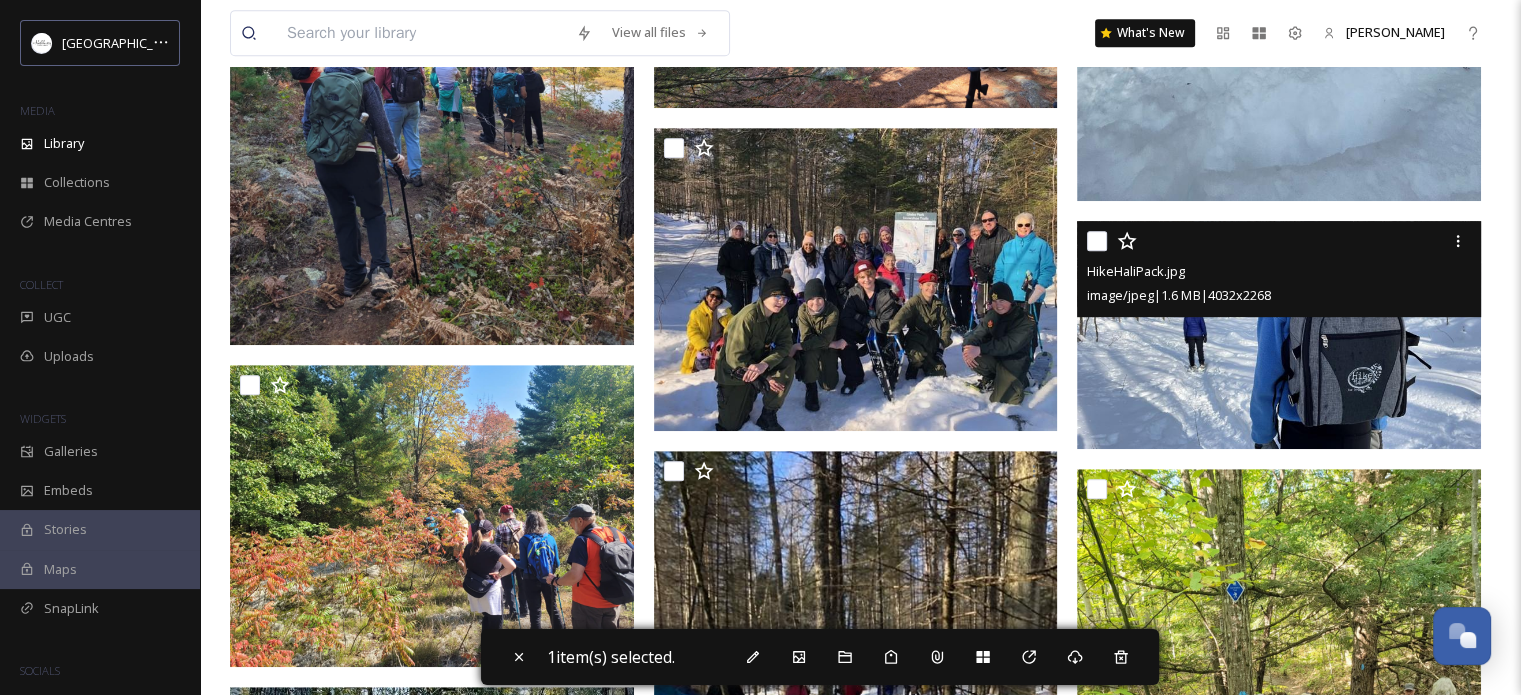 click at bounding box center (1097, 241) 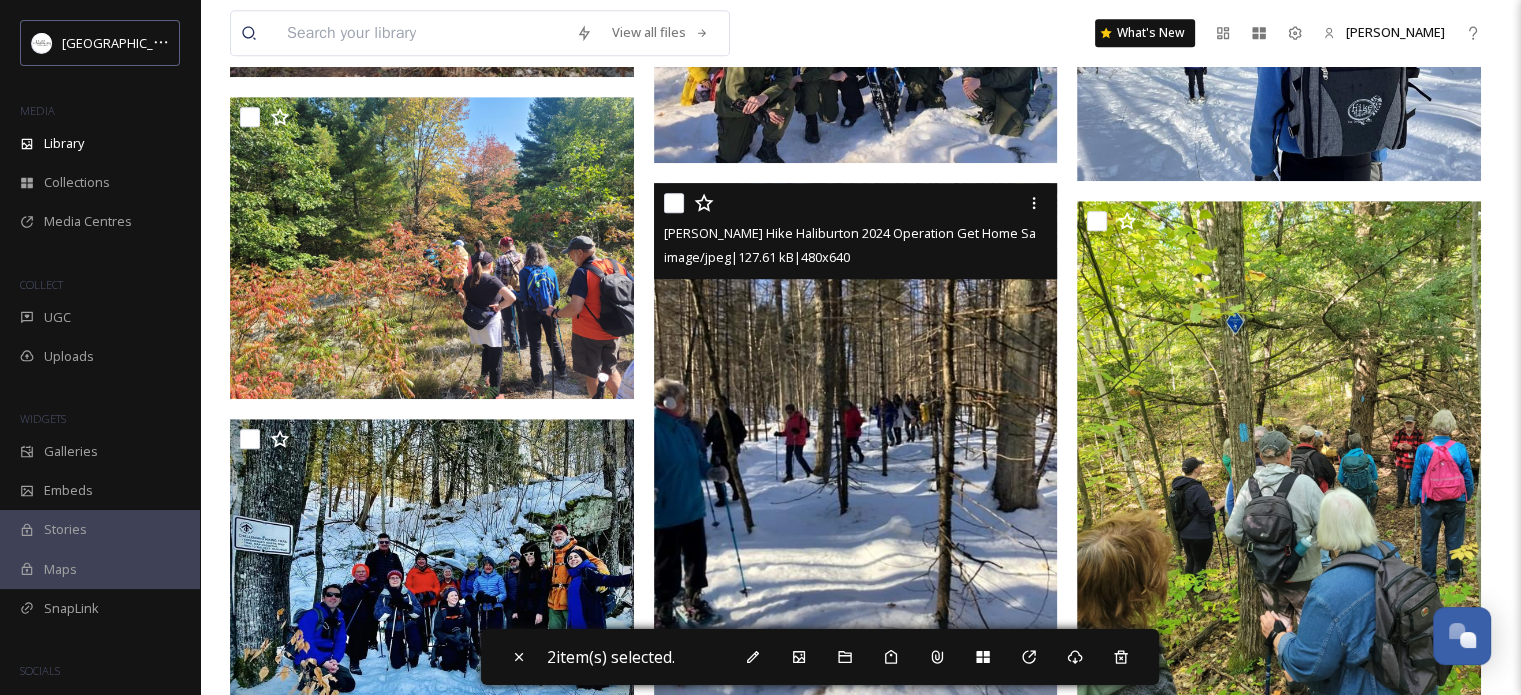 scroll, scrollTop: 768, scrollLeft: 0, axis: vertical 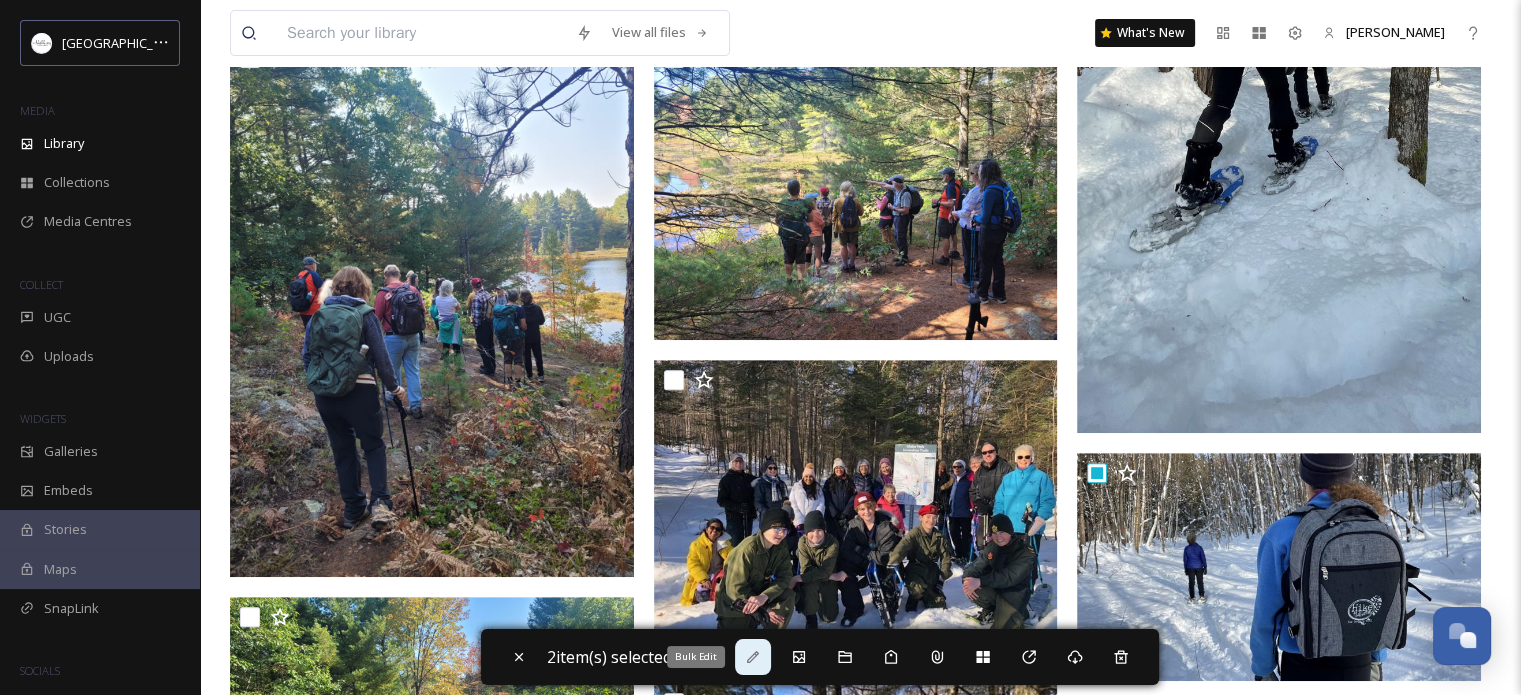 click 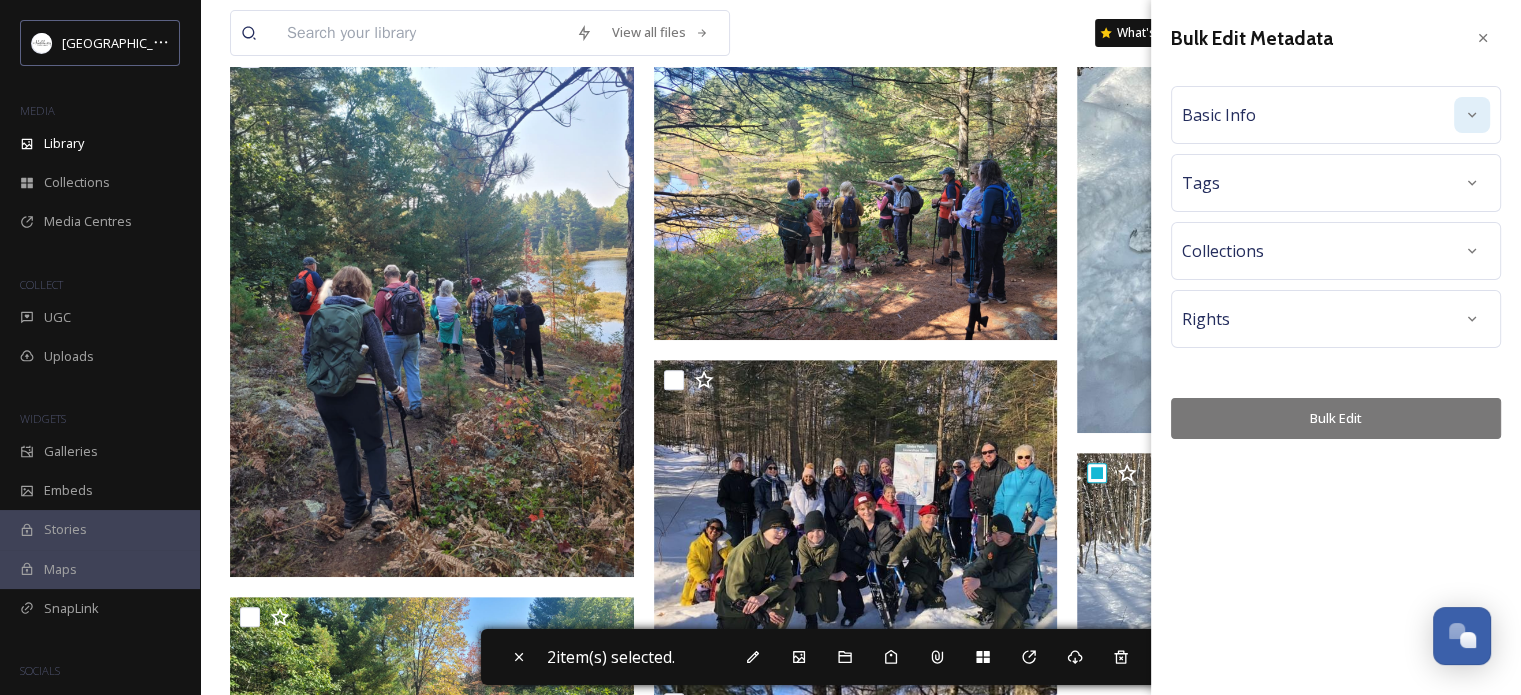 click 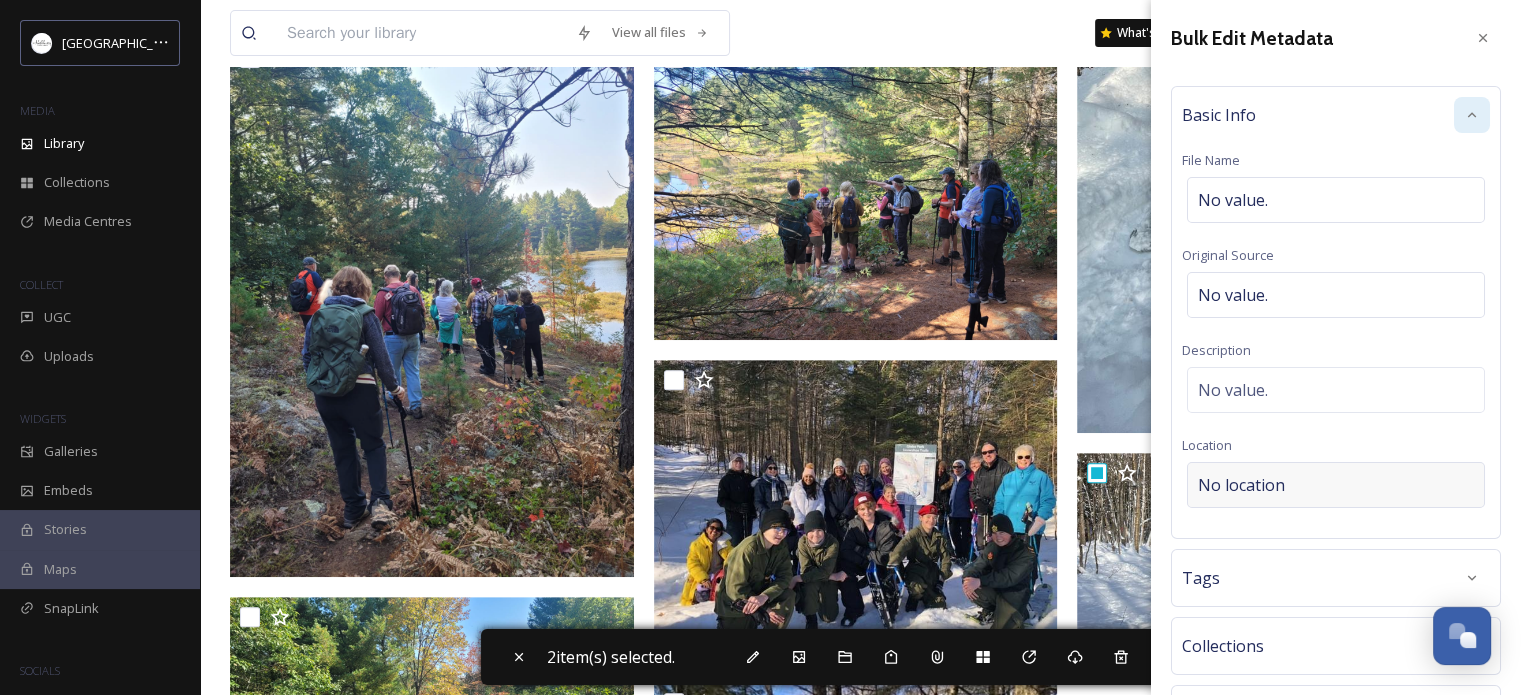 click on "No location" at bounding box center (1241, 485) 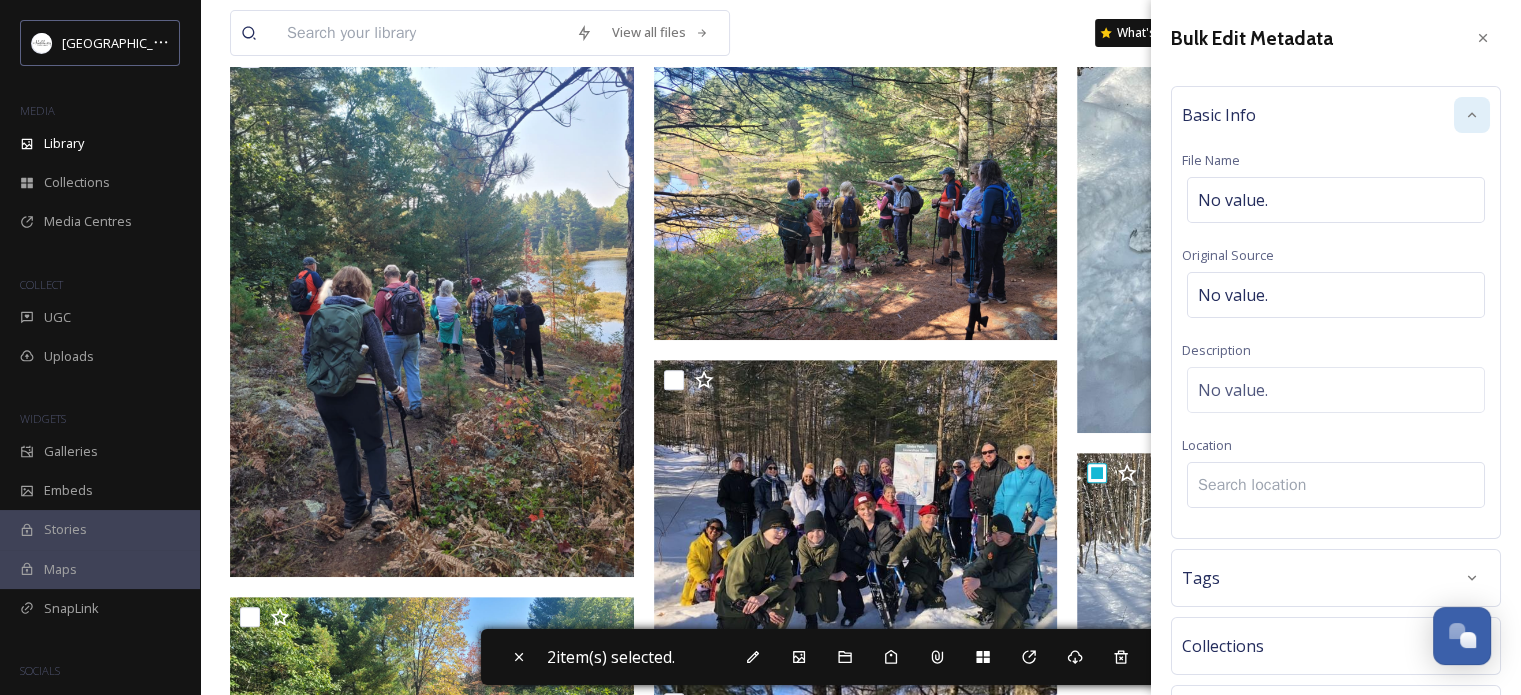 click at bounding box center (1336, 485) 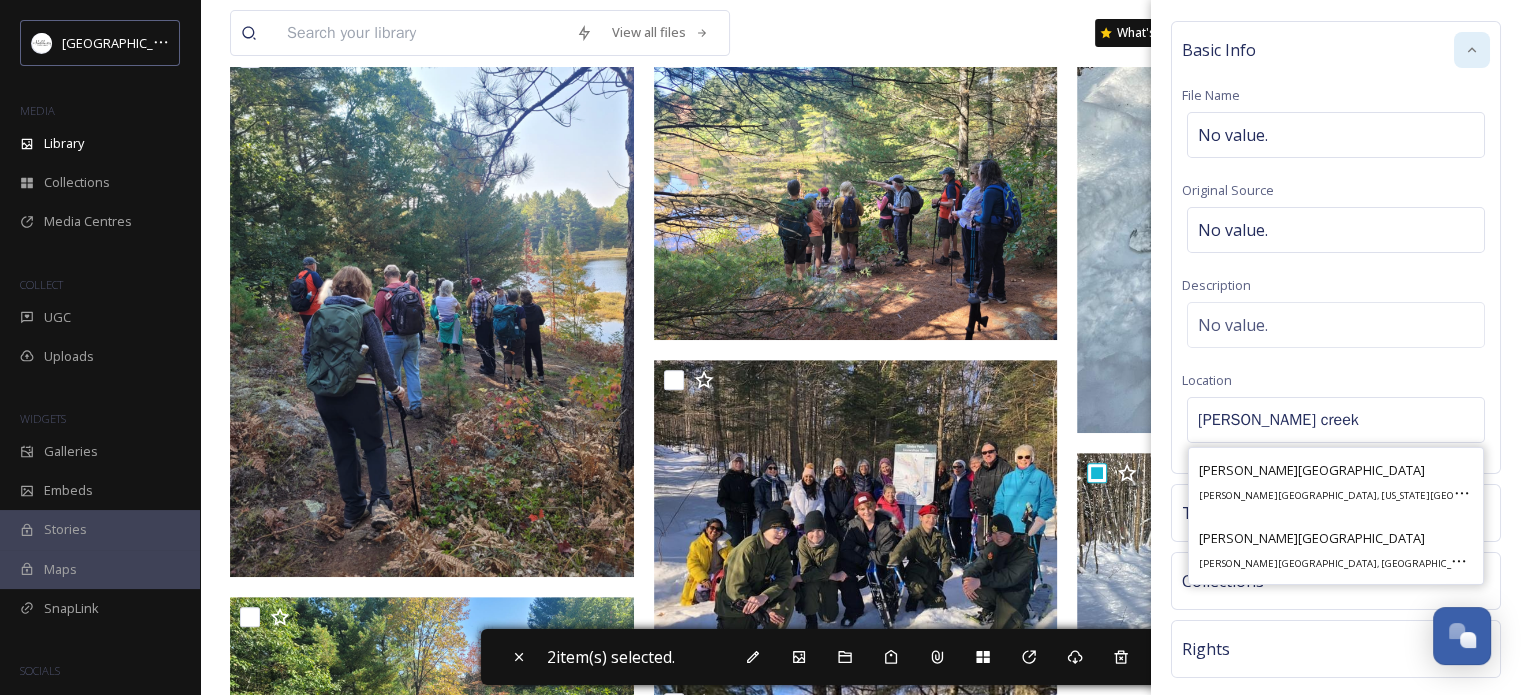scroll, scrollTop: 100, scrollLeft: 0, axis: vertical 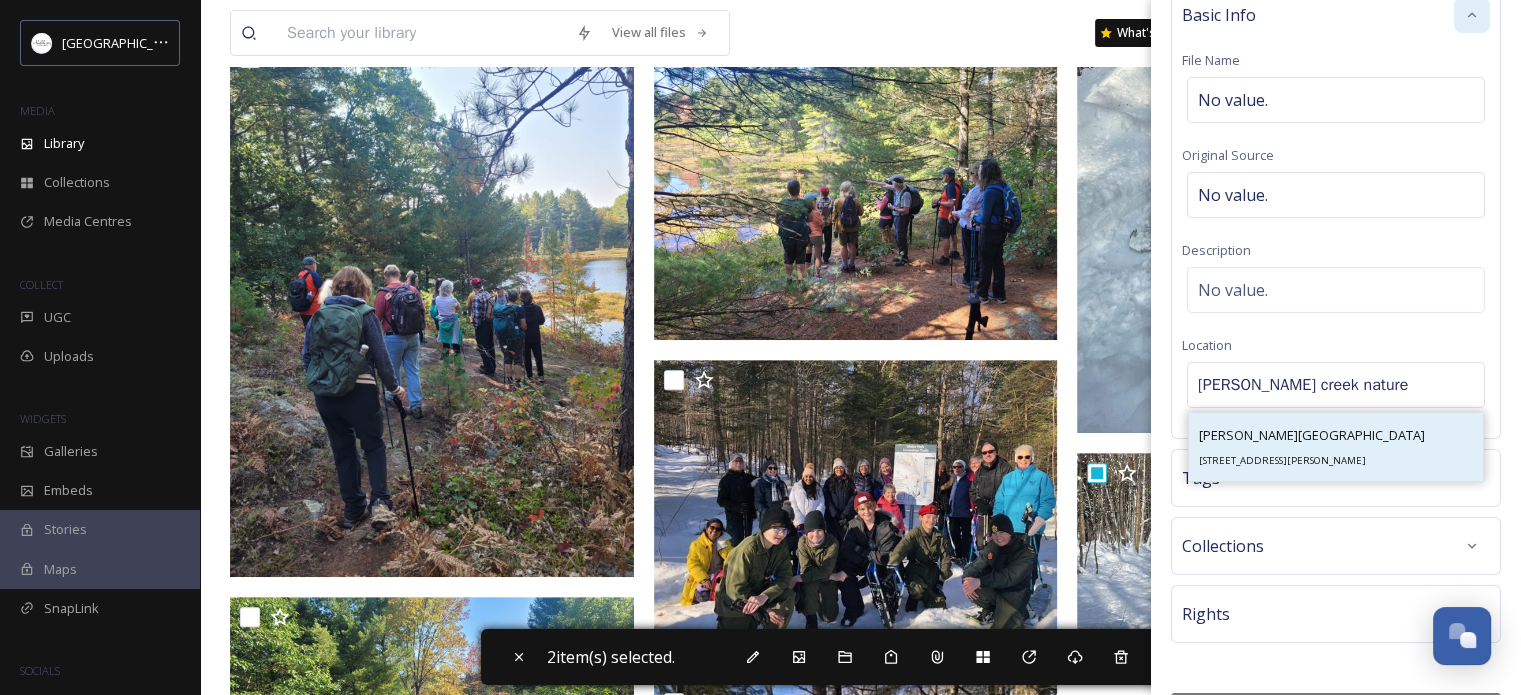 click on "[PERSON_NAME][GEOGRAPHIC_DATA]" at bounding box center (1312, 435) 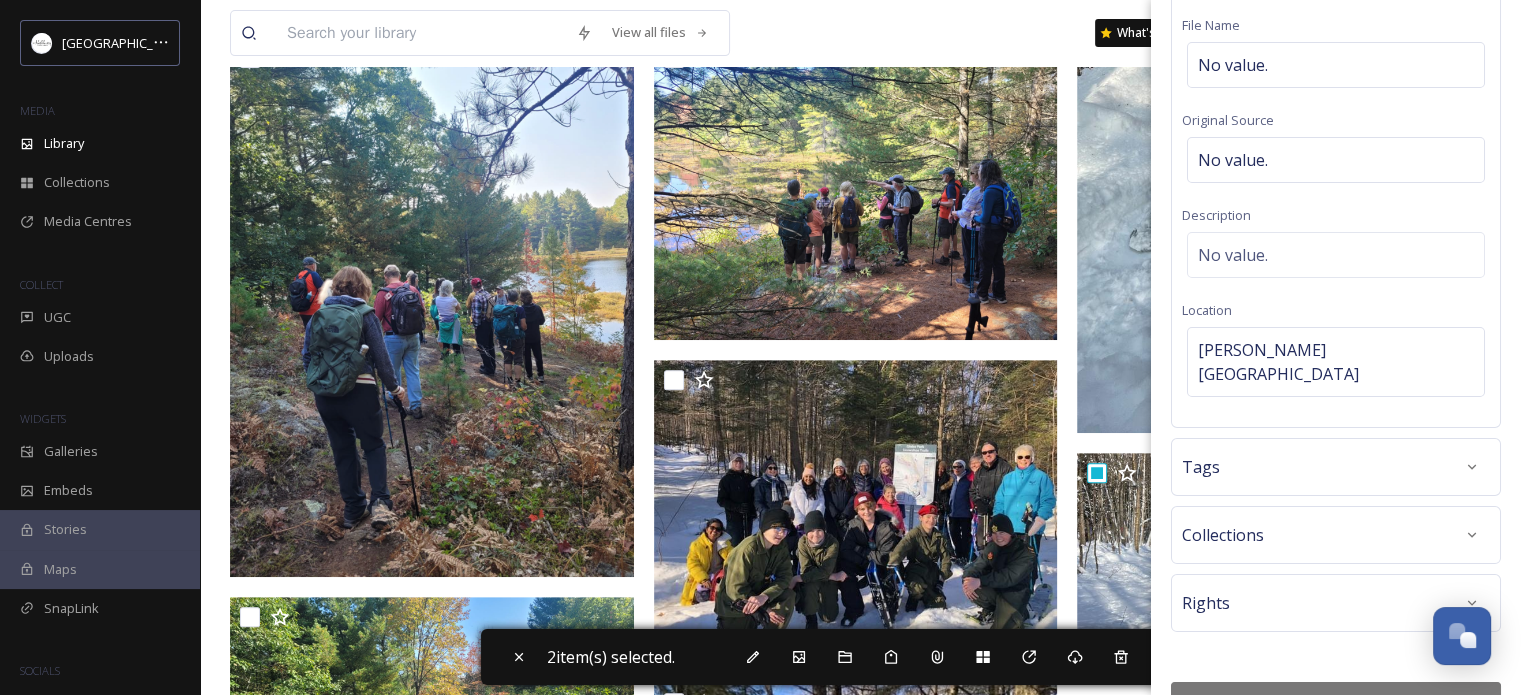 scroll, scrollTop: 155, scrollLeft: 0, axis: vertical 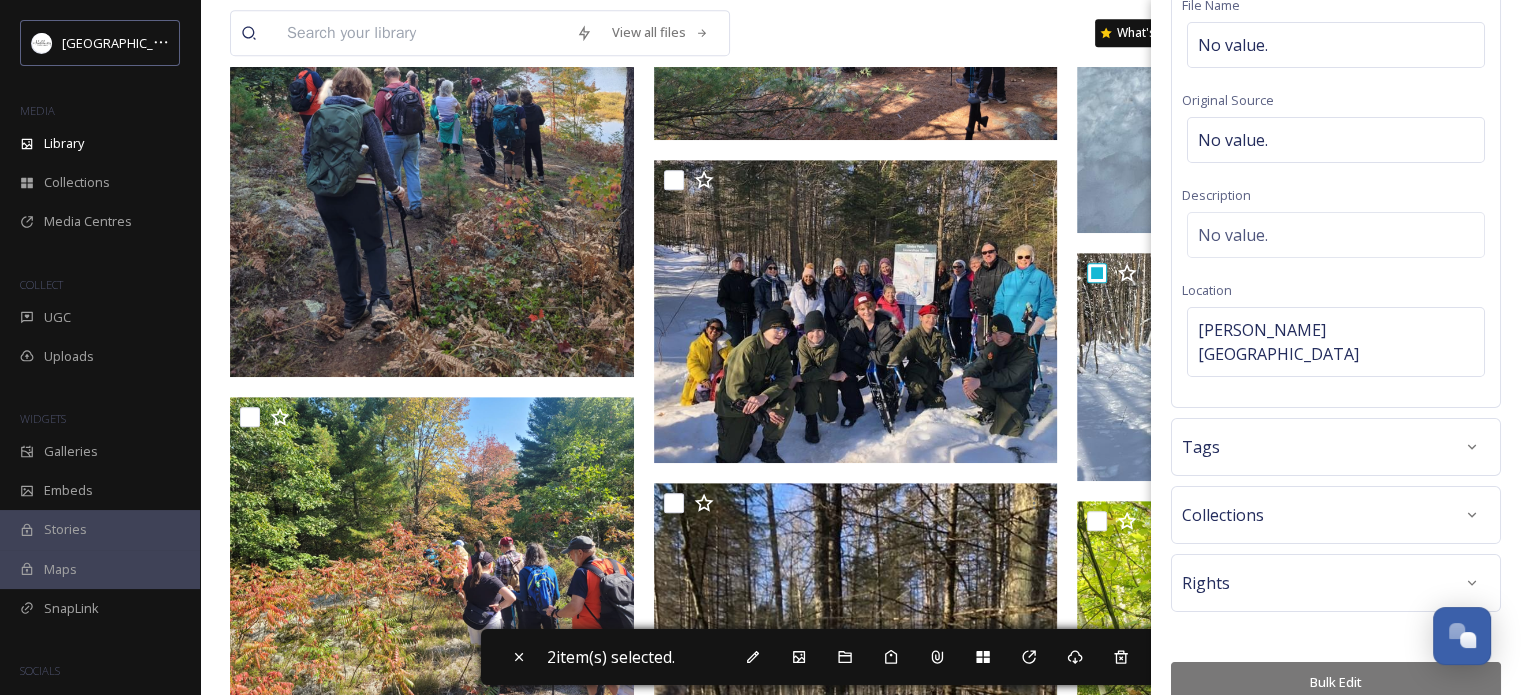 click on "Bulk Edit" at bounding box center (1336, 682) 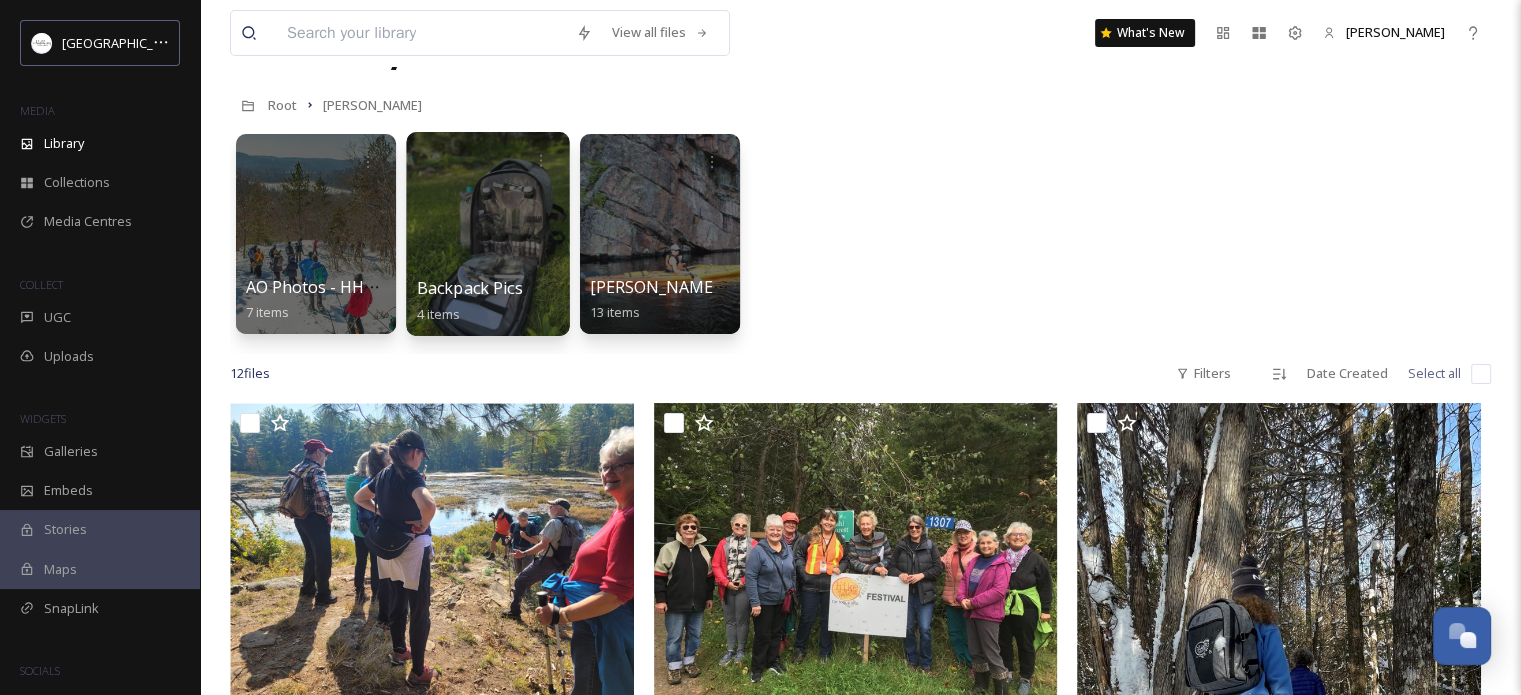 scroll, scrollTop: 0, scrollLeft: 0, axis: both 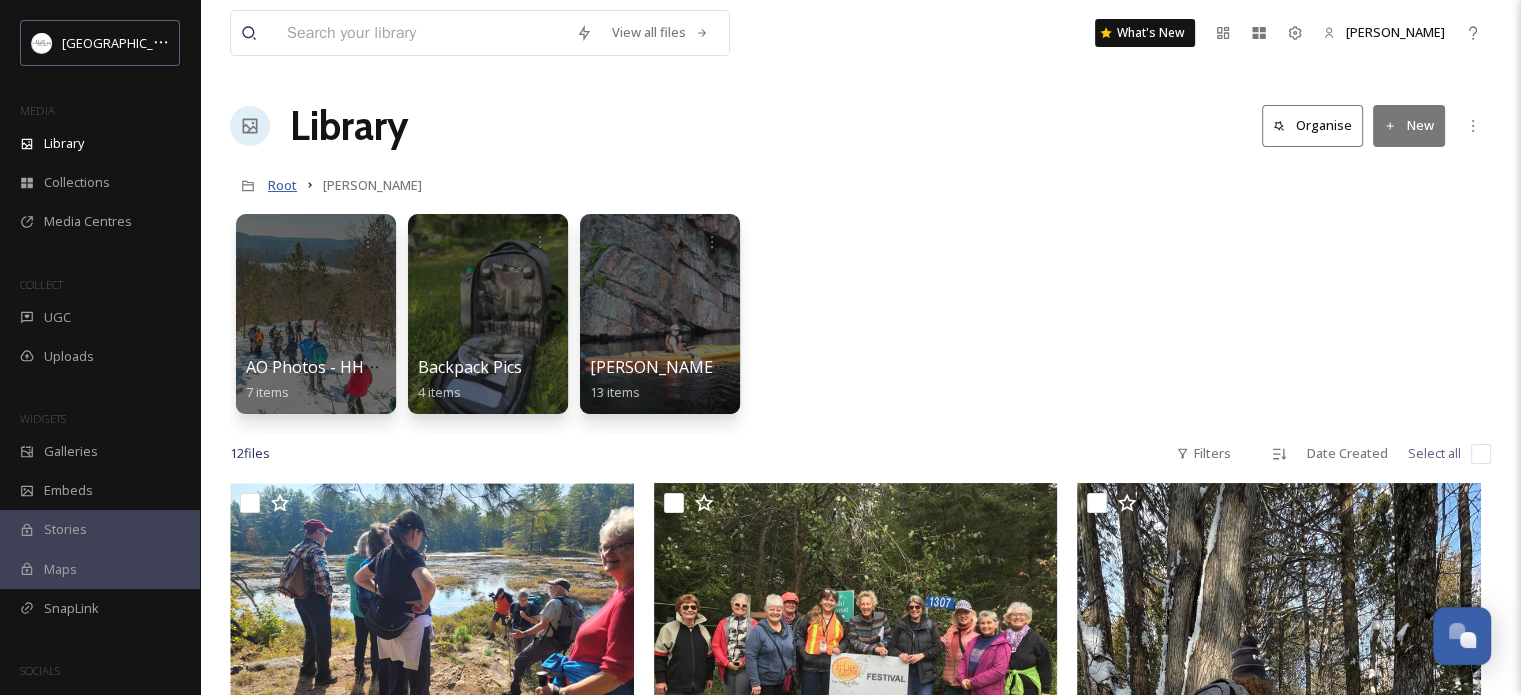 click on "Root" at bounding box center [282, 185] 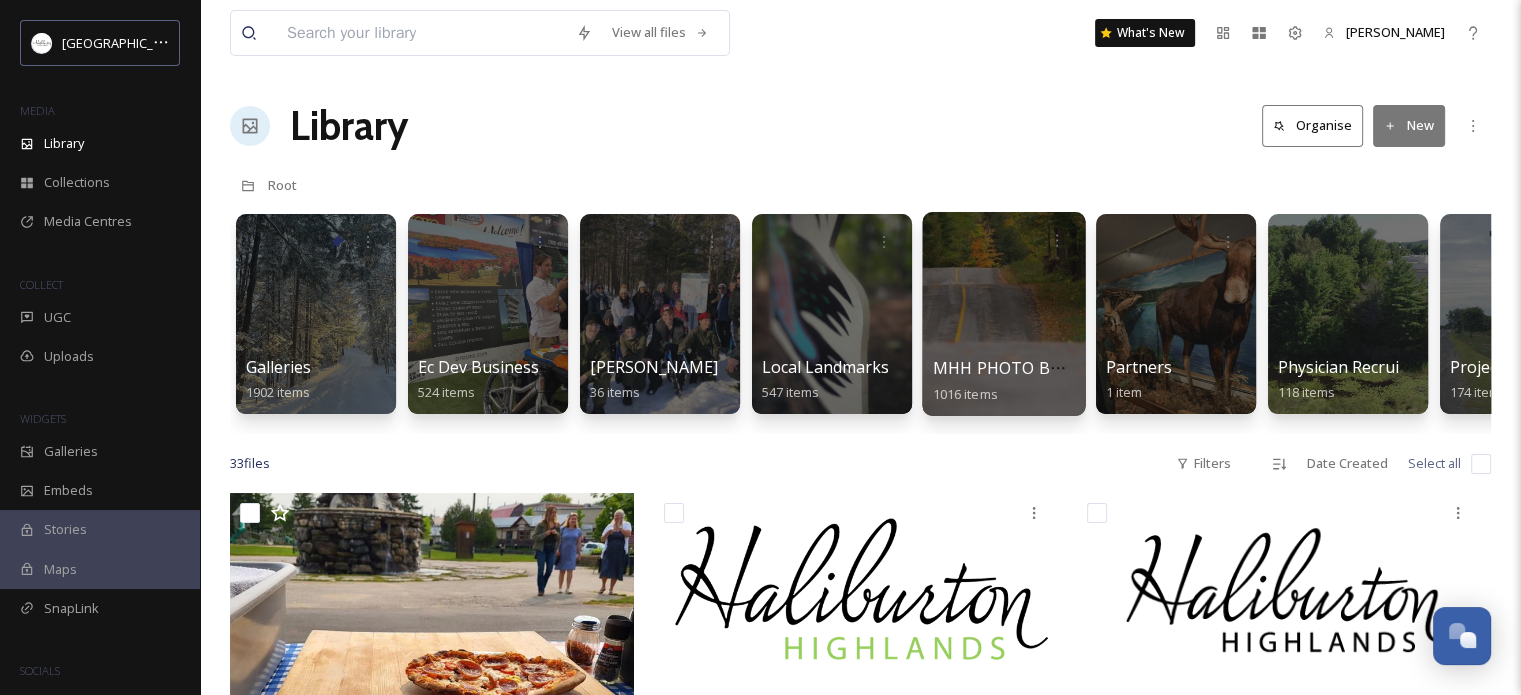 click at bounding box center (1003, 314) 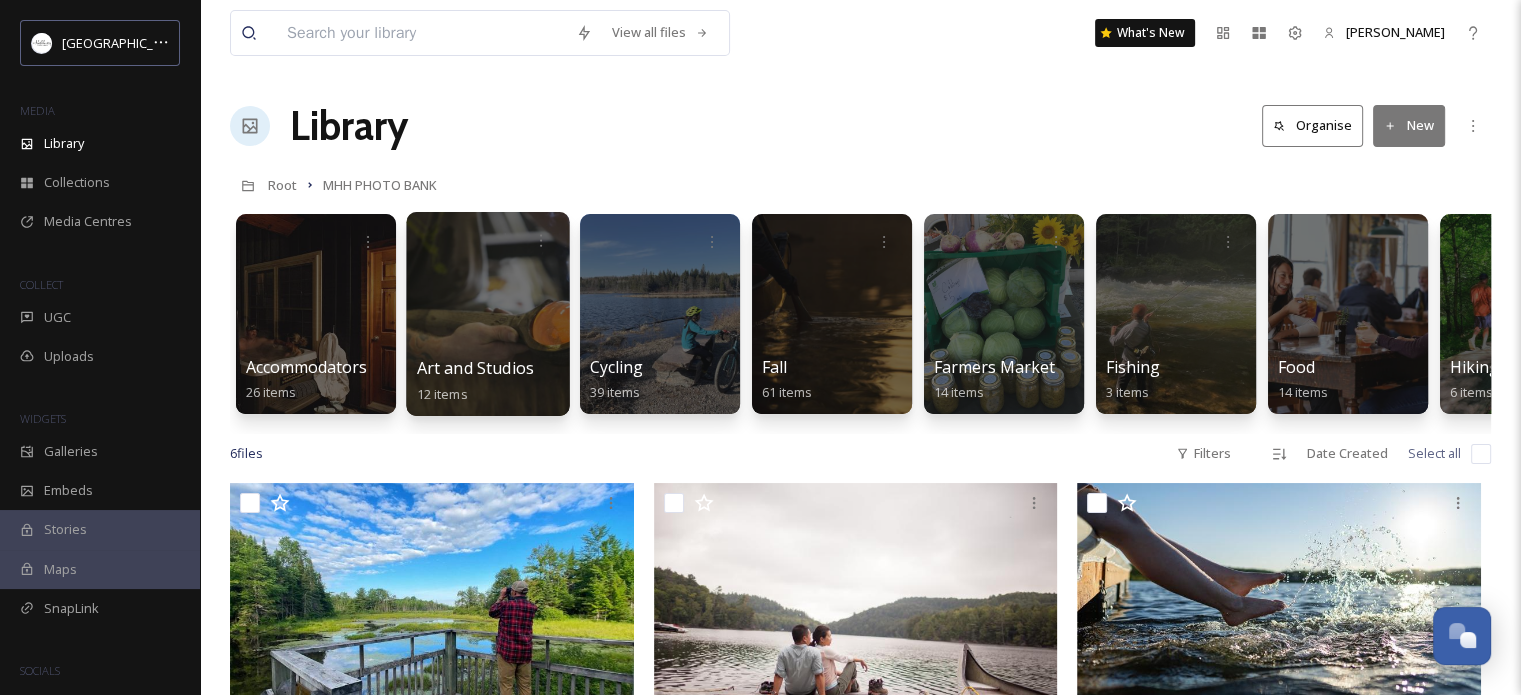 click at bounding box center (487, 314) 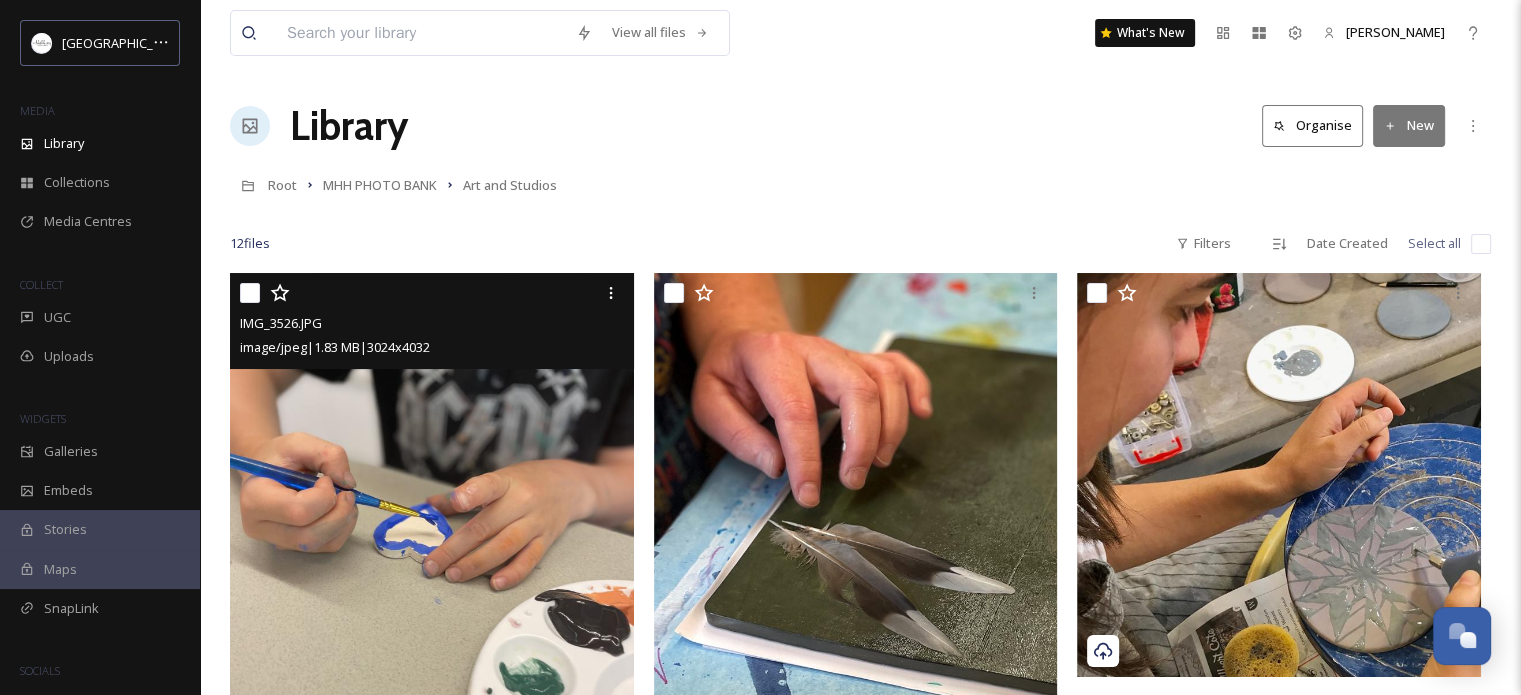 click at bounding box center (250, 293) 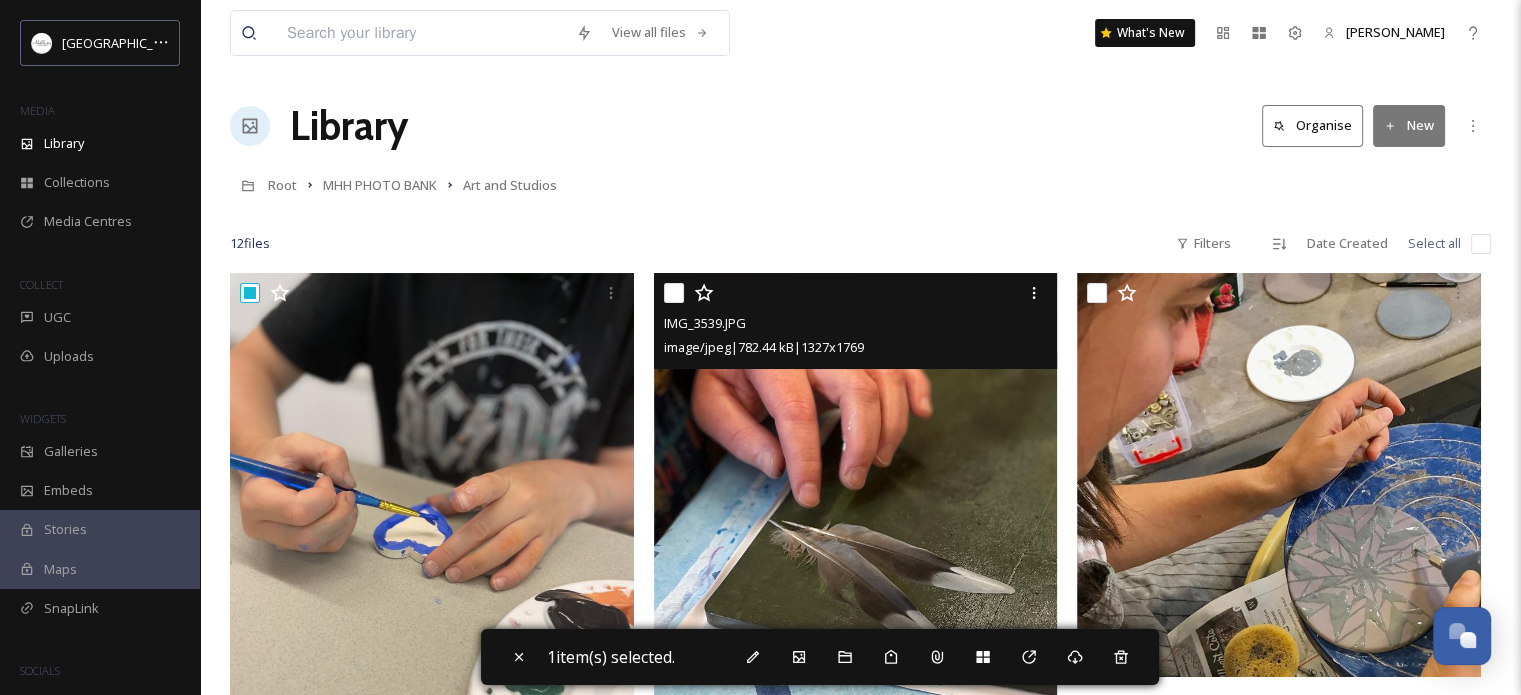 drag, startPoint x: 671, startPoint y: 291, endPoint x: 657, endPoint y: 312, distance: 25.23886 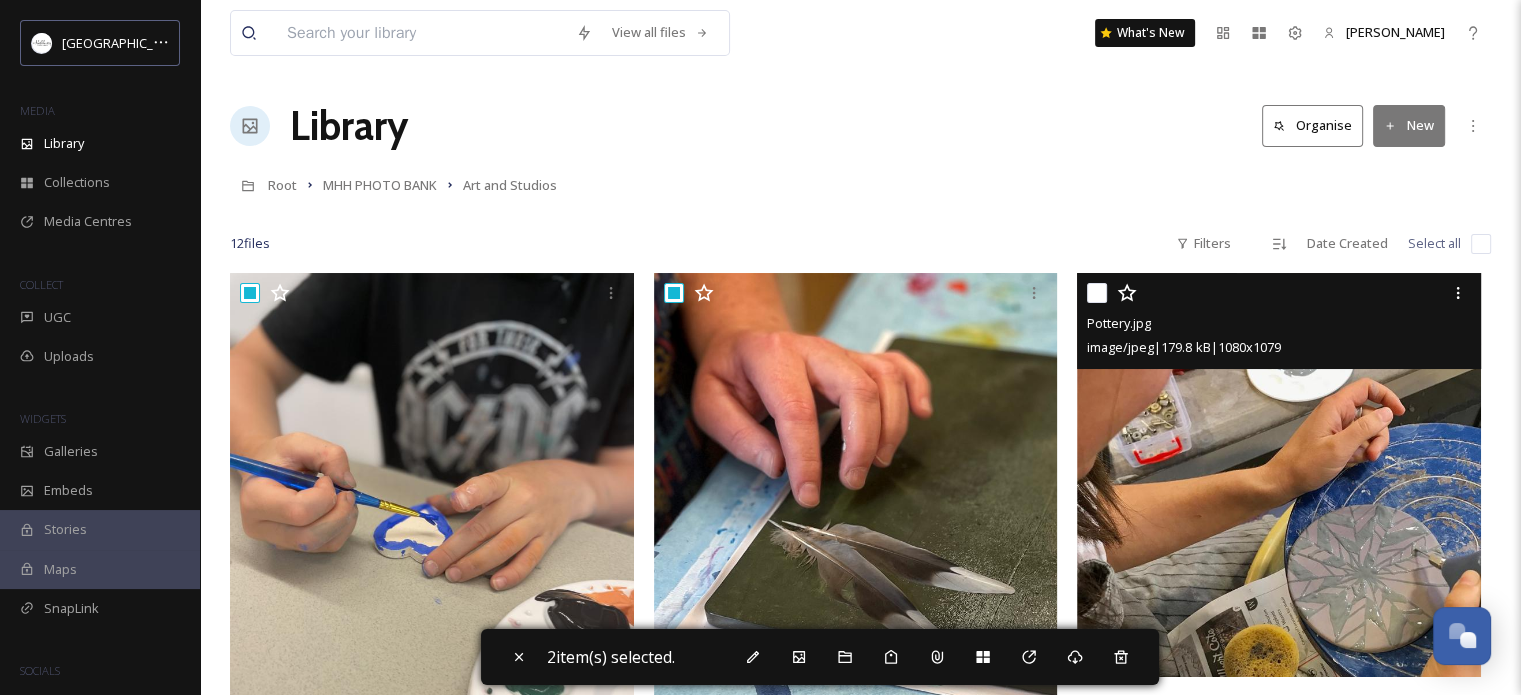 click at bounding box center [1097, 293] 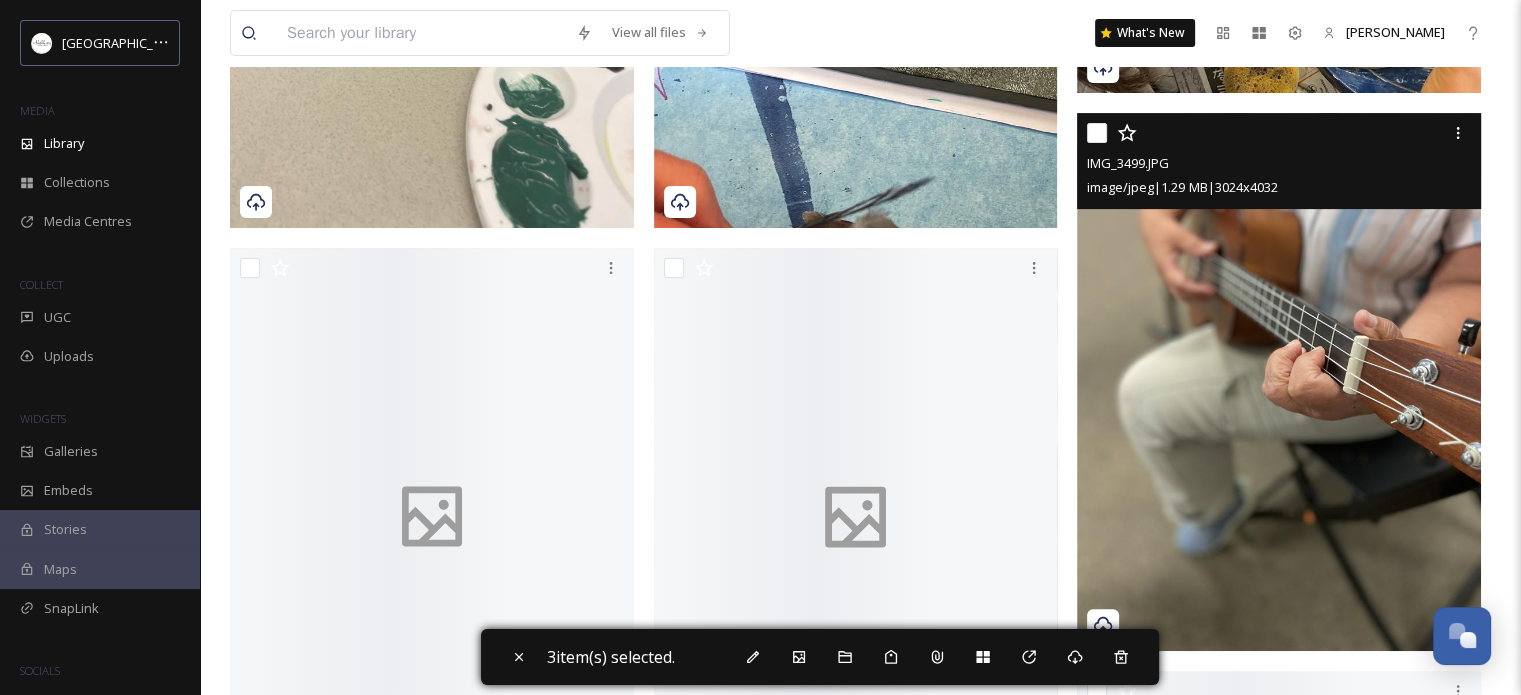 scroll, scrollTop: 600, scrollLeft: 0, axis: vertical 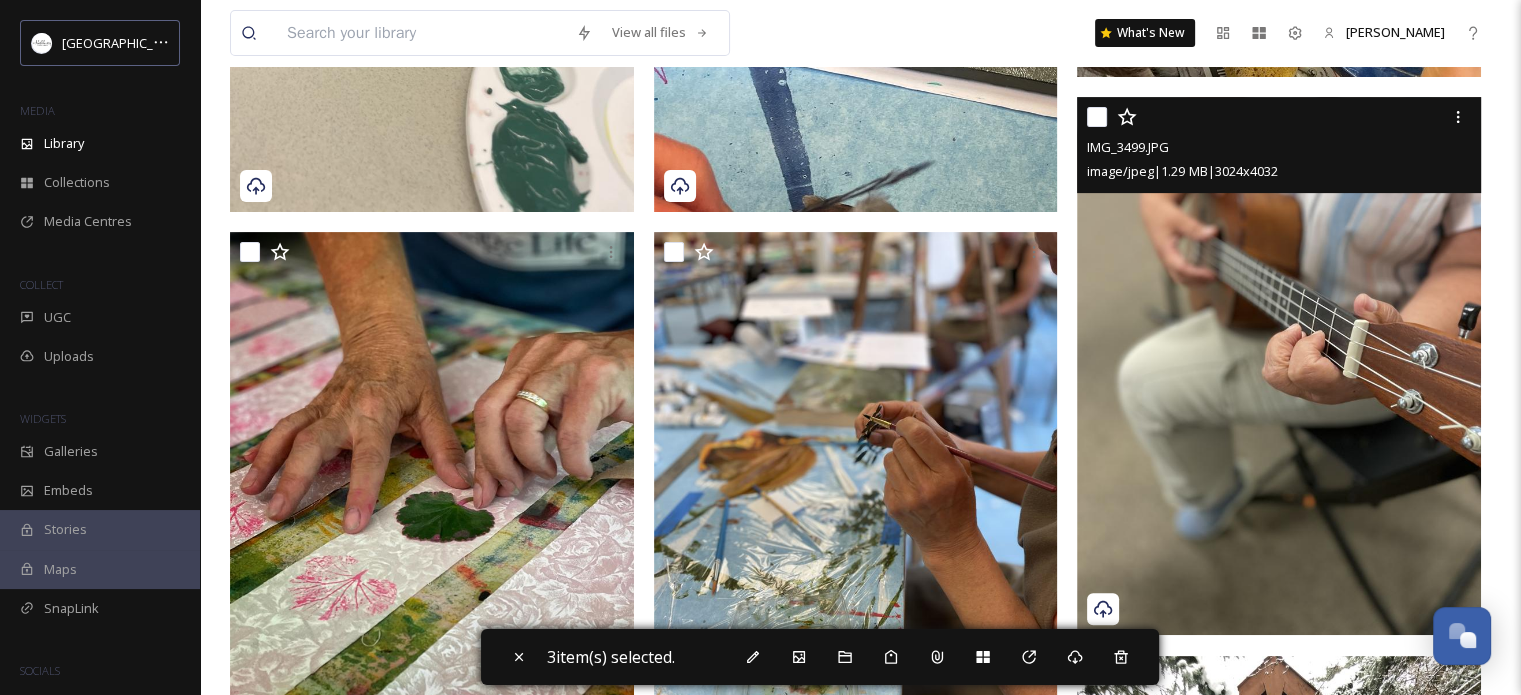 click at bounding box center [1097, 117] 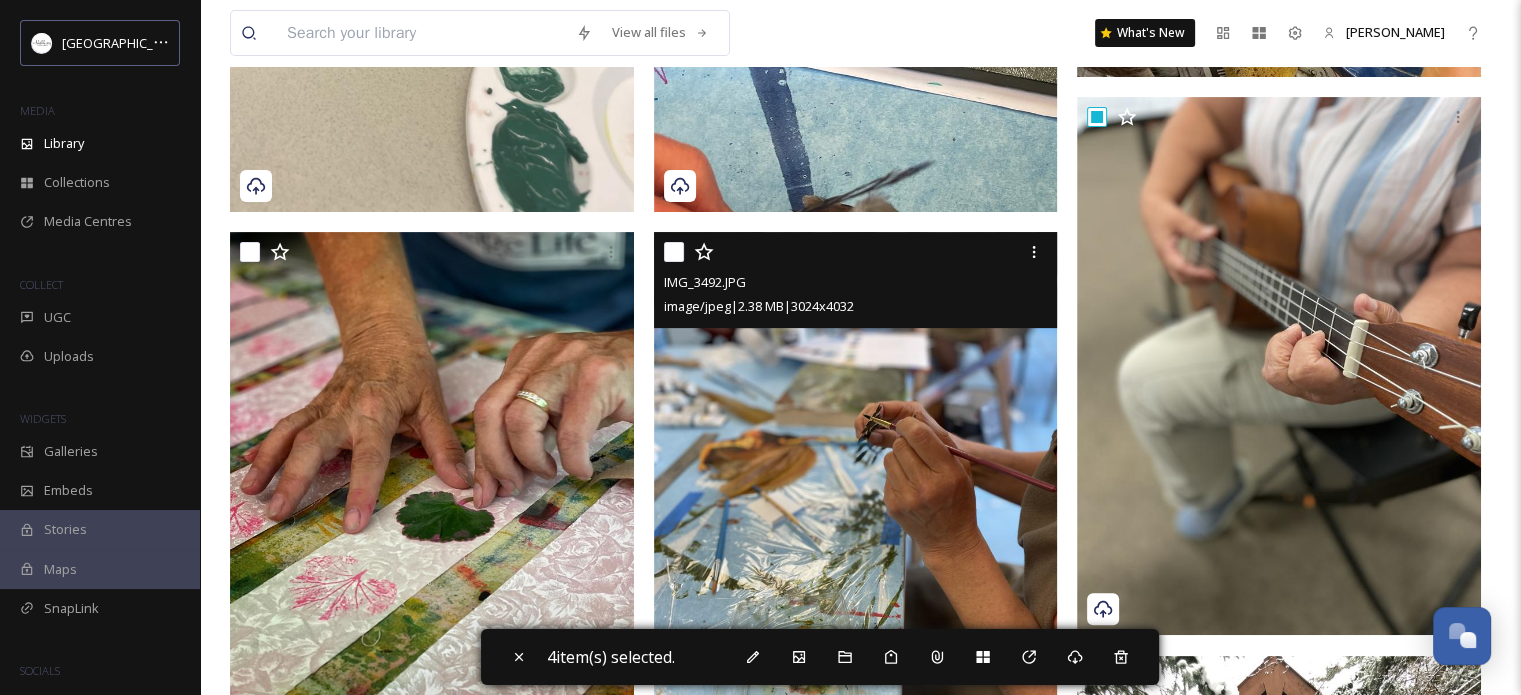 drag, startPoint x: 676, startPoint y: 255, endPoint x: 650, endPoint y: 259, distance: 26.305893 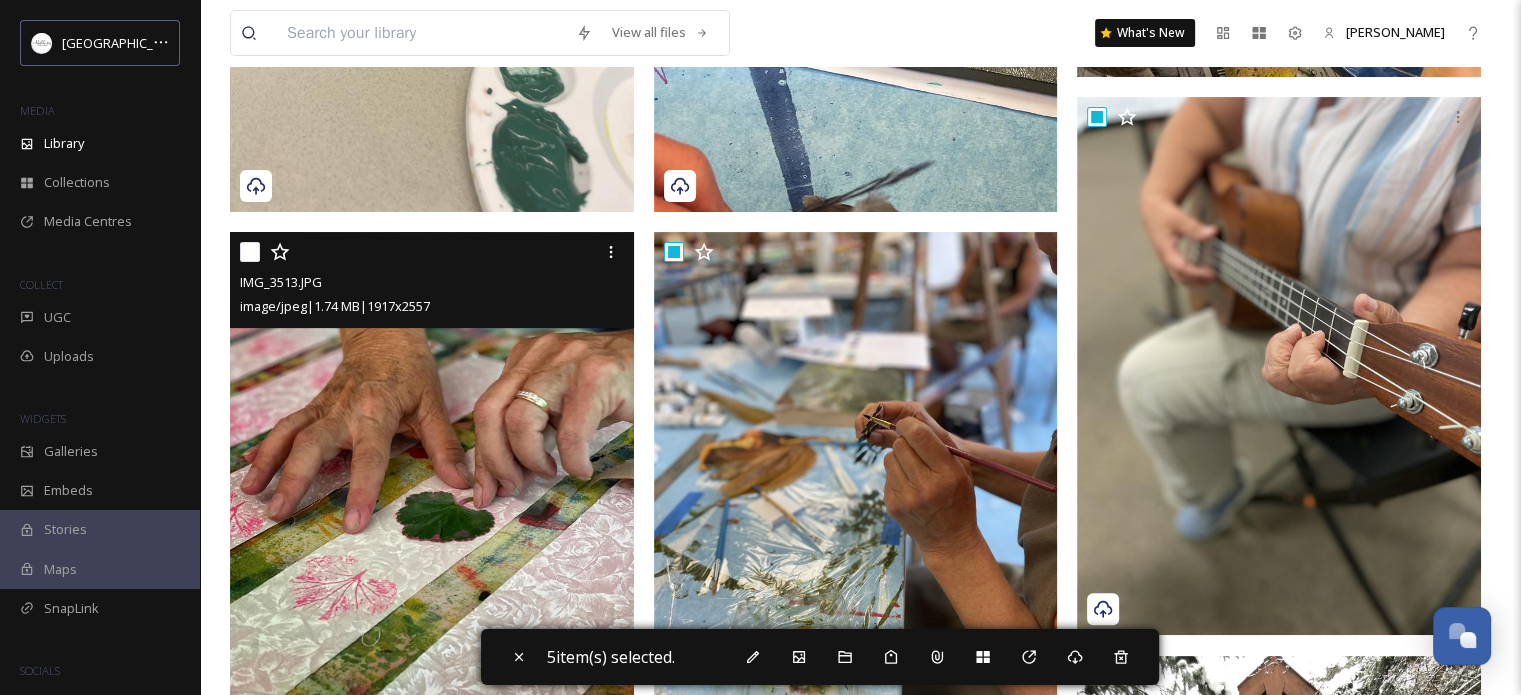click at bounding box center [250, 252] 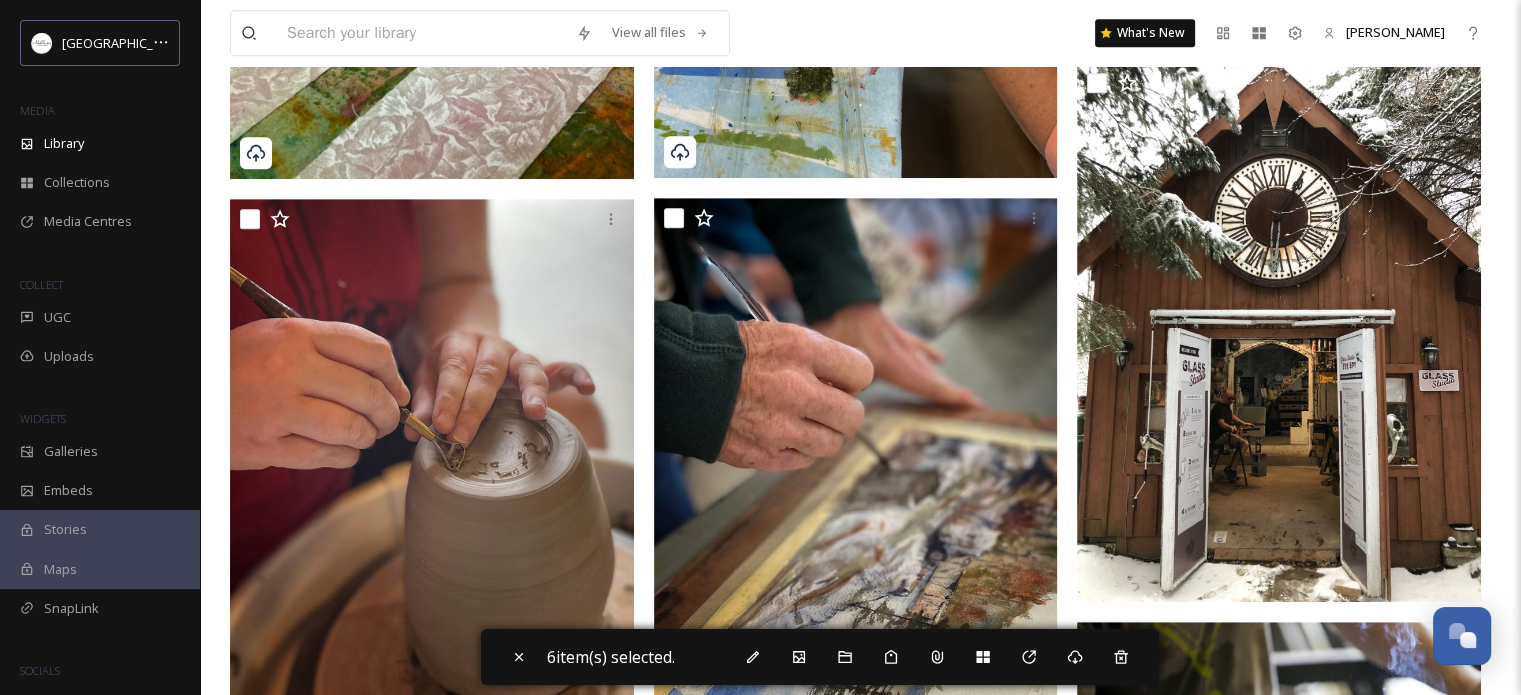 scroll, scrollTop: 1200, scrollLeft: 0, axis: vertical 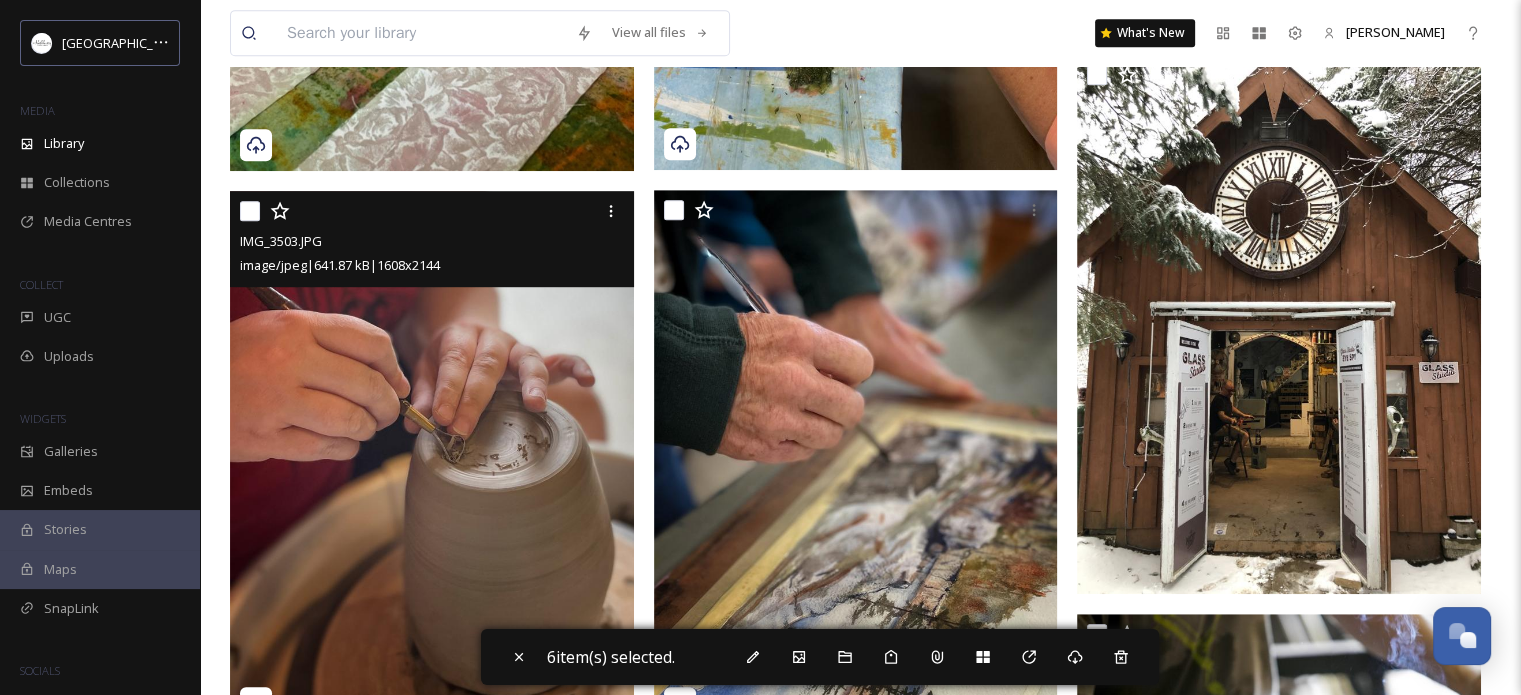 click at bounding box center [250, 211] 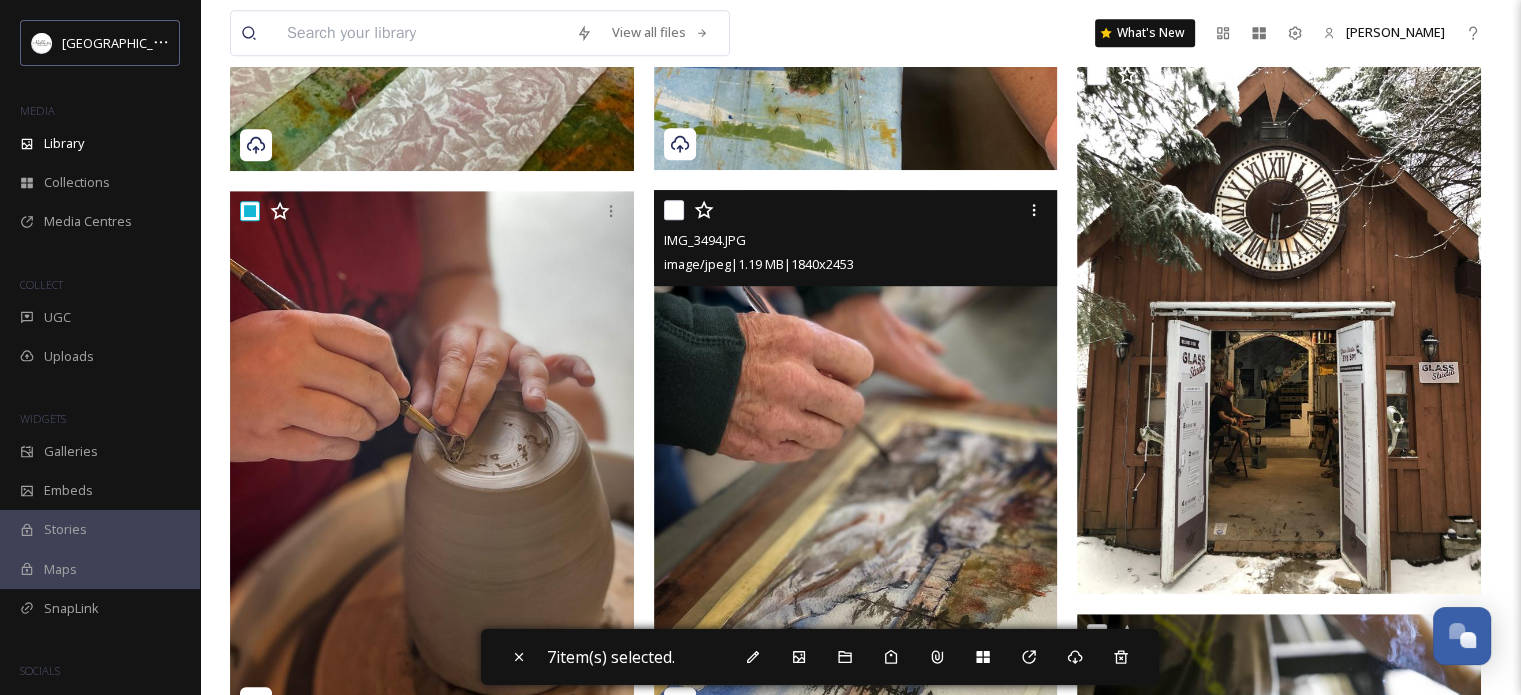click at bounding box center (674, 210) 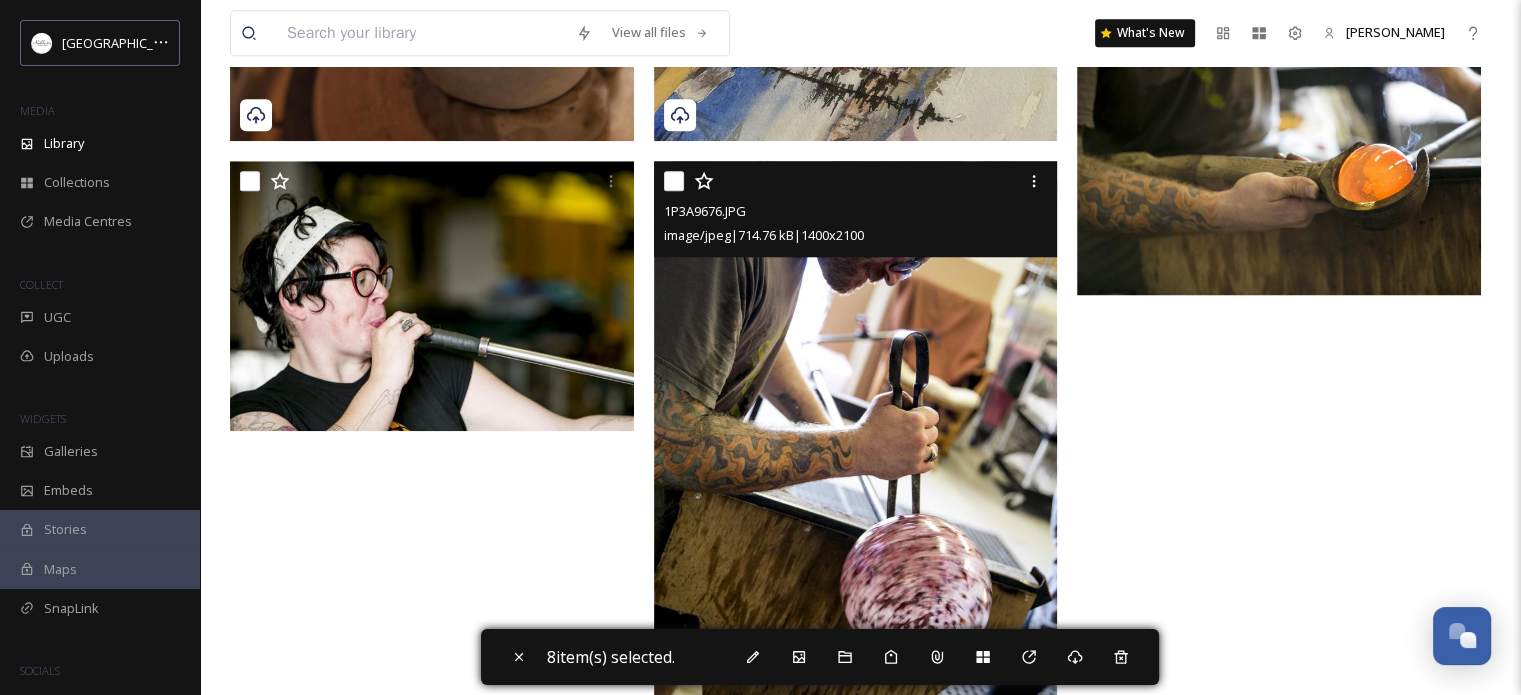 scroll, scrollTop: 1893, scrollLeft: 0, axis: vertical 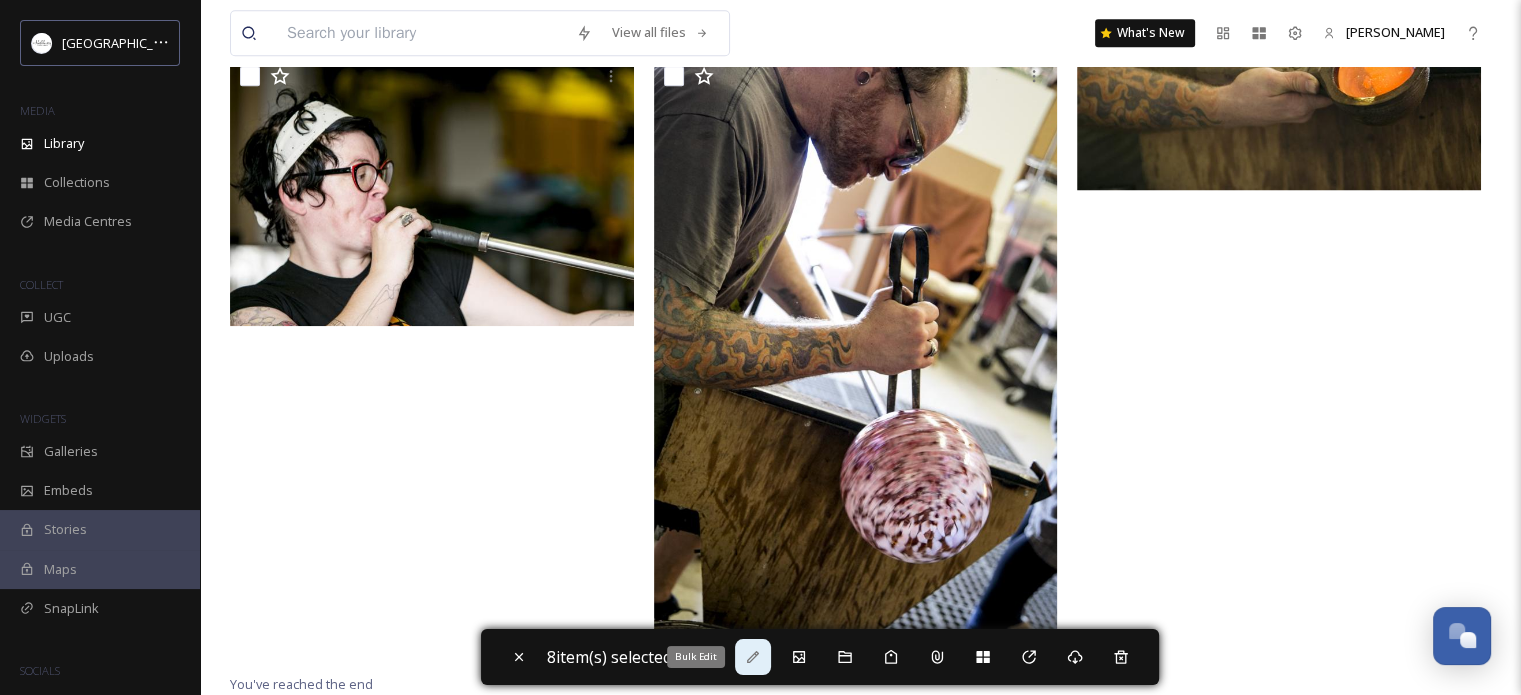 click 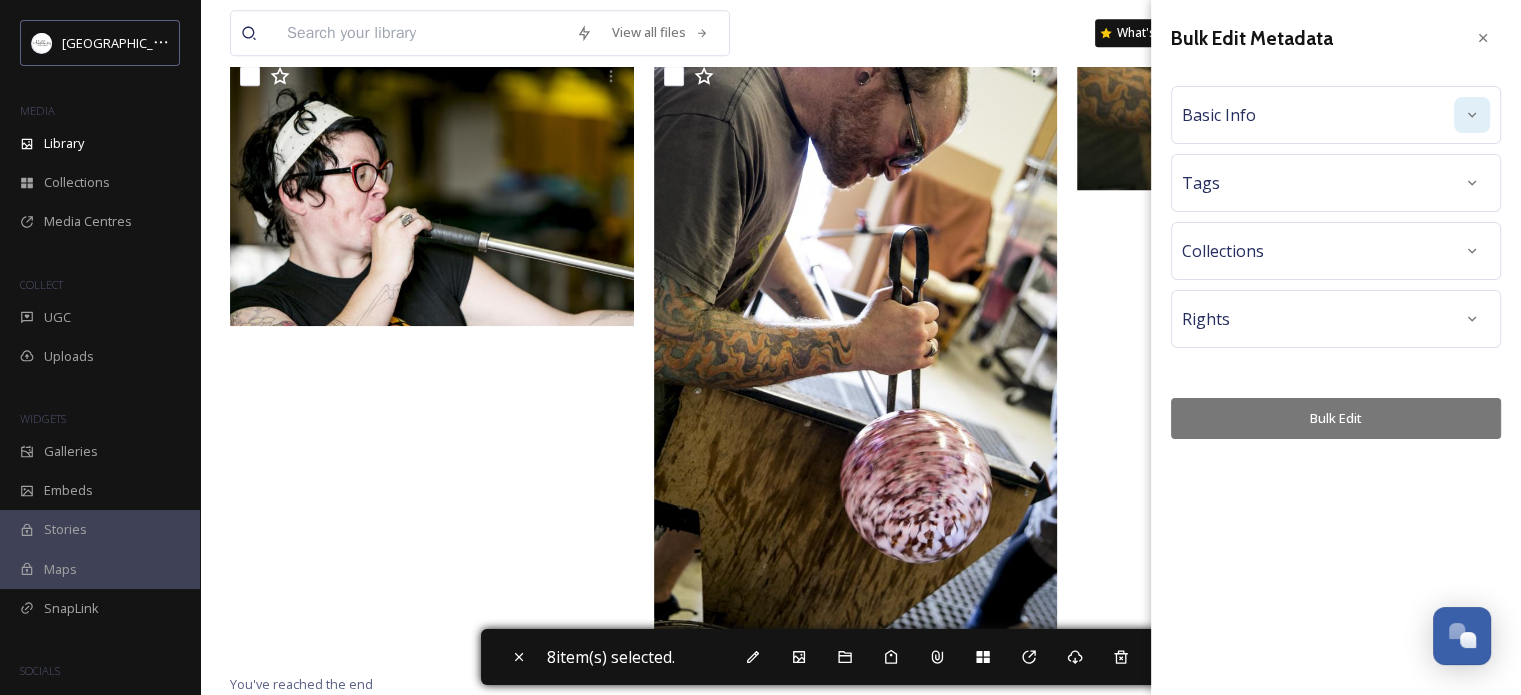 click 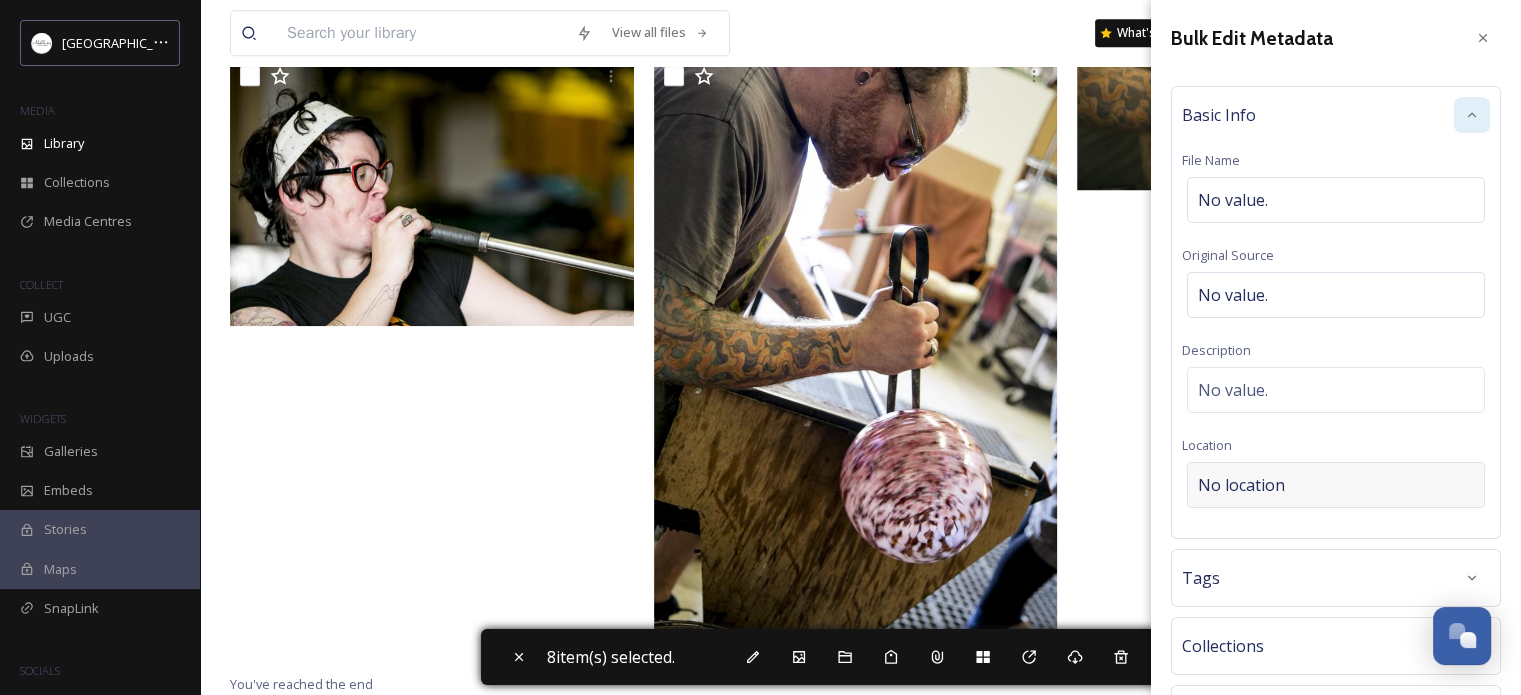 click on "No location" at bounding box center [1241, 485] 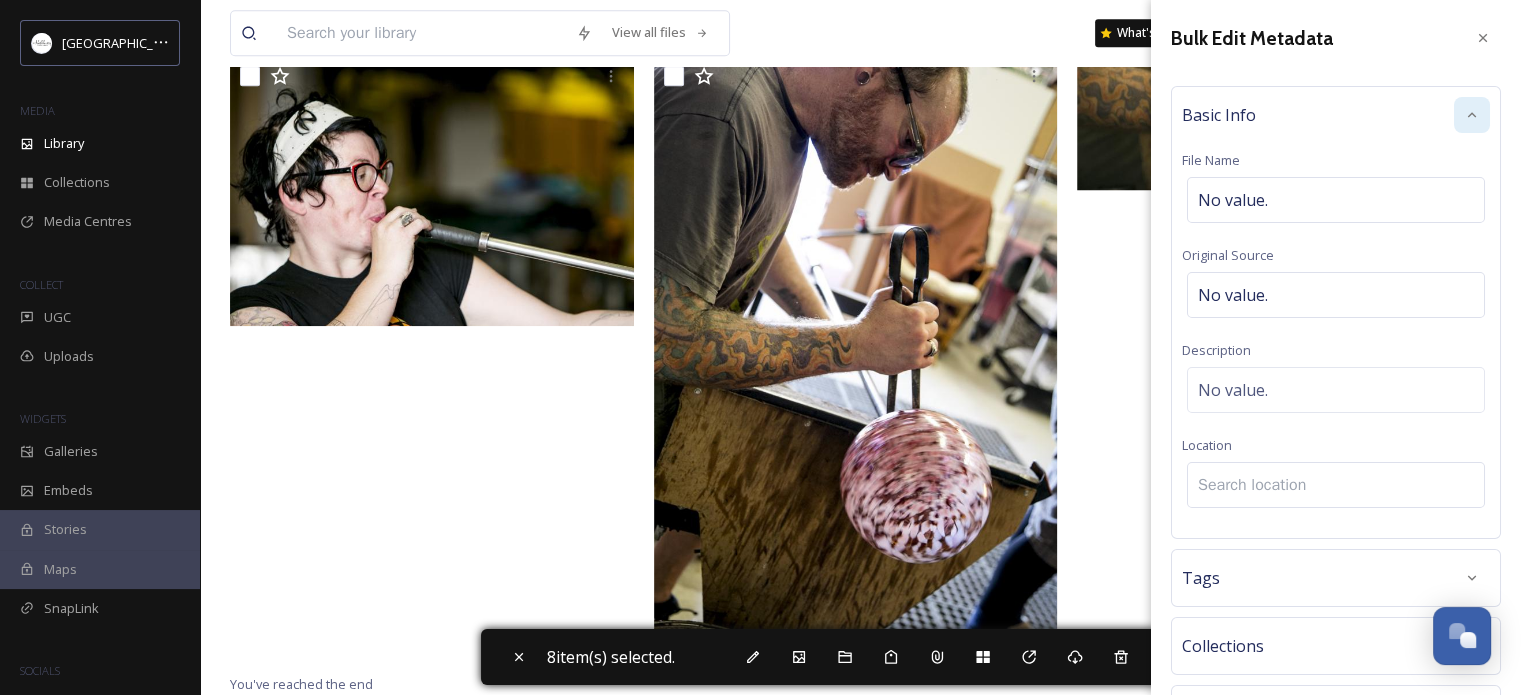 click at bounding box center (1336, 485) 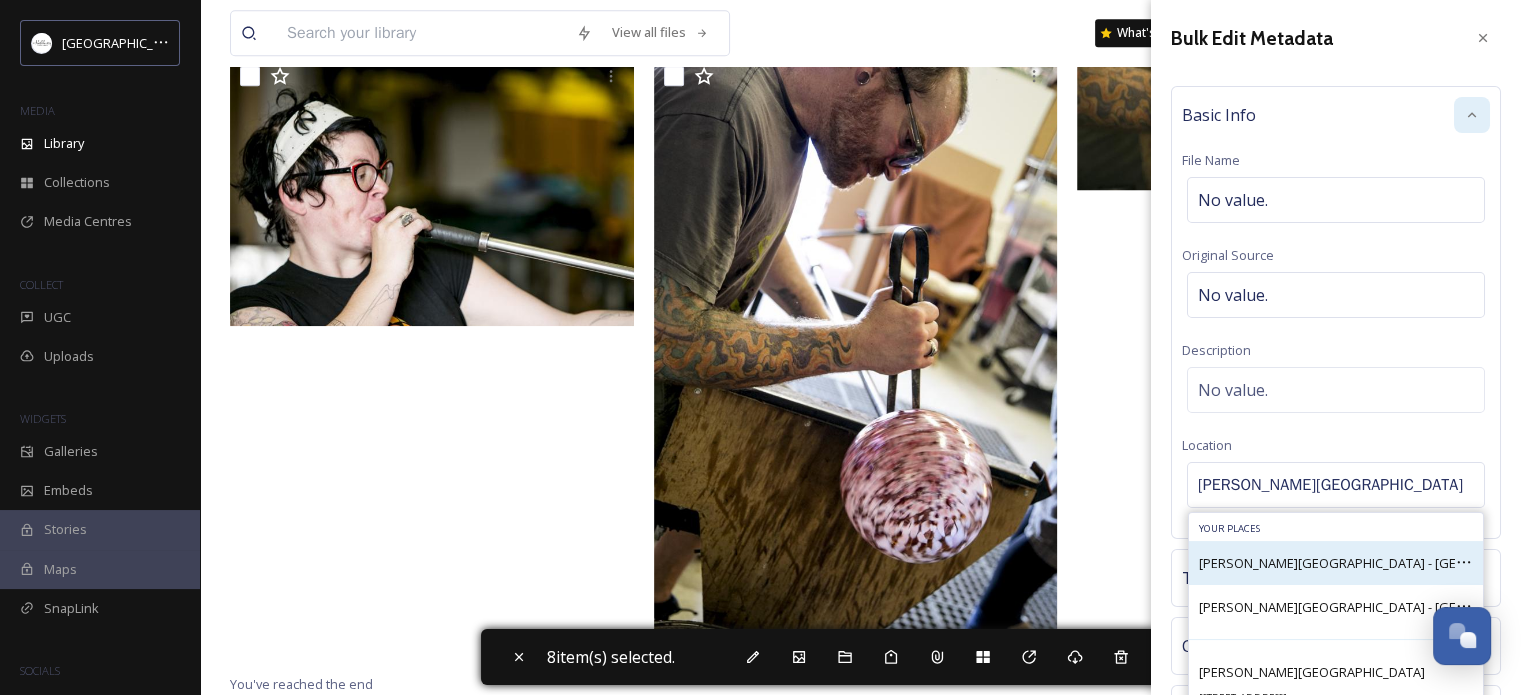 click on "[PERSON_NAME][GEOGRAPHIC_DATA] - [GEOGRAPHIC_DATA] + Design" at bounding box center (1336, 563) 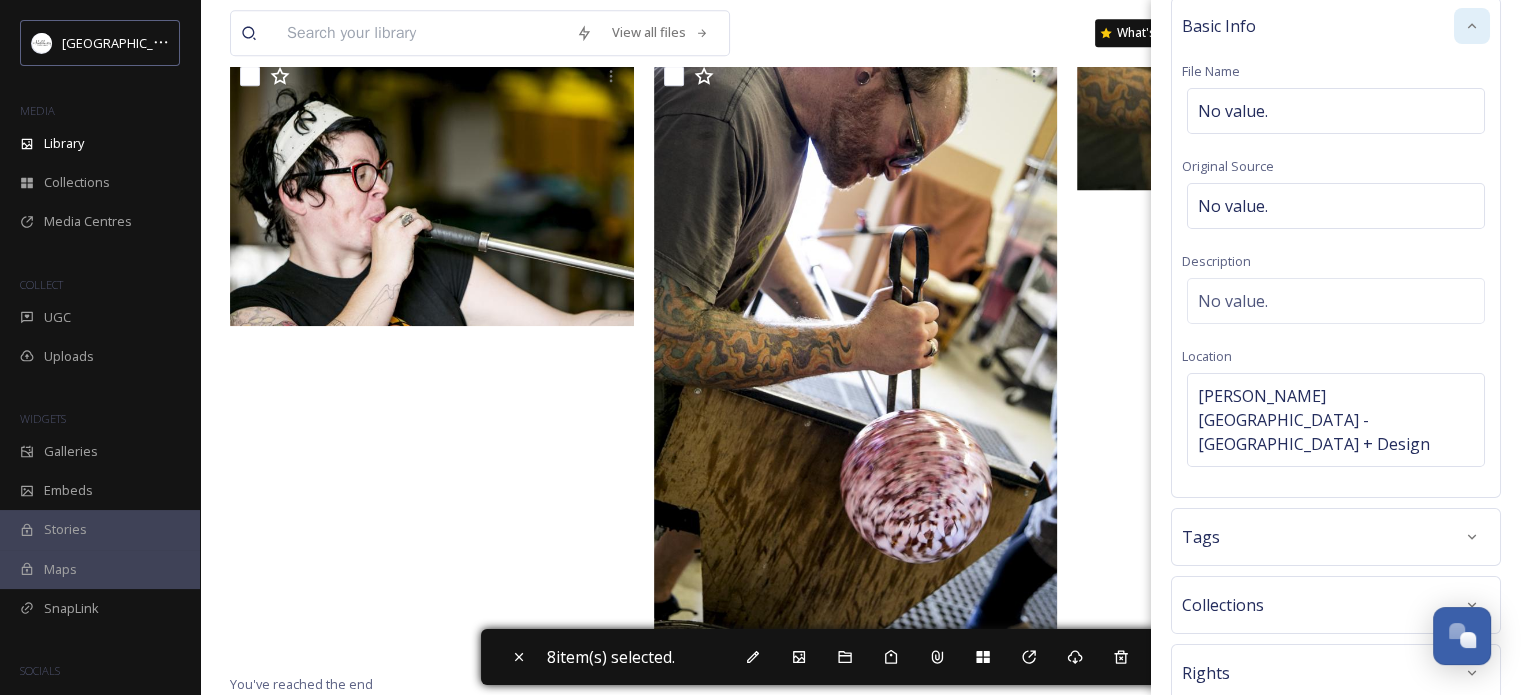 scroll, scrollTop: 179, scrollLeft: 0, axis: vertical 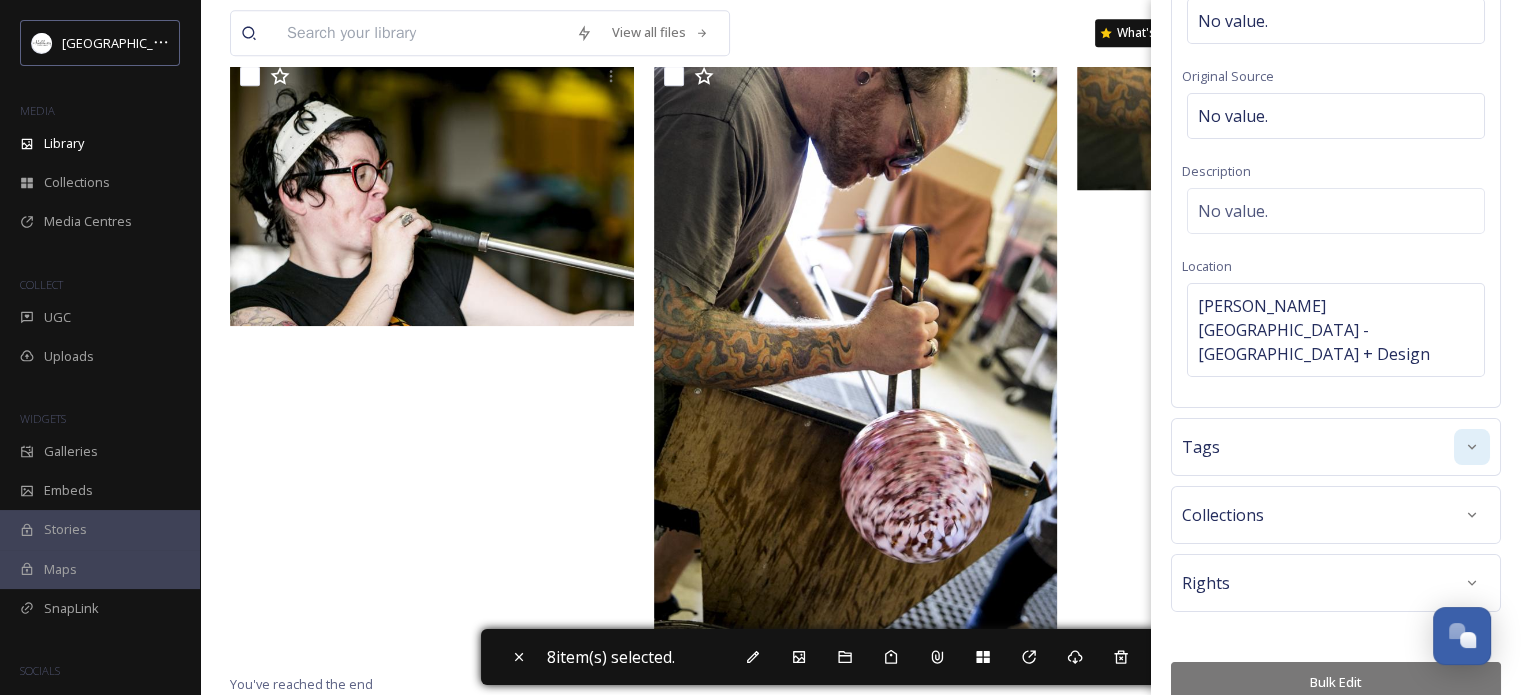 click 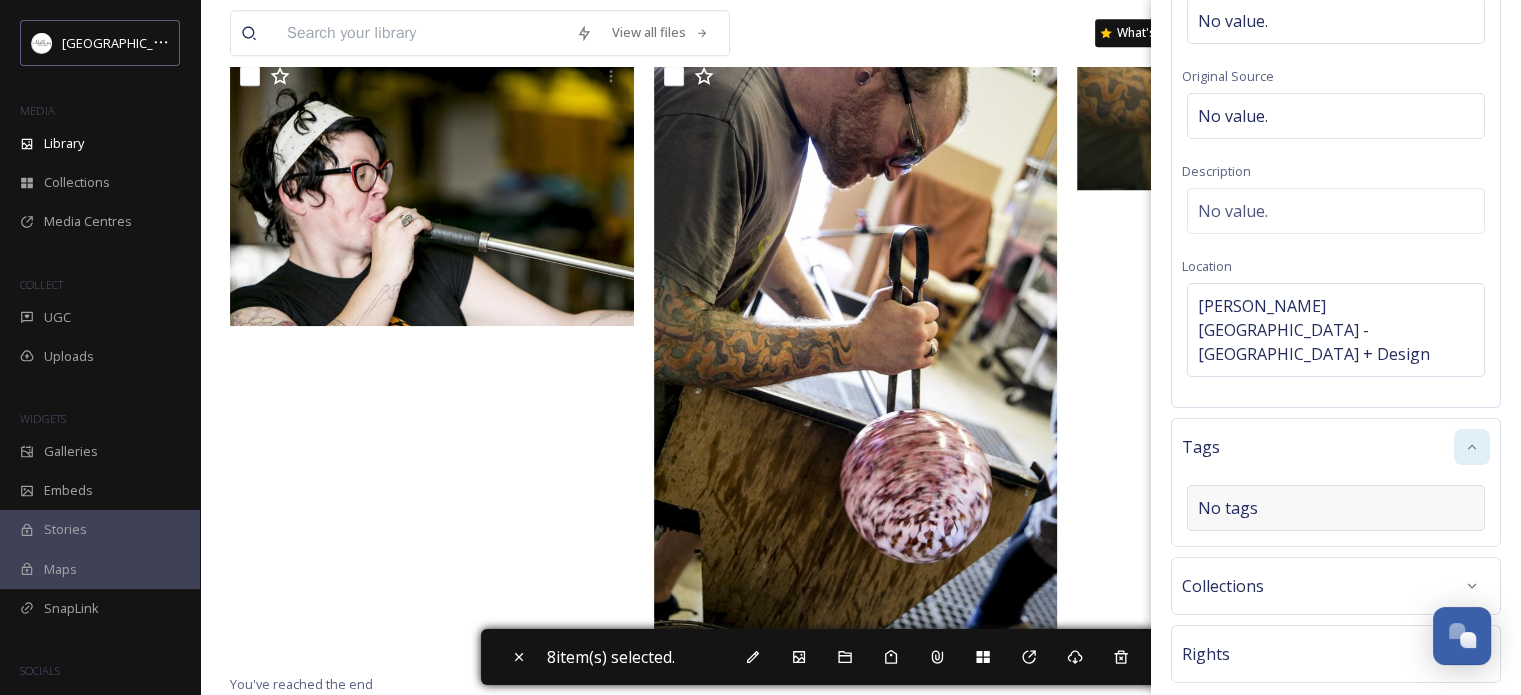 click on "No tags" at bounding box center (1228, 508) 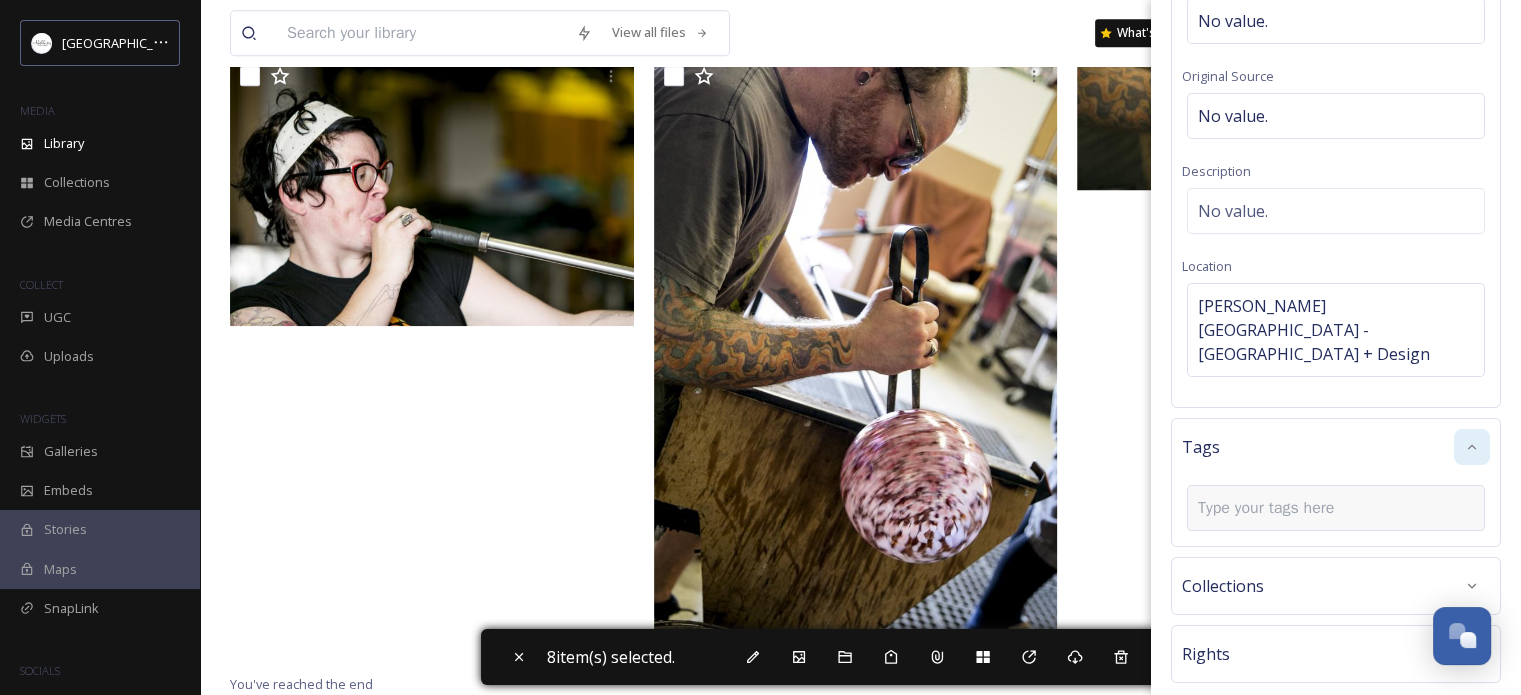 click at bounding box center [1274, 508] 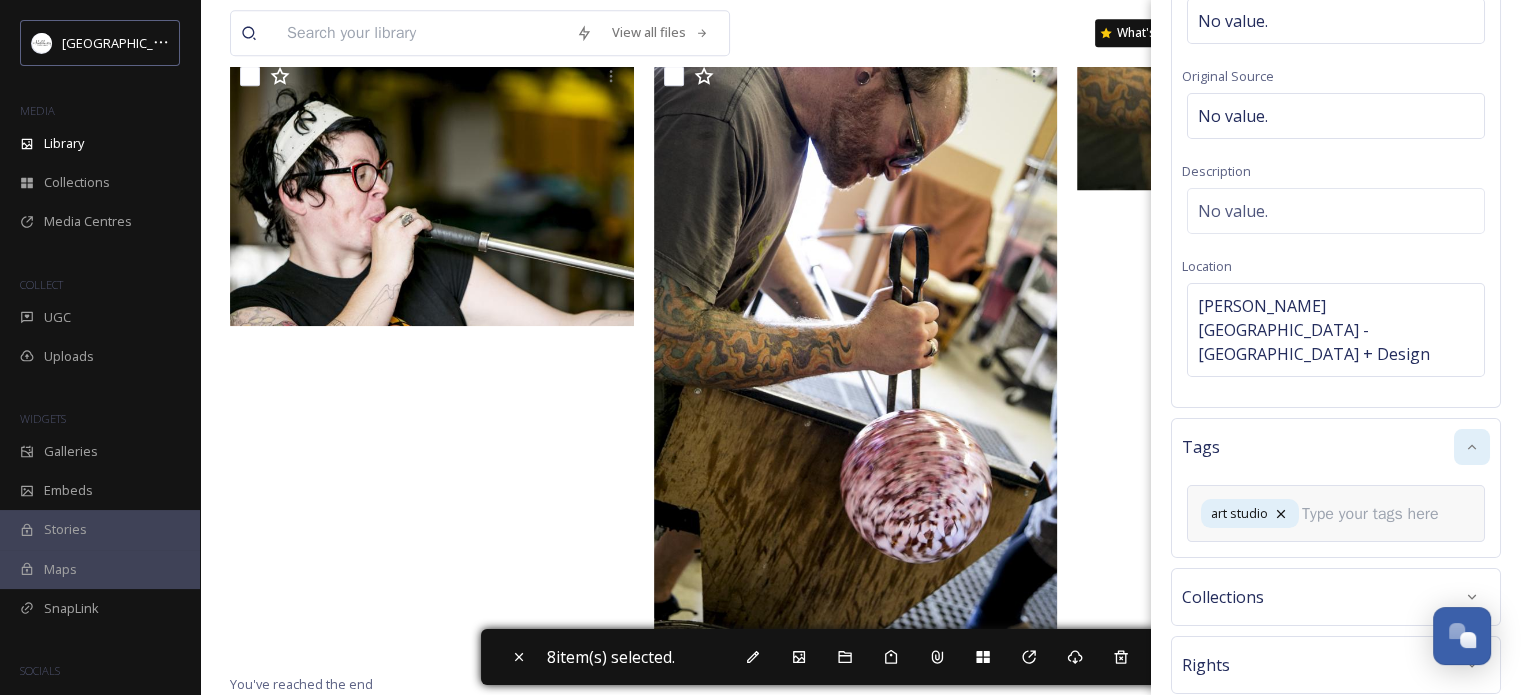 scroll, scrollTop: 219, scrollLeft: 0, axis: vertical 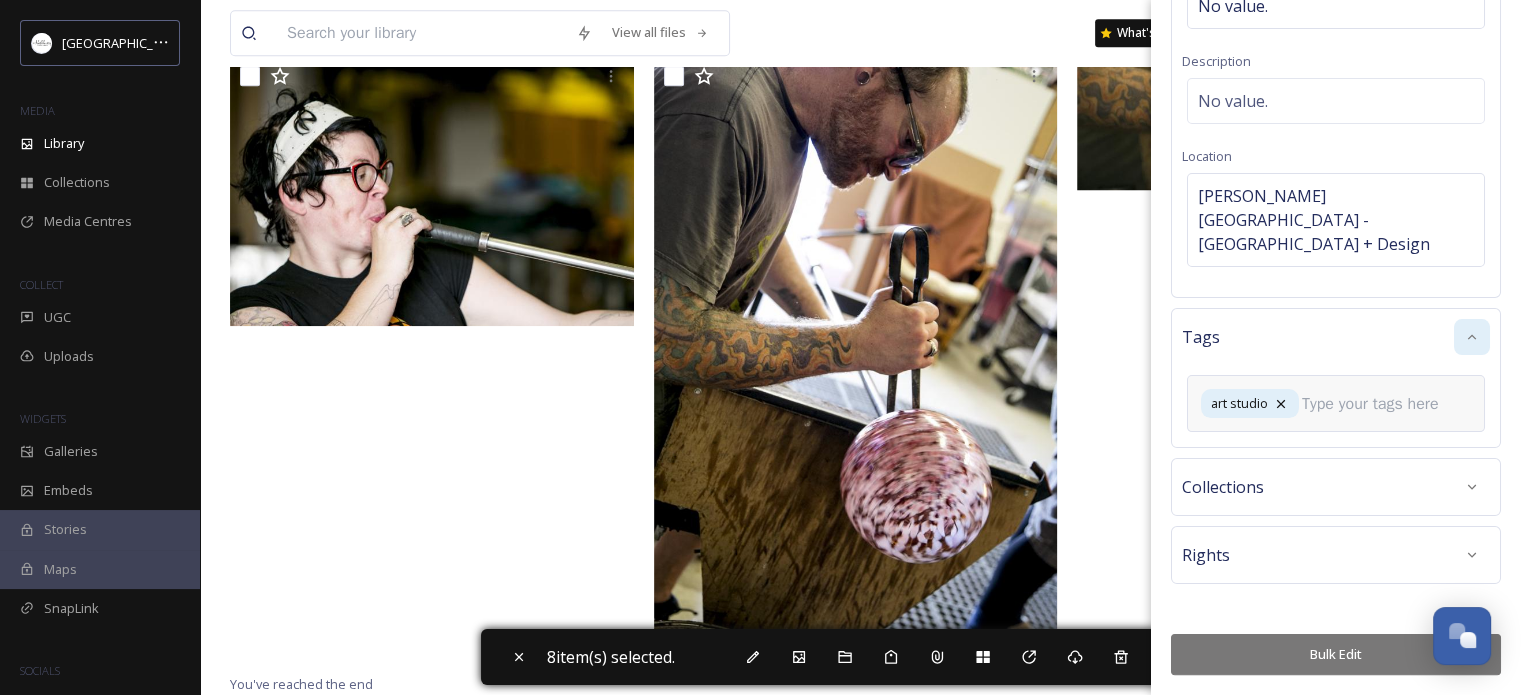 click on "Bulk Edit" at bounding box center (1336, 654) 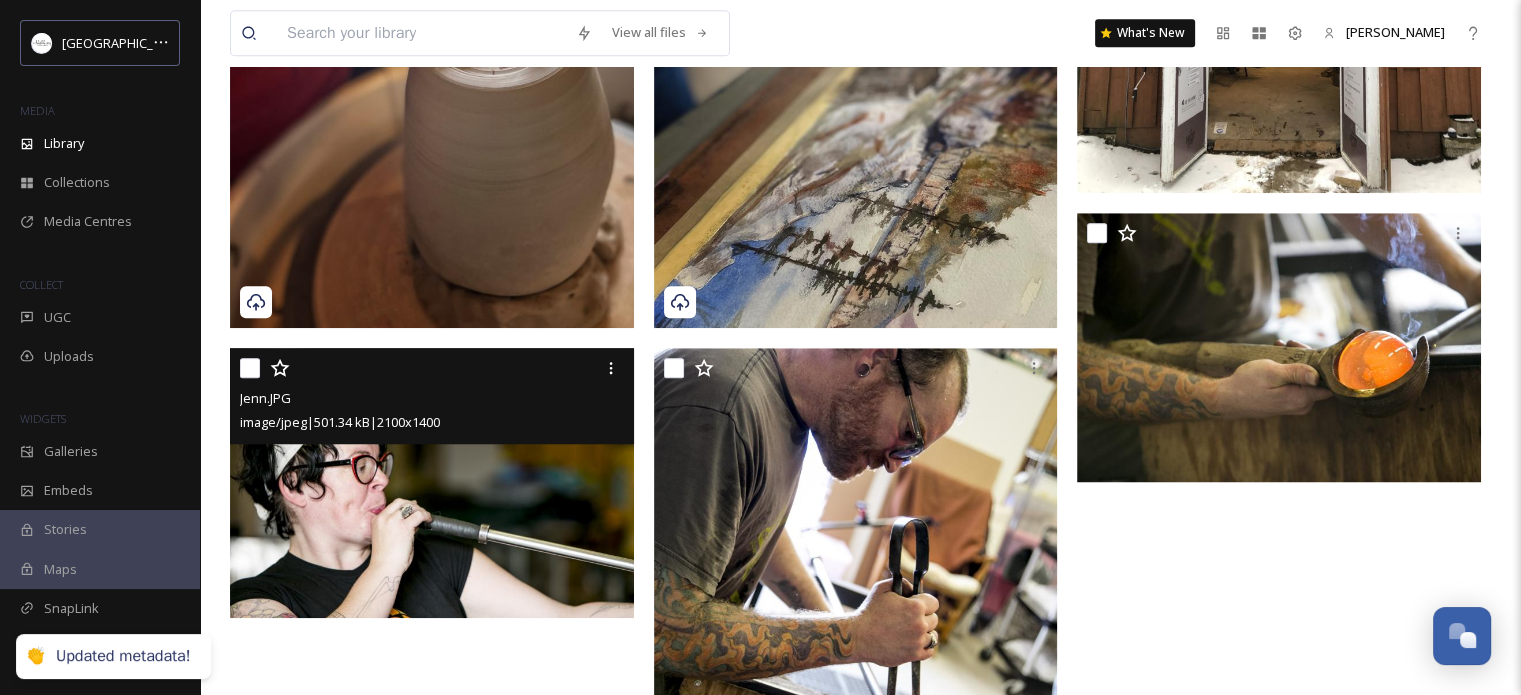 scroll, scrollTop: 1593, scrollLeft: 0, axis: vertical 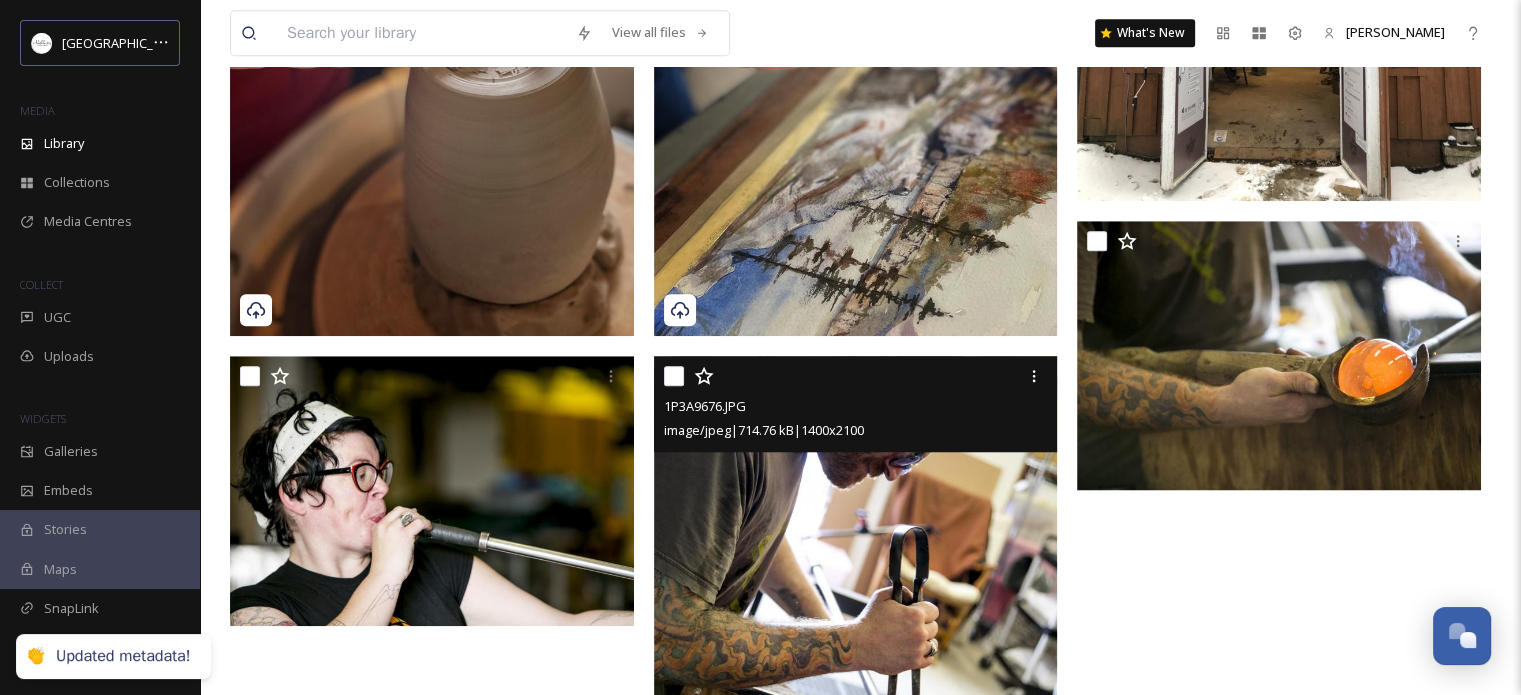 click at bounding box center (674, 376) 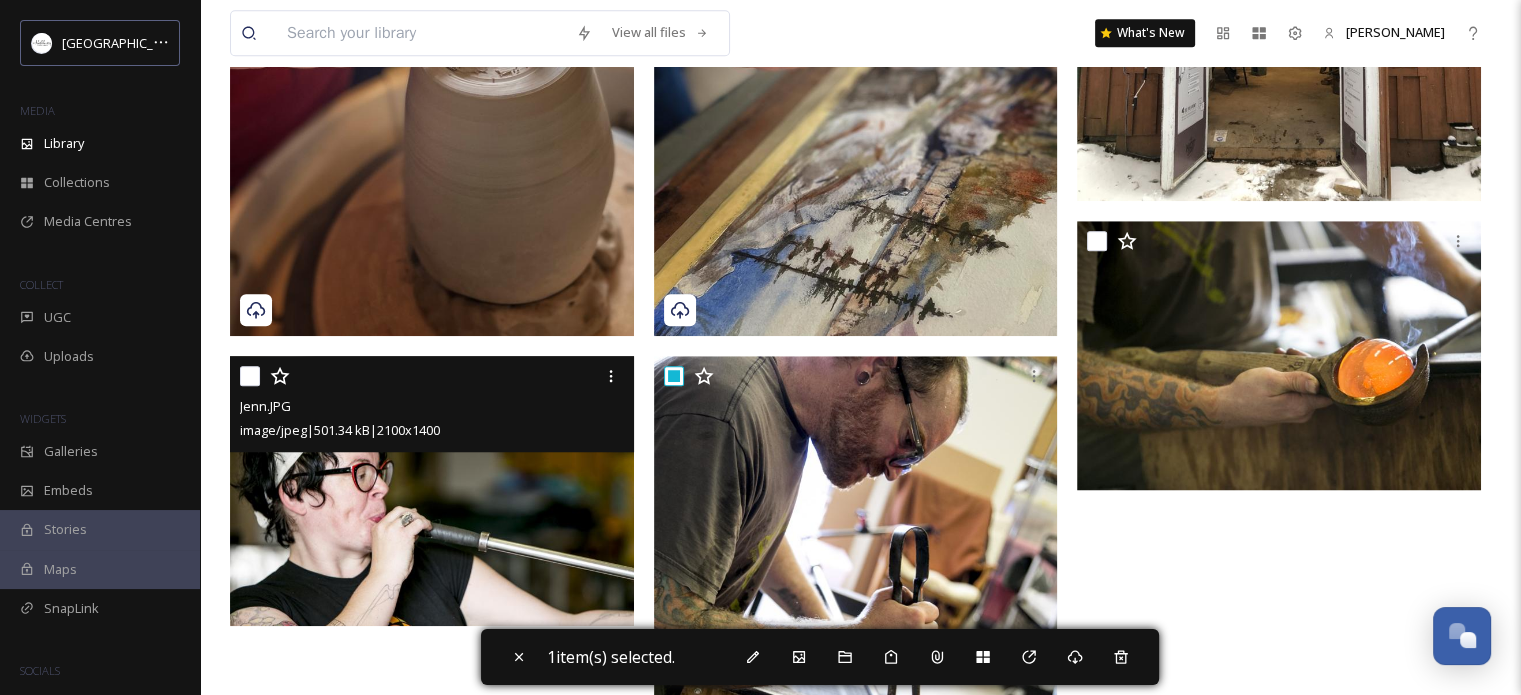click at bounding box center [250, 376] 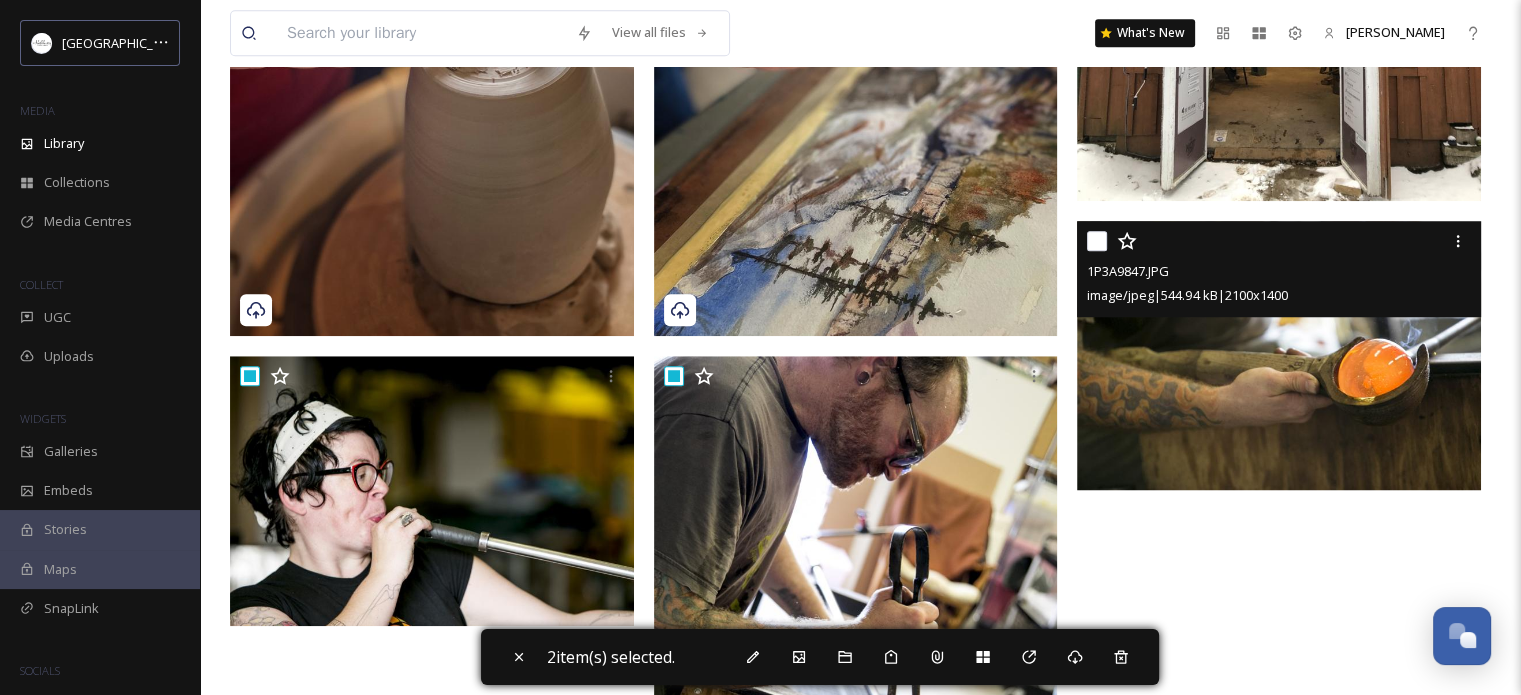click at bounding box center (1097, 241) 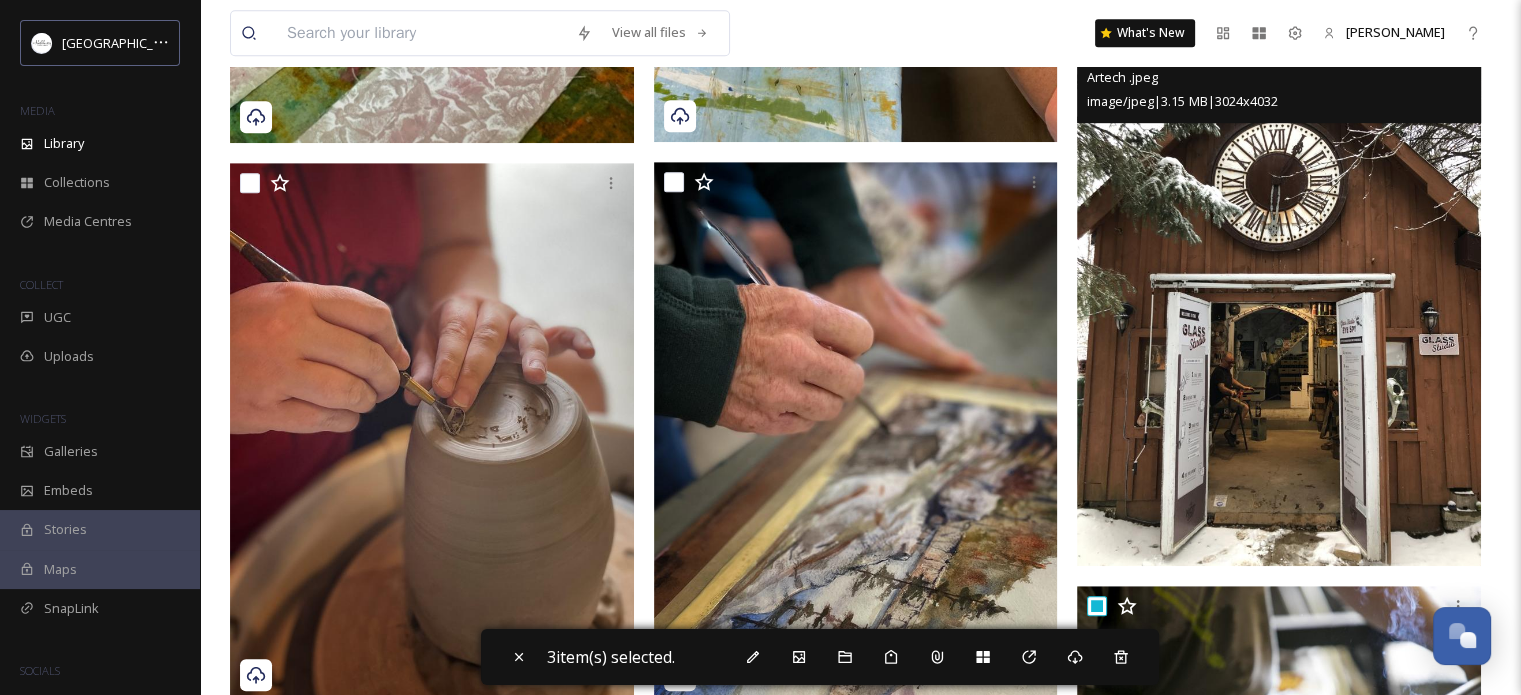 scroll, scrollTop: 1193, scrollLeft: 0, axis: vertical 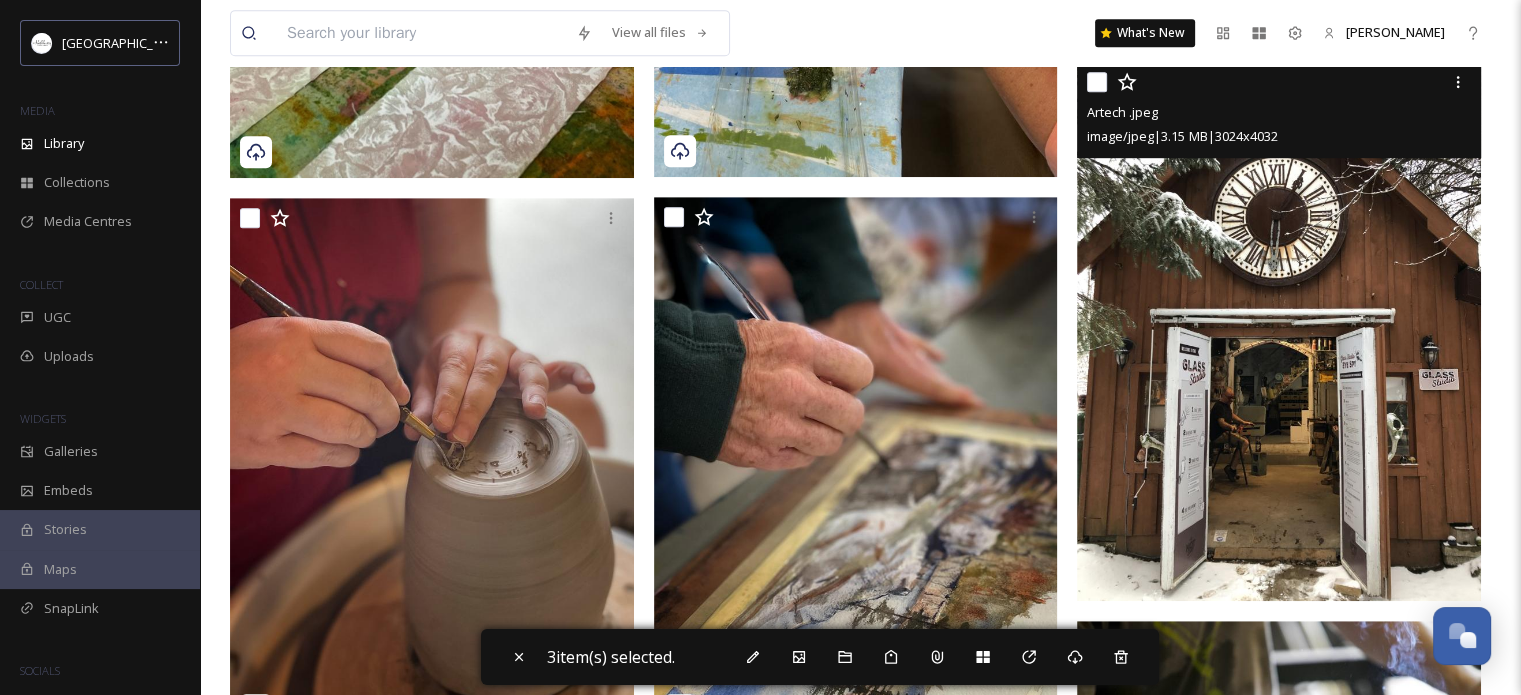 click at bounding box center (1097, 82) 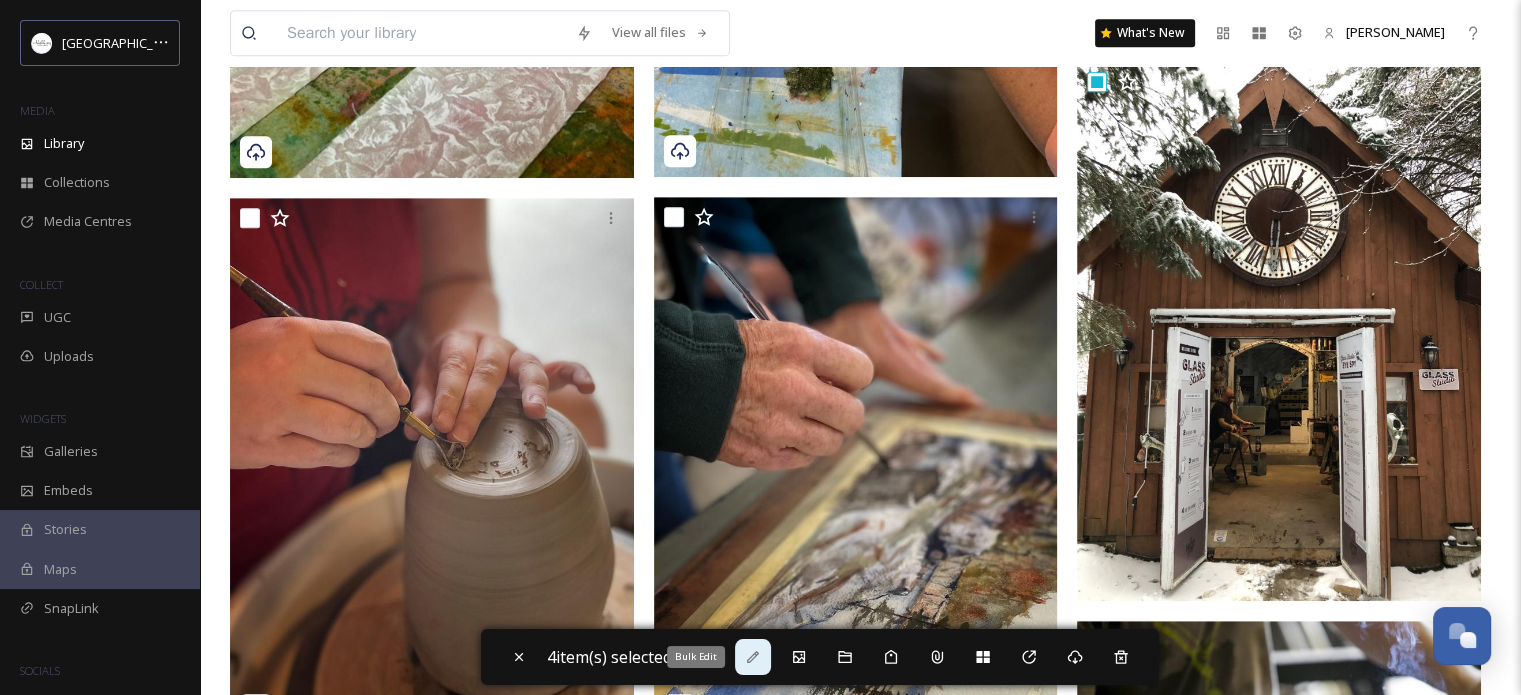click 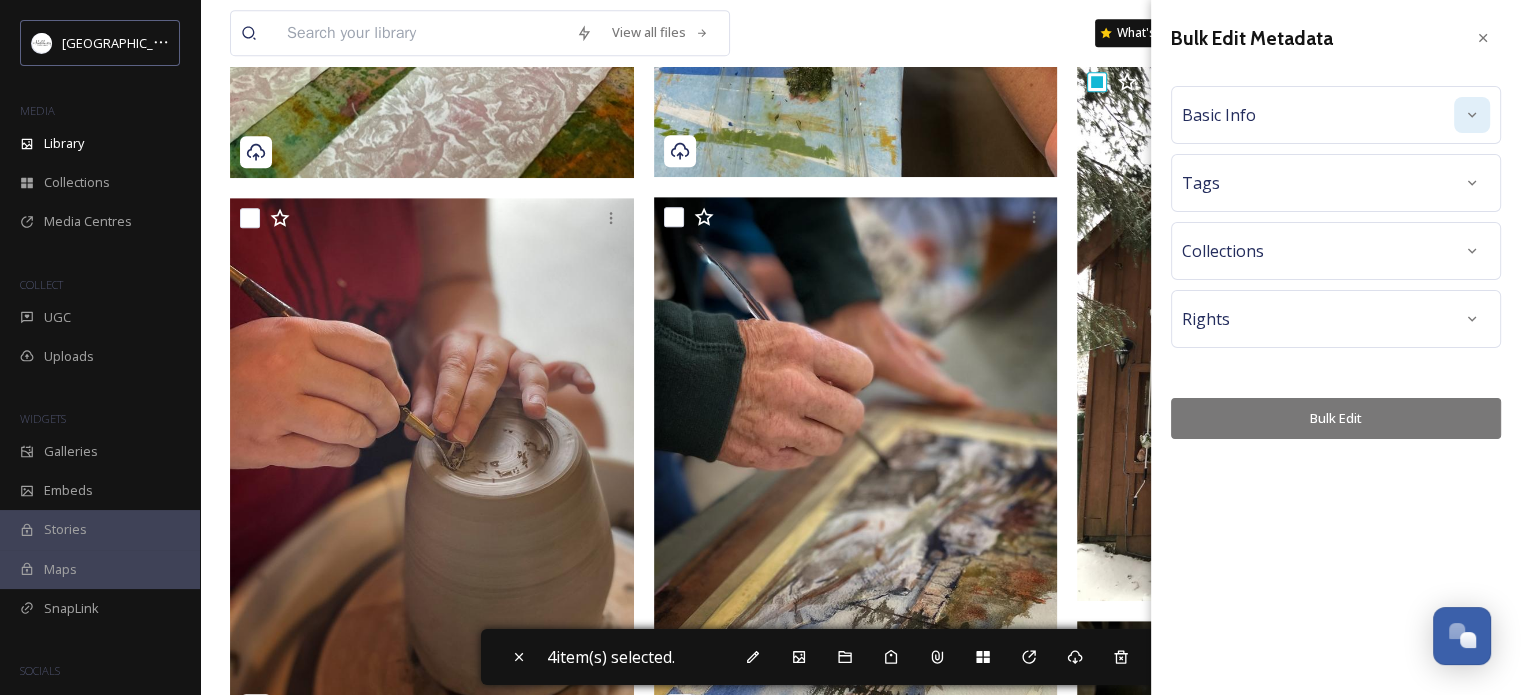 click at bounding box center [1472, 115] 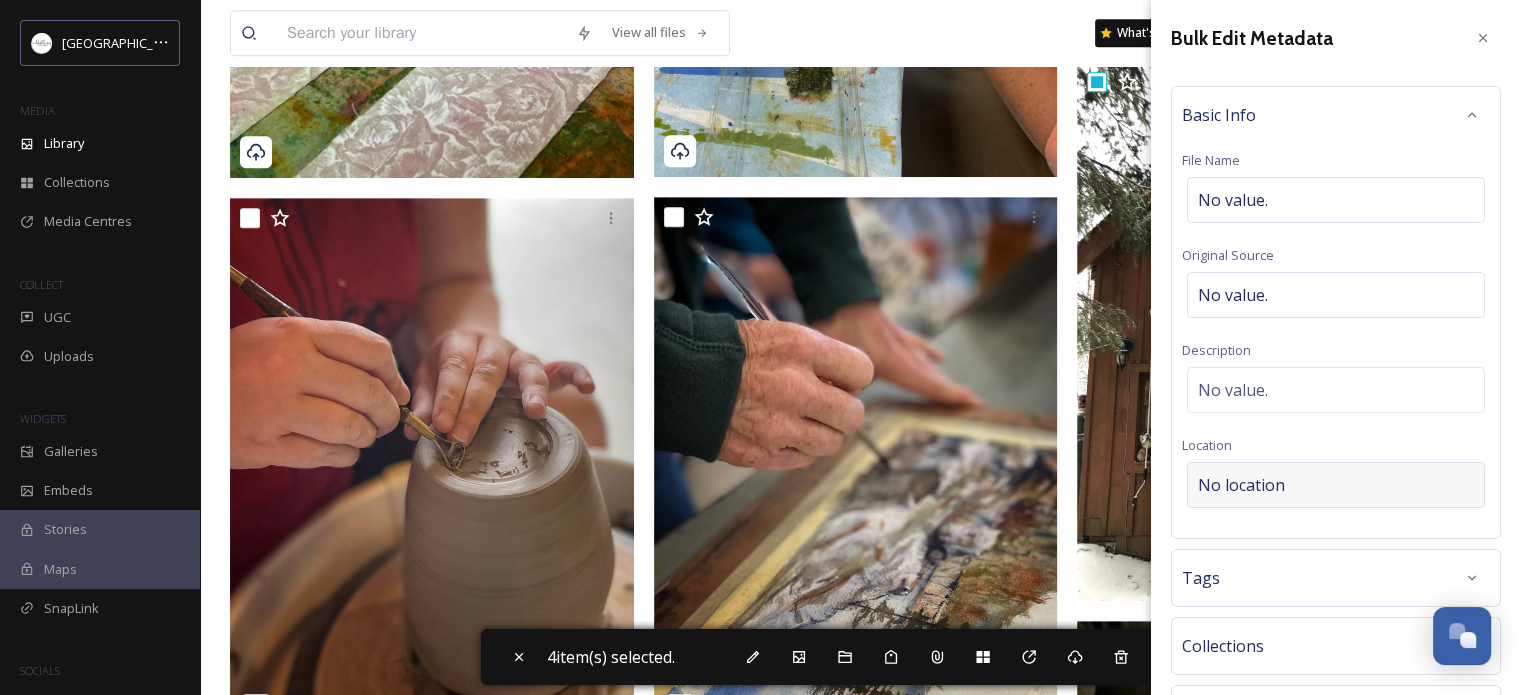 click on "No location" at bounding box center (1241, 485) 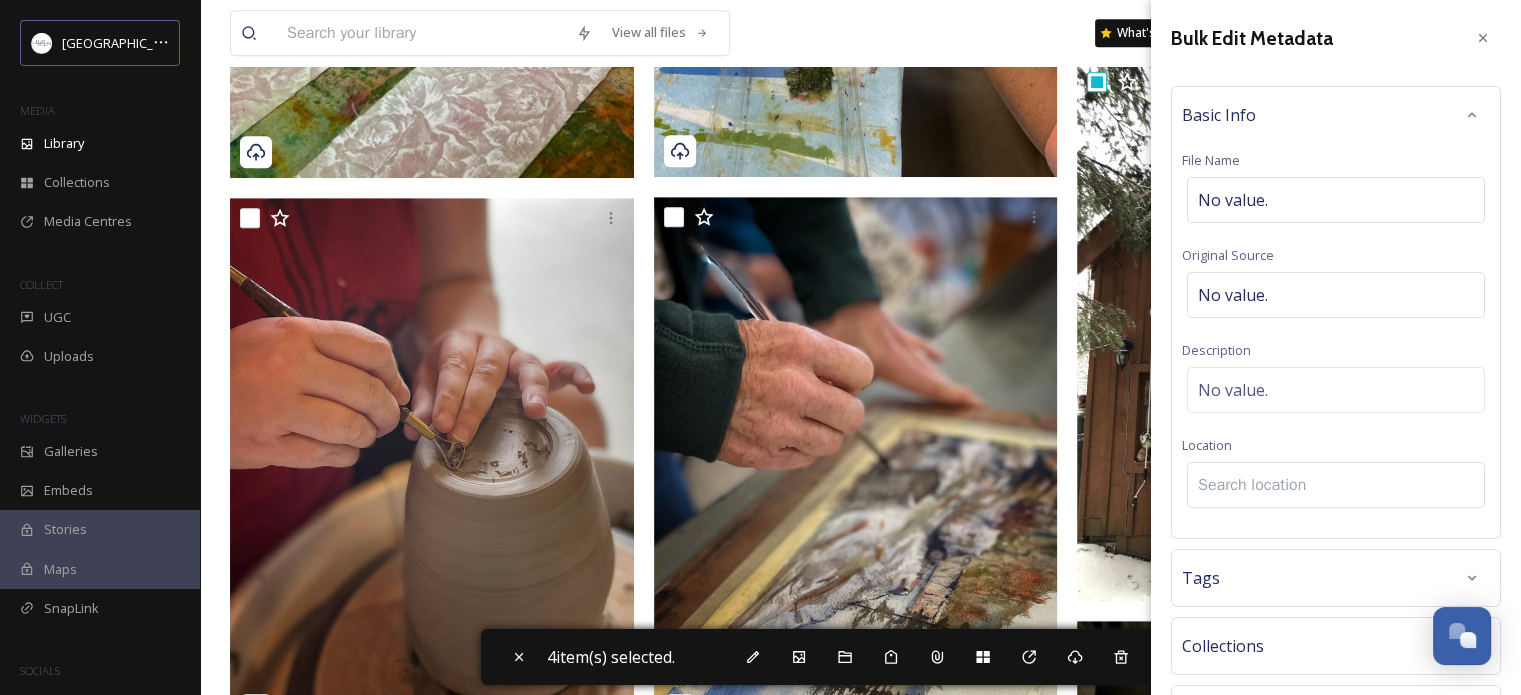click at bounding box center [1336, 485] 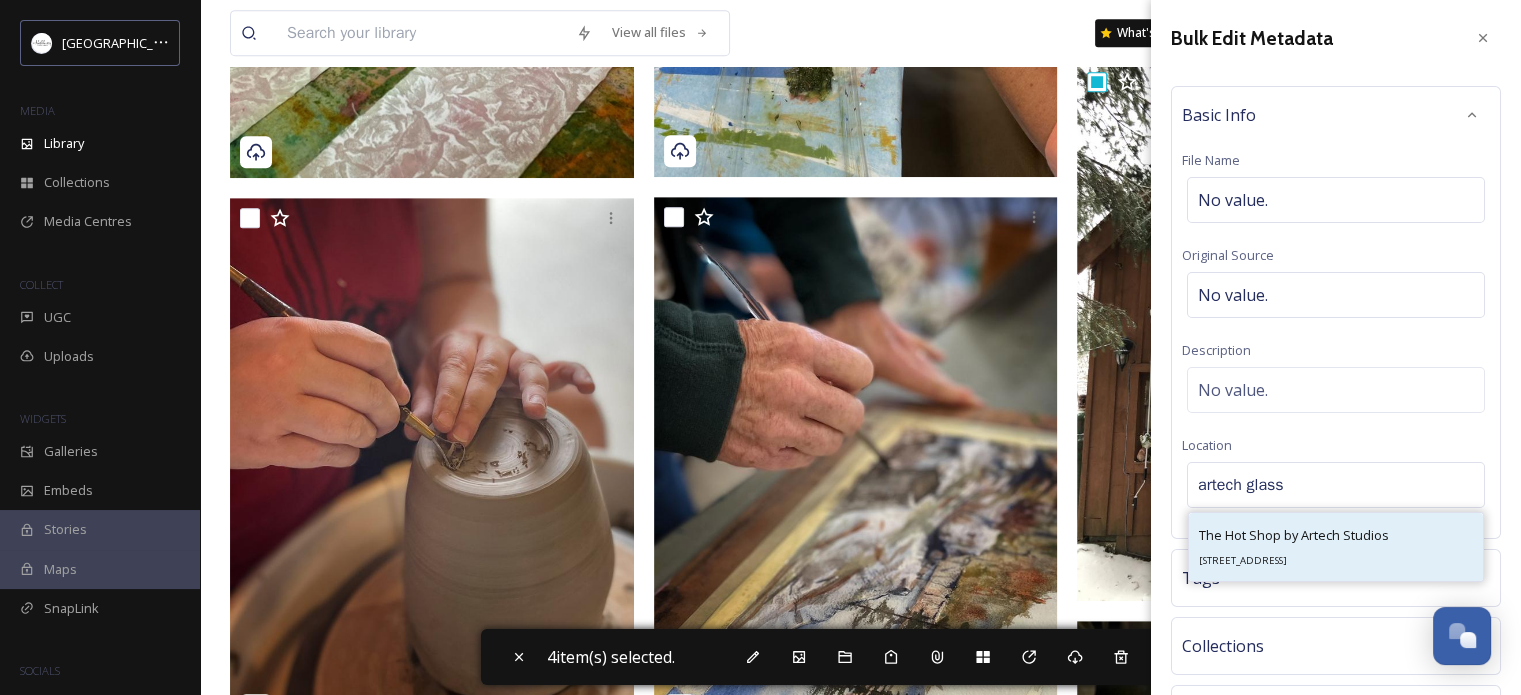 click on "The Hot Shop by Artech Studios" at bounding box center [1294, 535] 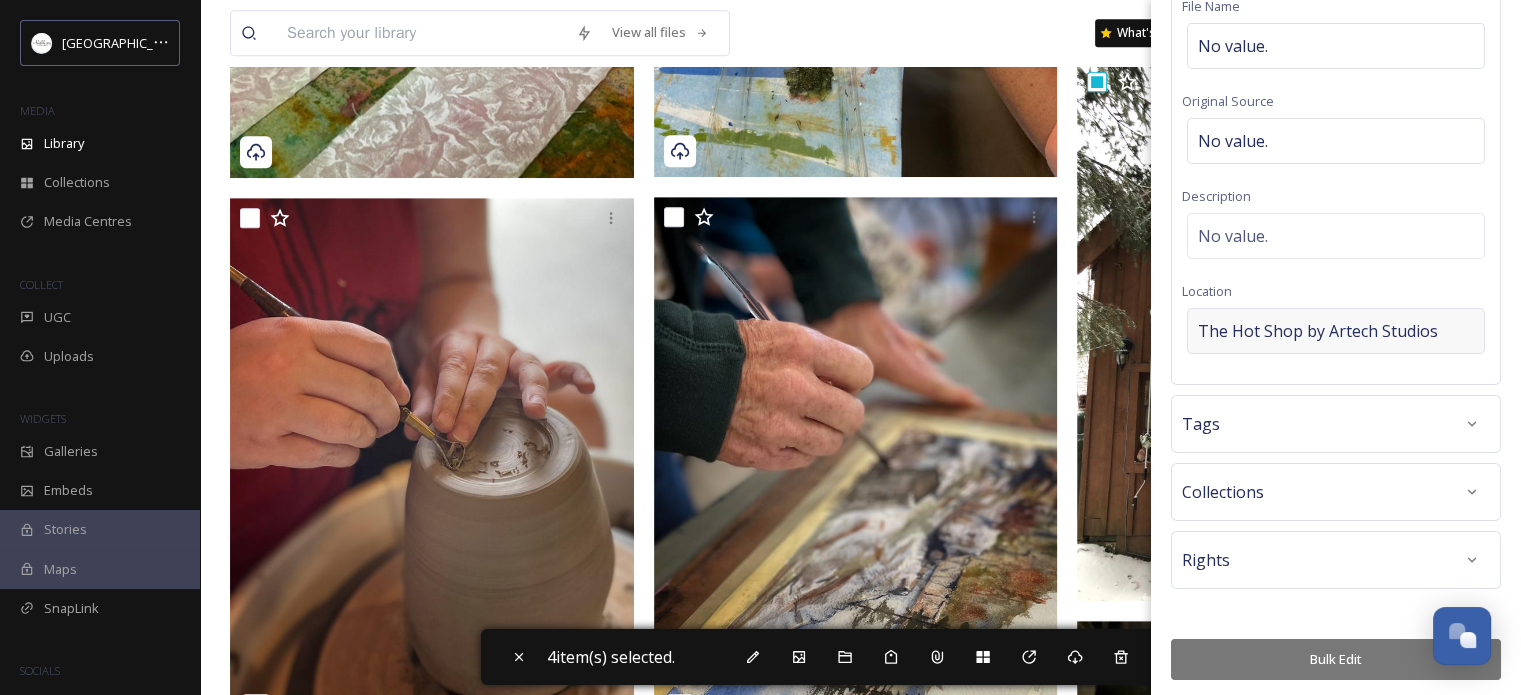scroll, scrollTop: 155, scrollLeft: 0, axis: vertical 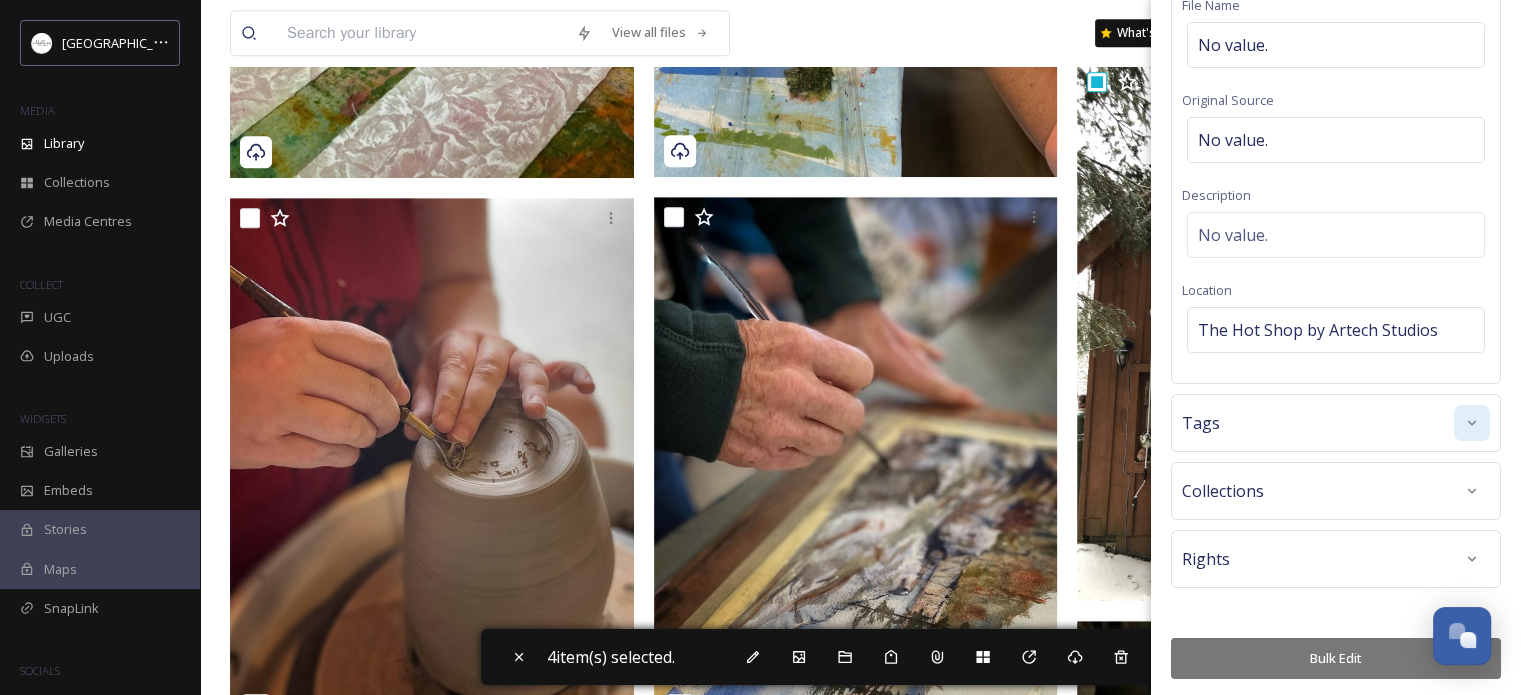 click 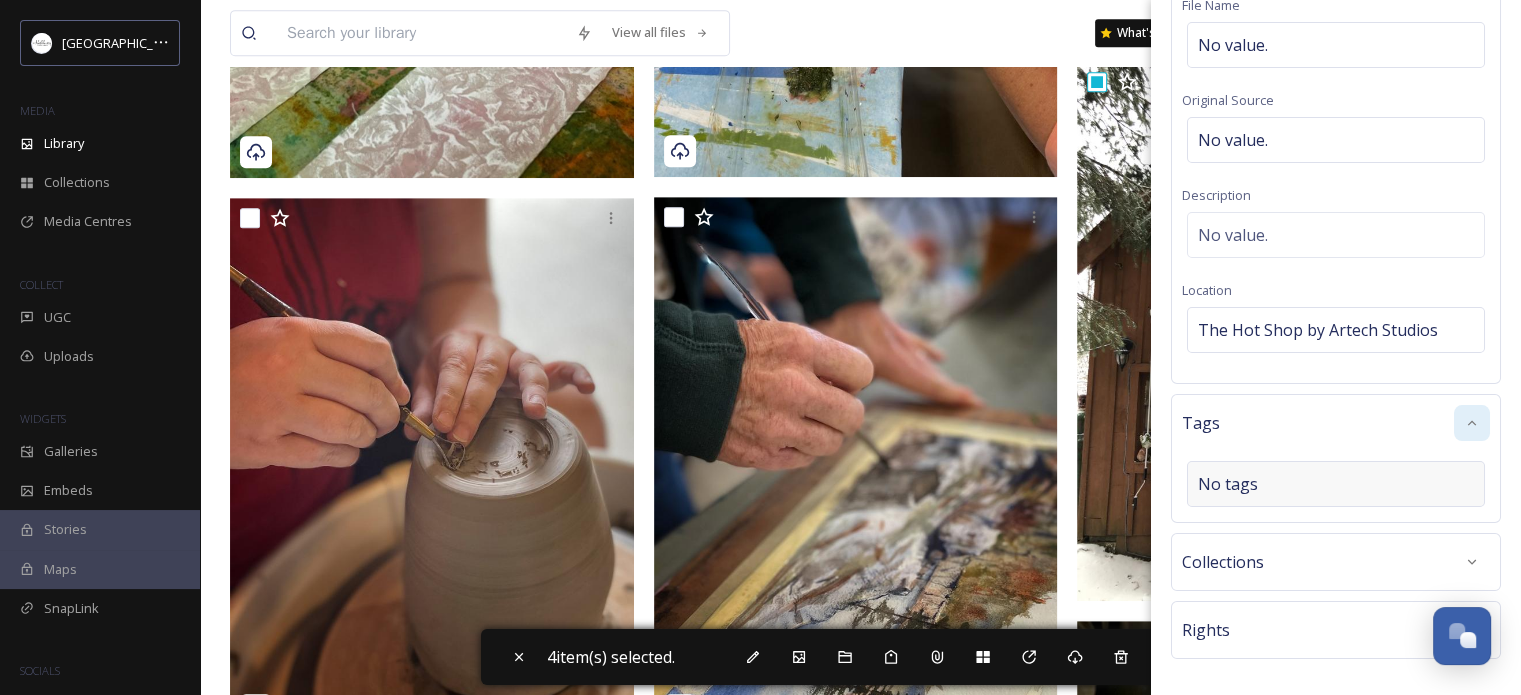 click on "No tags" at bounding box center [1336, 484] 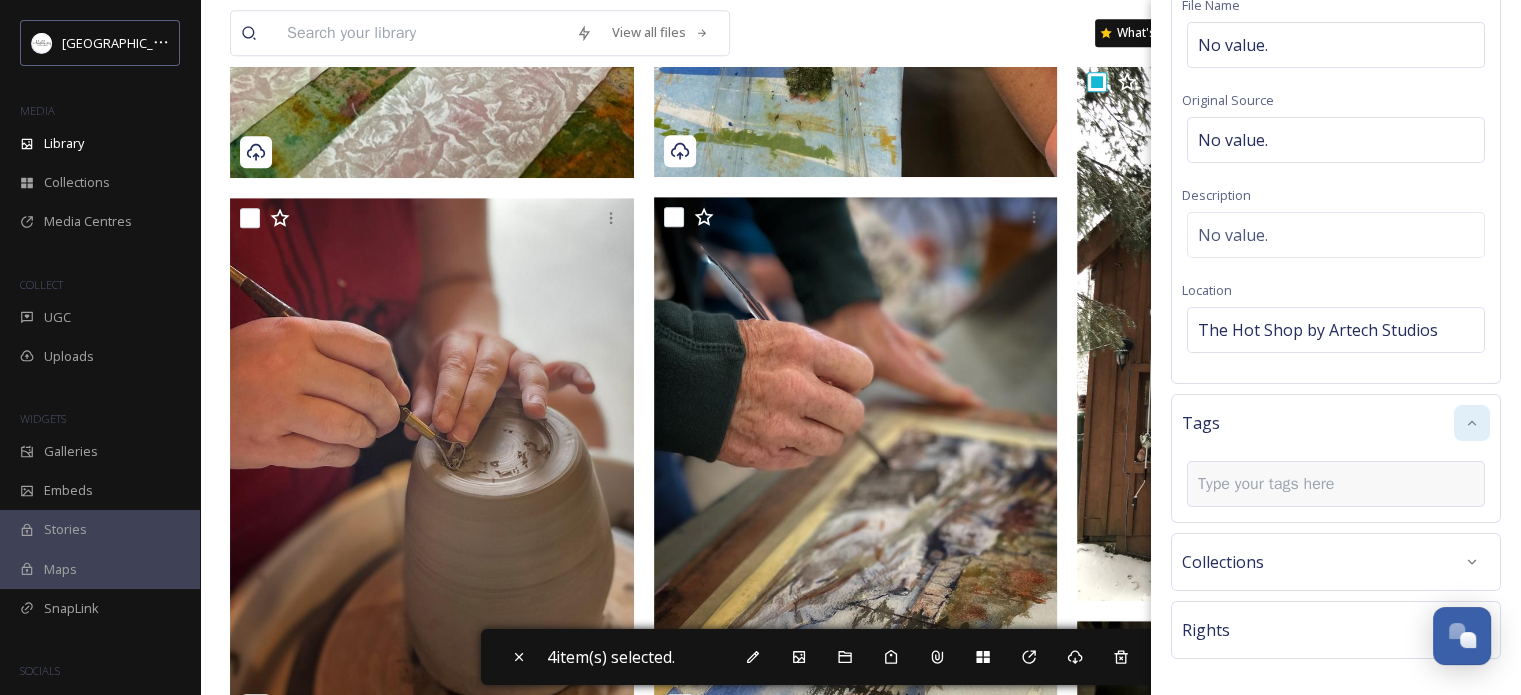 click at bounding box center (1274, 484) 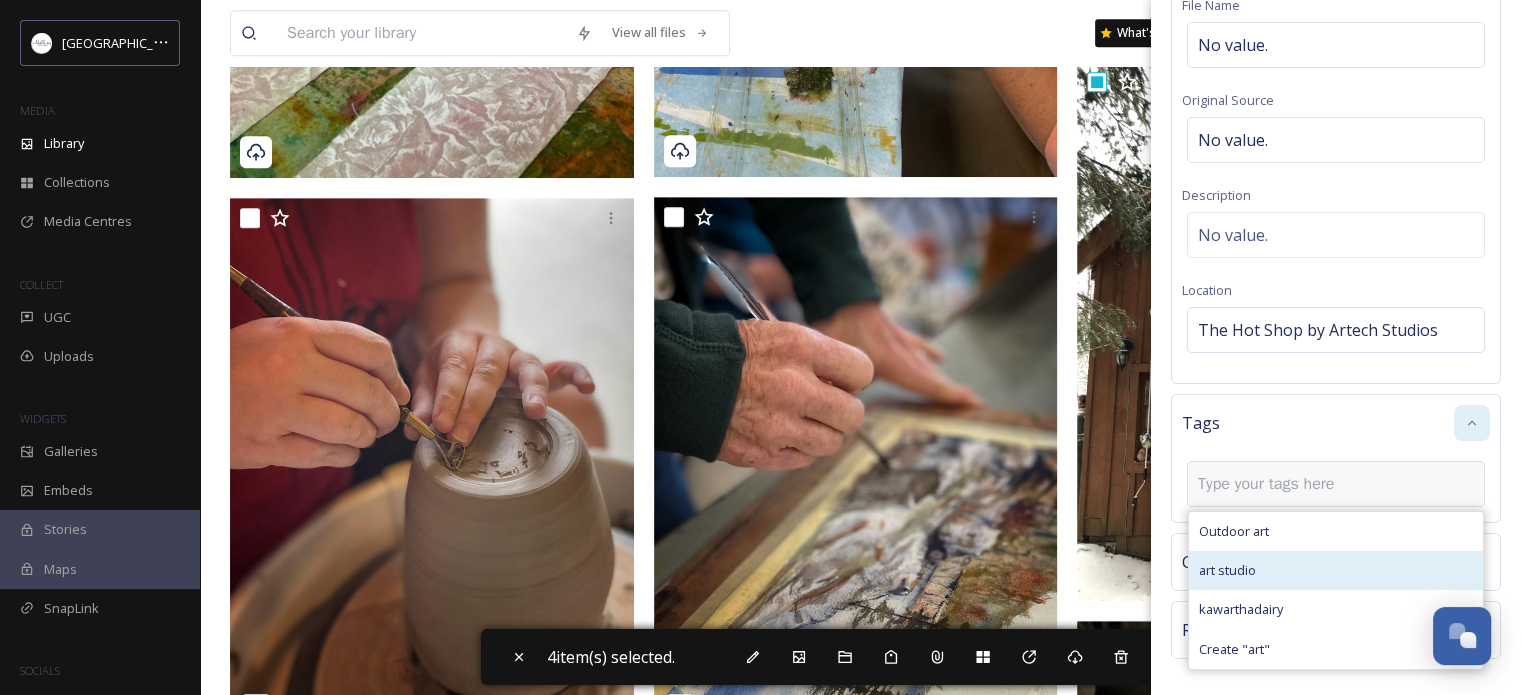 scroll, scrollTop: 195, scrollLeft: 0, axis: vertical 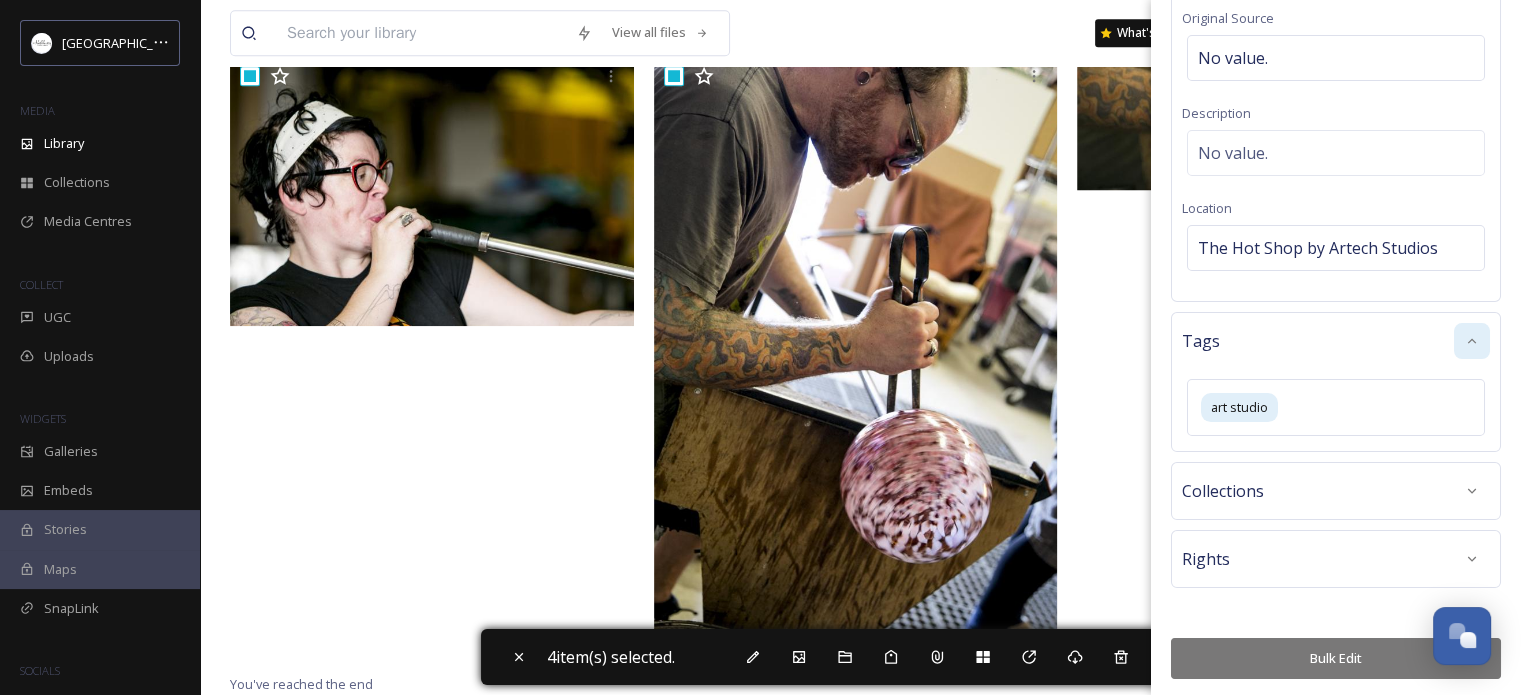 click on "Bulk Edit" at bounding box center [1336, 658] 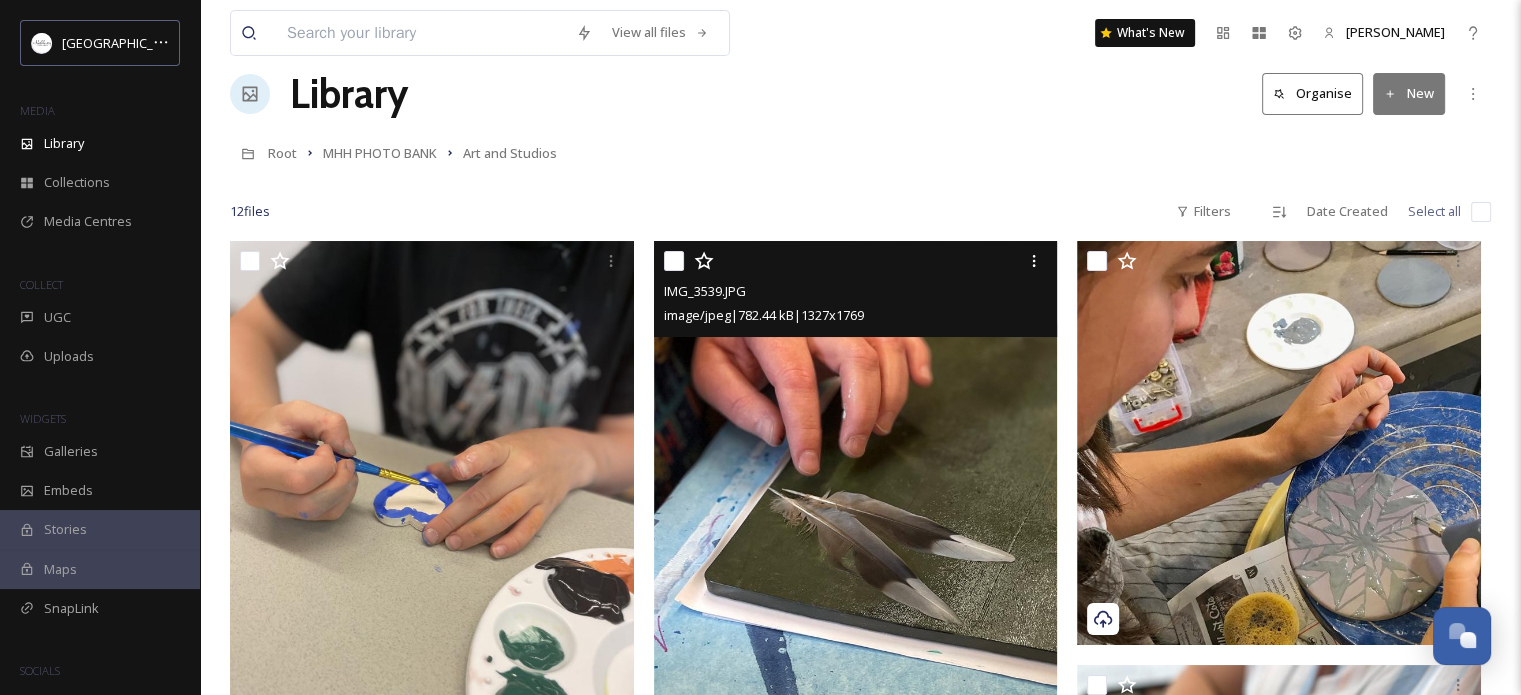 scroll, scrollTop: 0, scrollLeft: 0, axis: both 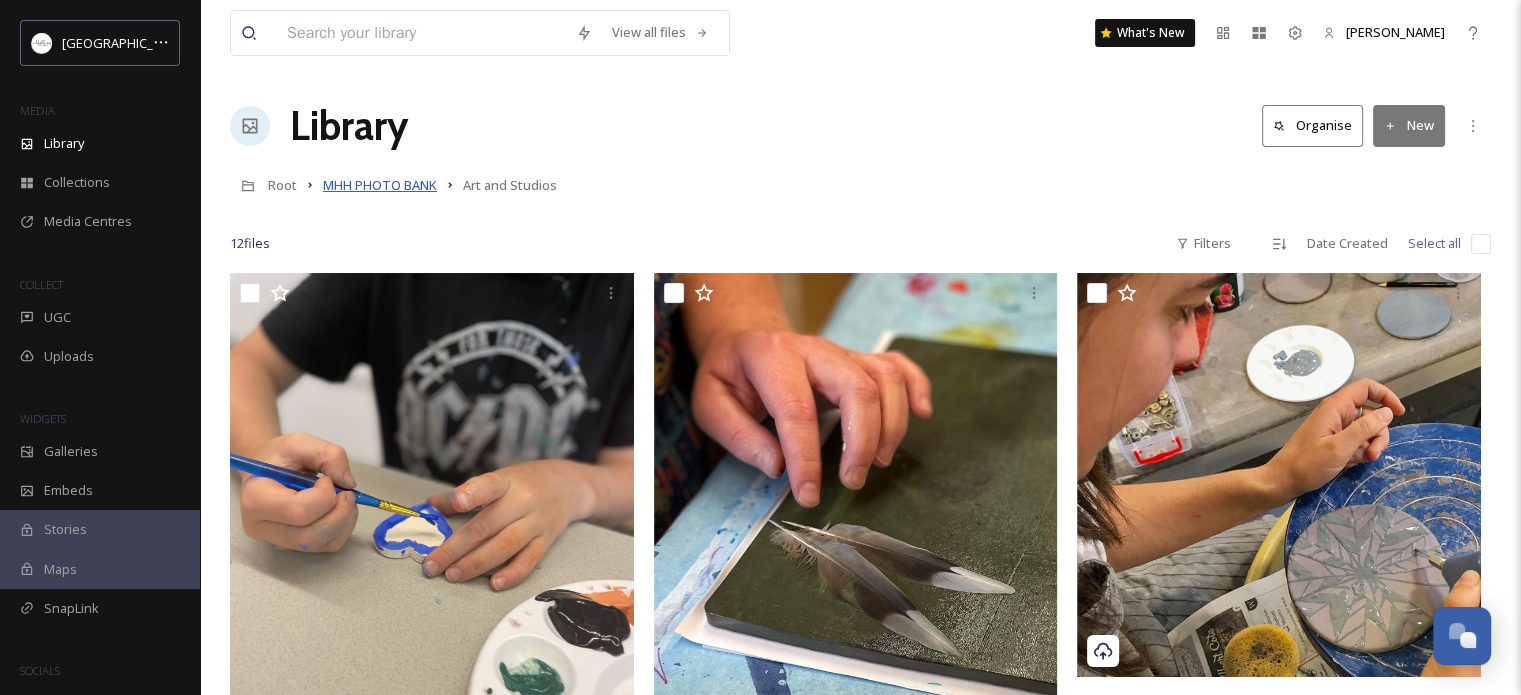 click on "MHH PHOTO BANK" at bounding box center [380, 185] 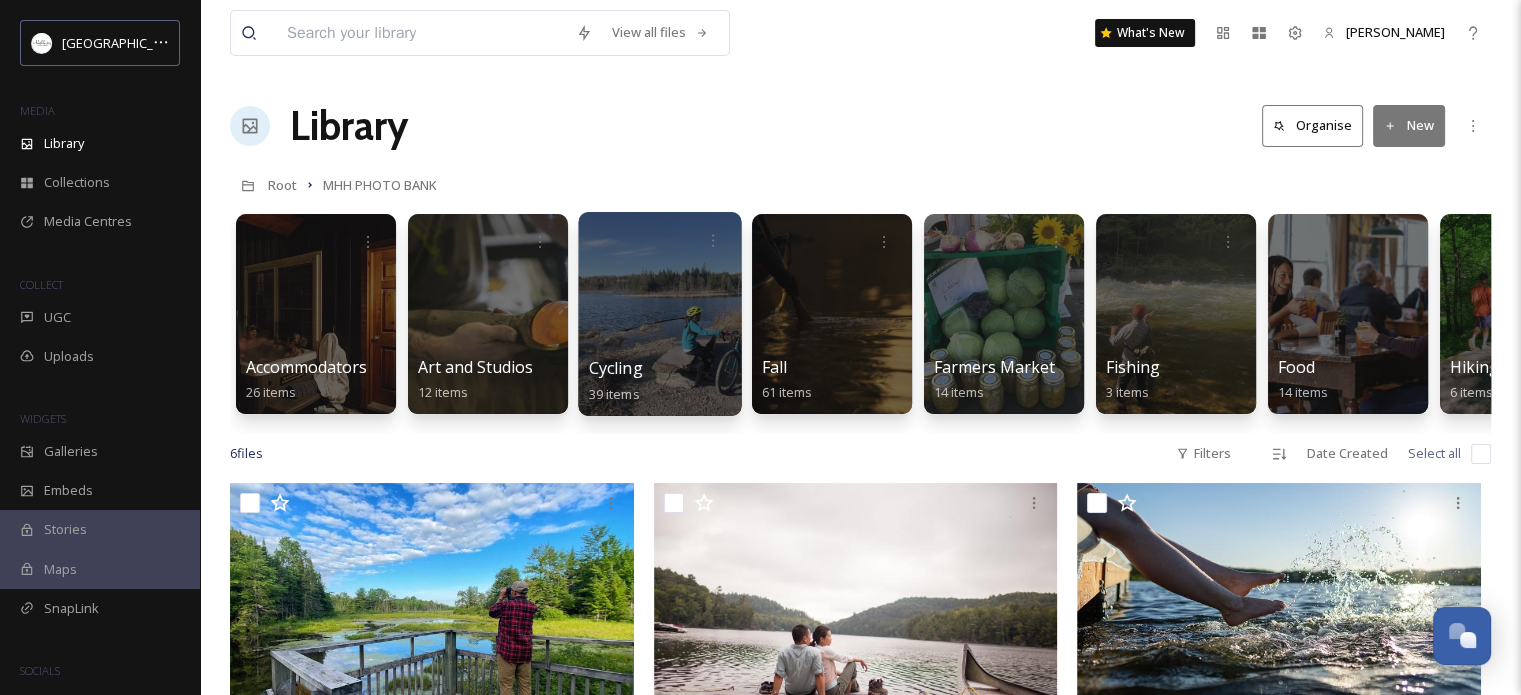 click at bounding box center (659, 314) 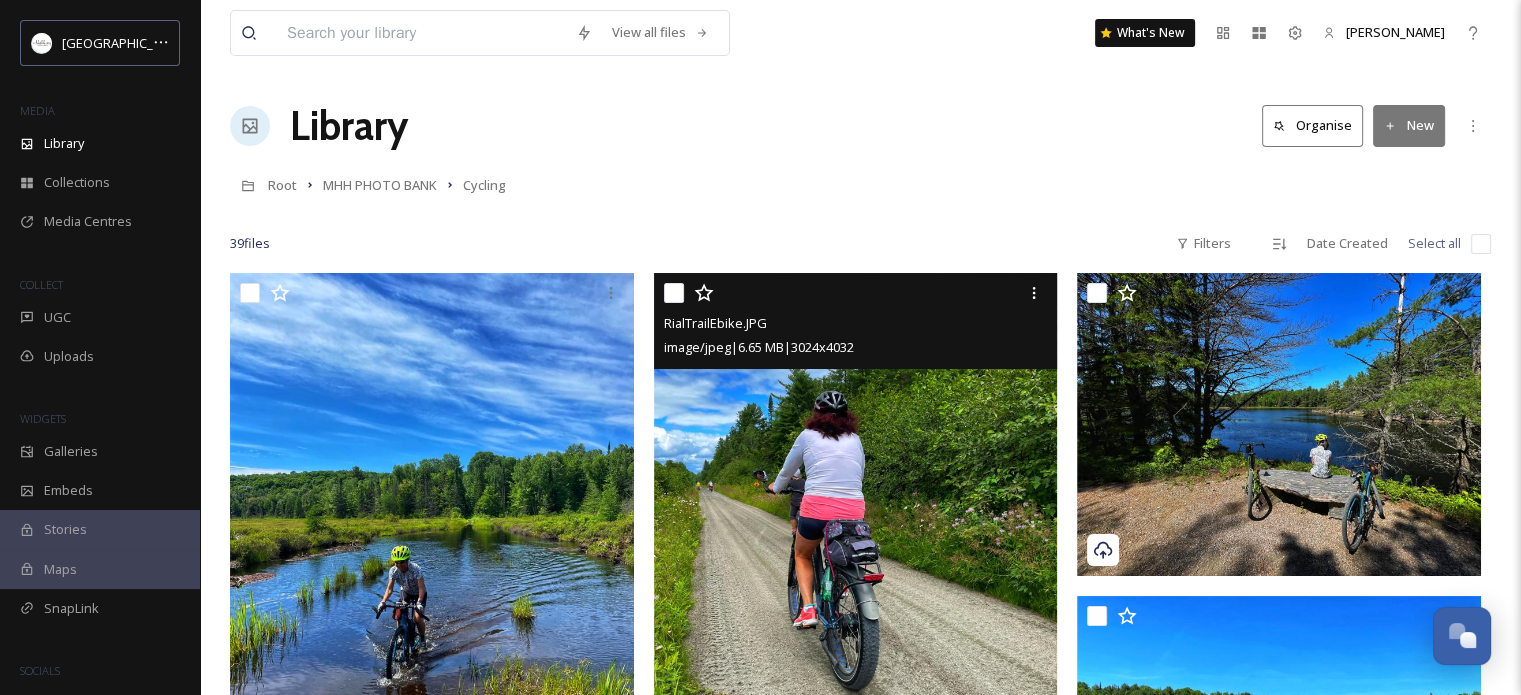 click at bounding box center [674, 293] 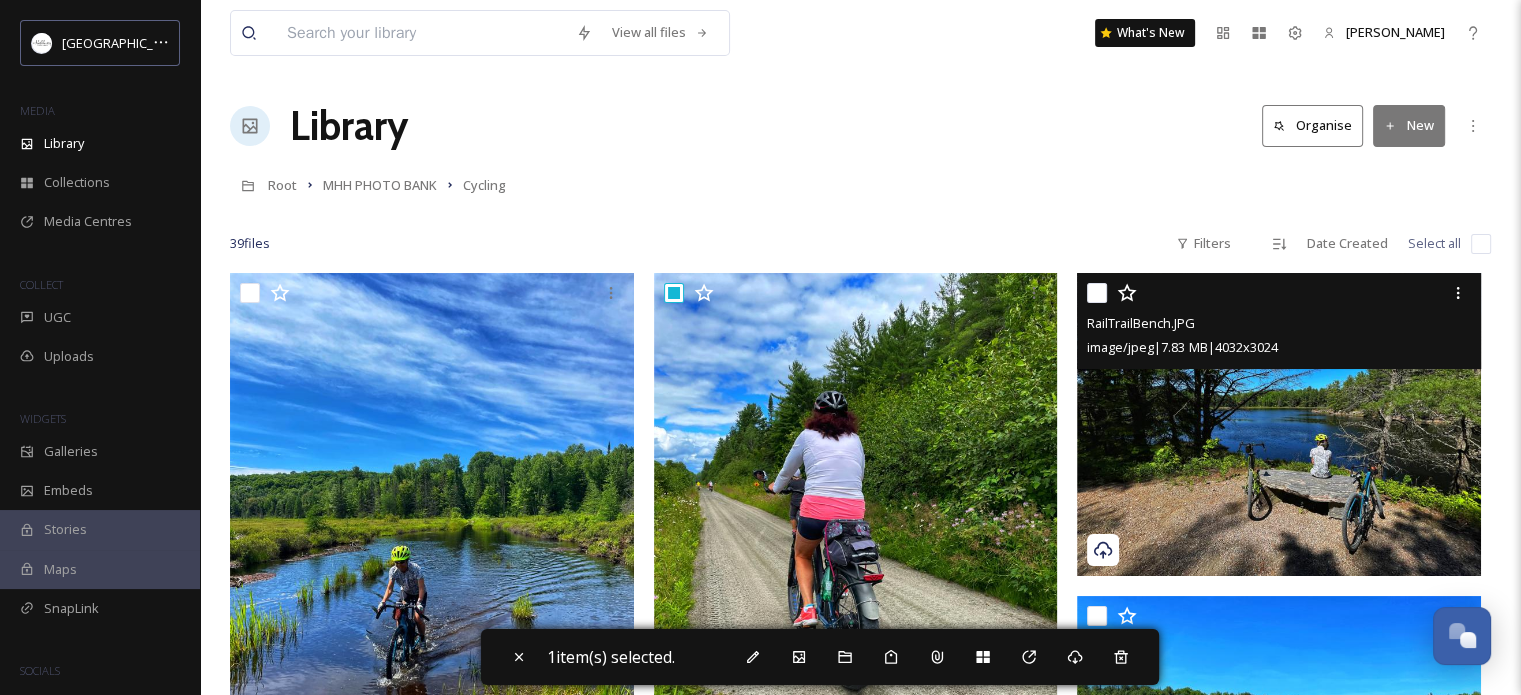 click at bounding box center [1097, 293] 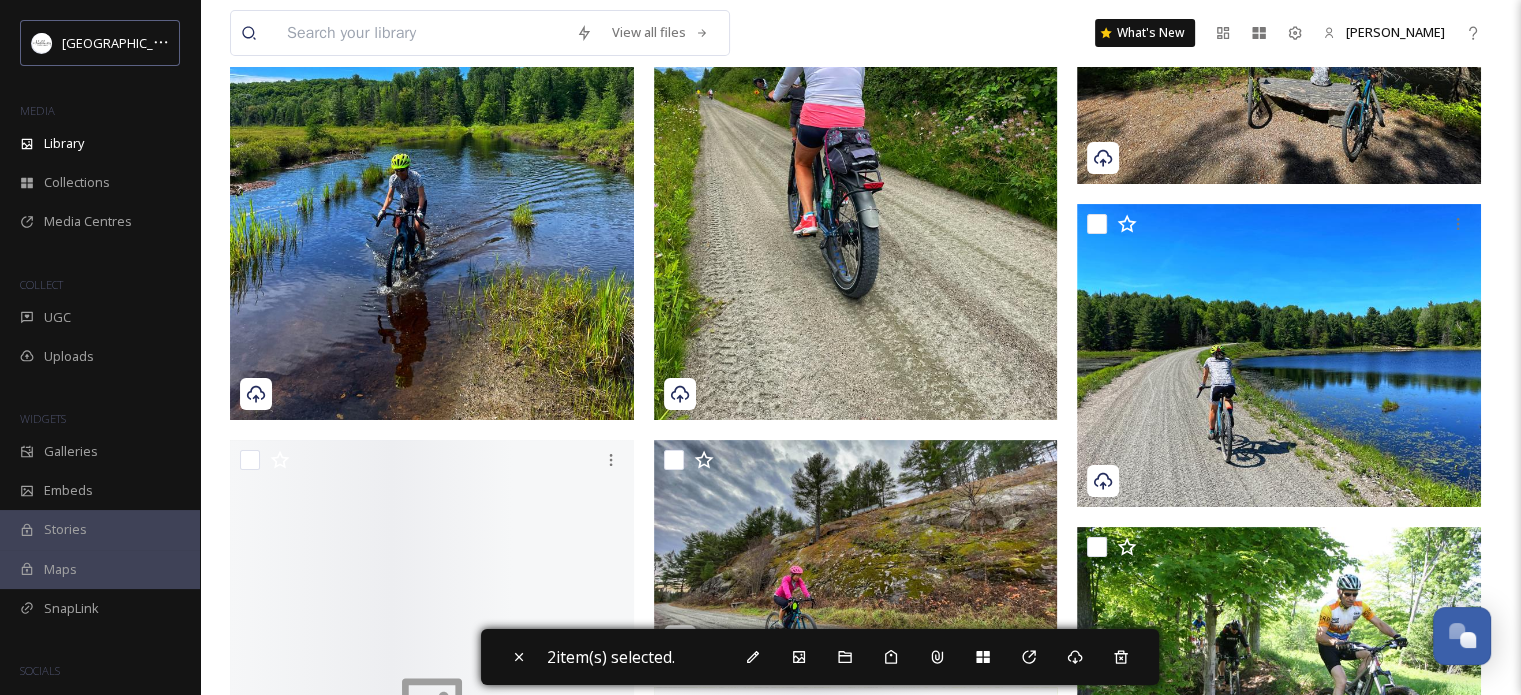 scroll, scrollTop: 500, scrollLeft: 0, axis: vertical 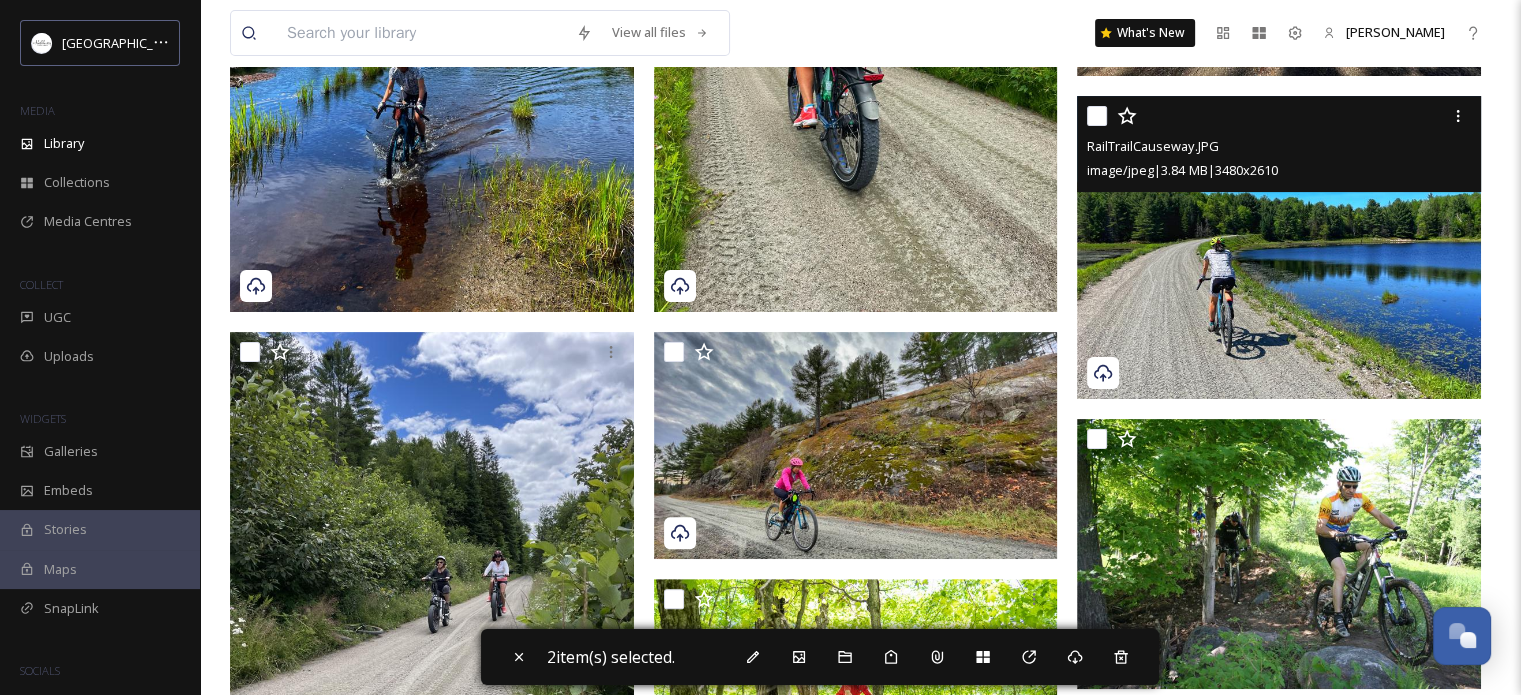click at bounding box center [1097, 116] 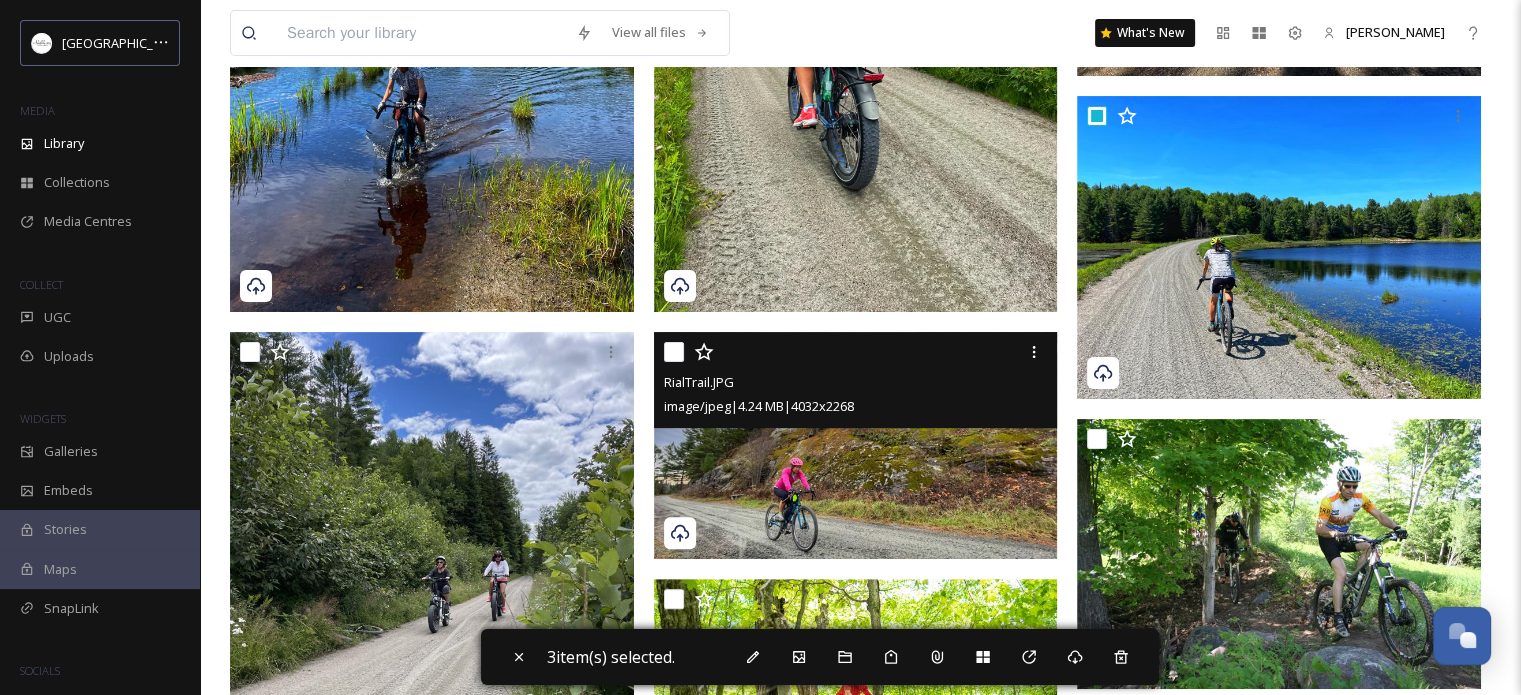 click at bounding box center (674, 352) 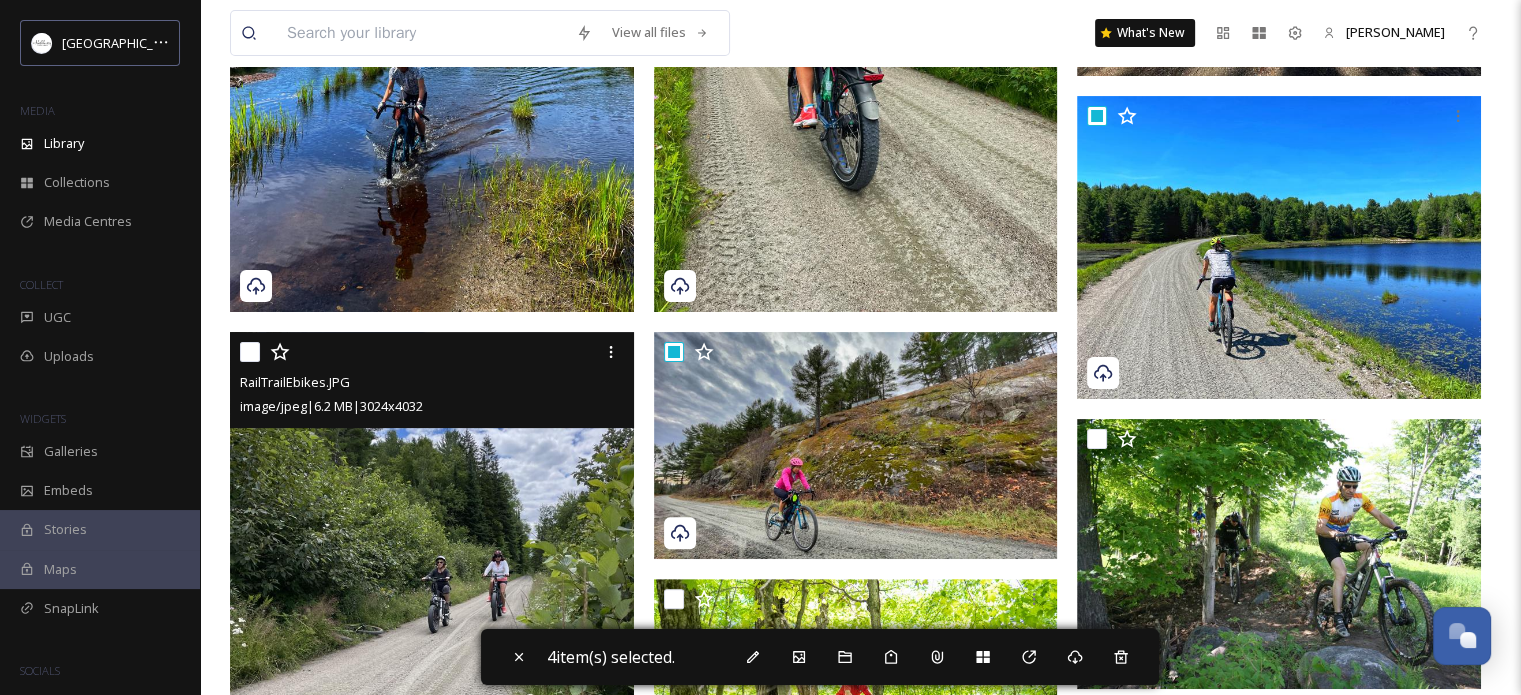click at bounding box center [250, 352] 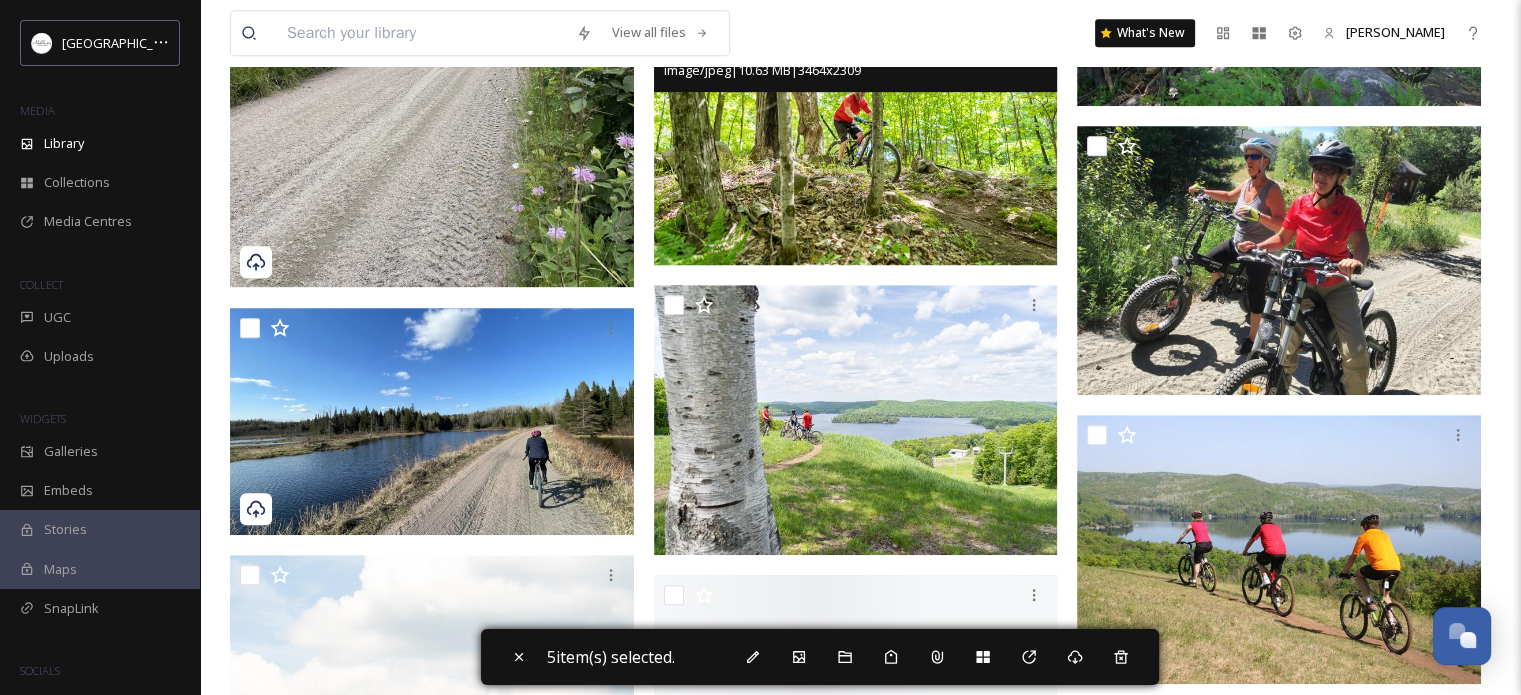 scroll, scrollTop: 1100, scrollLeft: 0, axis: vertical 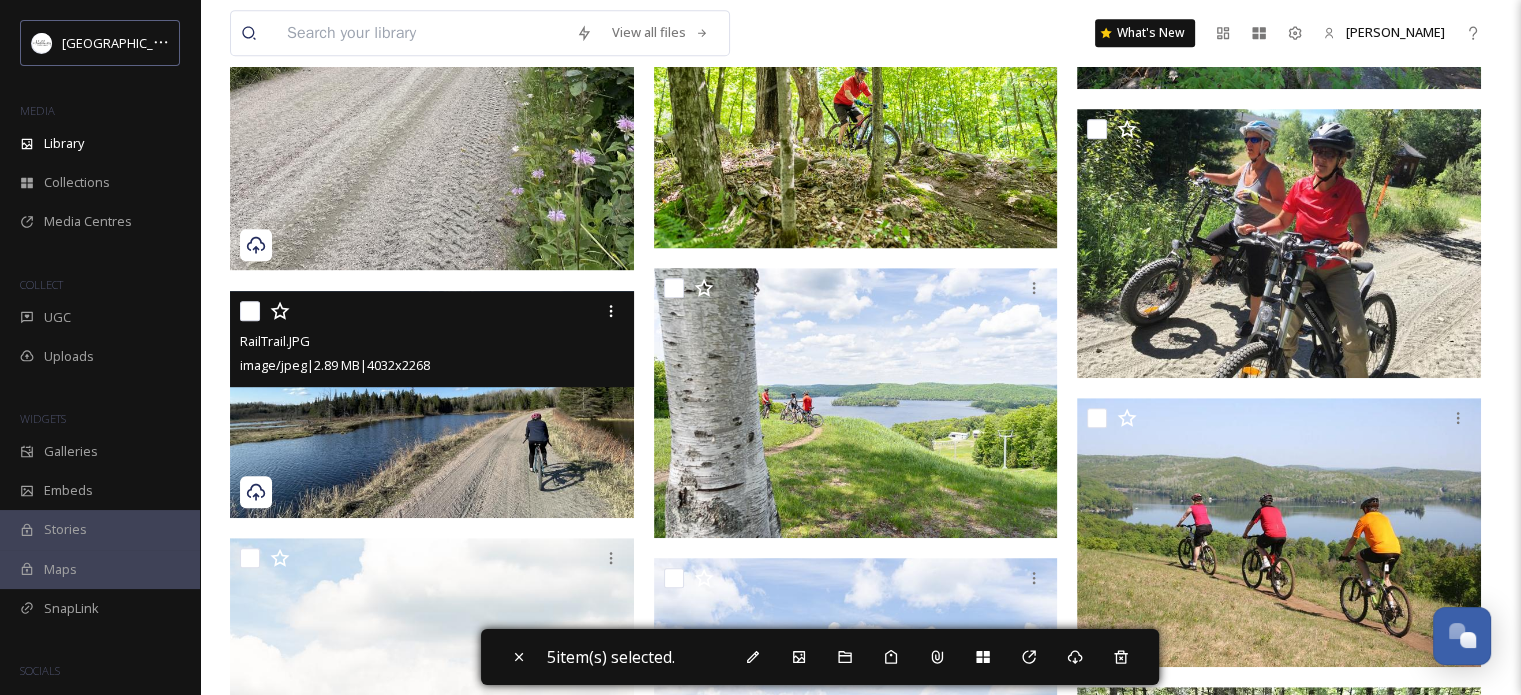 click at bounding box center (250, 311) 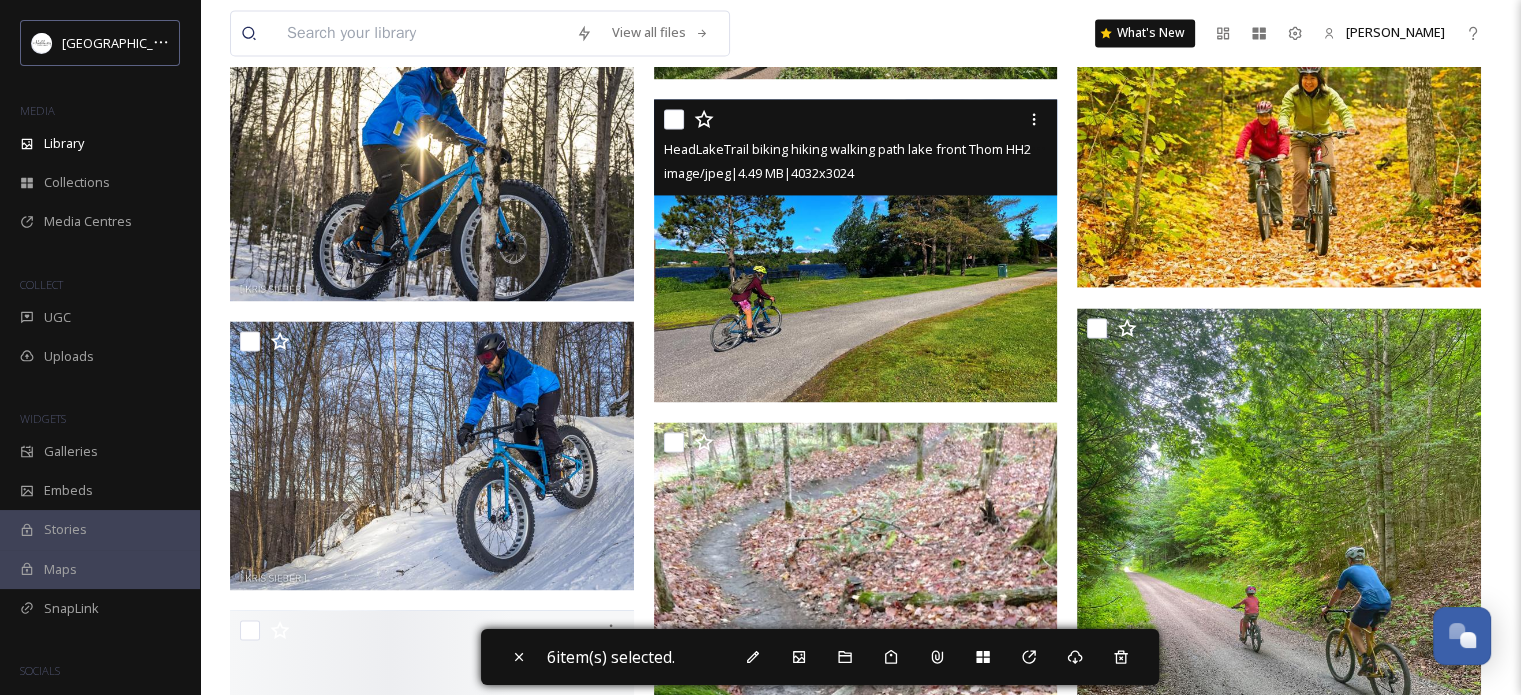 scroll, scrollTop: 3300, scrollLeft: 0, axis: vertical 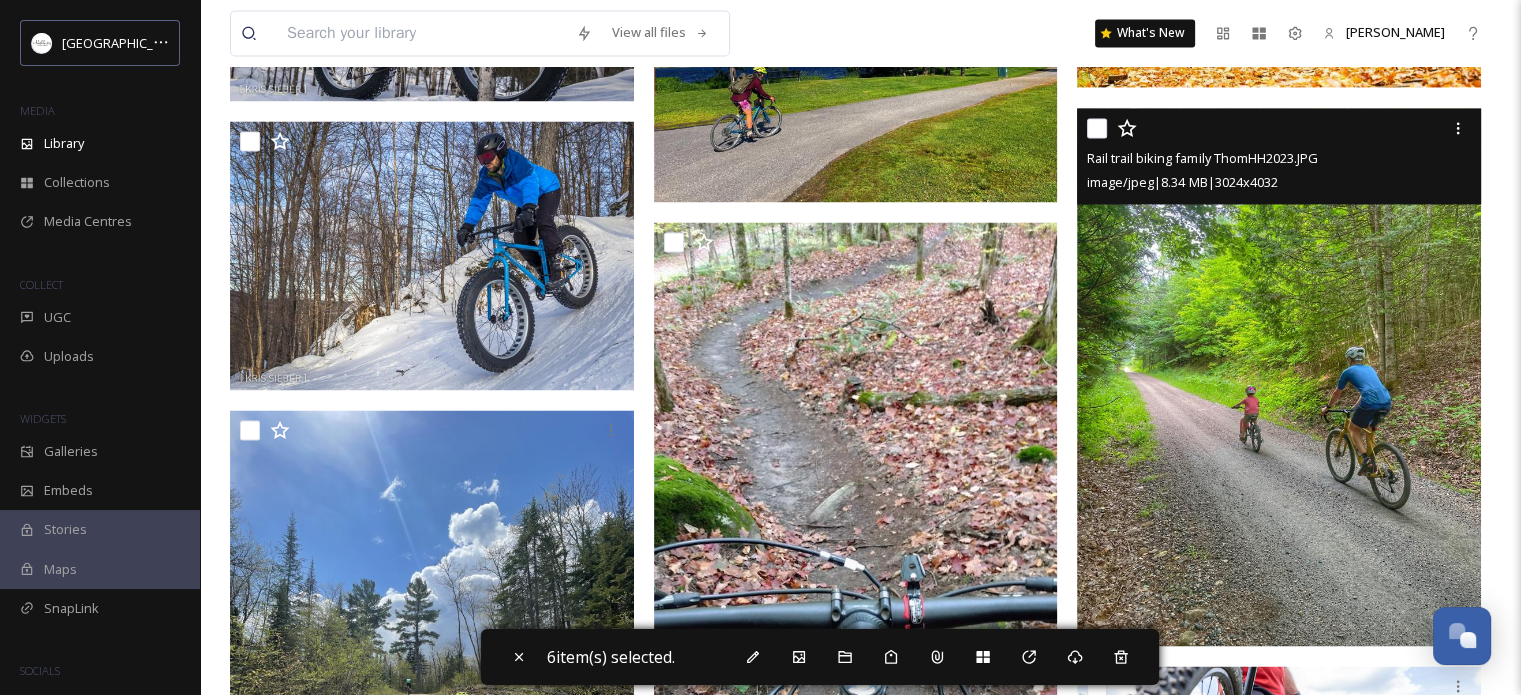 click at bounding box center [1097, 128] 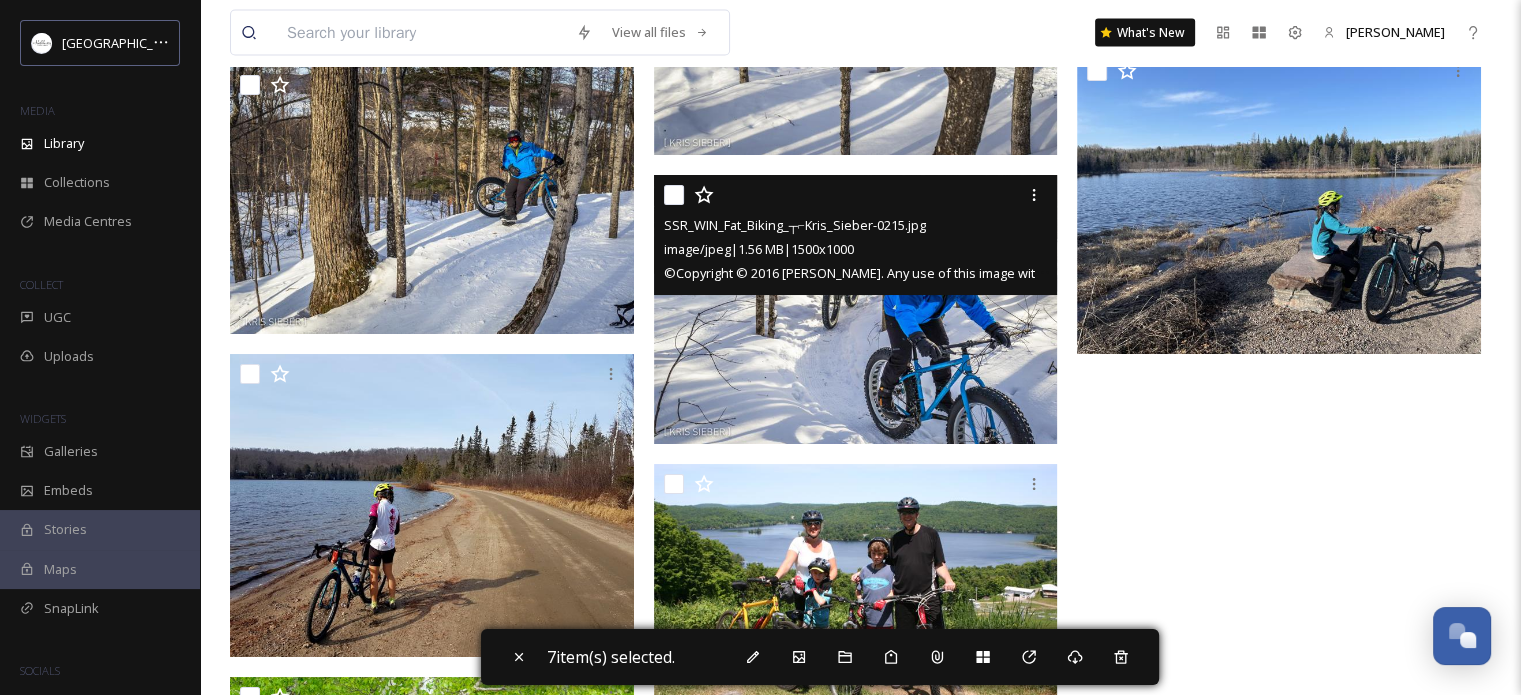 scroll, scrollTop: 4200, scrollLeft: 0, axis: vertical 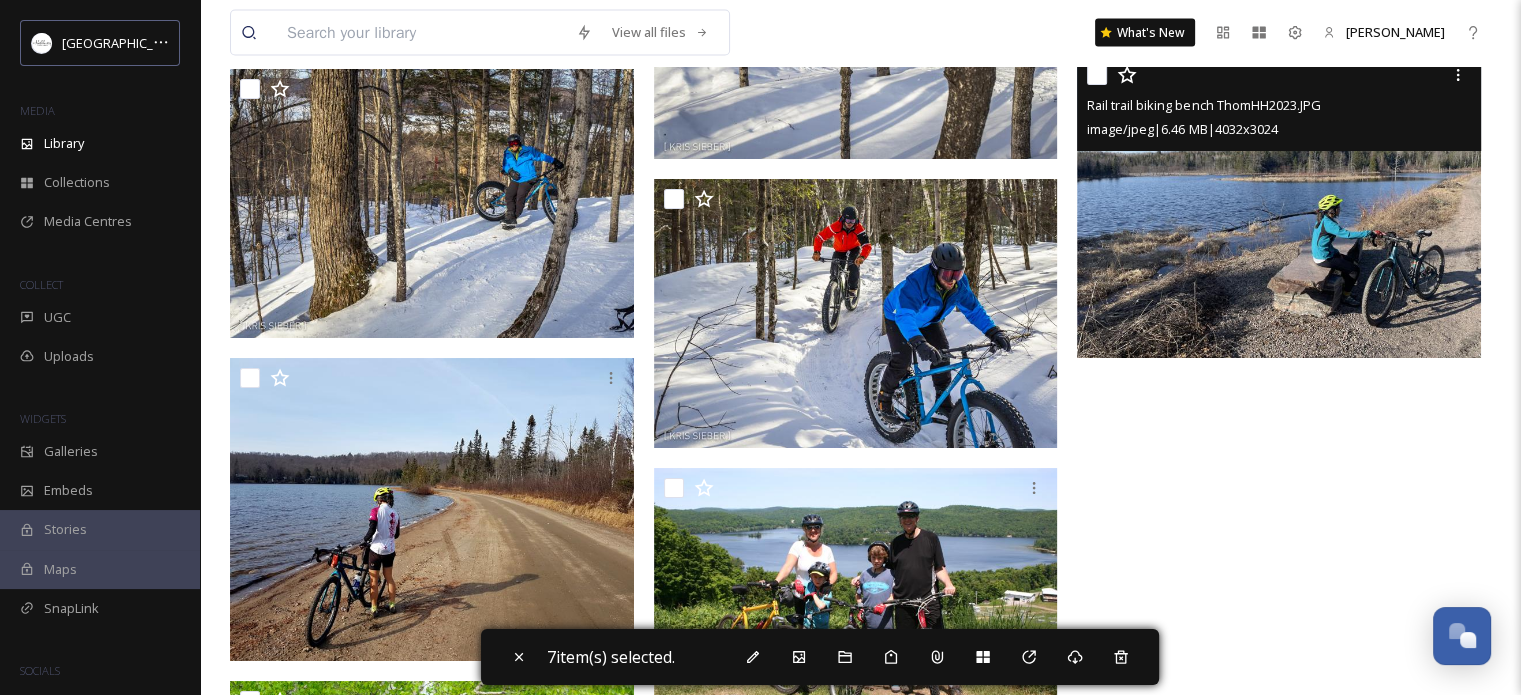 click at bounding box center [1097, 75] 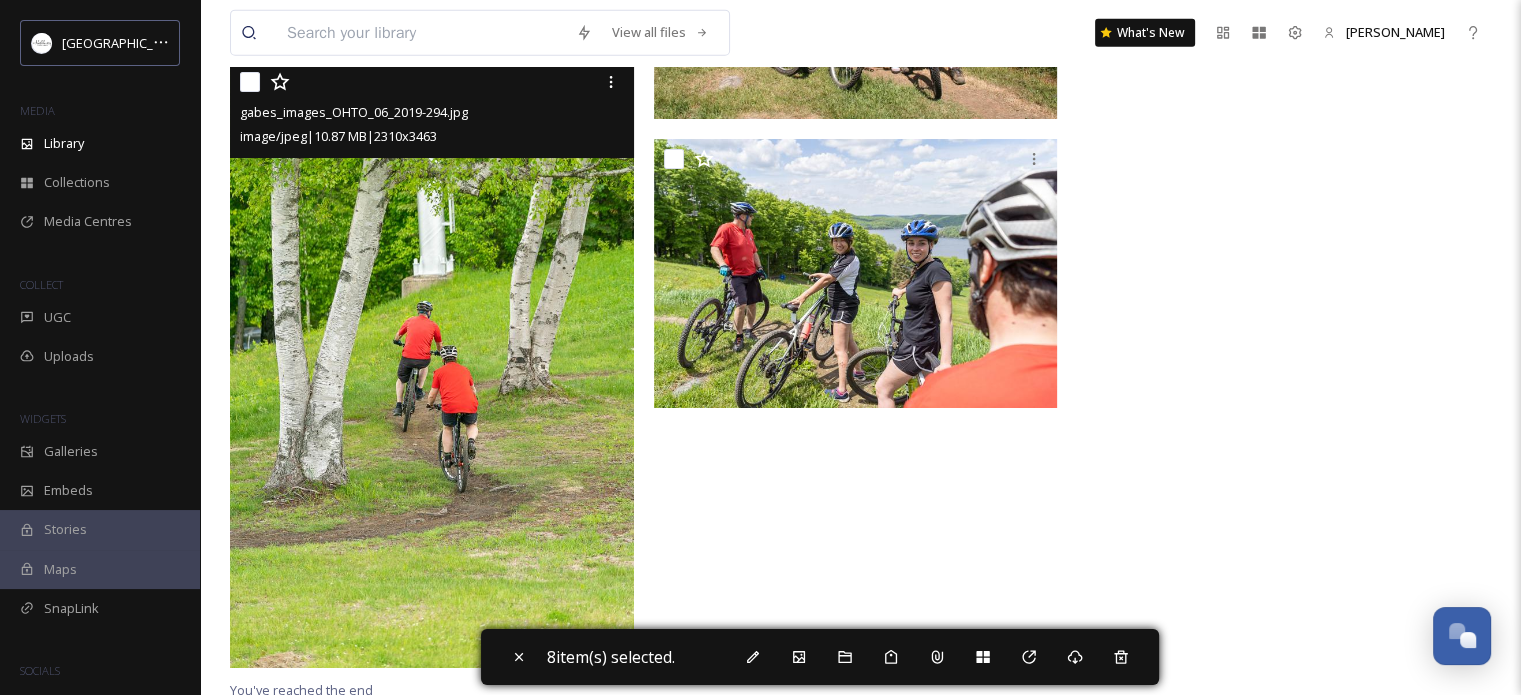 scroll, scrollTop: 4824, scrollLeft: 0, axis: vertical 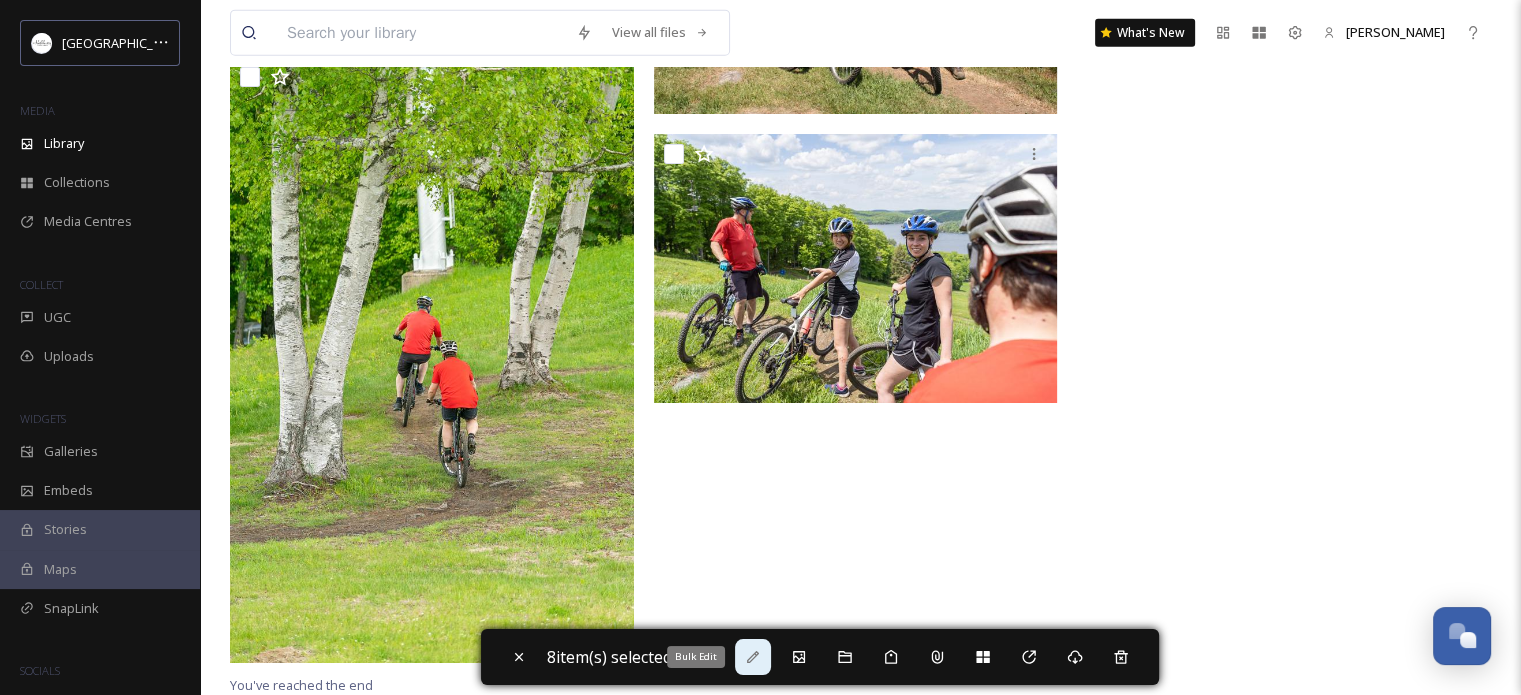 click 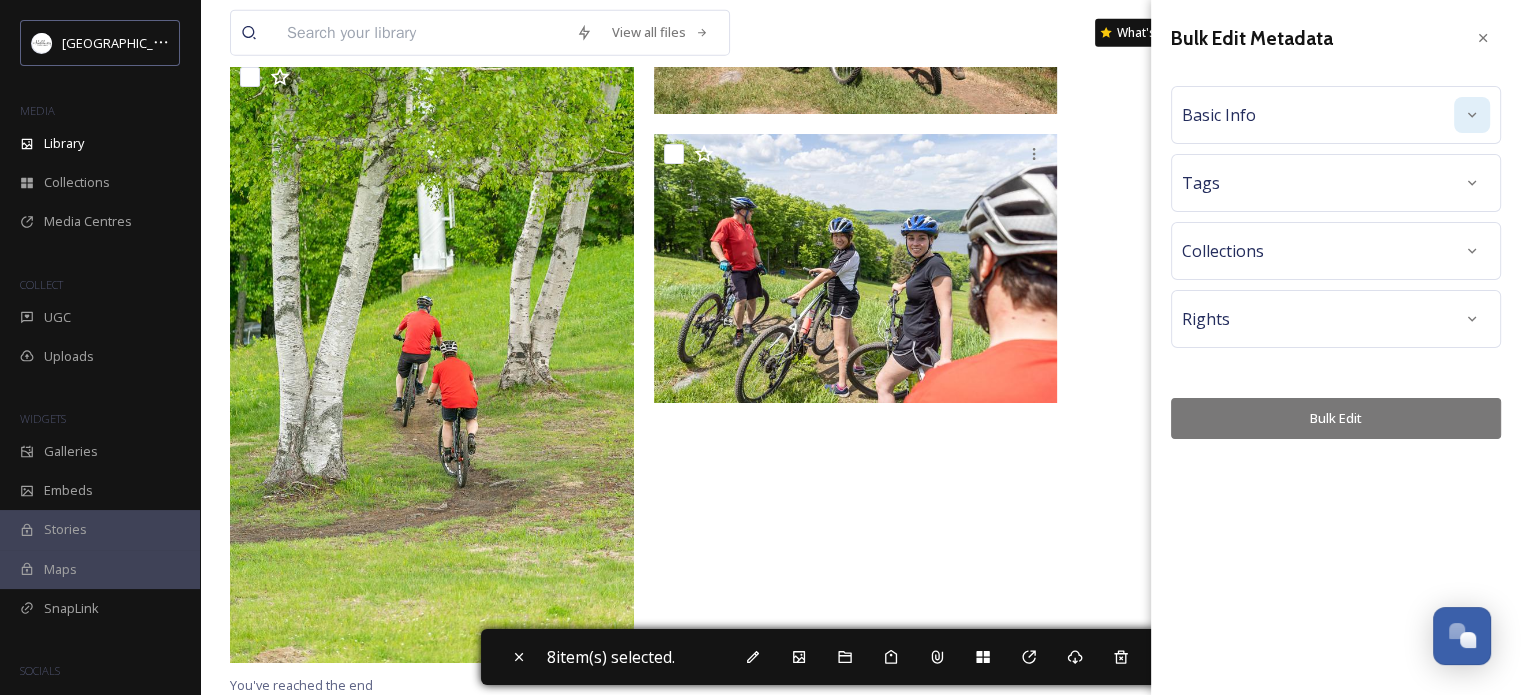click 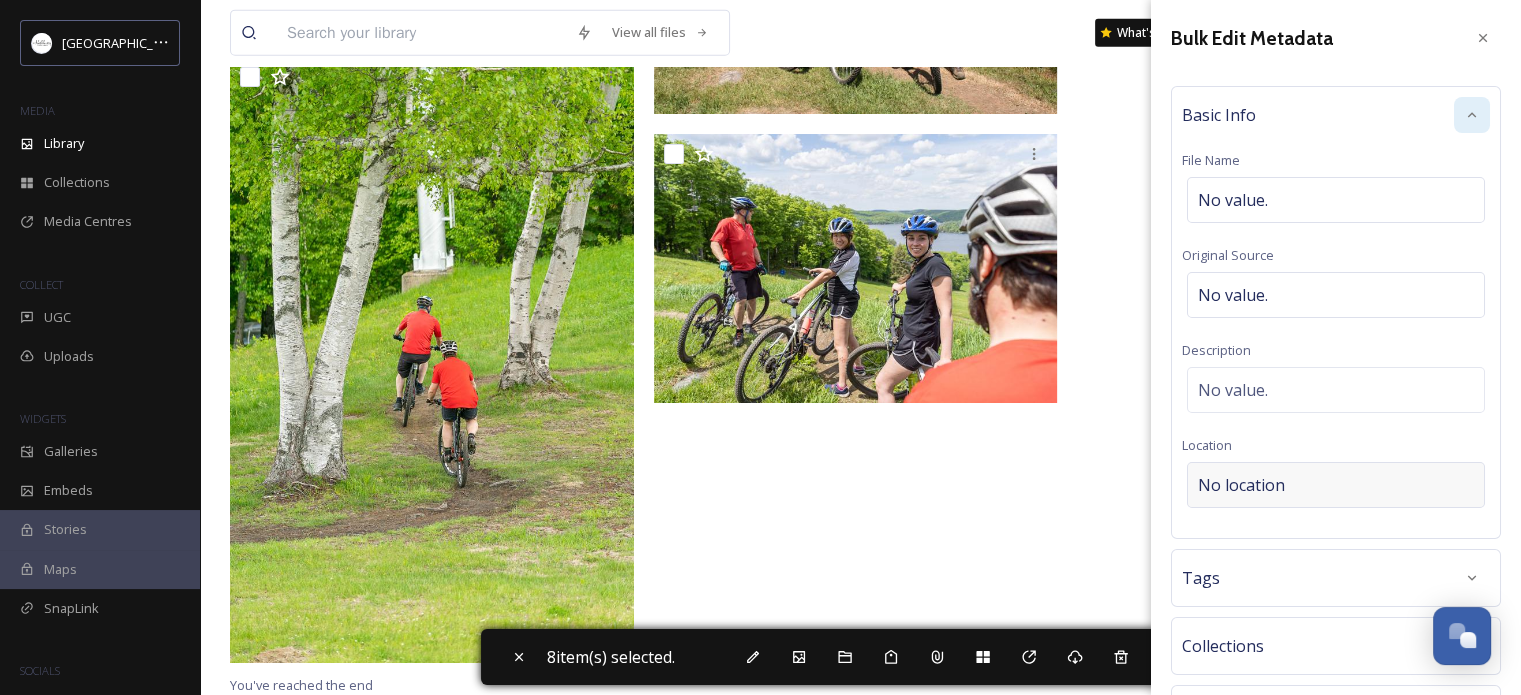 click on "No location" at bounding box center (1241, 485) 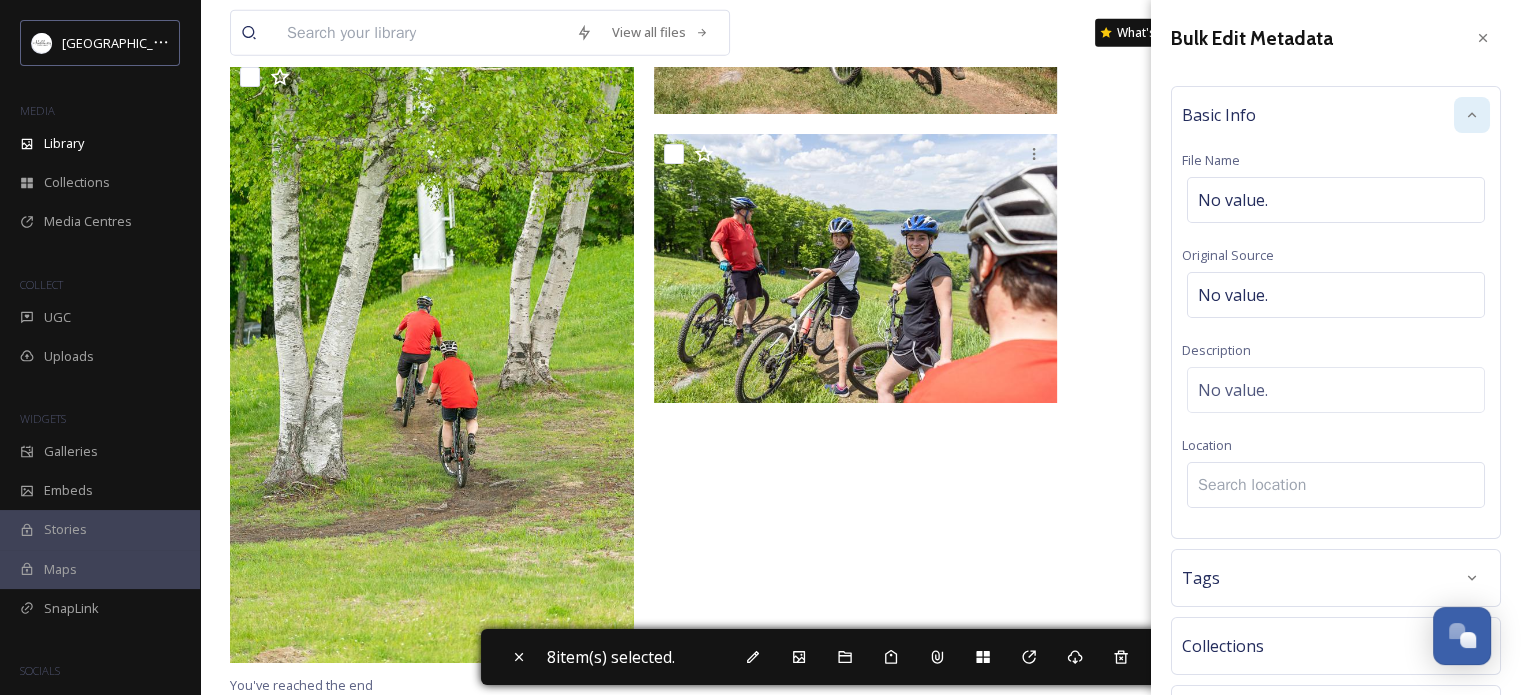 click at bounding box center (1336, 485) 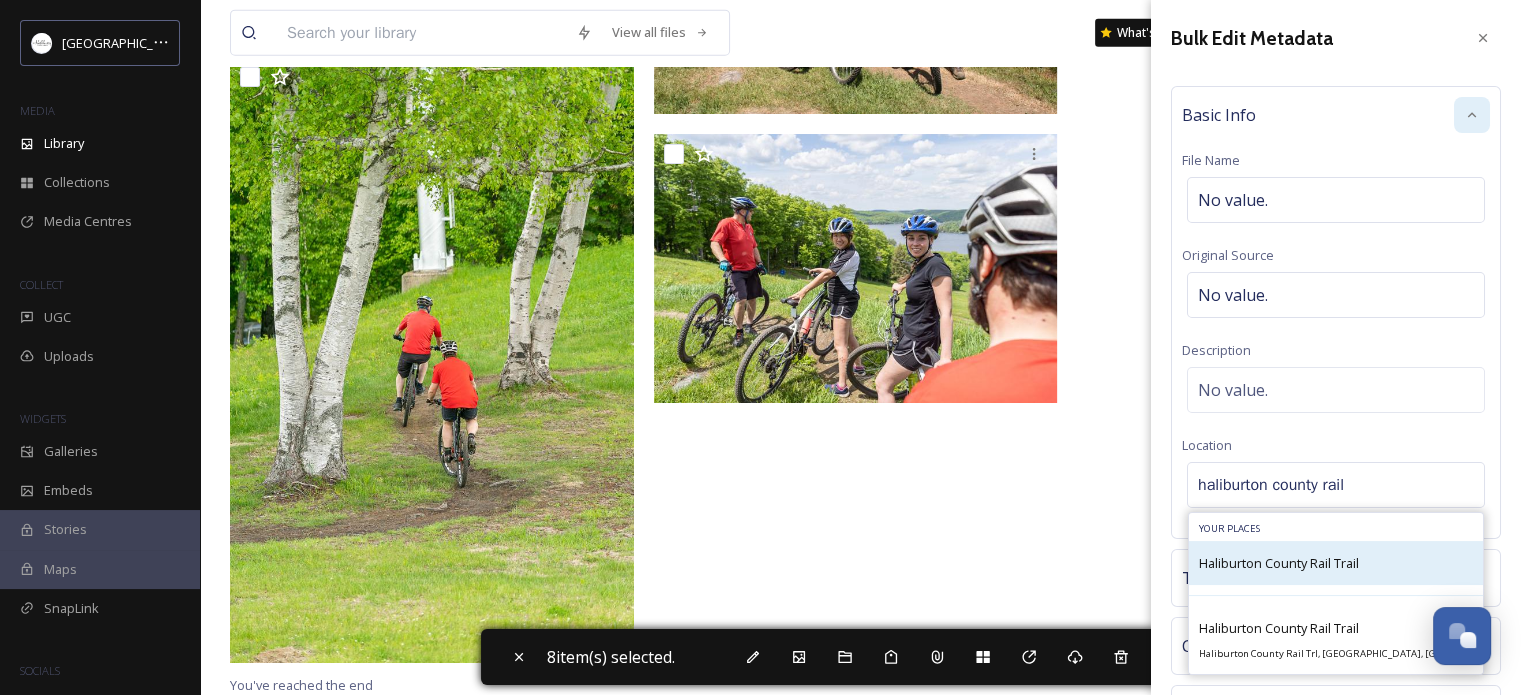click on "Haliburton County Rail Trail" at bounding box center [1336, 563] 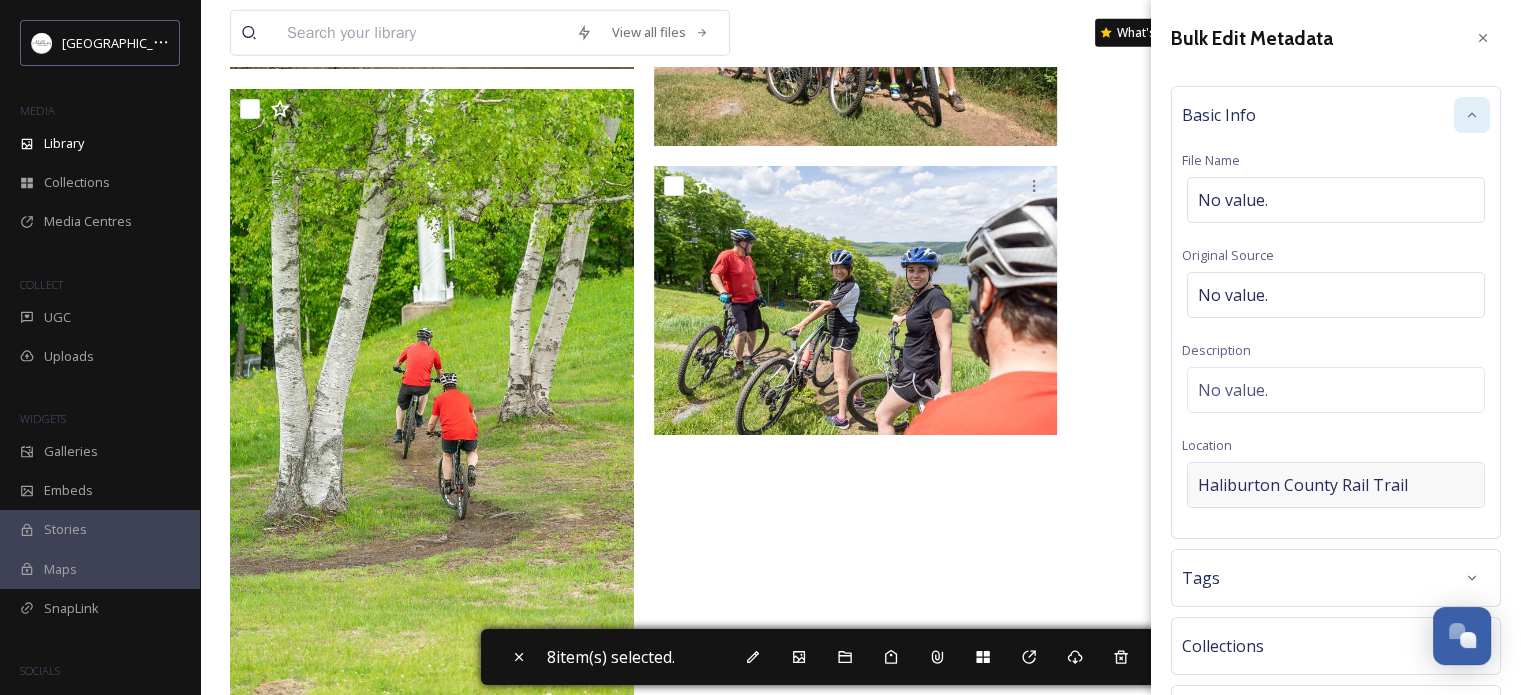scroll, scrollTop: 4824, scrollLeft: 0, axis: vertical 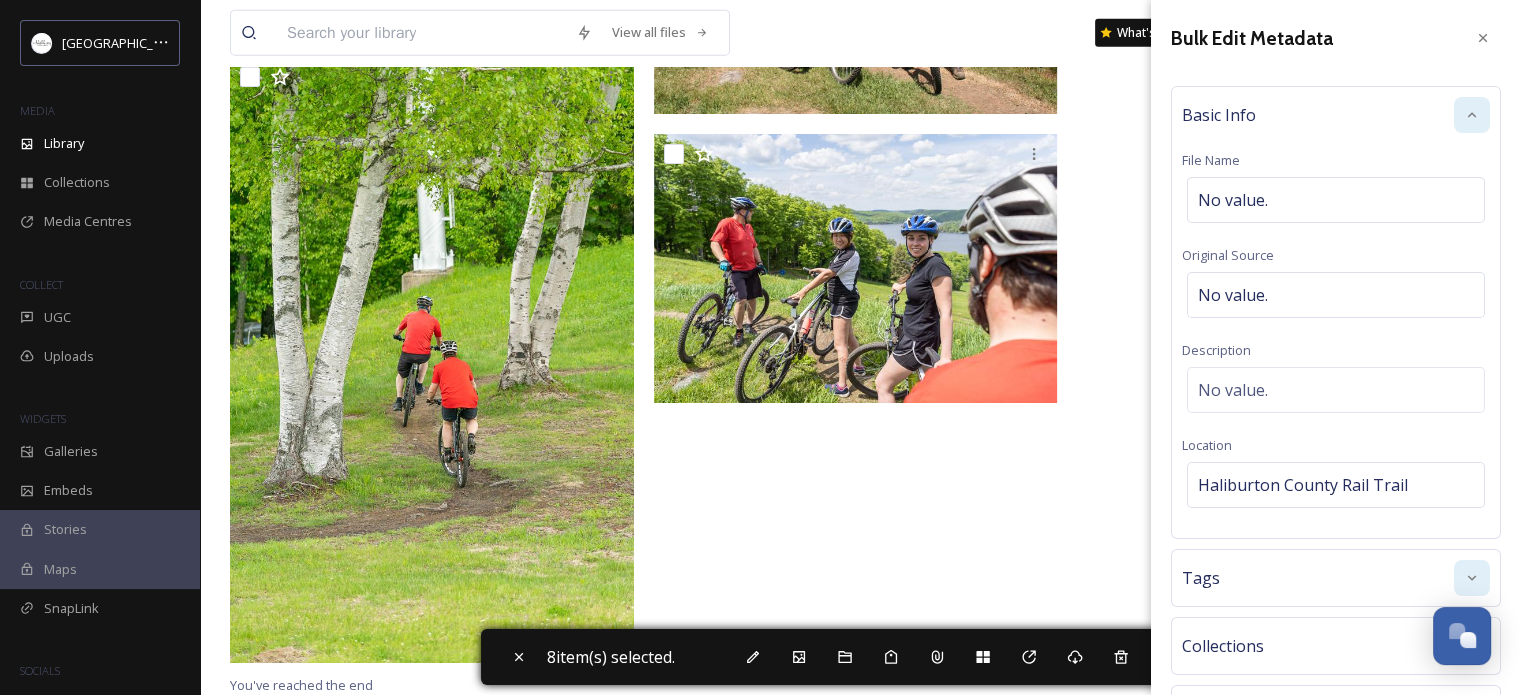 click 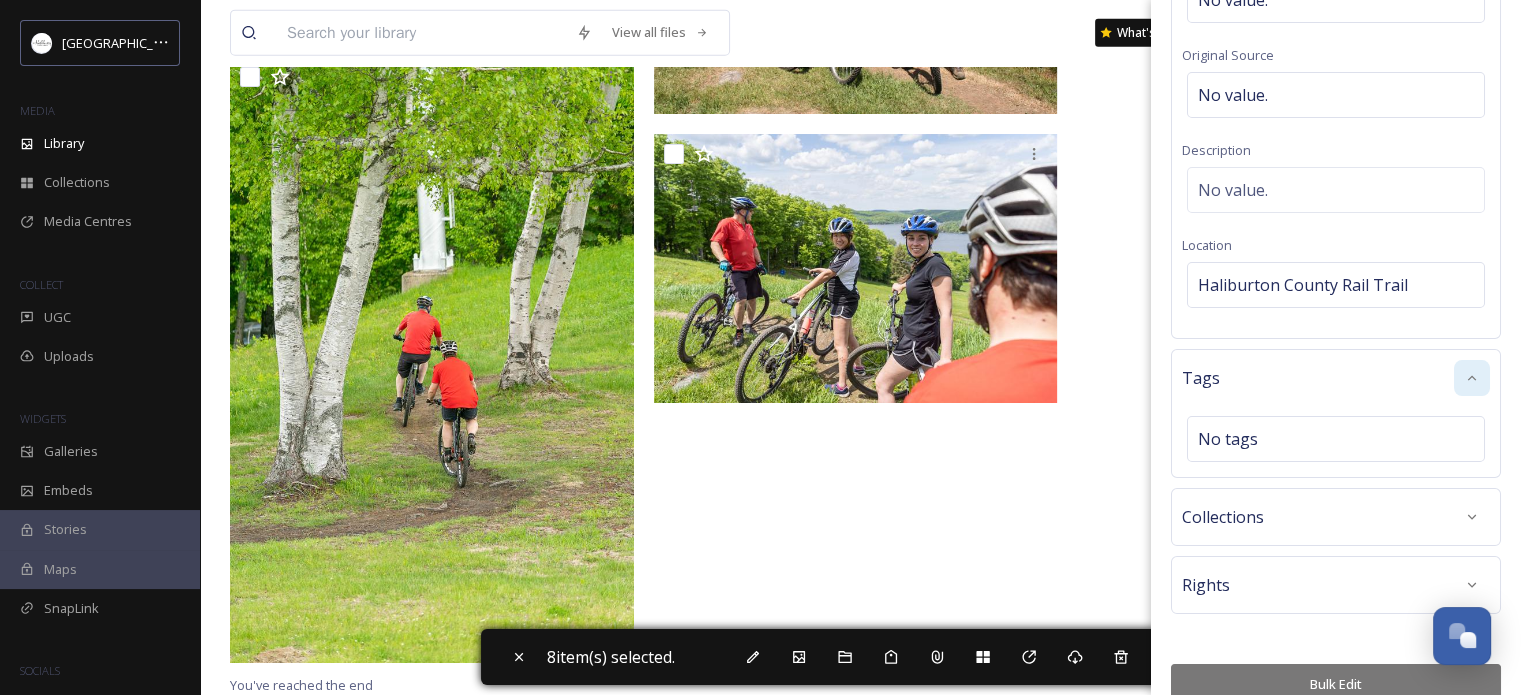 scroll, scrollTop: 226, scrollLeft: 0, axis: vertical 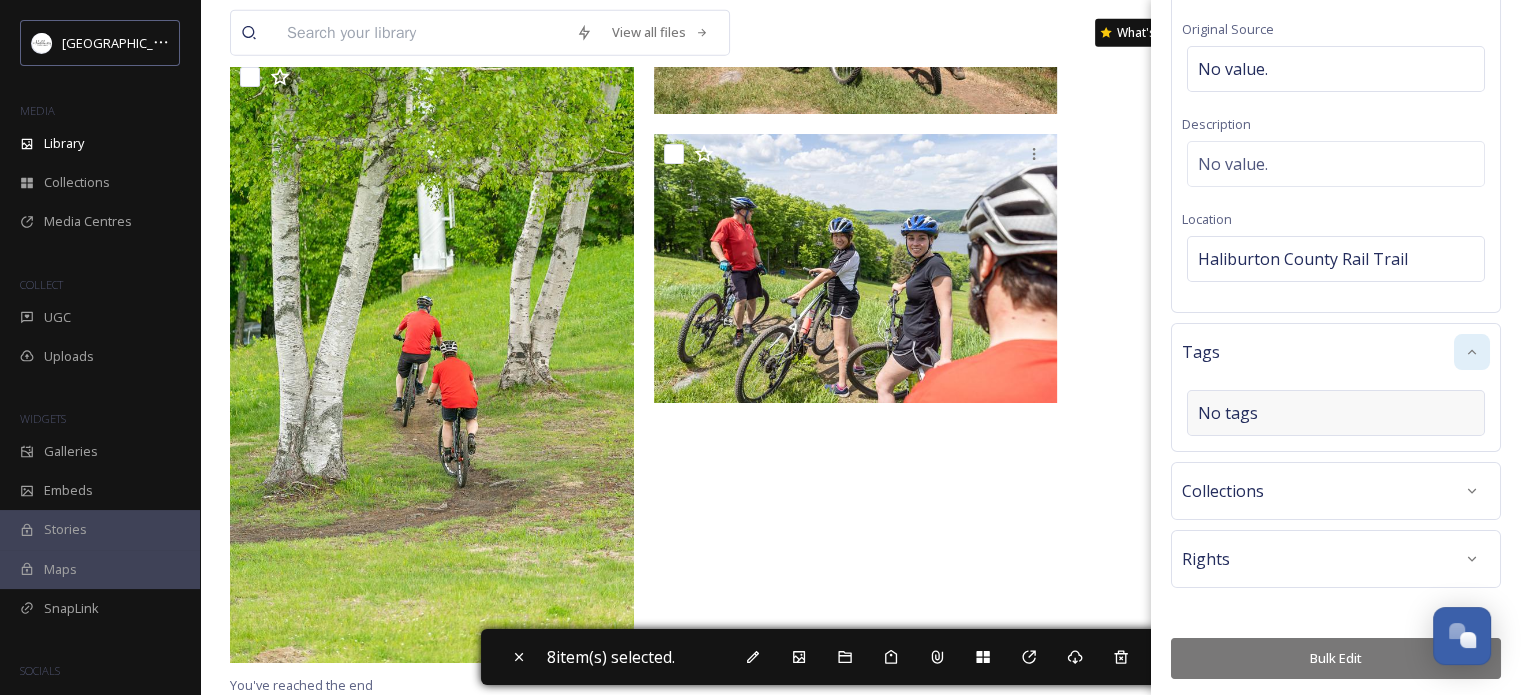 click on "No tags" at bounding box center (1228, 413) 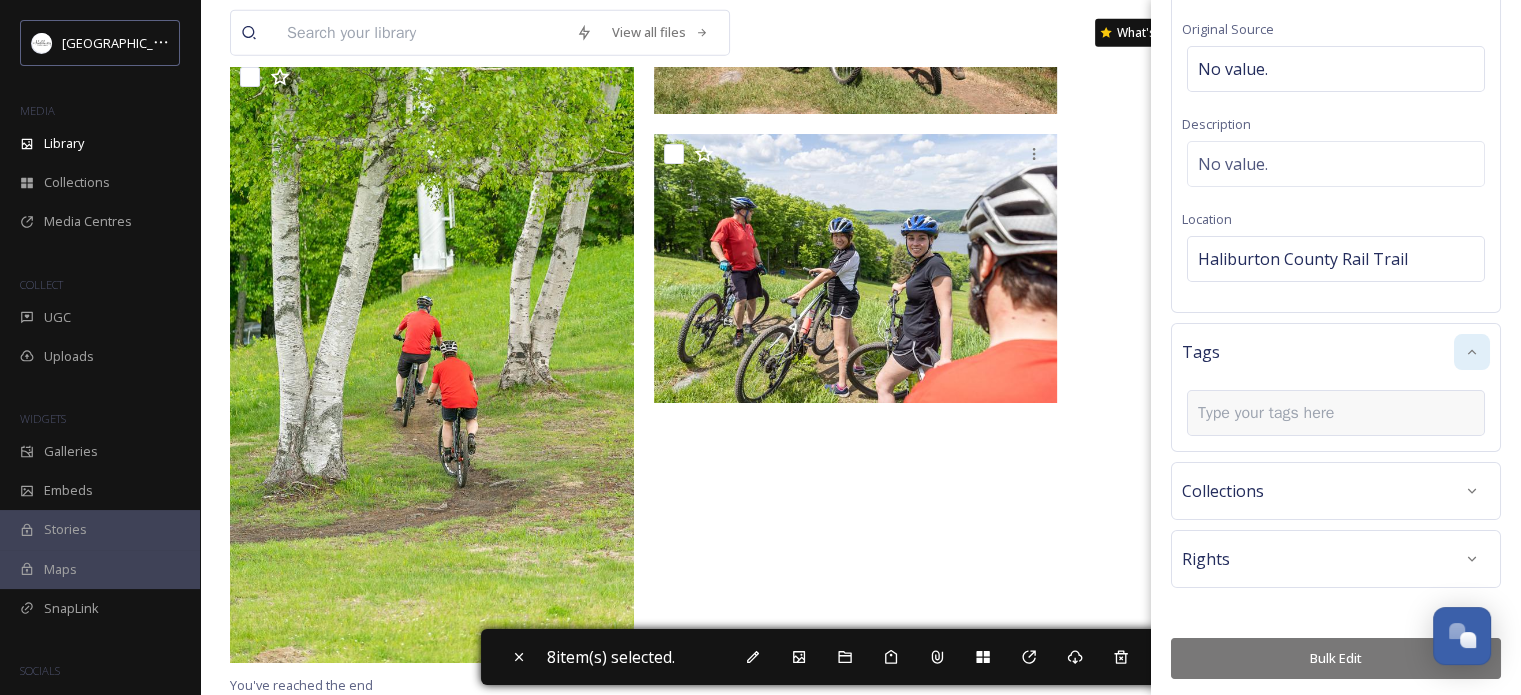 click at bounding box center (1274, 413) 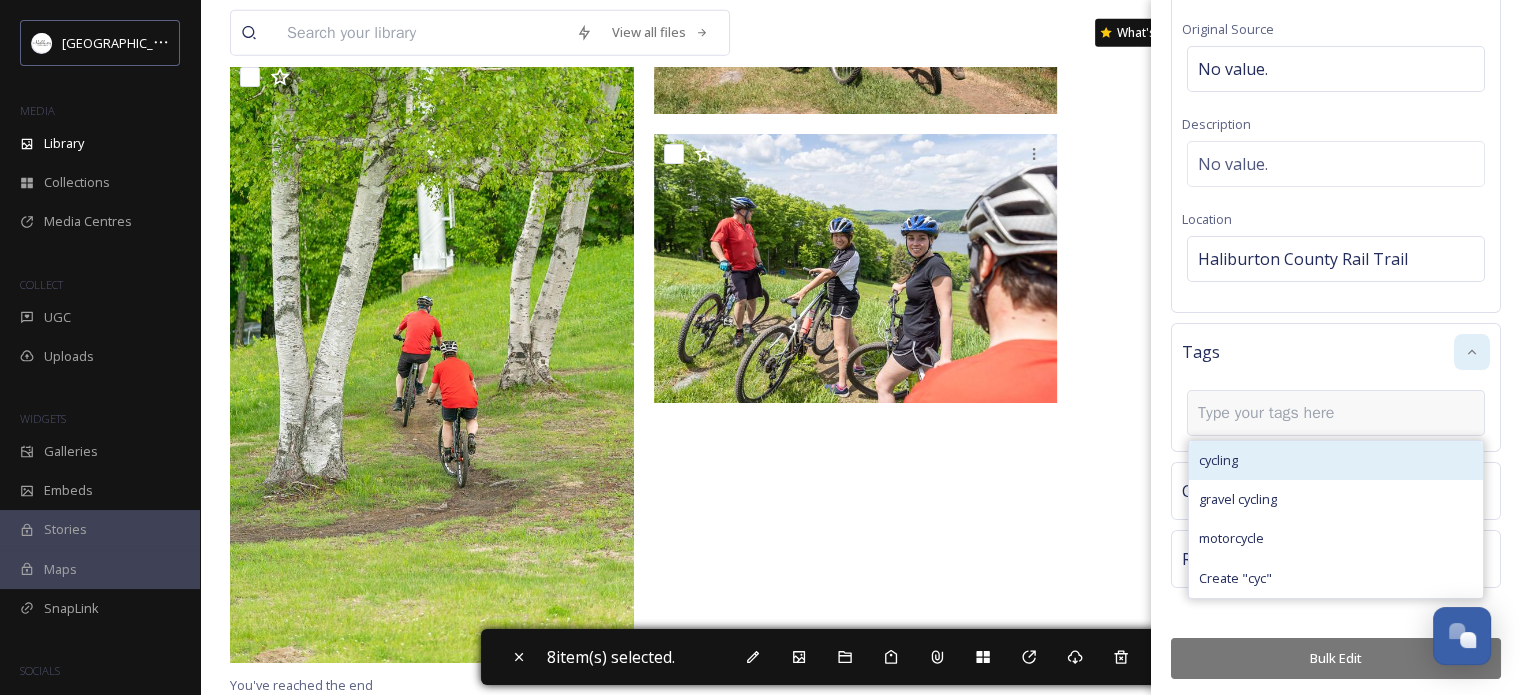 scroll, scrollTop: 266, scrollLeft: 0, axis: vertical 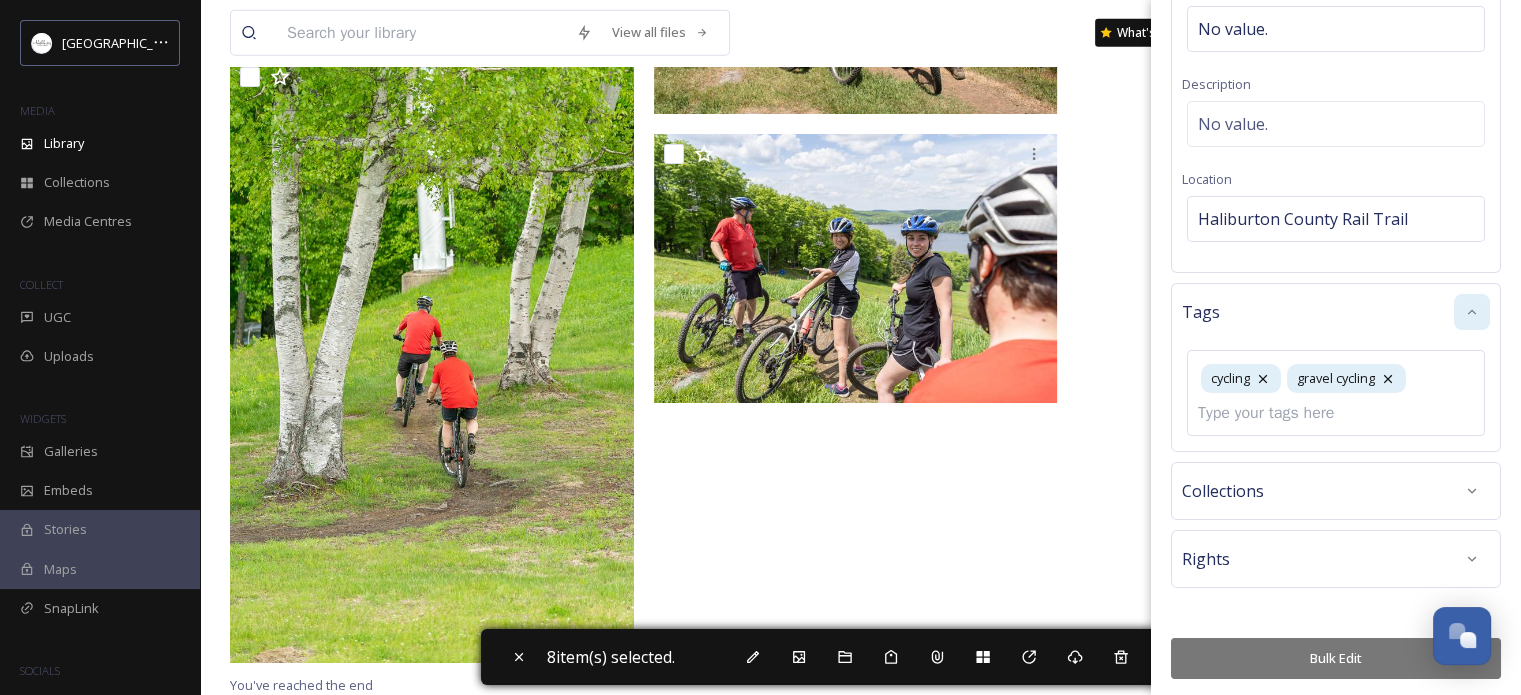 click on "Bulk Edit" at bounding box center (1336, 658) 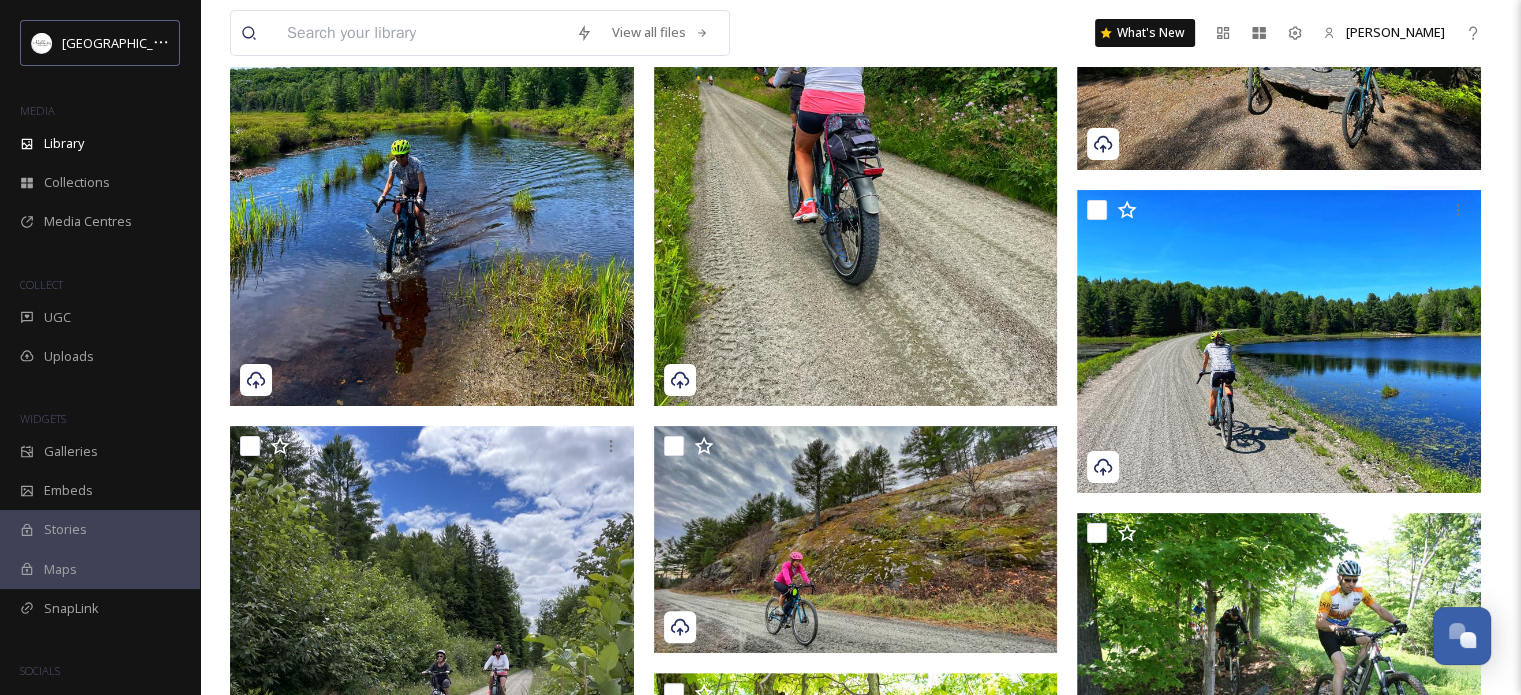 scroll, scrollTop: 600, scrollLeft: 0, axis: vertical 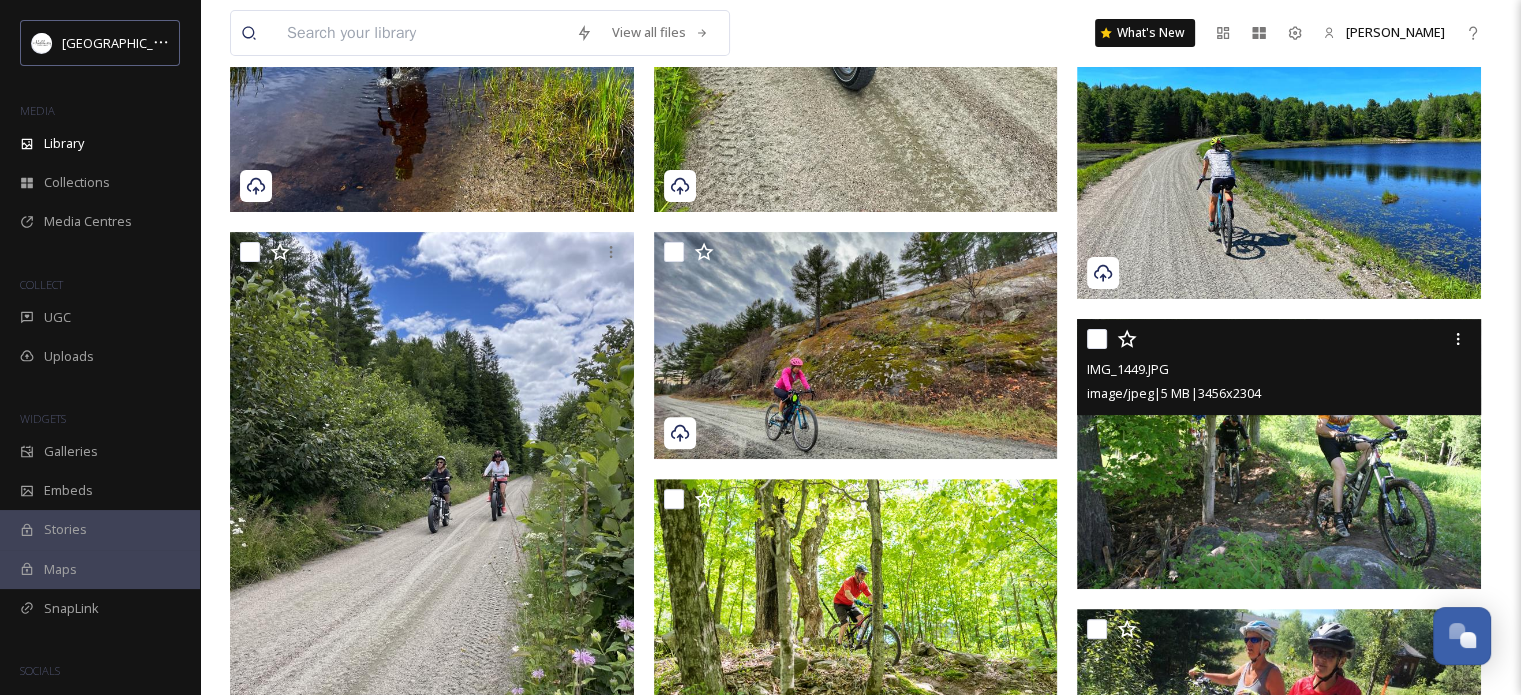 click on "IMG_1449.JPG image/jpeg  |  5 MB  |  3456  x  2304" at bounding box center [1279, 367] 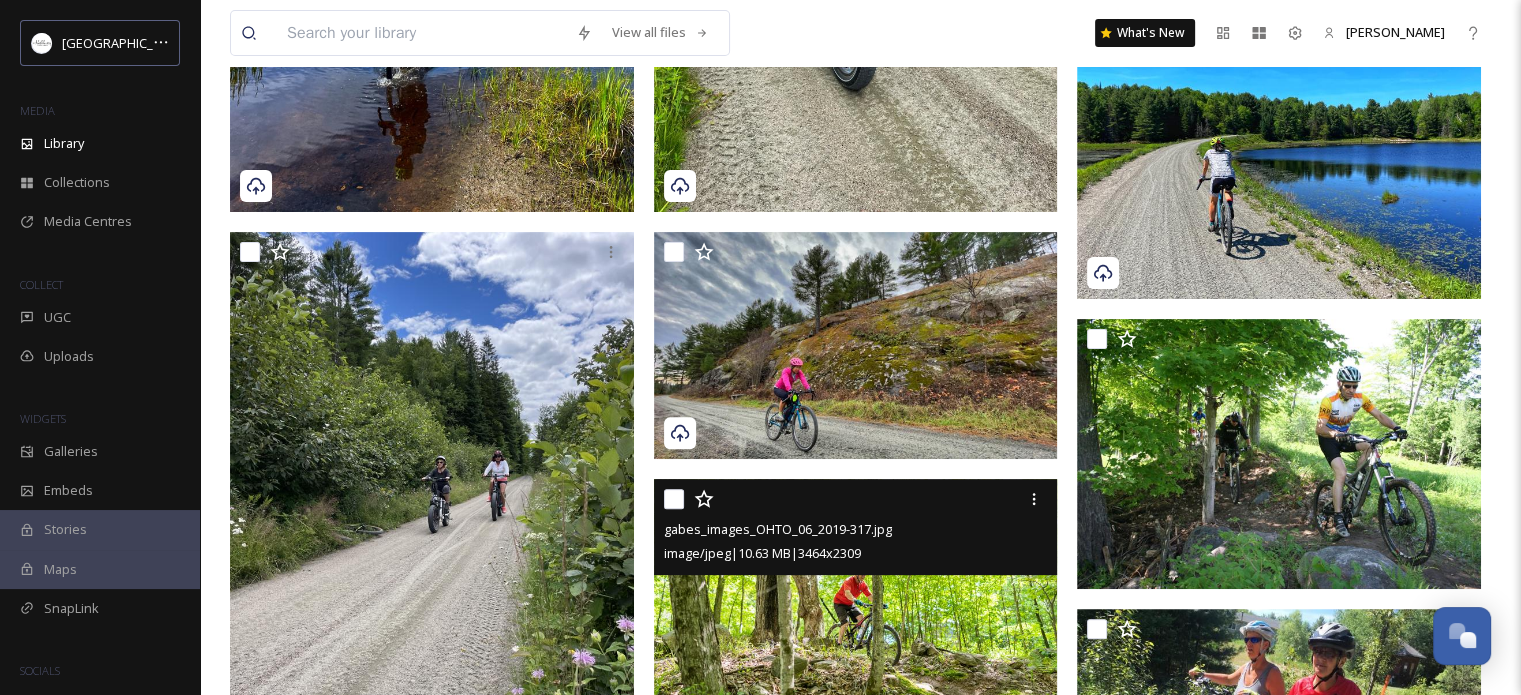 click at bounding box center [674, 499] 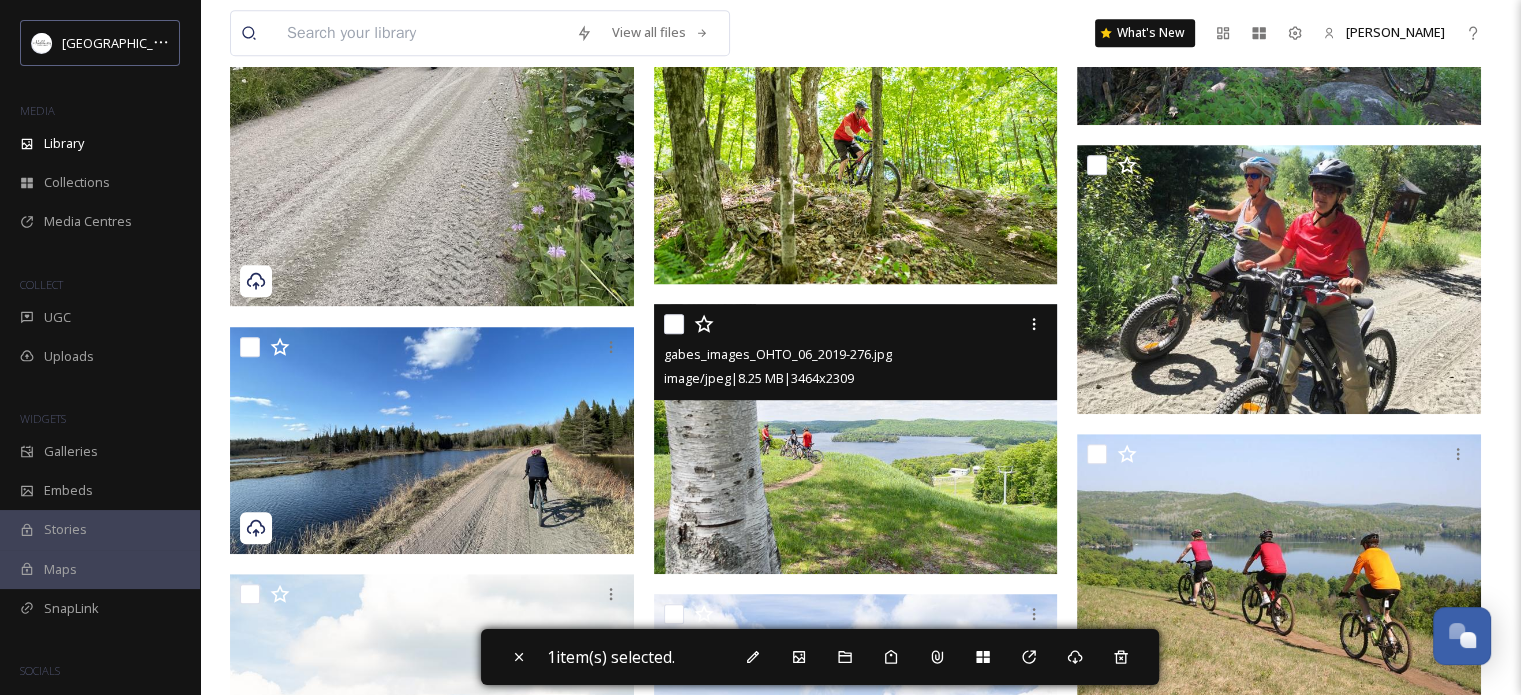 scroll, scrollTop: 1100, scrollLeft: 0, axis: vertical 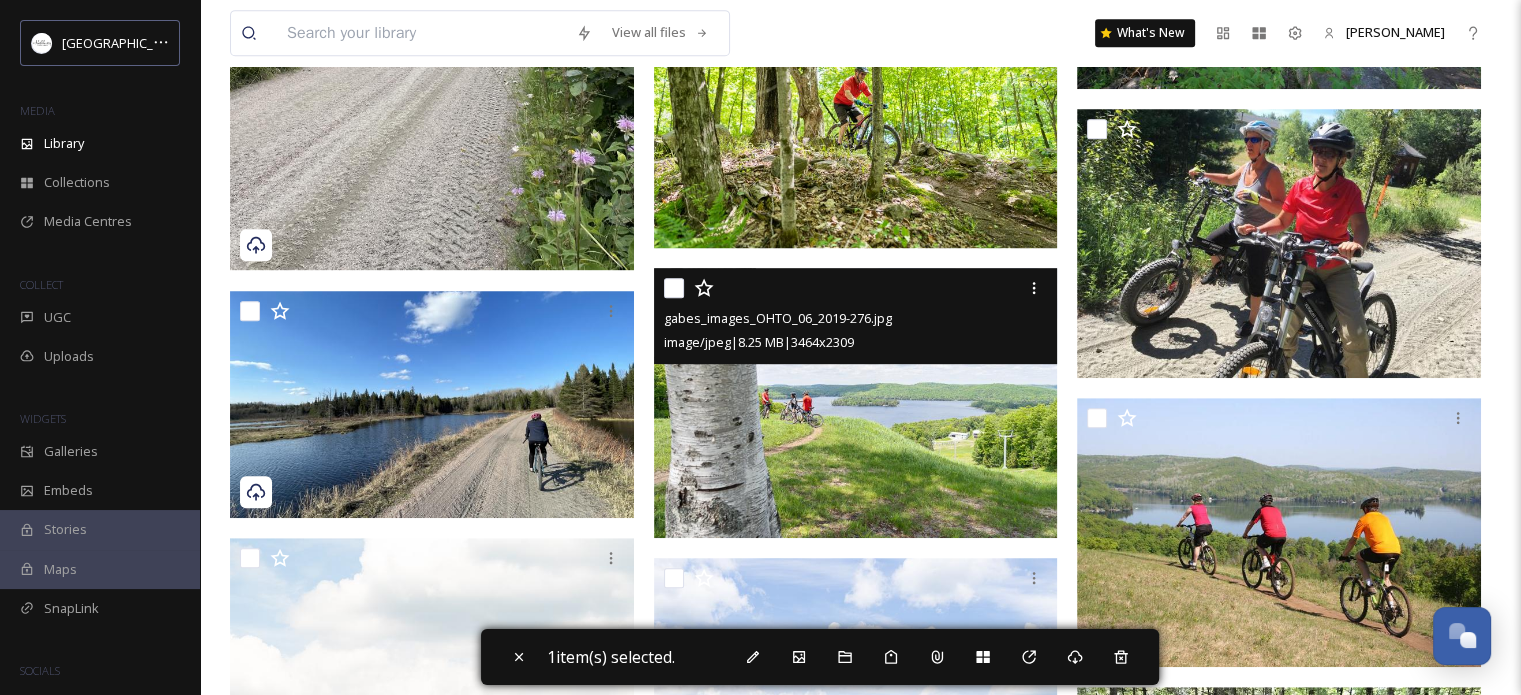 click at bounding box center [674, 288] 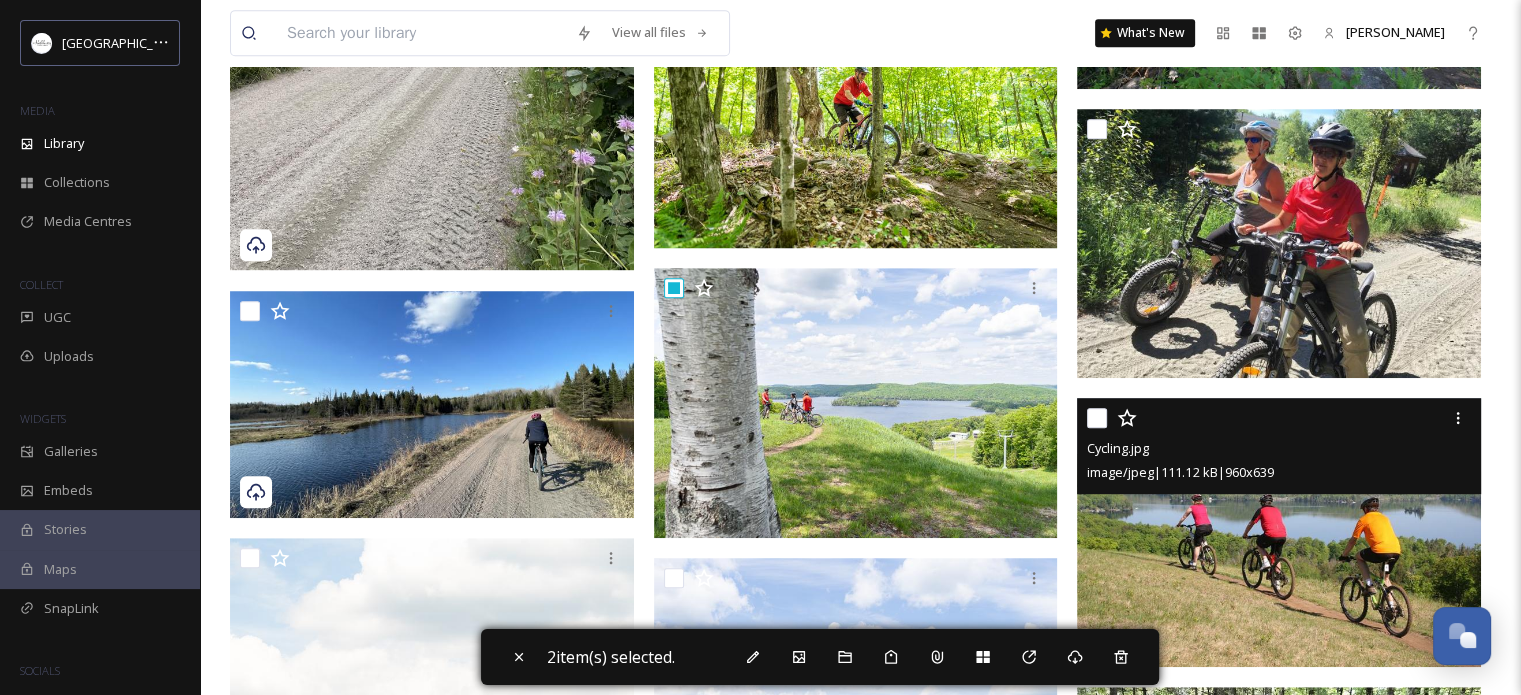 click at bounding box center [1097, 418] 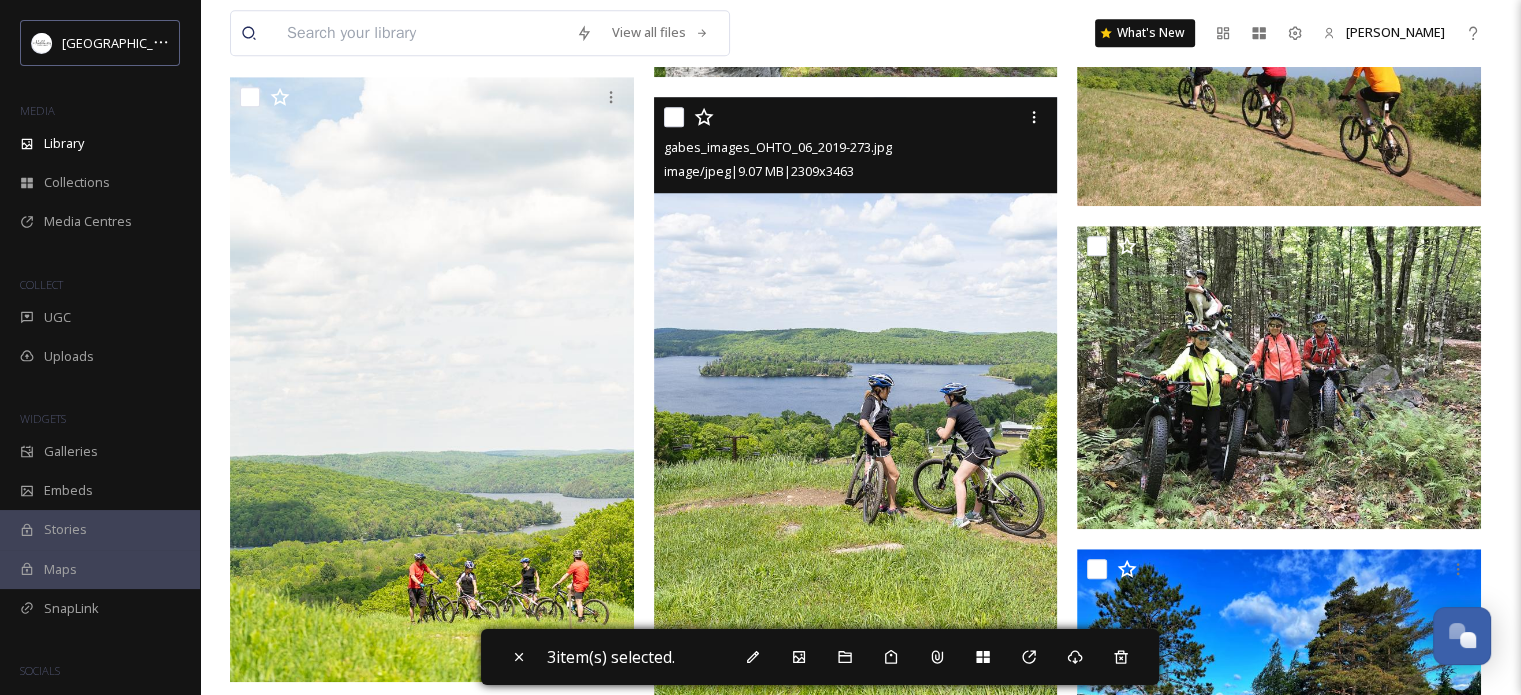 scroll, scrollTop: 1600, scrollLeft: 0, axis: vertical 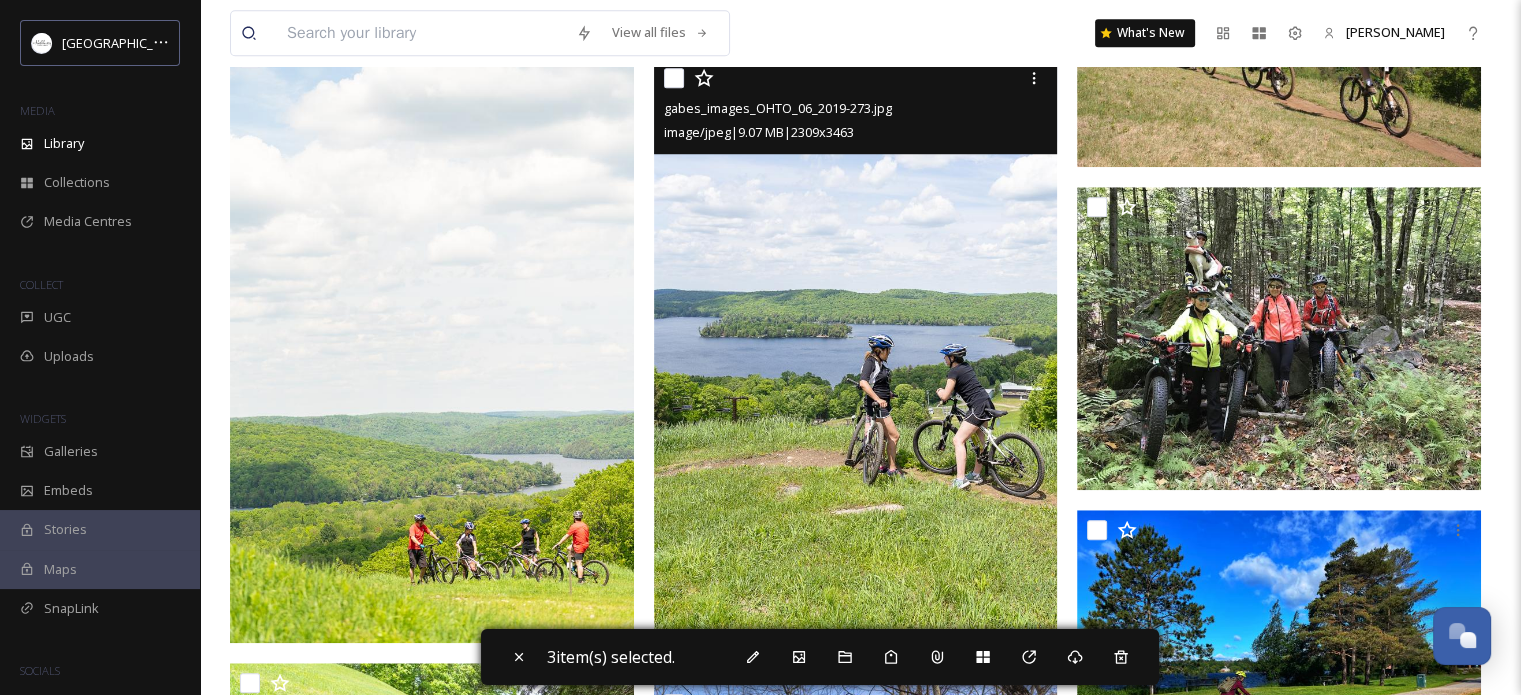 click at bounding box center (674, 78) 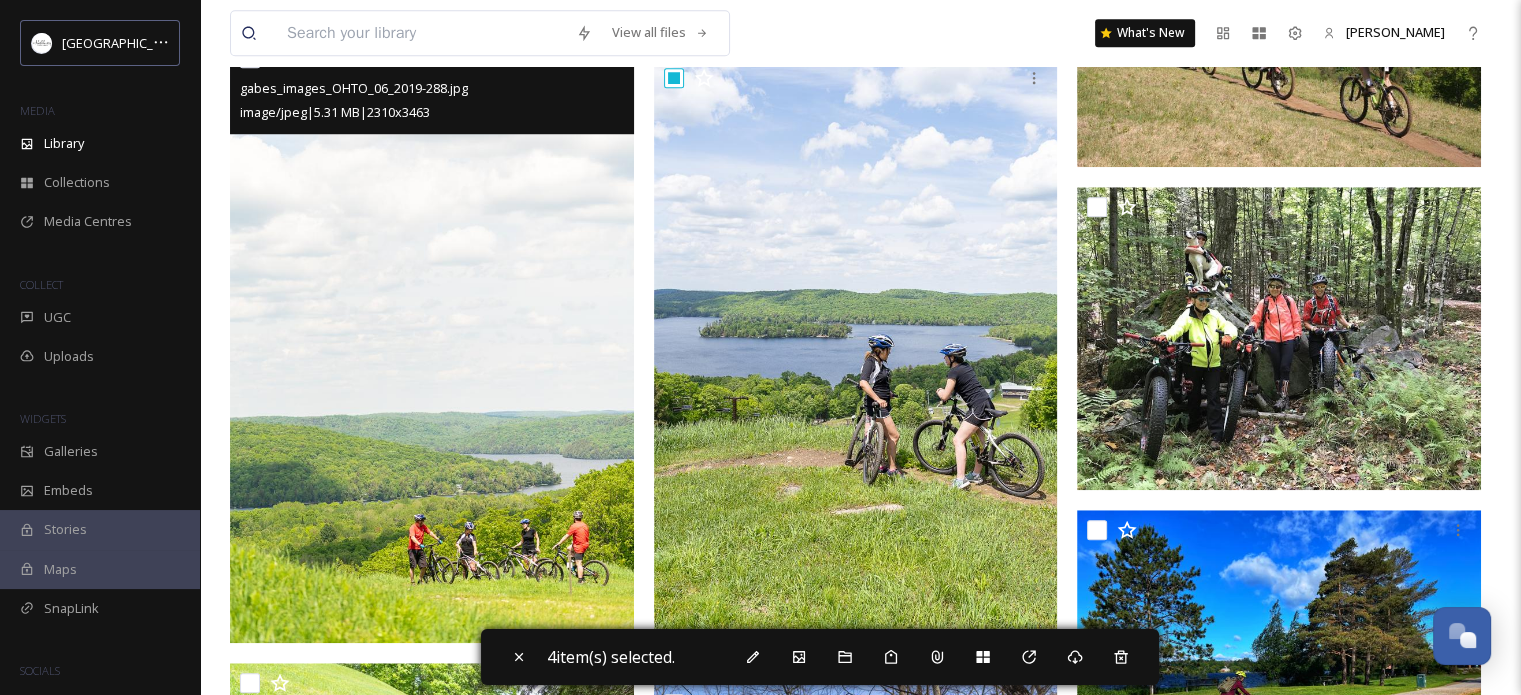 scroll, scrollTop: 1500, scrollLeft: 0, axis: vertical 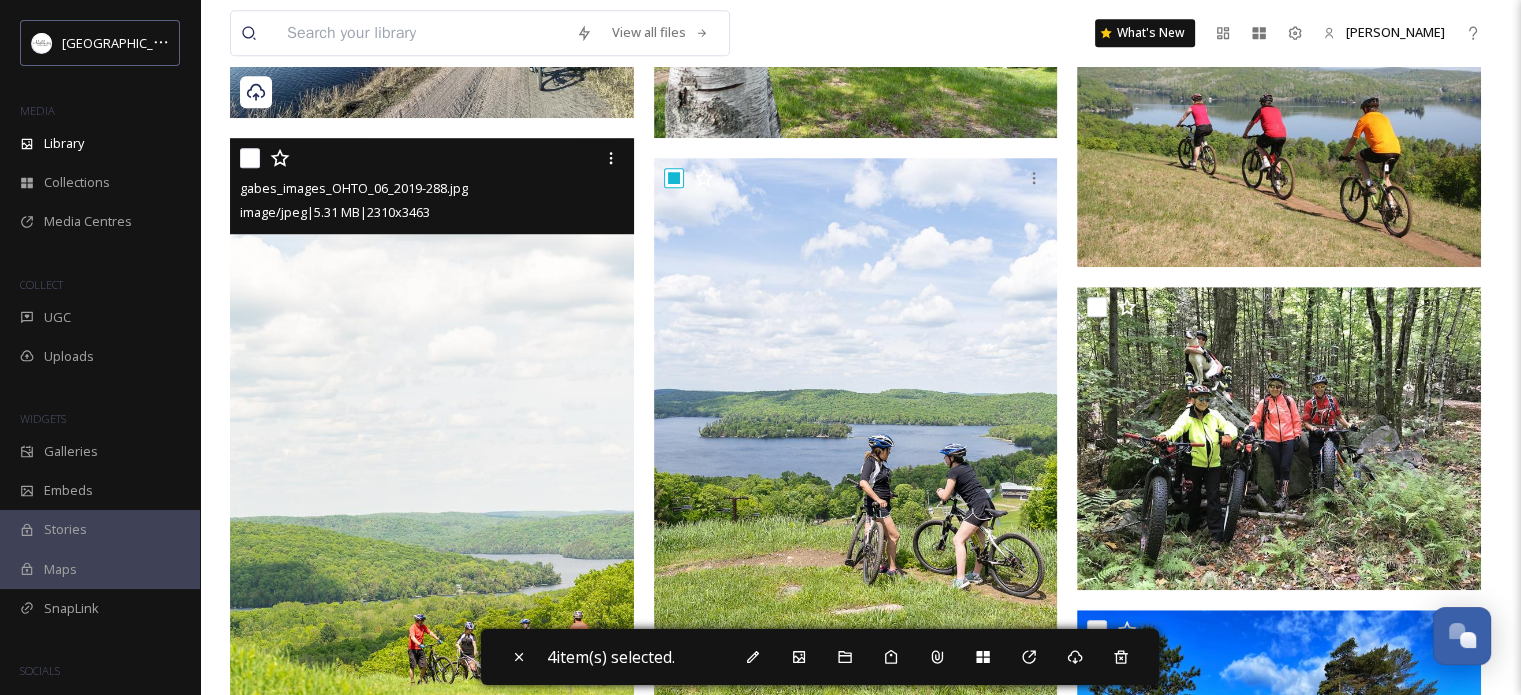 click at bounding box center (250, 158) 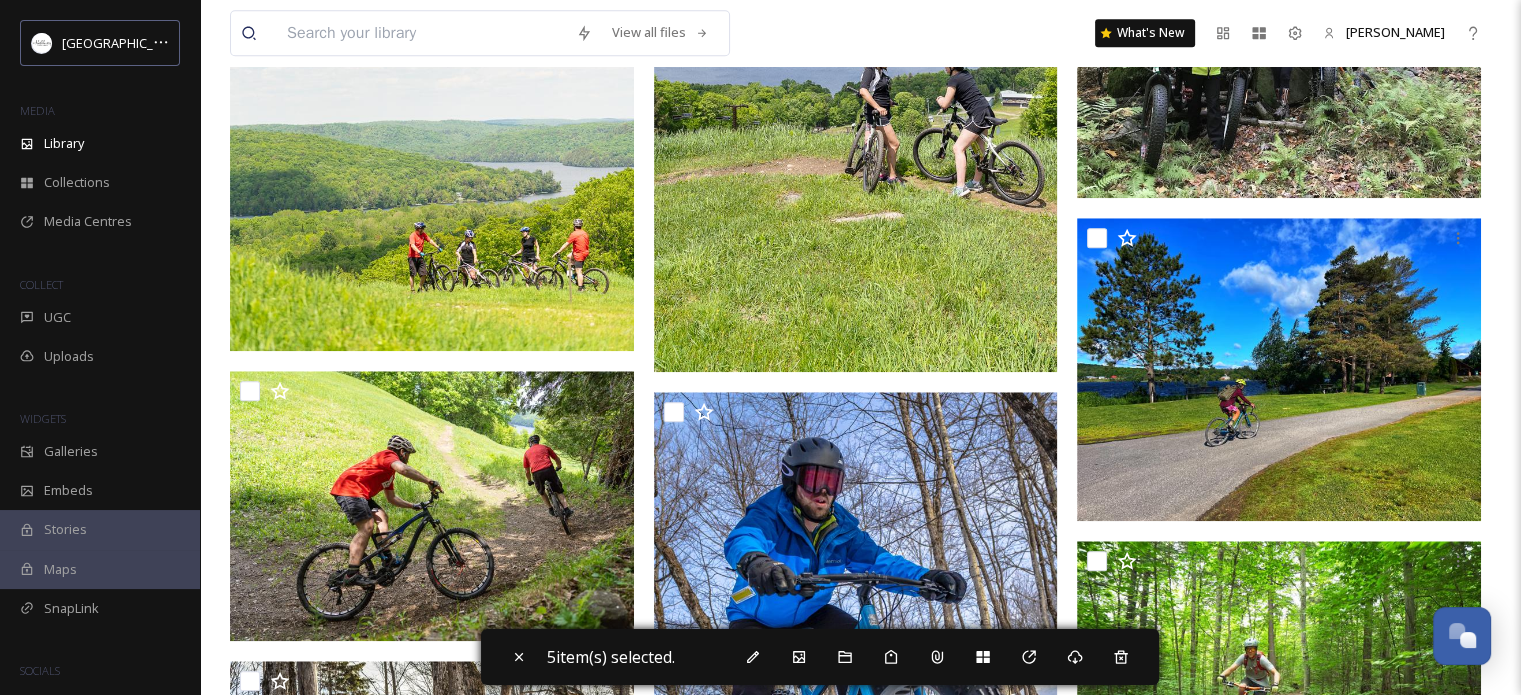 scroll, scrollTop: 2000, scrollLeft: 0, axis: vertical 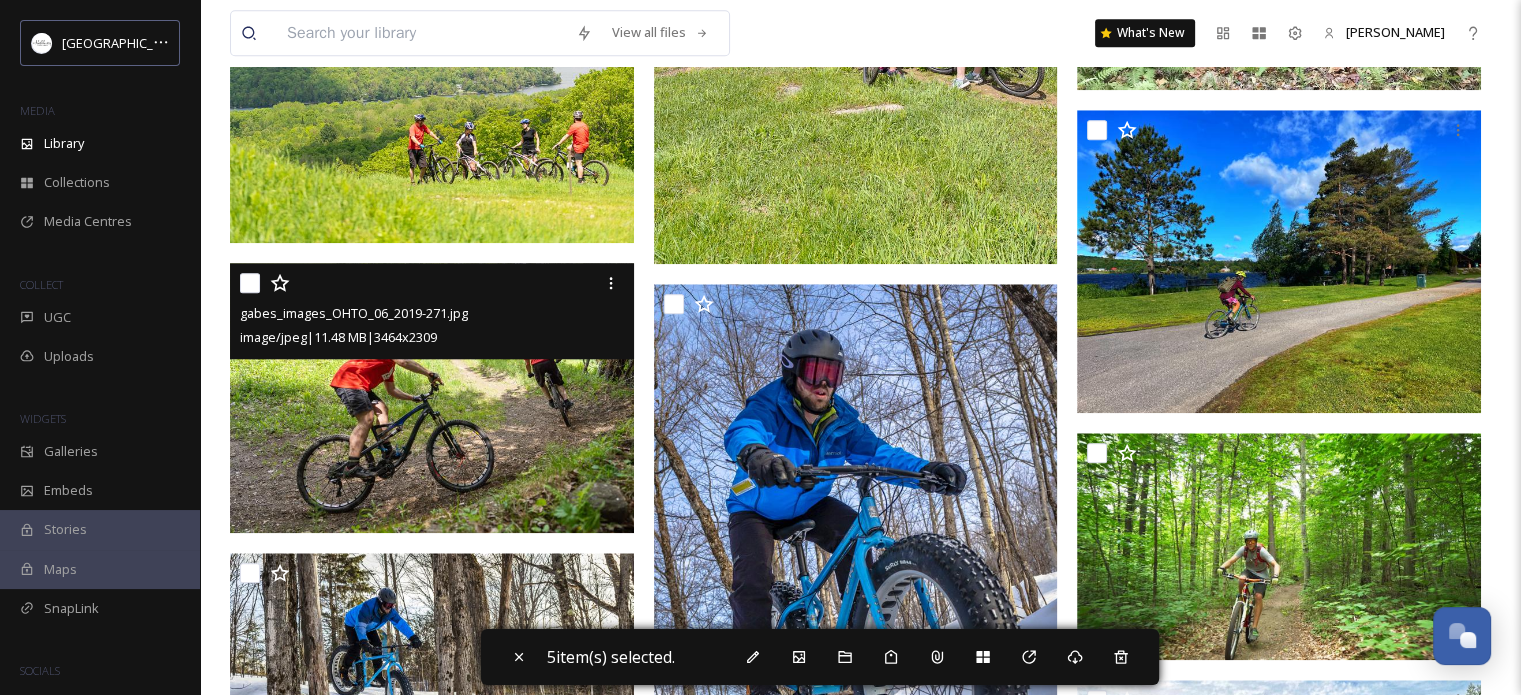 click at bounding box center [250, 283] 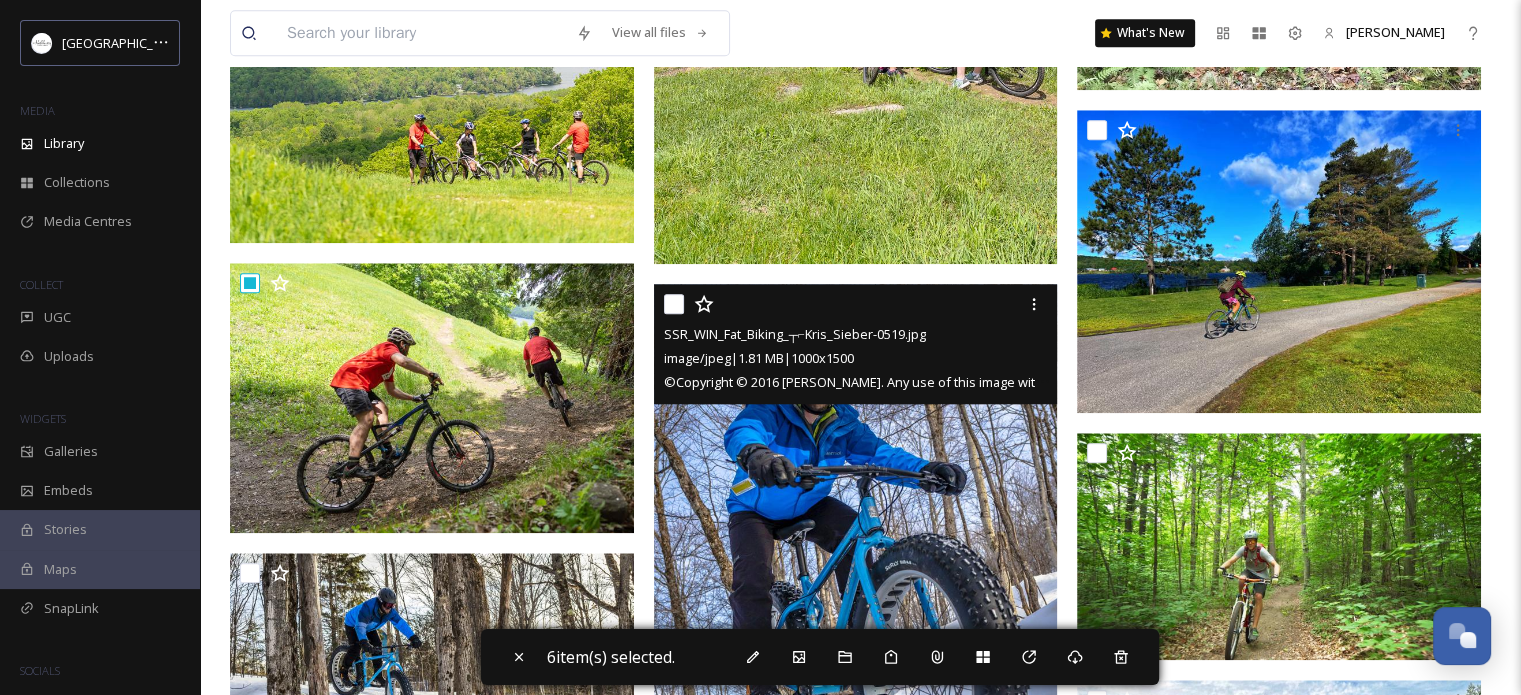 click at bounding box center (674, 304) 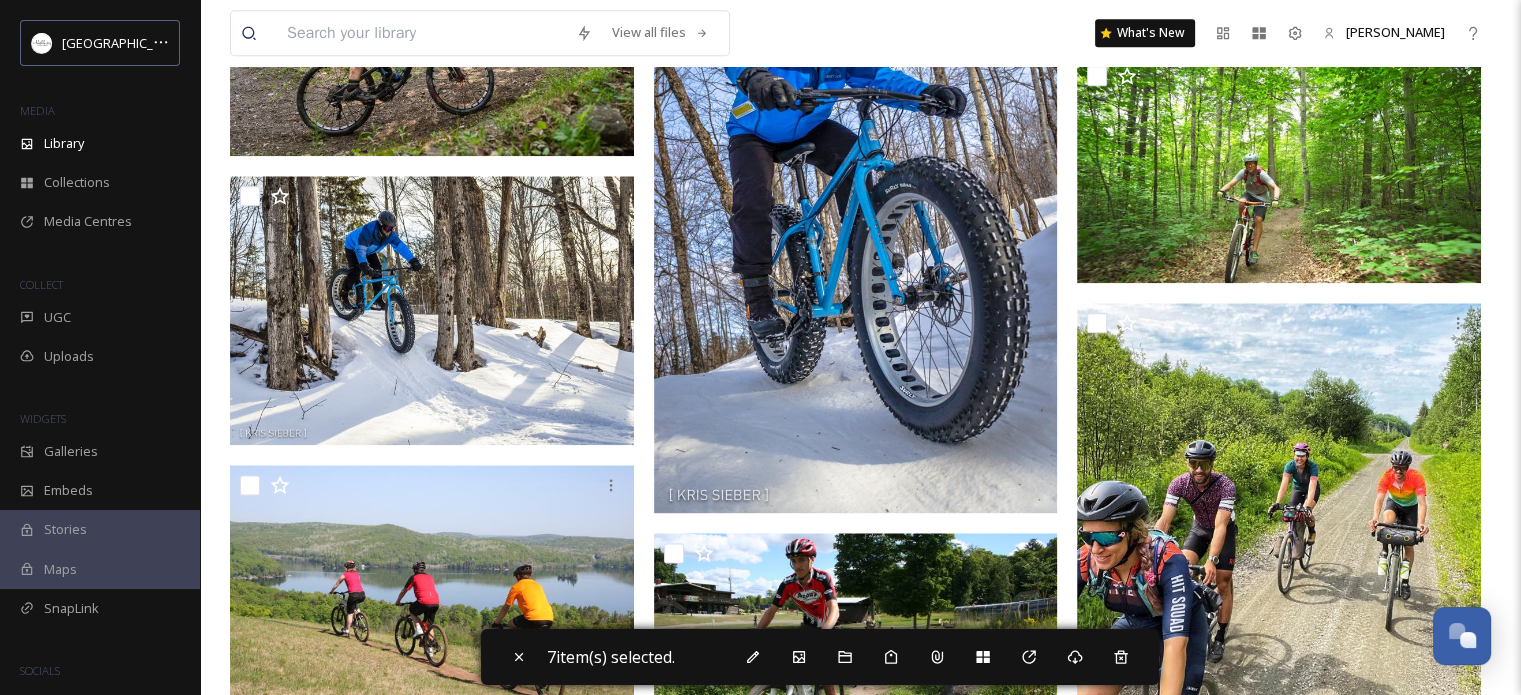 scroll, scrollTop: 2400, scrollLeft: 0, axis: vertical 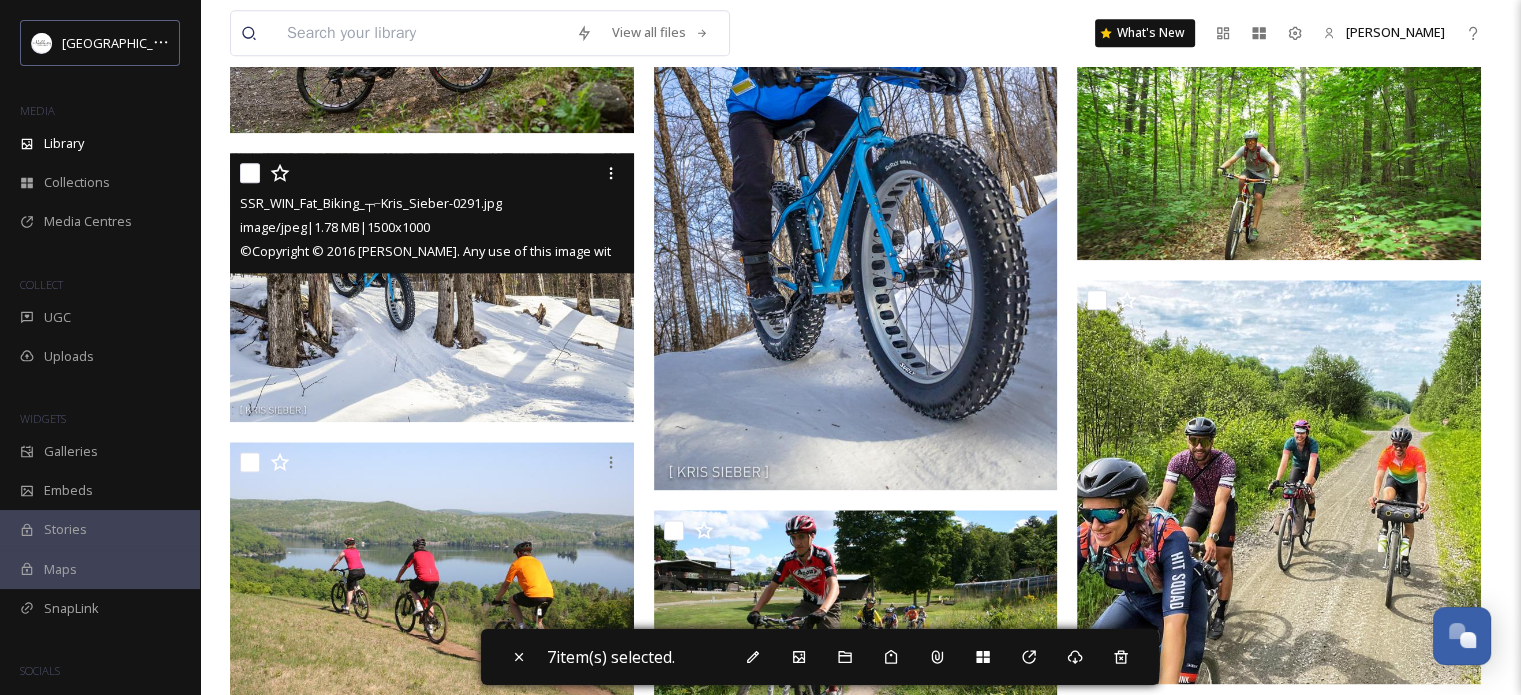 click at bounding box center (250, 173) 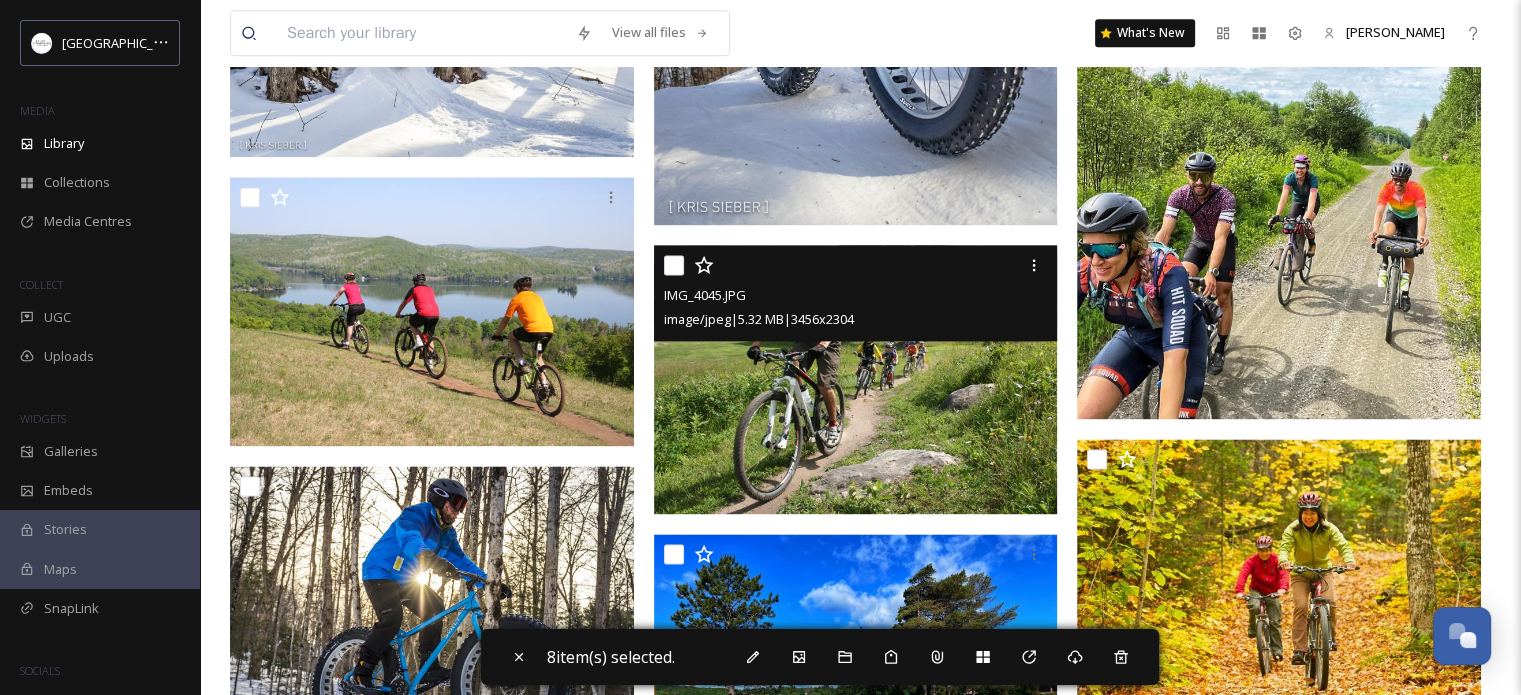 scroll, scrollTop: 2700, scrollLeft: 0, axis: vertical 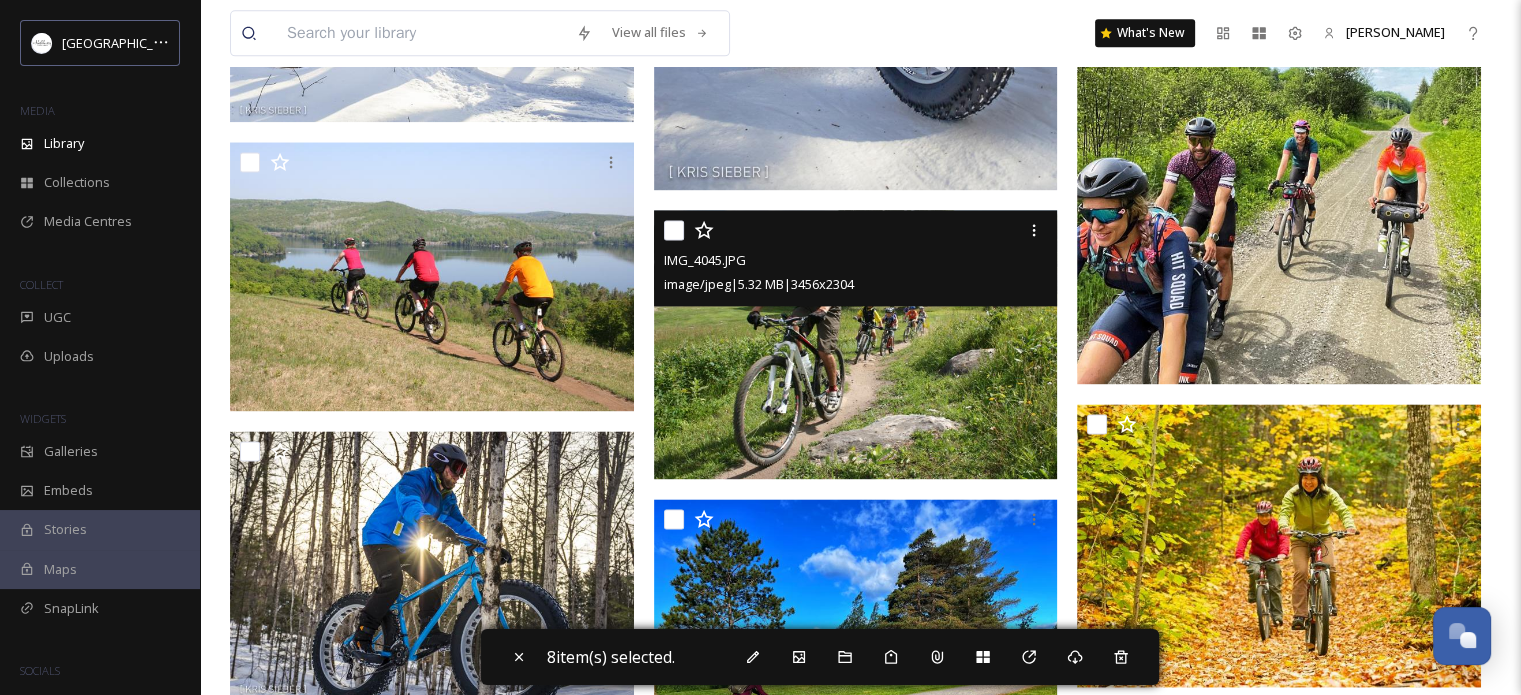 click at bounding box center (674, 230) 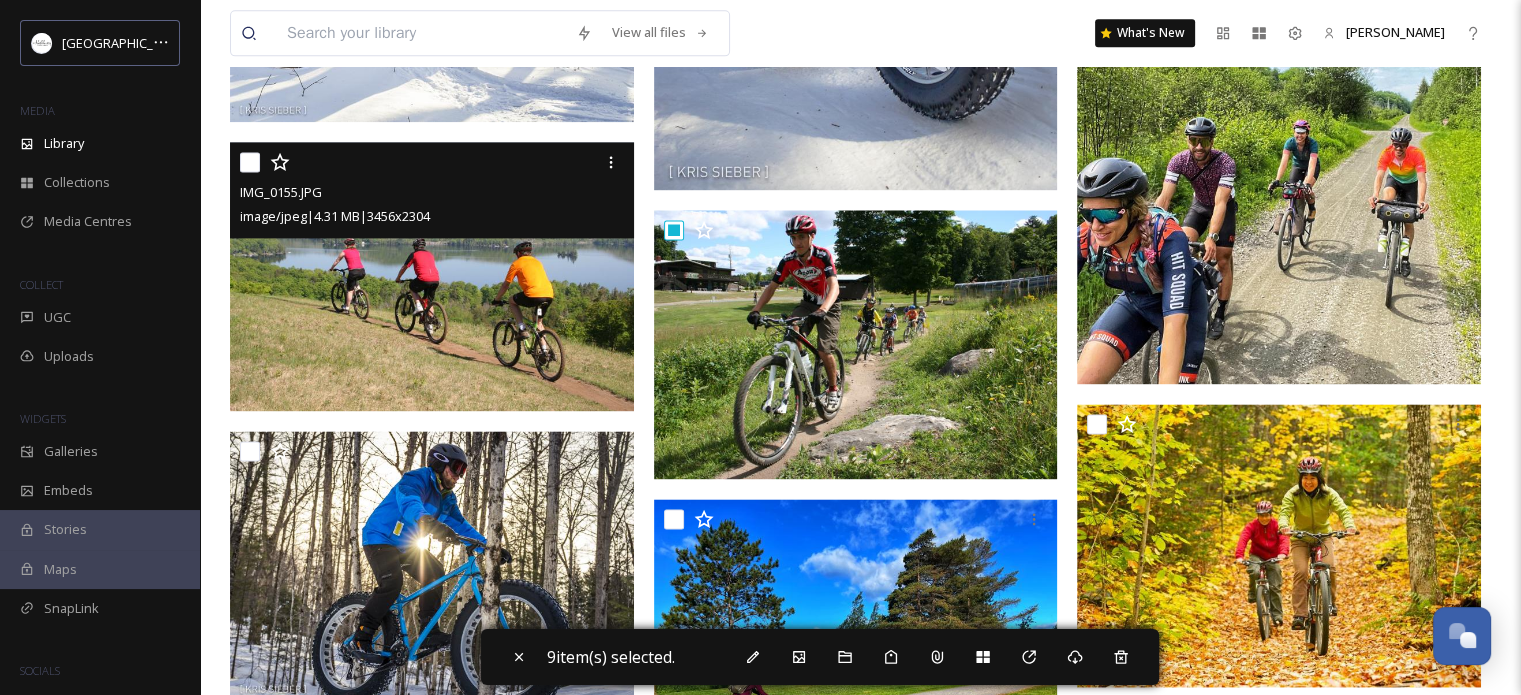 click at bounding box center [250, 162] 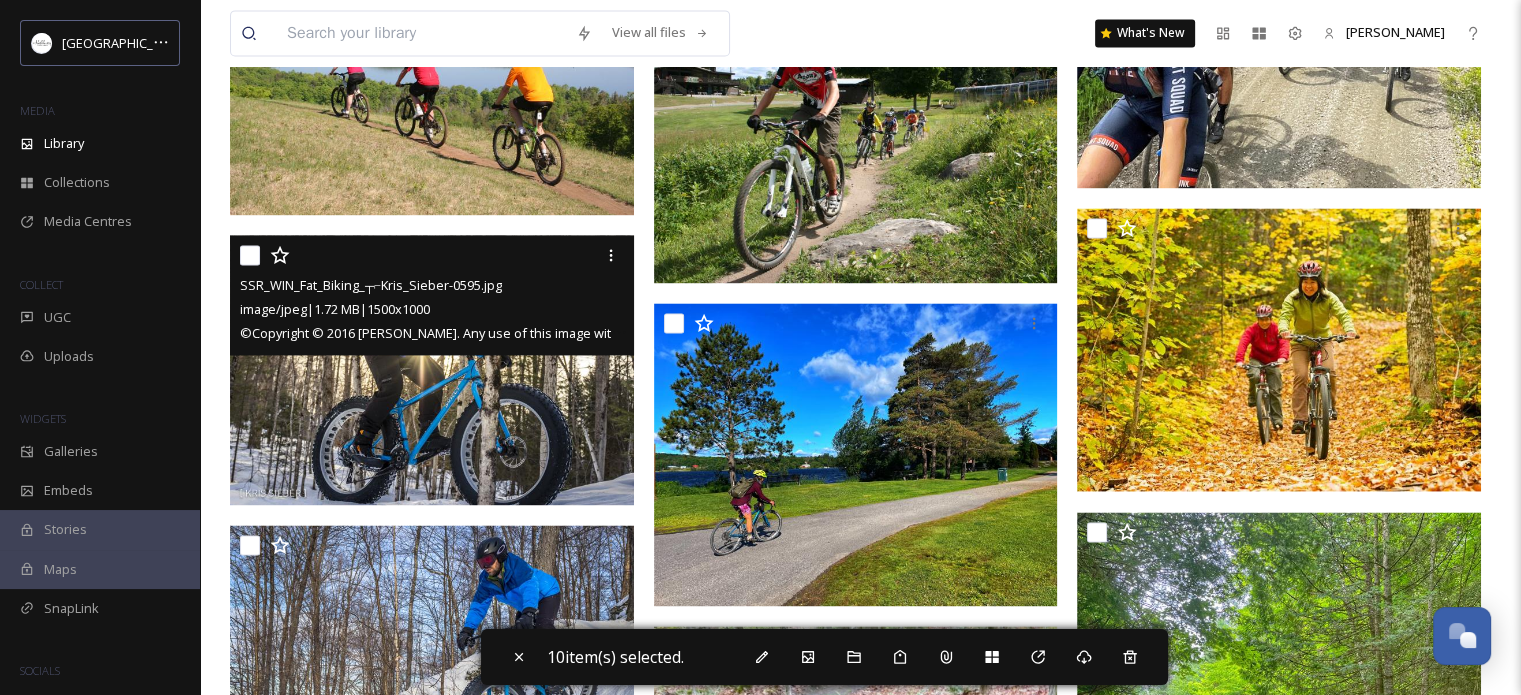 scroll, scrollTop: 2900, scrollLeft: 0, axis: vertical 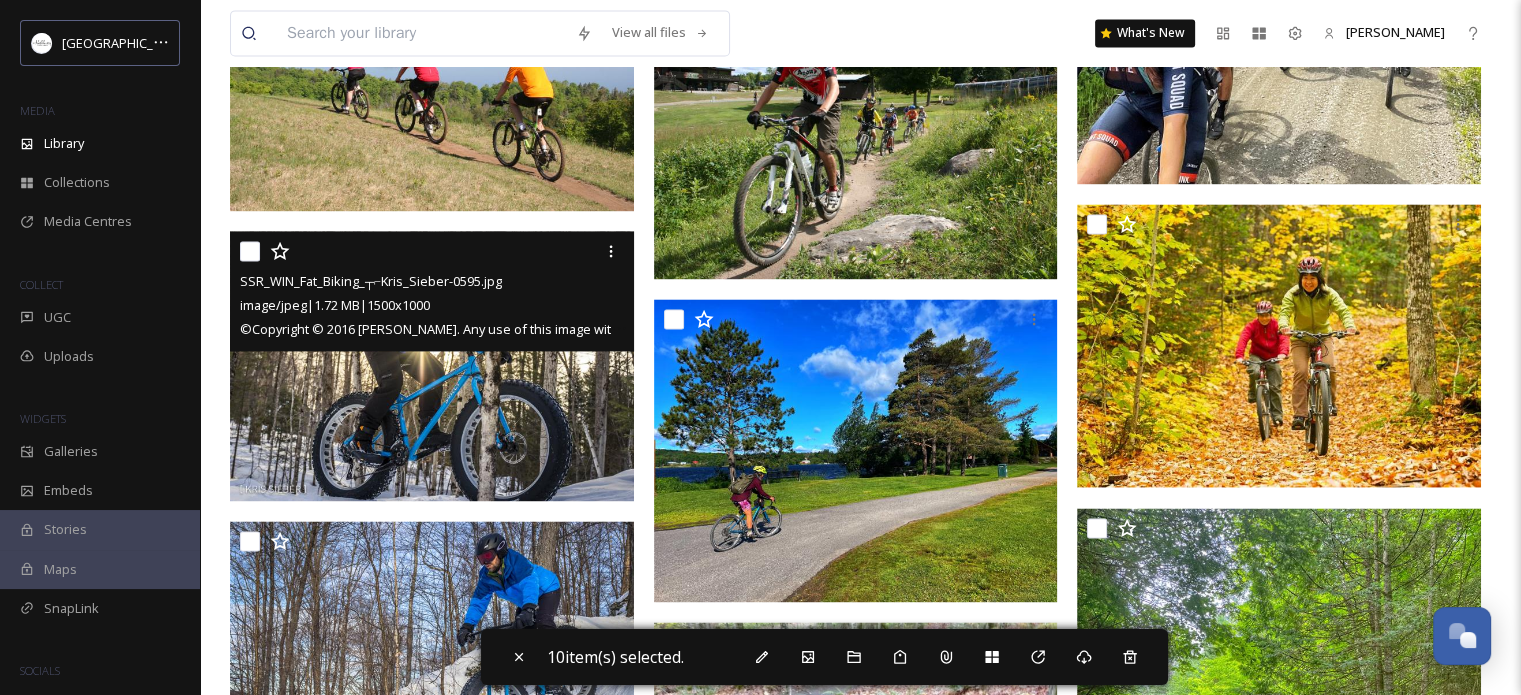 click at bounding box center (250, 251) 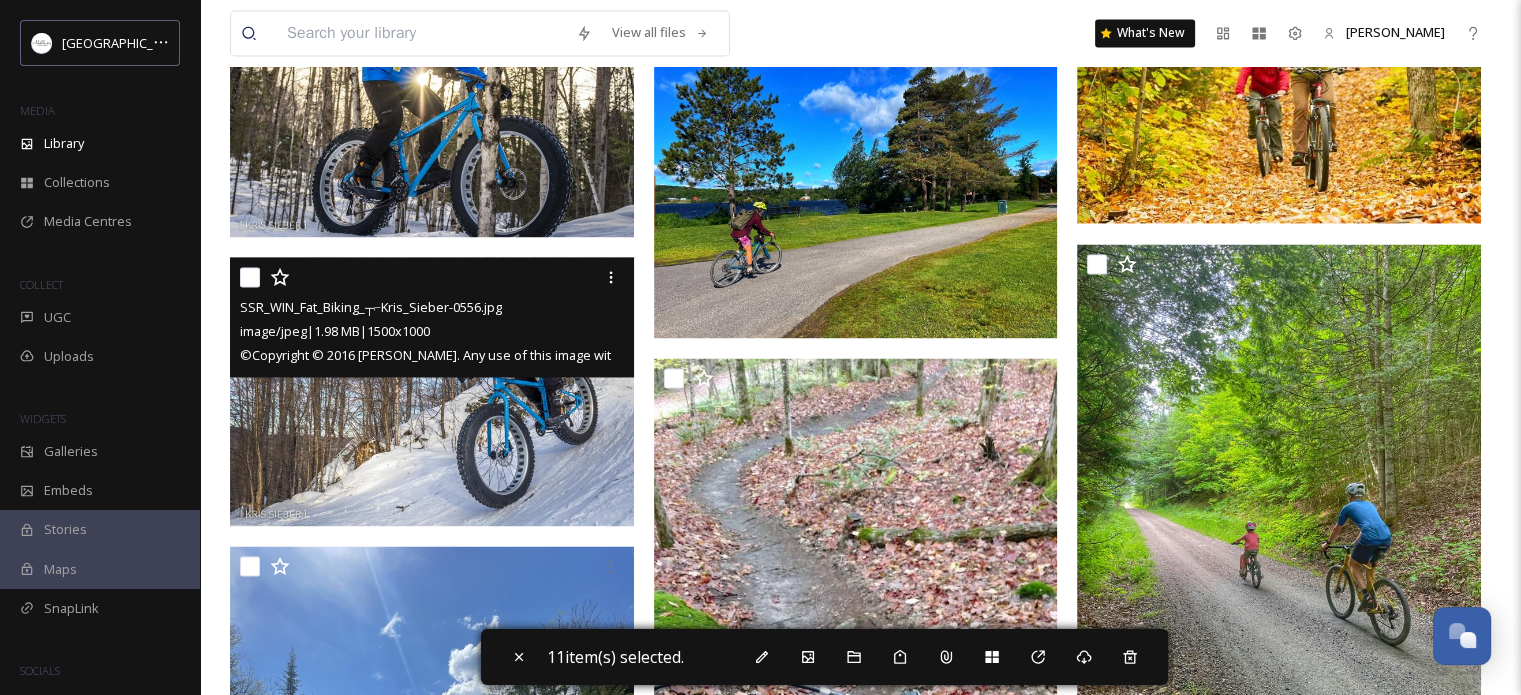 scroll, scrollTop: 3200, scrollLeft: 0, axis: vertical 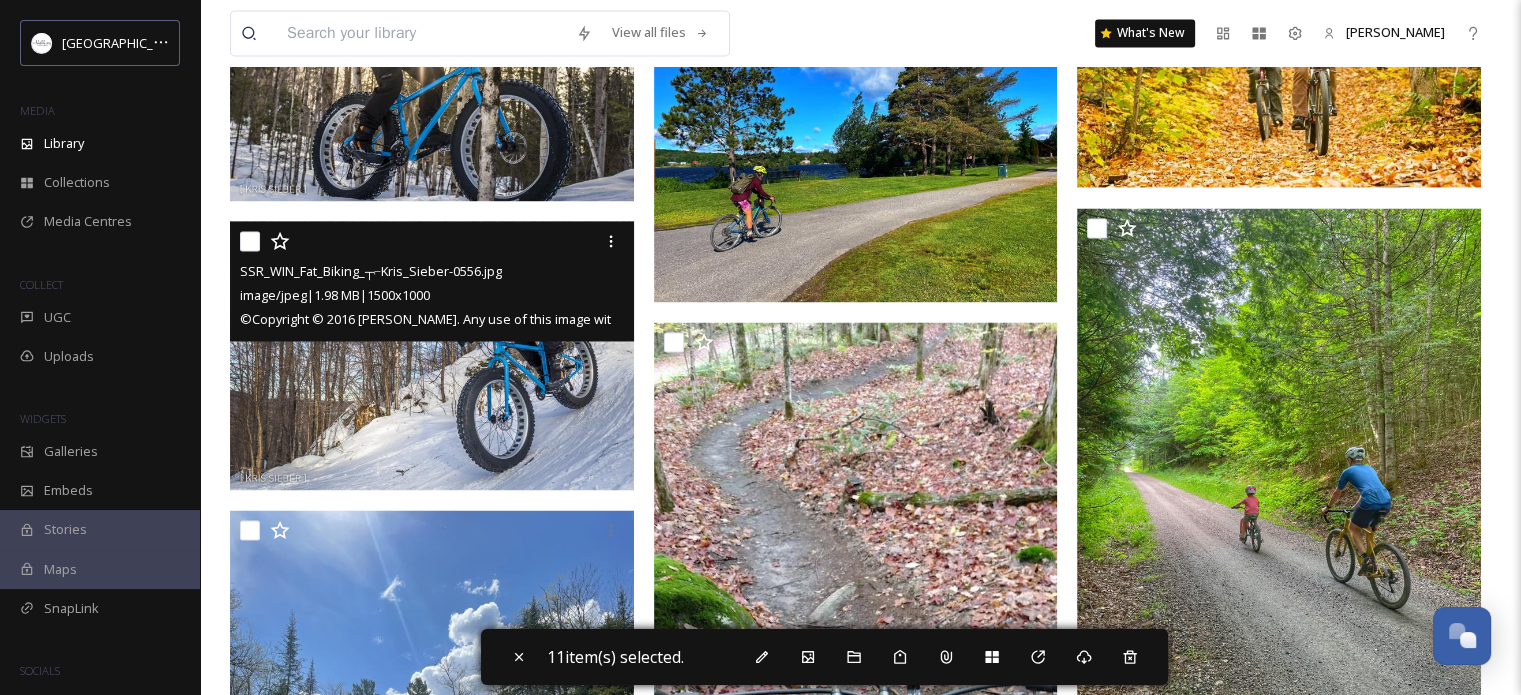 click at bounding box center [250, 241] 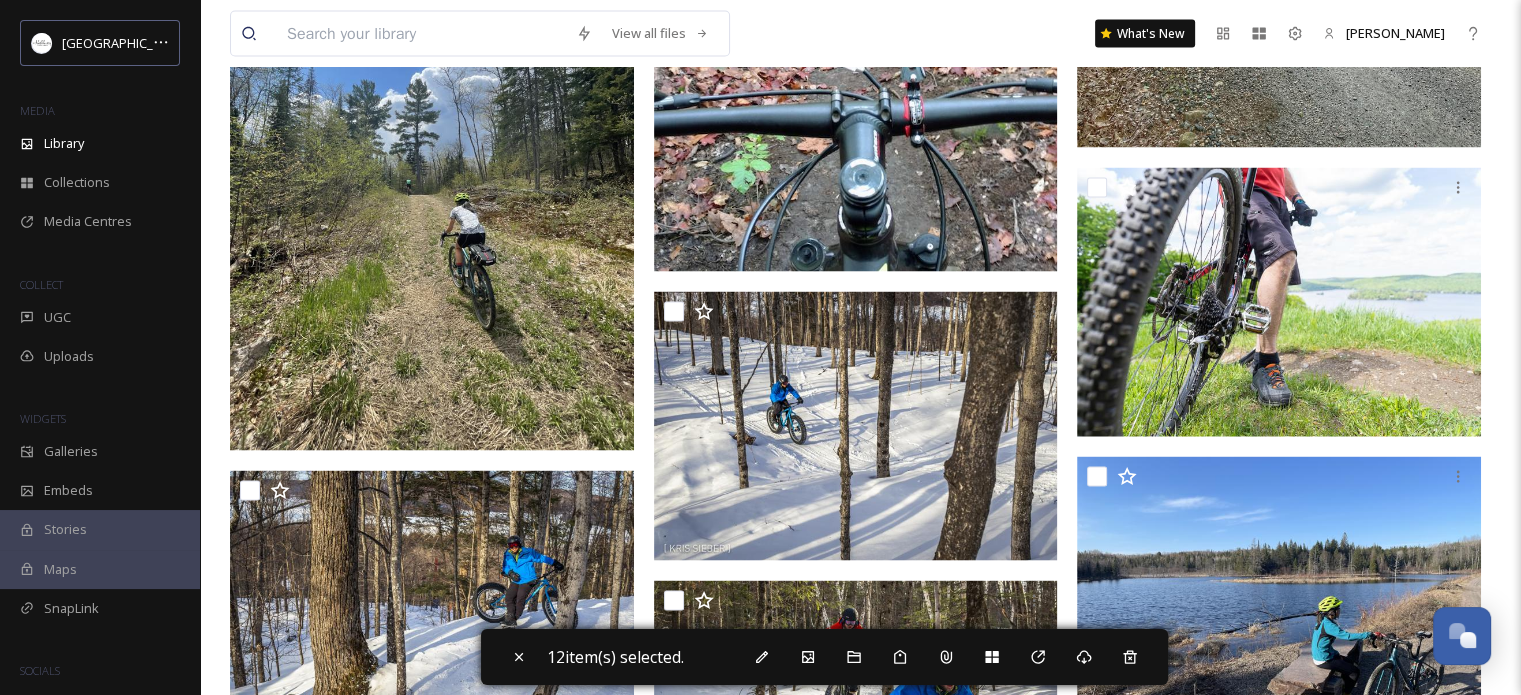 scroll, scrollTop: 3800, scrollLeft: 0, axis: vertical 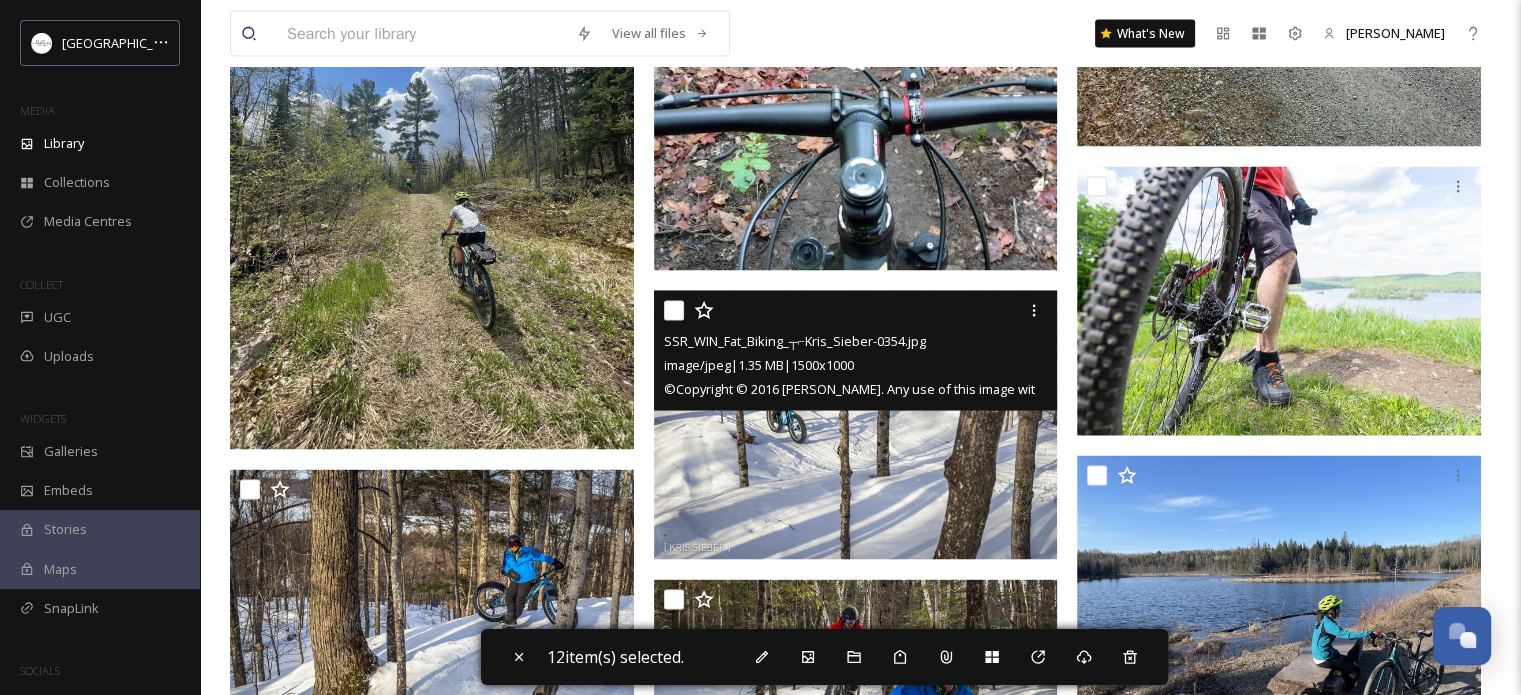click at bounding box center [674, 310] 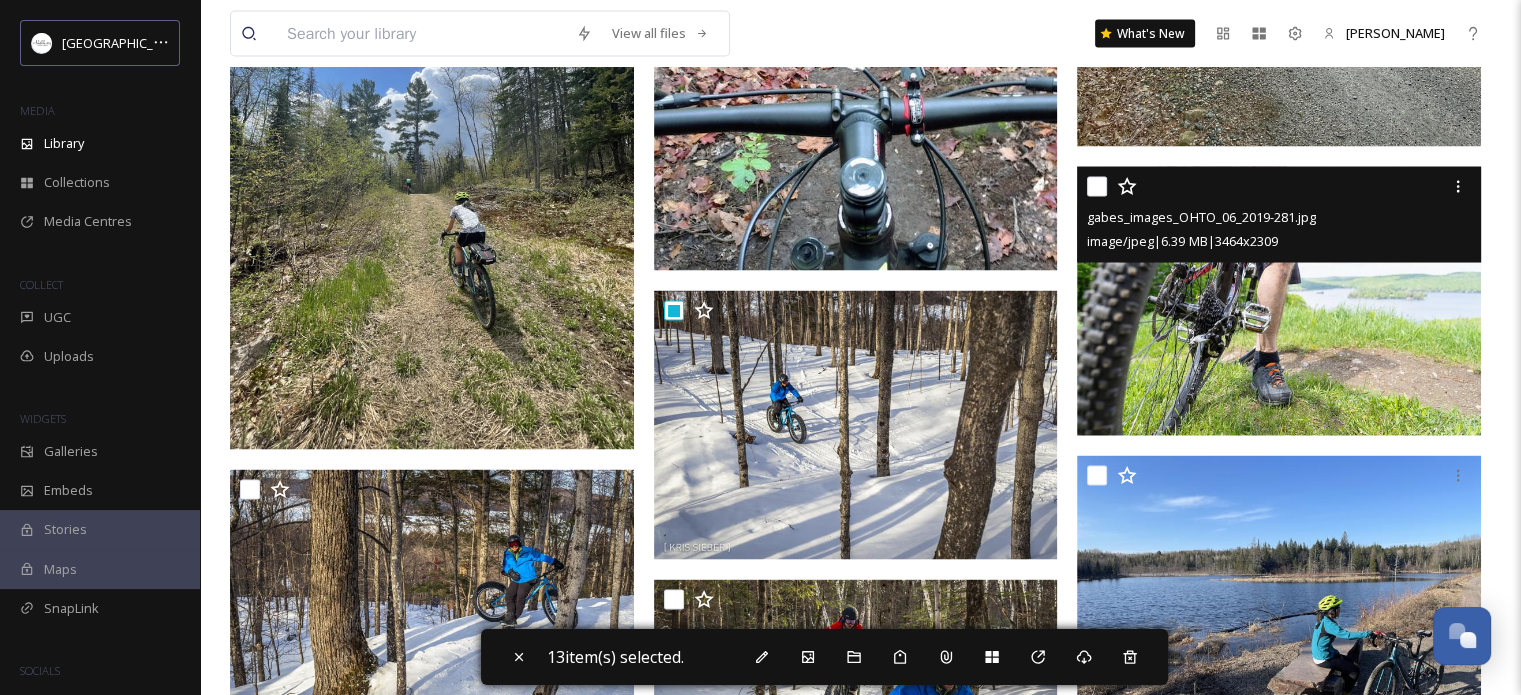 click at bounding box center (1097, 186) 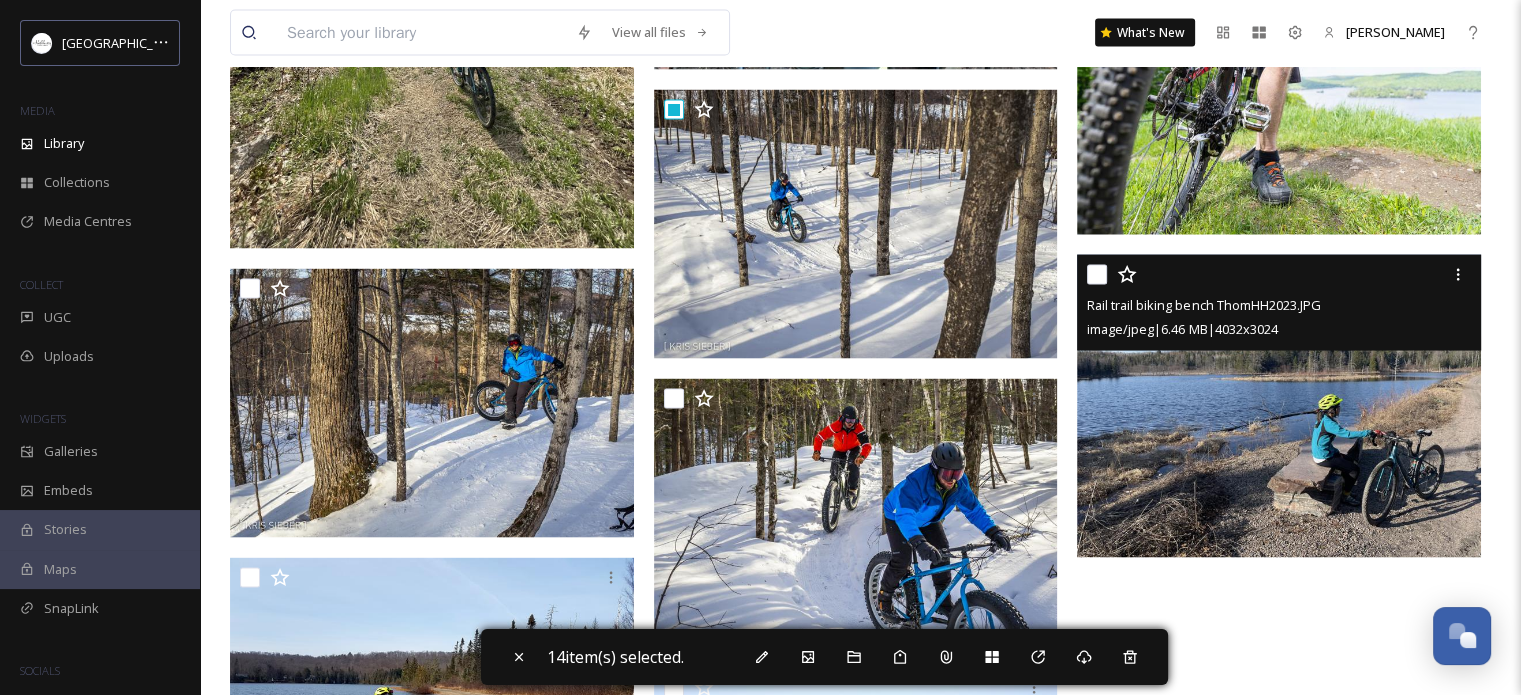 scroll, scrollTop: 4100, scrollLeft: 0, axis: vertical 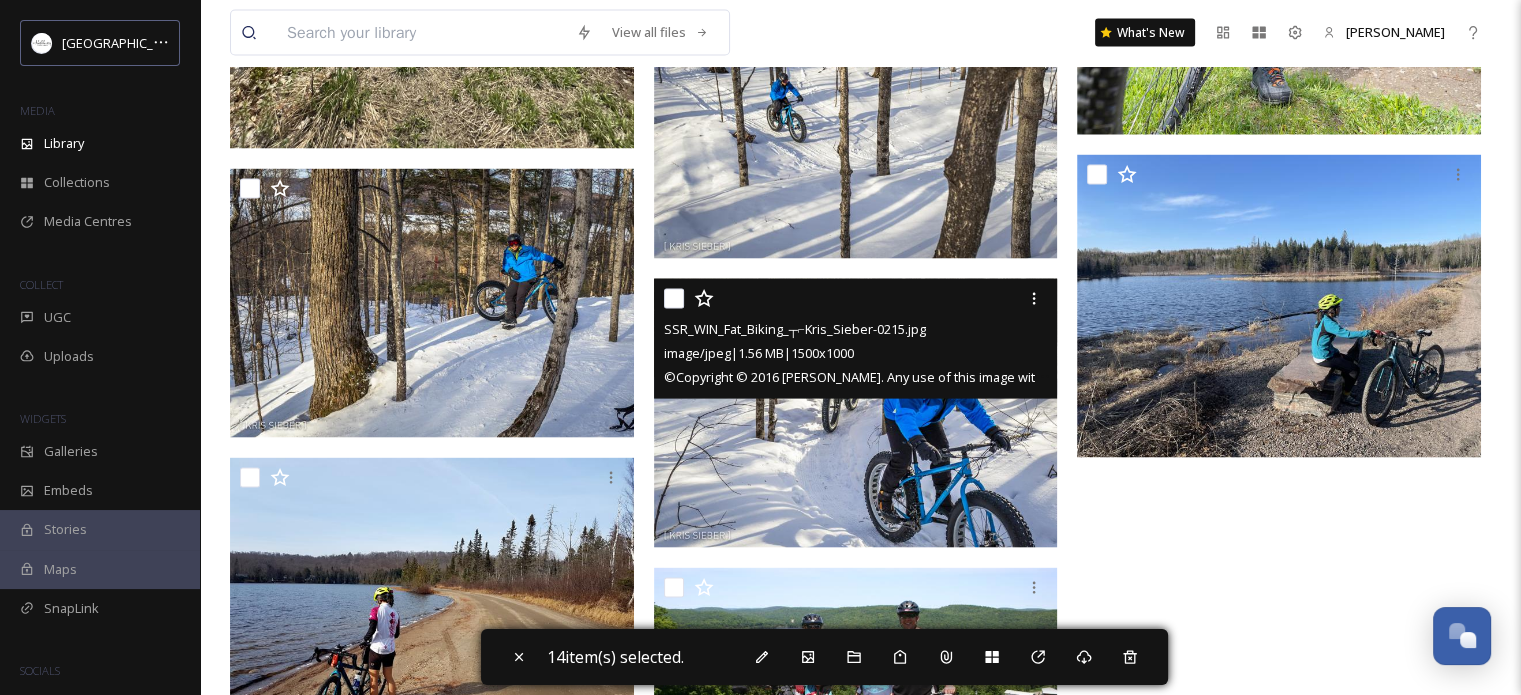 click at bounding box center (674, 299) 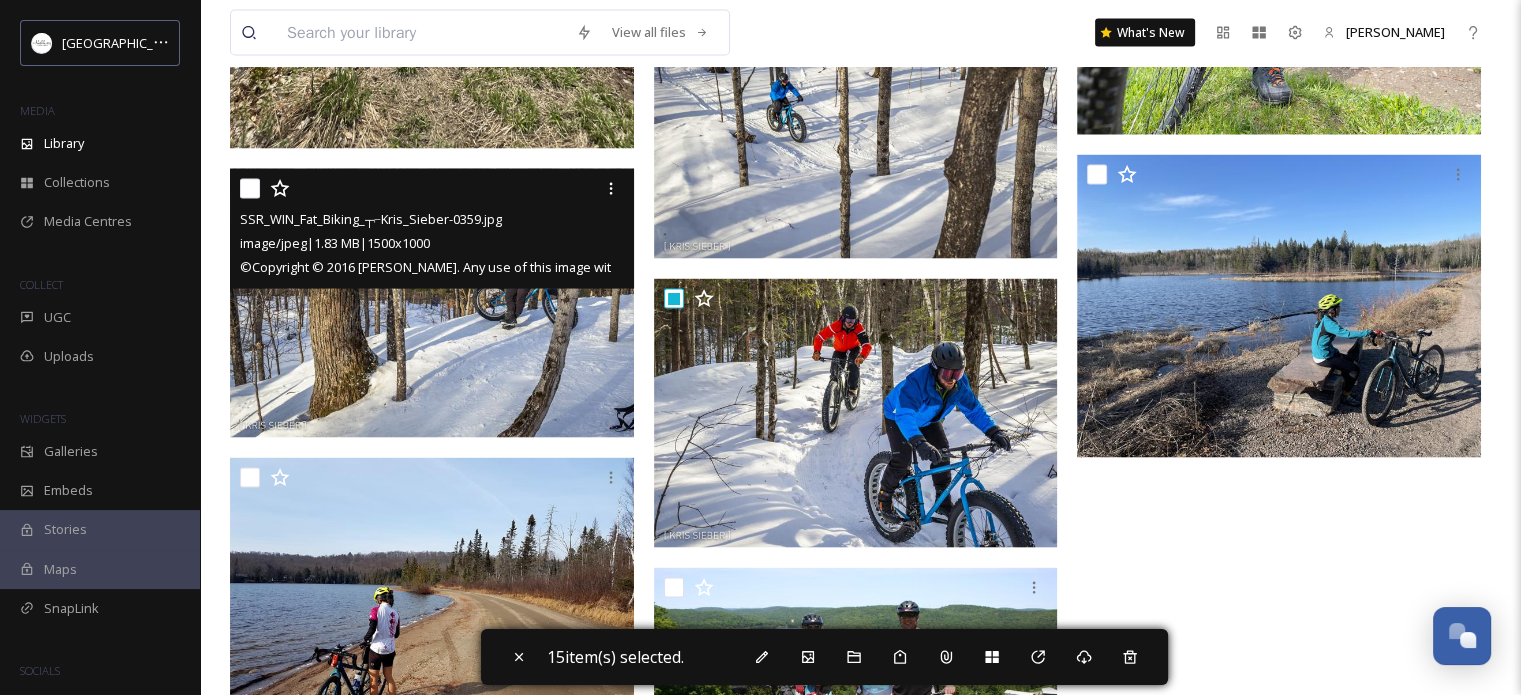 click at bounding box center (250, 189) 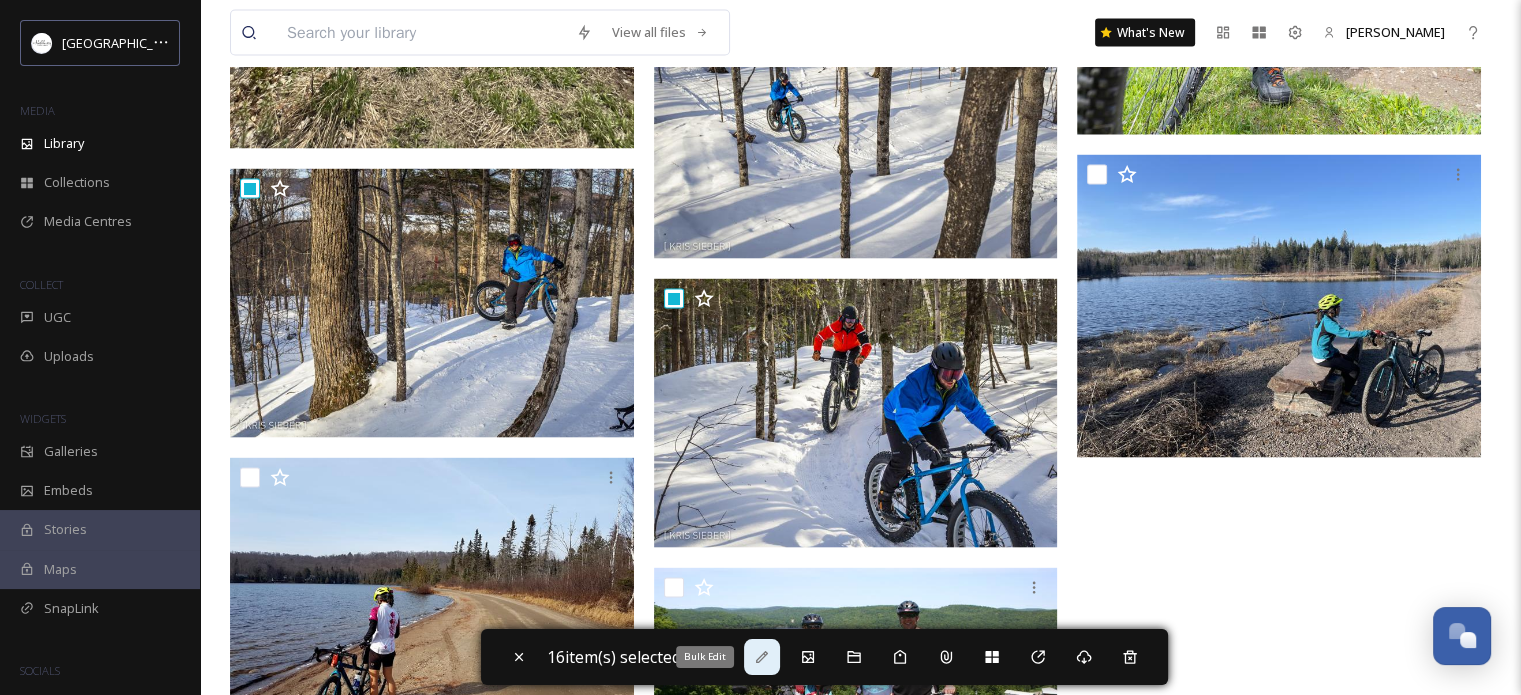 click on "Bulk Edit" at bounding box center (762, 657) 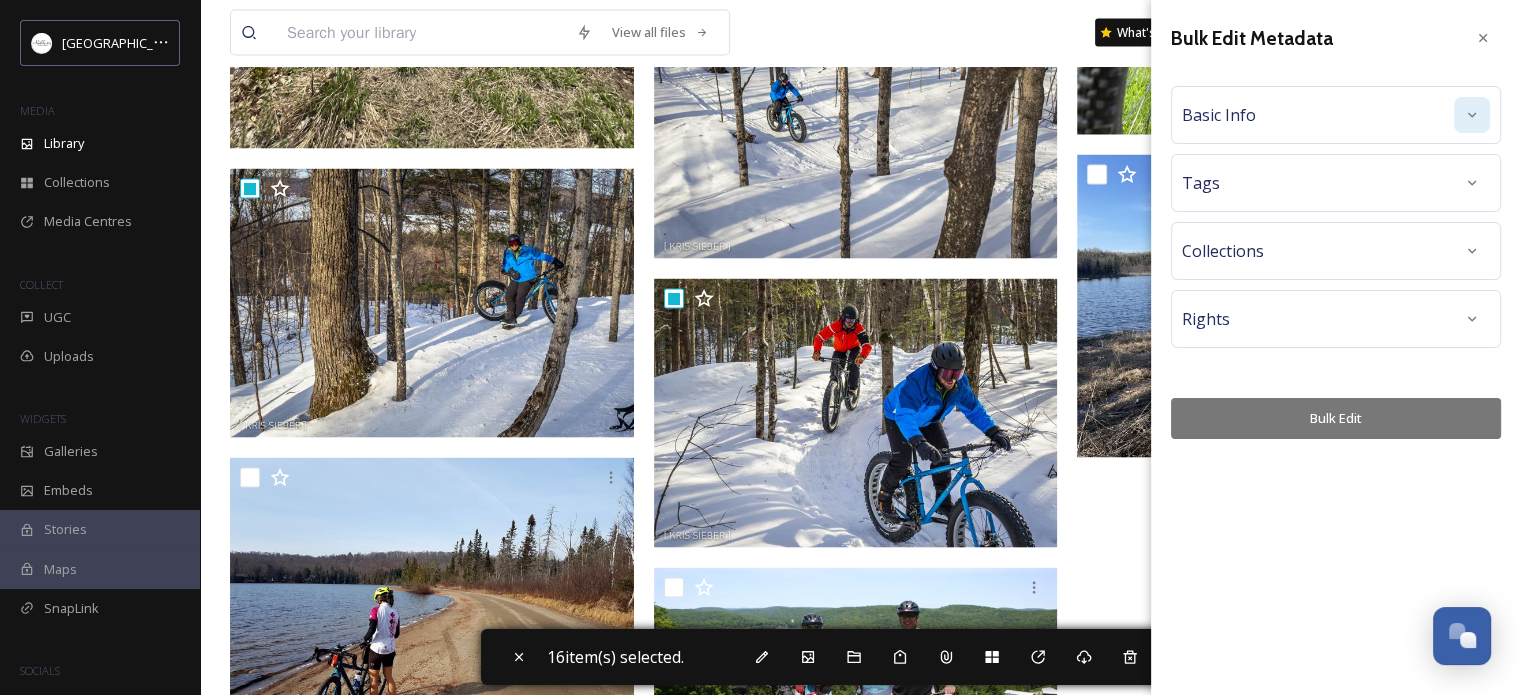 click 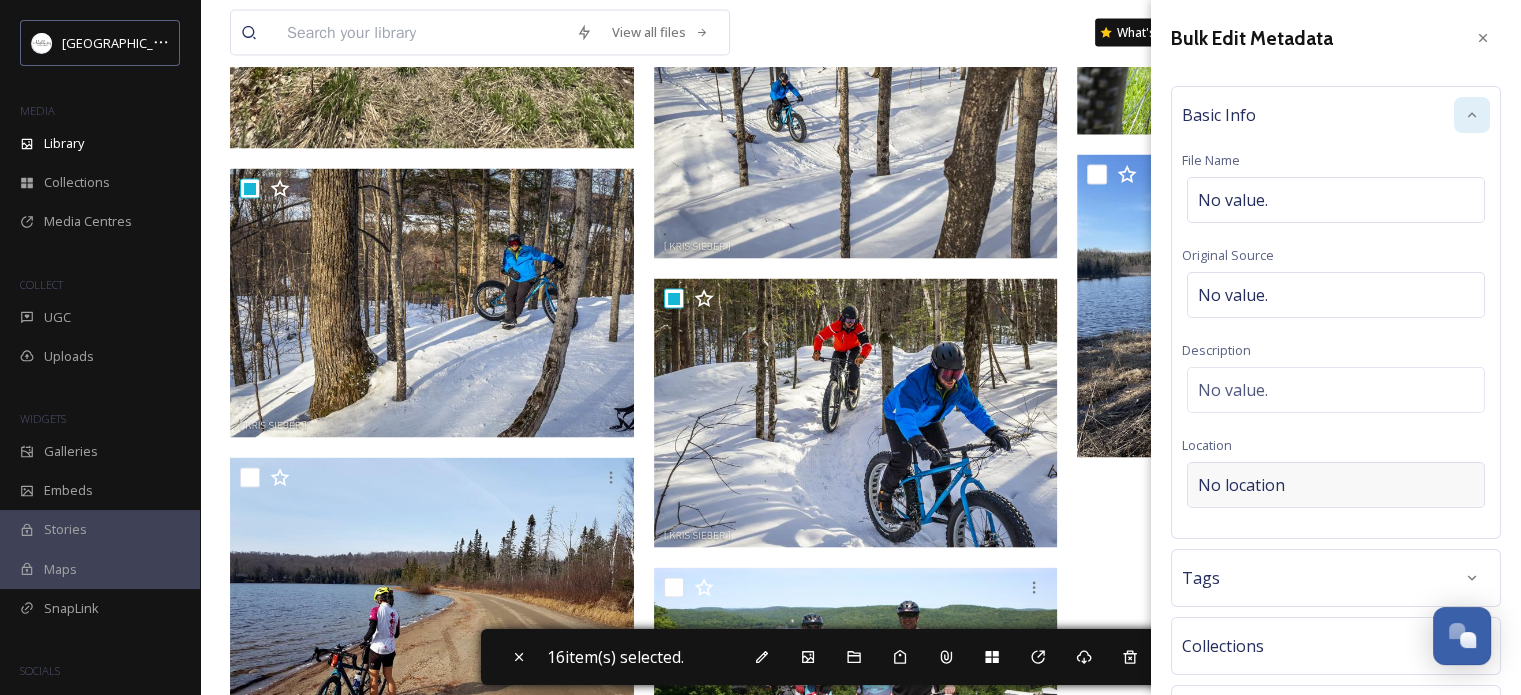 click on "No location" at bounding box center (1241, 485) 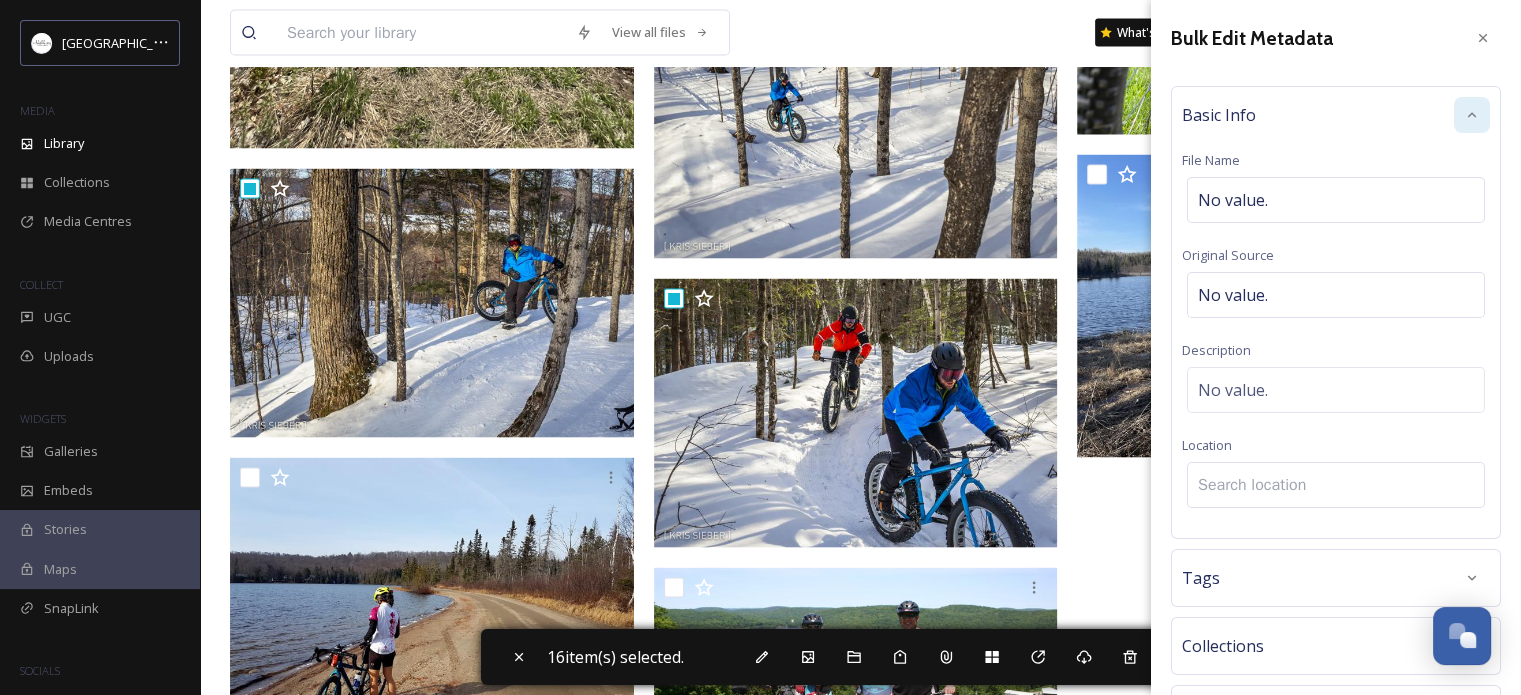 click at bounding box center (1336, 485) 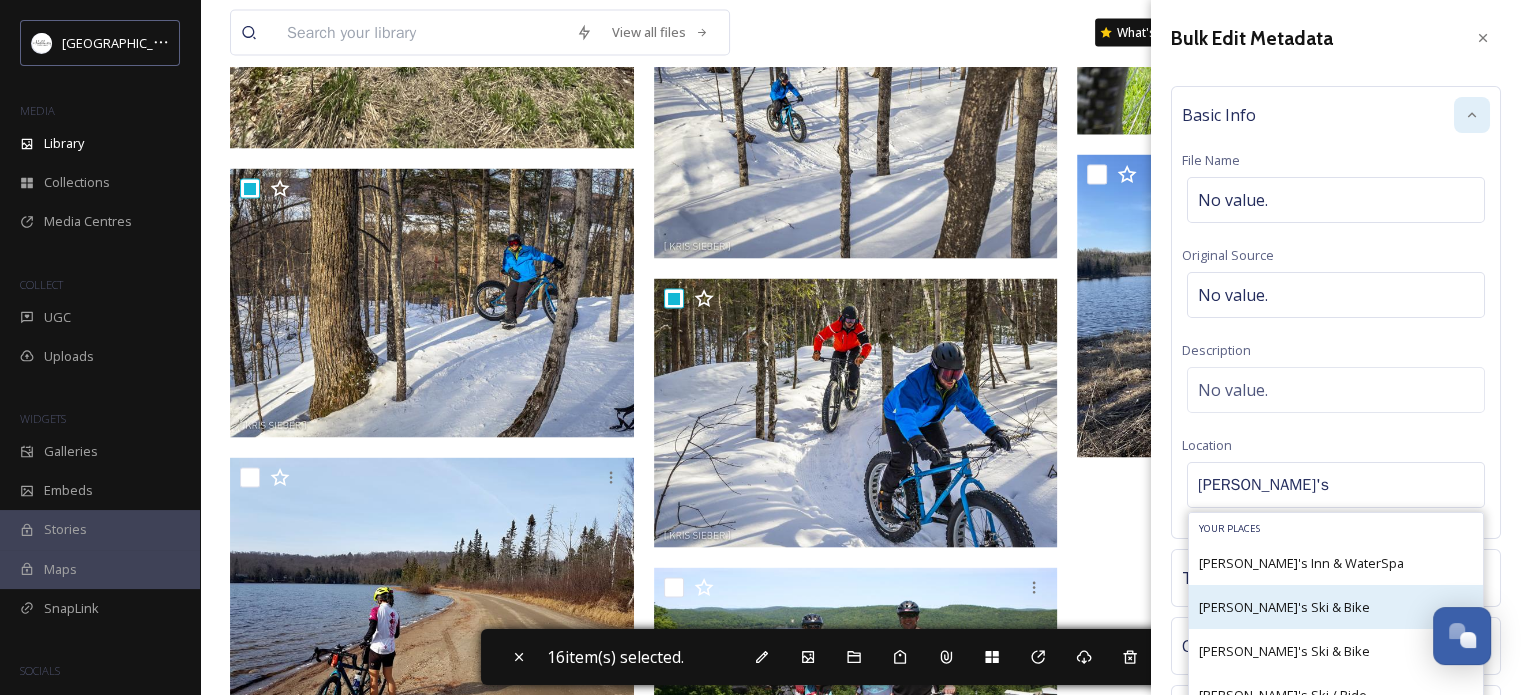 click on "[PERSON_NAME]'s Ski & Bike" at bounding box center [1336, 607] 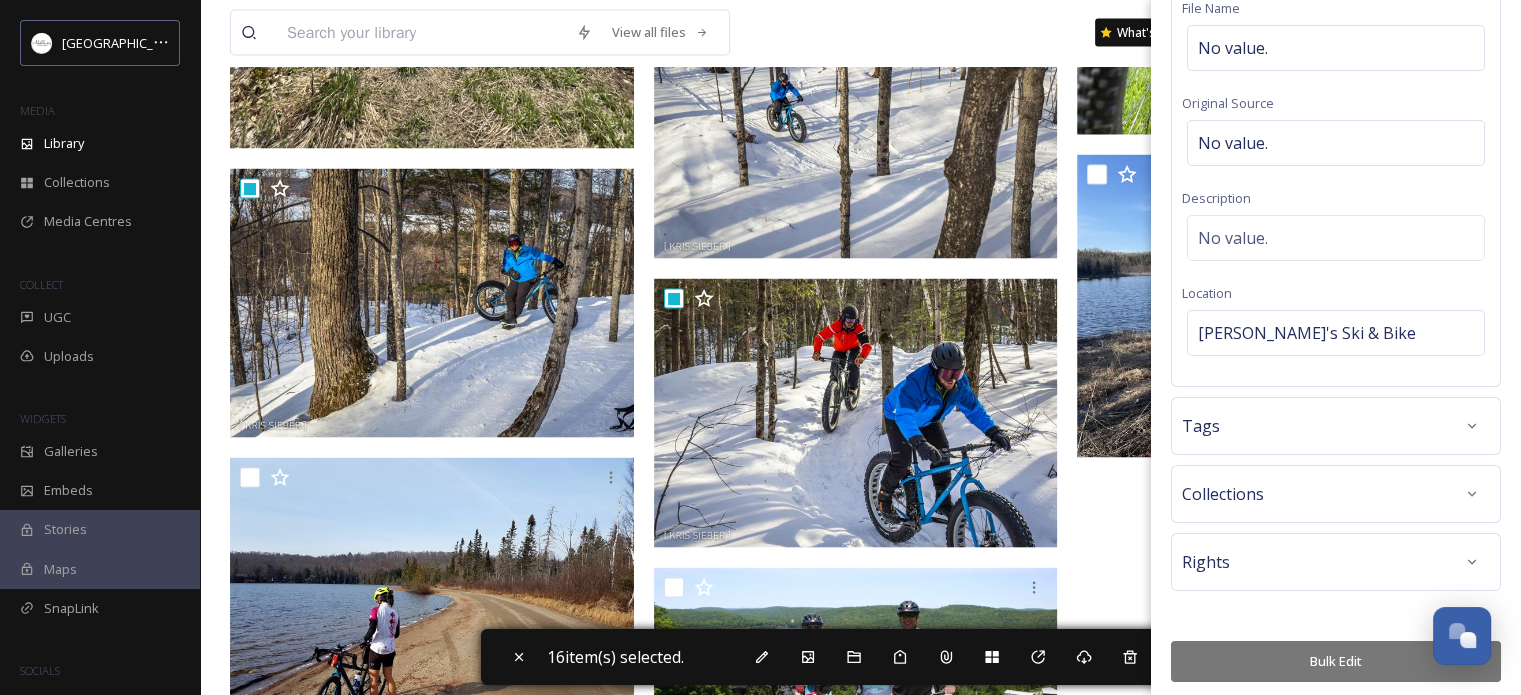 scroll, scrollTop: 155, scrollLeft: 0, axis: vertical 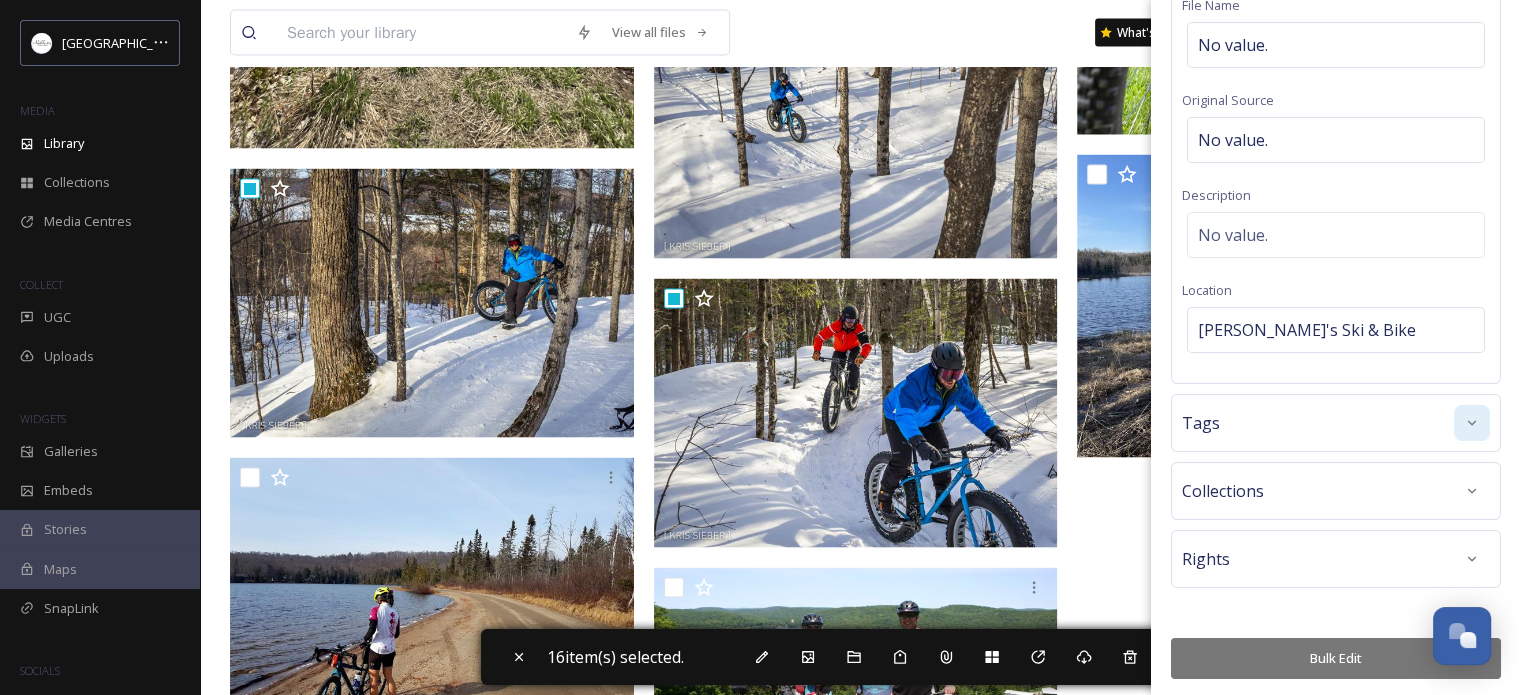click 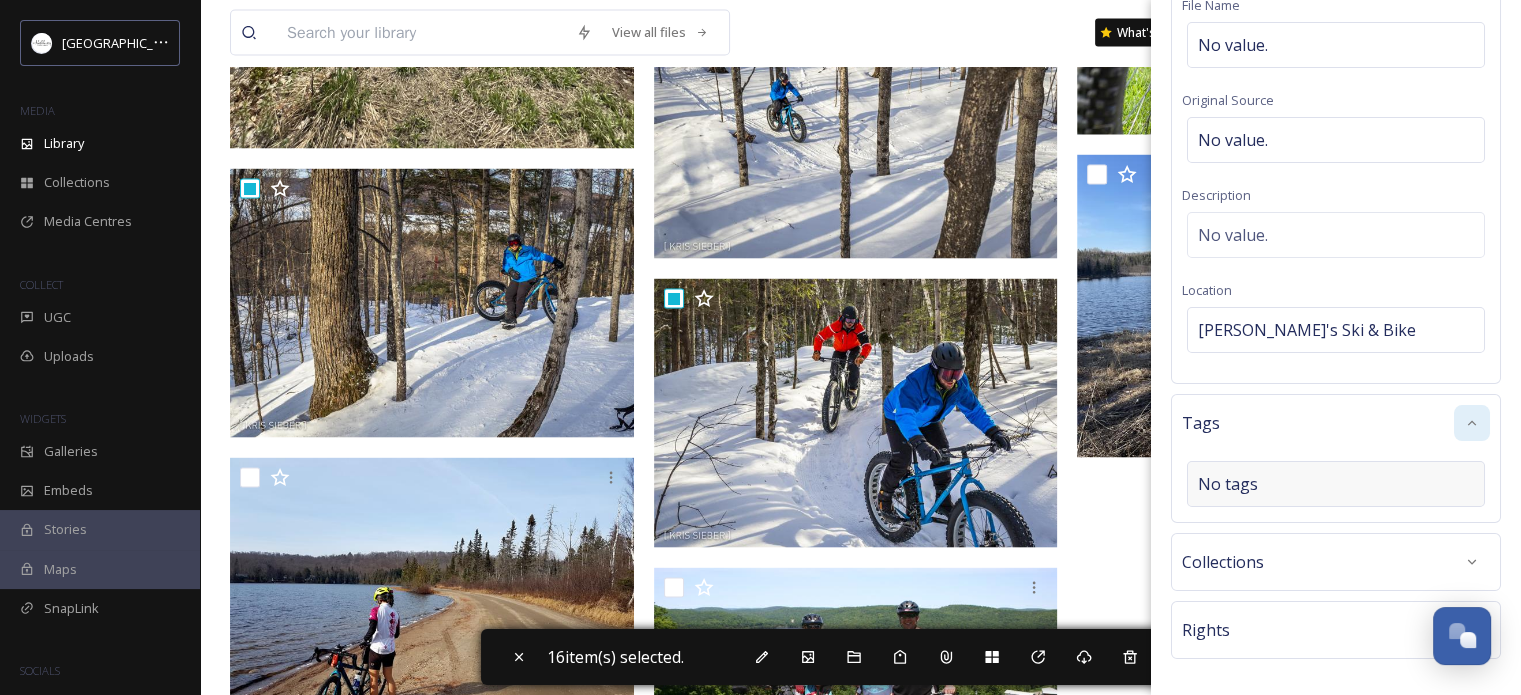 click on "No tags" at bounding box center [1336, 484] 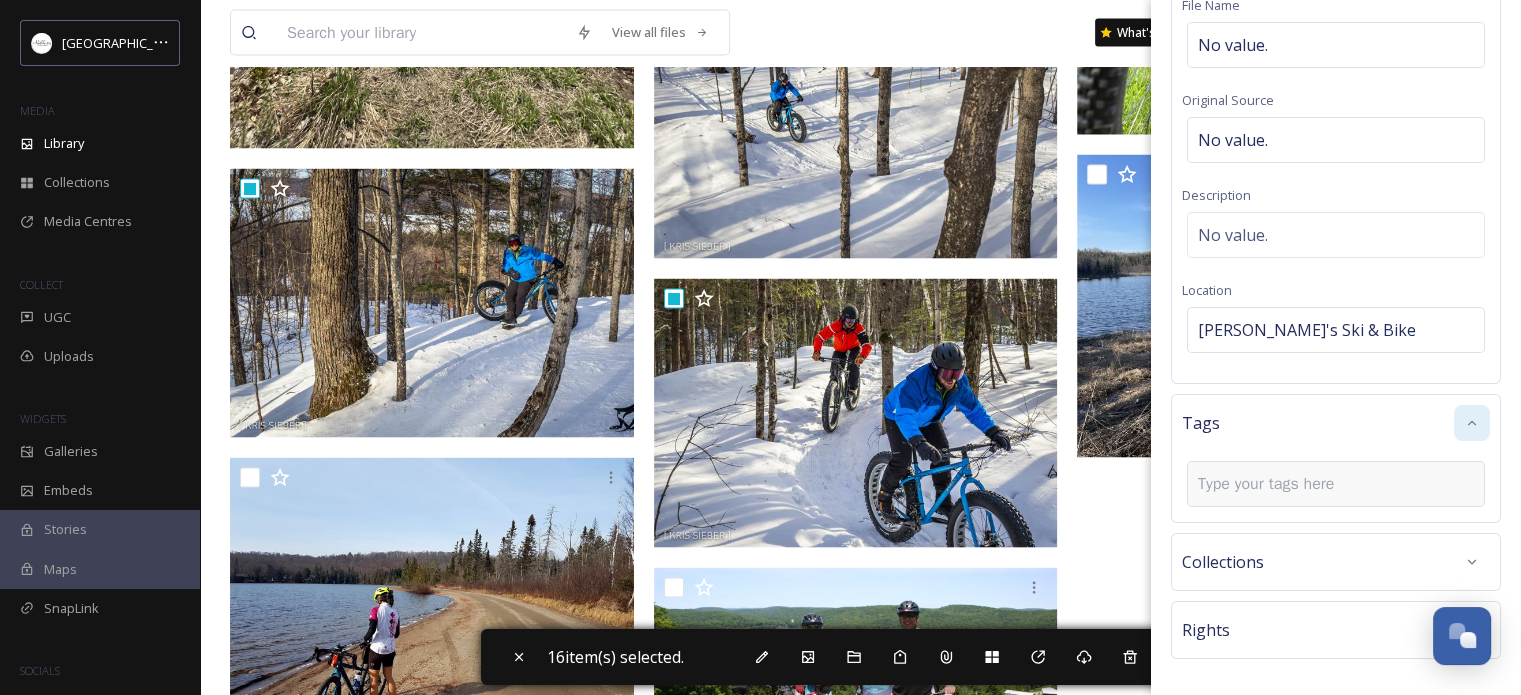 click at bounding box center (1274, 484) 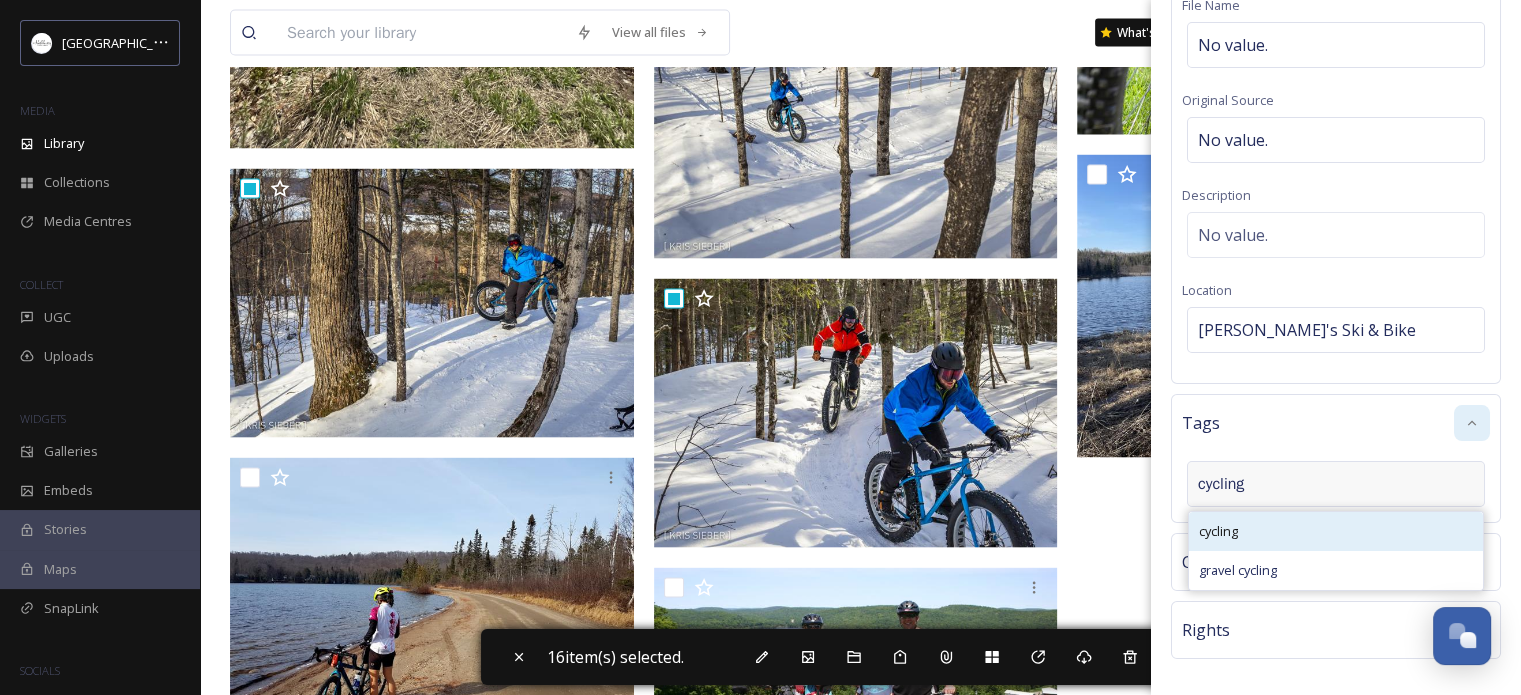click on "cycling" at bounding box center [1336, 531] 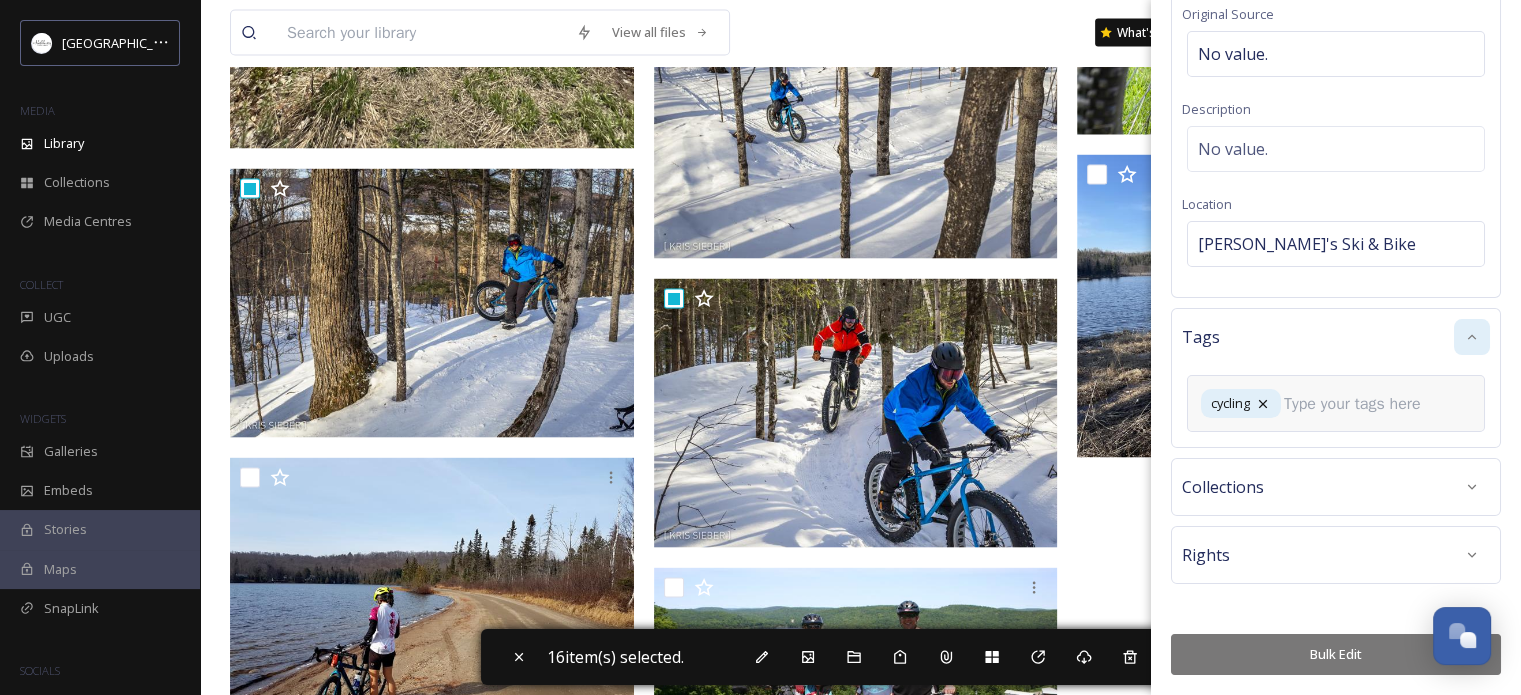 click on "Bulk Edit" at bounding box center [1336, 654] 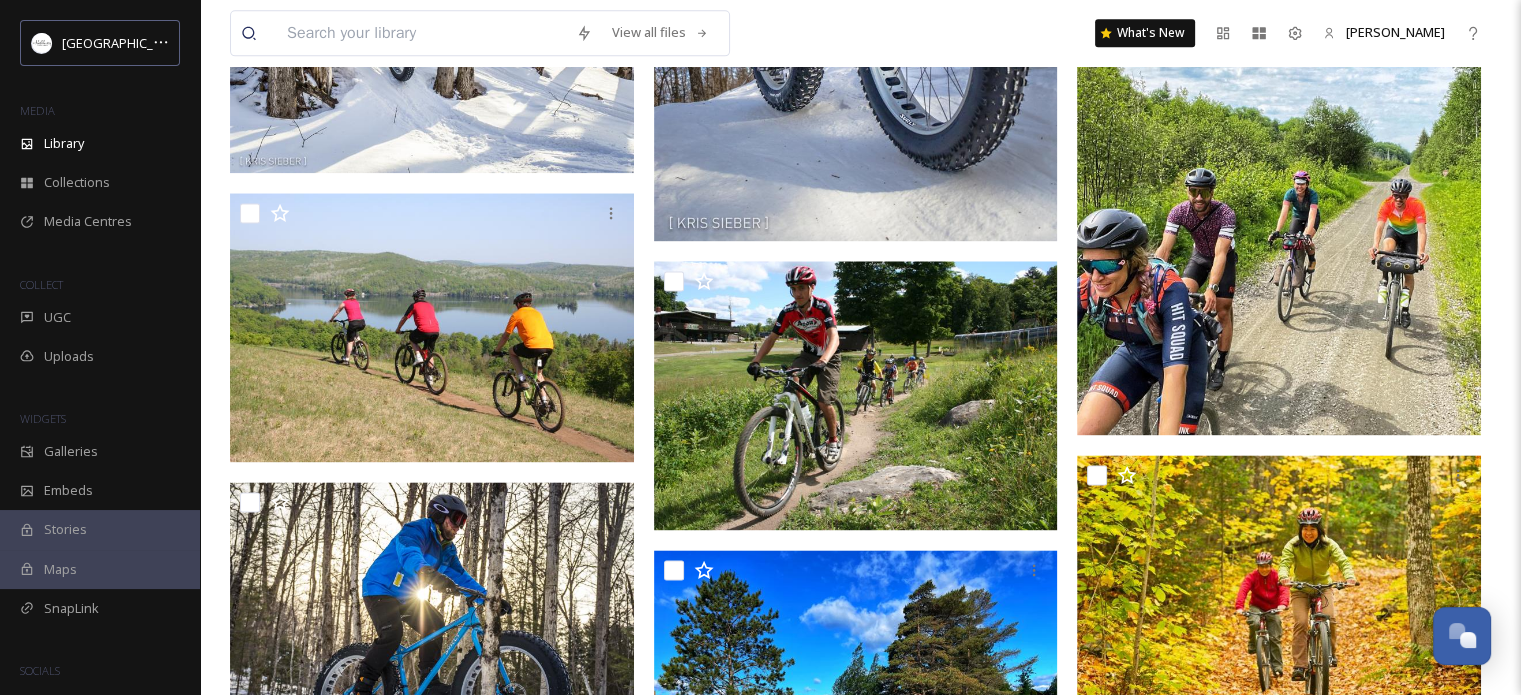 scroll, scrollTop: 2624, scrollLeft: 0, axis: vertical 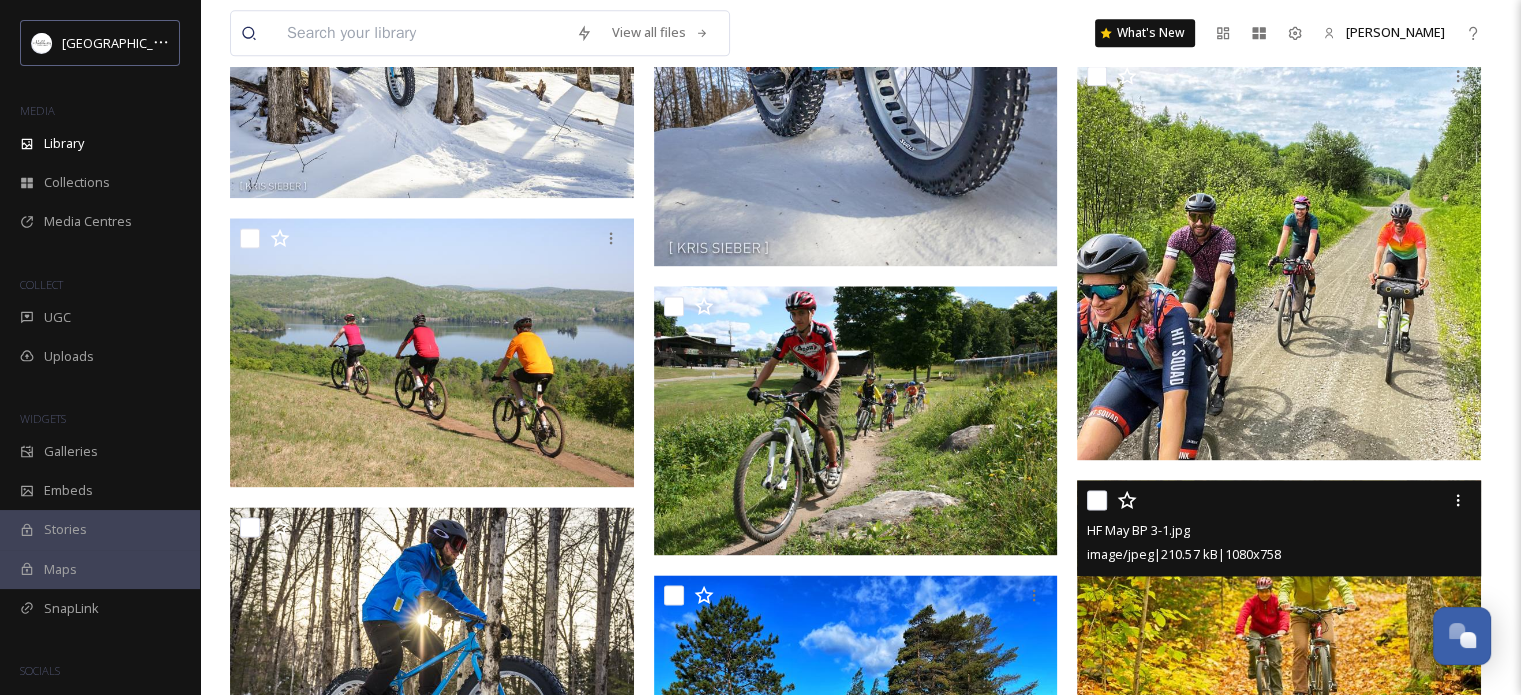 click at bounding box center (1097, 500) 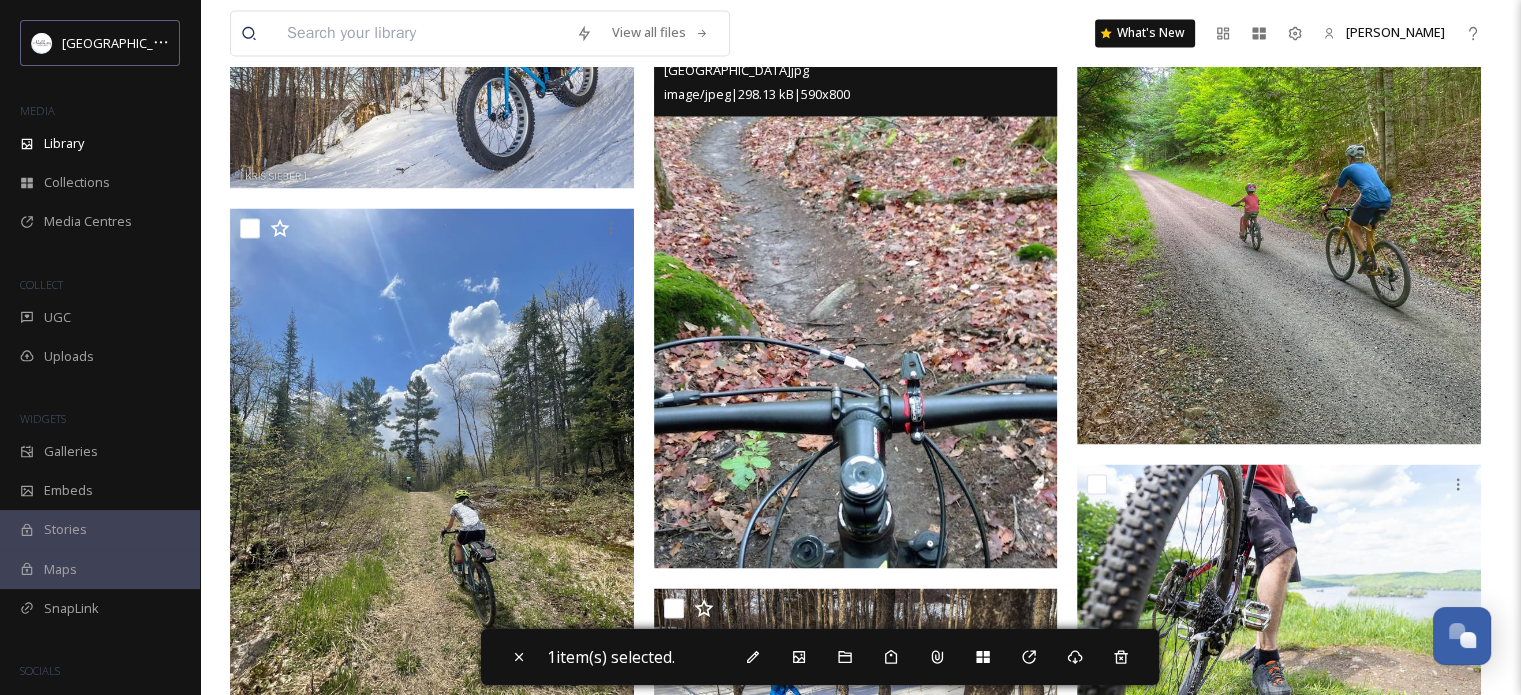 scroll, scrollTop: 3624, scrollLeft: 0, axis: vertical 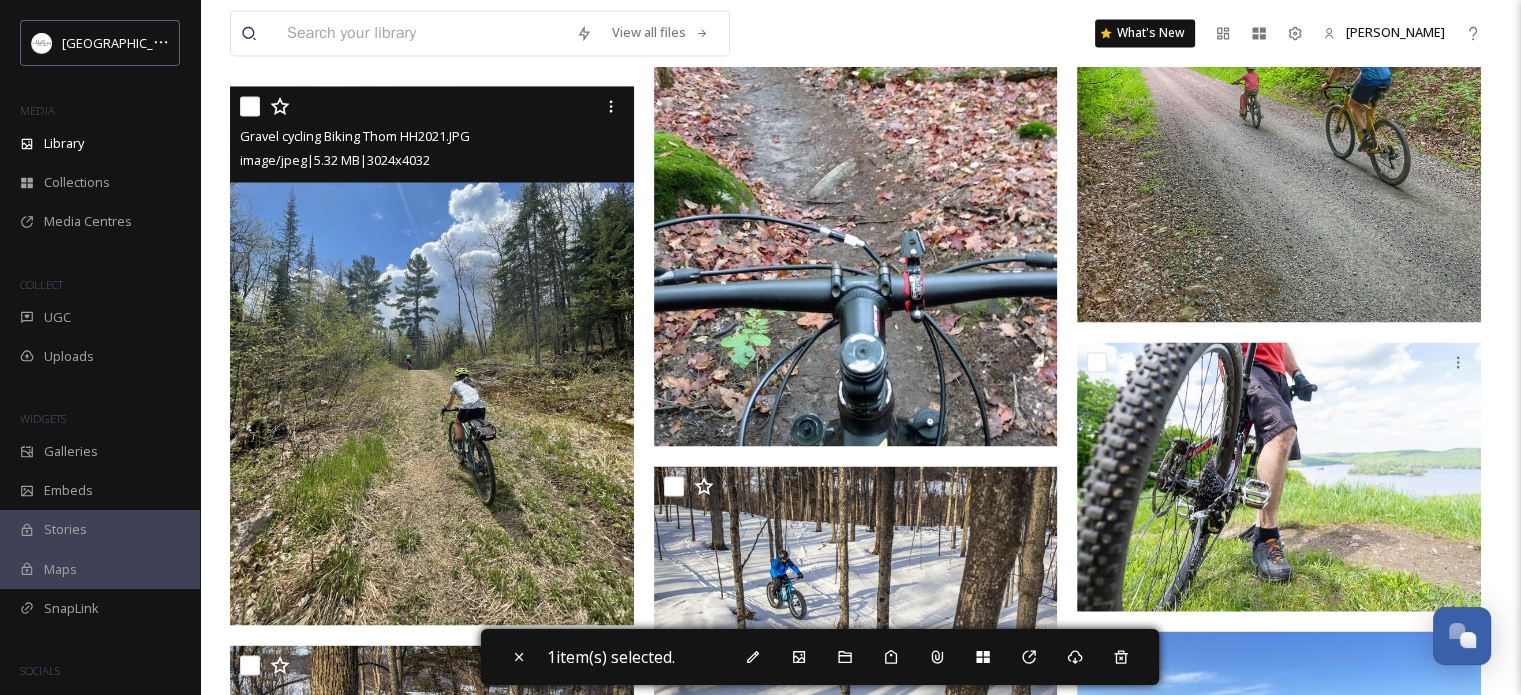 click at bounding box center (250, 106) 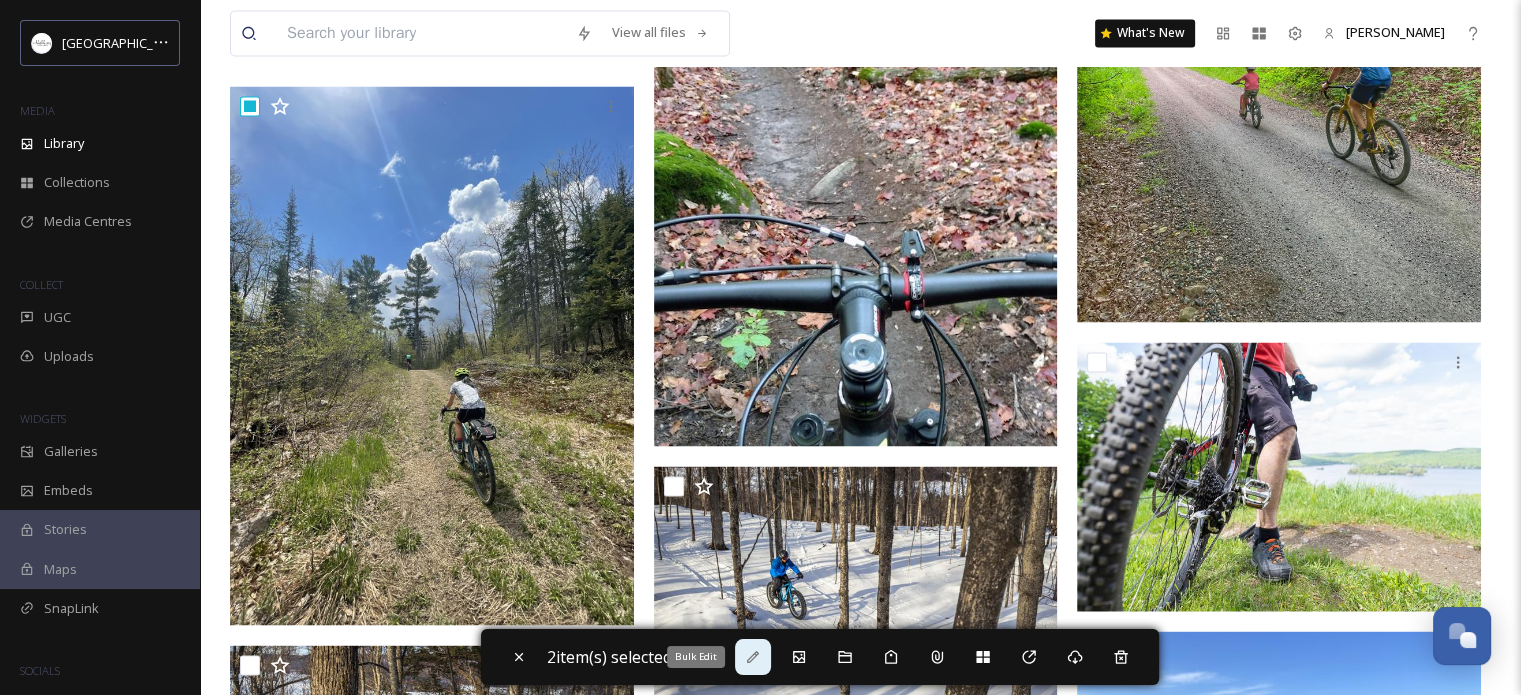 click 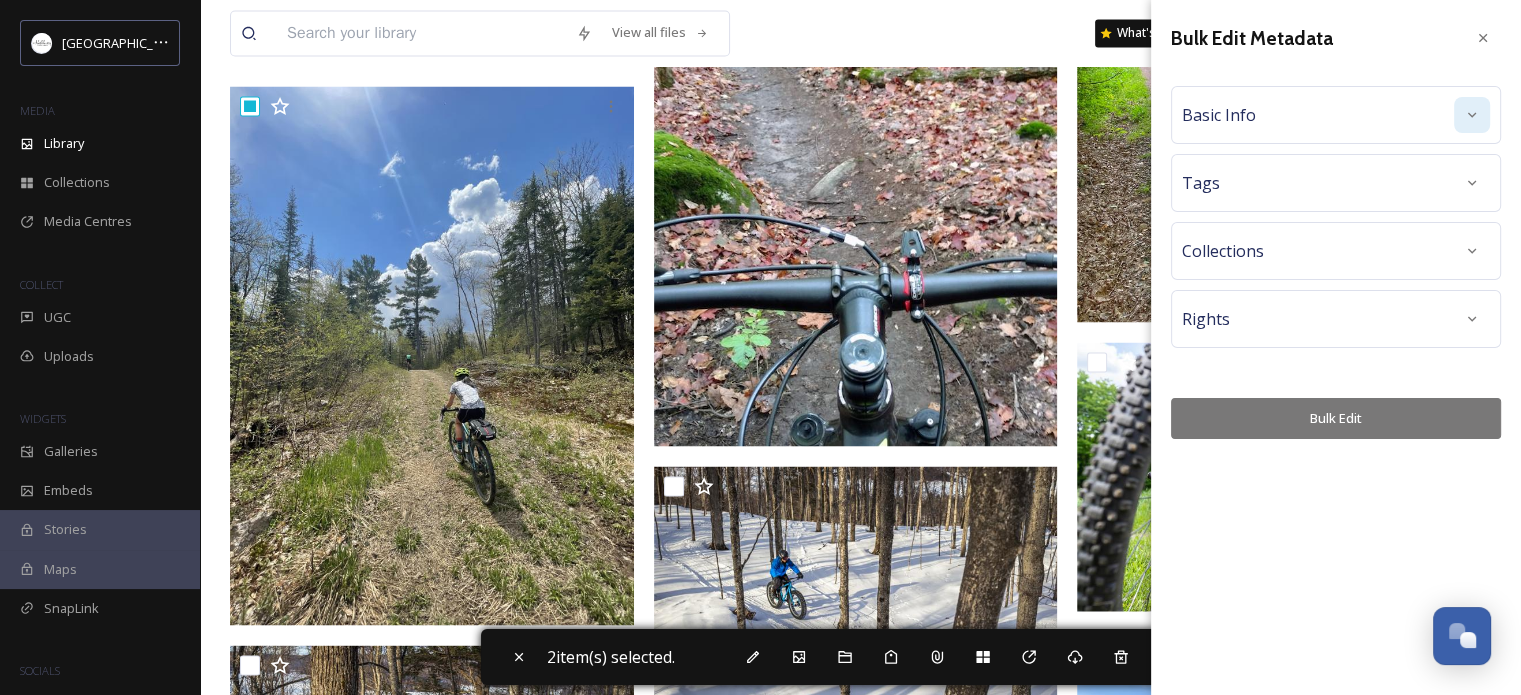 click 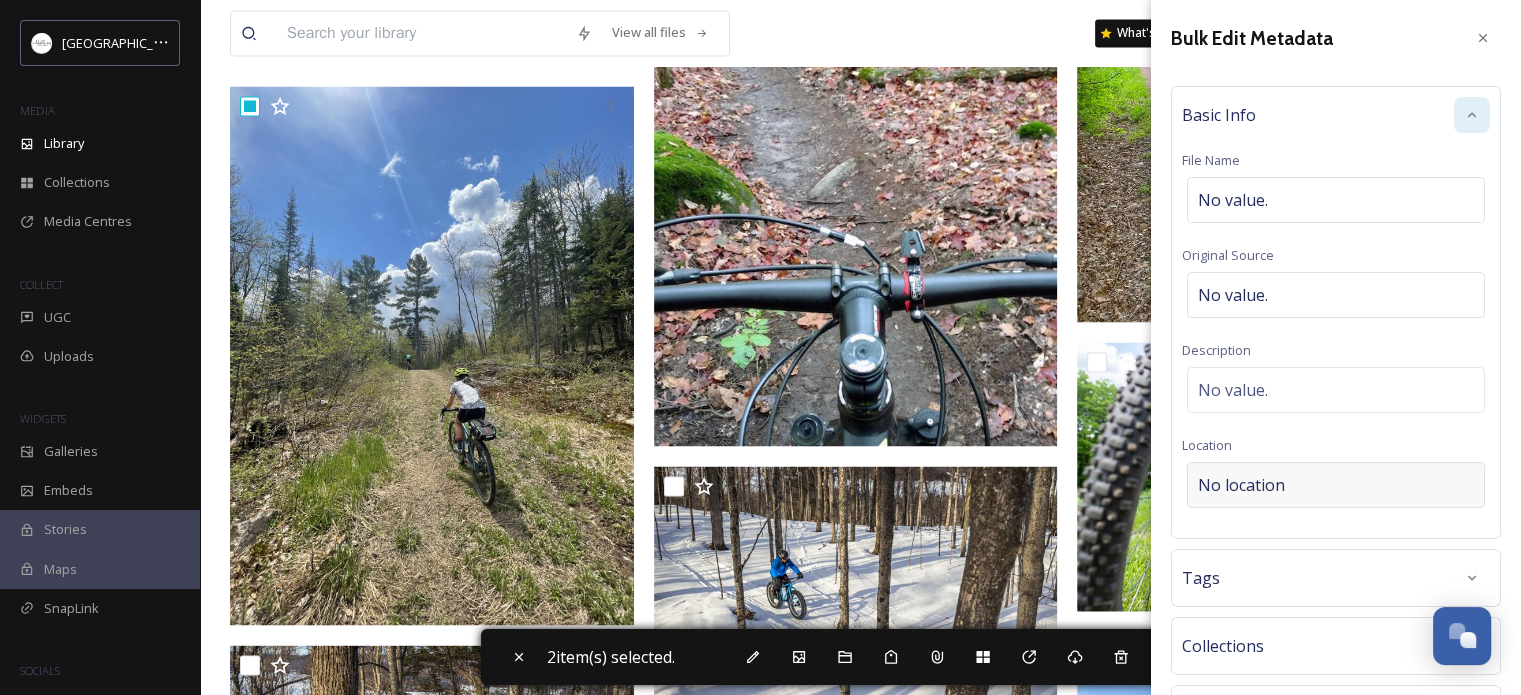 click on "No location" at bounding box center (1241, 485) 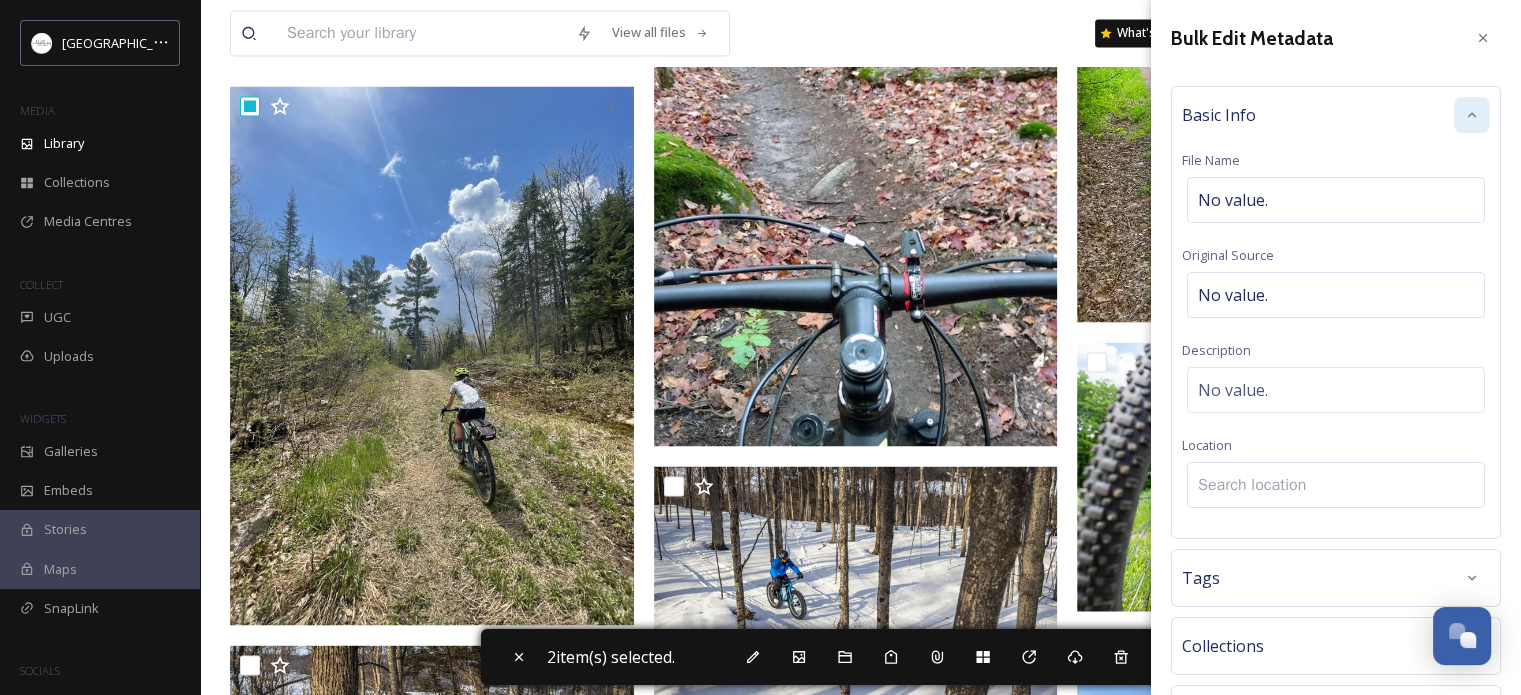 click at bounding box center [1336, 485] 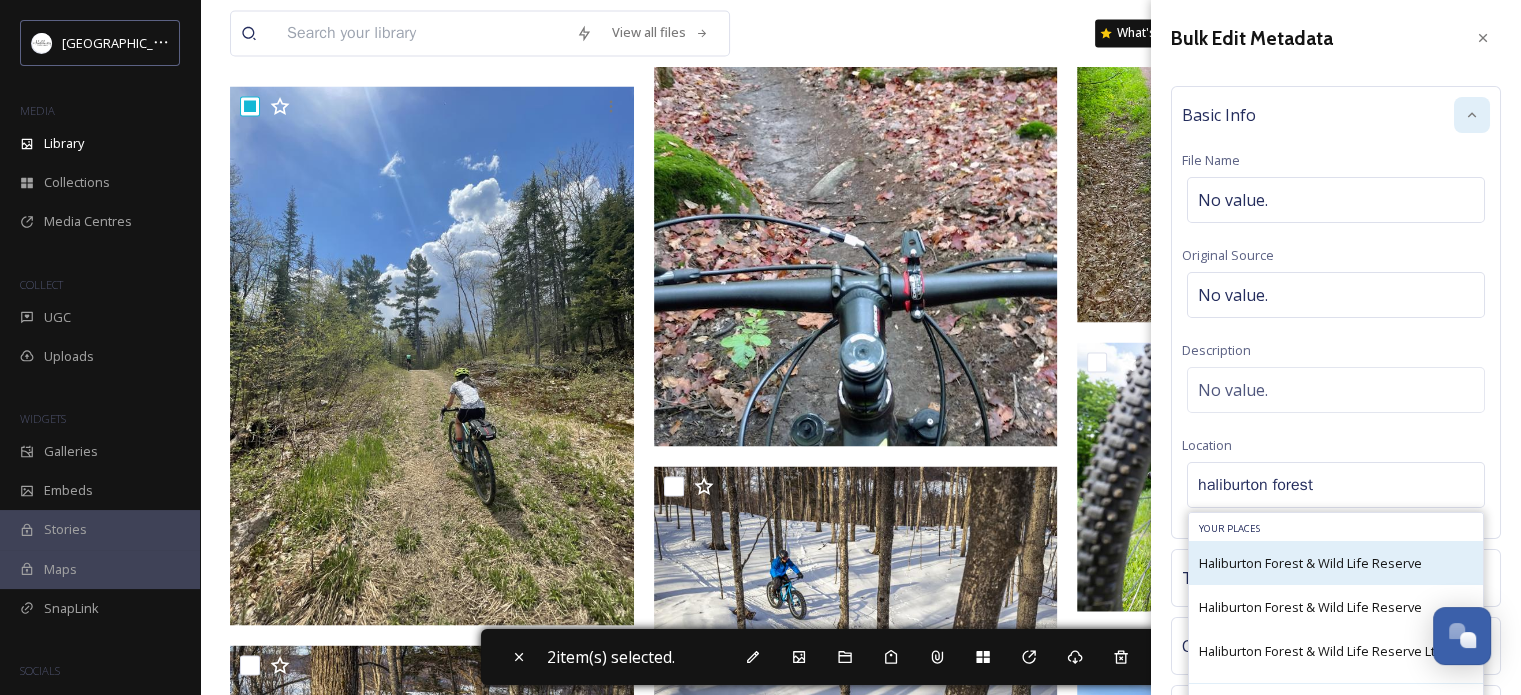 click on "Haliburton Forest & Wild Life Reserve" at bounding box center [1310, 563] 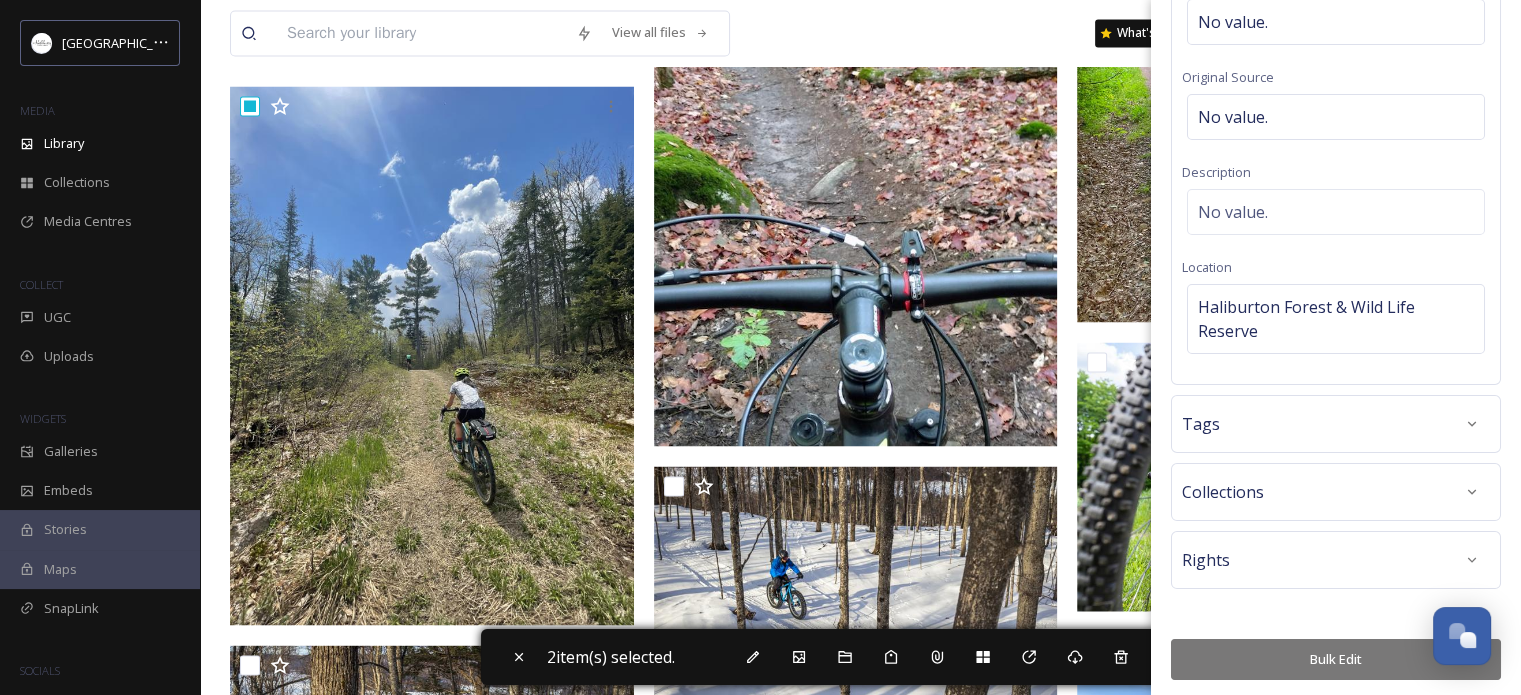scroll, scrollTop: 179, scrollLeft: 0, axis: vertical 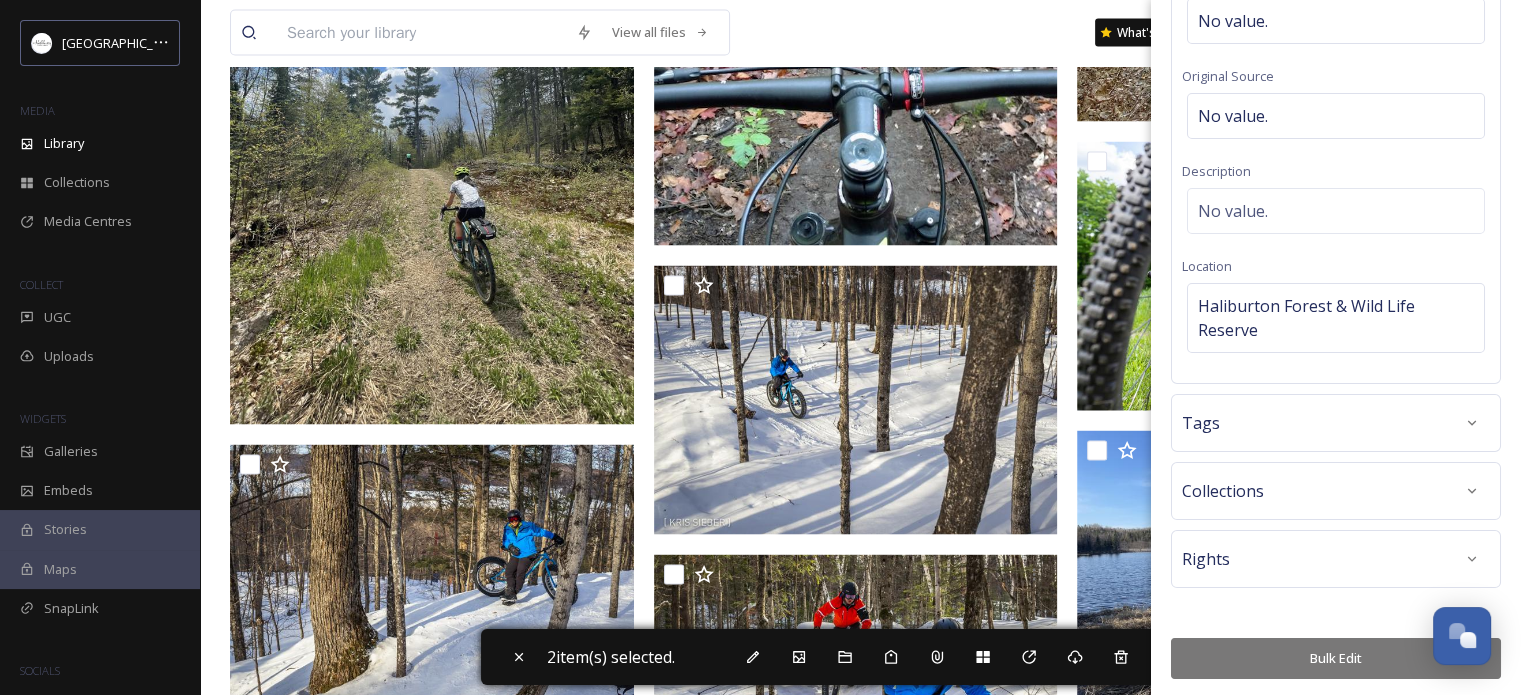 click on "Tags" at bounding box center [1336, 423] 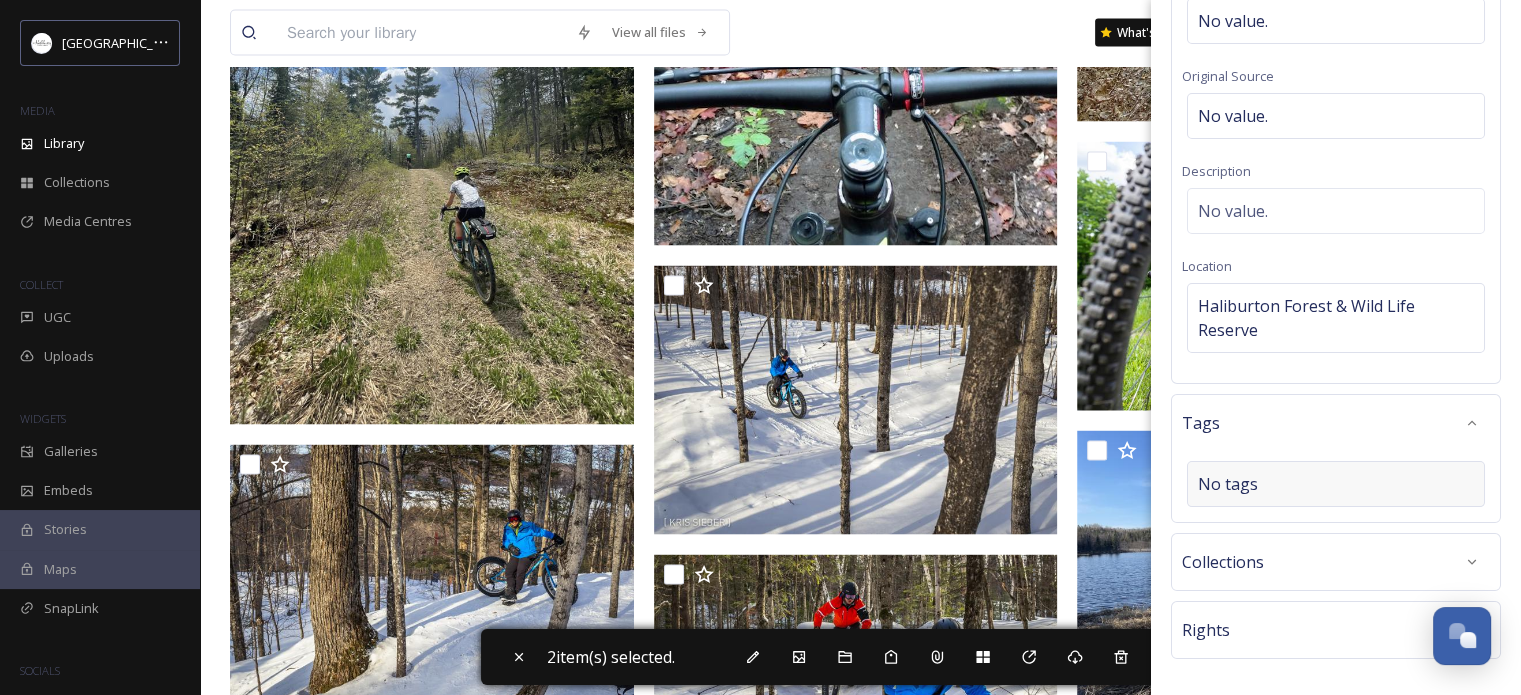 click on "No tags" at bounding box center (1228, 484) 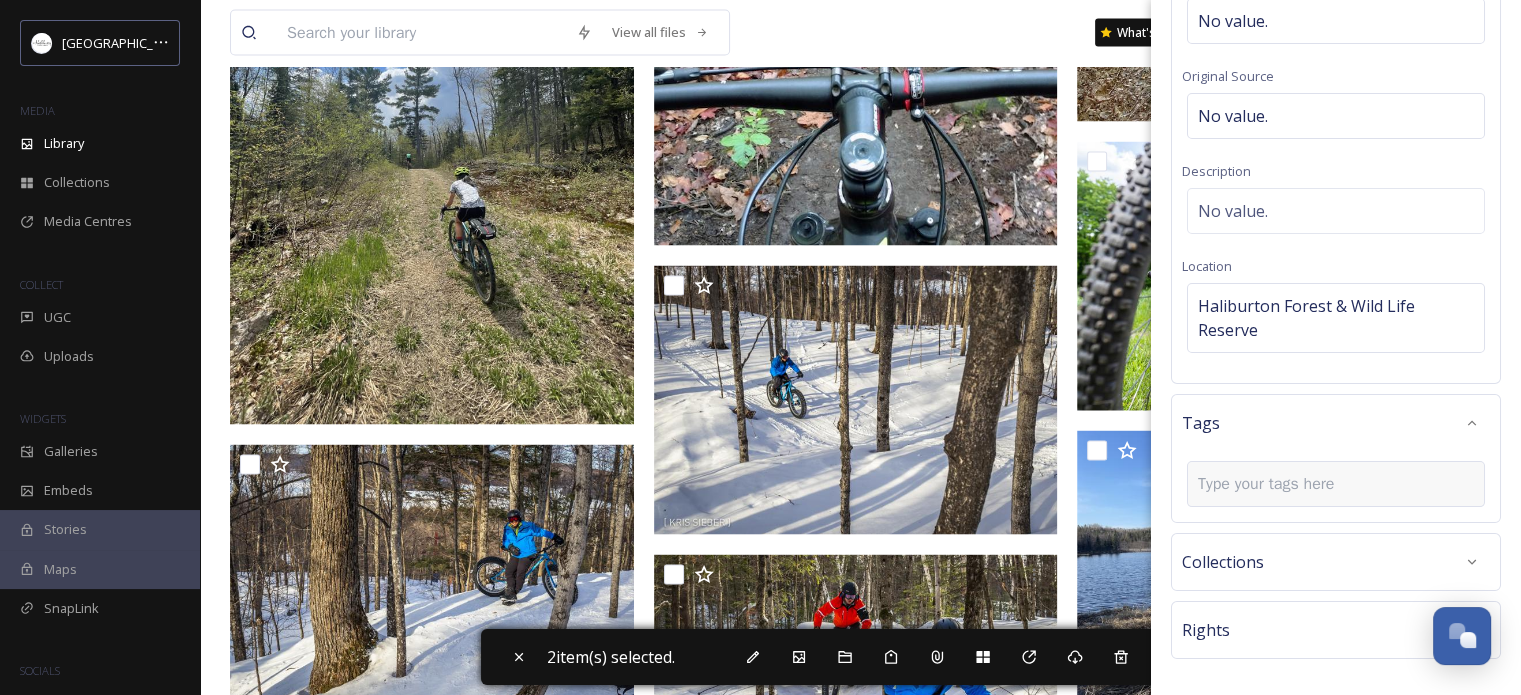 click at bounding box center (1274, 484) 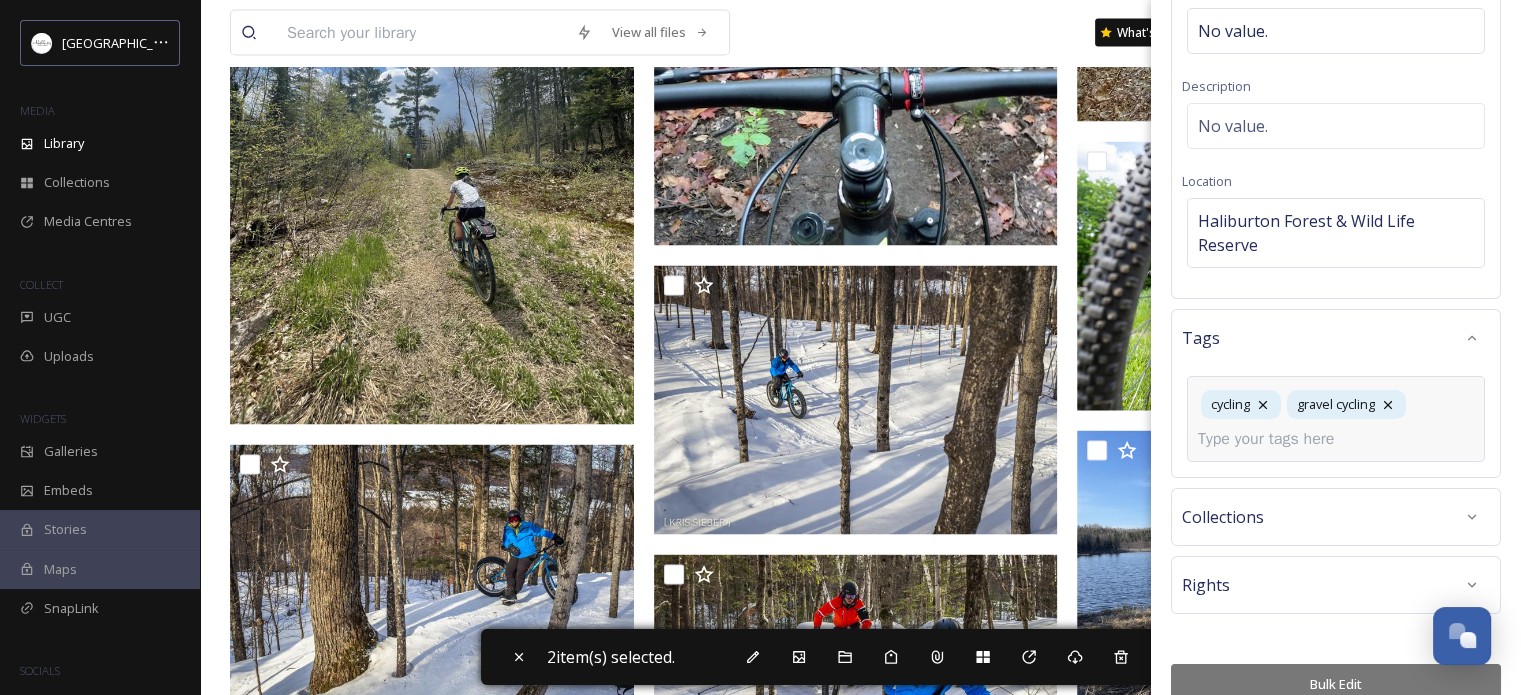 scroll, scrollTop: 290, scrollLeft: 0, axis: vertical 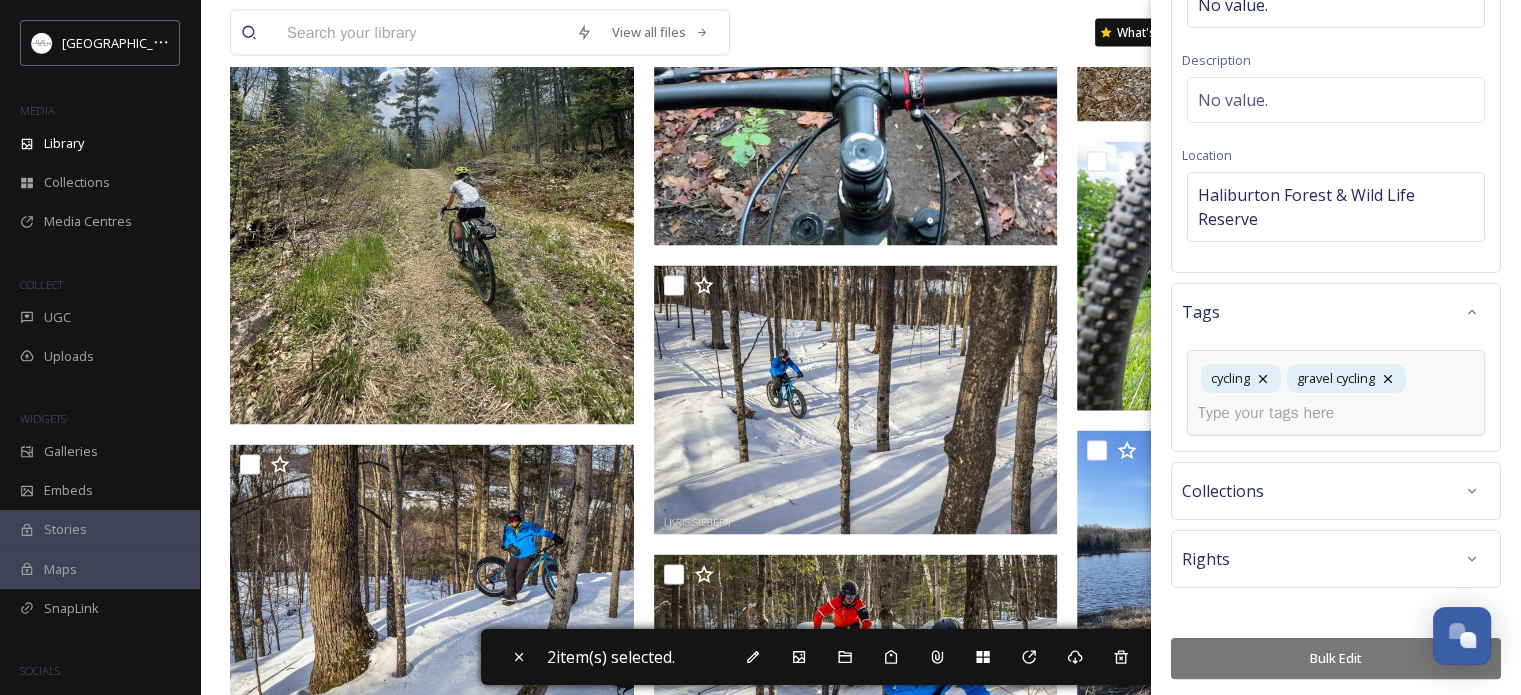 click on "Bulk Edit" at bounding box center [1336, 658] 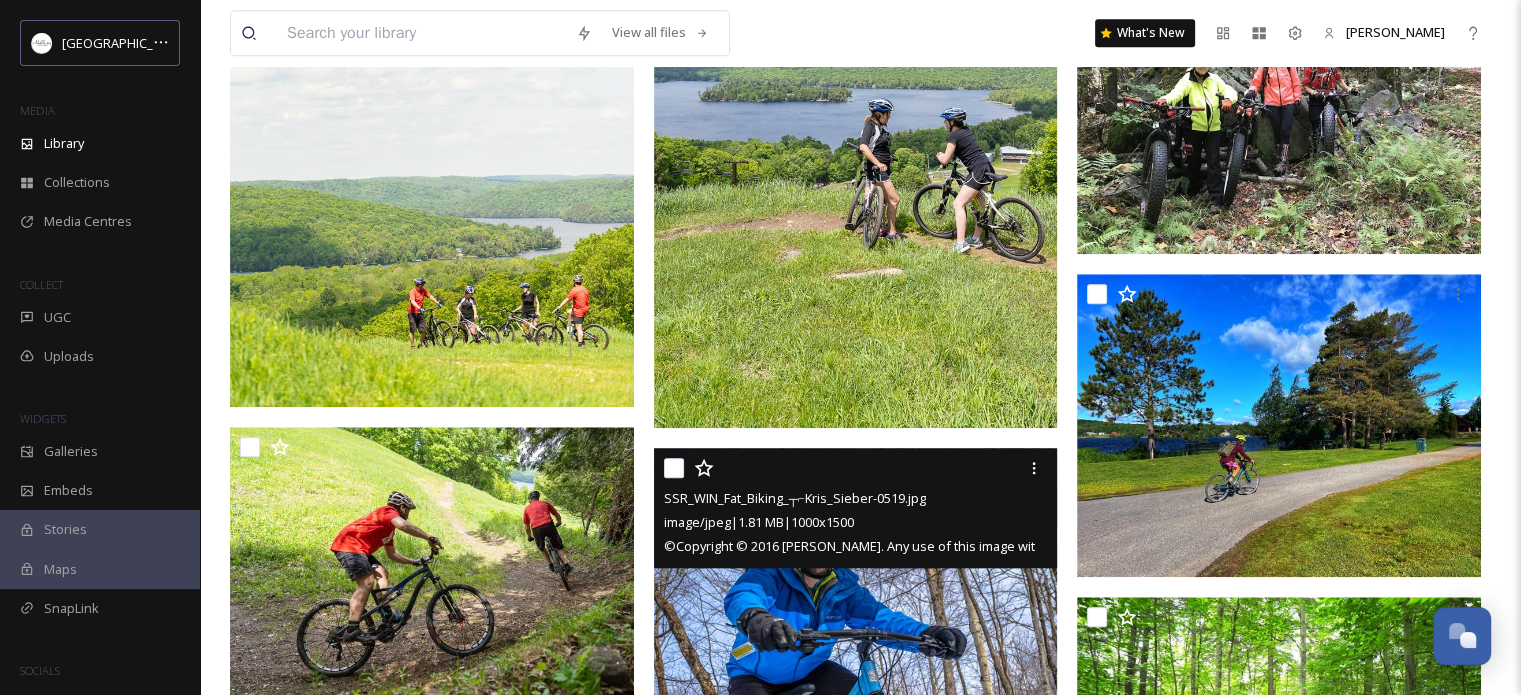 scroll, scrollTop: 1624, scrollLeft: 0, axis: vertical 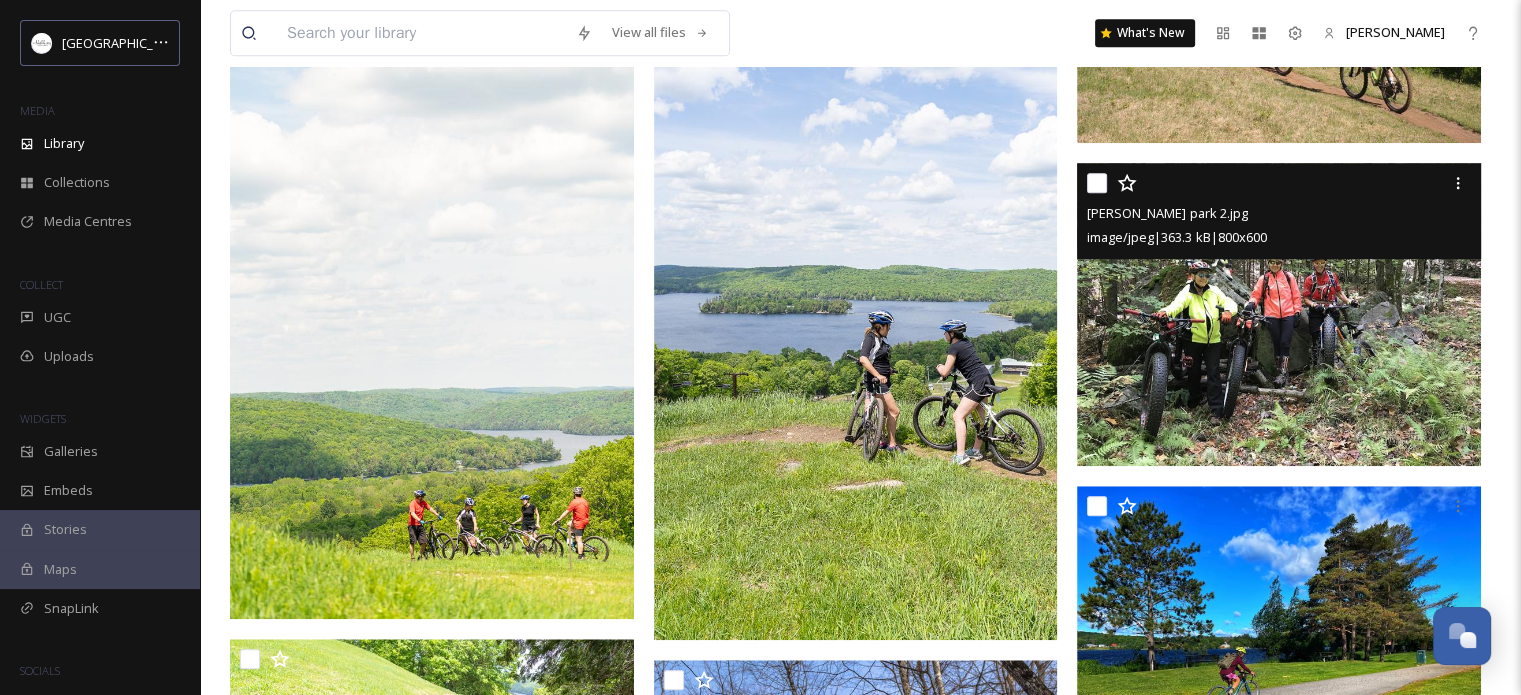 click at bounding box center [1097, 183] 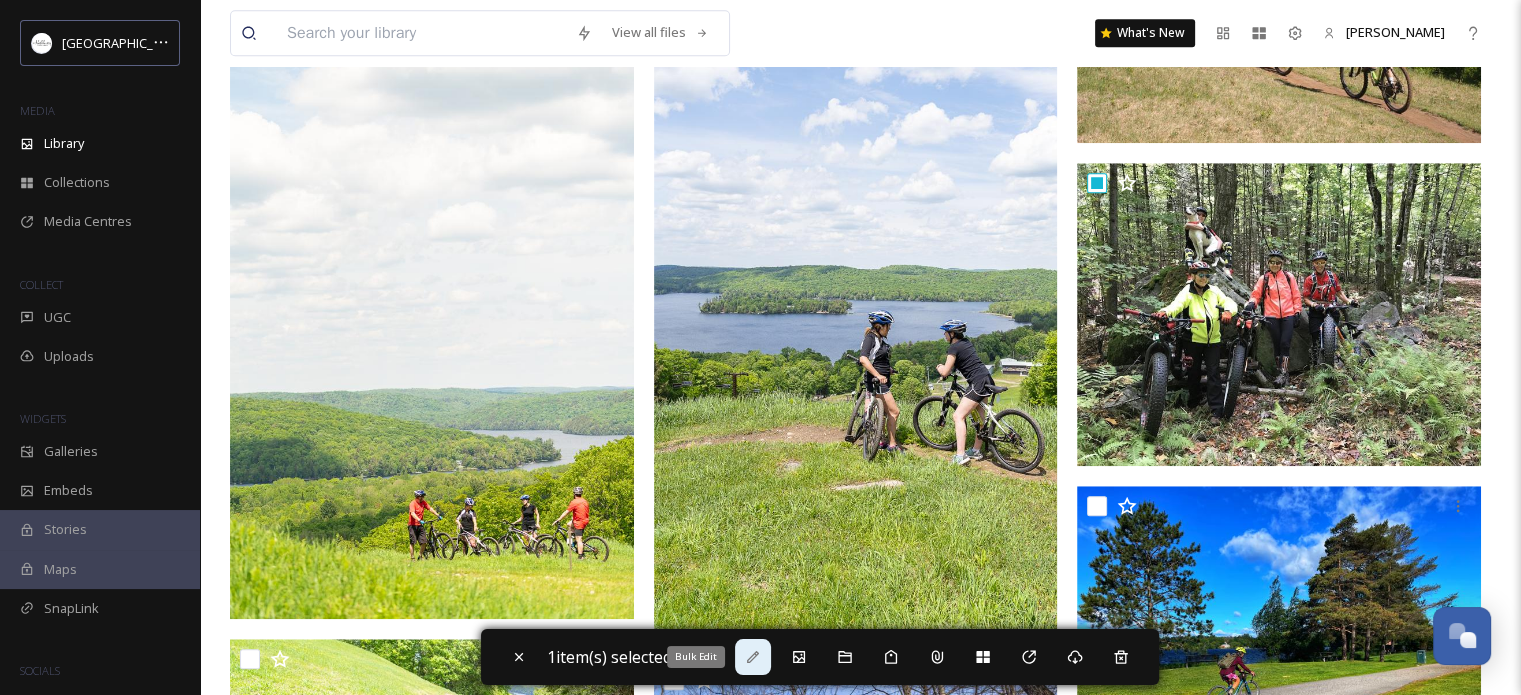click 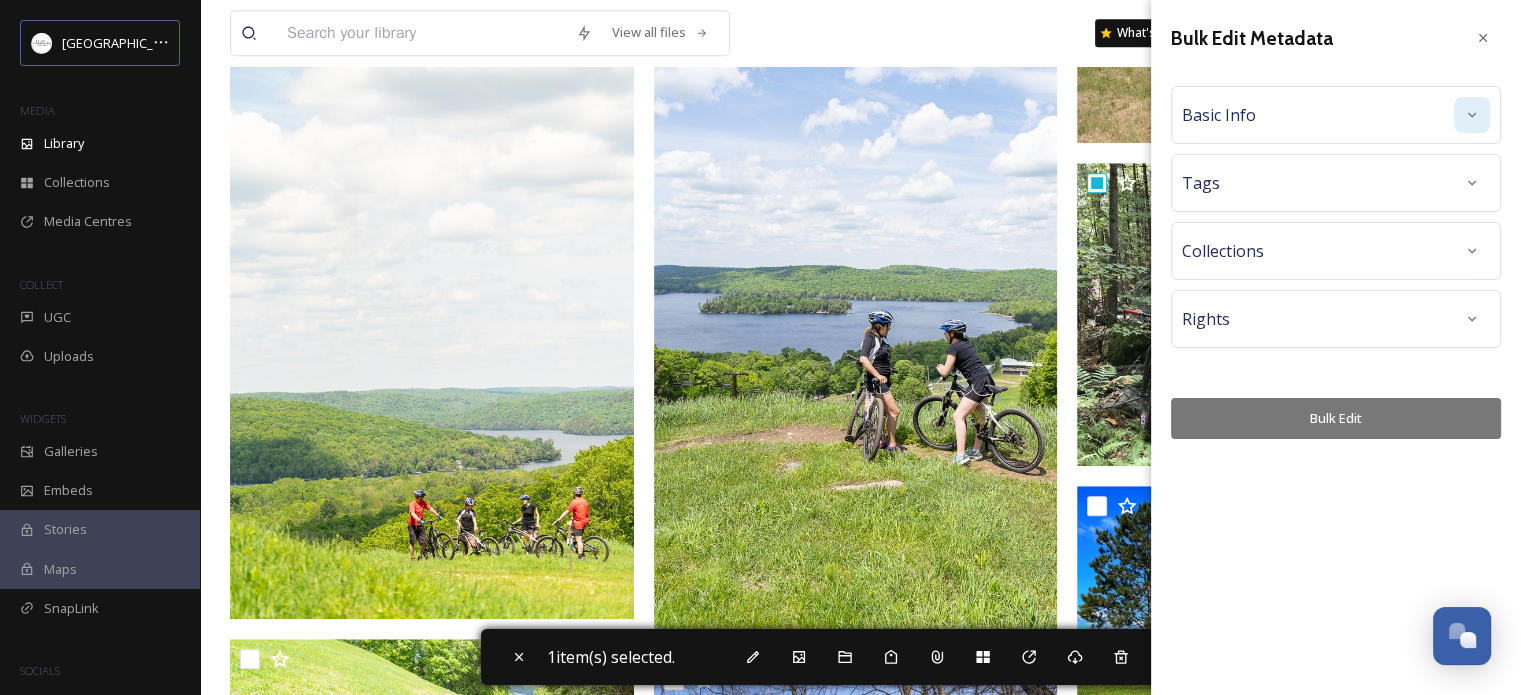 click at bounding box center [1472, 115] 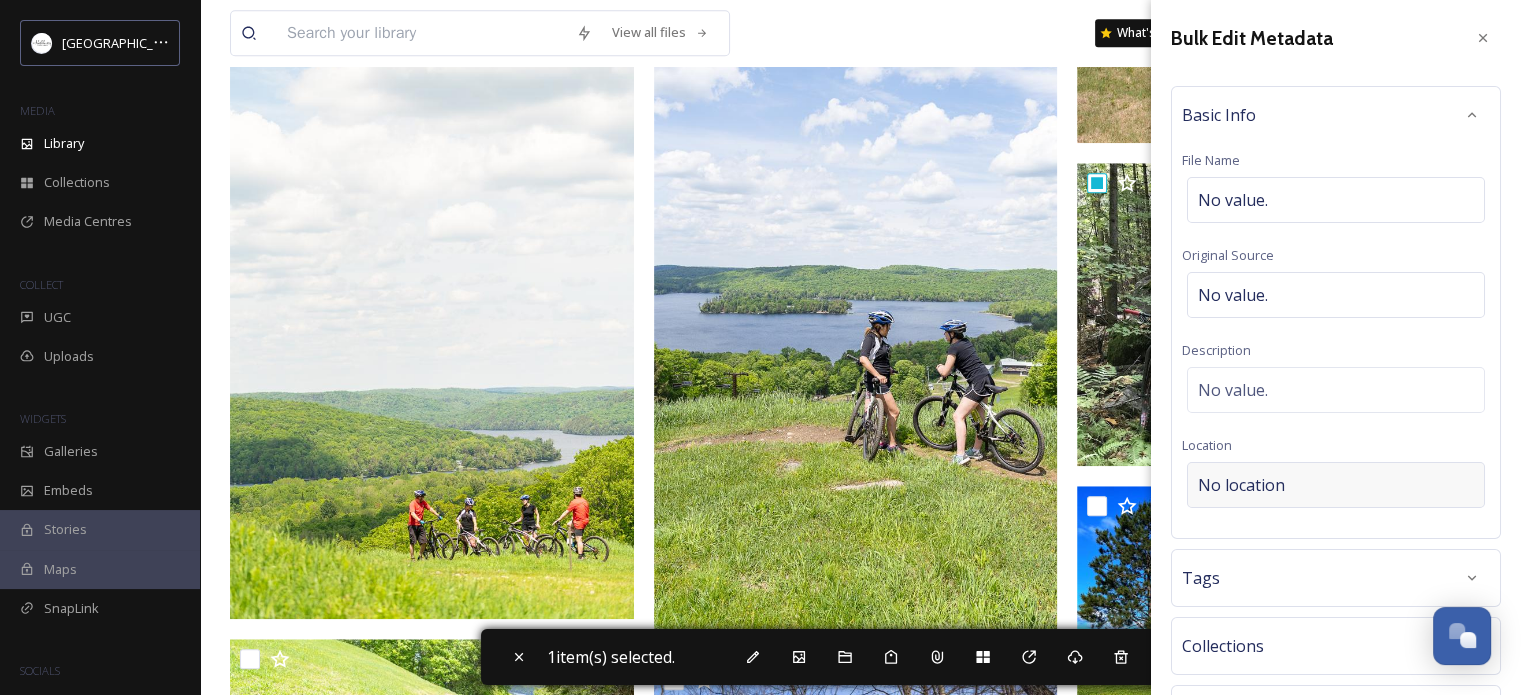 click on "No location" at bounding box center [1241, 485] 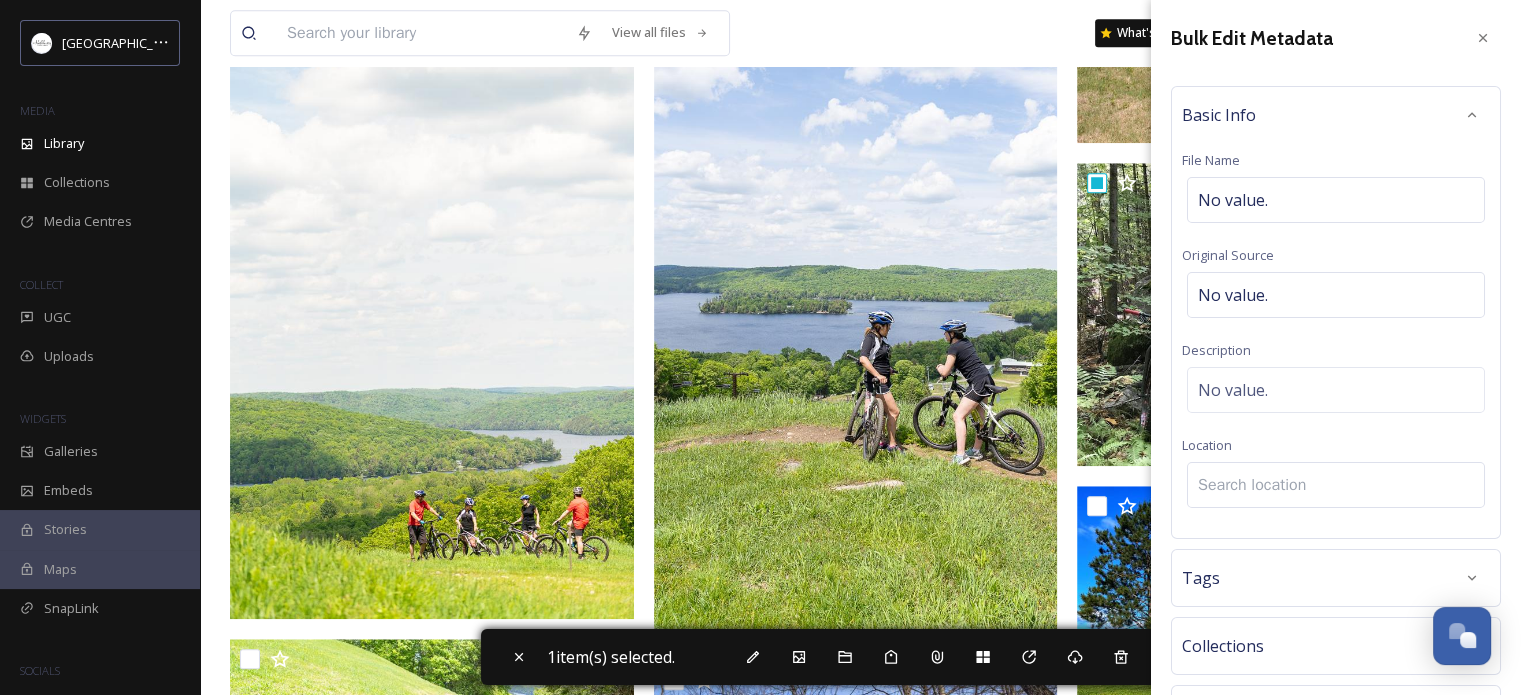 click at bounding box center (1336, 485) 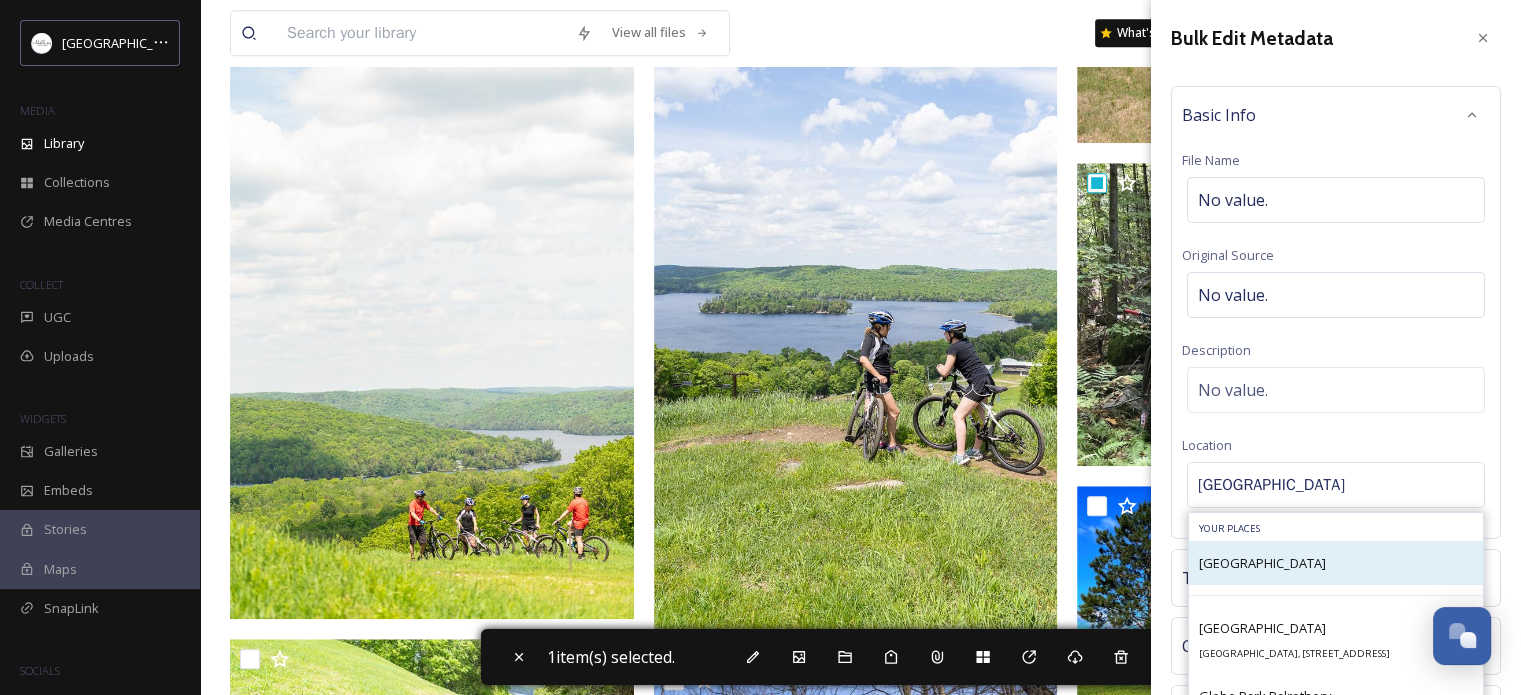click on "[GEOGRAPHIC_DATA]" at bounding box center [1262, 563] 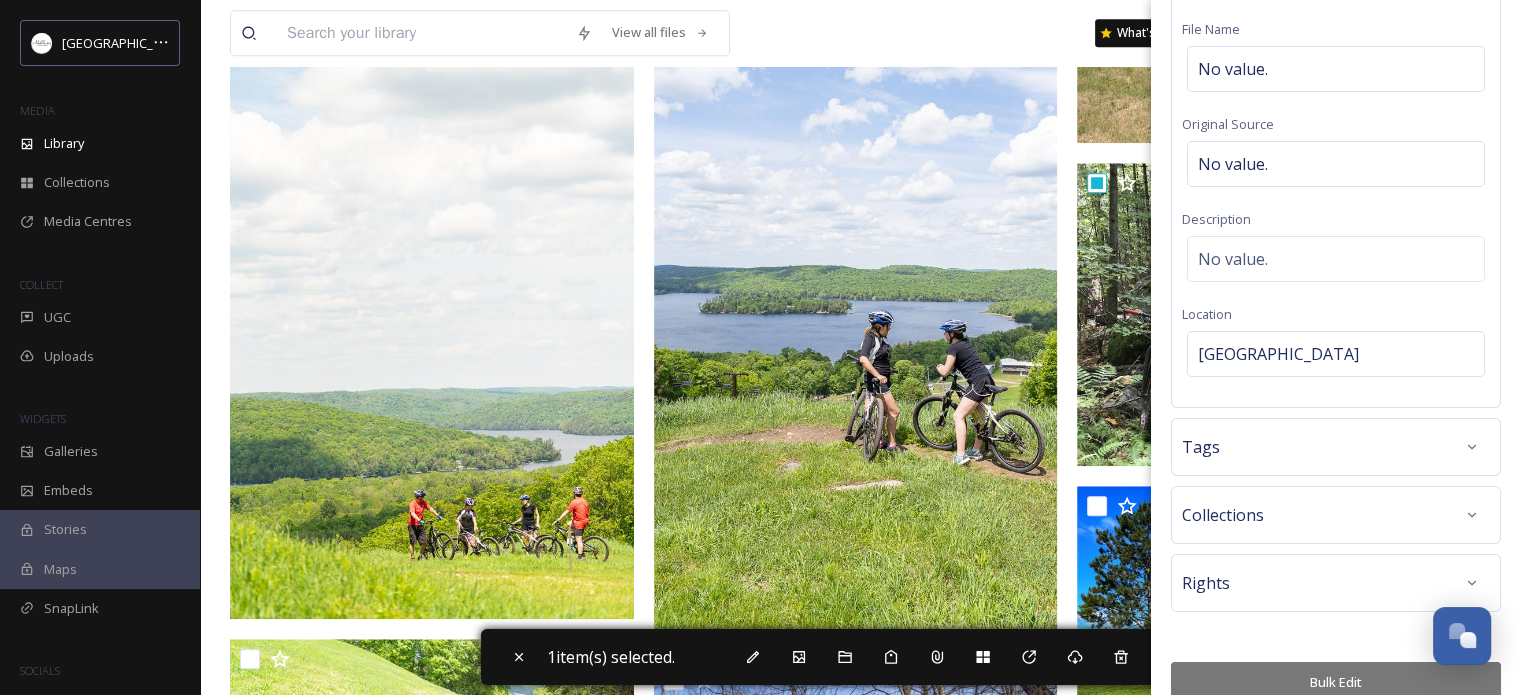 scroll, scrollTop: 155, scrollLeft: 0, axis: vertical 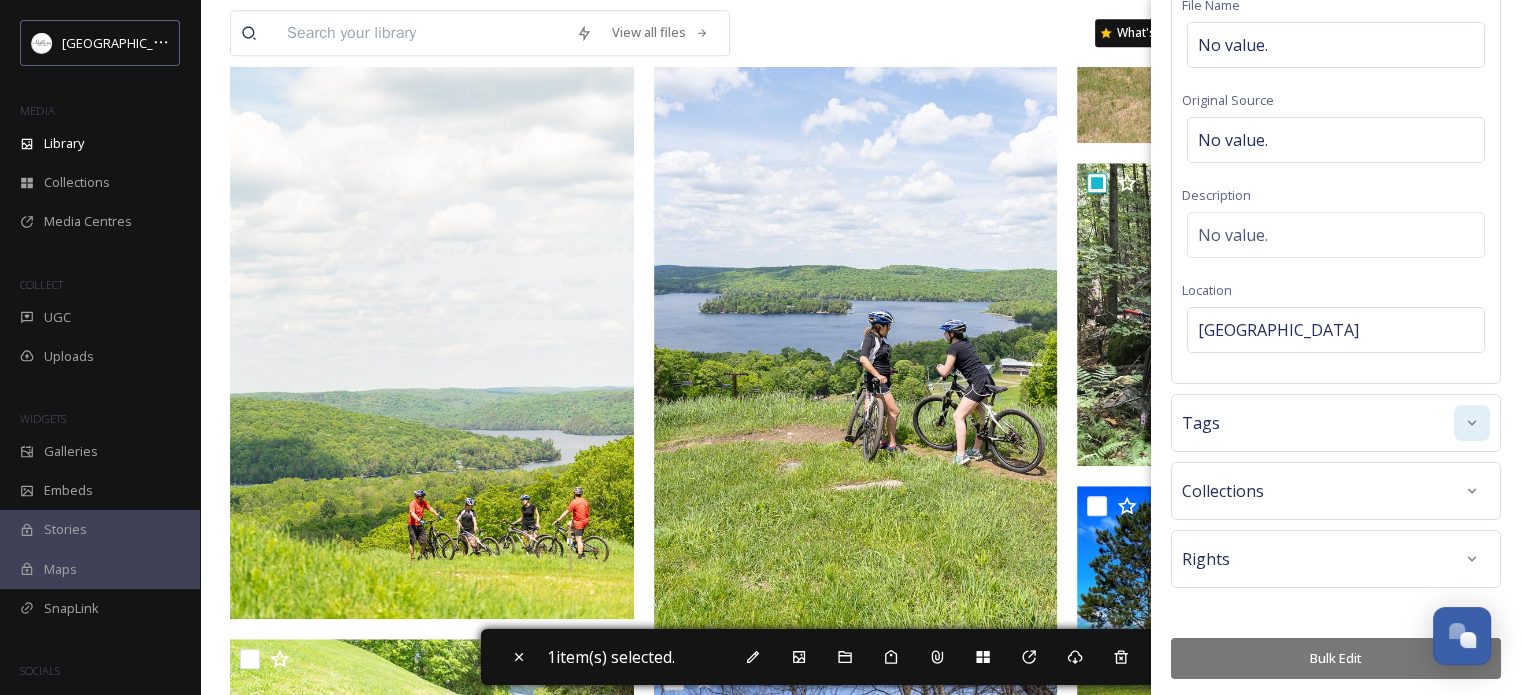 click 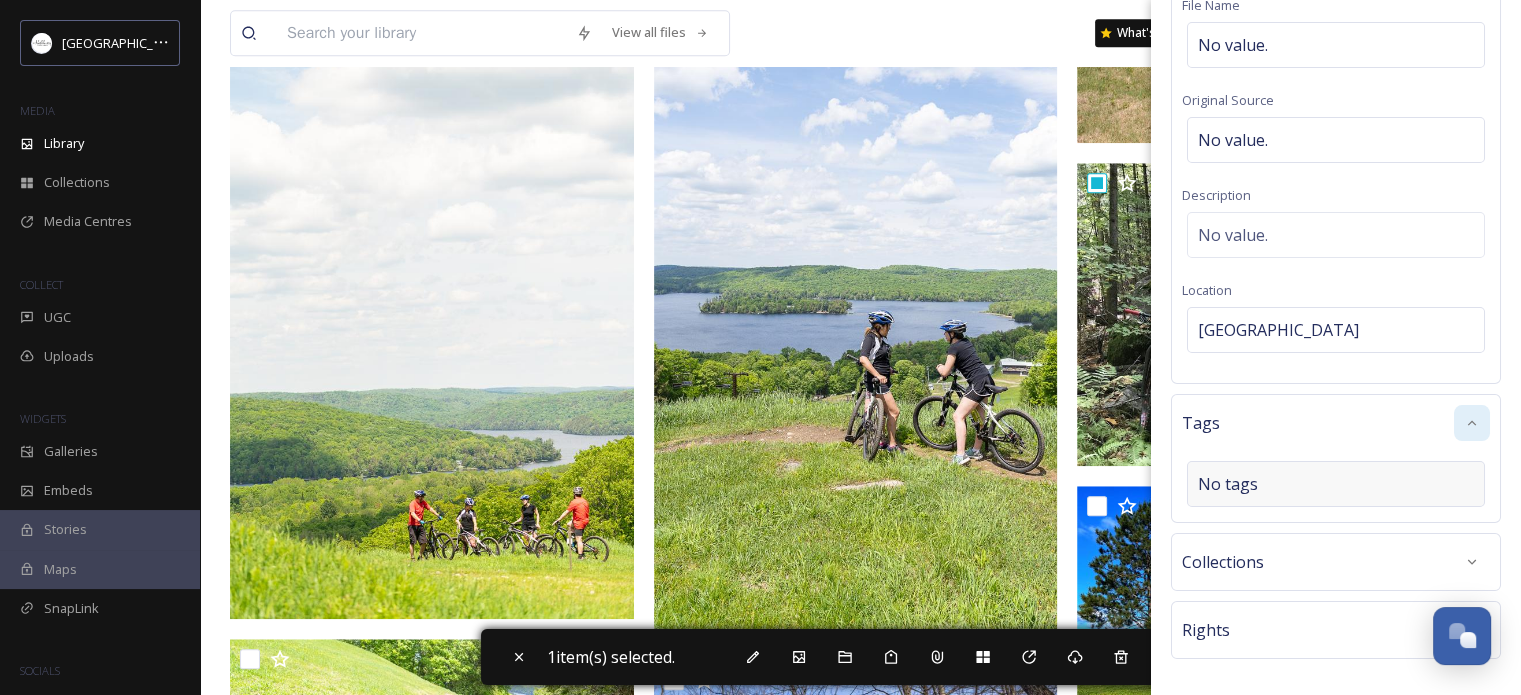 click on "No tags" at bounding box center (1228, 484) 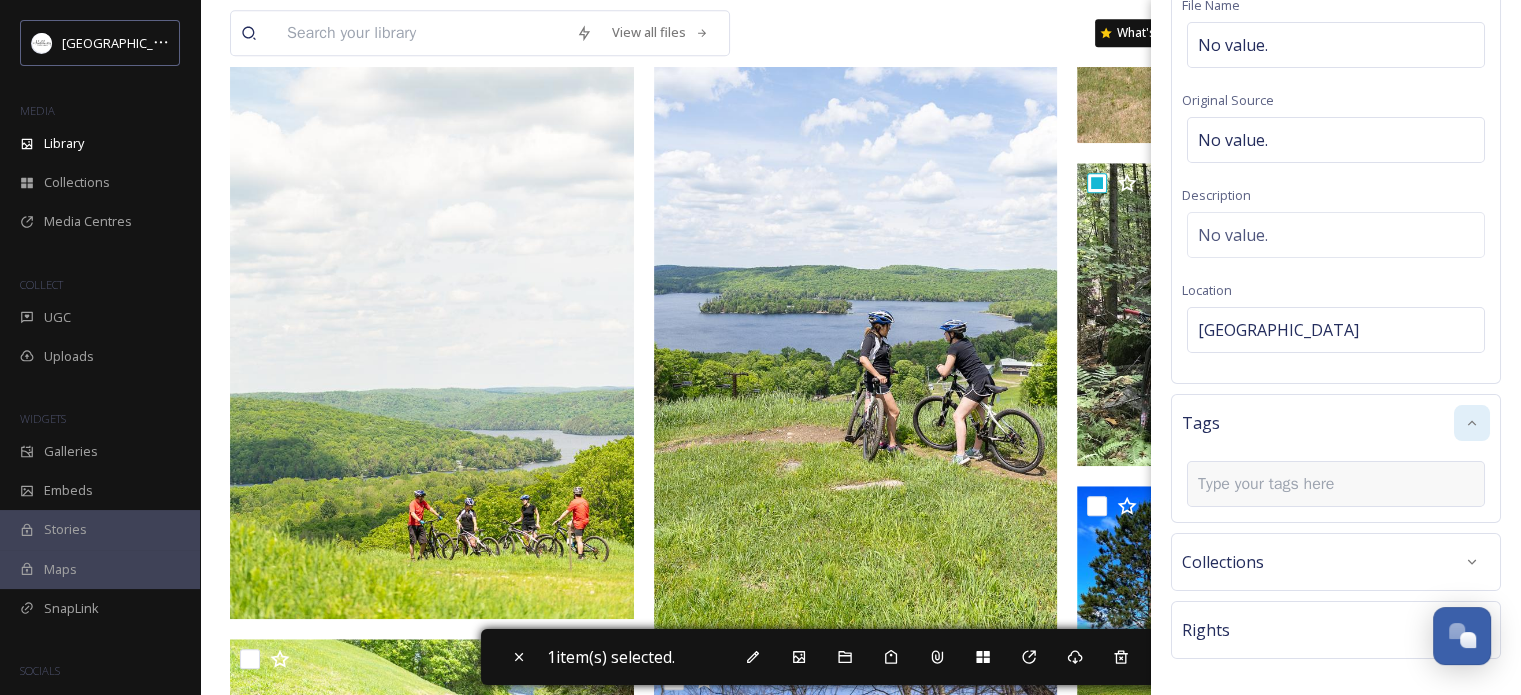 click at bounding box center (1274, 484) 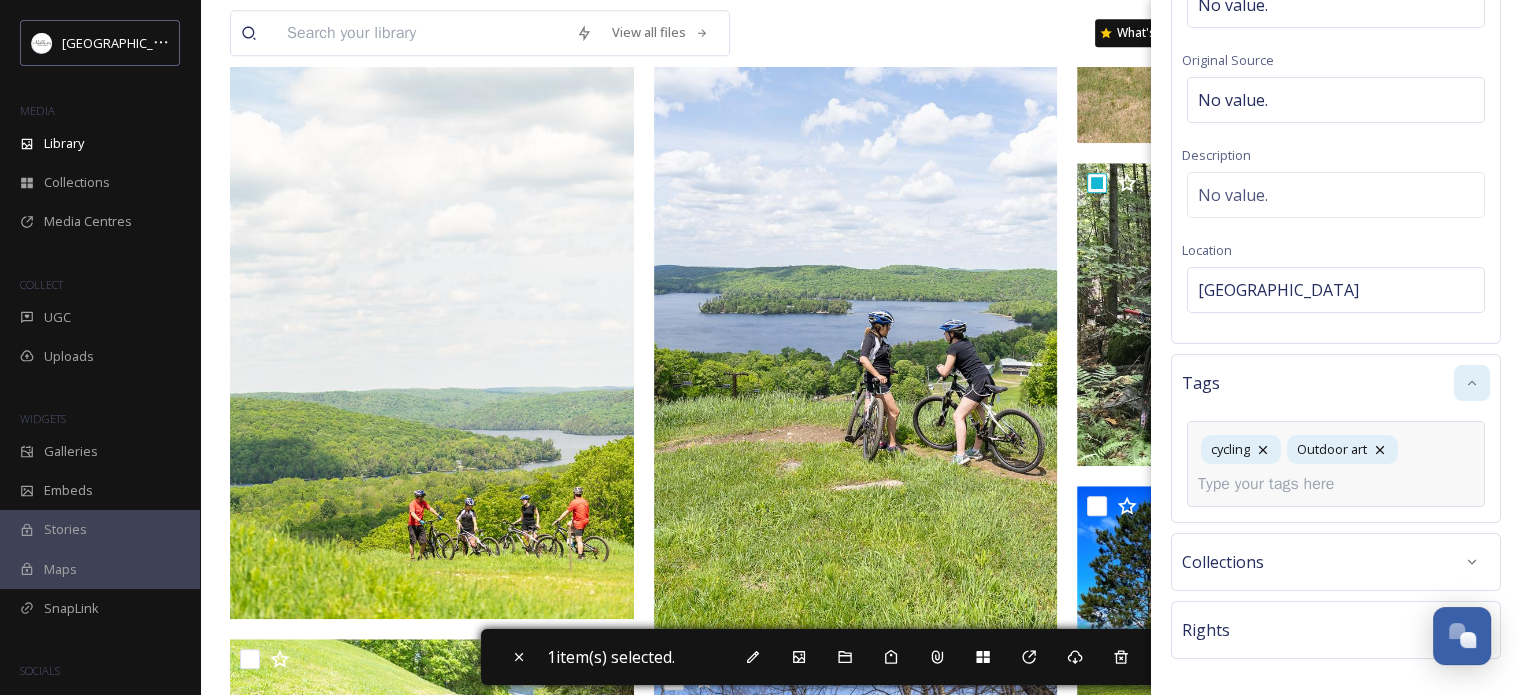 scroll, scrollTop: 266, scrollLeft: 0, axis: vertical 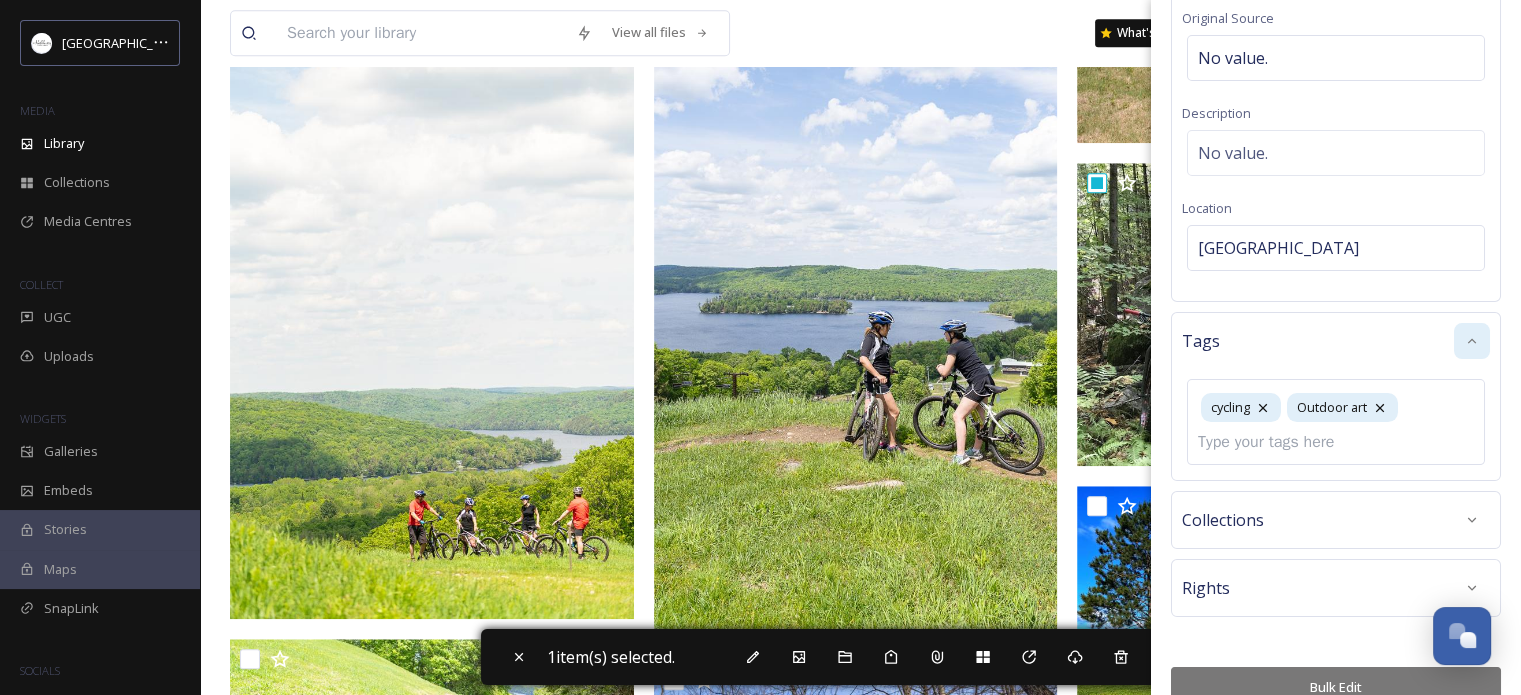 click on "Bulk Edit" at bounding box center [1336, 687] 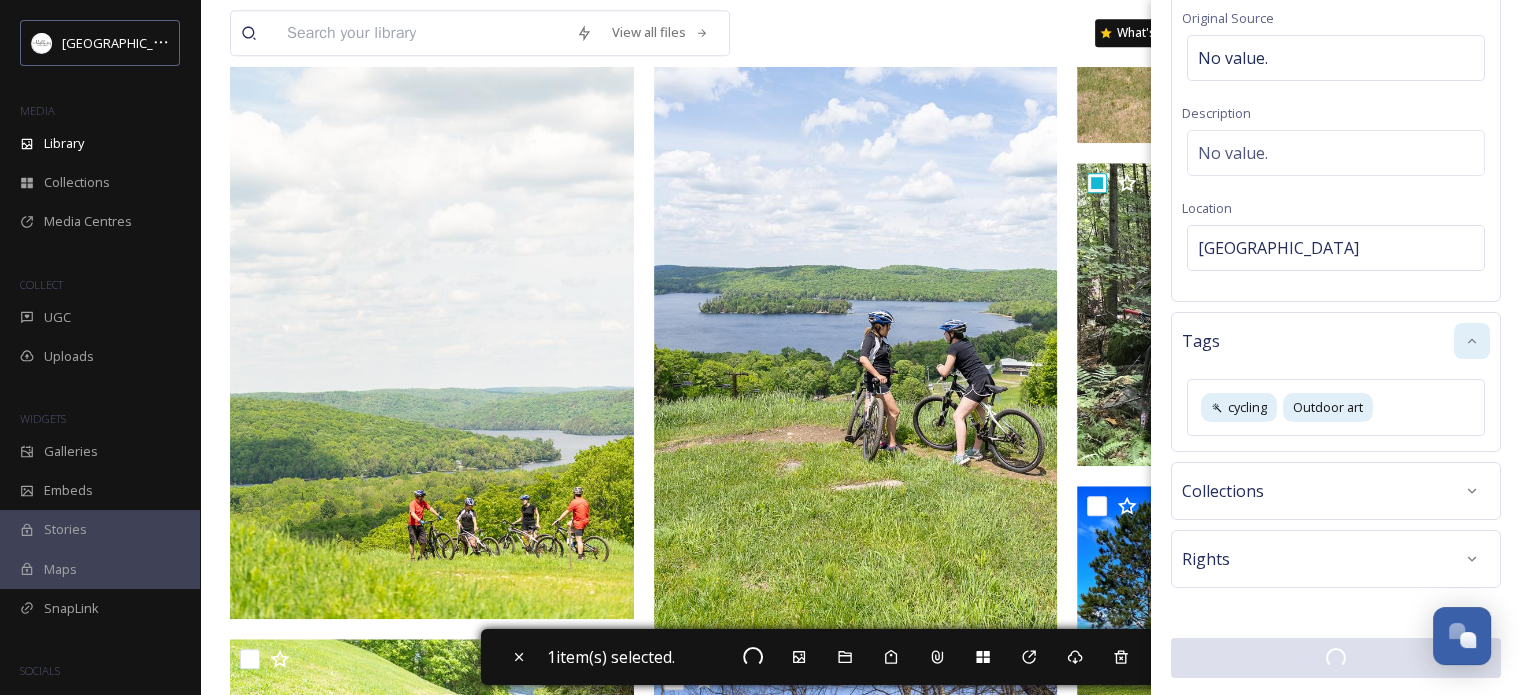 scroll, scrollTop: 236, scrollLeft: 0, axis: vertical 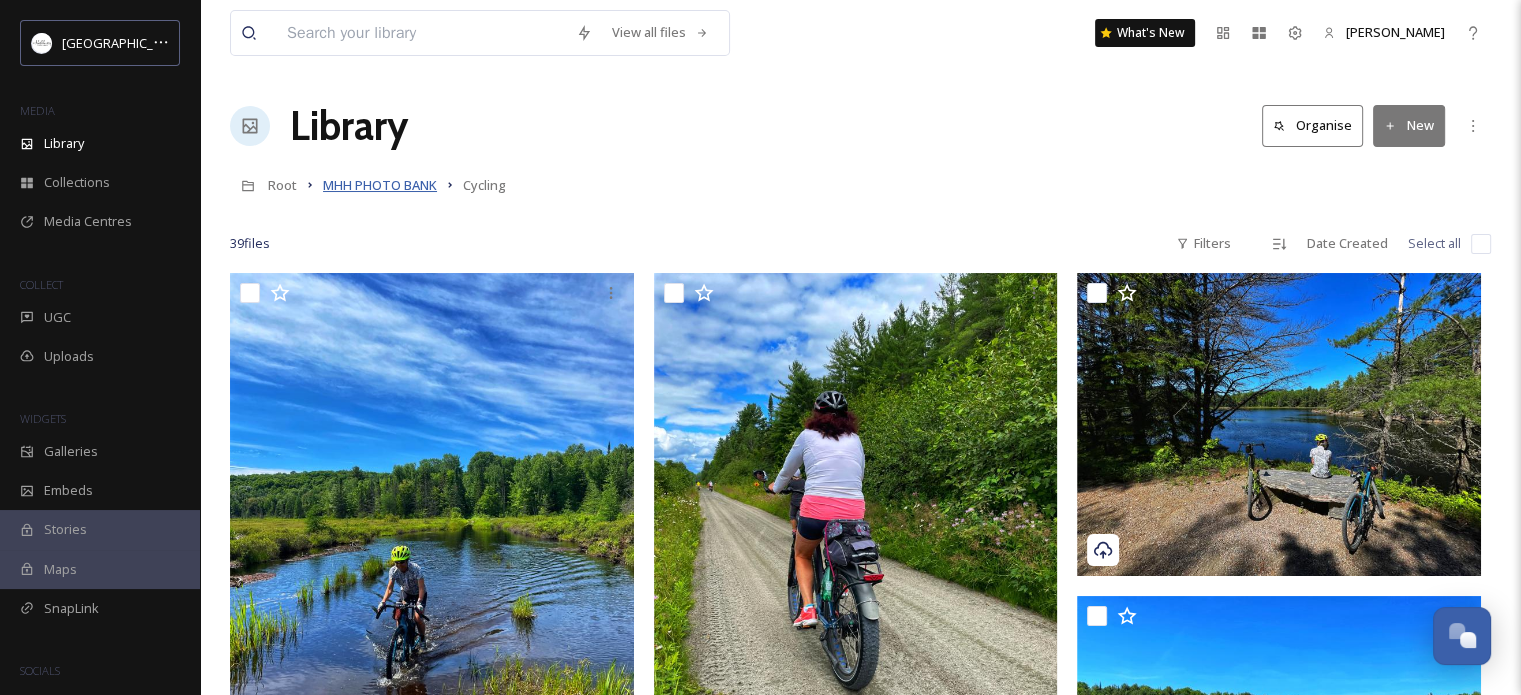 click on "MHH PHOTO BANK" at bounding box center (380, 185) 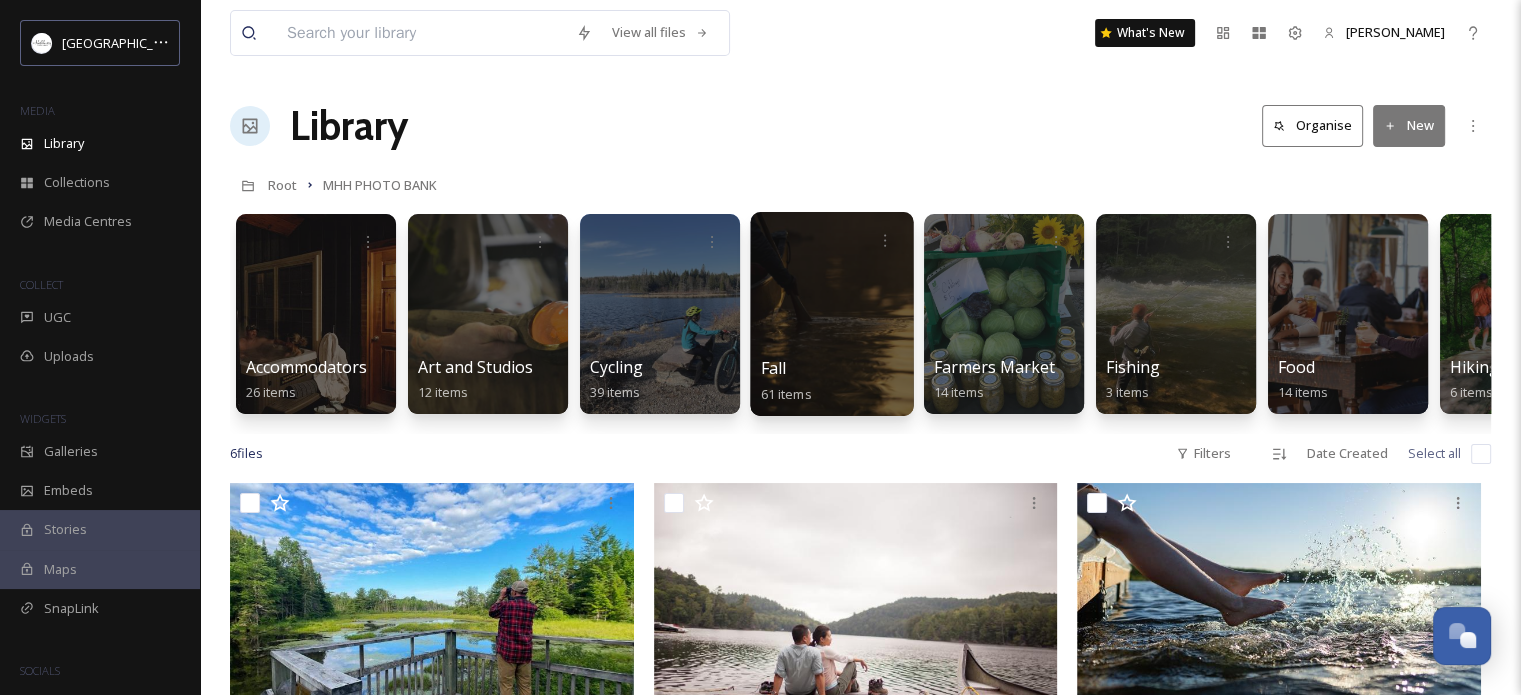 click at bounding box center (831, 314) 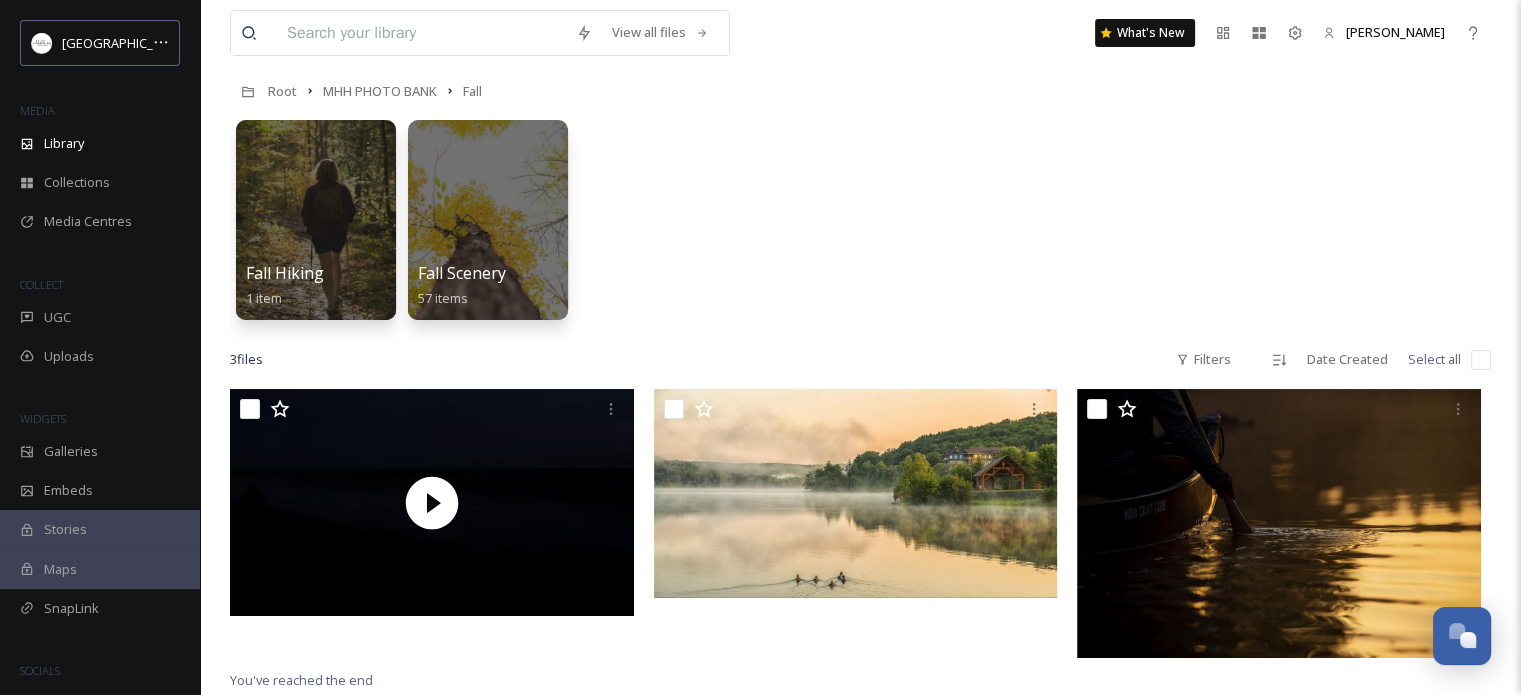 scroll, scrollTop: 0, scrollLeft: 0, axis: both 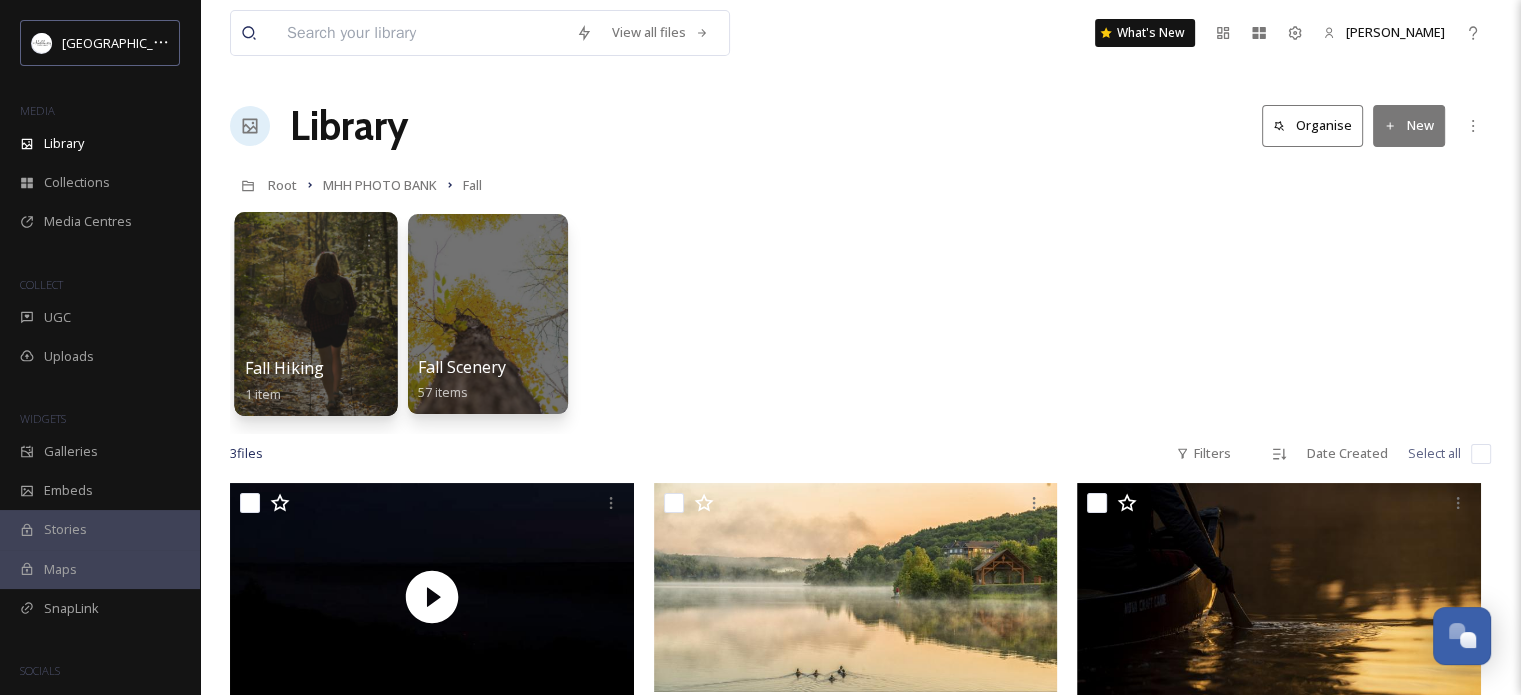 click at bounding box center (315, 314) 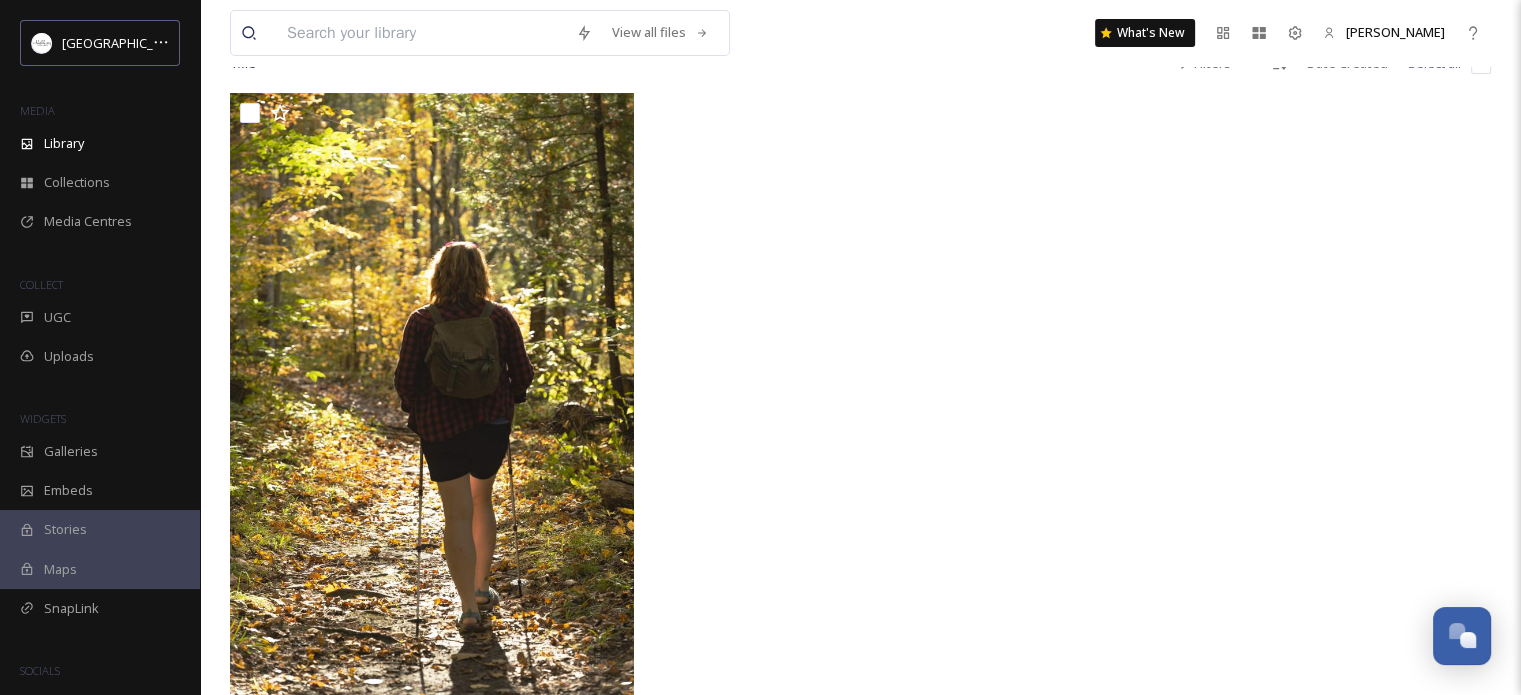 scroll, scrollTop: 0, scrollLeft: 0, axis: both 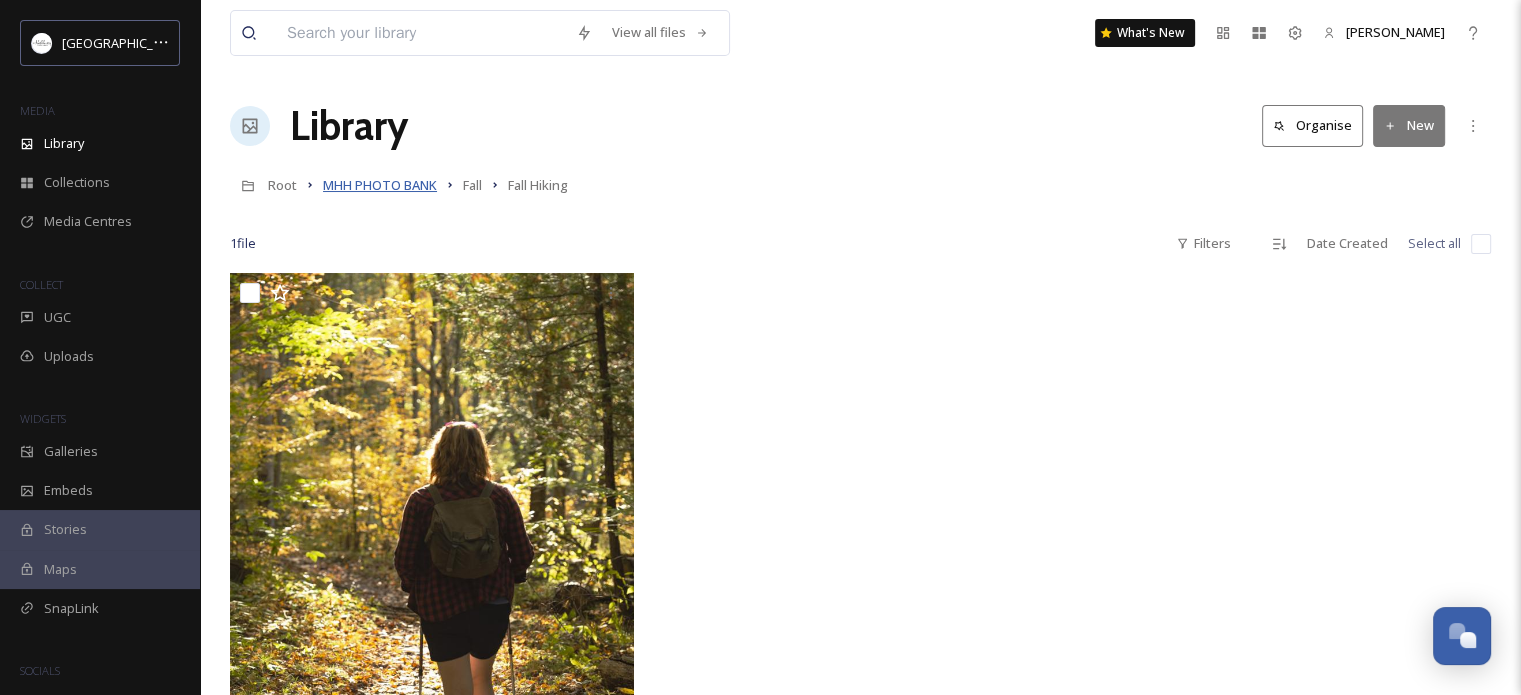 click on "MHH PHOTO BANK" at bounding box center (380, 185) 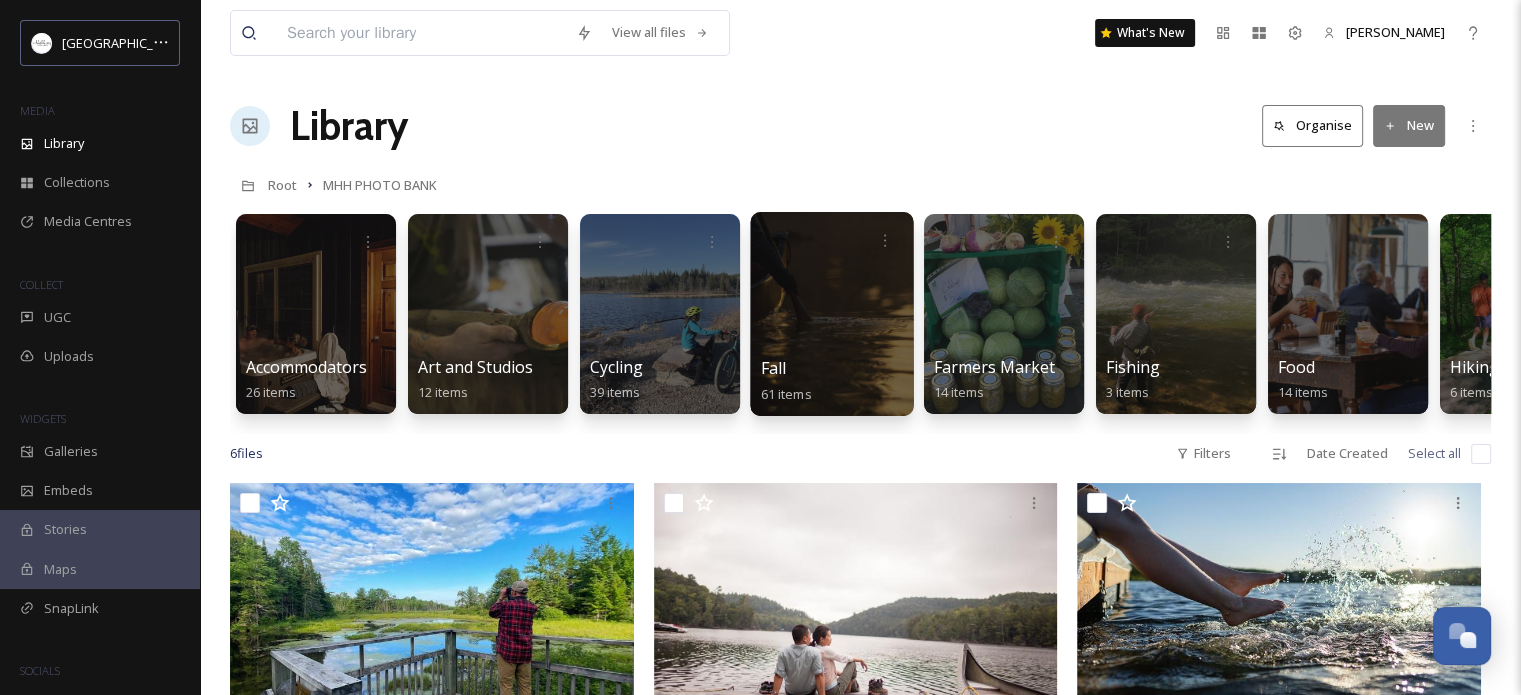 click at bounding box center [831, 314] 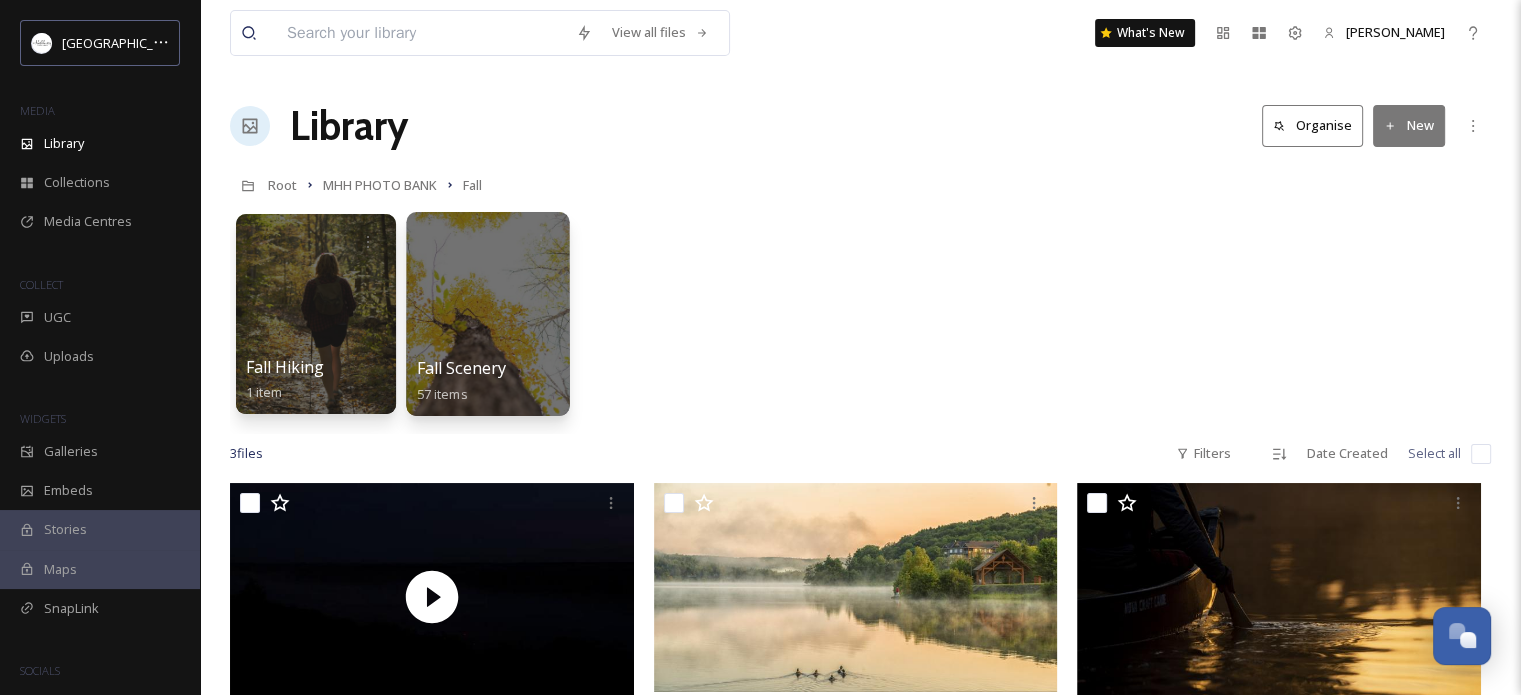 click at bounding box center (487, 314) 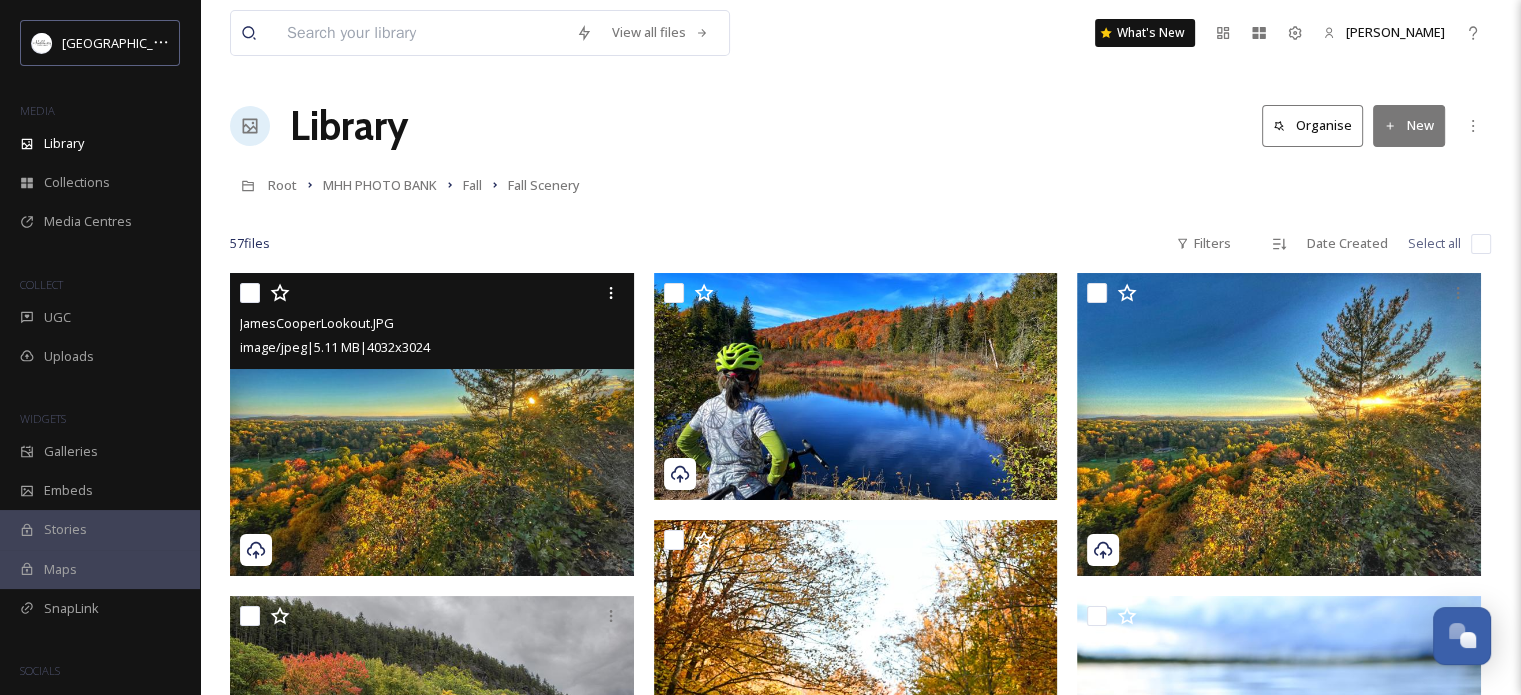 click at bounding box center [250, 293] 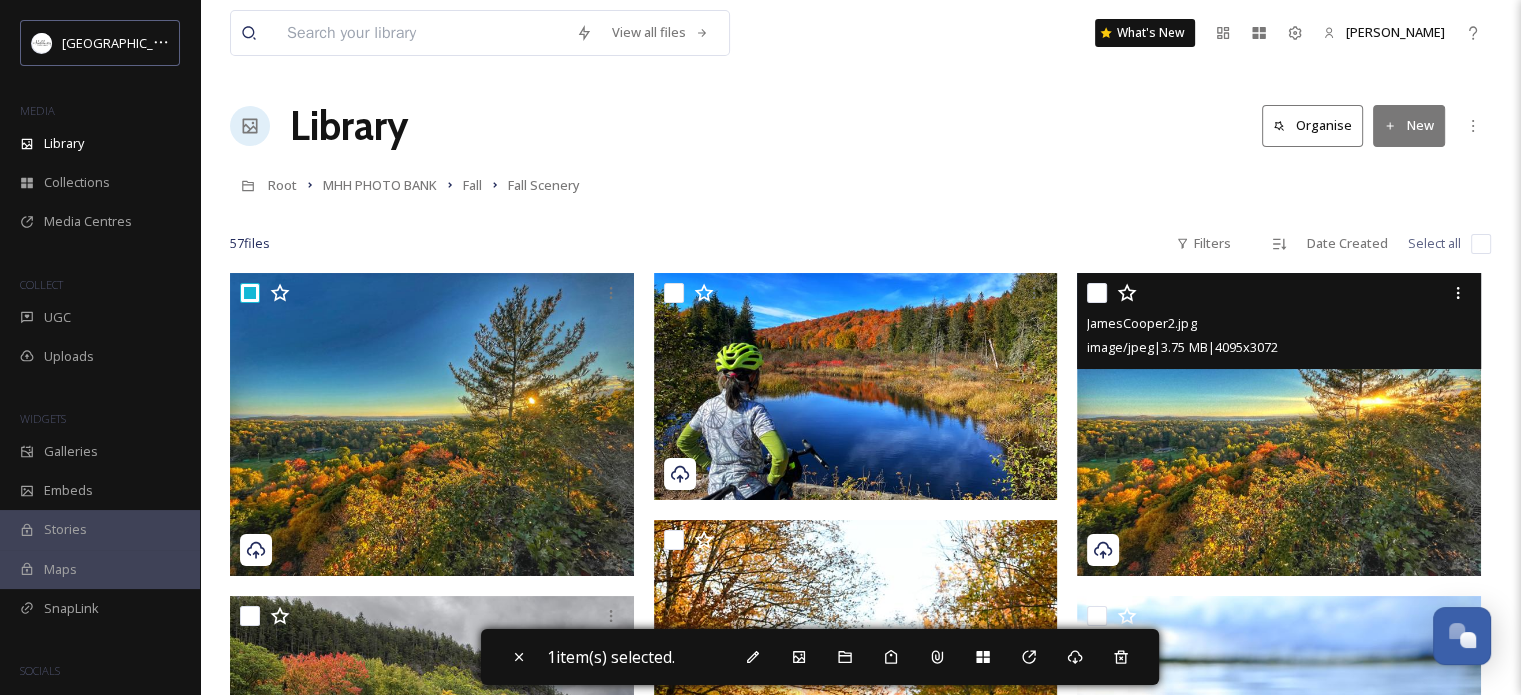 click at bounding box center [1097, 293] 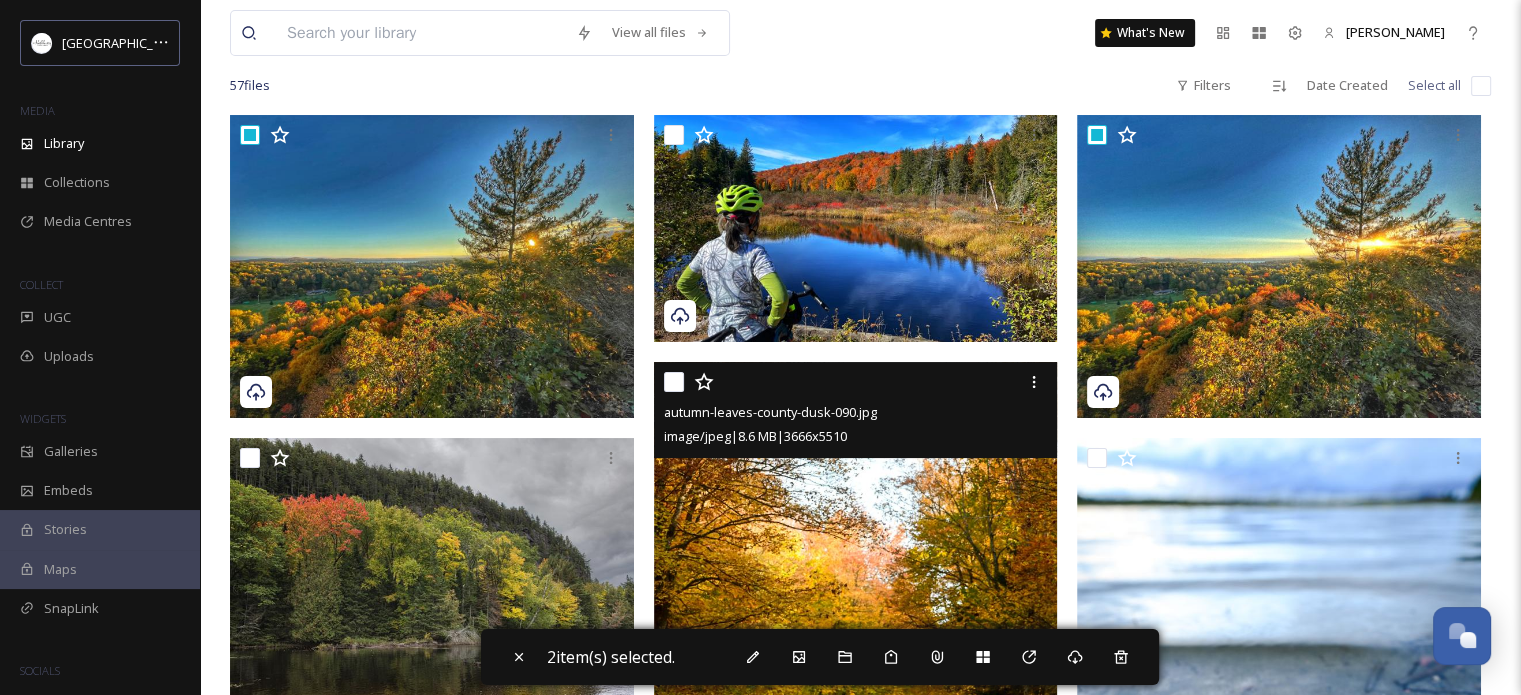 scroll, scrollTop: 0, scrollLeft: 0, axis: both 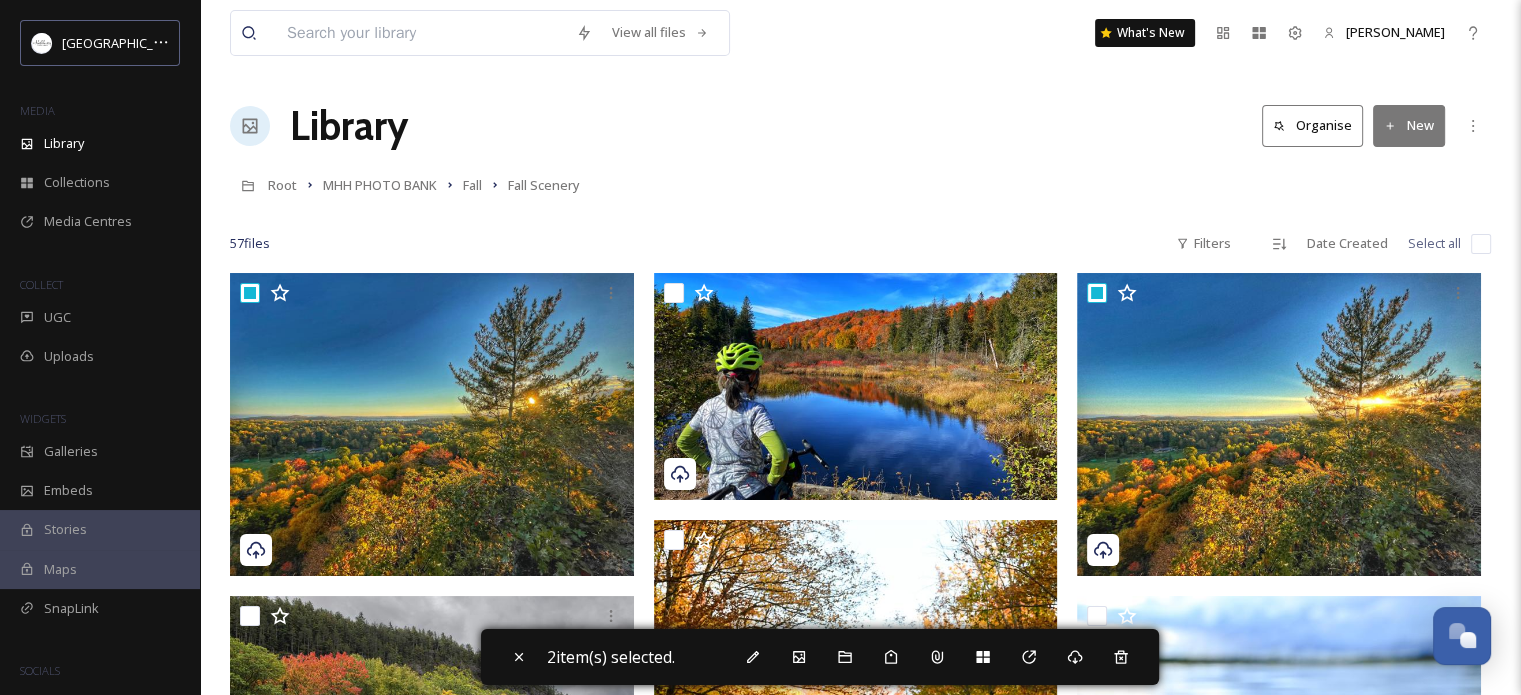 click at bounding box center (1481, 244) 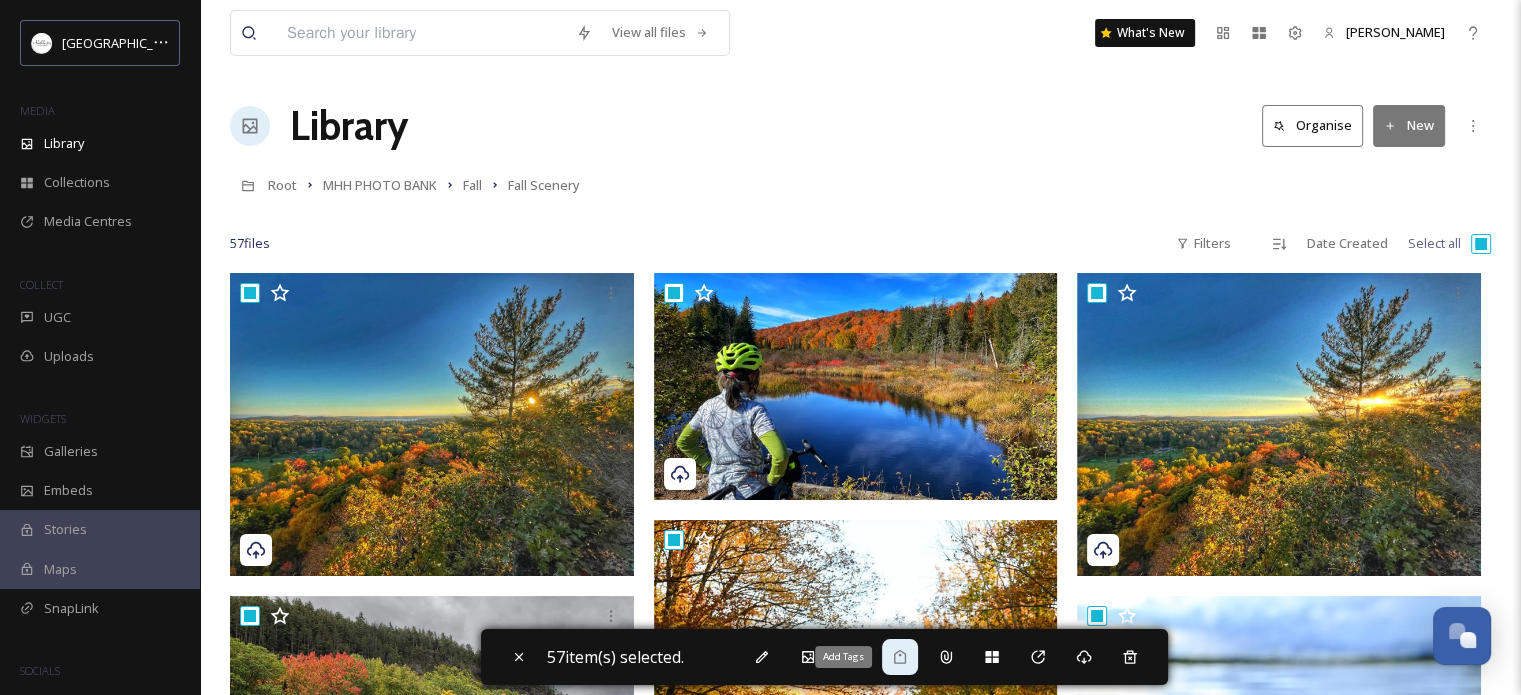 click 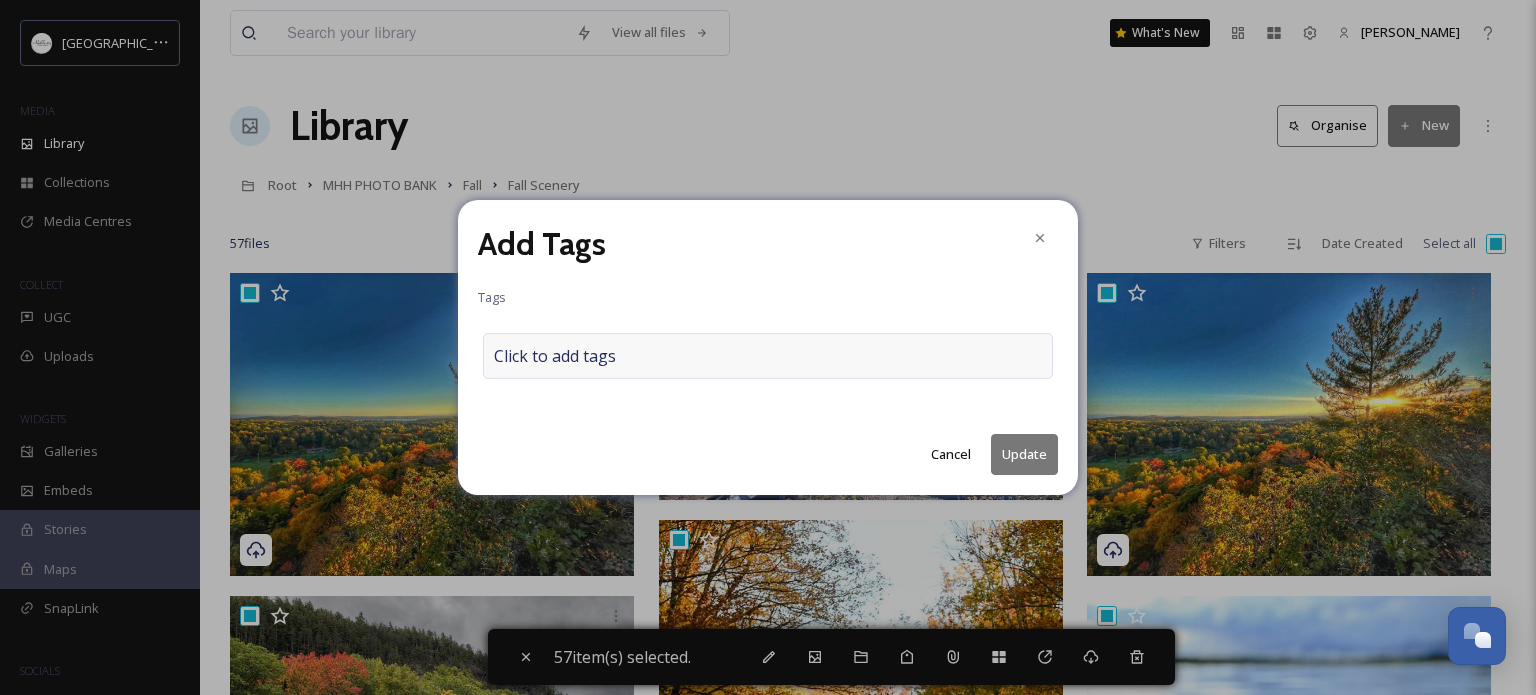 click on "Click to add tags" at bounding box center (555, 356) 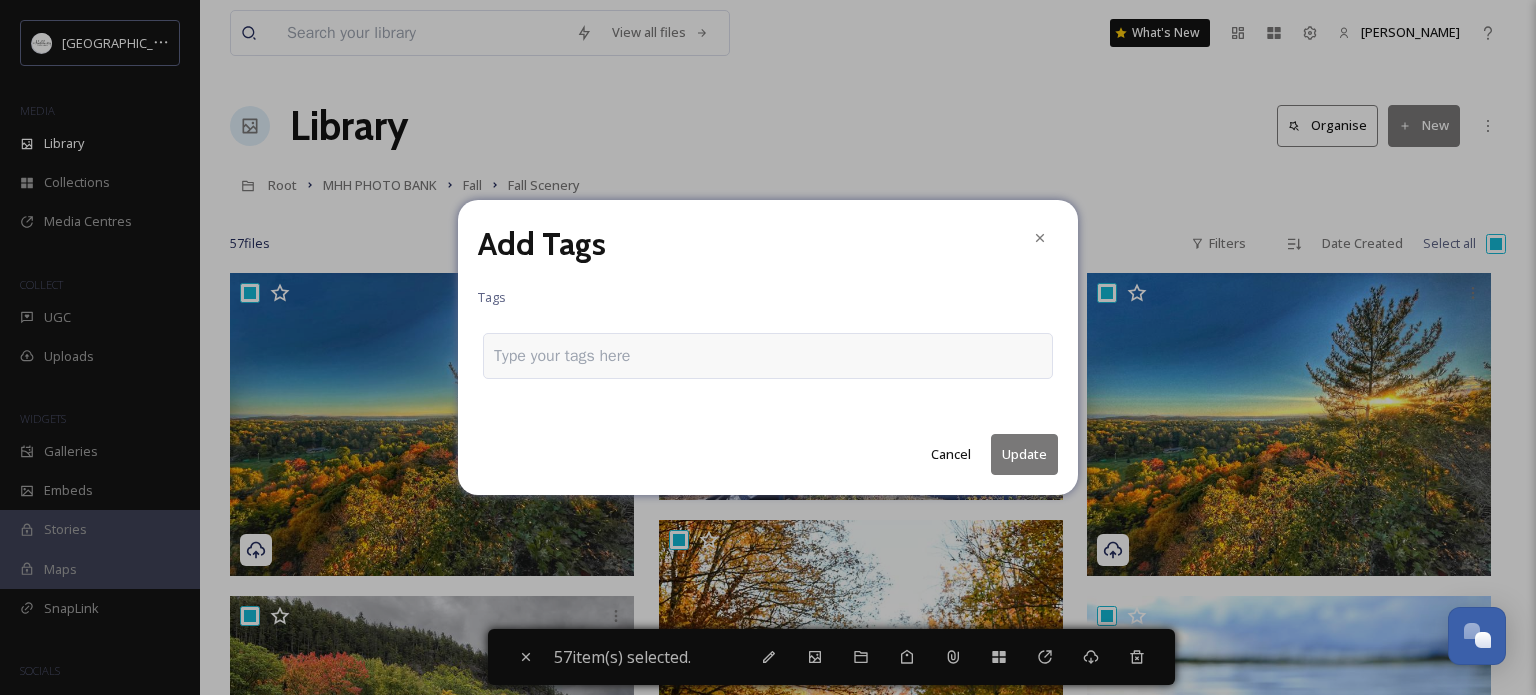 click at bounding box center [570, 356] 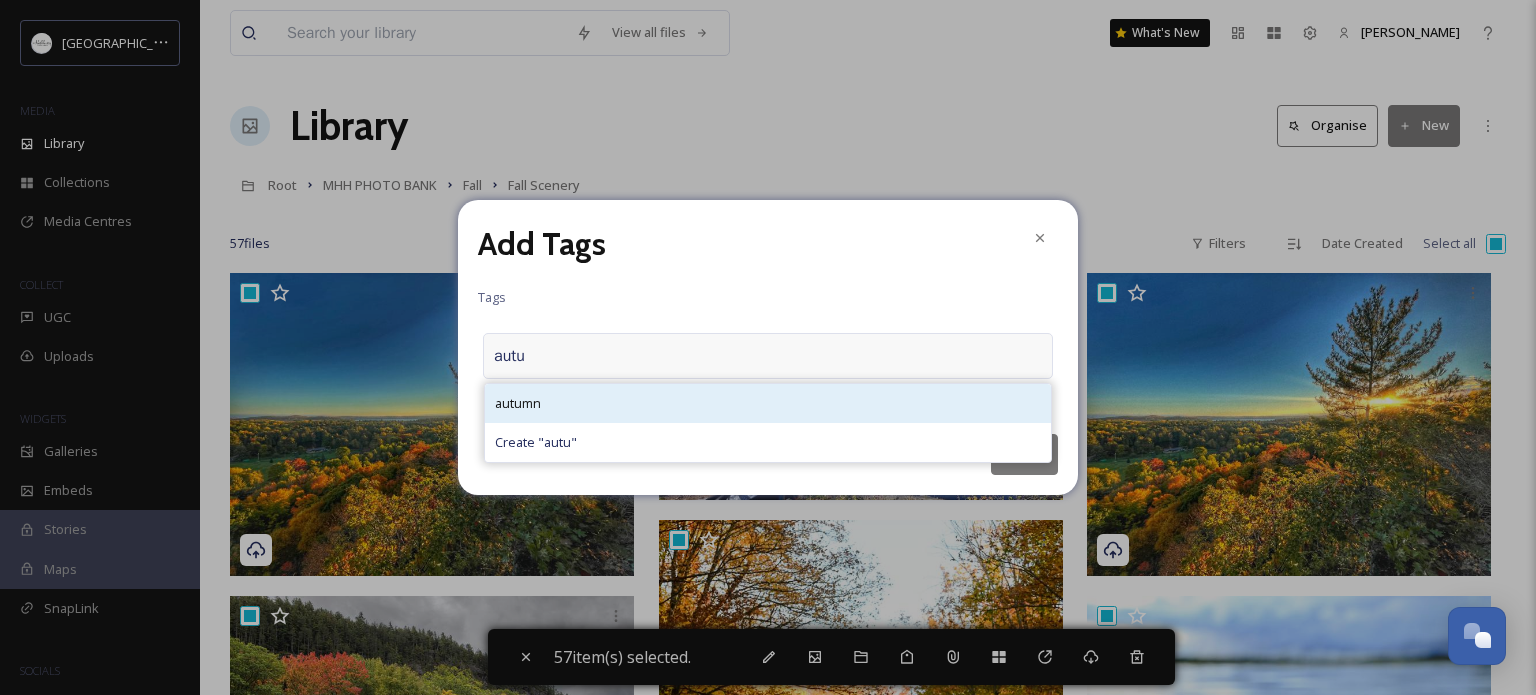 click on "autumn" at bounding box center (518, 403) 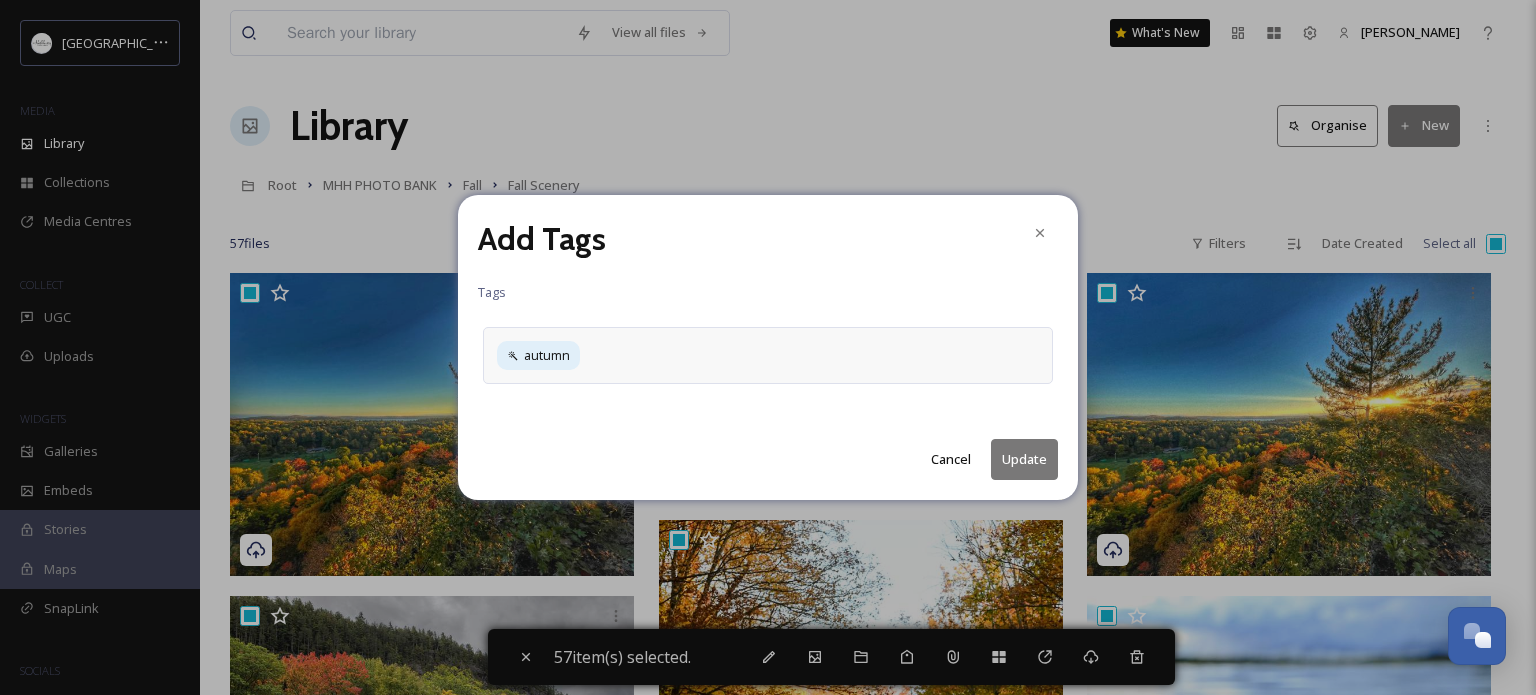 click on "Update" at bounding box center (1024, 459) 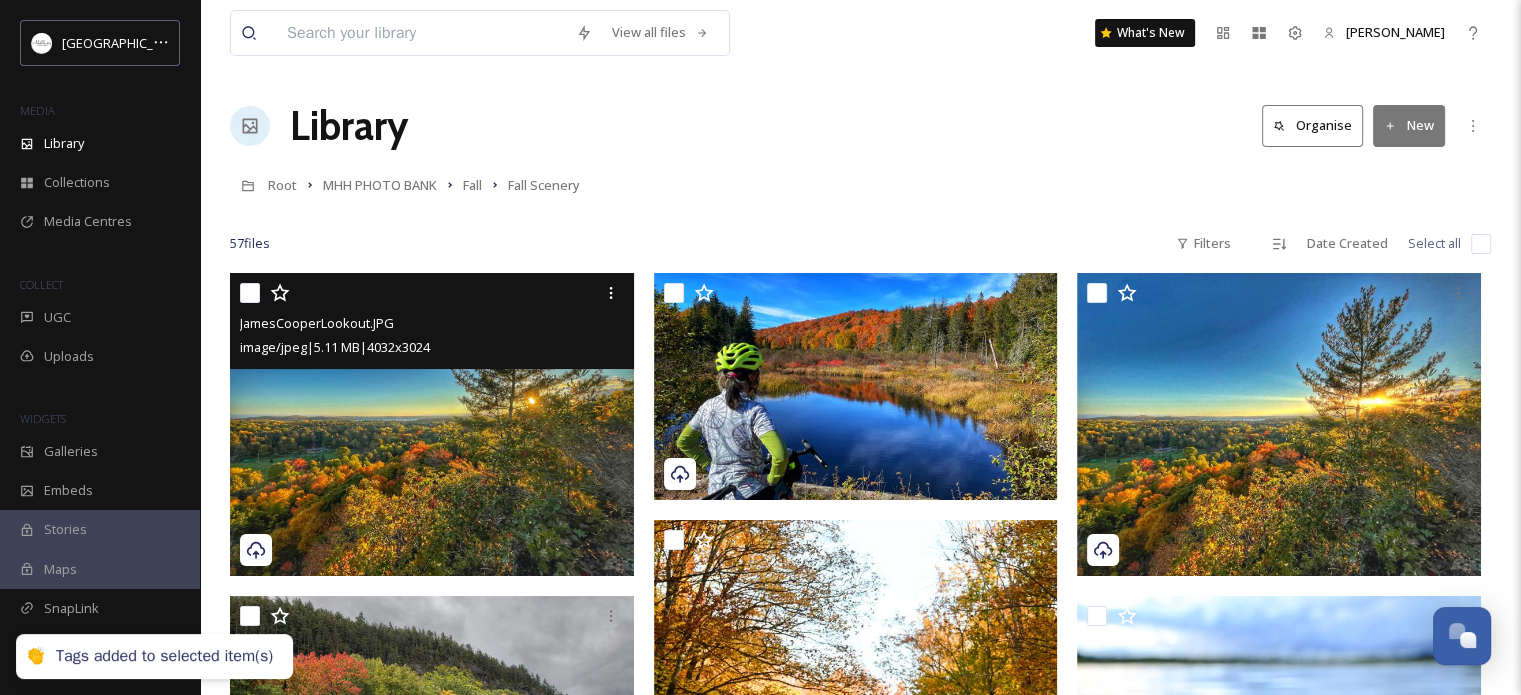drag, startPoint x: 260, startPoint y: 295, endPoint x: 438, endPoint y: 311, distance: 178.71765 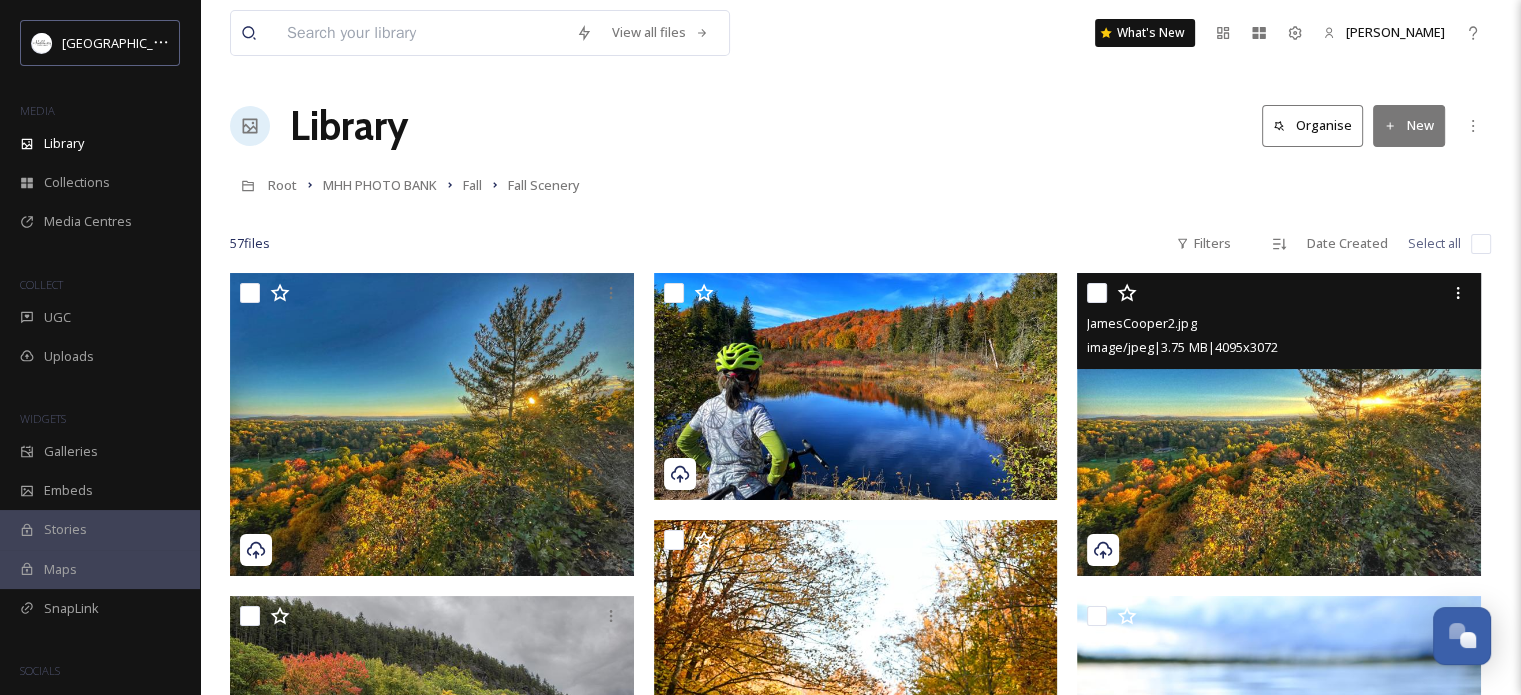 drag, startPoint x: 1100, startPoint y: 293, endPoint x: 1083, endPoint y: 302, distance: 19.235384 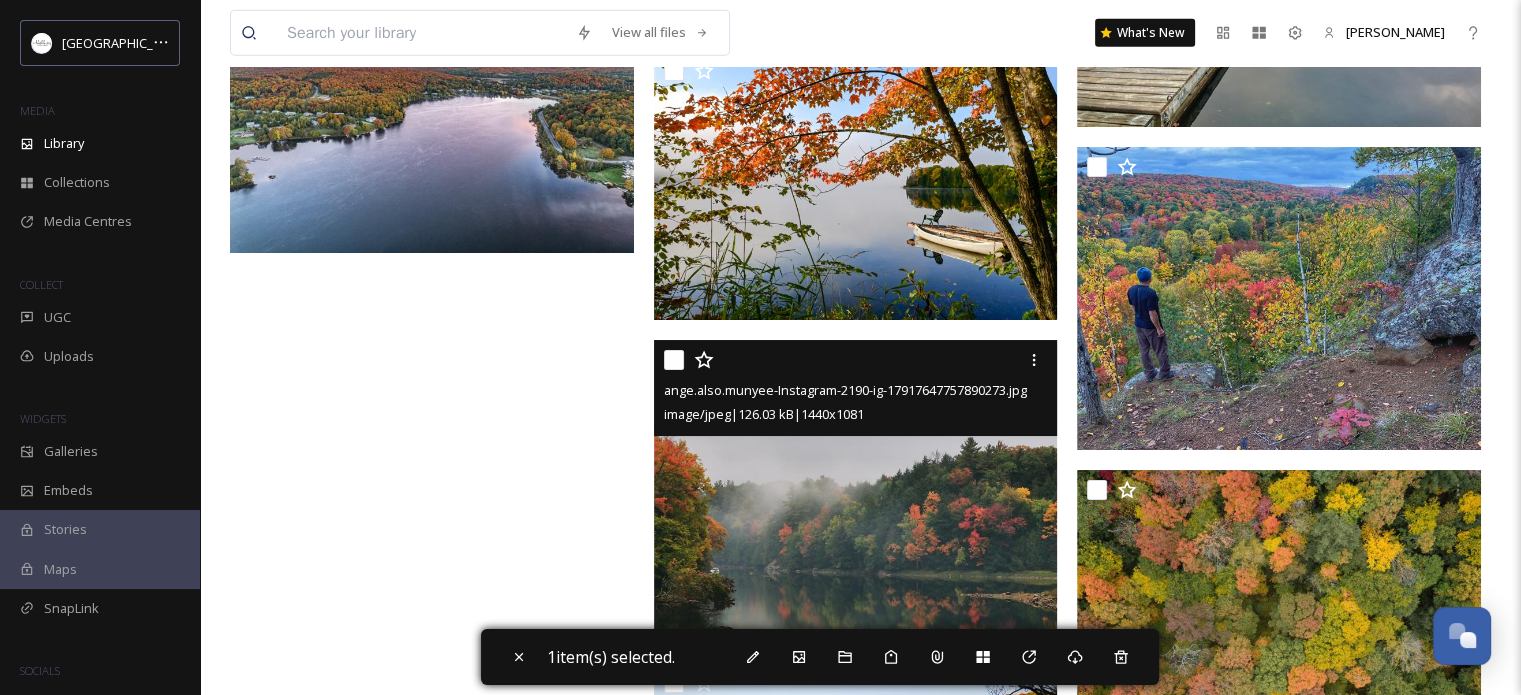 scroll, scrollTop: 5772, scrollLeft: 0, axis: vertical 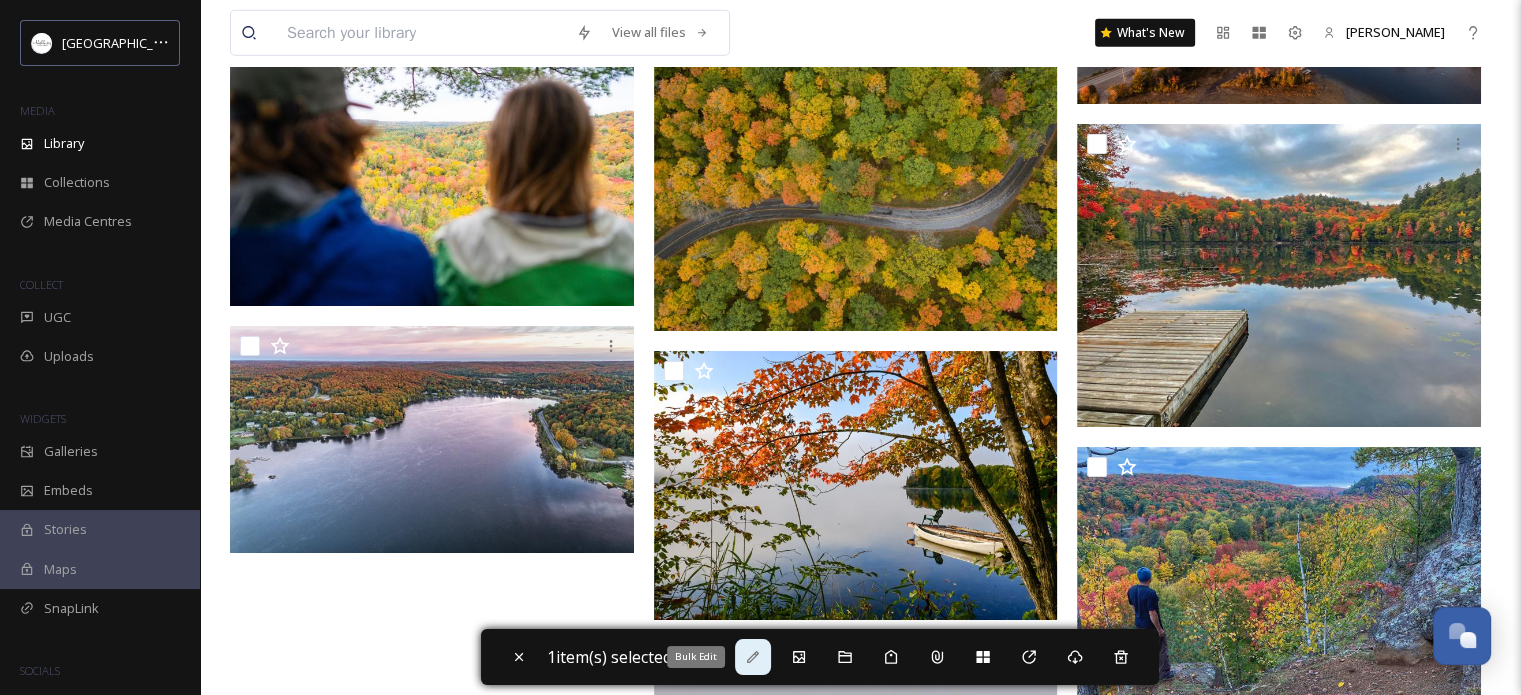 click 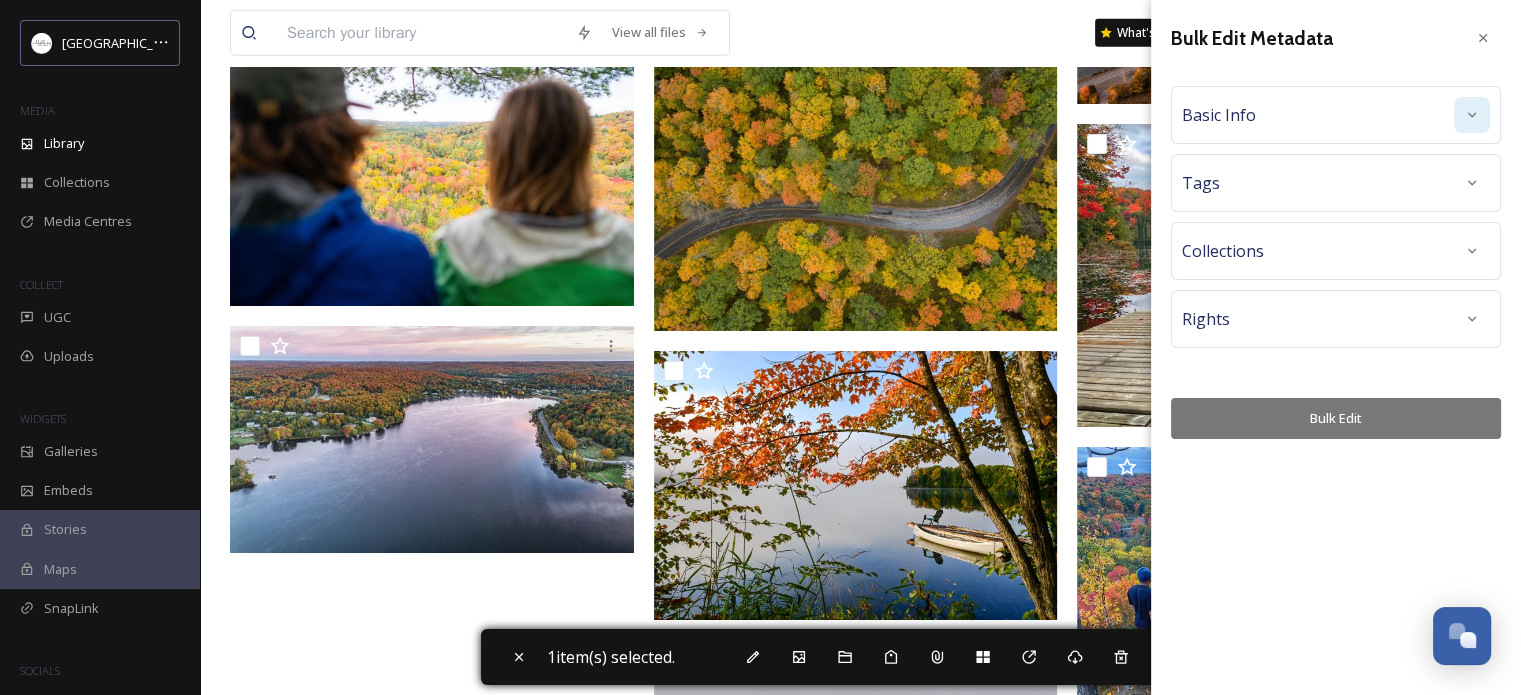 click 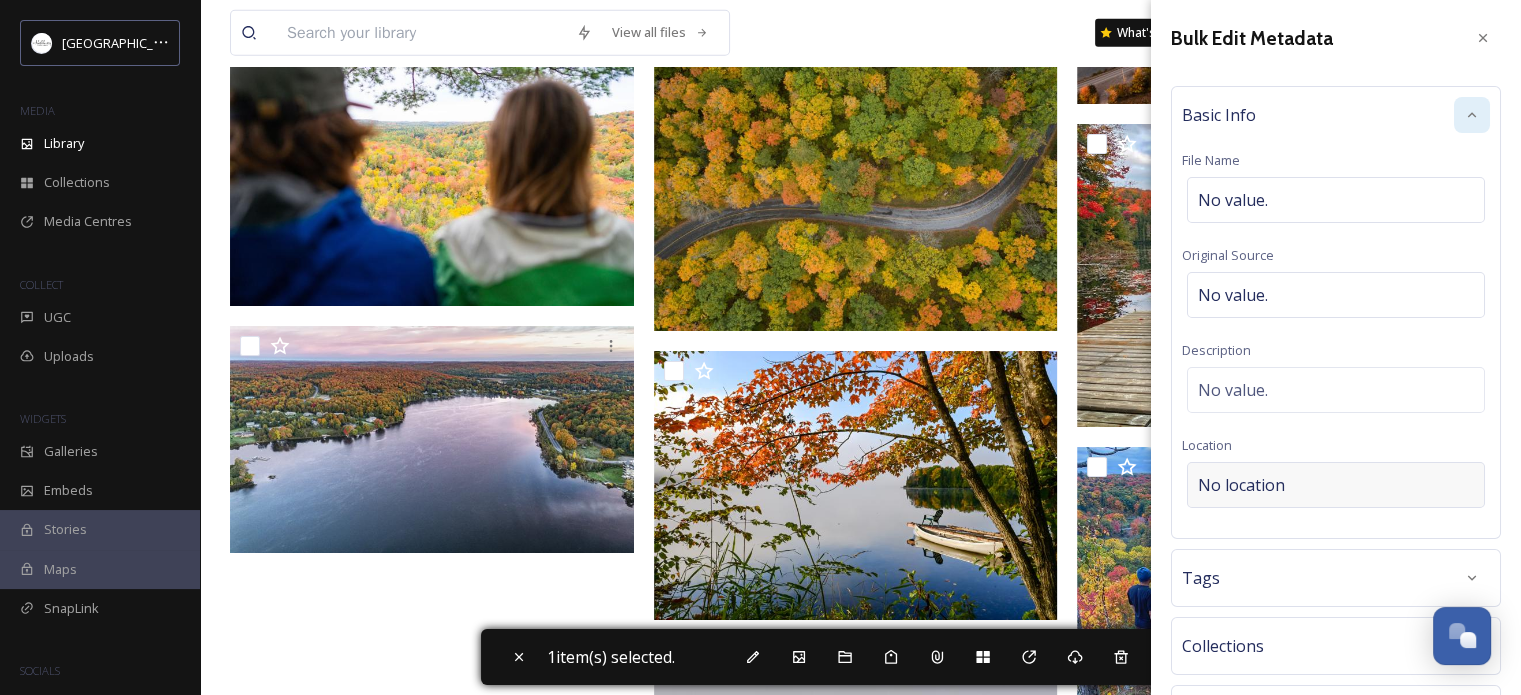 click on "No location" at bounding box center [1241, 485] 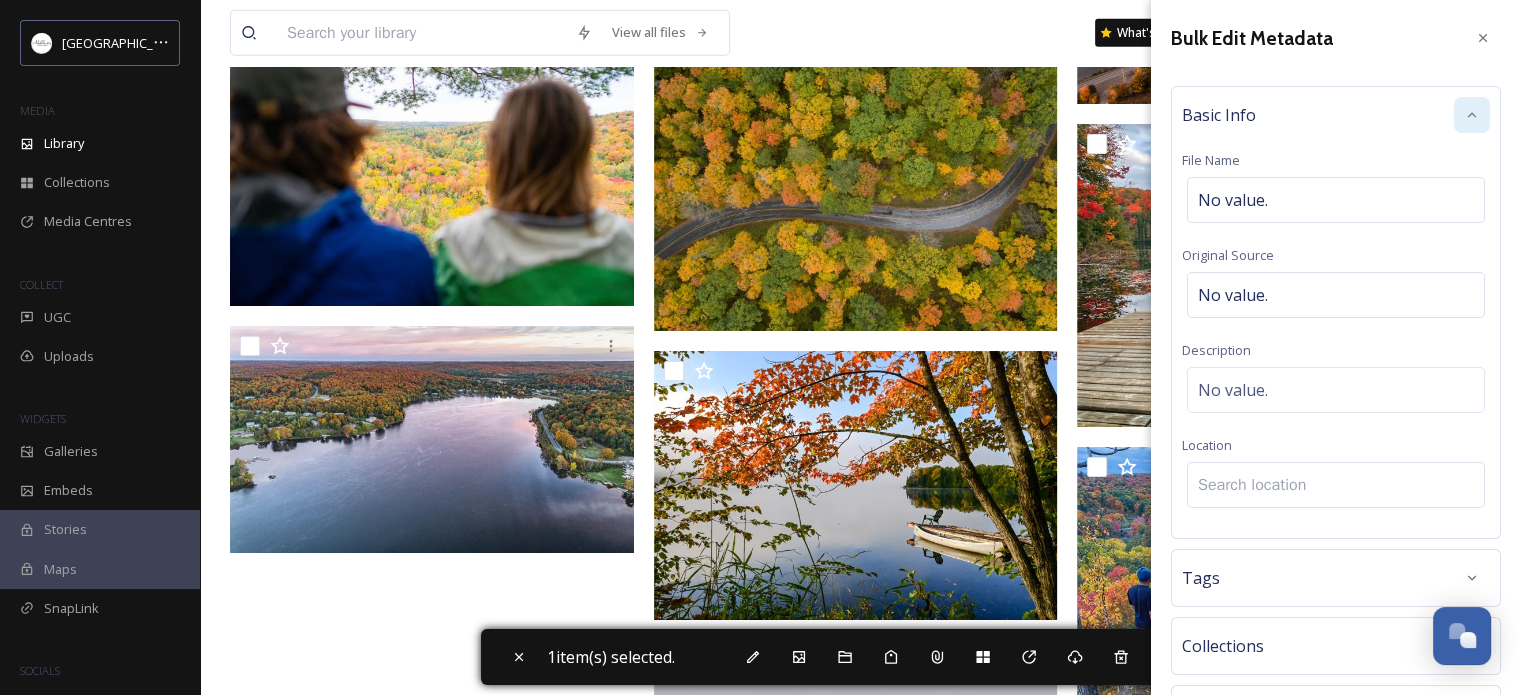 click at bounding box center [1336, 485] 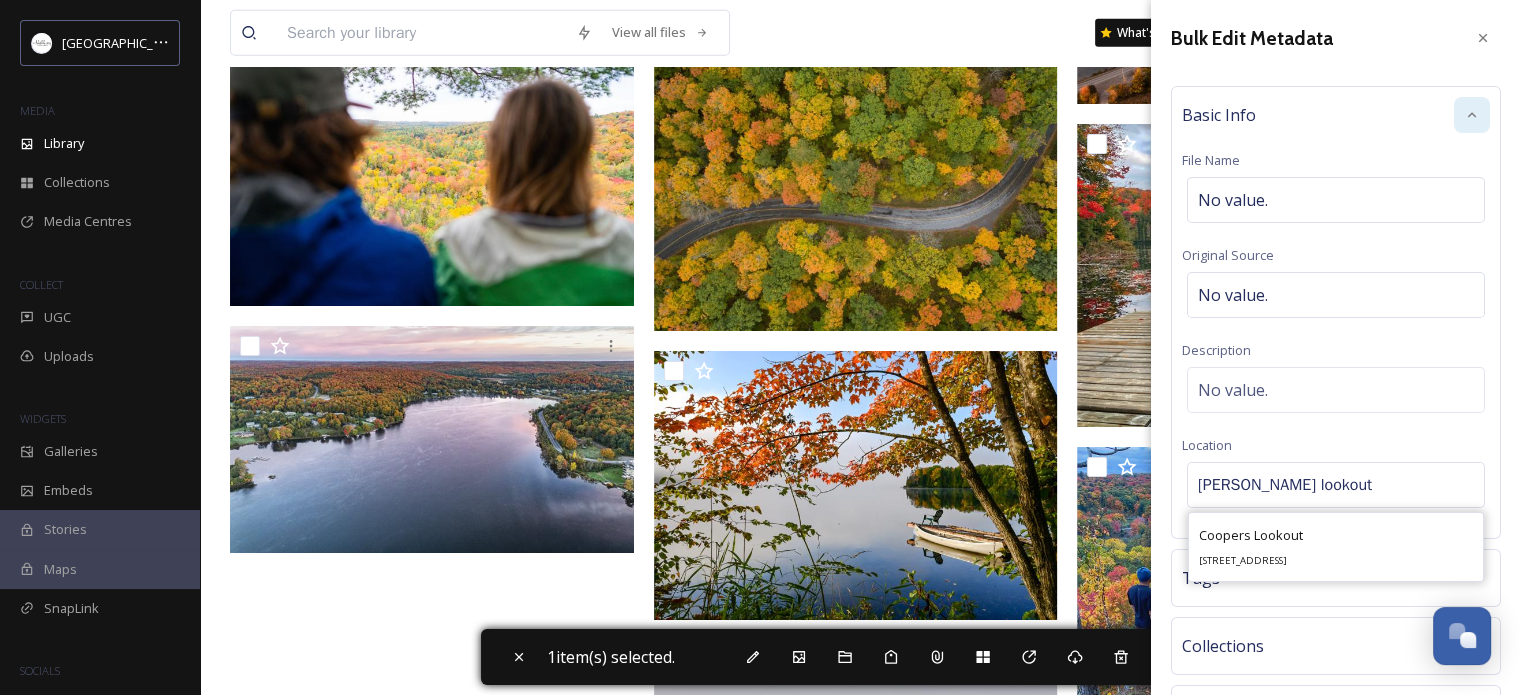 click on "Coopers Lookout" at bounding box center (1251, 535) 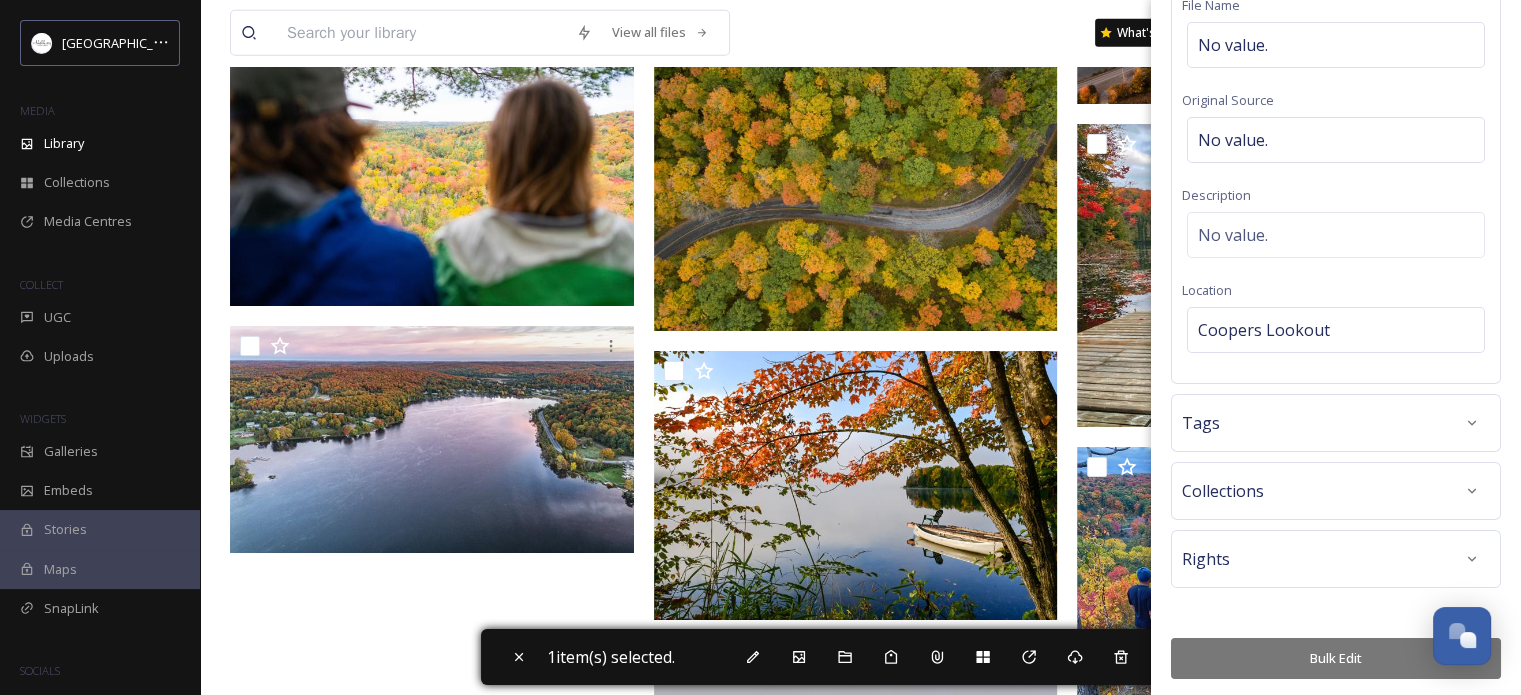 click on "Bulk Edit" at bounding box center (1336, 658) 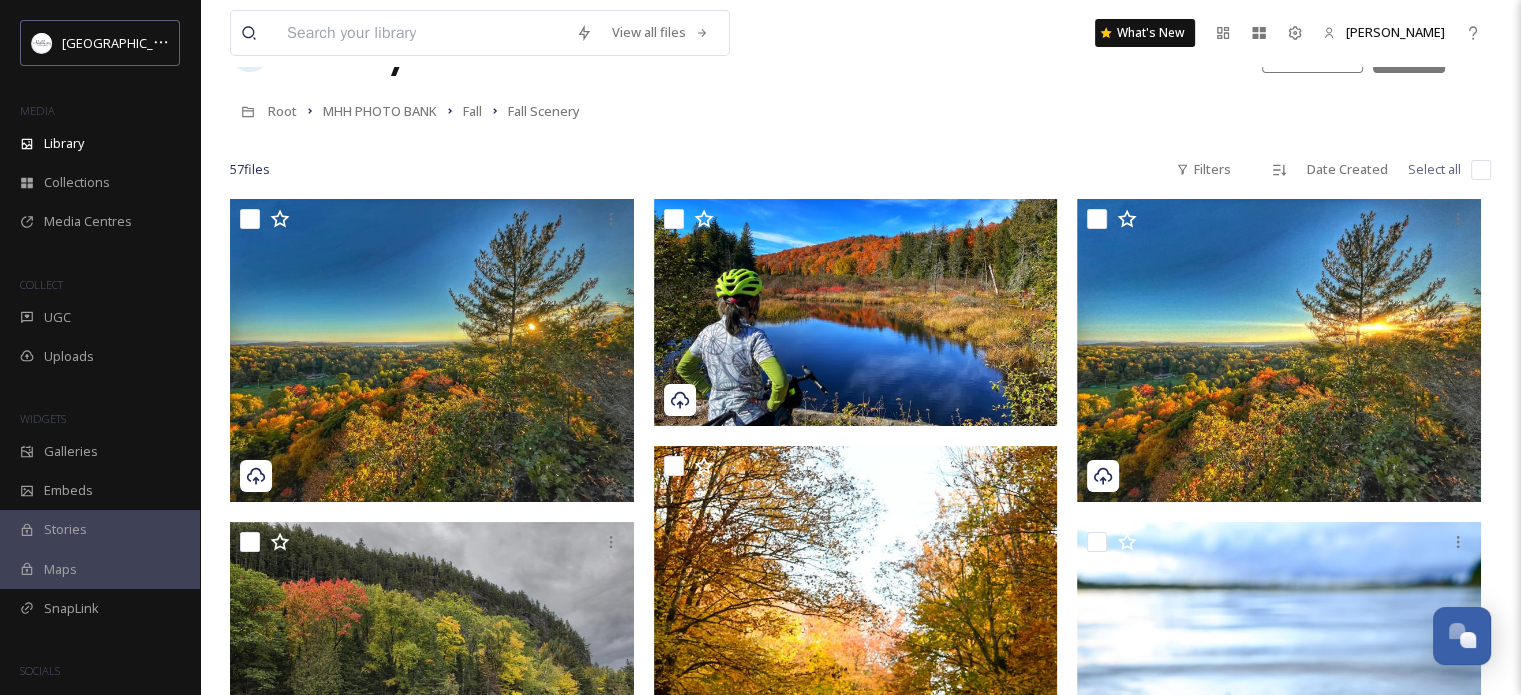scroll, scrollTop: 0, scrollLeft: 0, axis: both 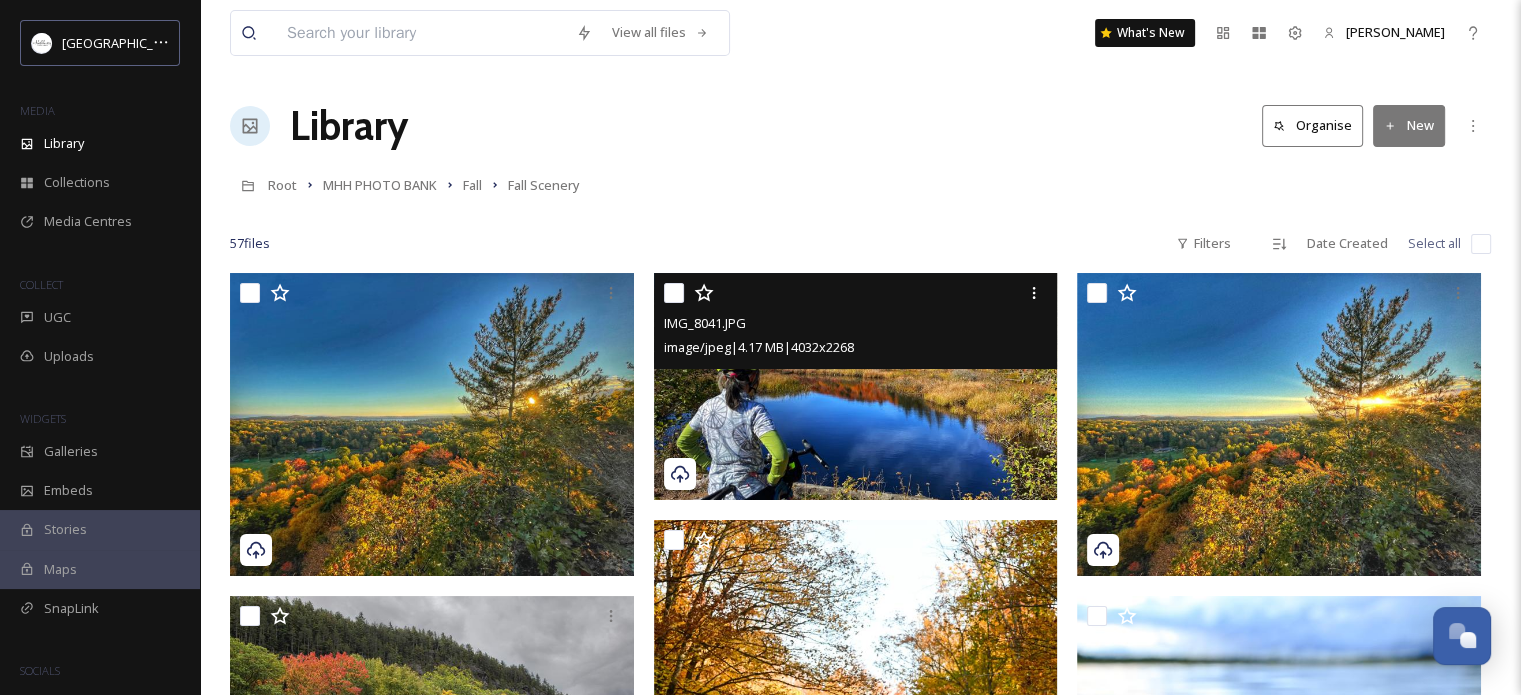 click at bounding box center [674, 293] 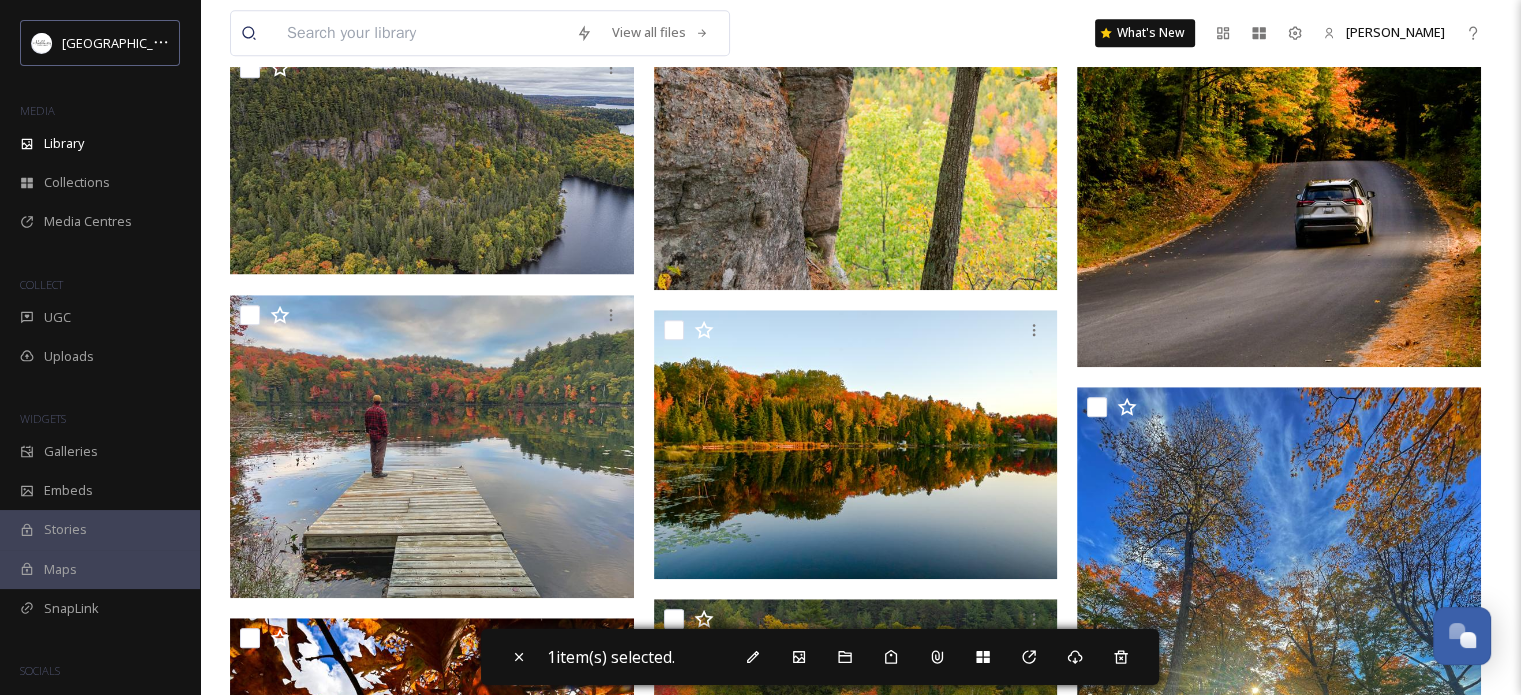 scroll, scrollTop: 1500, scrollLeft: 0, axis: vertical 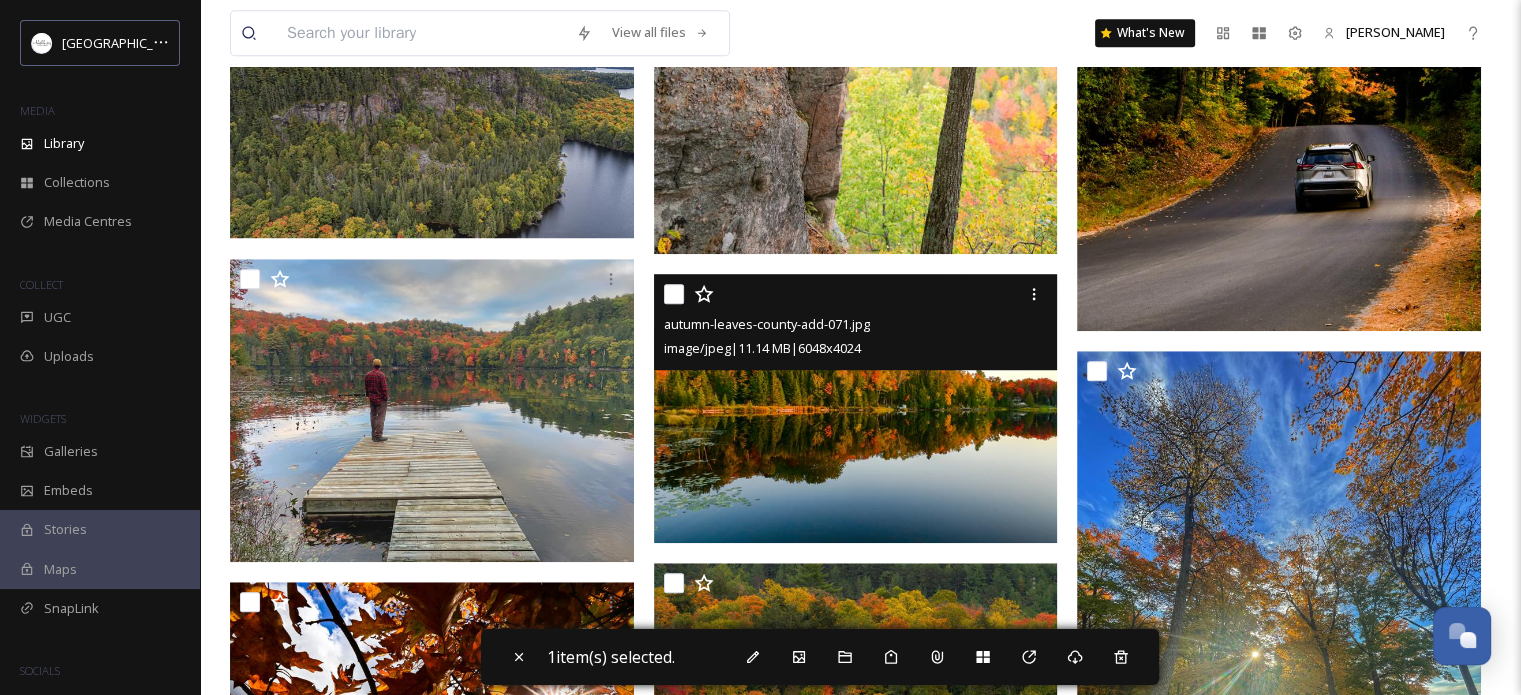 click at bounding box center (674, 294) 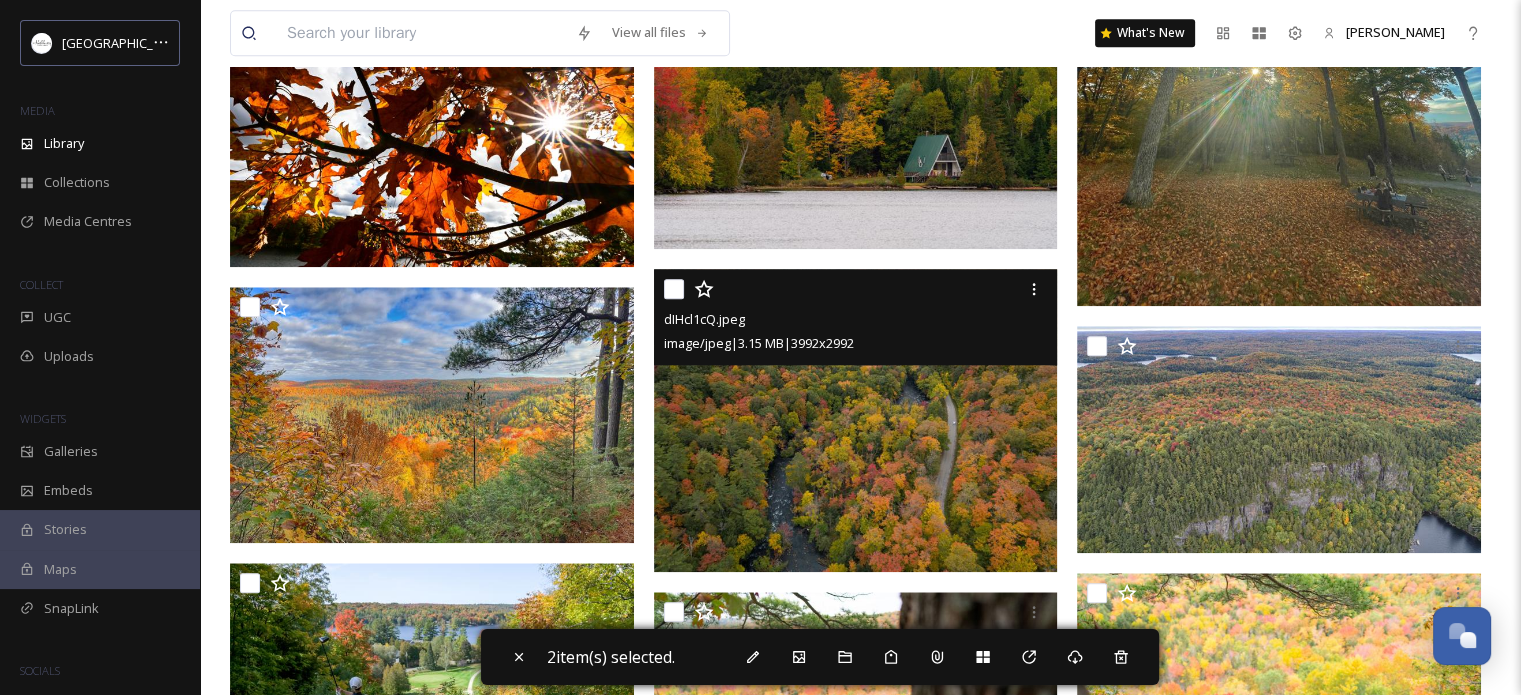 scroll, scrollTop: 2200, scrollLeft: 0, axis: vertical 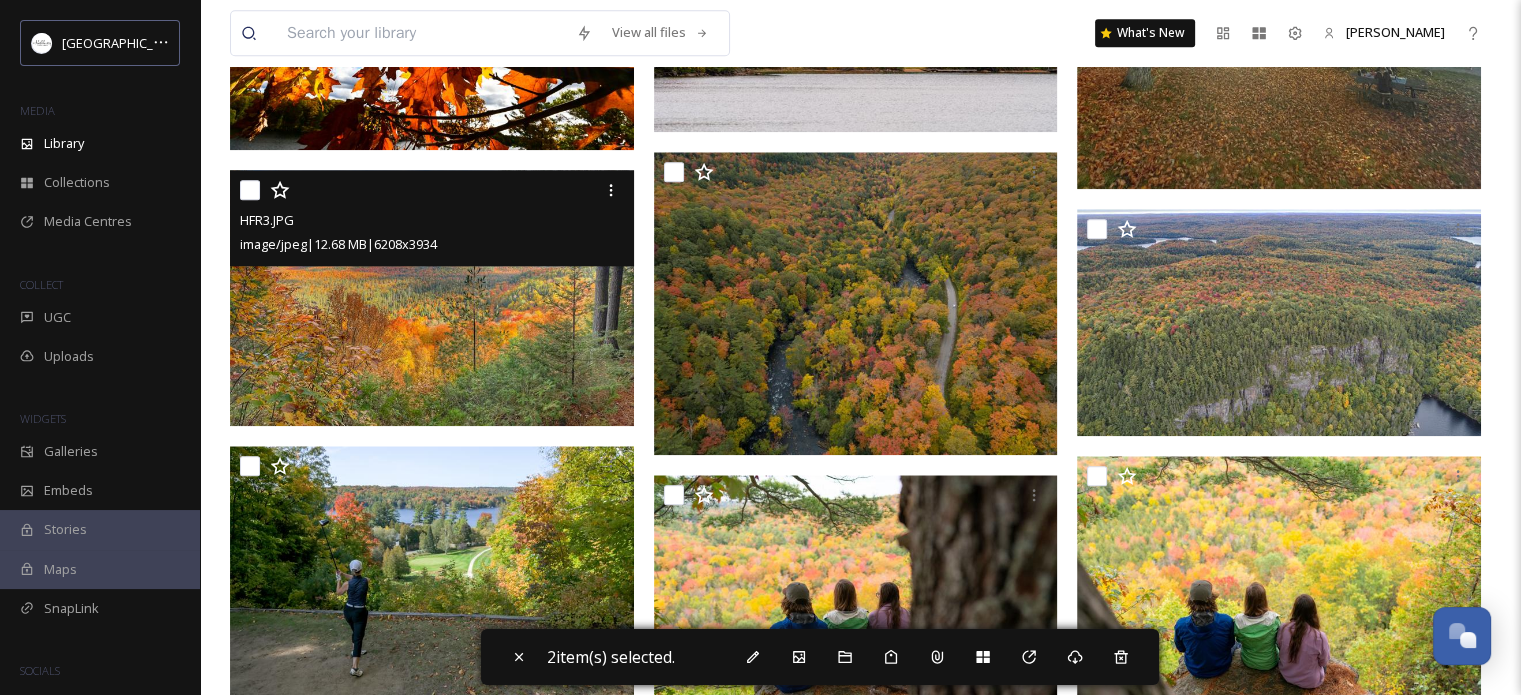 click at bounding box center [250, 190] 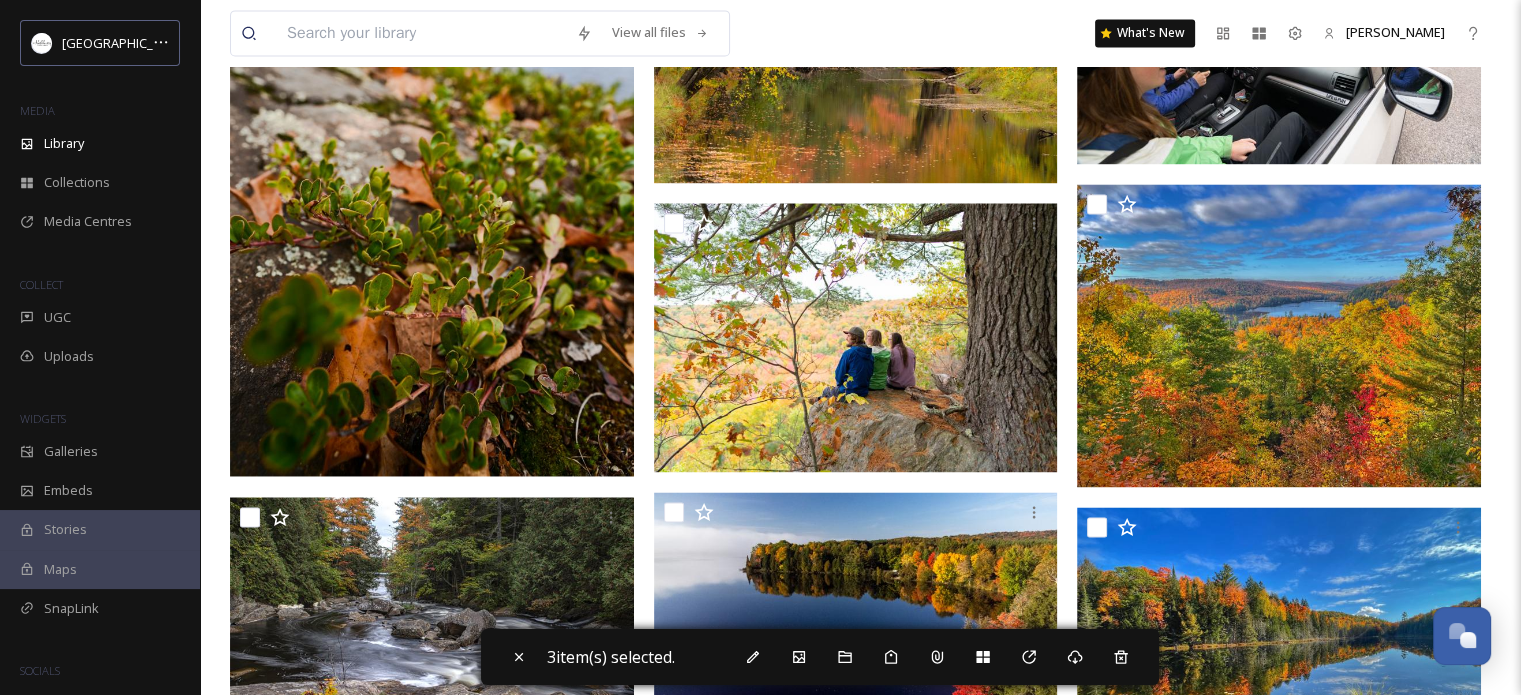 scroll, scrollTop: 3100, scrollLeft: 0, axis: vertical 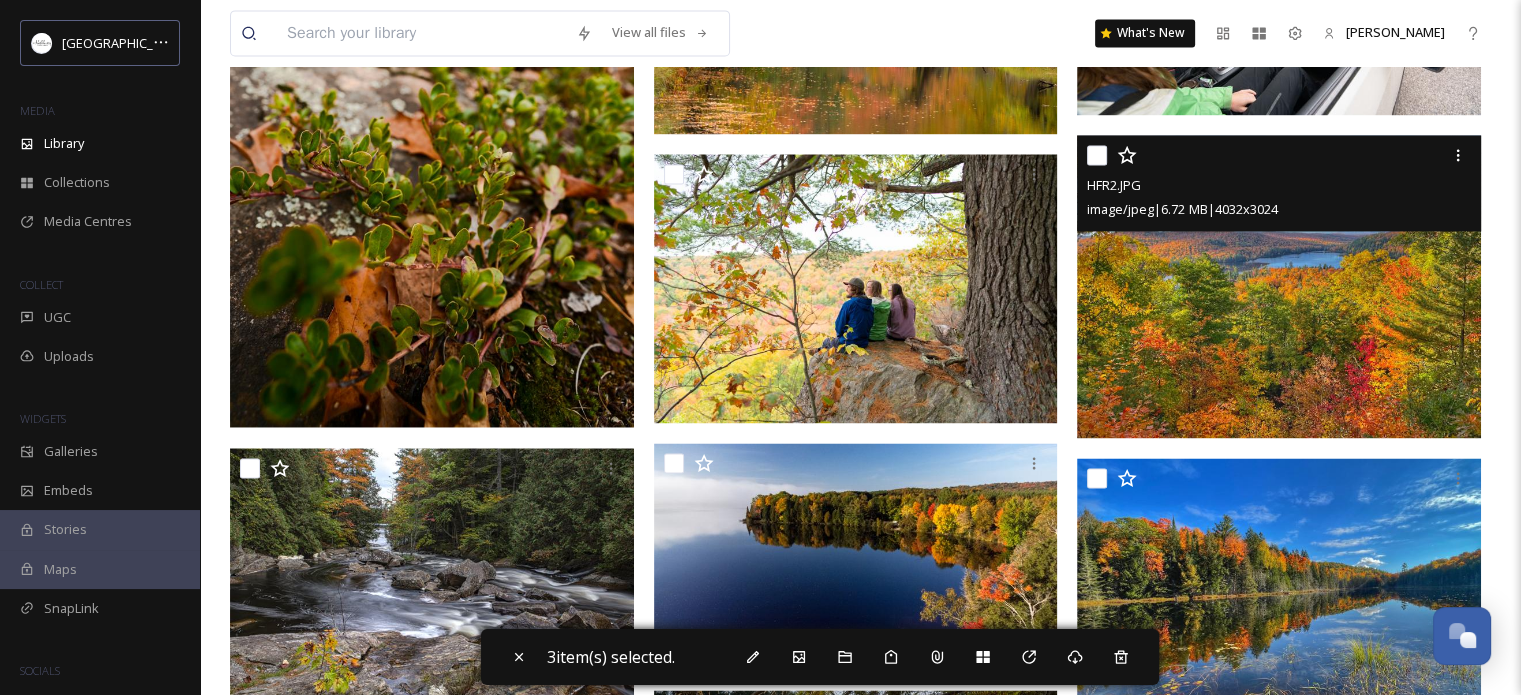 click at bounding box center [1097, 155] 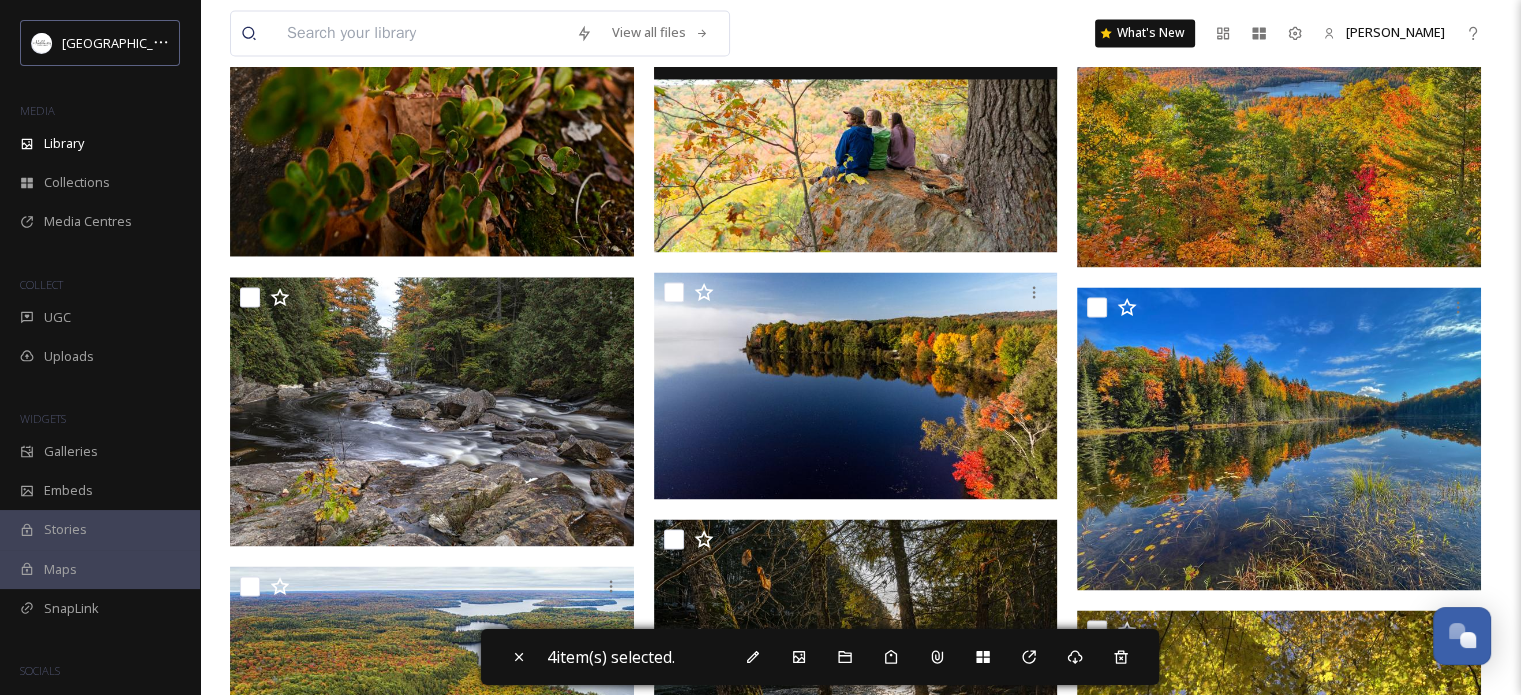 scroll, scrollTop: 3300, scrollLeft: 0, axis: vertical 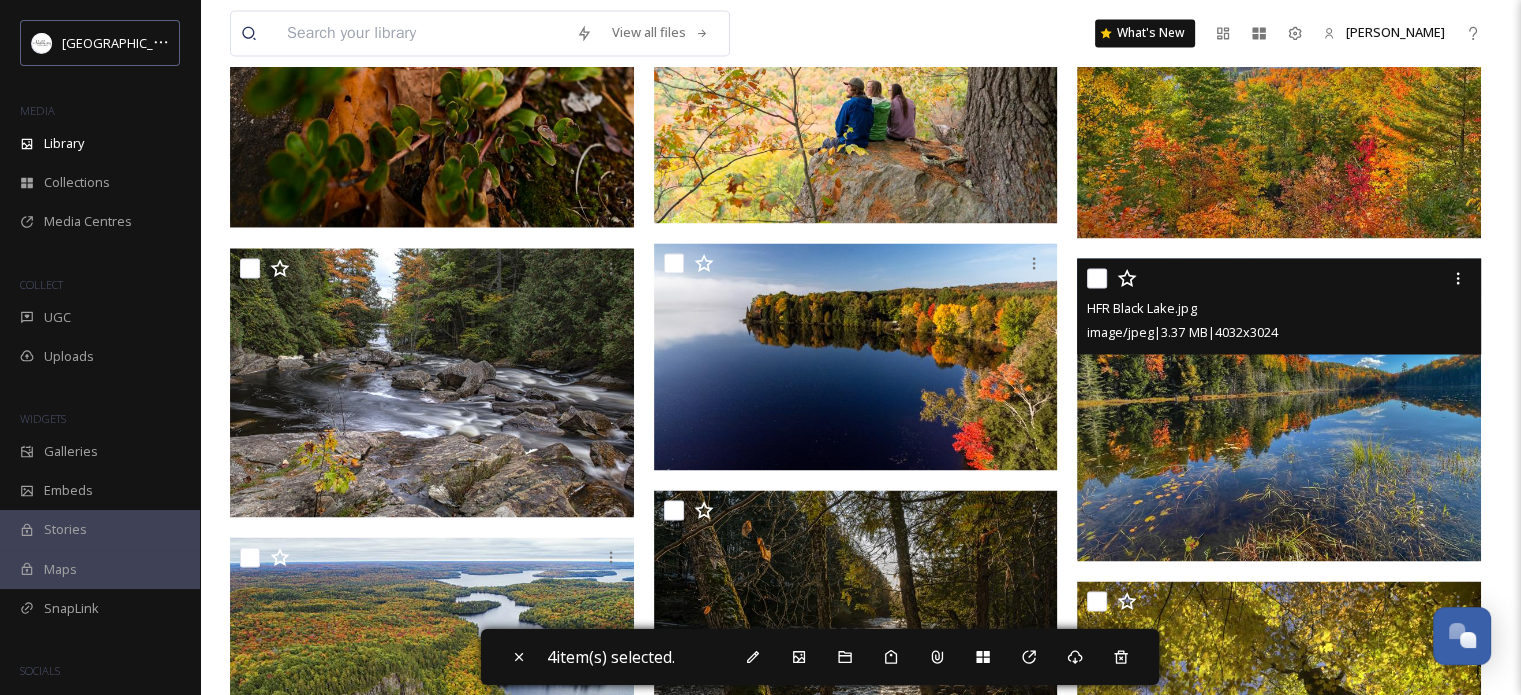 click at bounding box center [1097, 278] 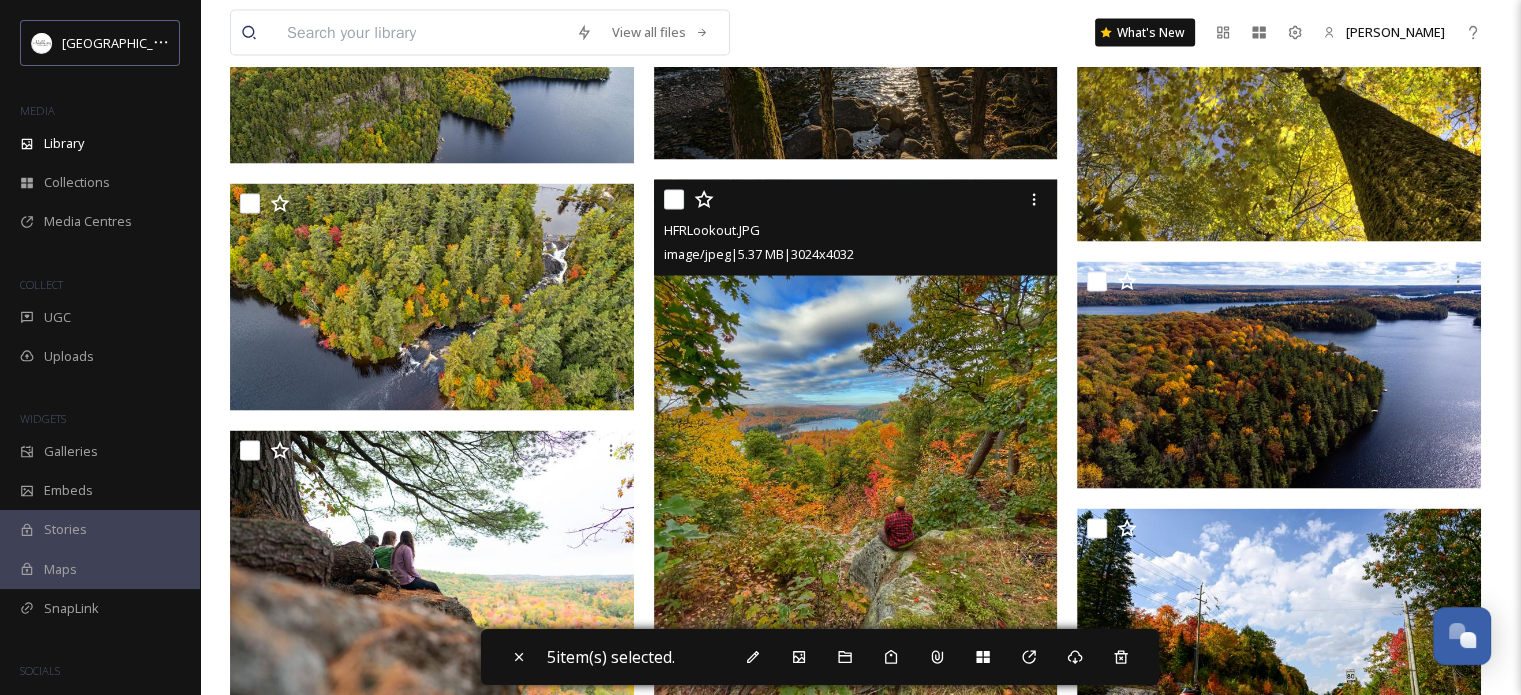 scroll, scrollTop: 4000, scrollLeft: 0, axis: vertical 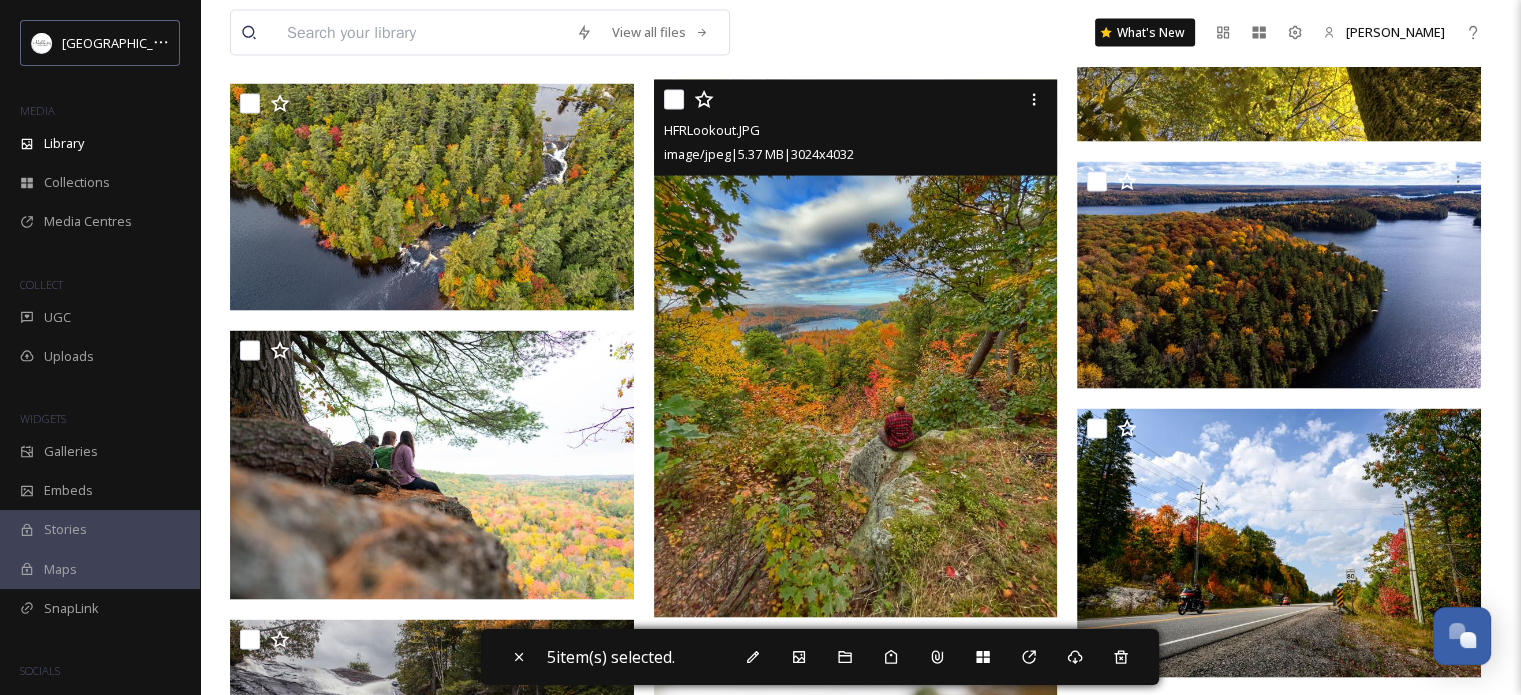 click at bounding box center [674, 100] 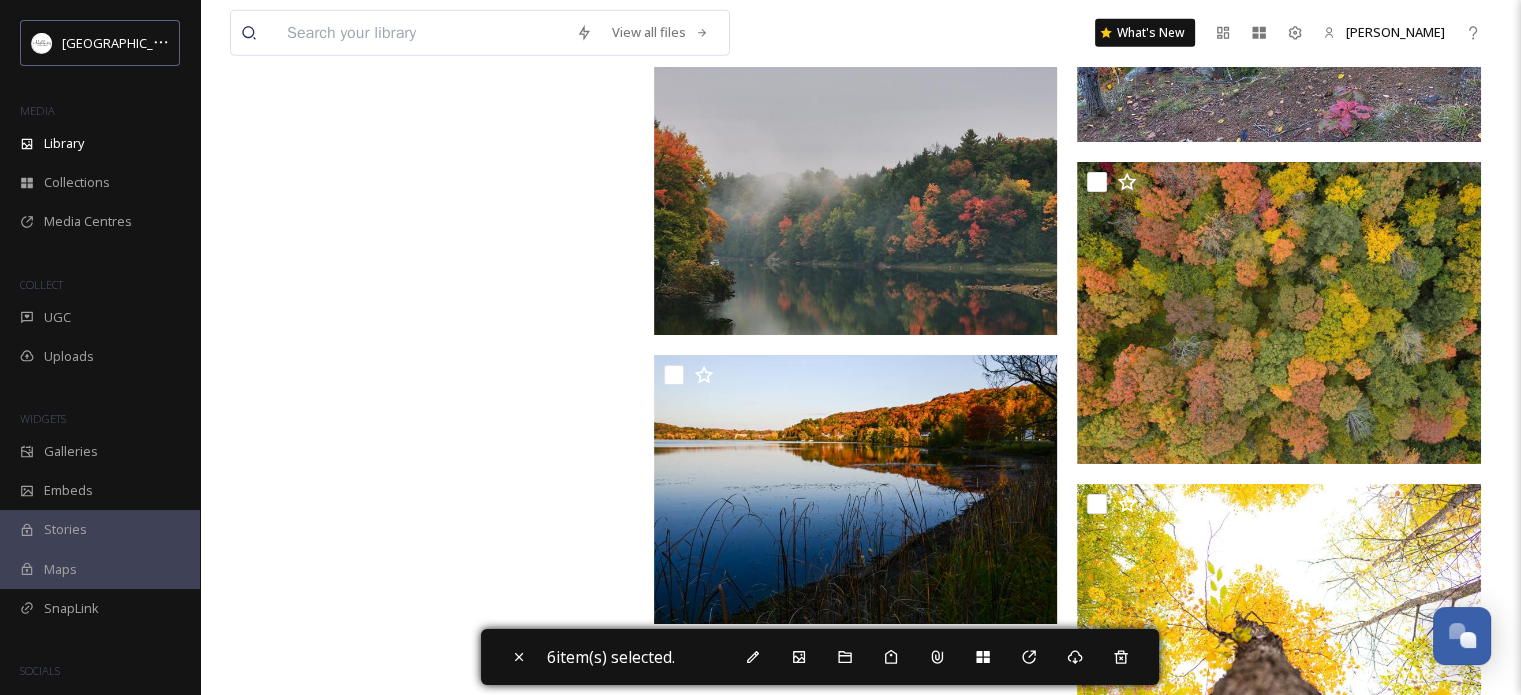 scroll, scrollTop: 6472, scrollLeft: 0, axis: vertical 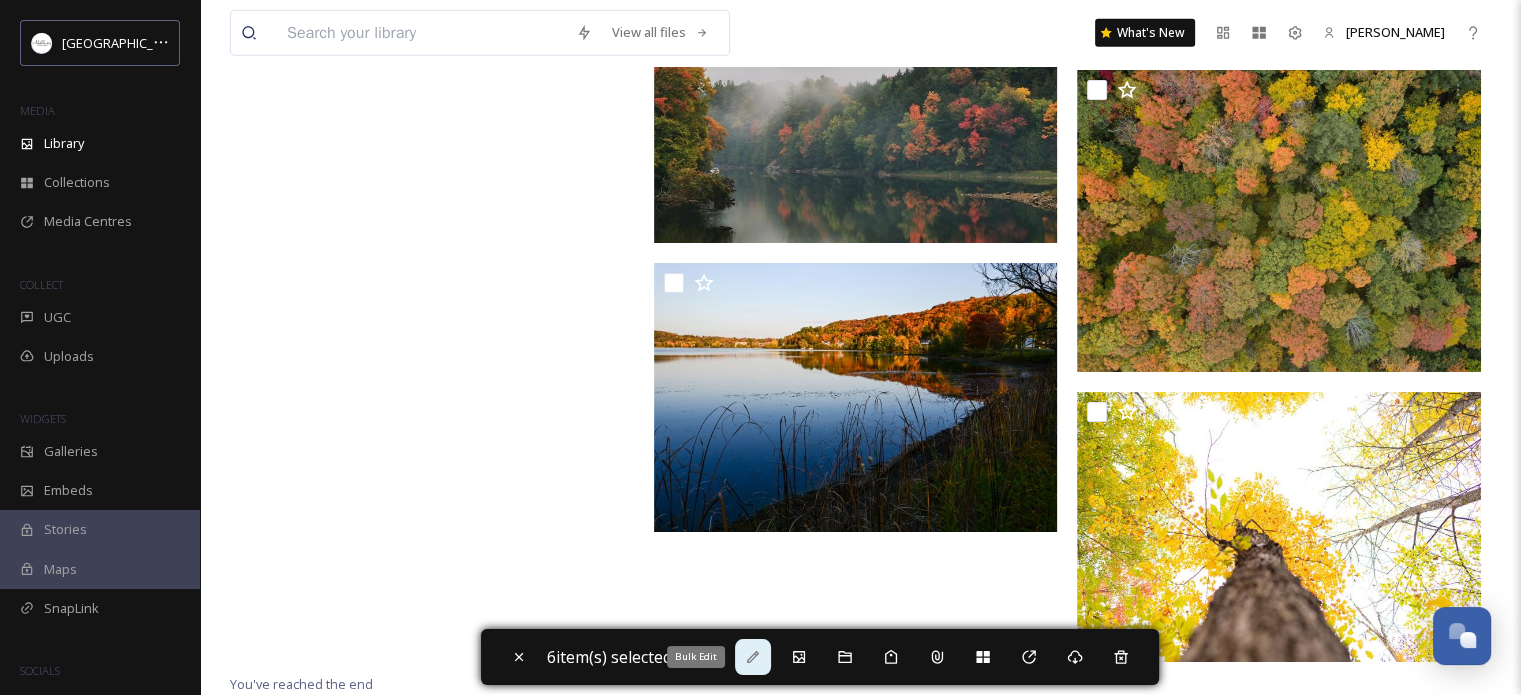 click on "Bulk Edit" at bounding box center (753, 657) 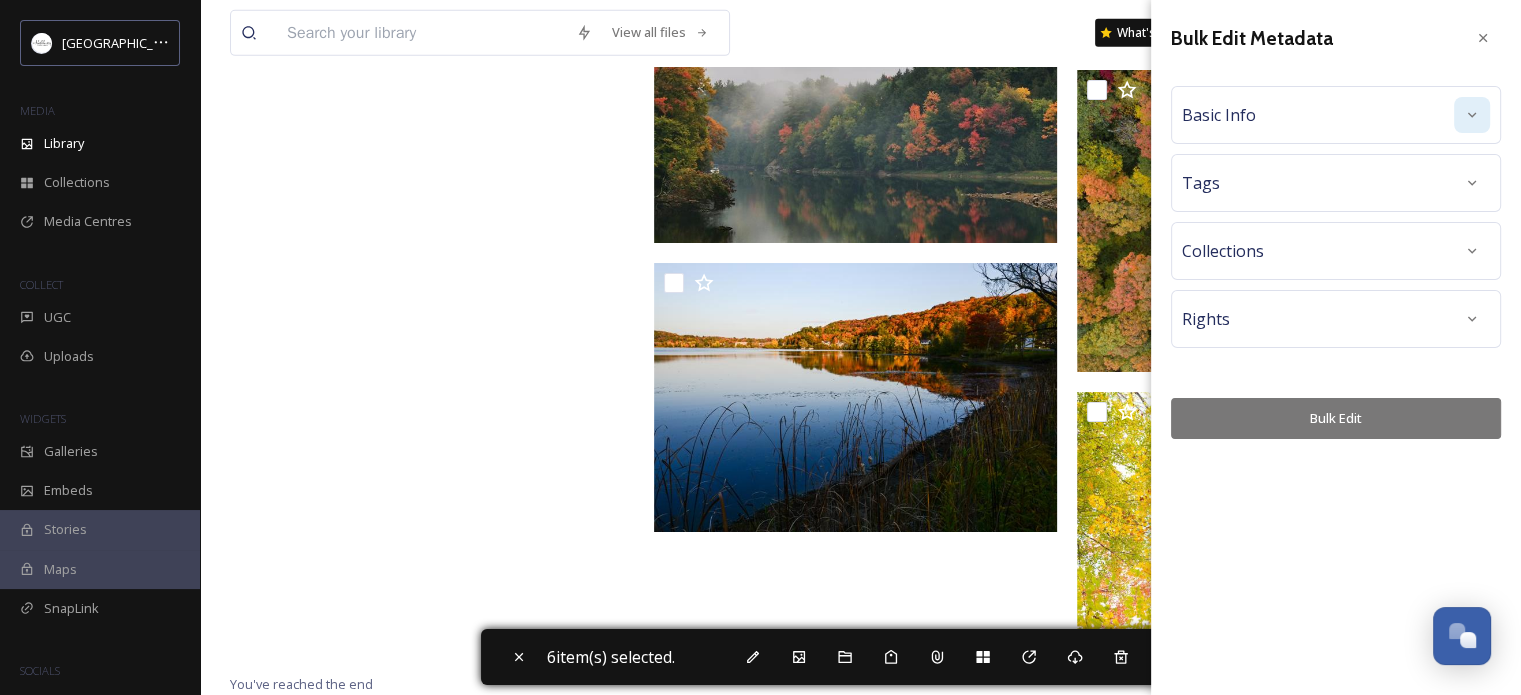 click 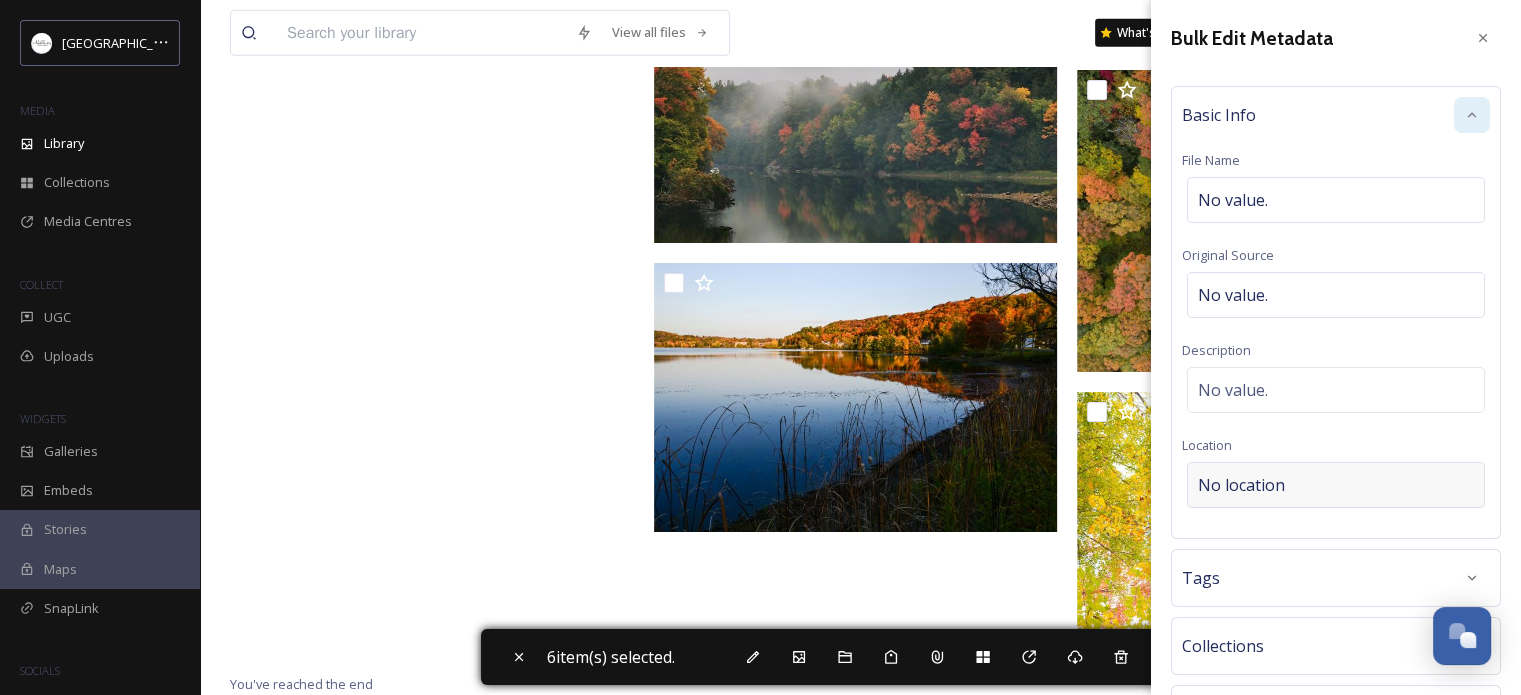 click on "No location" at bounding box center [1241, 485] 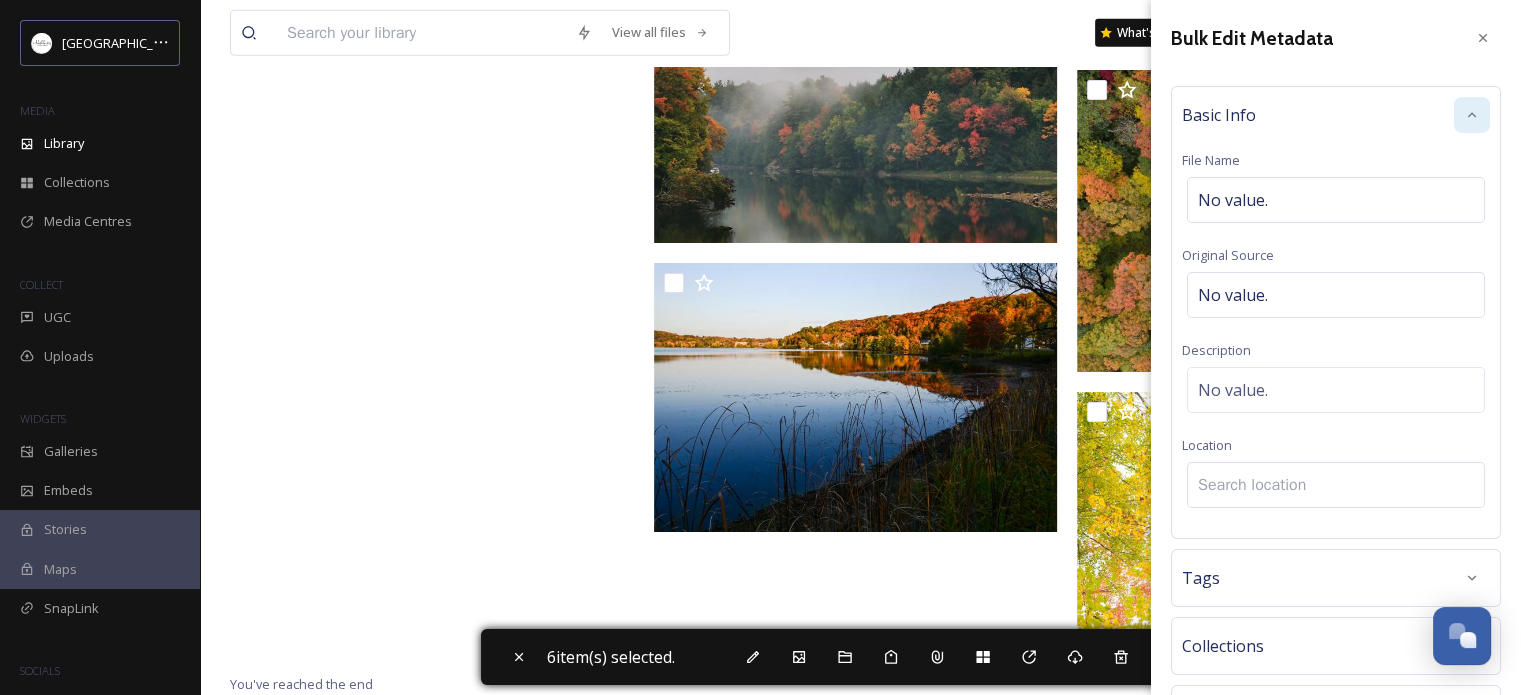 click at bounding box center (1336, 485) 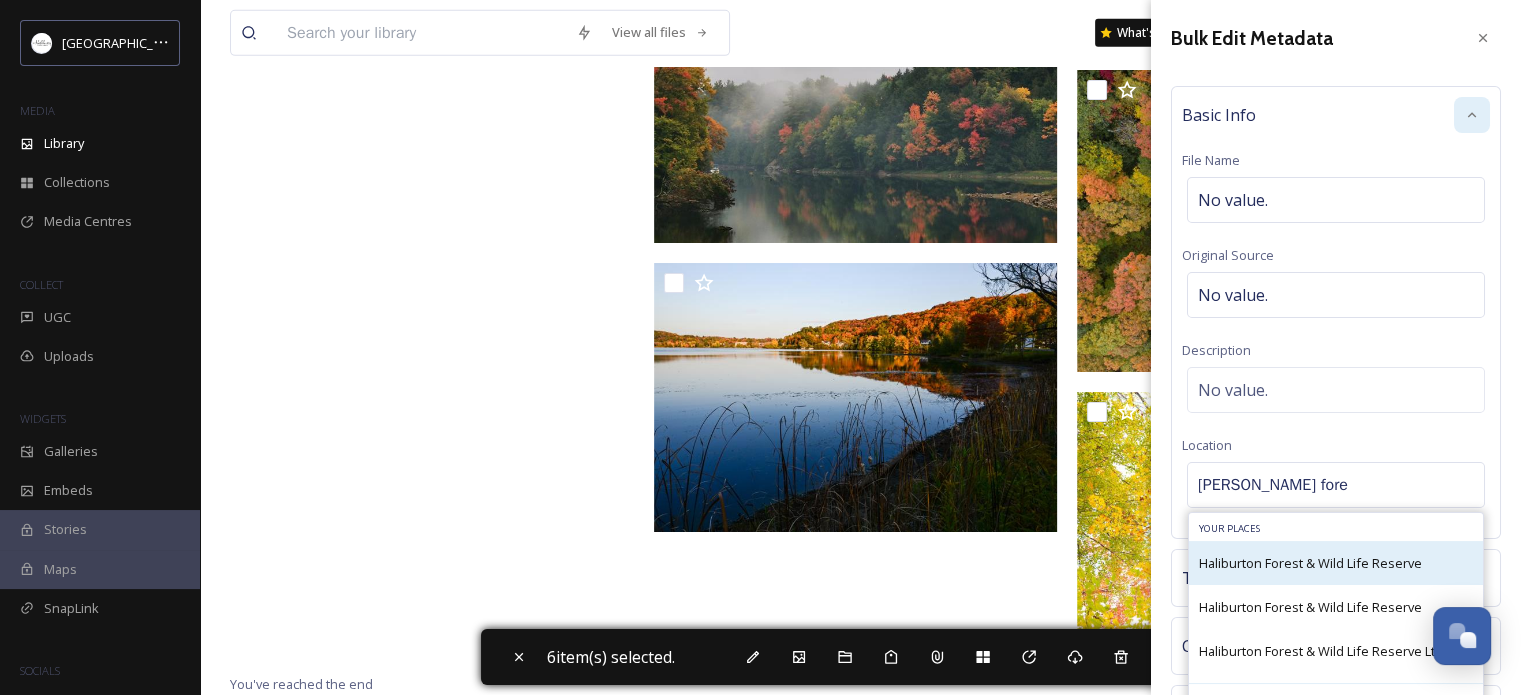 click on "Haliburton Forest & Wild Life Reserve" at bounding box center (1336, 563) 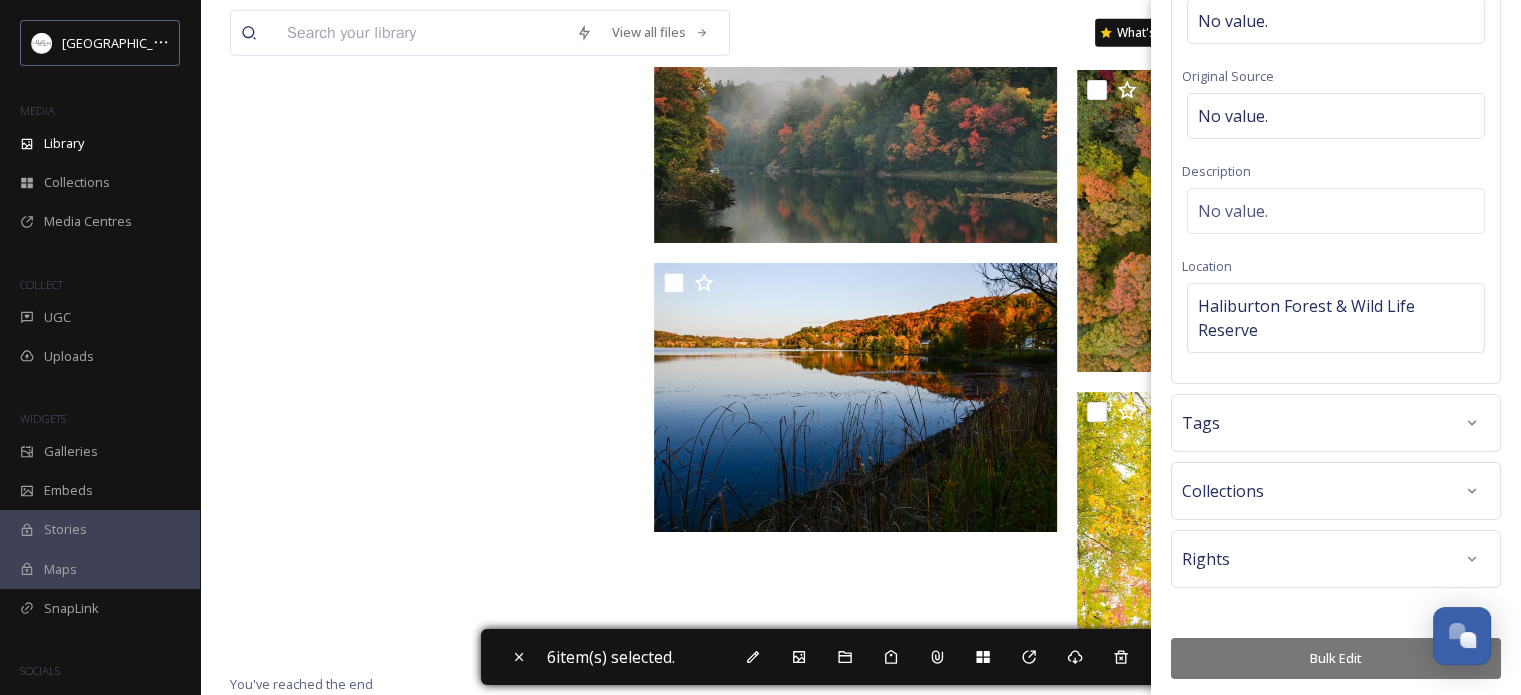 click on "Bulk Edit" at bounding box center (1336, 658) 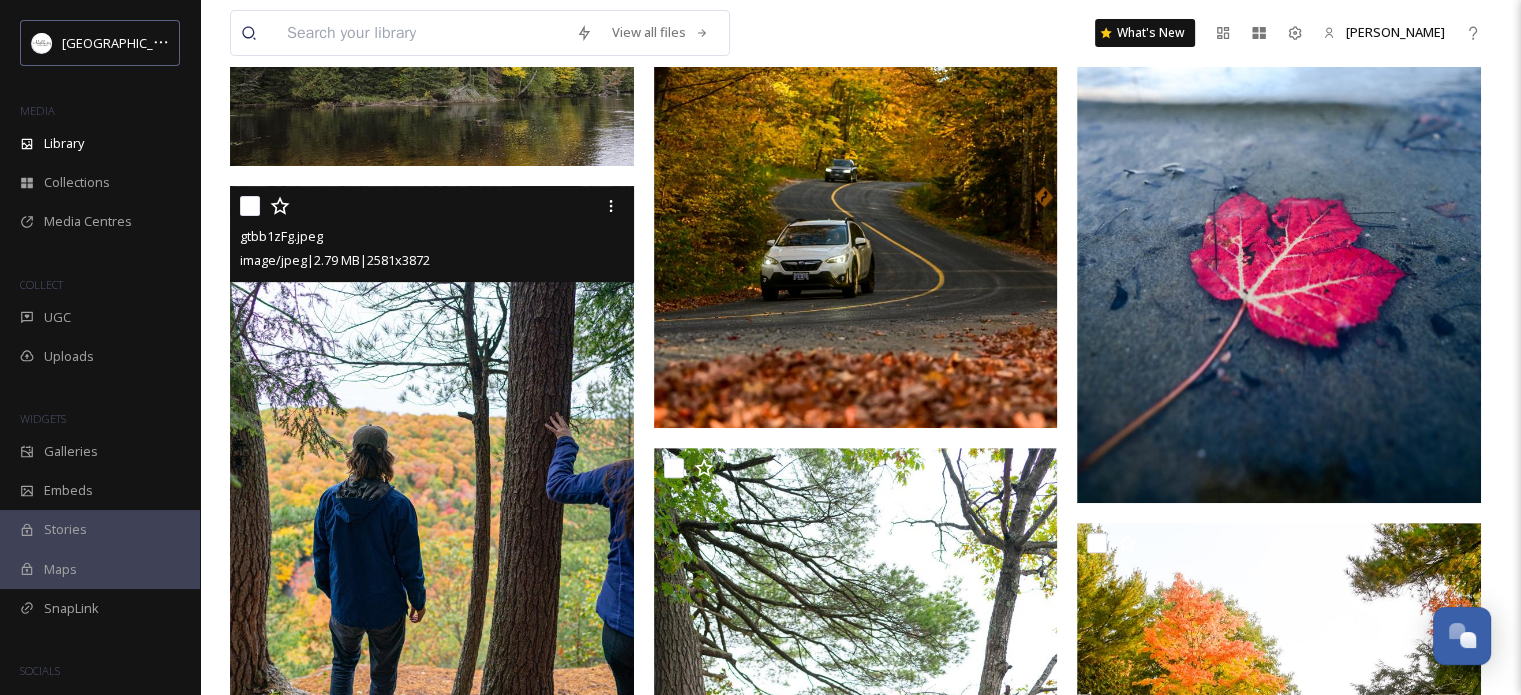 scroll, scrollTop: 800, scrollLeft: 0, axis: vertical 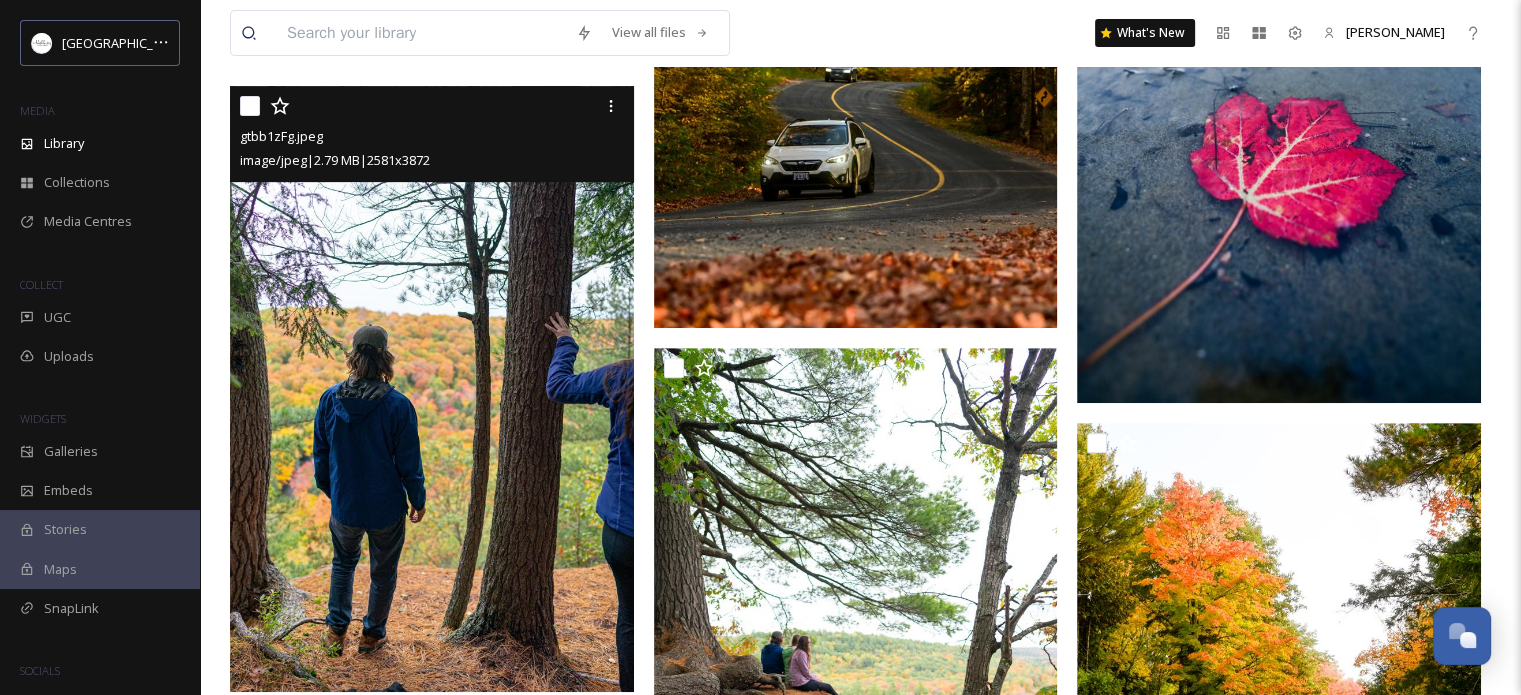 click at bounding box center [250, 106] 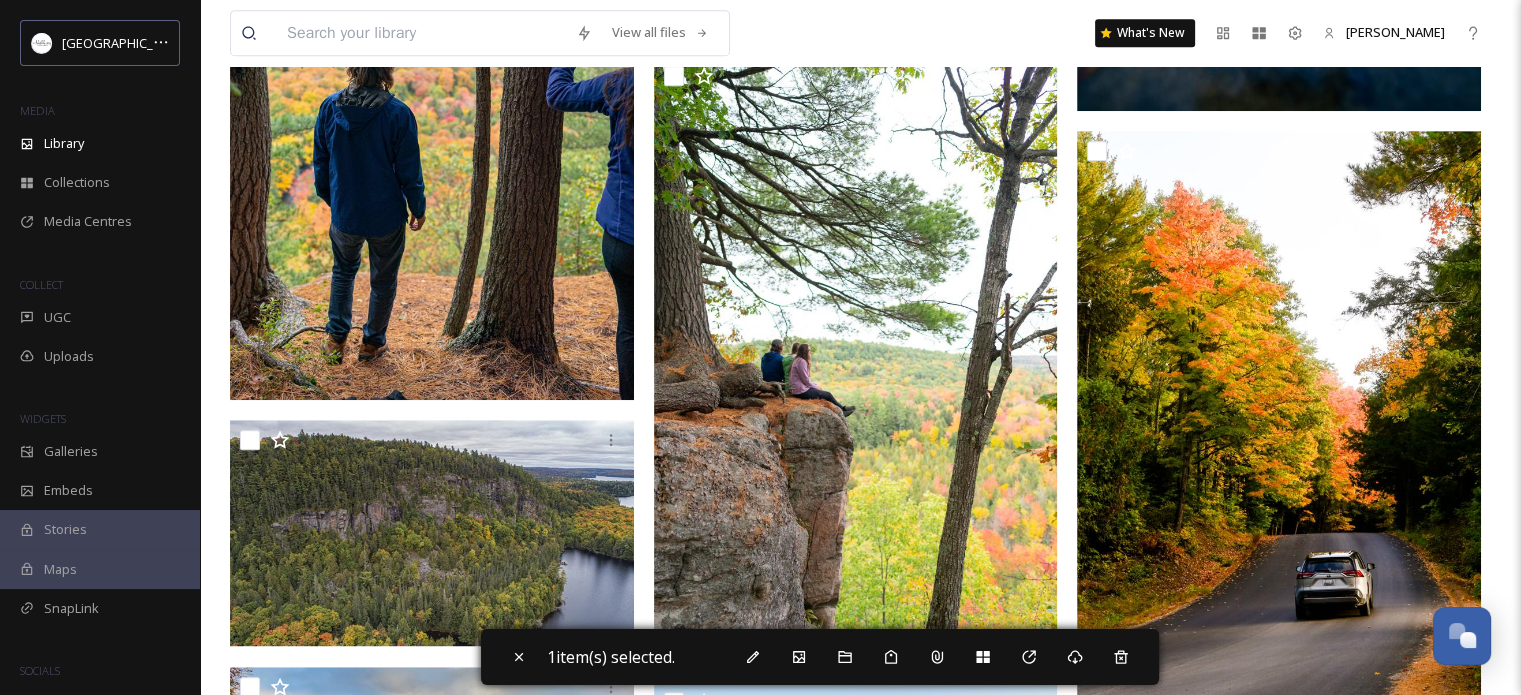scroll, scrollTop: 1100, scrollLeft: 0, axis: vertical 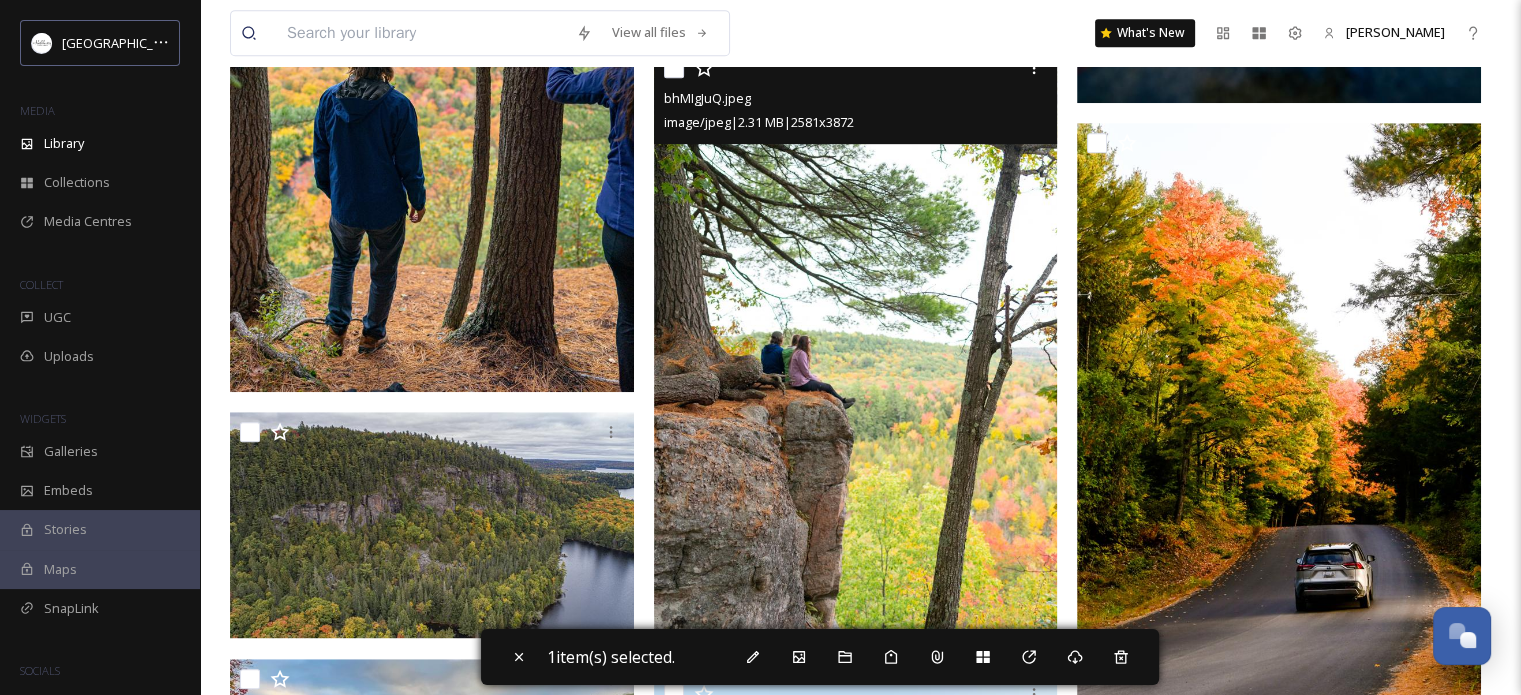 click at bounding box center [674, 68] 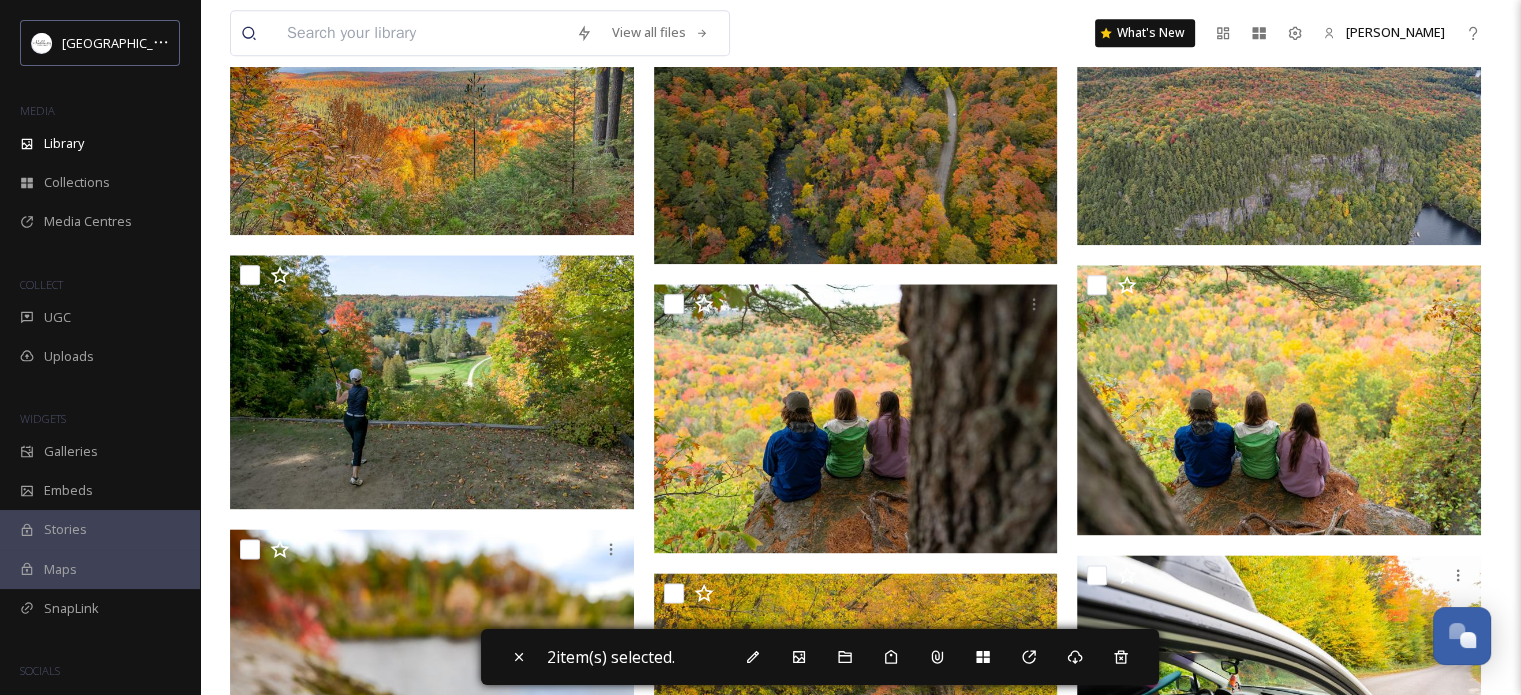 scroll, scrollTop: 2400, scrollLeft: 0, axis: vertical 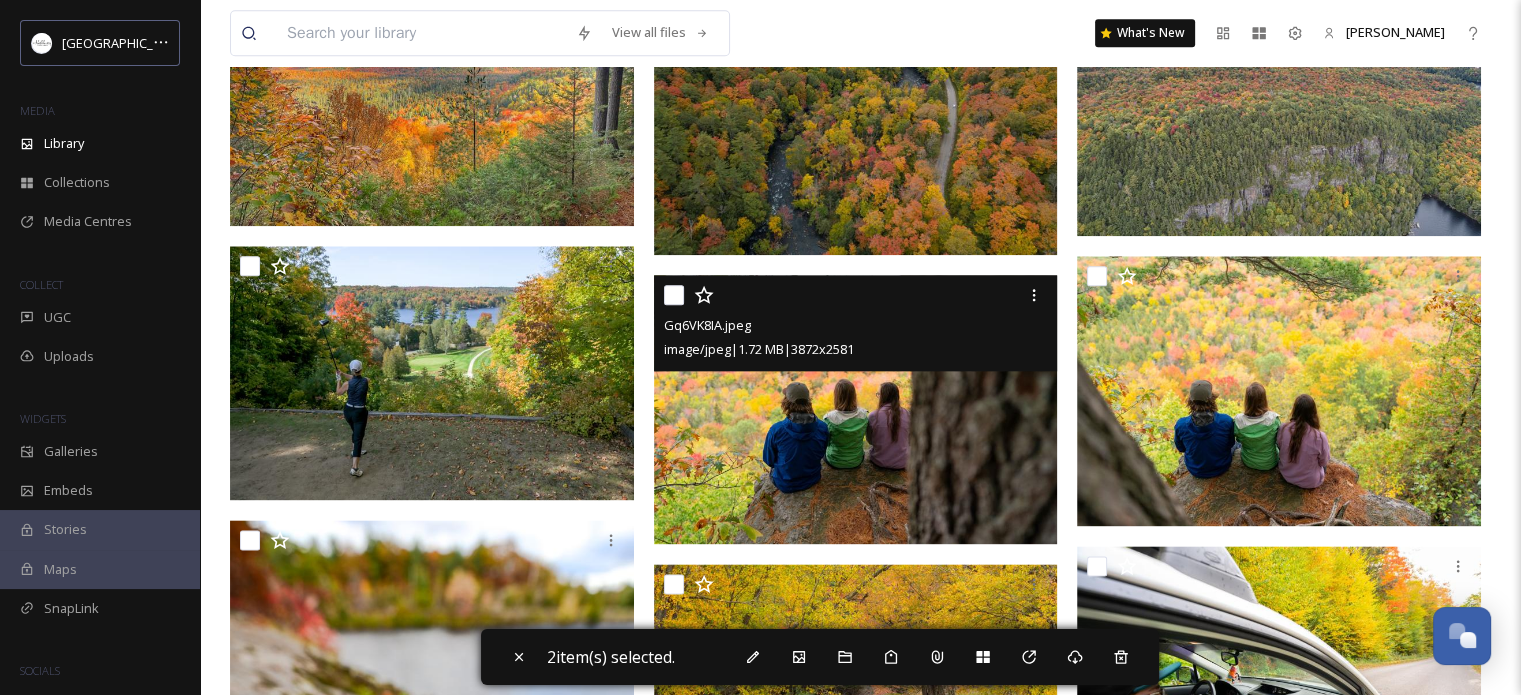 click at bounding box center (674, 295) 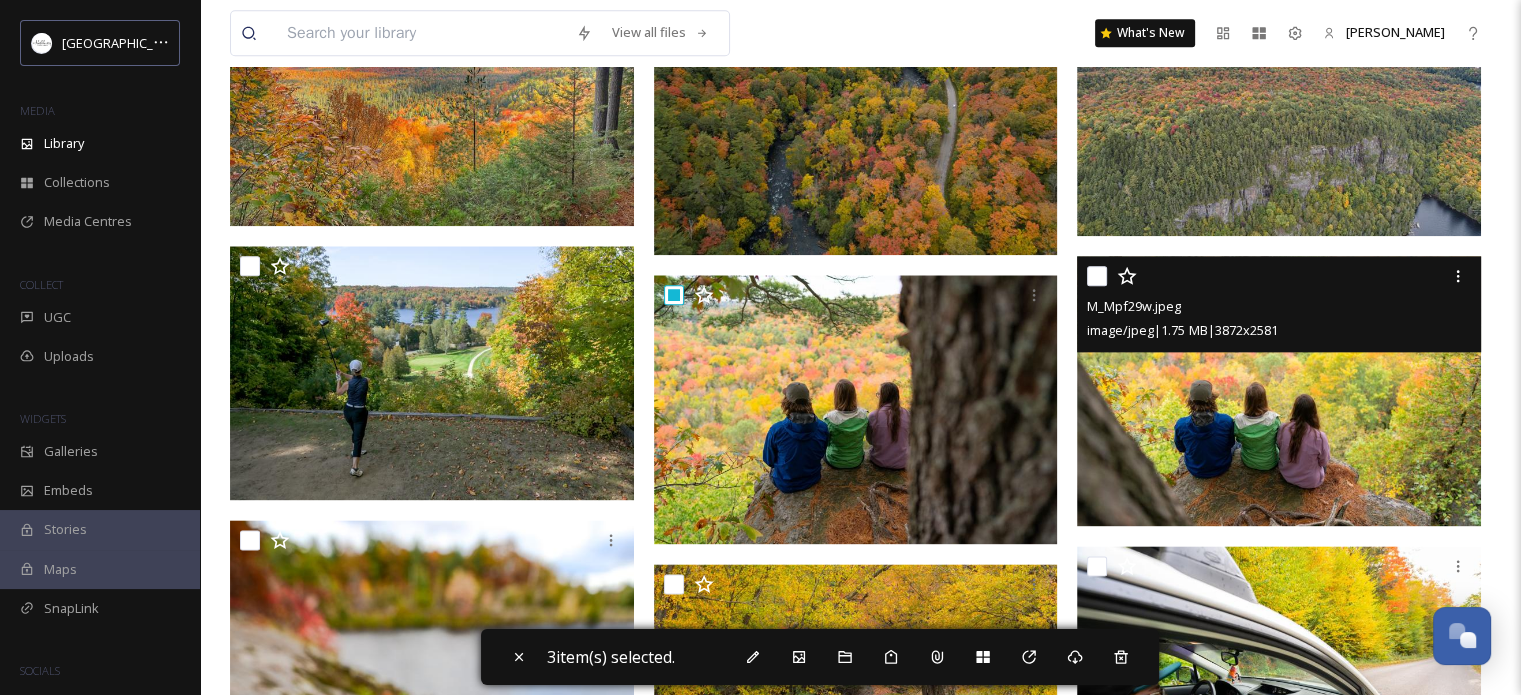 click at bounding box center [1097, 276] 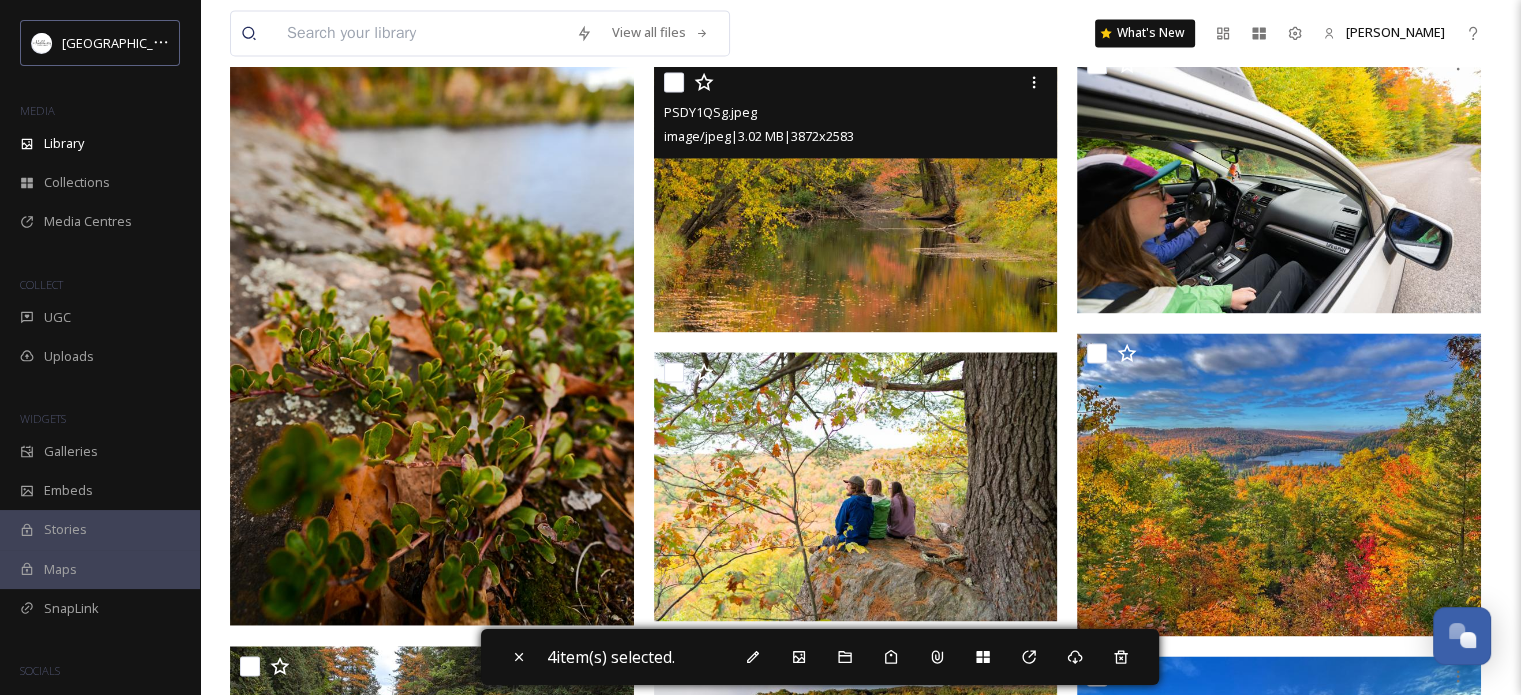scroll, scrollTop: 3000, scrollLeft: 0, axis: vertical 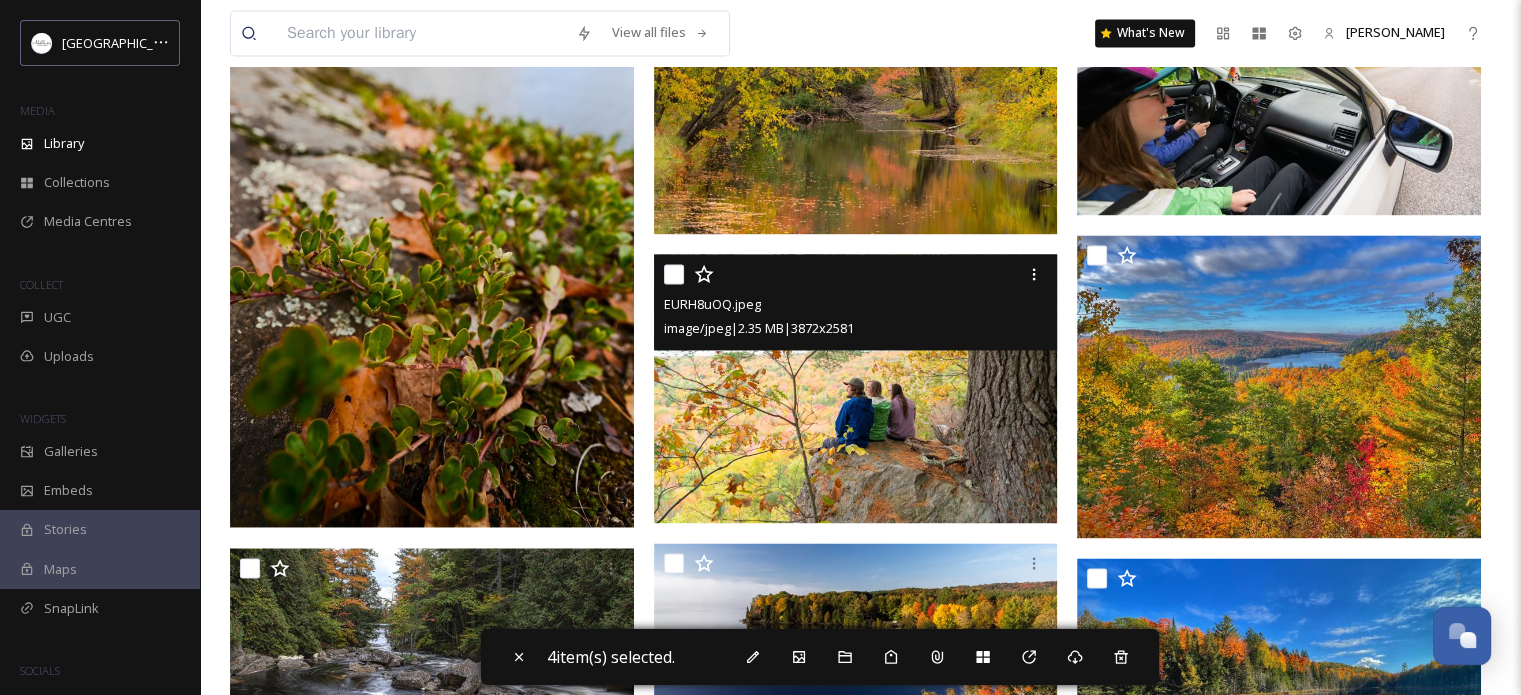 click at bounding box center (674, 274) 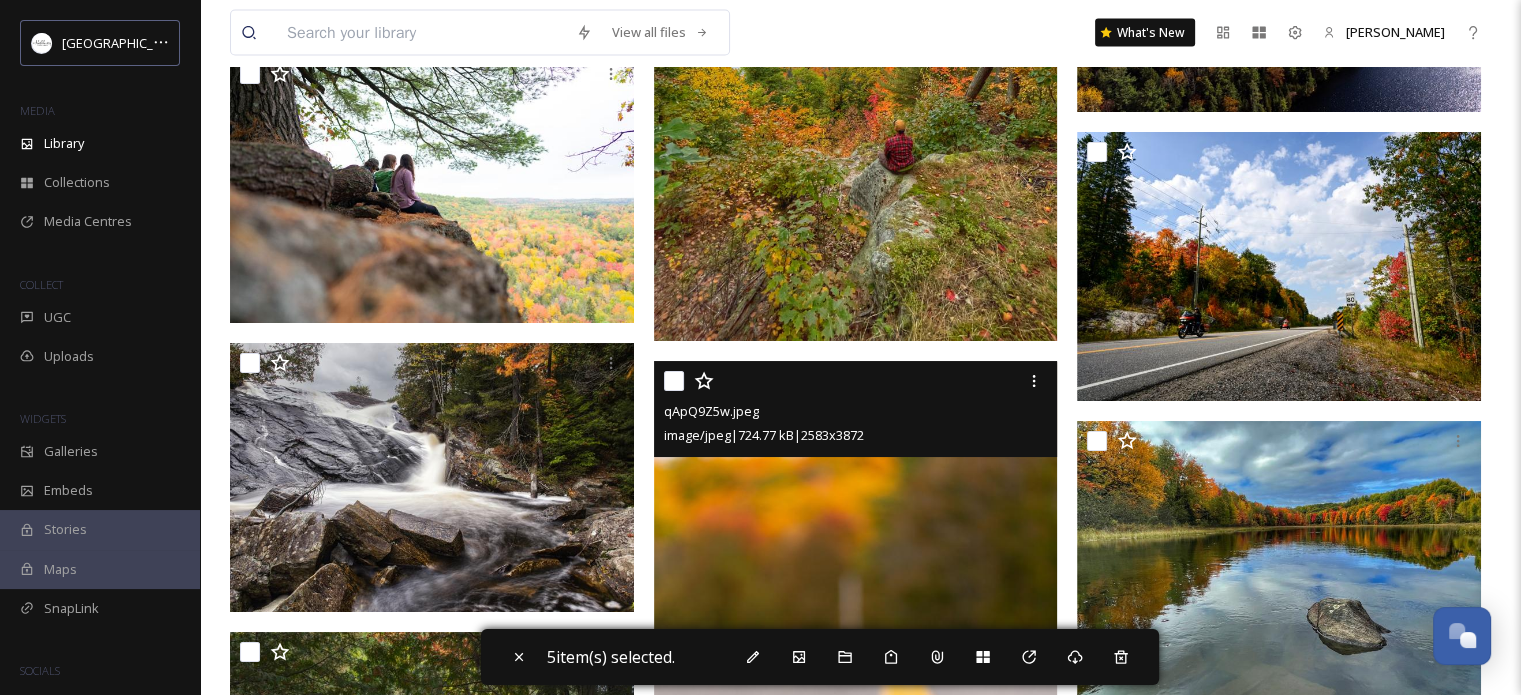 scroll, scrollTop: 4200, scrollLeft: 0, axis: vertical 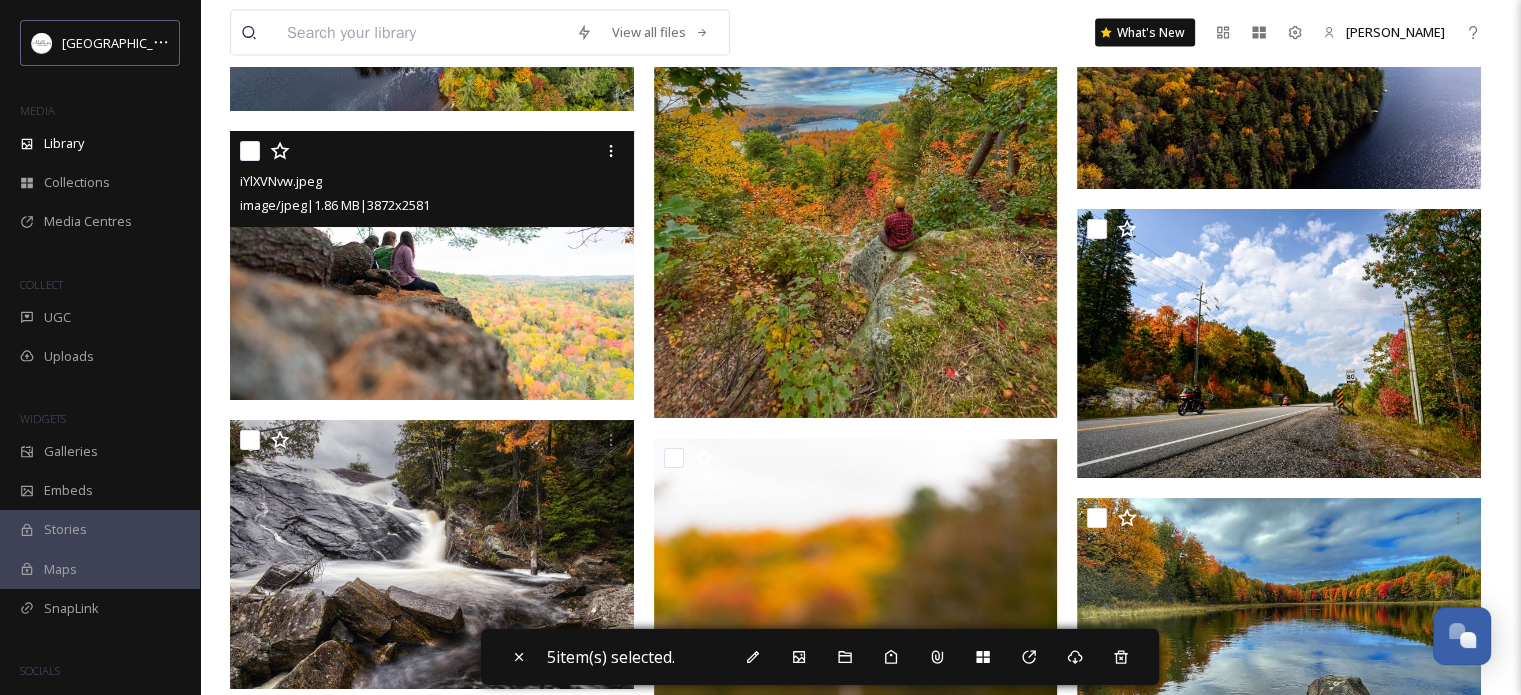 click at bounding box center [250, 151] 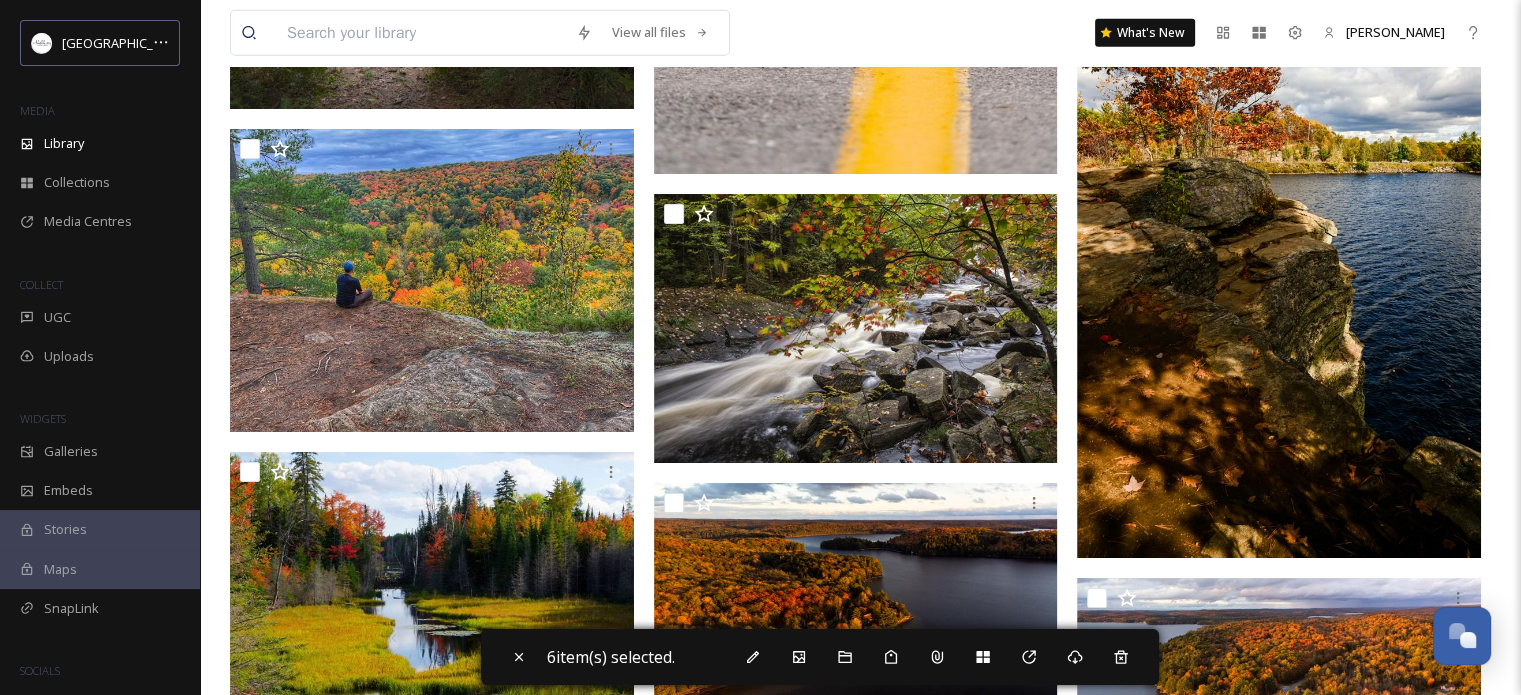 scroll, scrollTop: 5100, scrollLeft: 0, axis: vertical 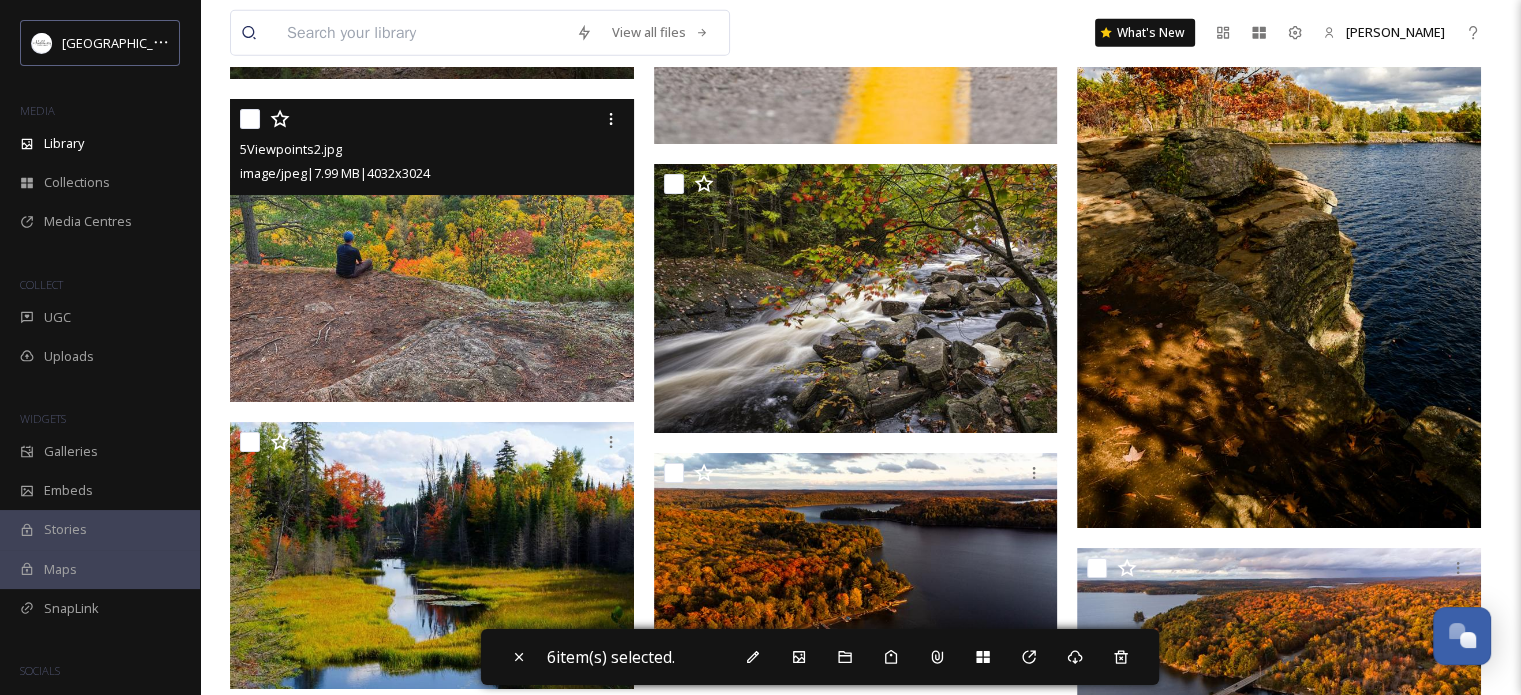 click at bounding box center (250, 119) 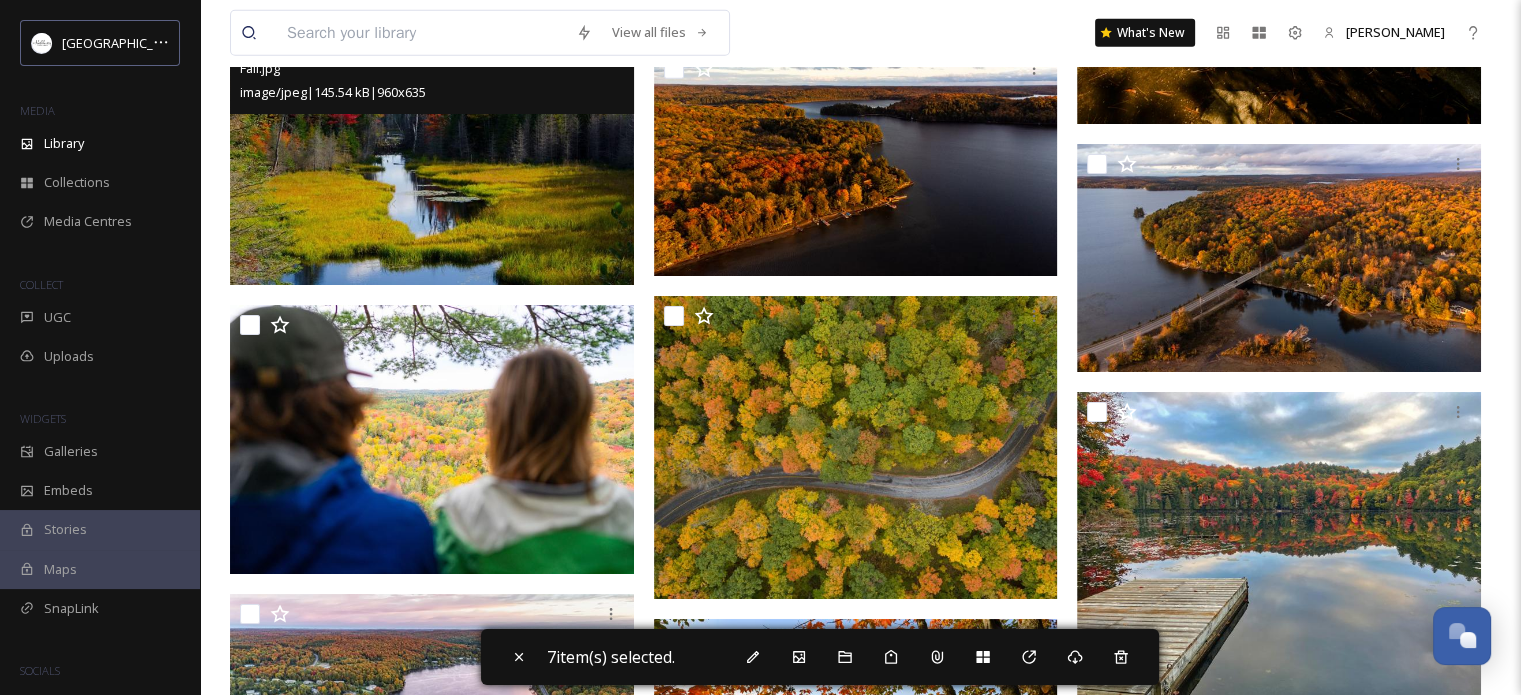scroll, scrollTop: 5700, scrollLeft: 0, axis: vertical 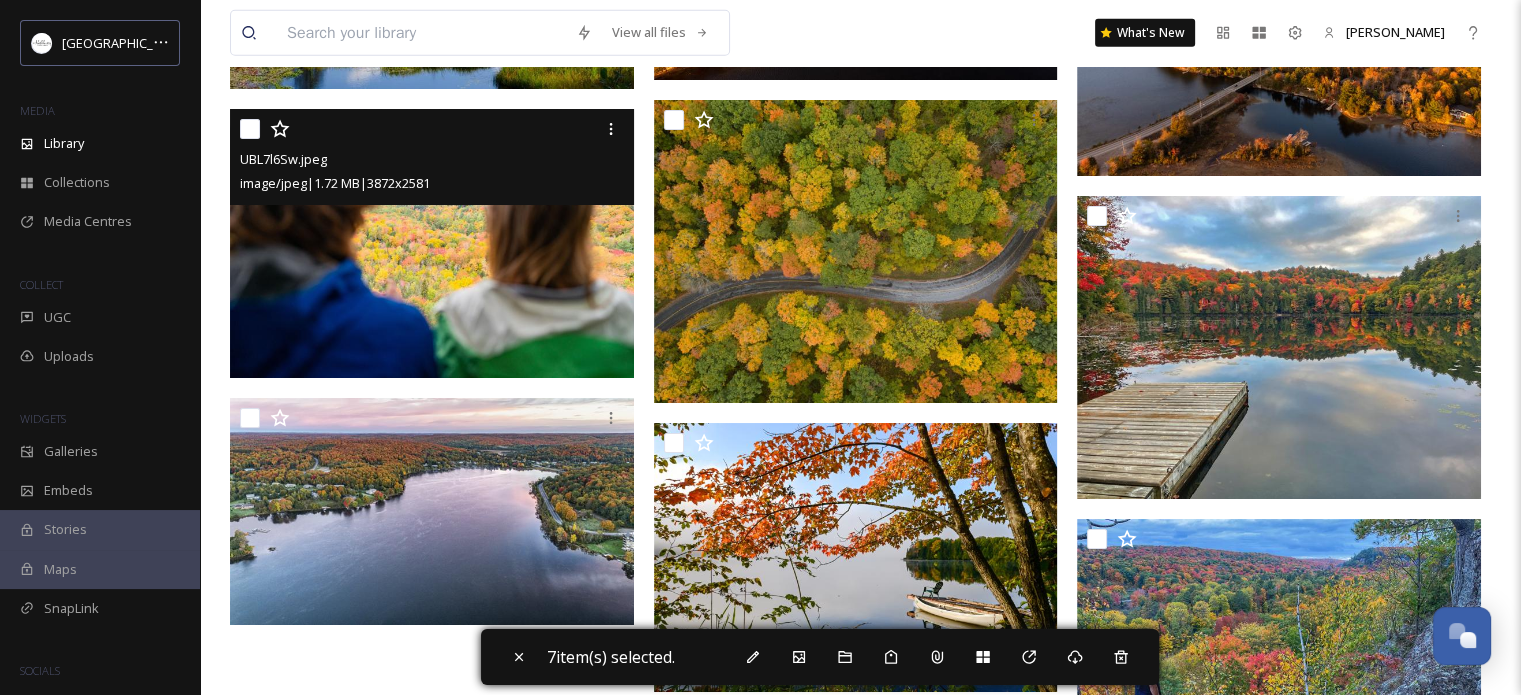 click at bounding box center [250, 129] 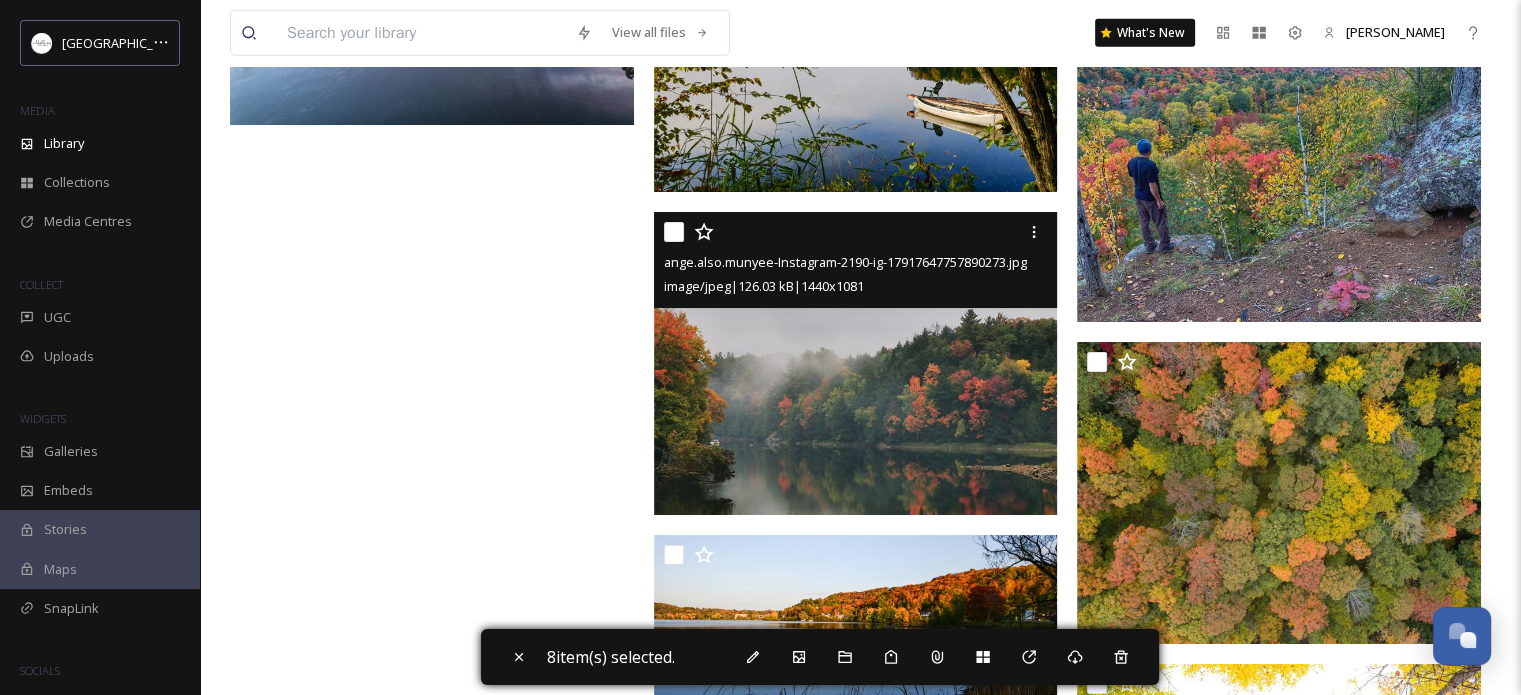 scroll, scrollTop: 6000, scrollLeft: 0, axis: vertical 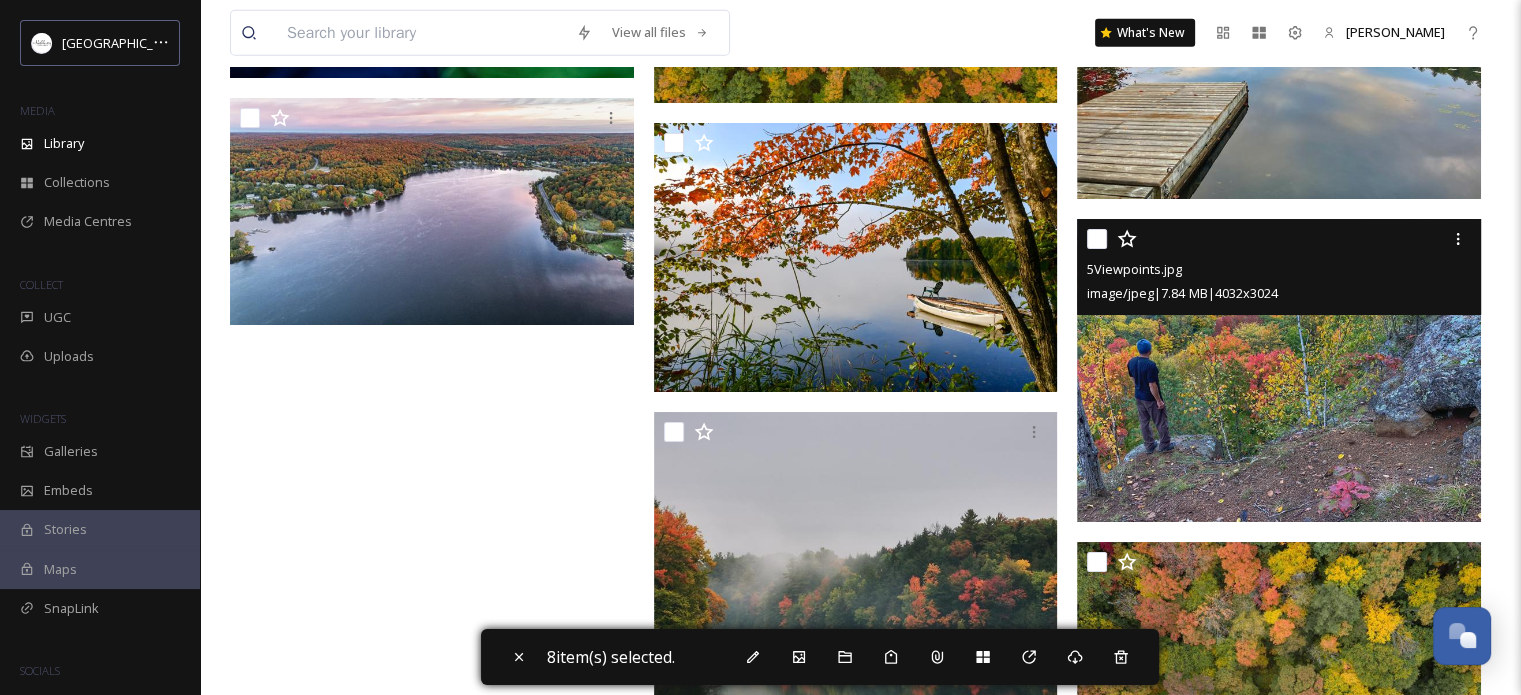 click at bounding box center [1097, 239] 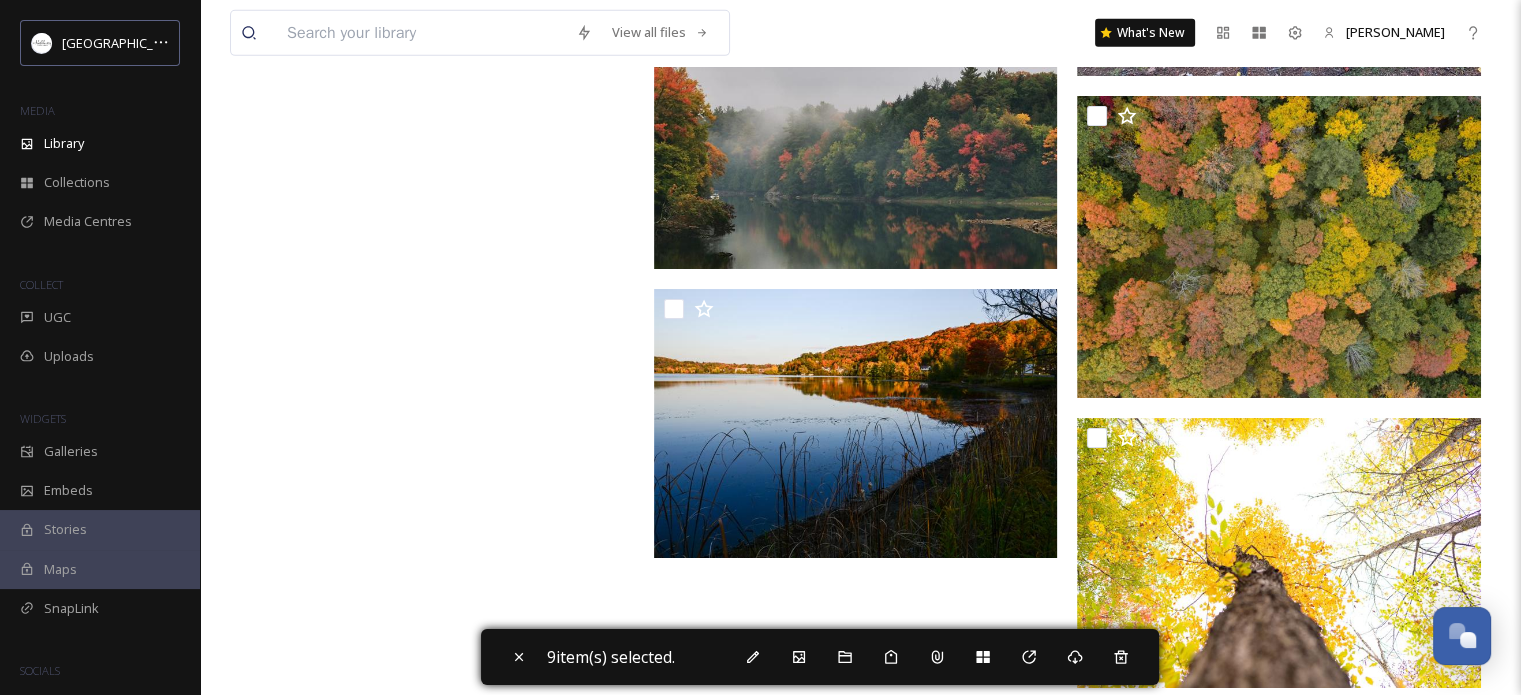 scroll, scrollTop: 6472, scrollLeft: 0, axis: vertical 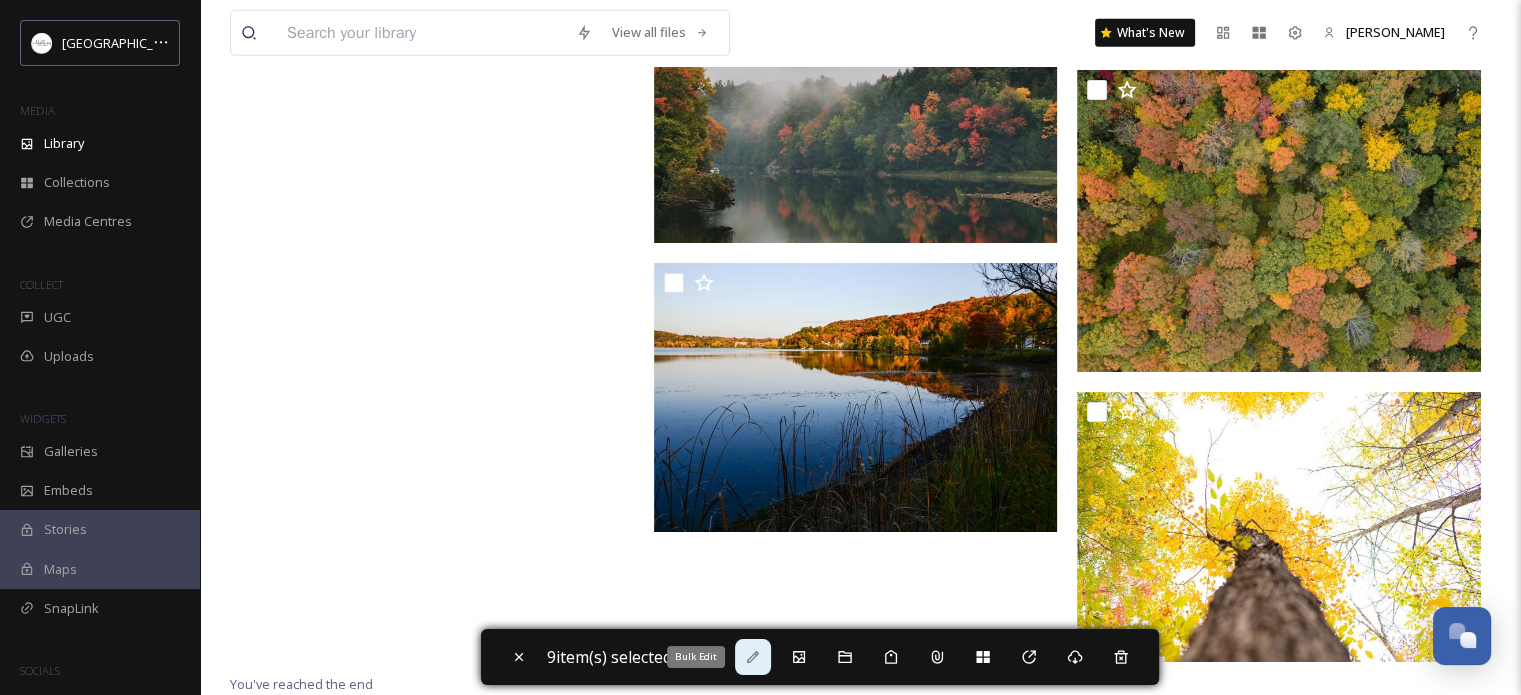 click 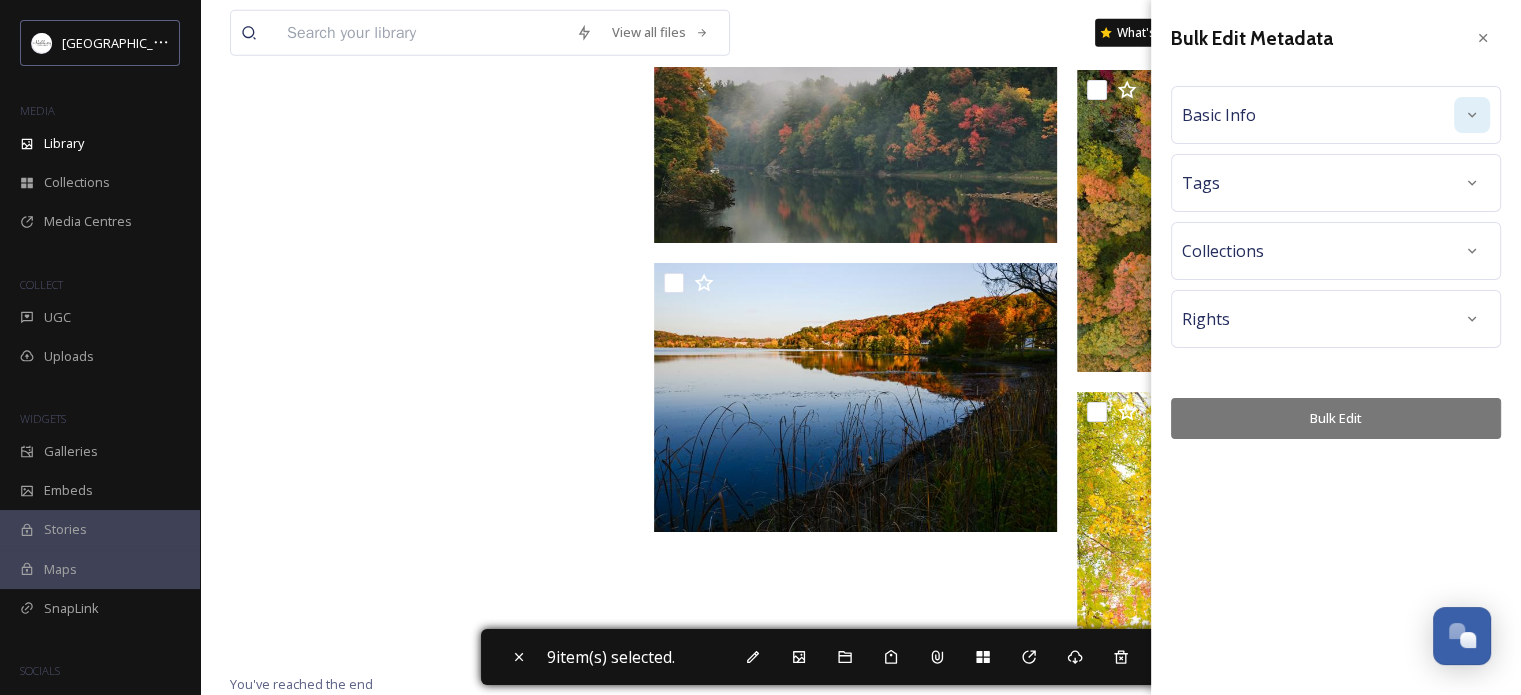 click 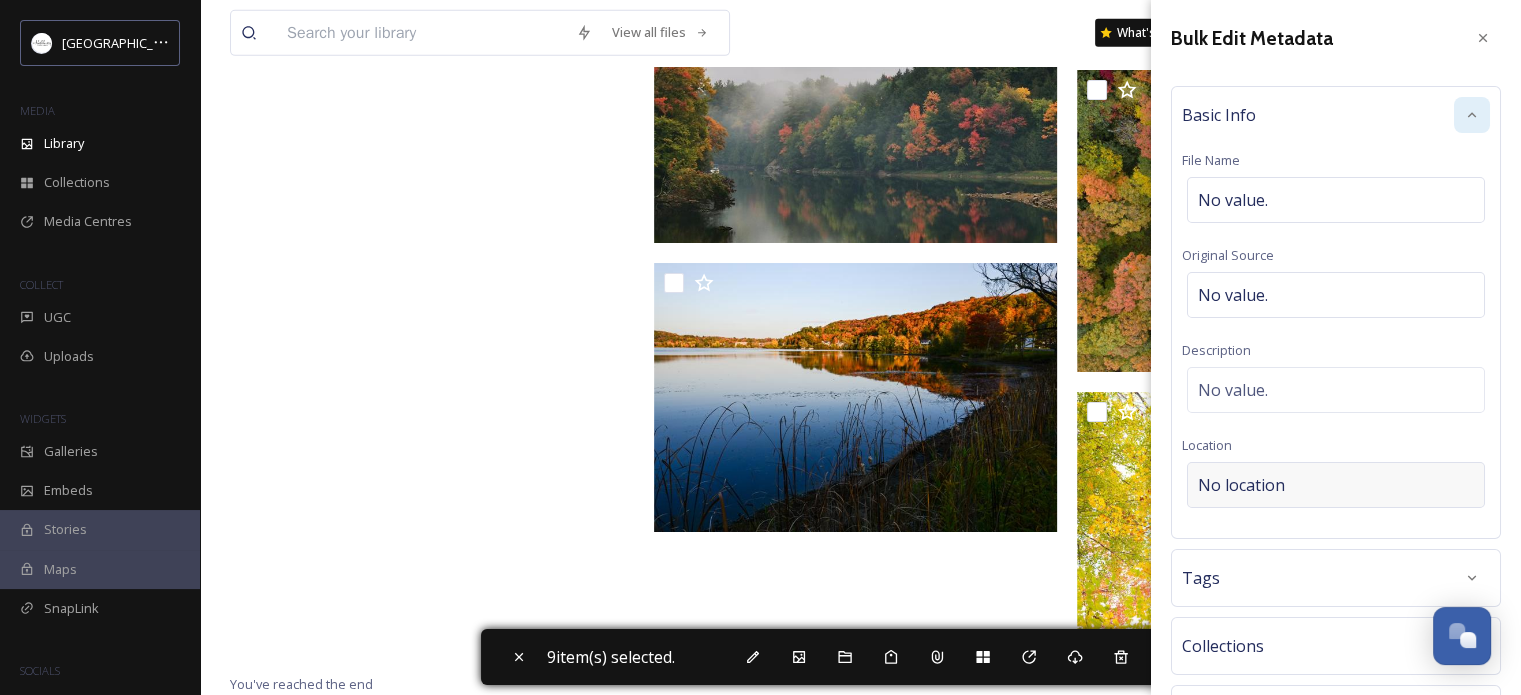 click on "No location" at bounding box center [1241, 485] 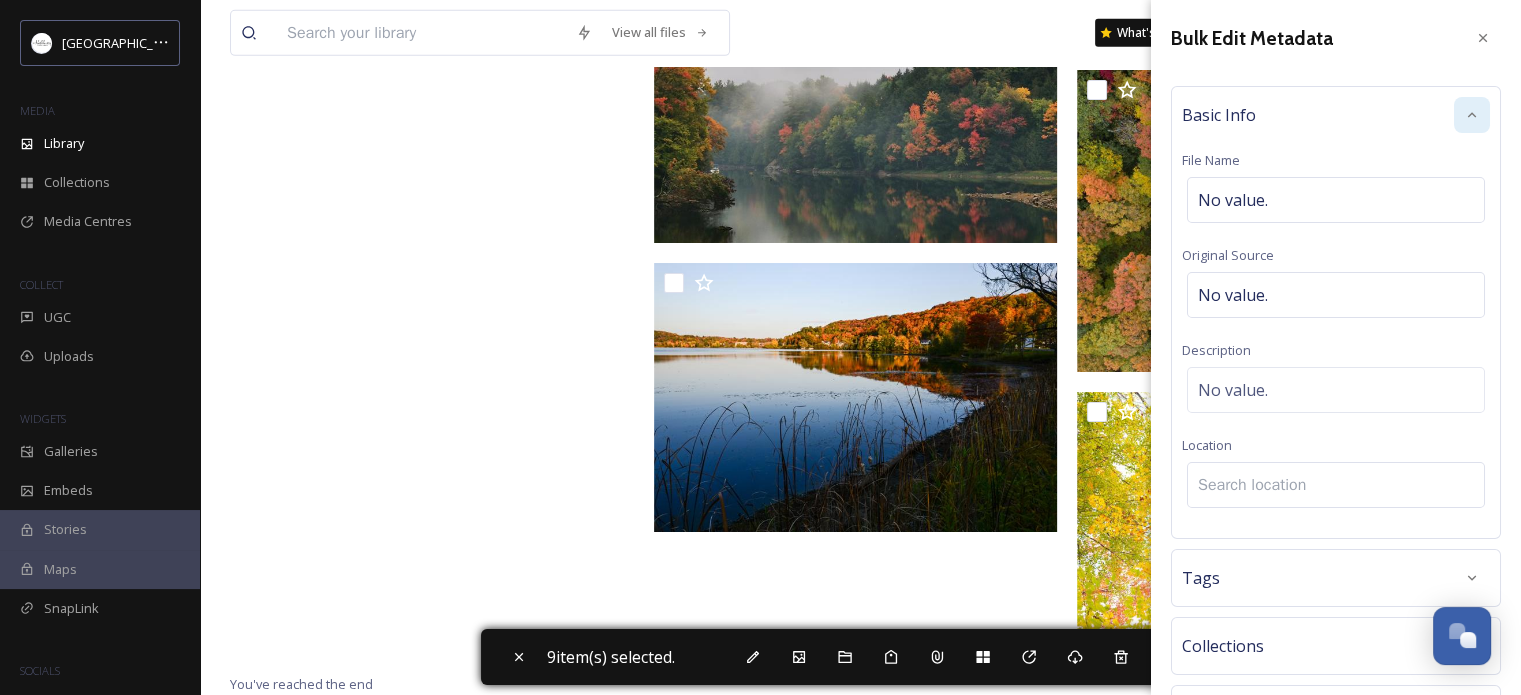 click at bounding box center [1336, 485] 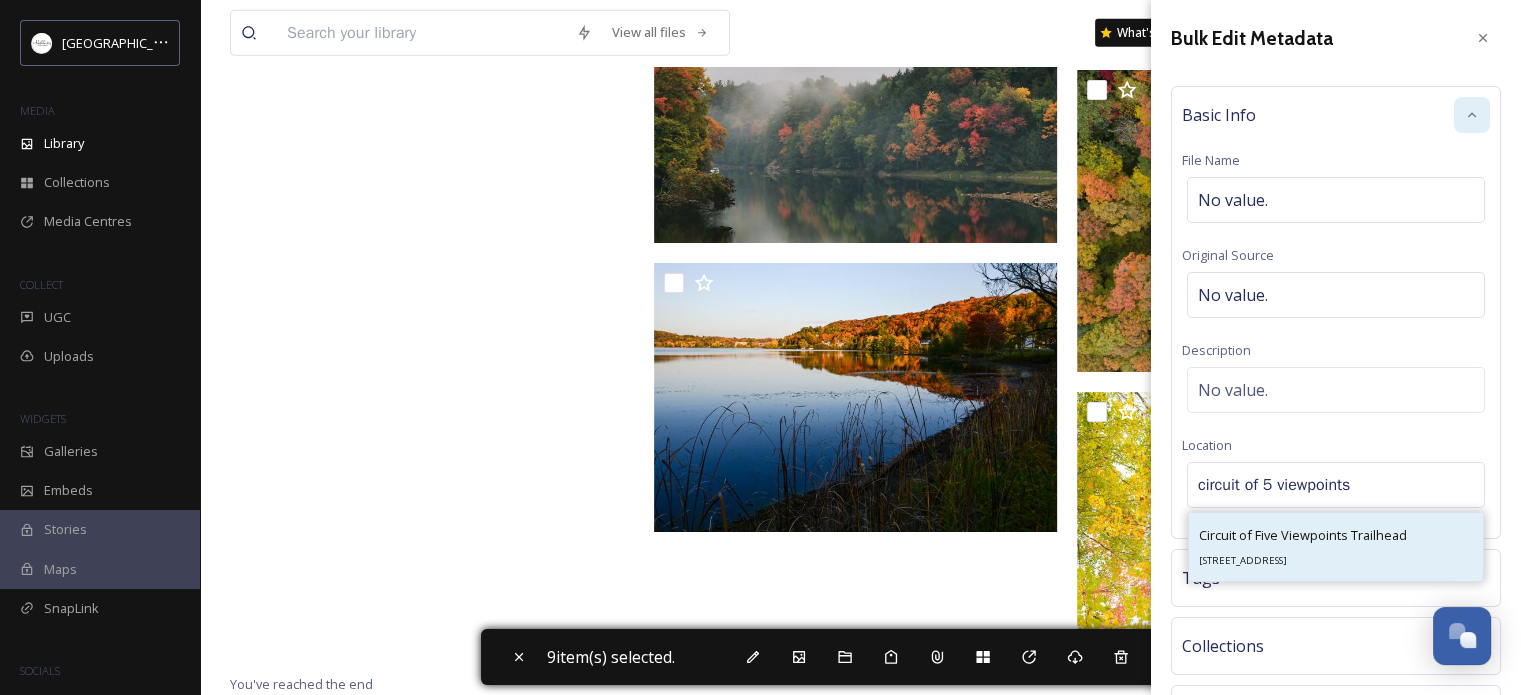 click on "Circuit of Five Viewpoints Trailhead" at bounding box center (1303, 535) 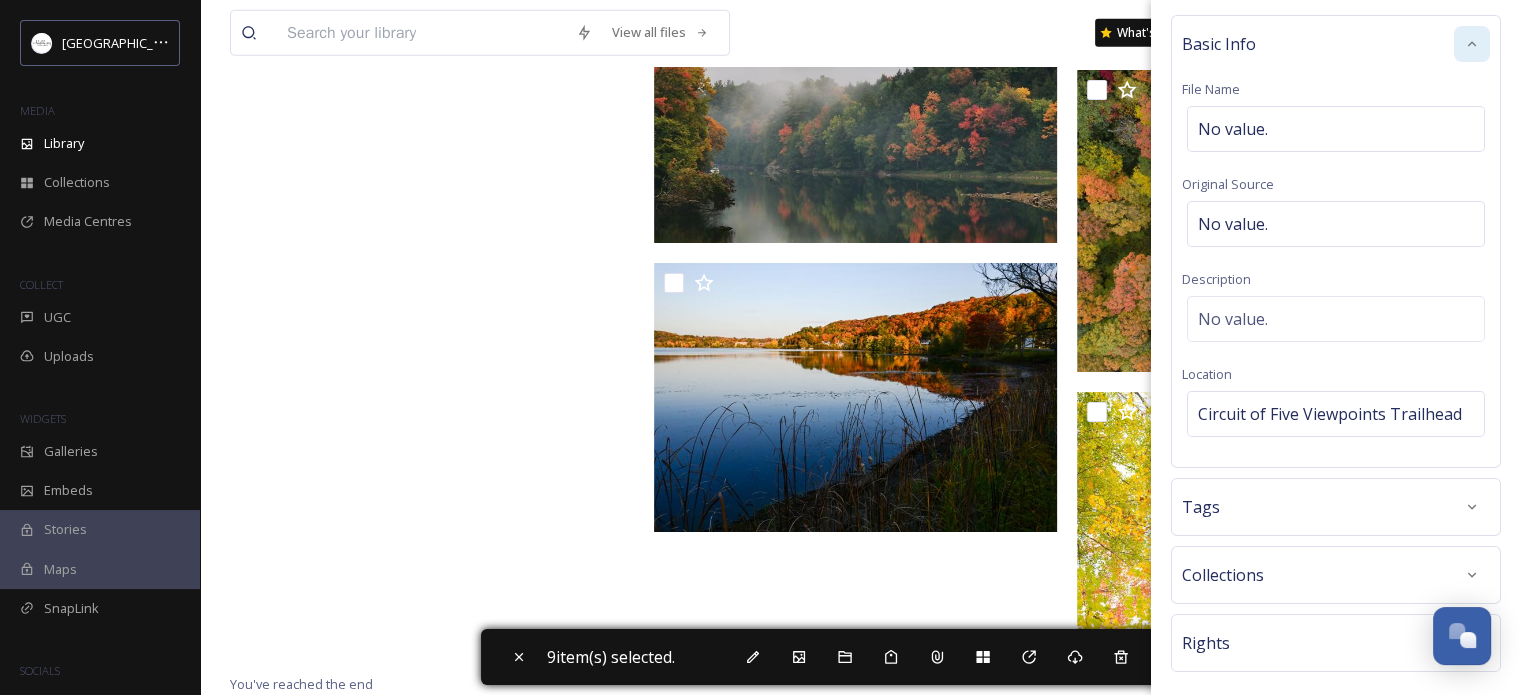 scroll, scrollTop: 155, scrollLeft: 0, axis: vertical 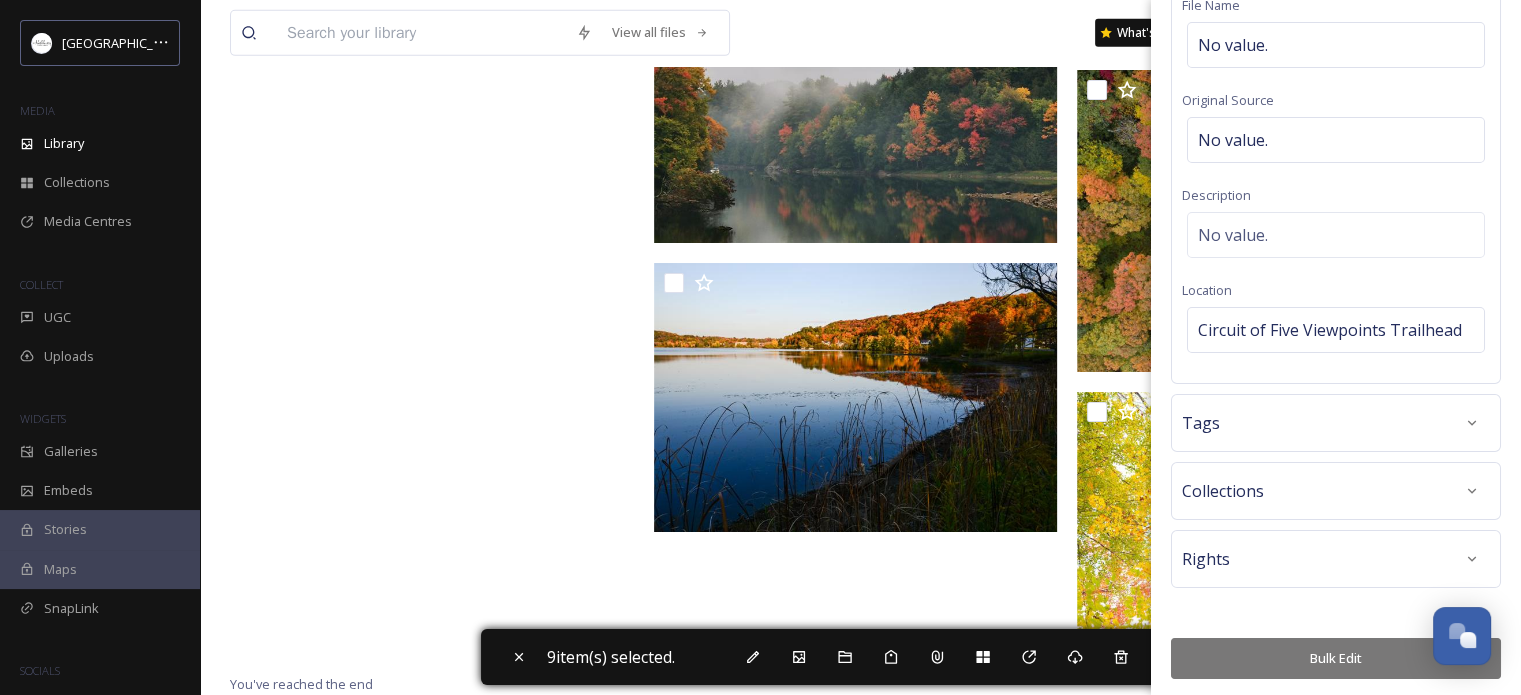 click on "Bulk Edit" at bounding box center (1336, 658) 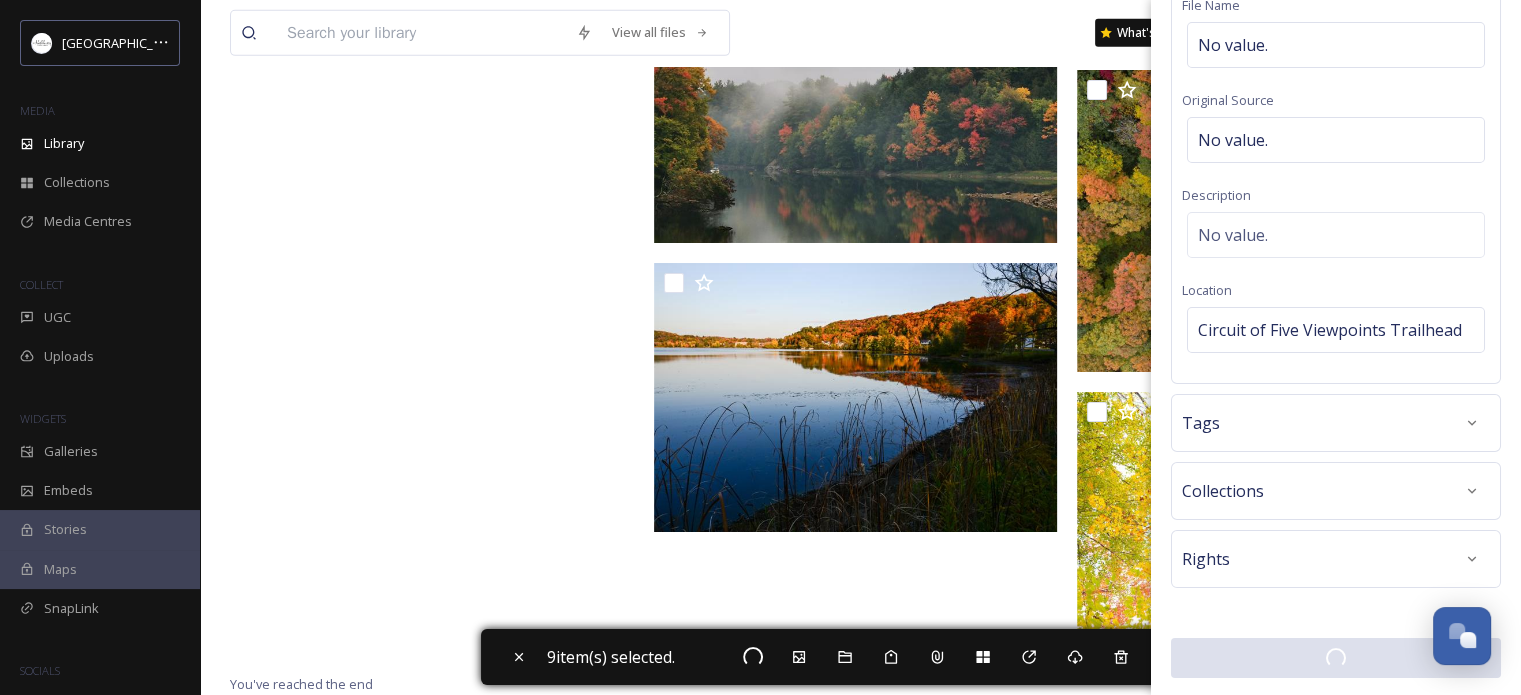 scroll, scrollTop: 154, scrollLeft: 0, axis: vertical 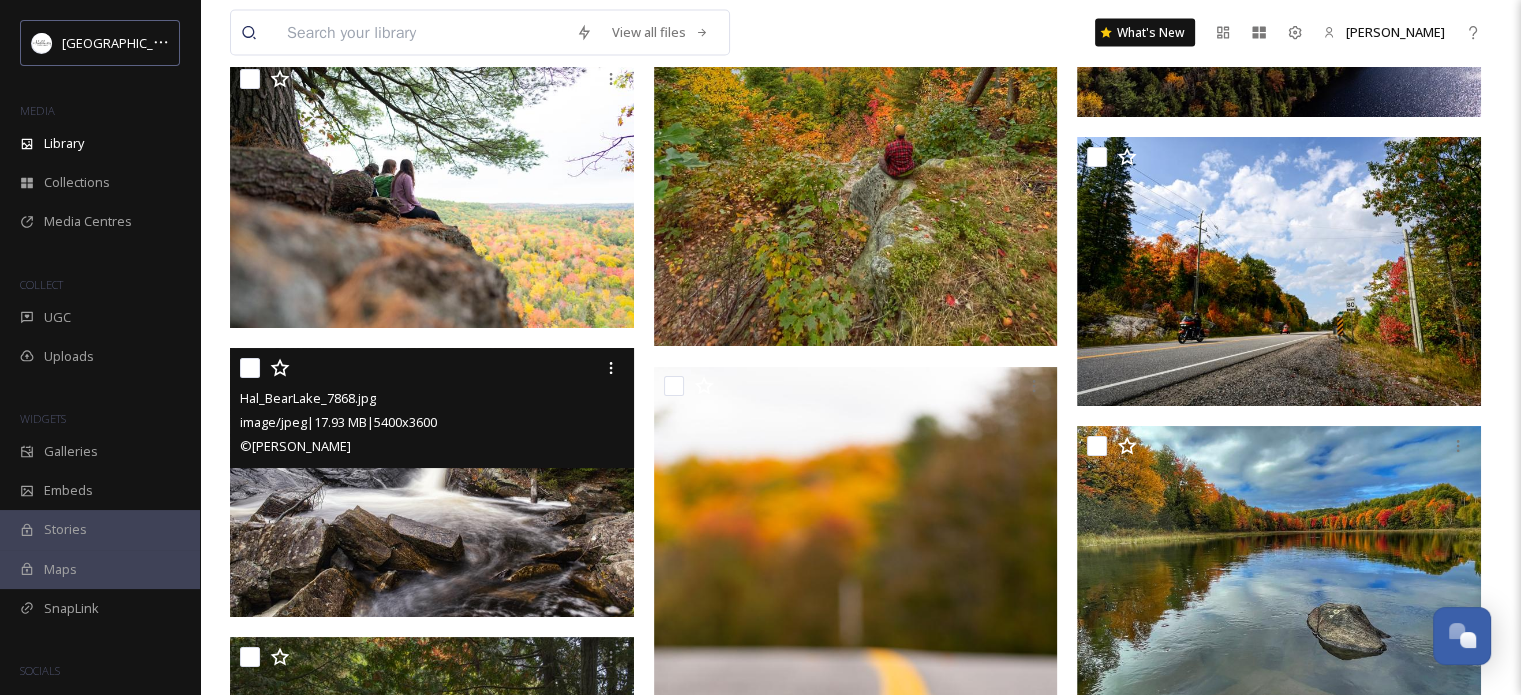 click at bounding box center [250, 368] 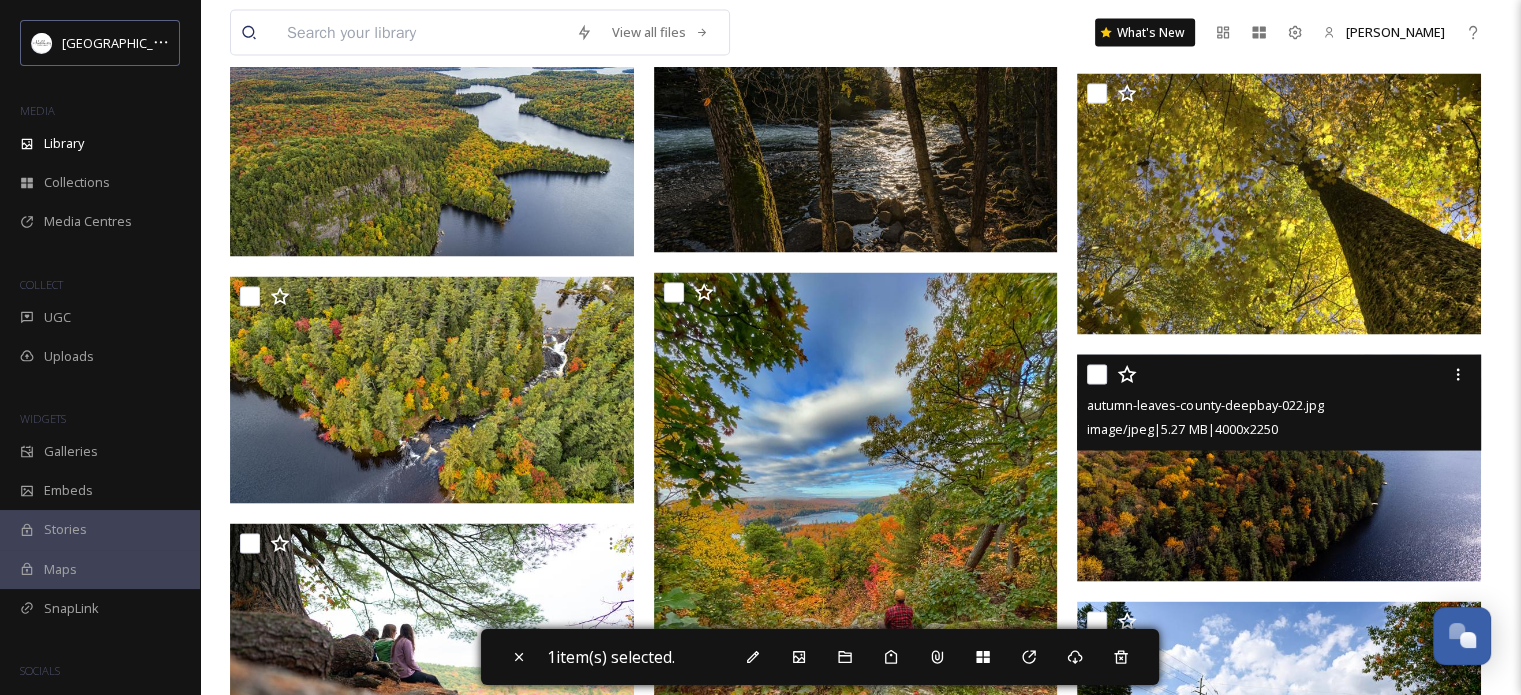 scroll, scrollTop: 3772, scrollLeft: 0, axis: vertical 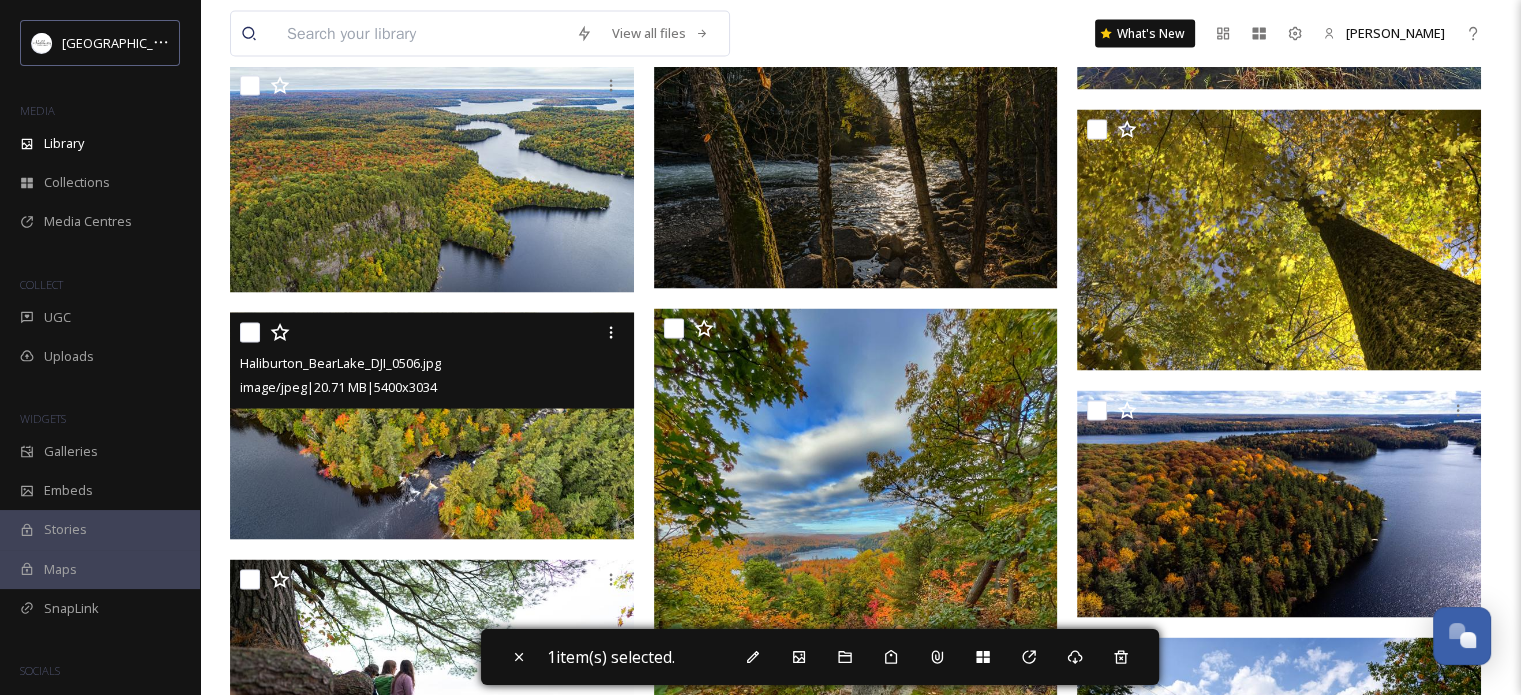 click at bounding box center [250, 332] 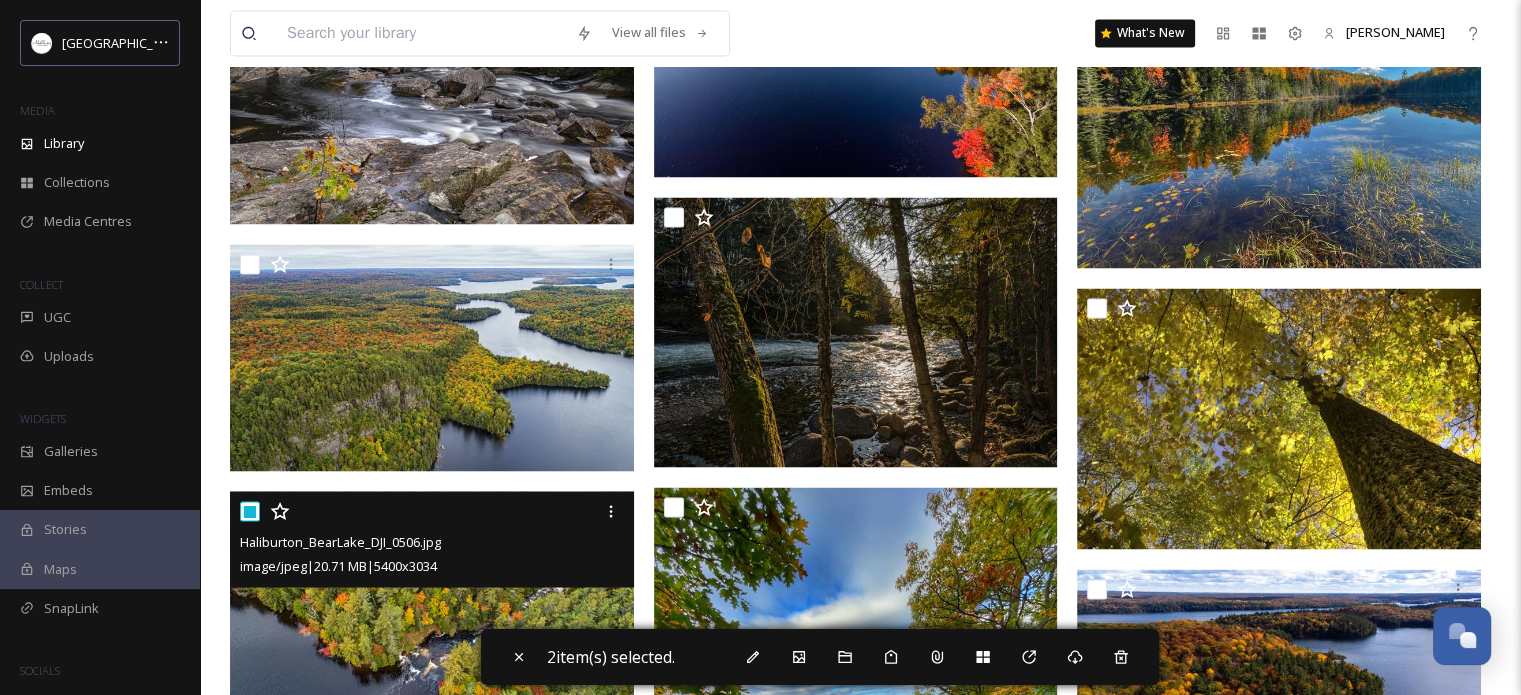 scroll, scrollTop: 3572, scrollLeft: 0, axis: vertical 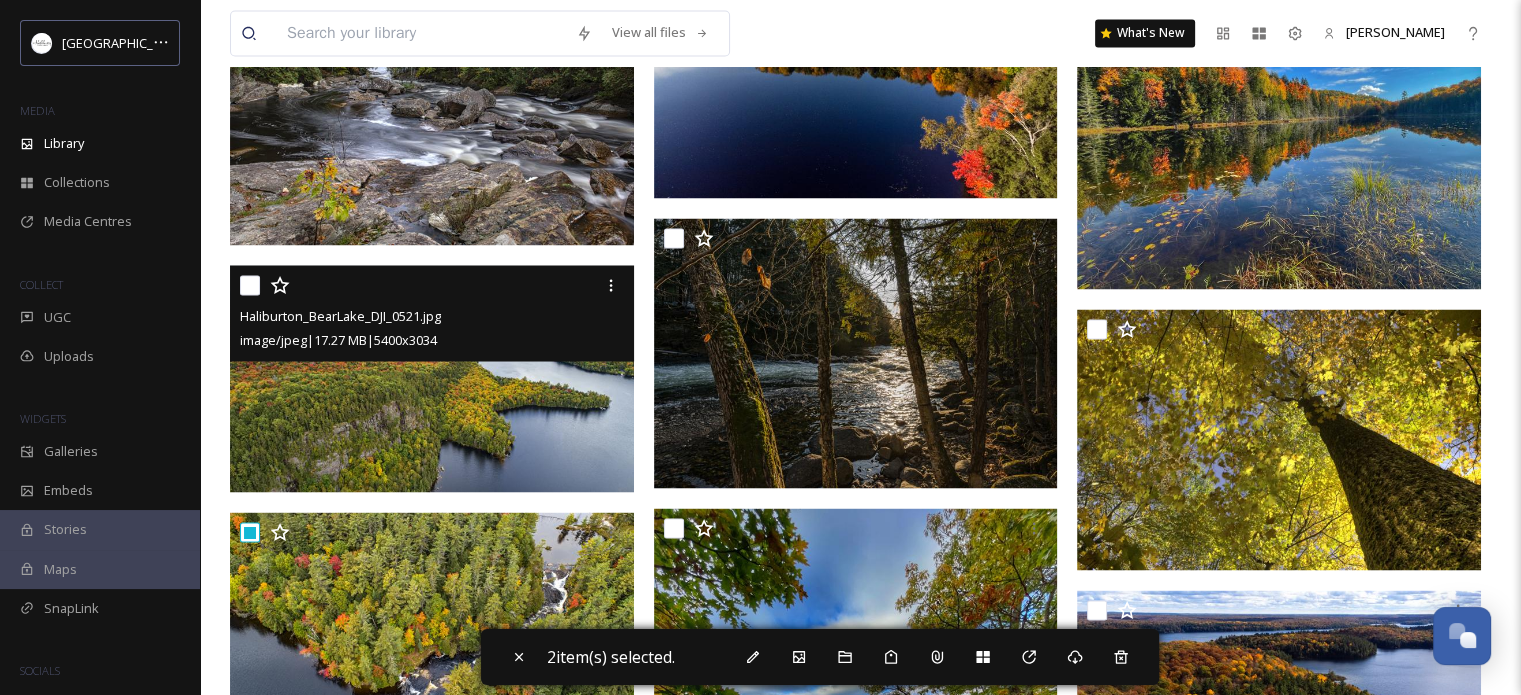 click at bounding box center [250, 285] 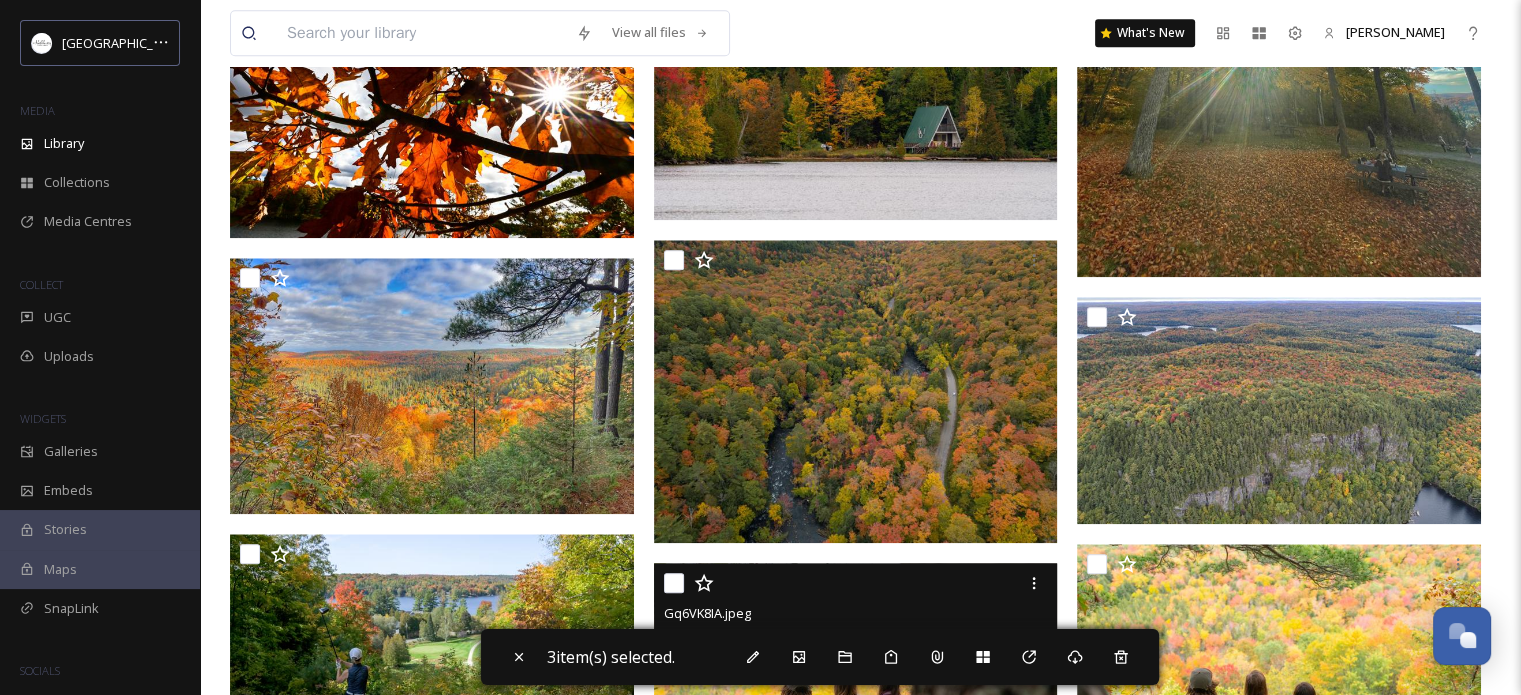 scroll, scrollTop: 2072, scrollLeft: 0, axis: vertical 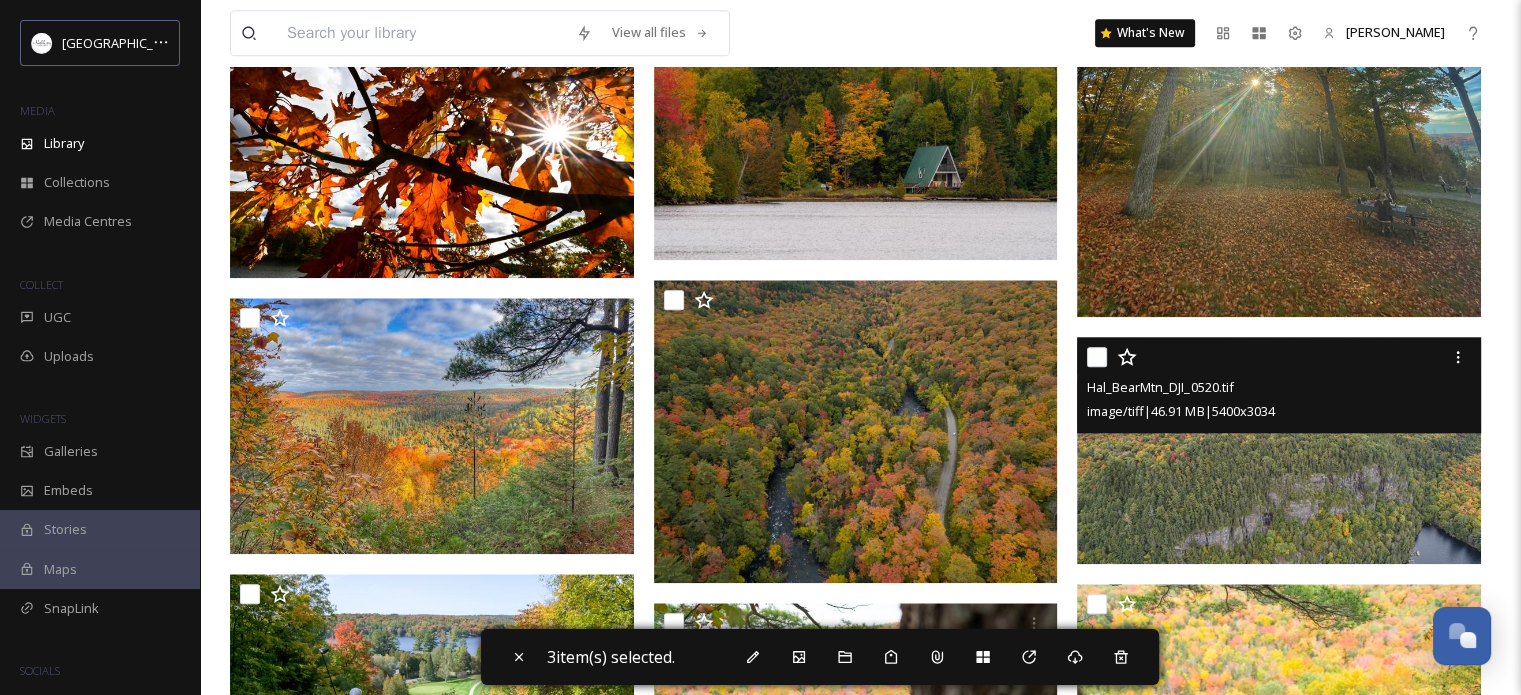 click at bounding box center [1097, 357] 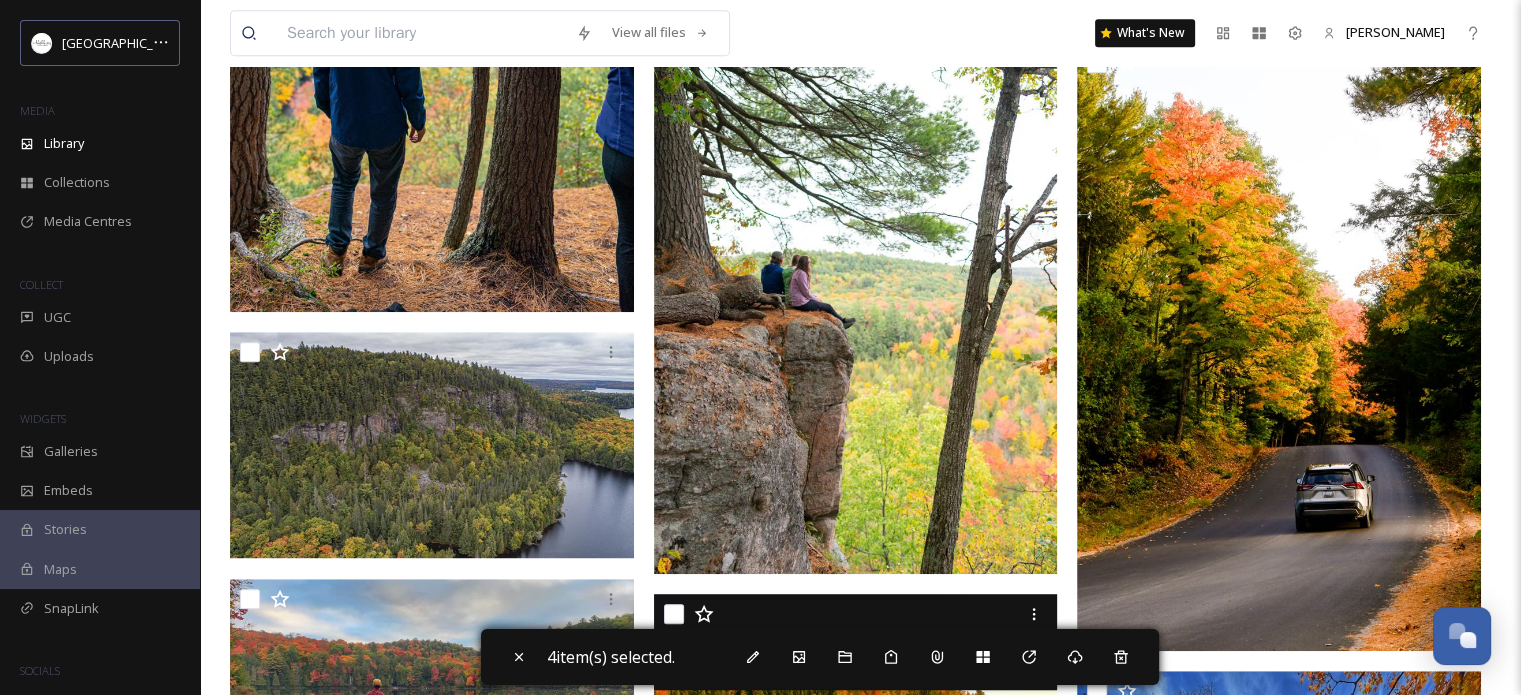 scroll, scrollTop: 1172, scrollLeft: 0, axis: vertical 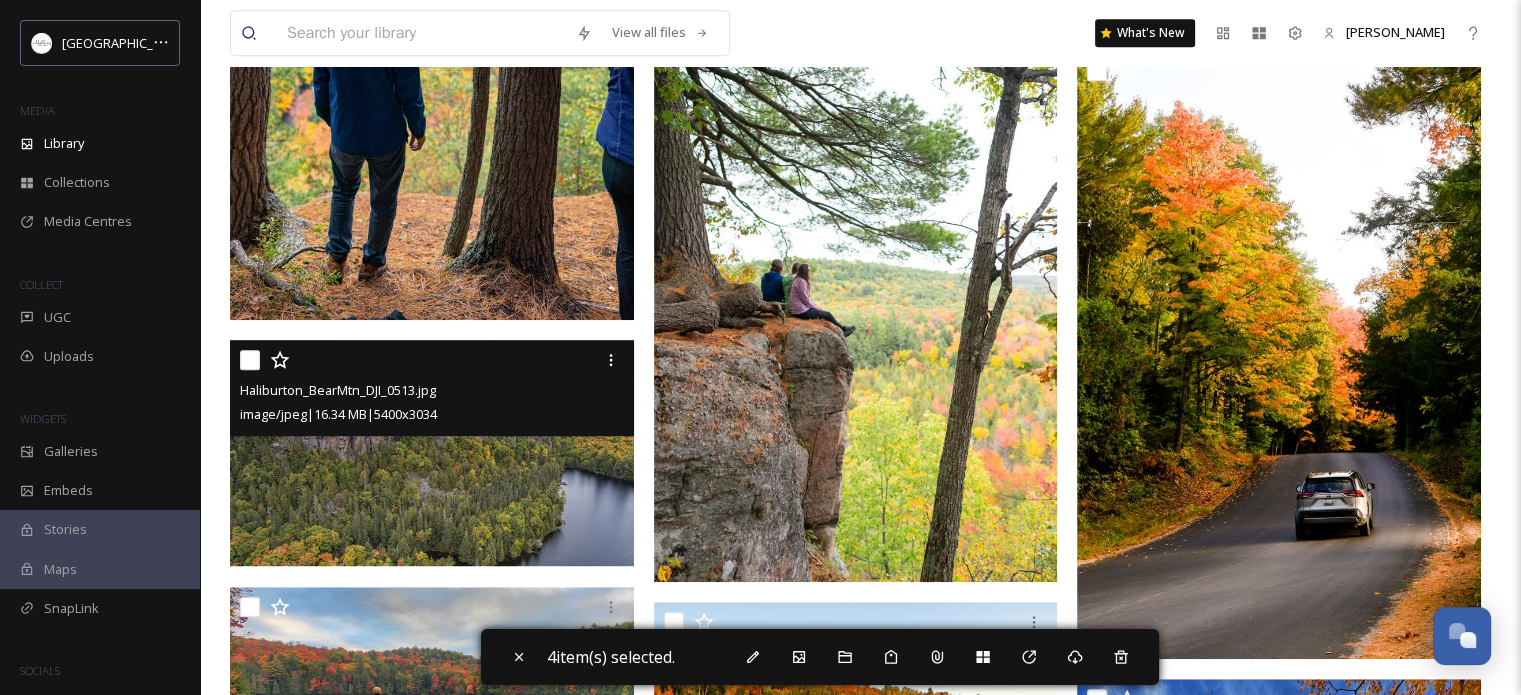 click at bounding box center (250, 360) 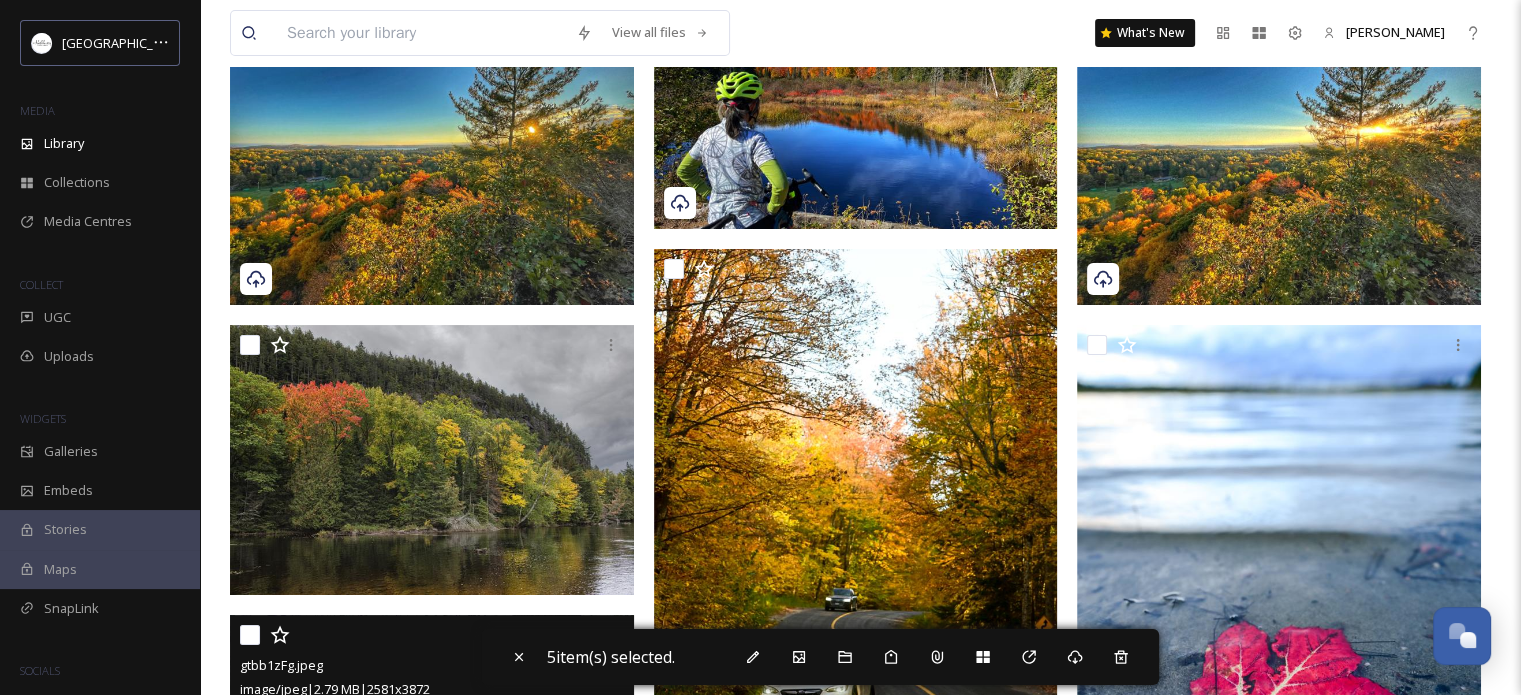 scroll, scrollTop: 172, scrollLeft: 0, axis: vertical 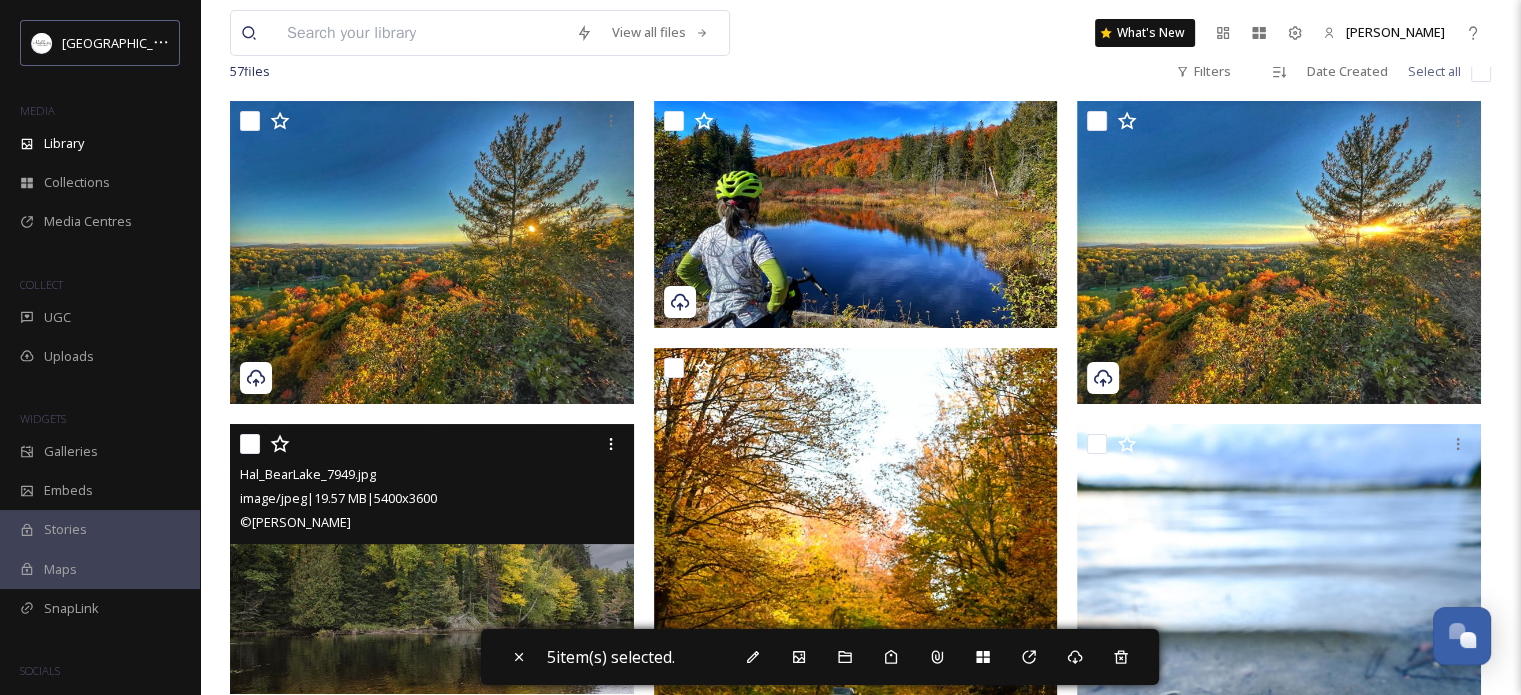 click at bounding box center [250, 444] 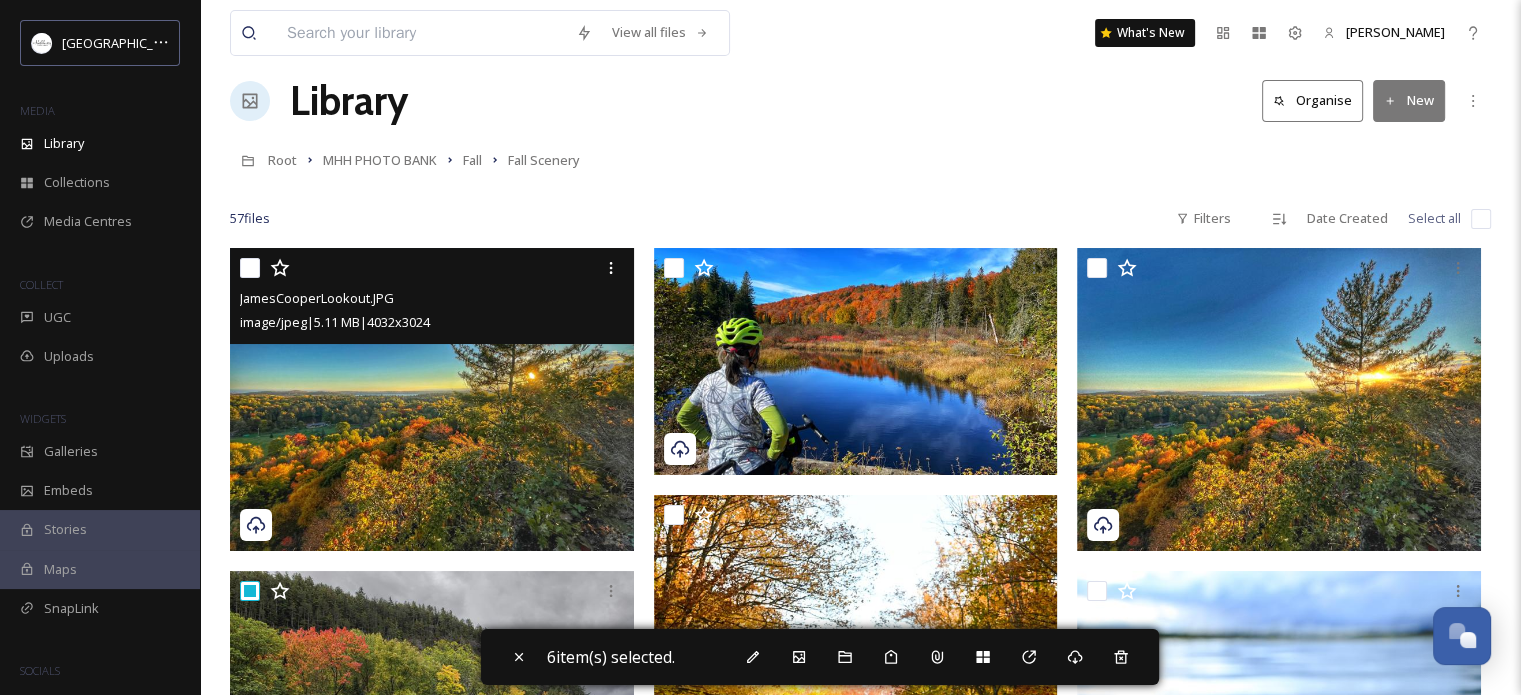 scroll, scrollTop: 0, scrollLeft: 0, axis: both 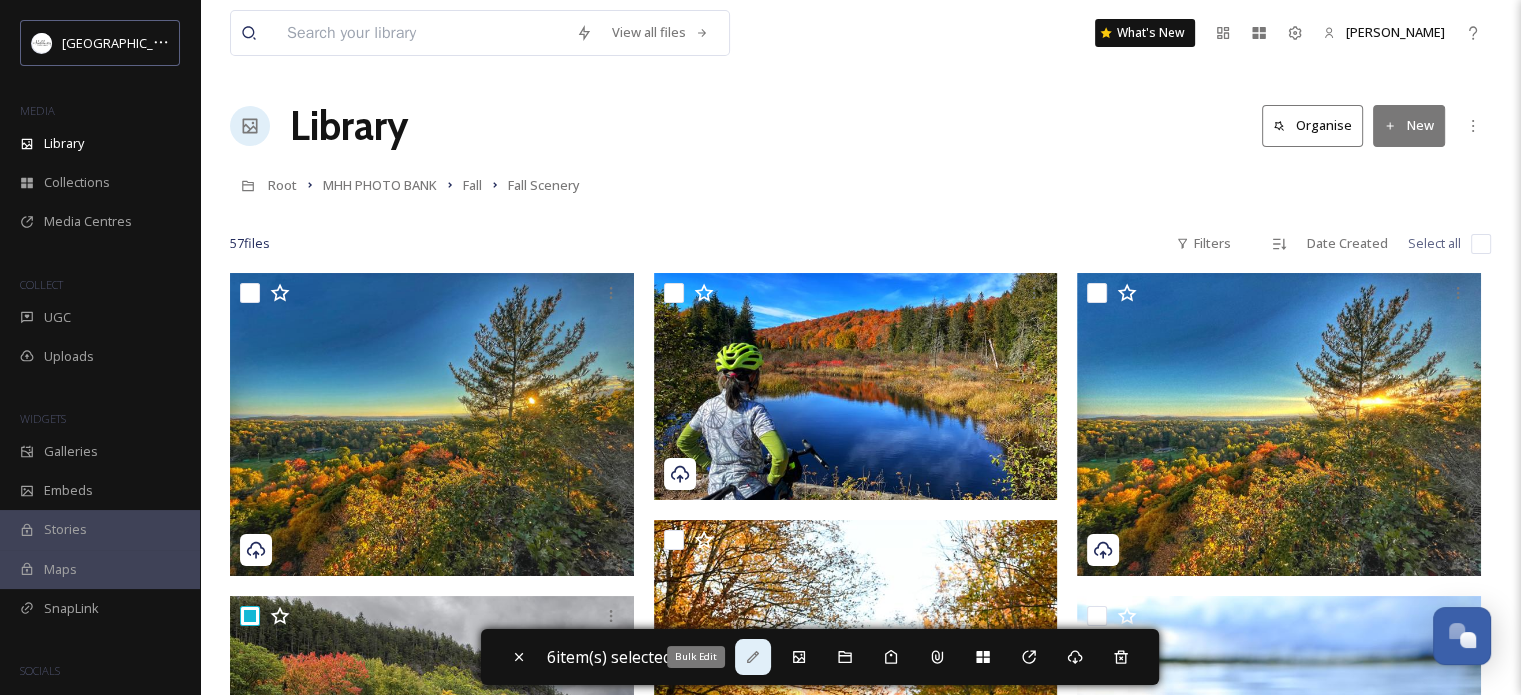 click 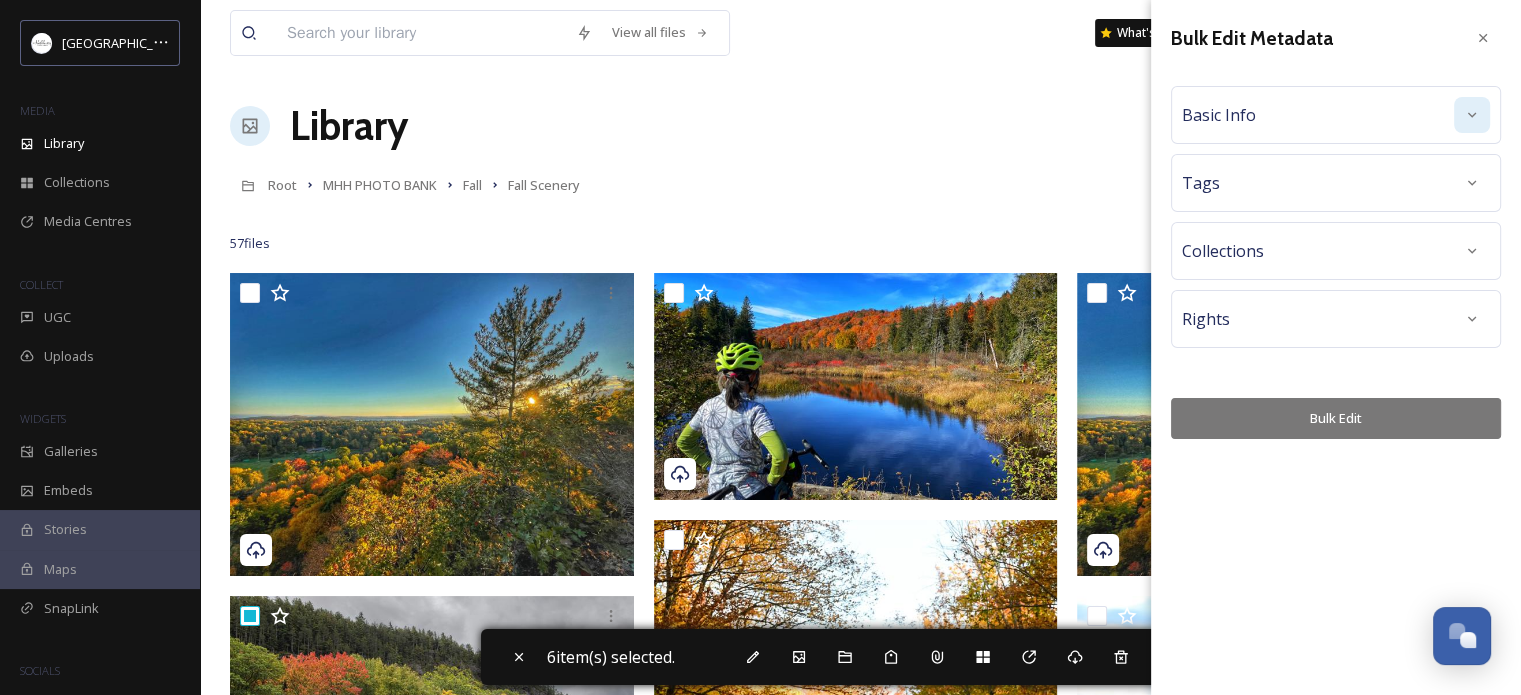 click 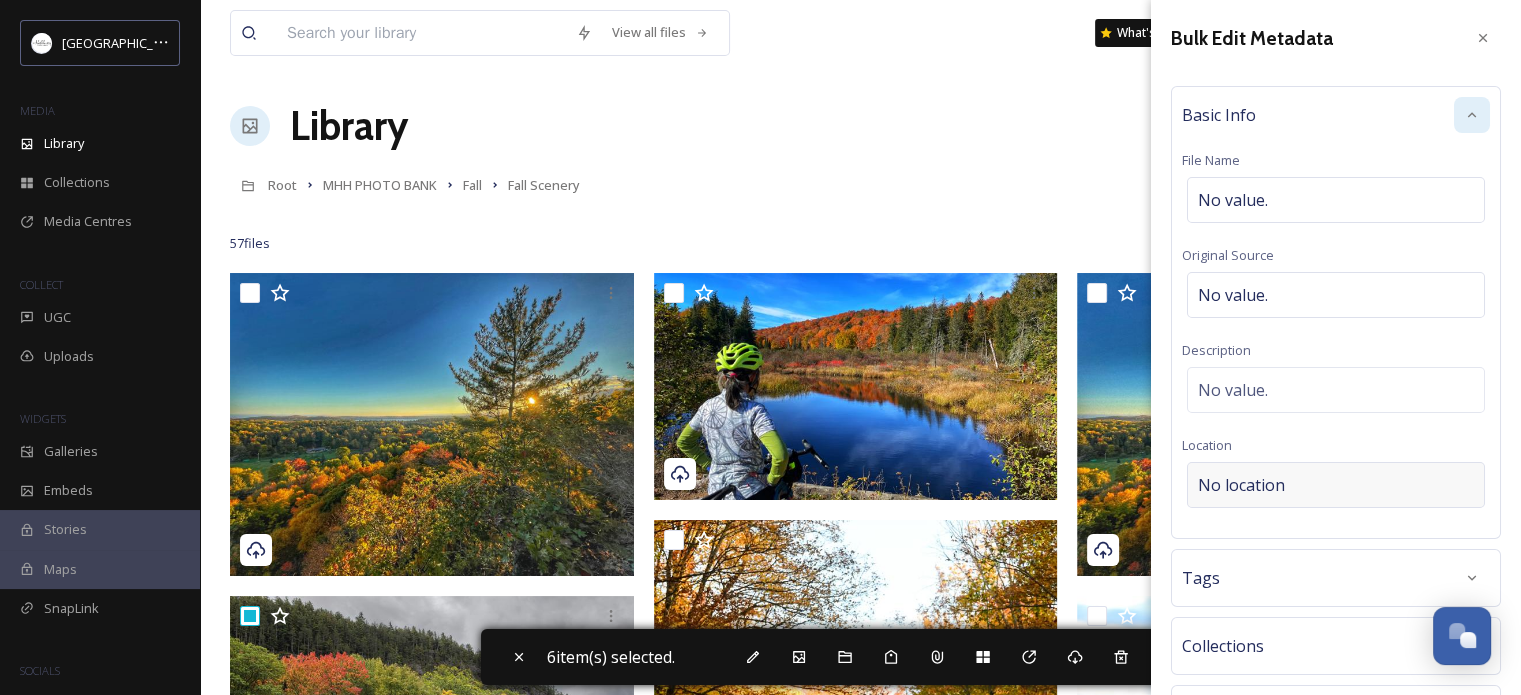 click on "No location" at bounding box center [1241, 485] 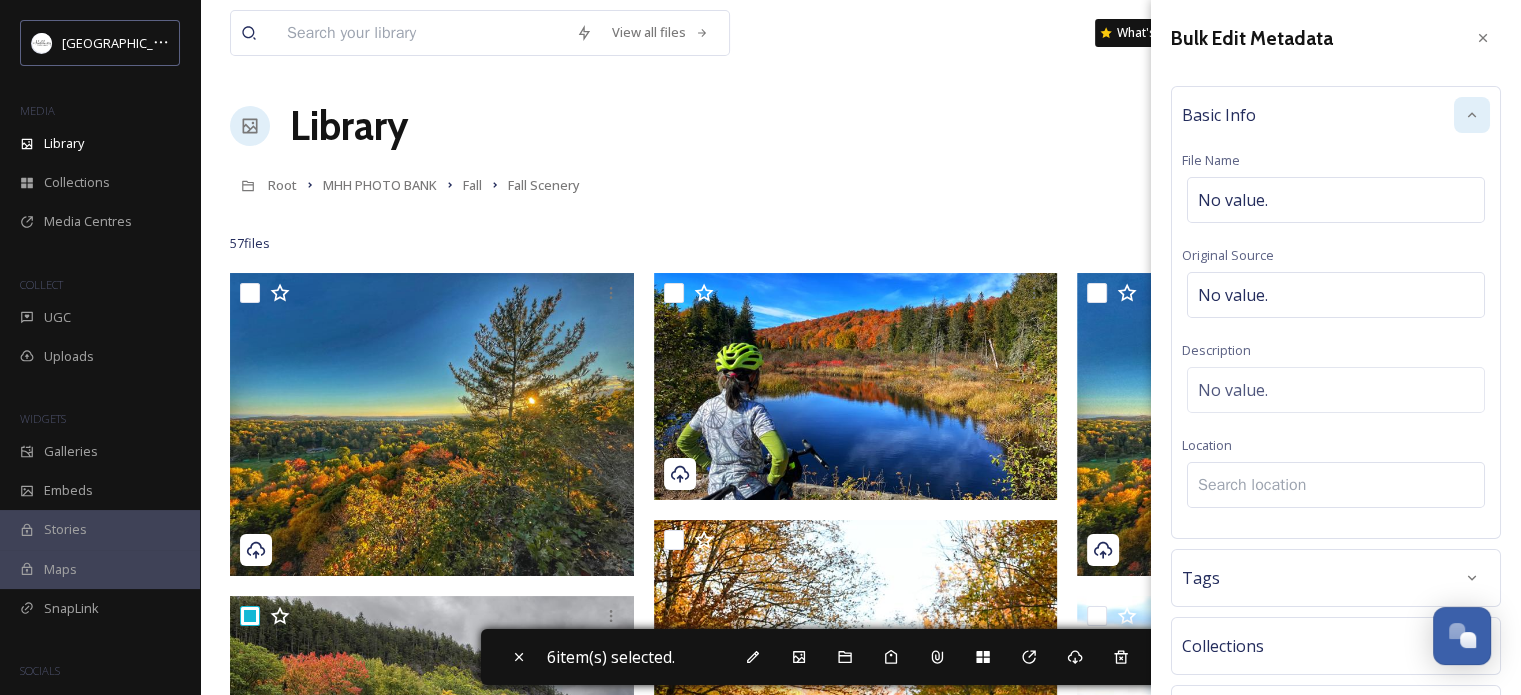 click at bounding box center (1336, 485) 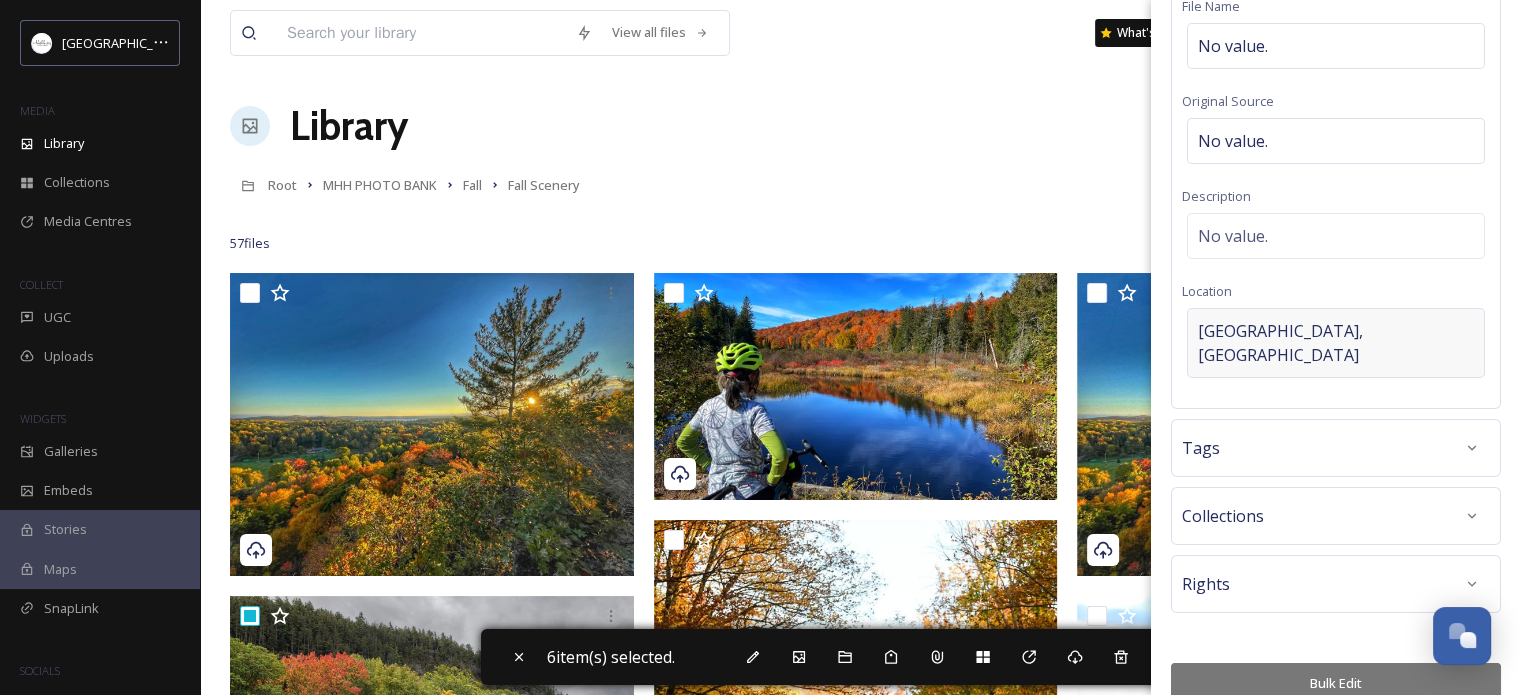 scroll, scrollTop: 155, scrollLeft: 0, axis: vertical 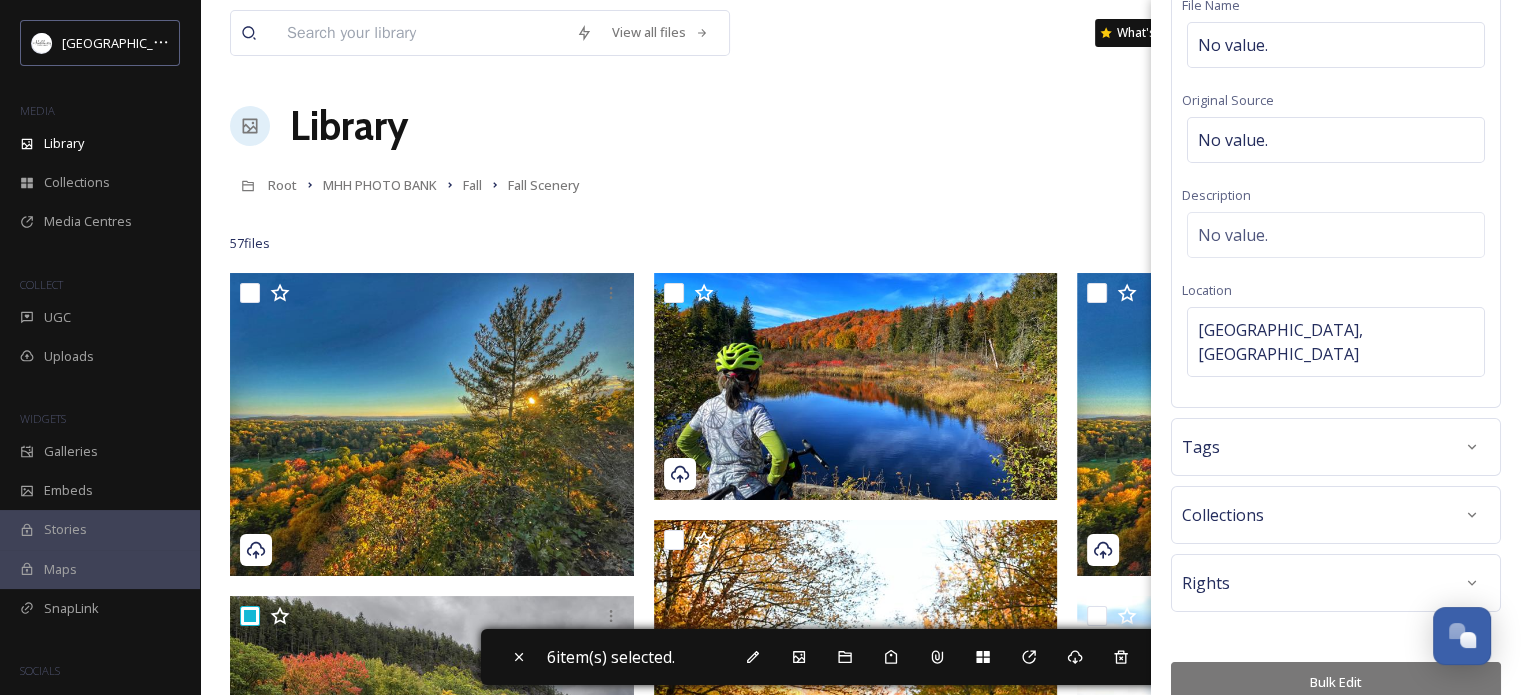 click on "Bulk Edit" at bounding box center [1336, 682] 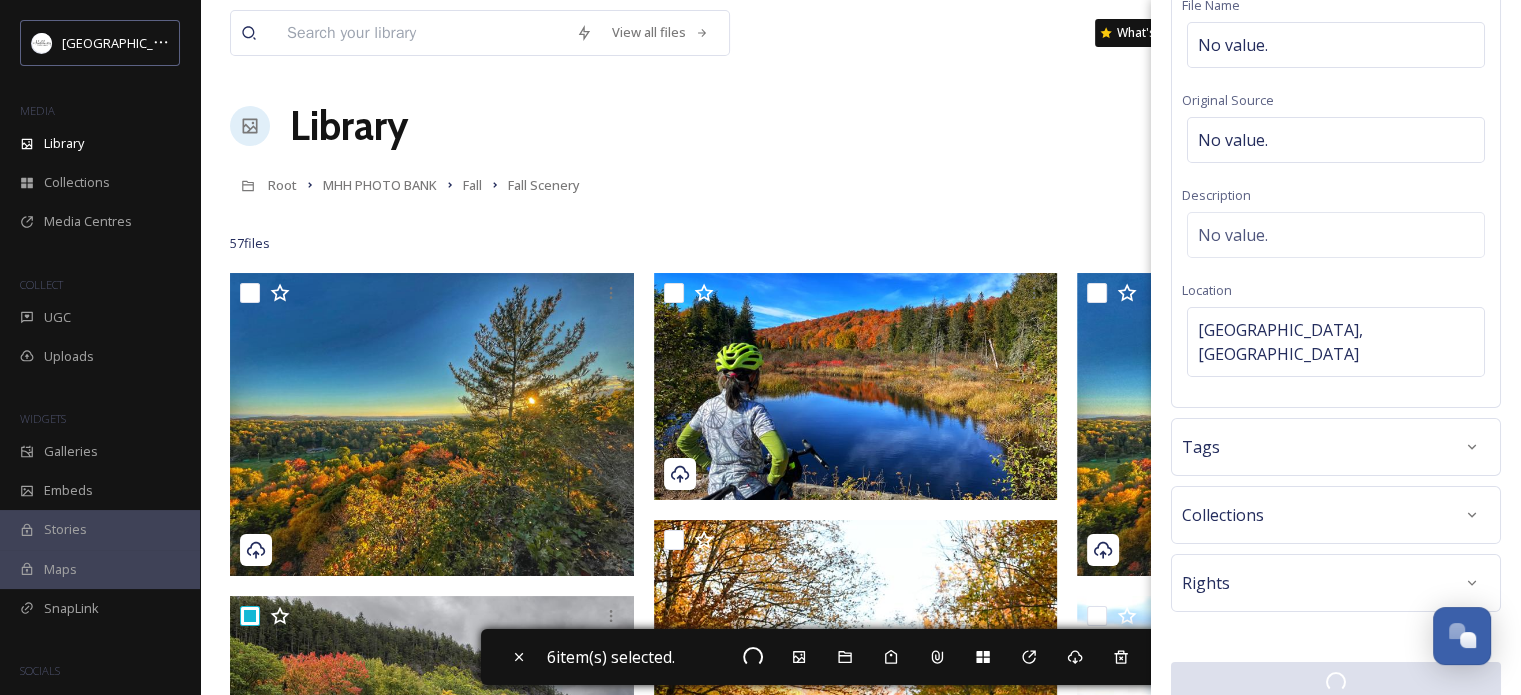 scroll, scrollTop: 154, scrollLeft: 0, axis: vertical 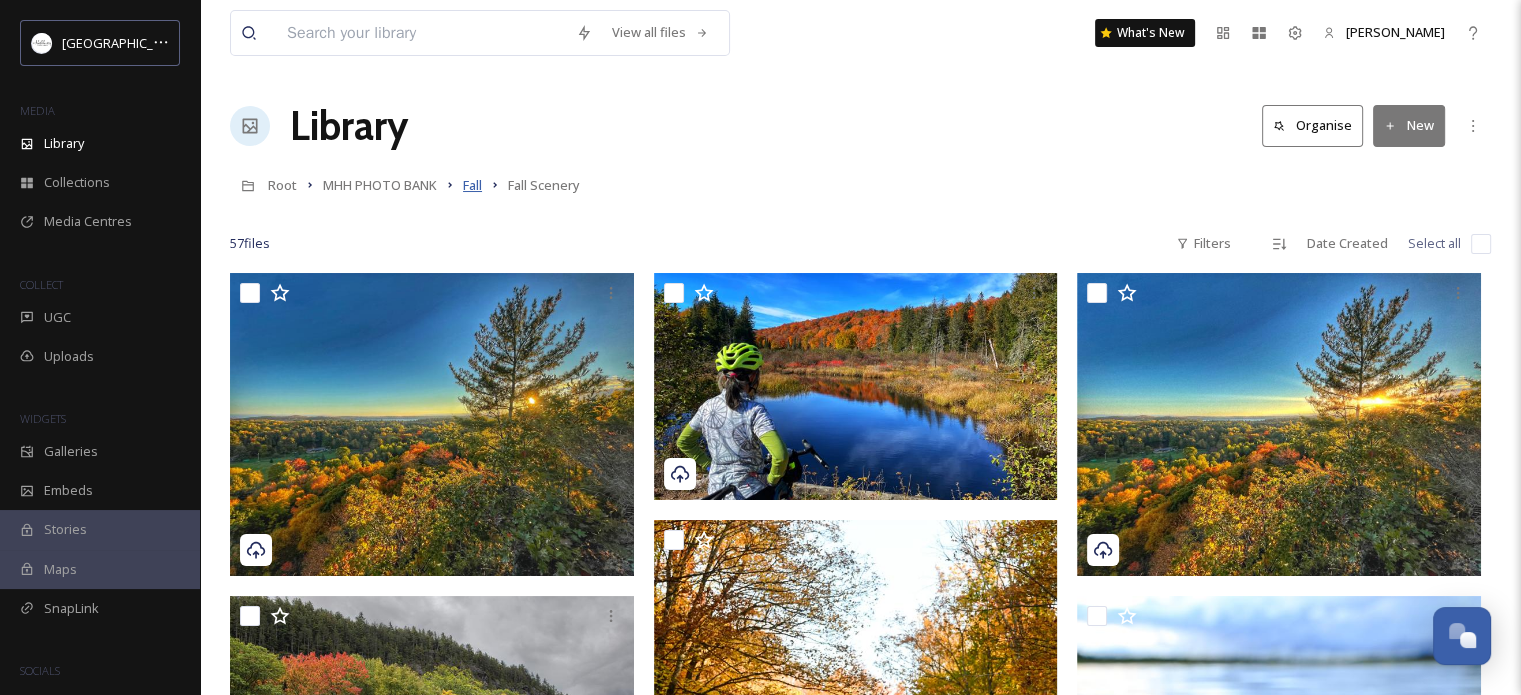 click on "Fall" at bounding box center [472, 185] 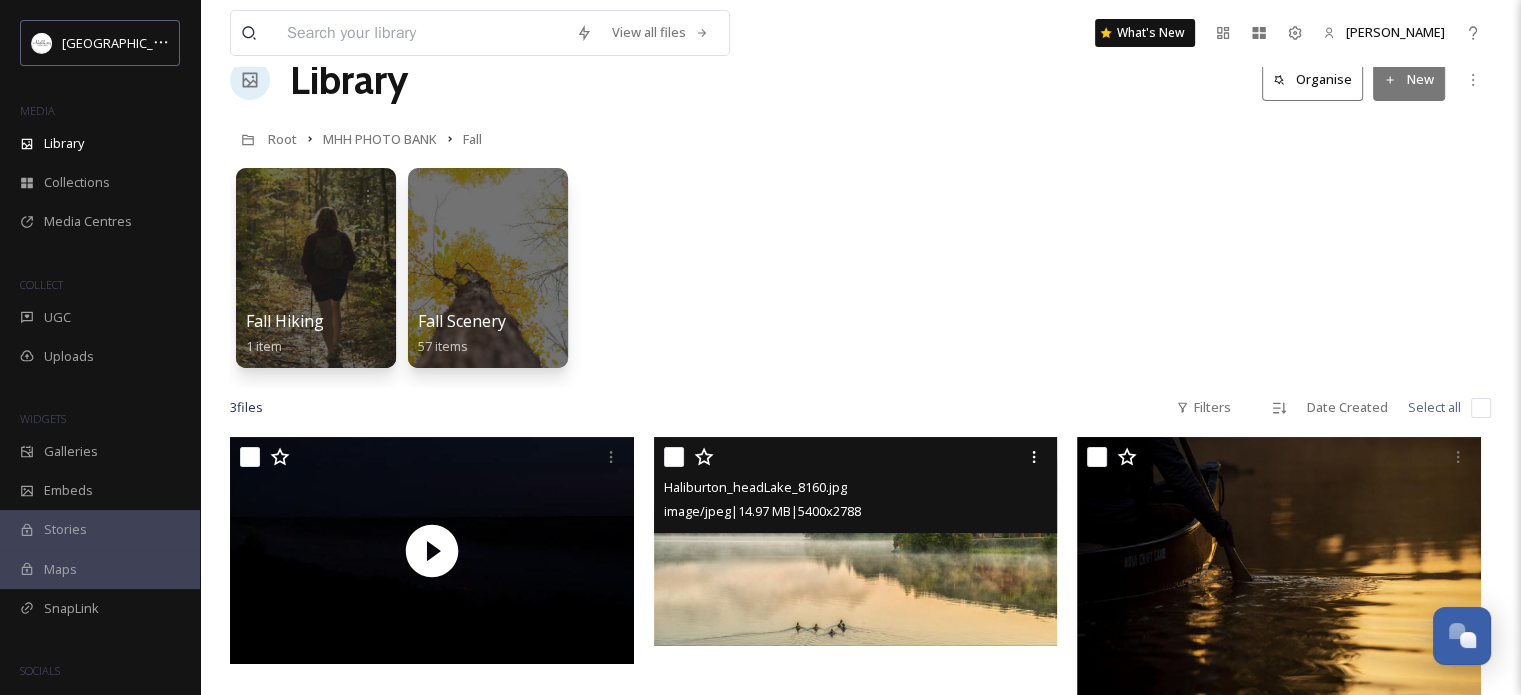 scroll, scrollTop: 0, scrollLeft: 0, axis: both 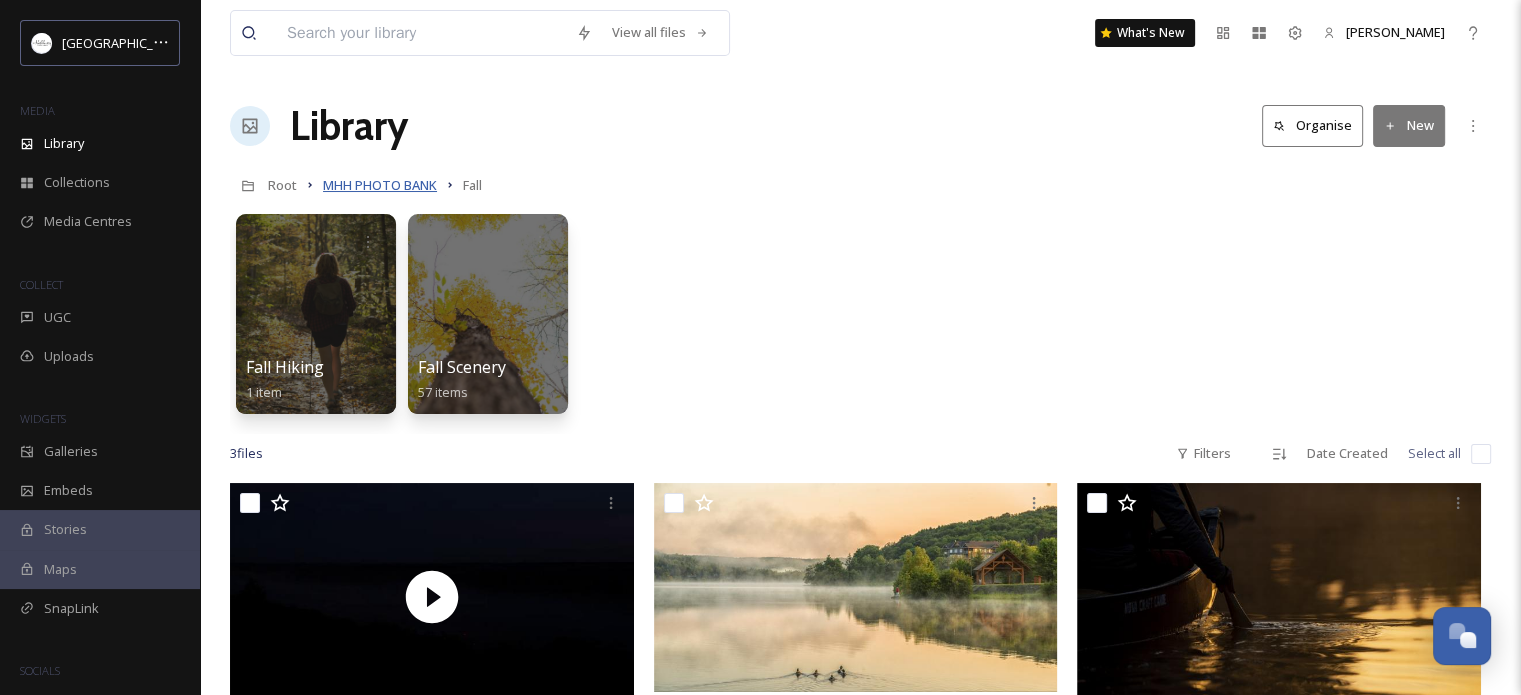 click on "MHH PHOTO BANK" at bounding box center [380, 185] 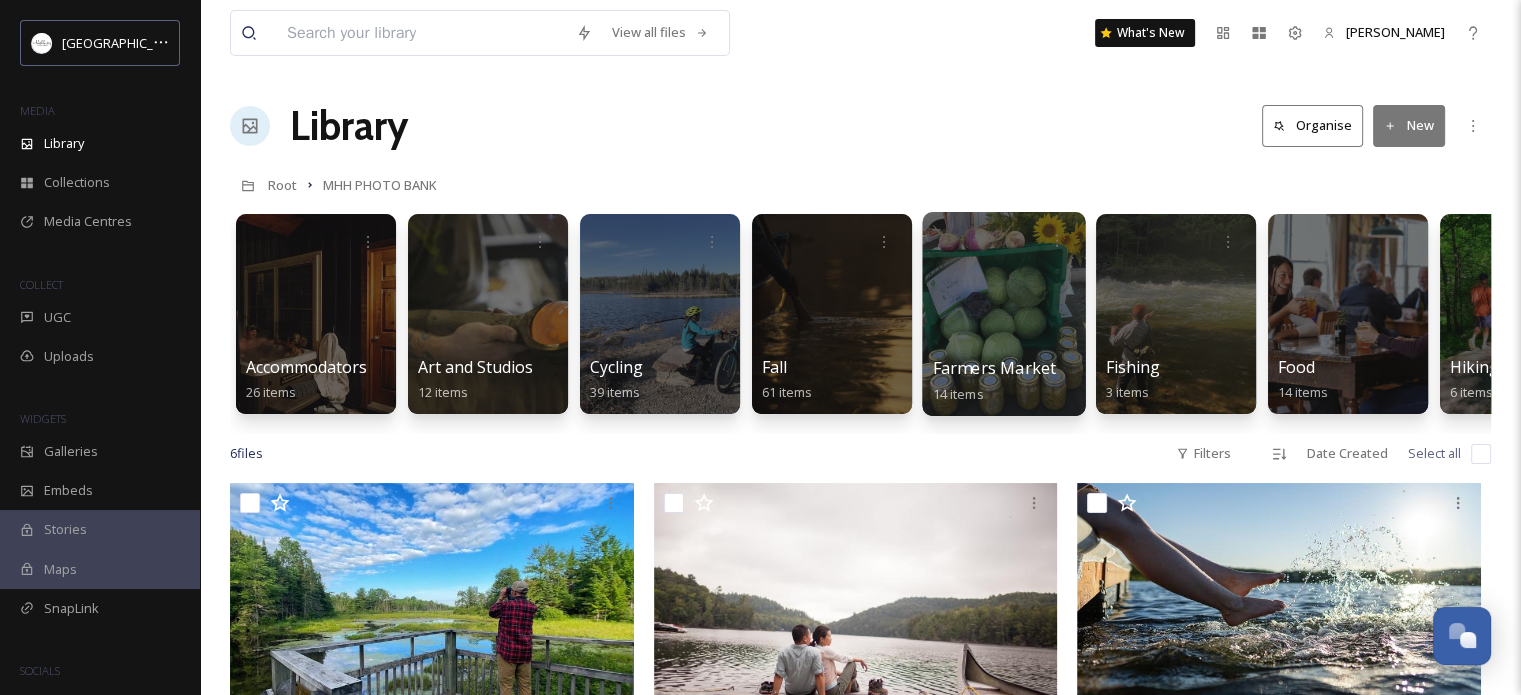 click at bounding box center (1003, 314) 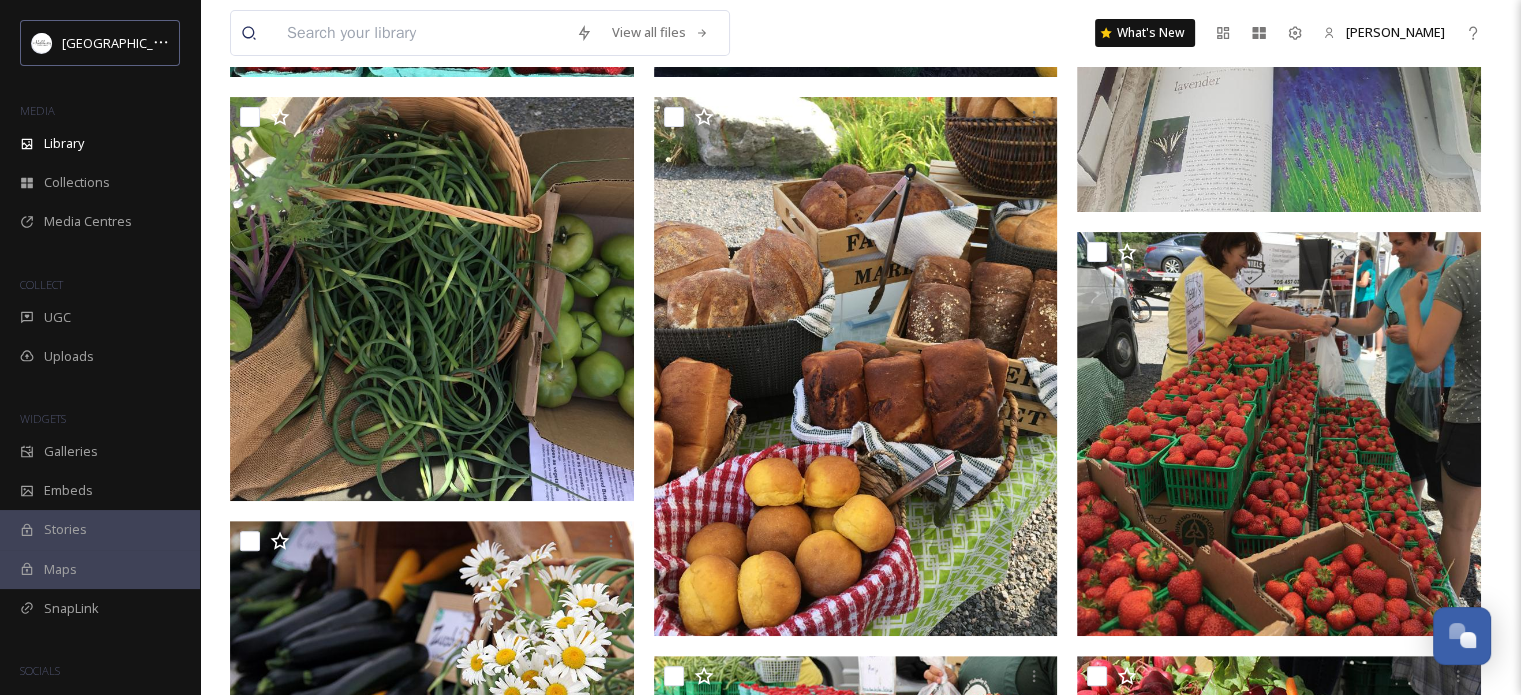 scroll, scrollTop: 0, scrollLeft: 0, axis: both 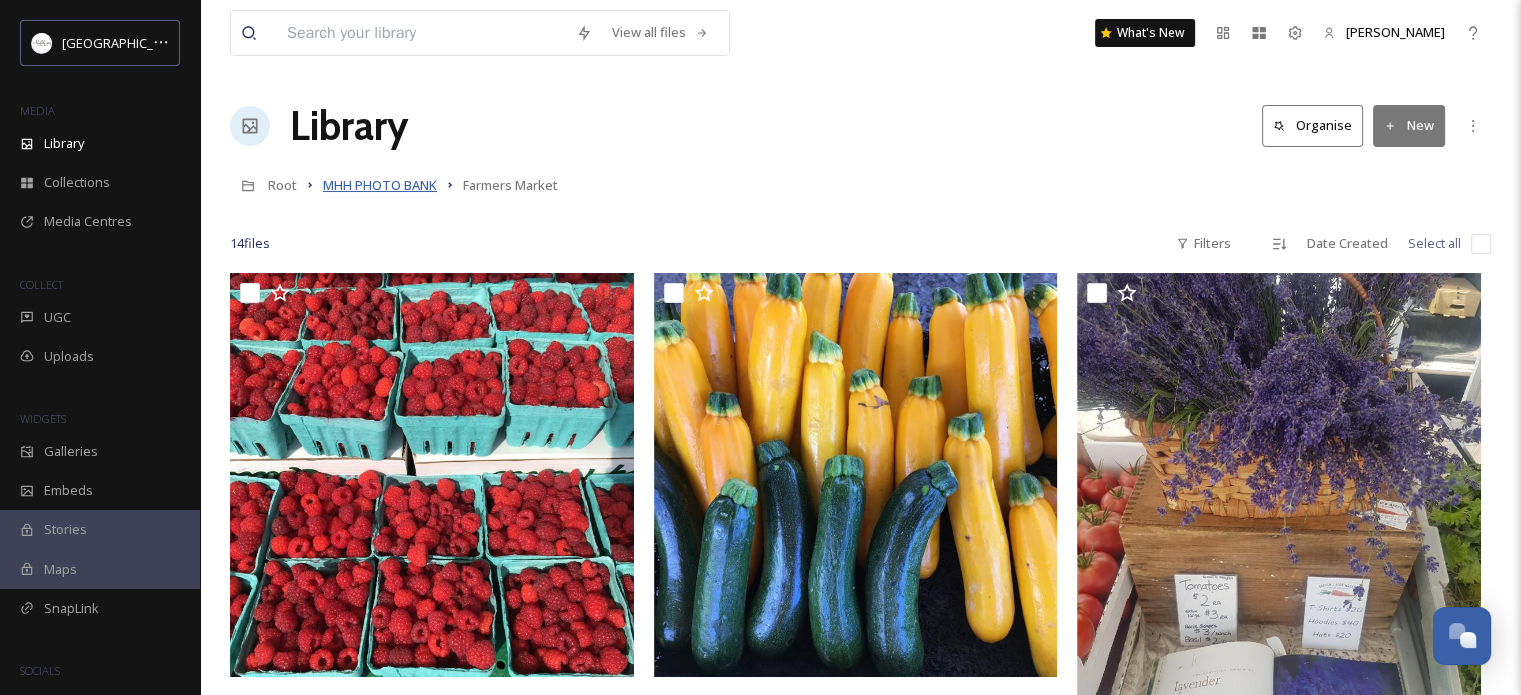 click on "MHH PHOTO BANK" at bounding box center [380, 185] 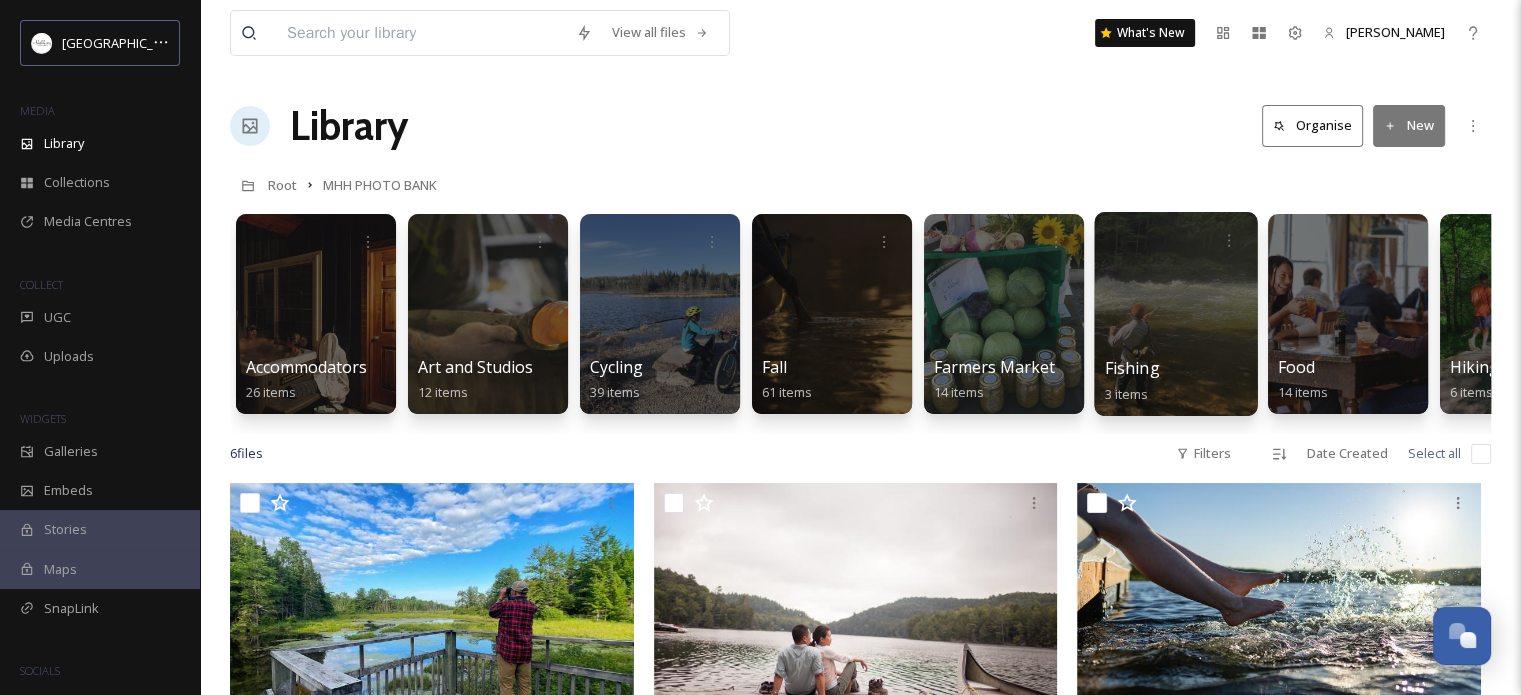 click at bounding box center [1175, 314] 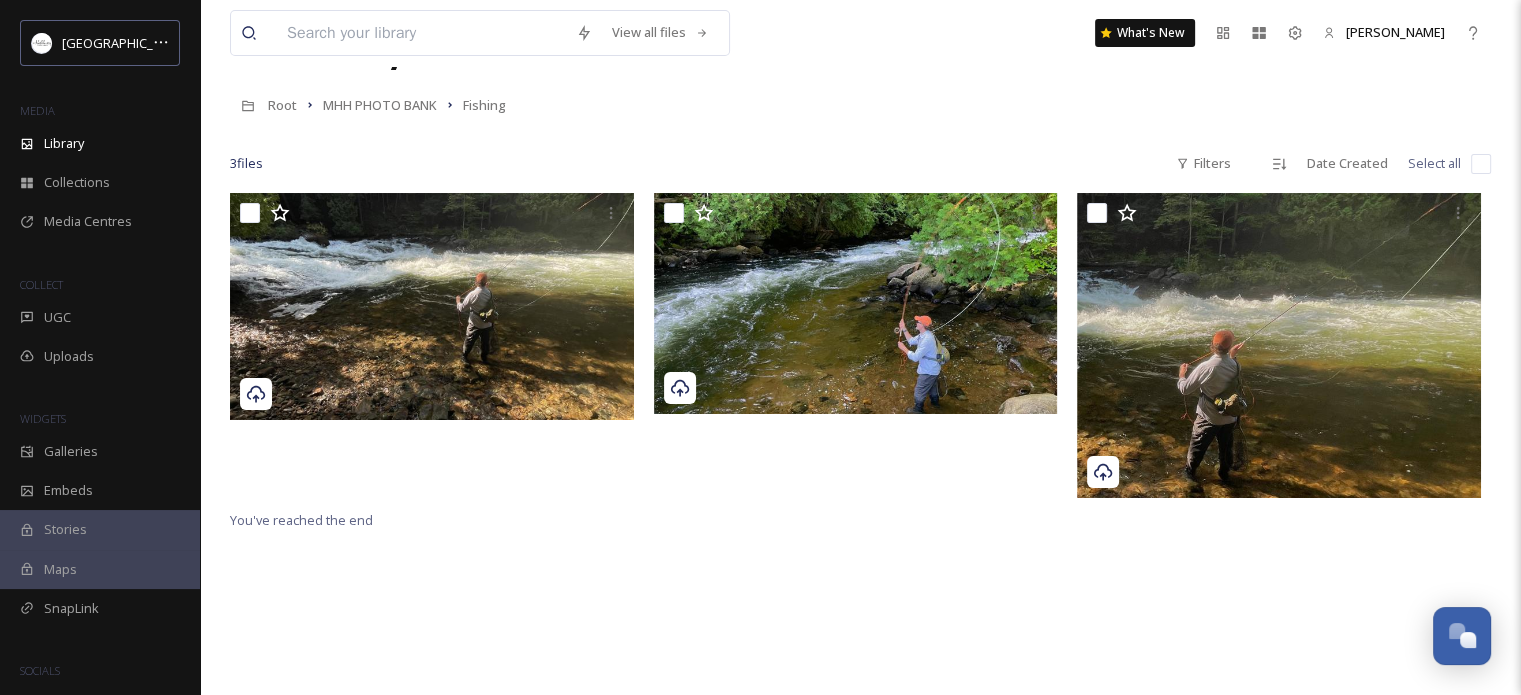 scroll, scrollTop: 0, scrollLeft: 0, axis: both 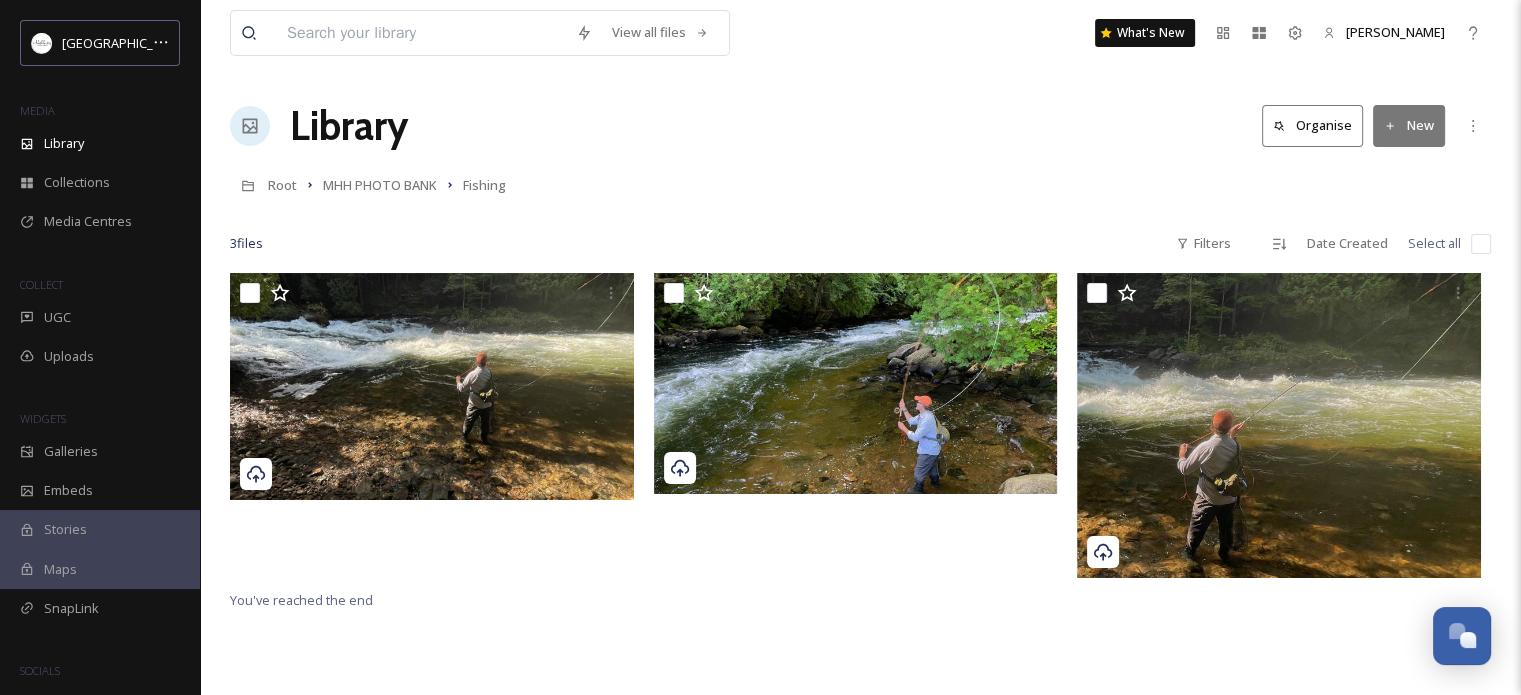 click at bounding box center [1481, 244] 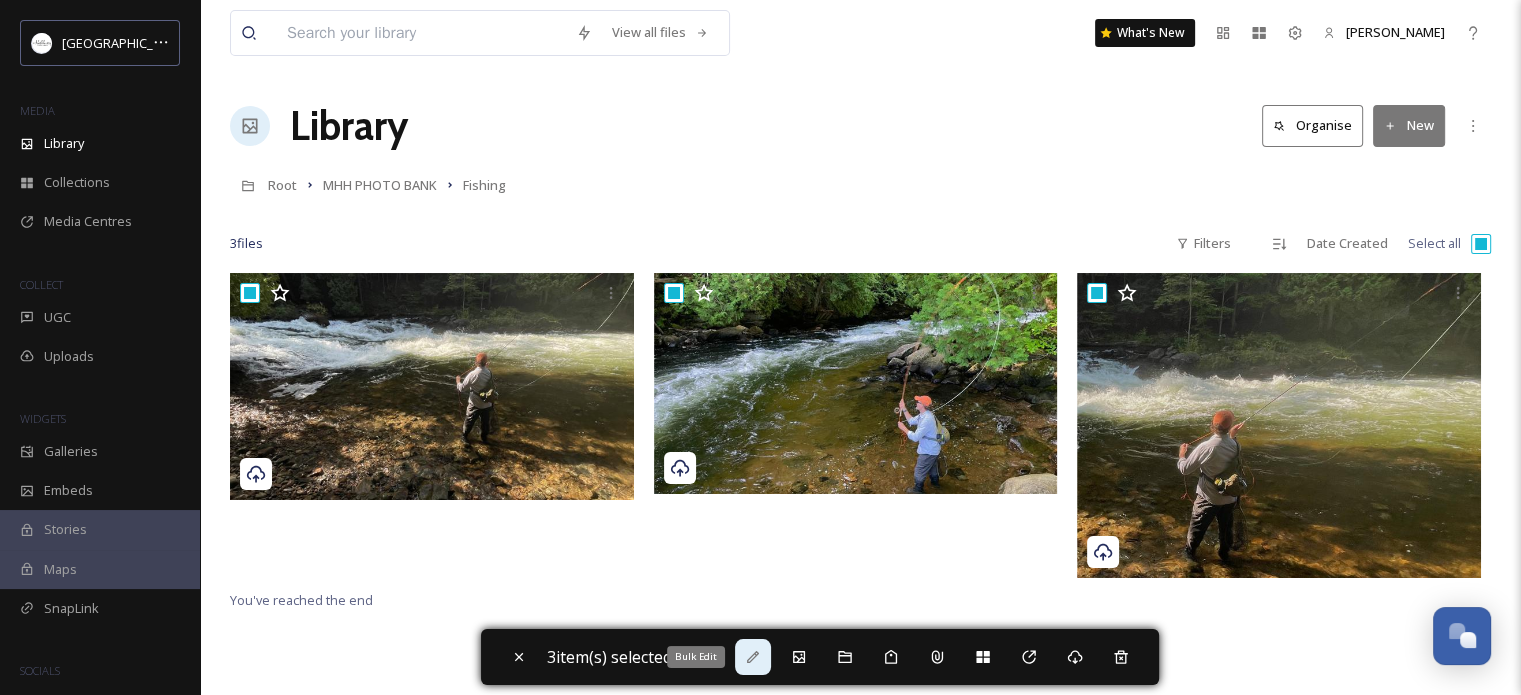 click on "Bulk Edit" at bounding box center [753, 657] 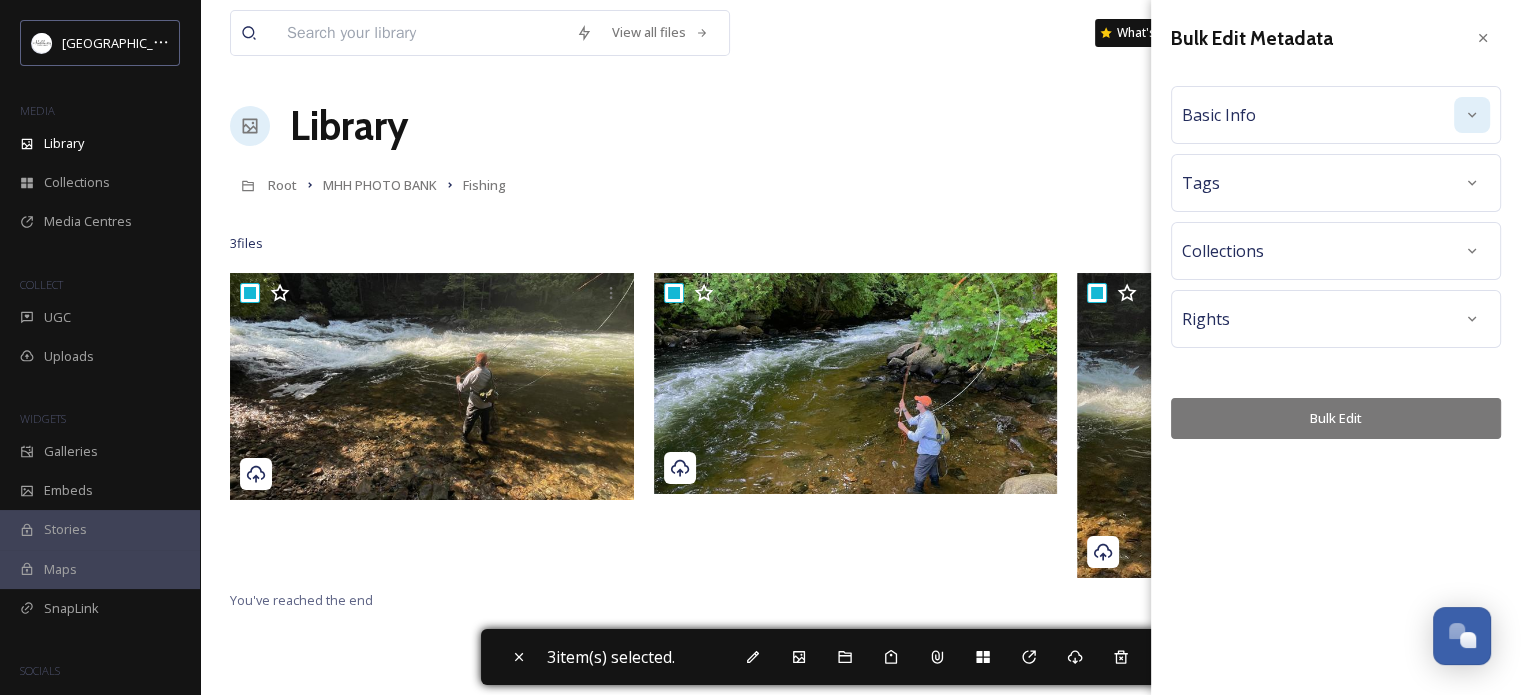 click at bounding box center (1472, 115) 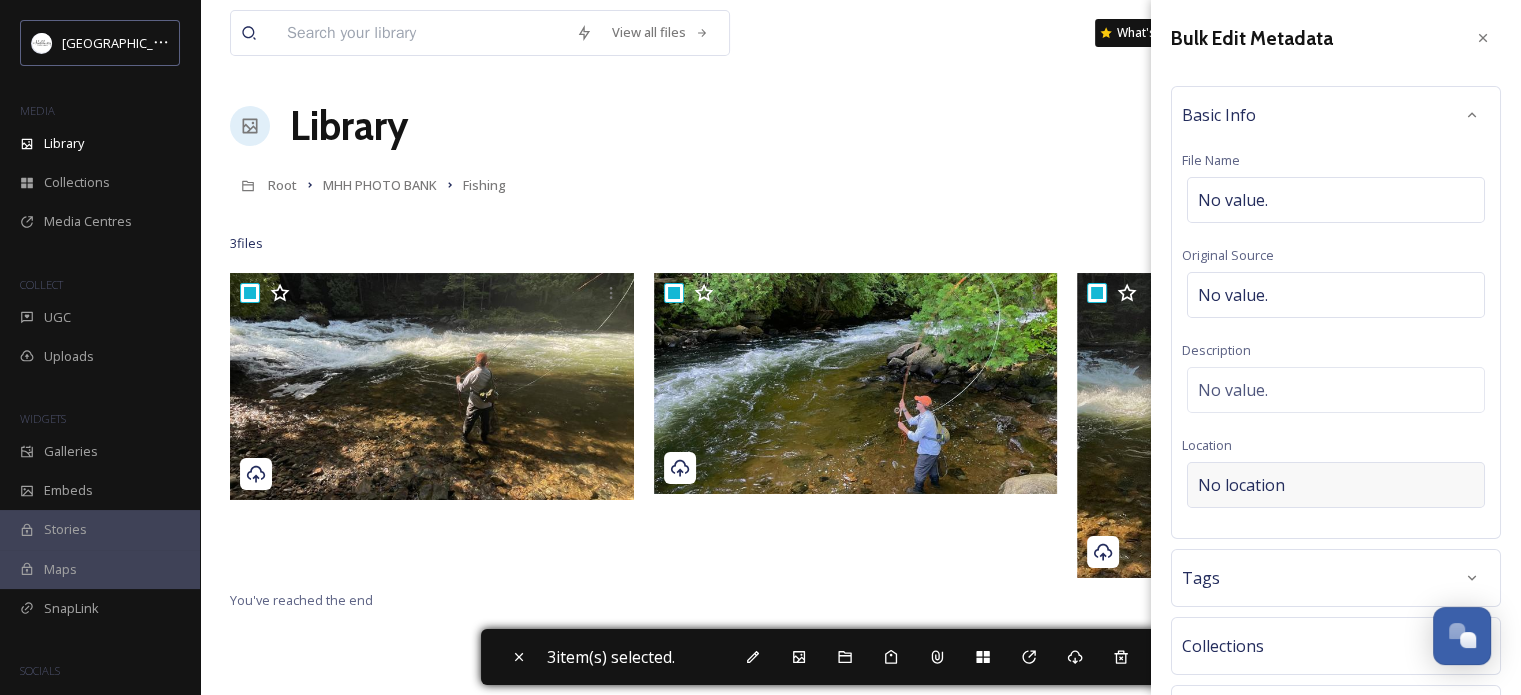 click on "No location" at bounding box center (1241, 485) 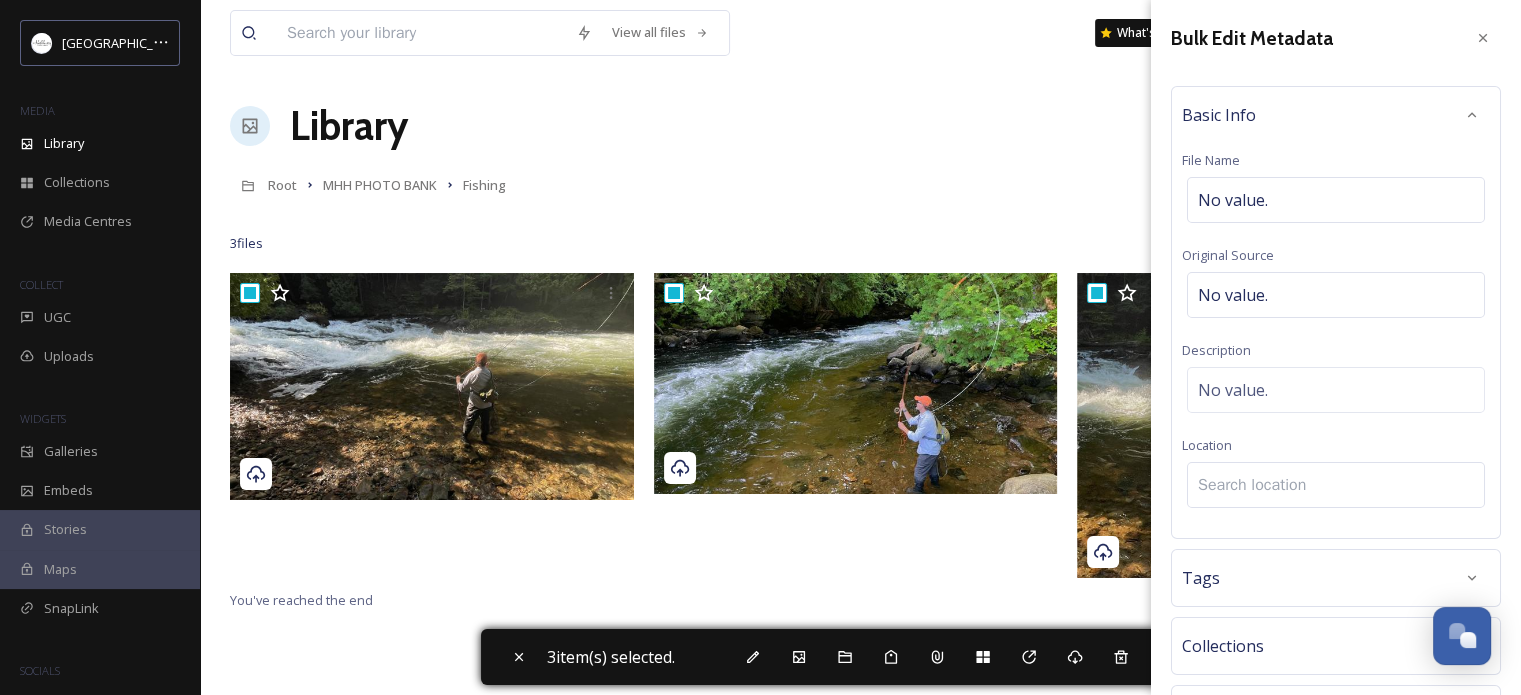click at bounding box center [1336, 485] 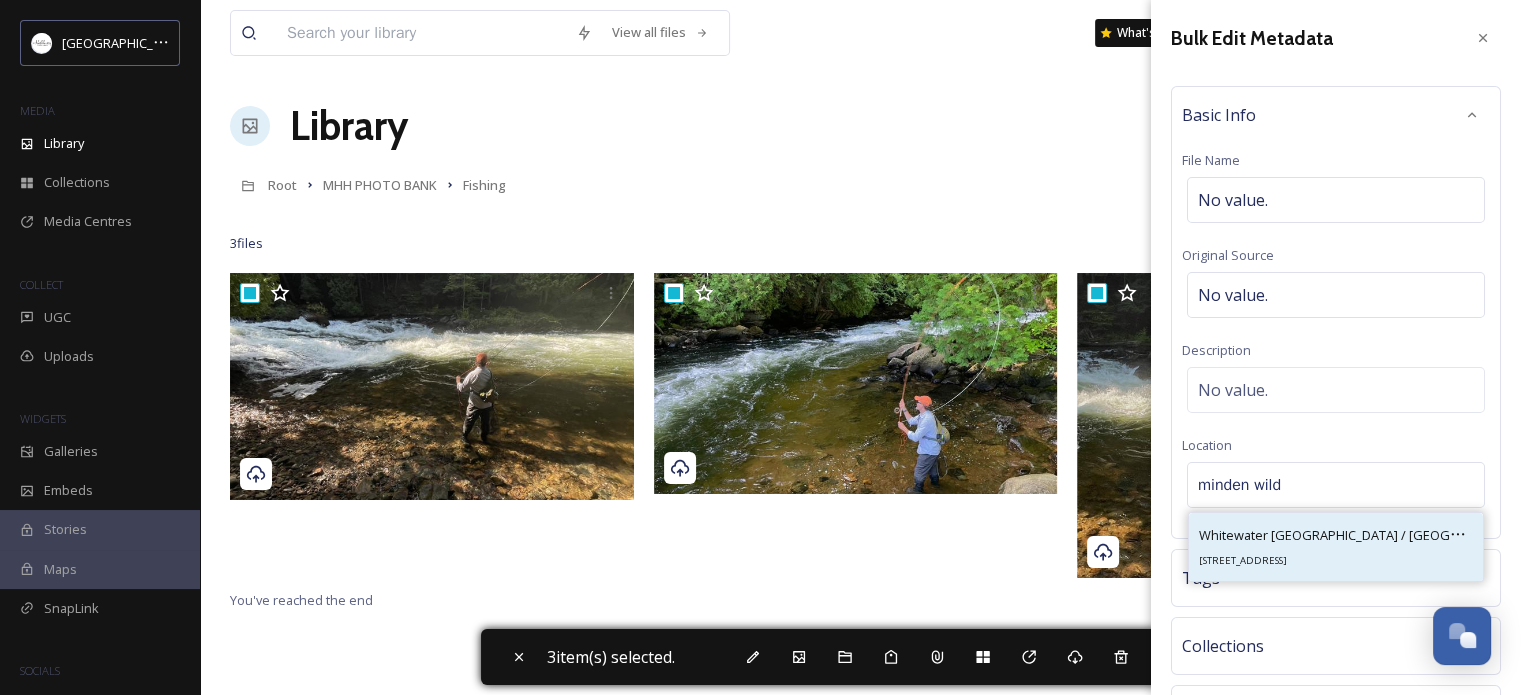 click on "Whitewater [GEOGRAPHIC_DATA] / [GEOGRAPHIC_DATA] Whitewater Preserve Members Only Campground and Park [STREET_ADDRESS]" at bounding box center [1336, 547] 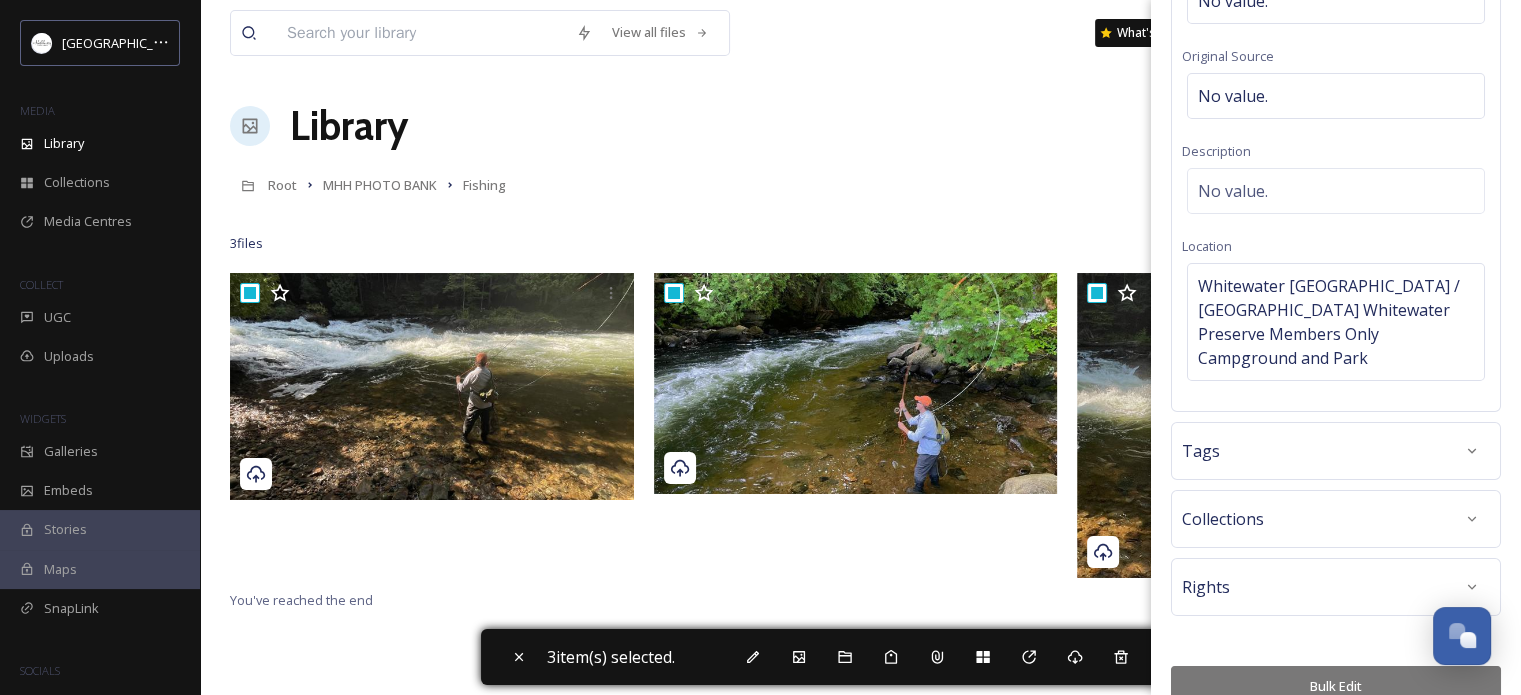 scroll, scrollTop: 203, scrollLeft: 0, axis: vertical 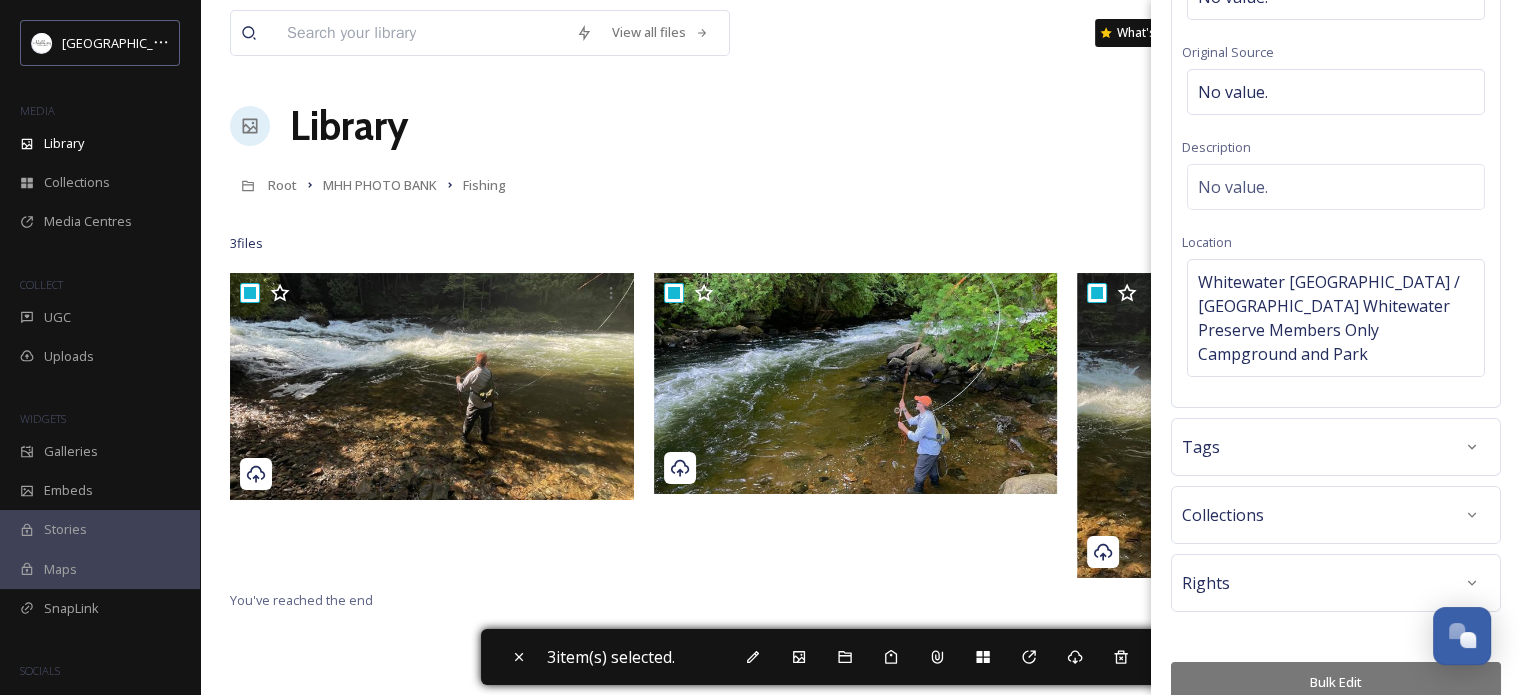 click on "Bulk Edit" at bounding box center (1336, 682) 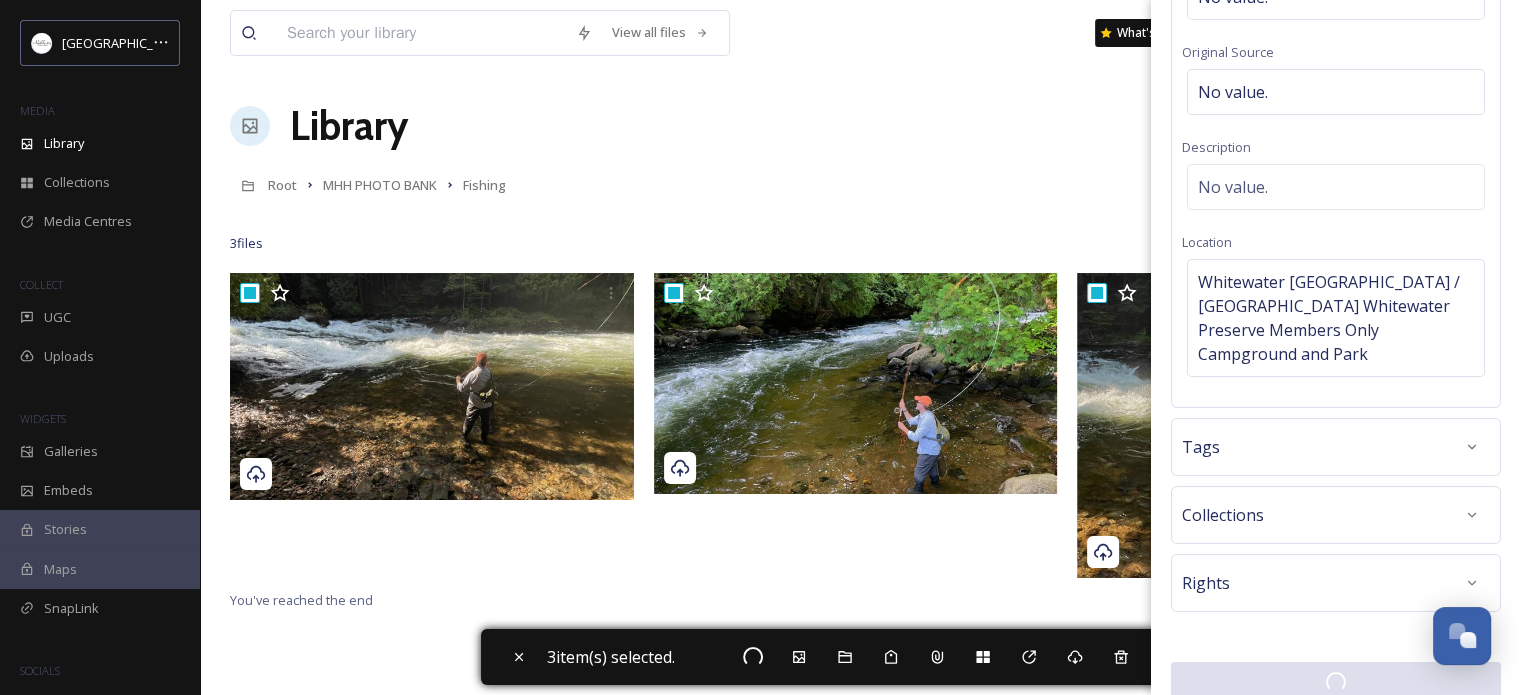 scroll, scrollTop: 202, scrollLeft: 0, axis: vertical 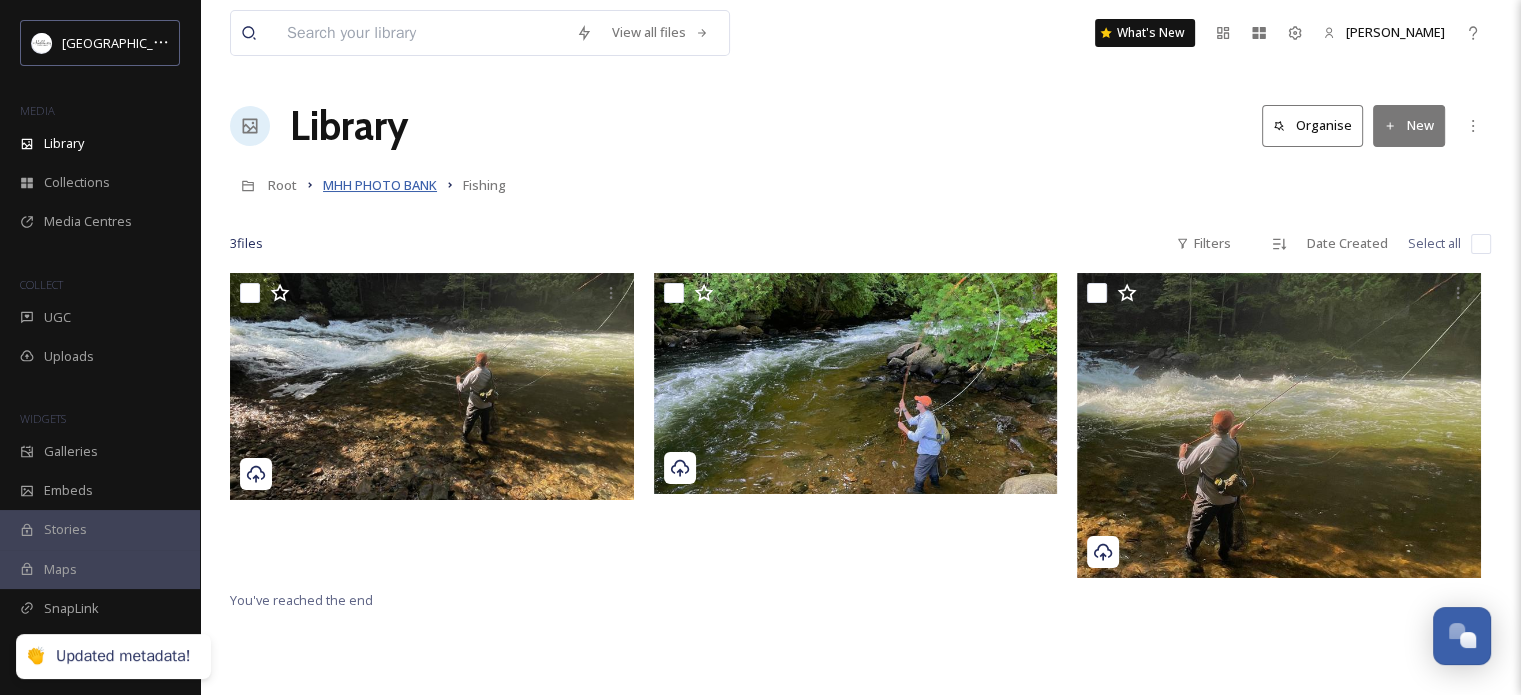 click on "MHH PHOTO BANK" at bounding box center (380, 185) 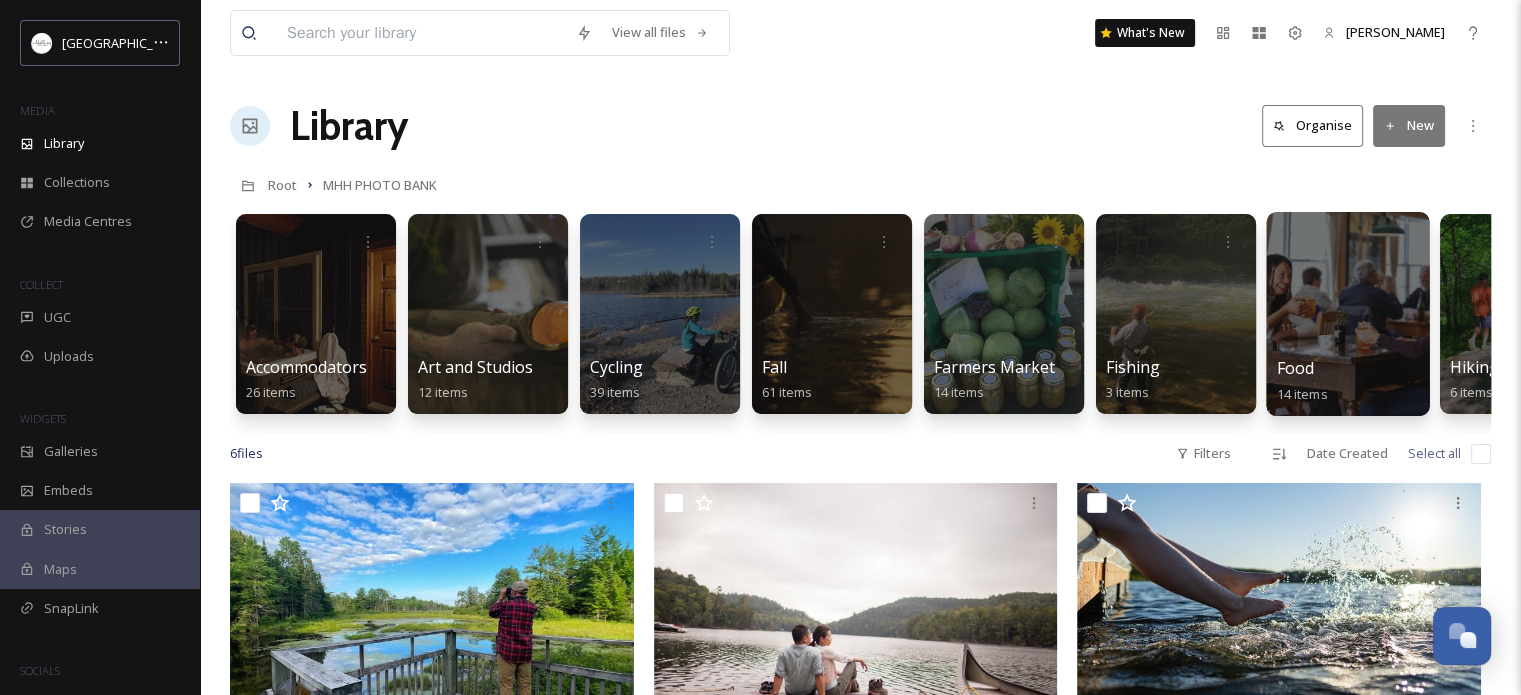 click at bounding box center (1347, 314) 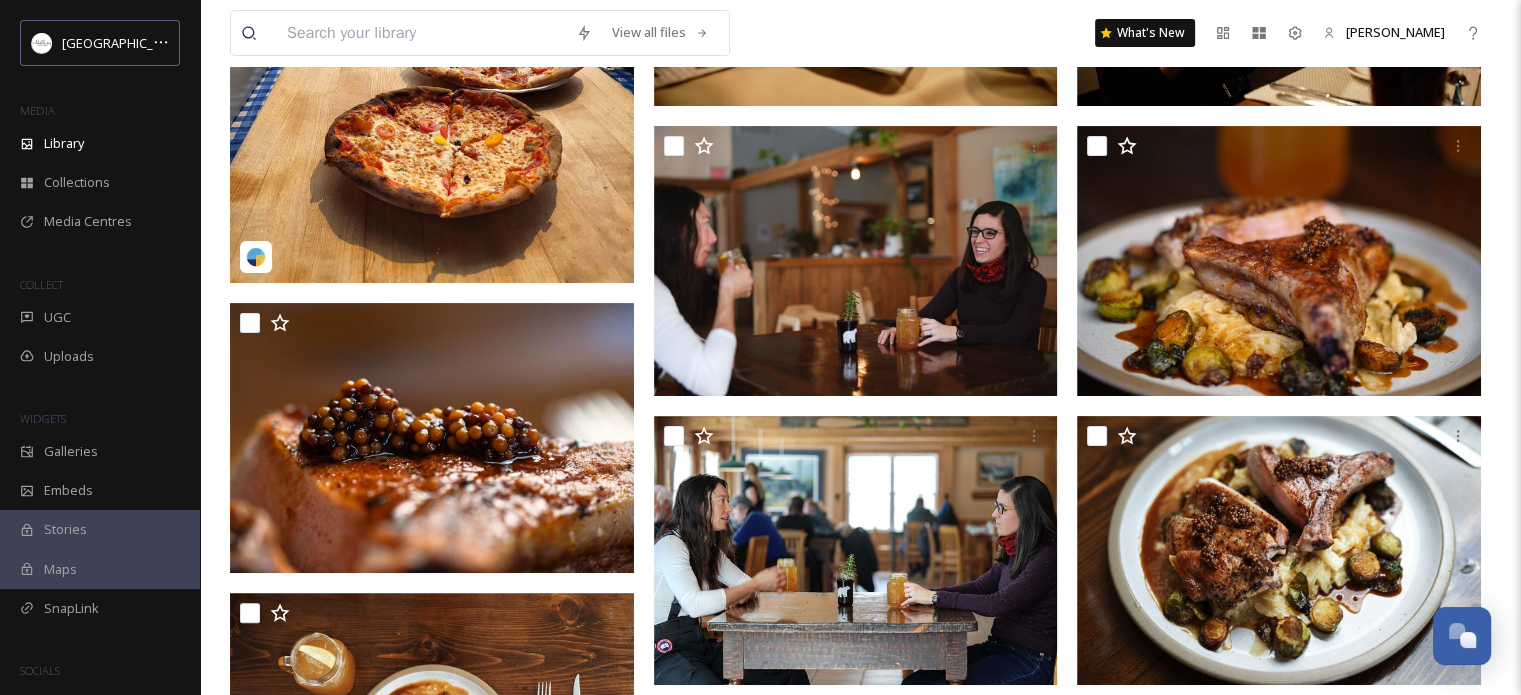 scroll, scrollTop: 400, scrollLeft: 0, axis: vertical 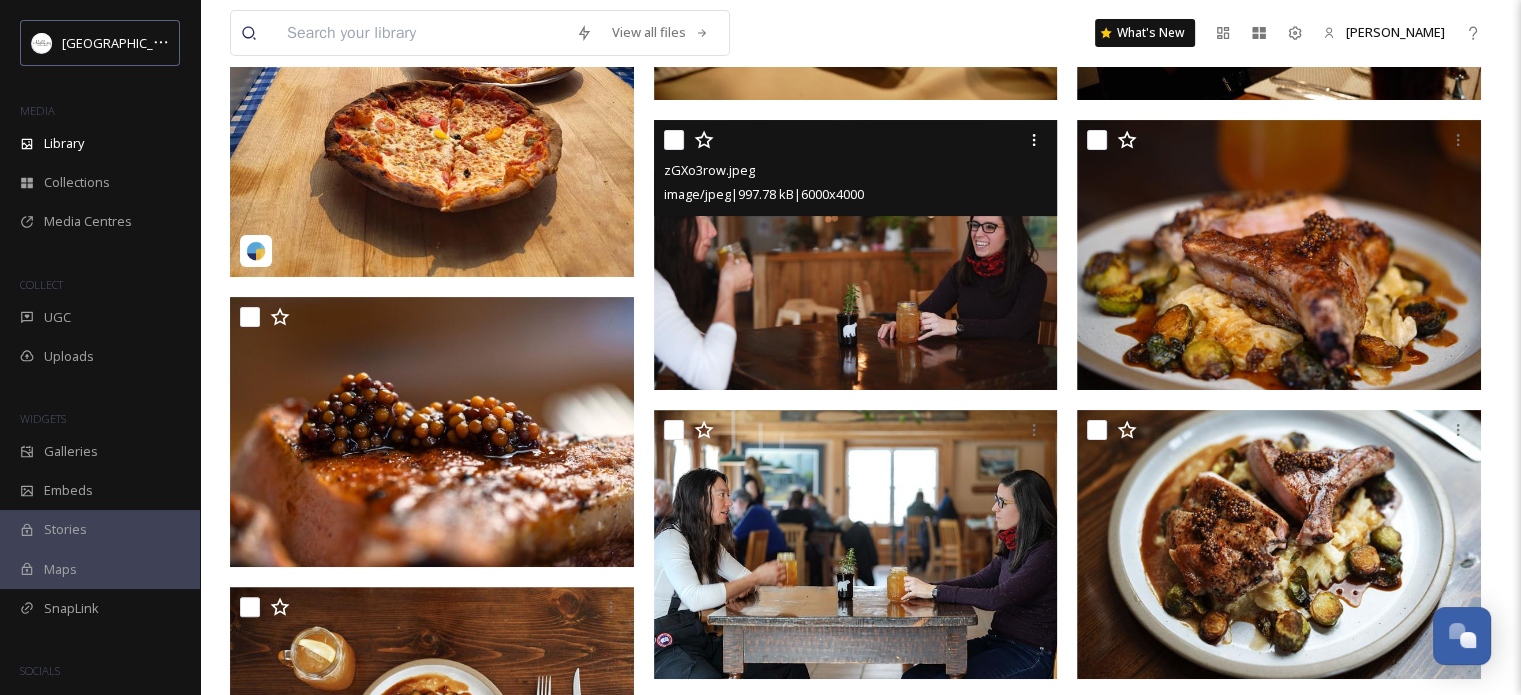 click at bounding box center [674, 140] 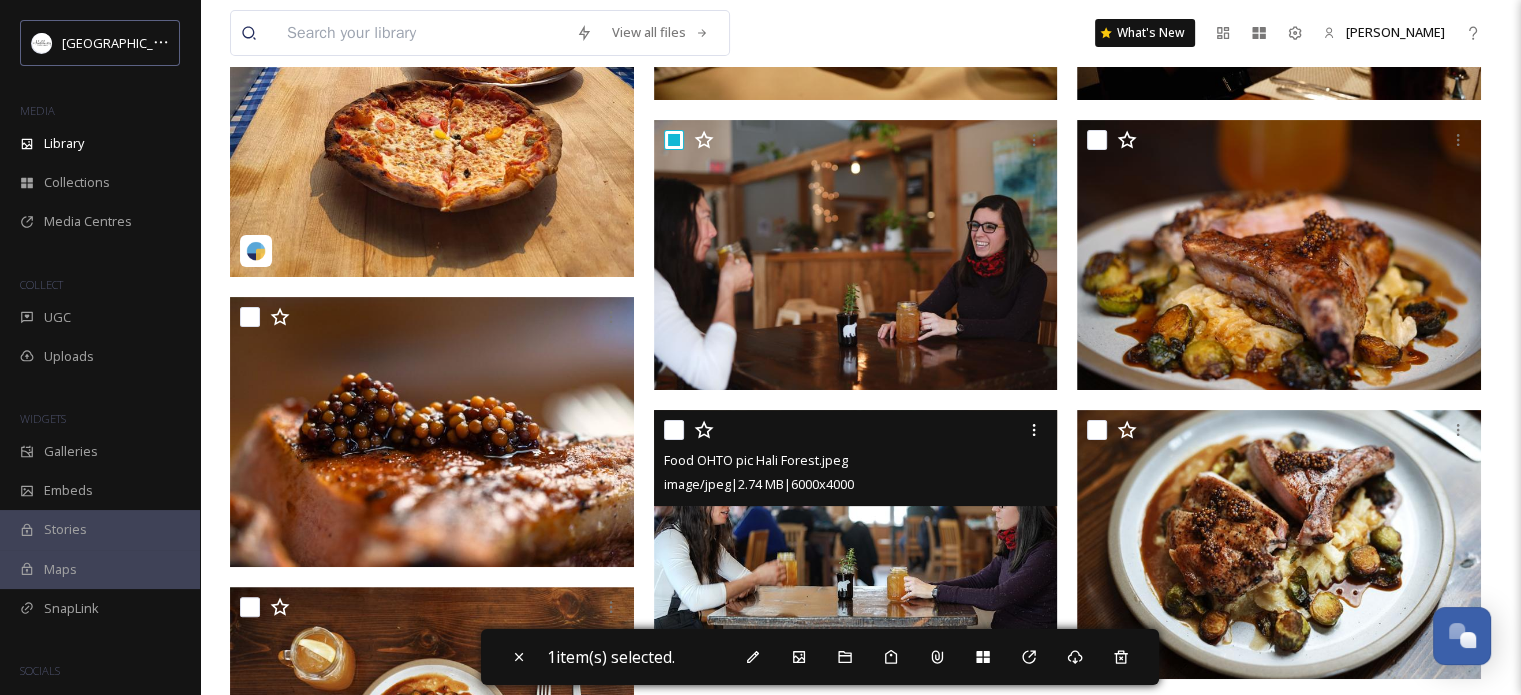 click at bounding box center (674, 430) 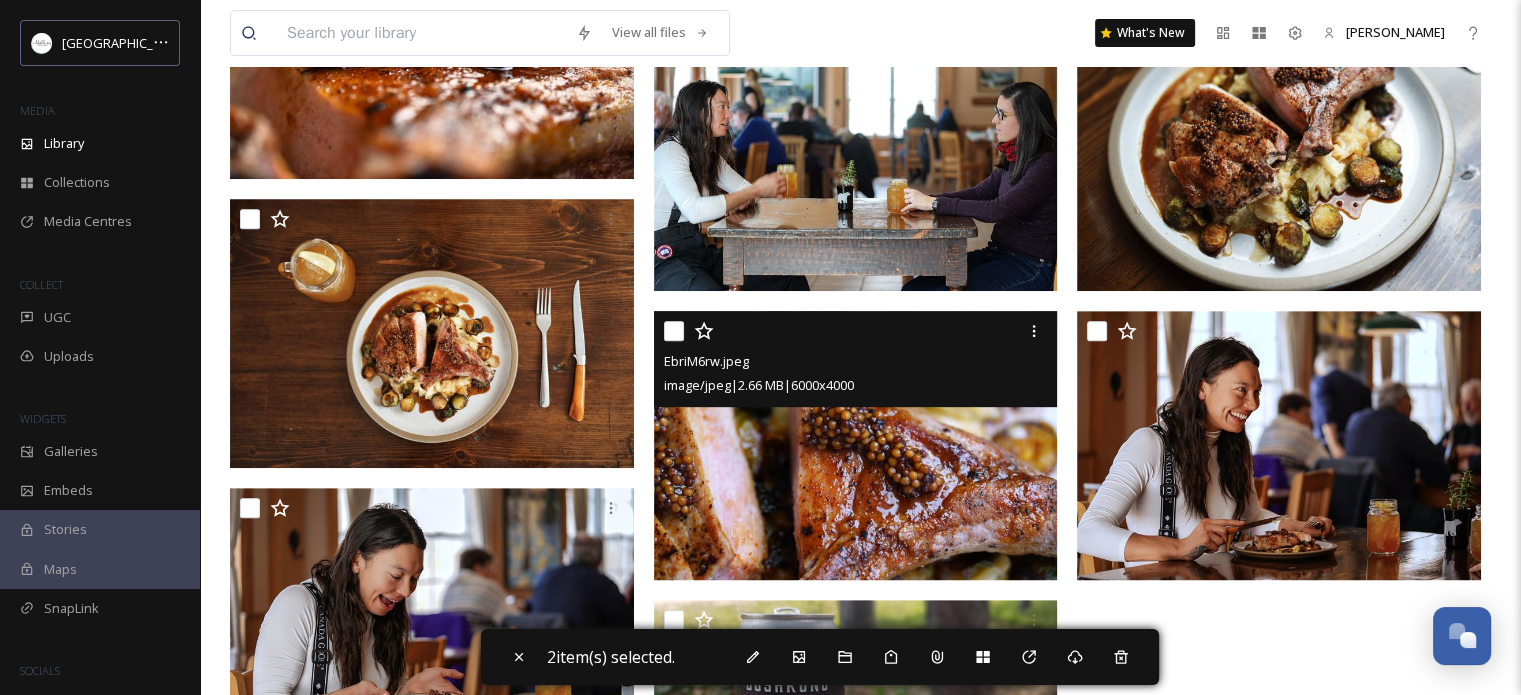 scroll, scrollTop: 900, scrollLeft: 0, axis: vertical 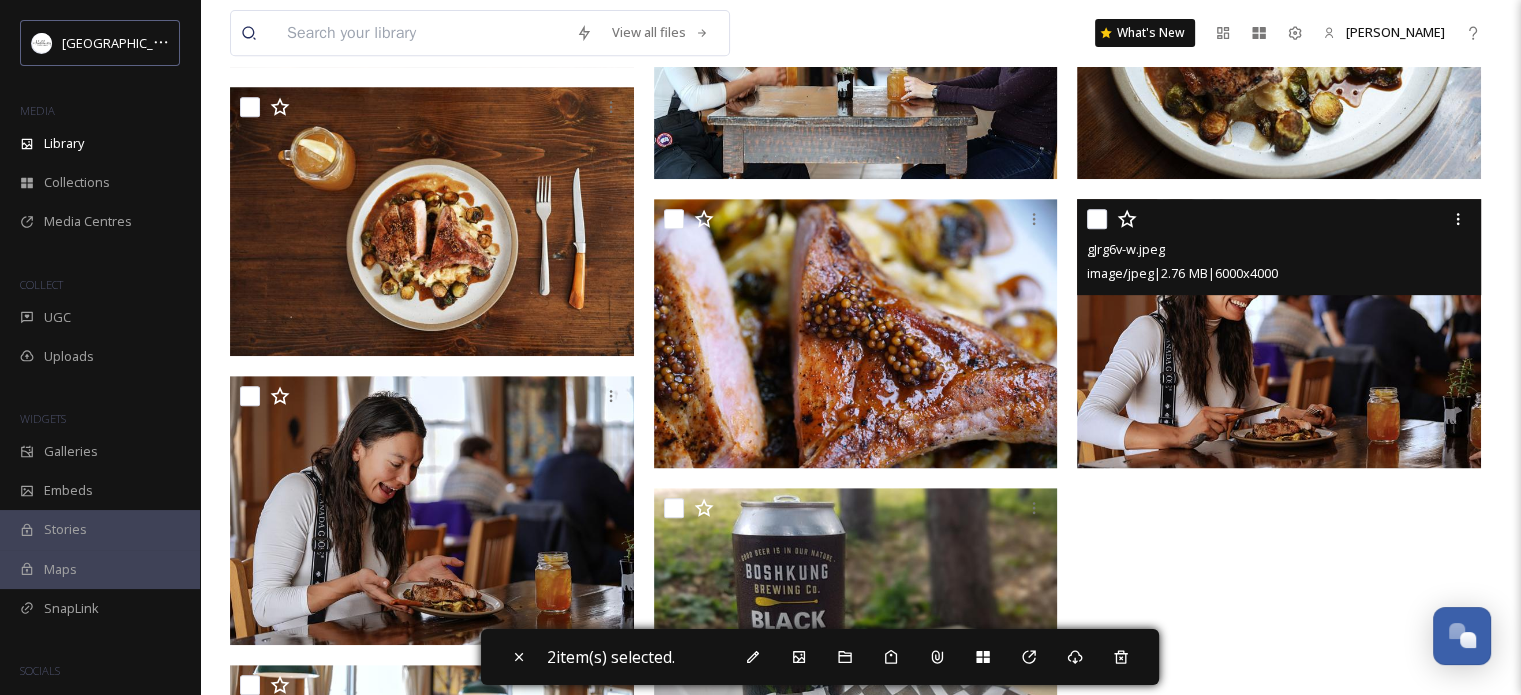 click at bounding box center [1097, 219] 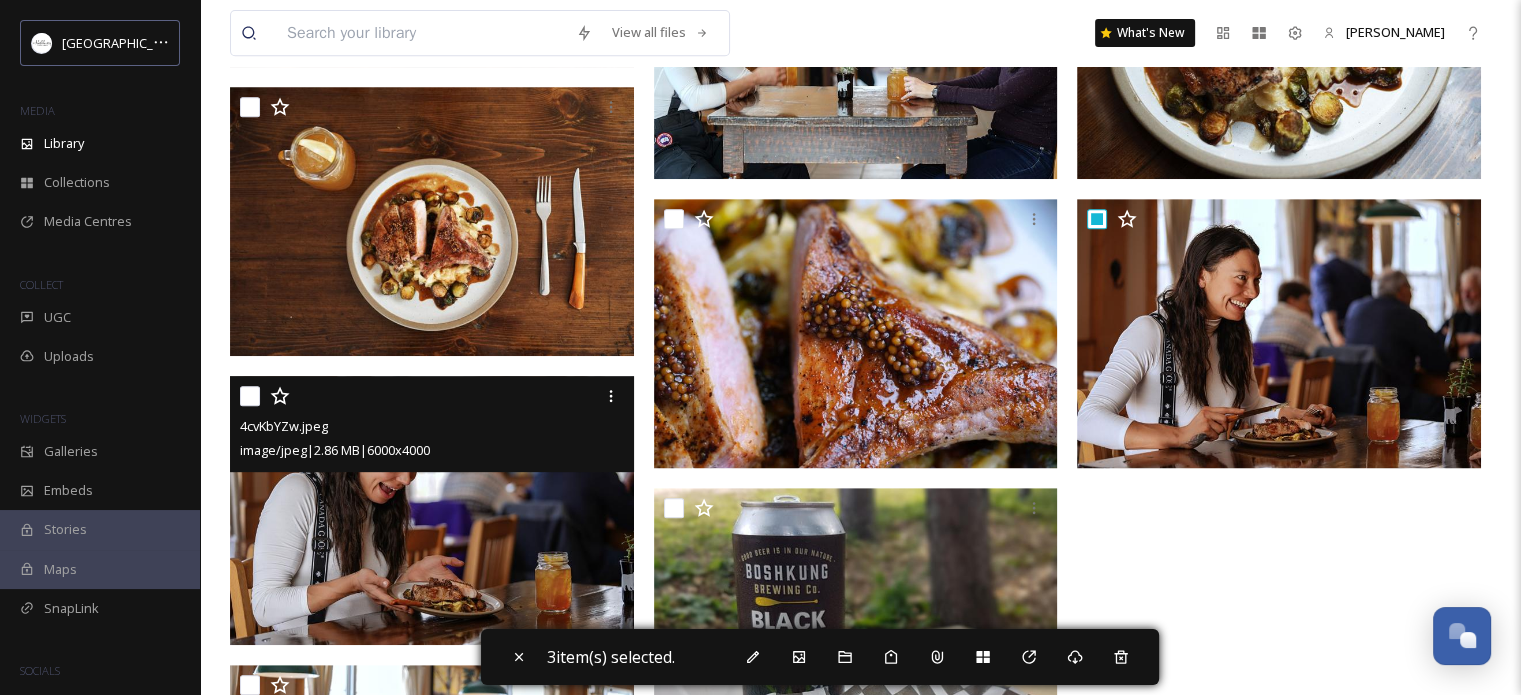 click at bounding box center (250, 396) 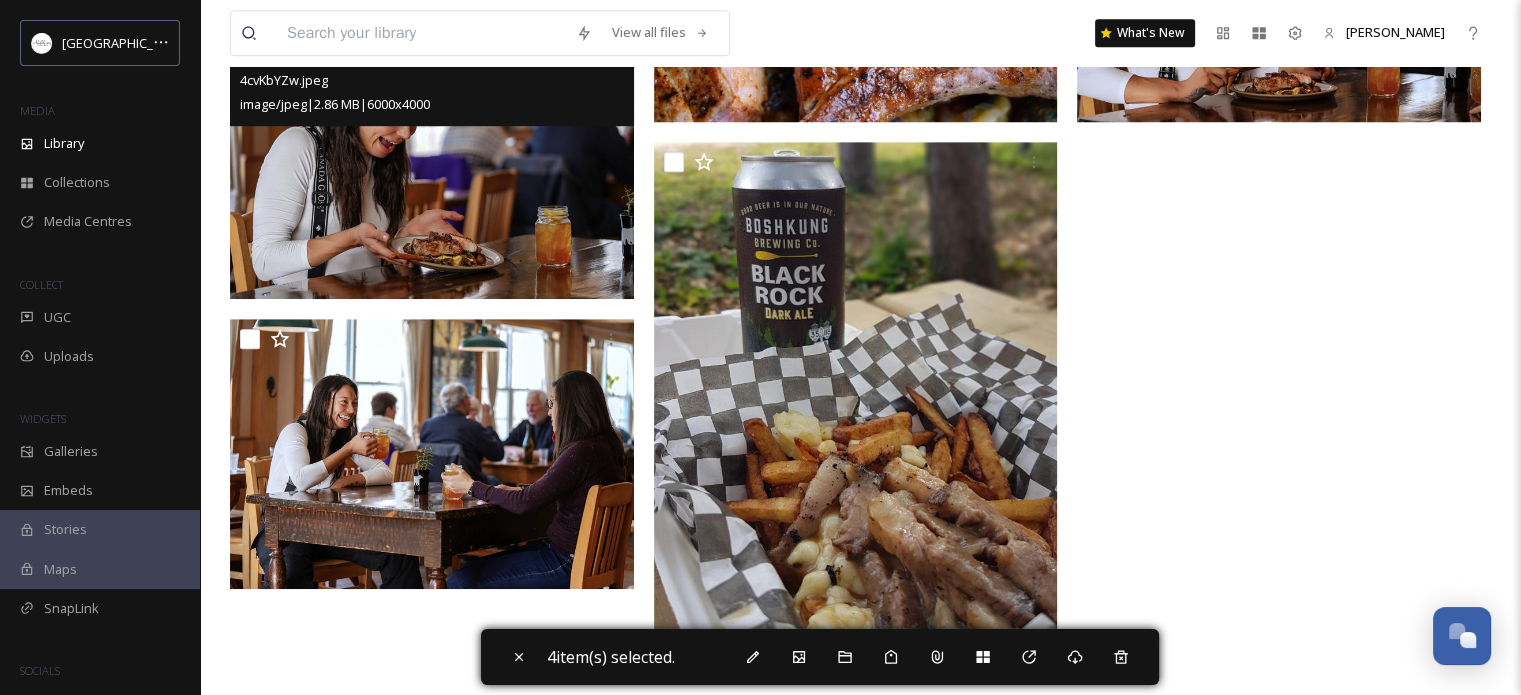 scroll, scrollTop: 1265, scrollLeft: 0, axis: vertical 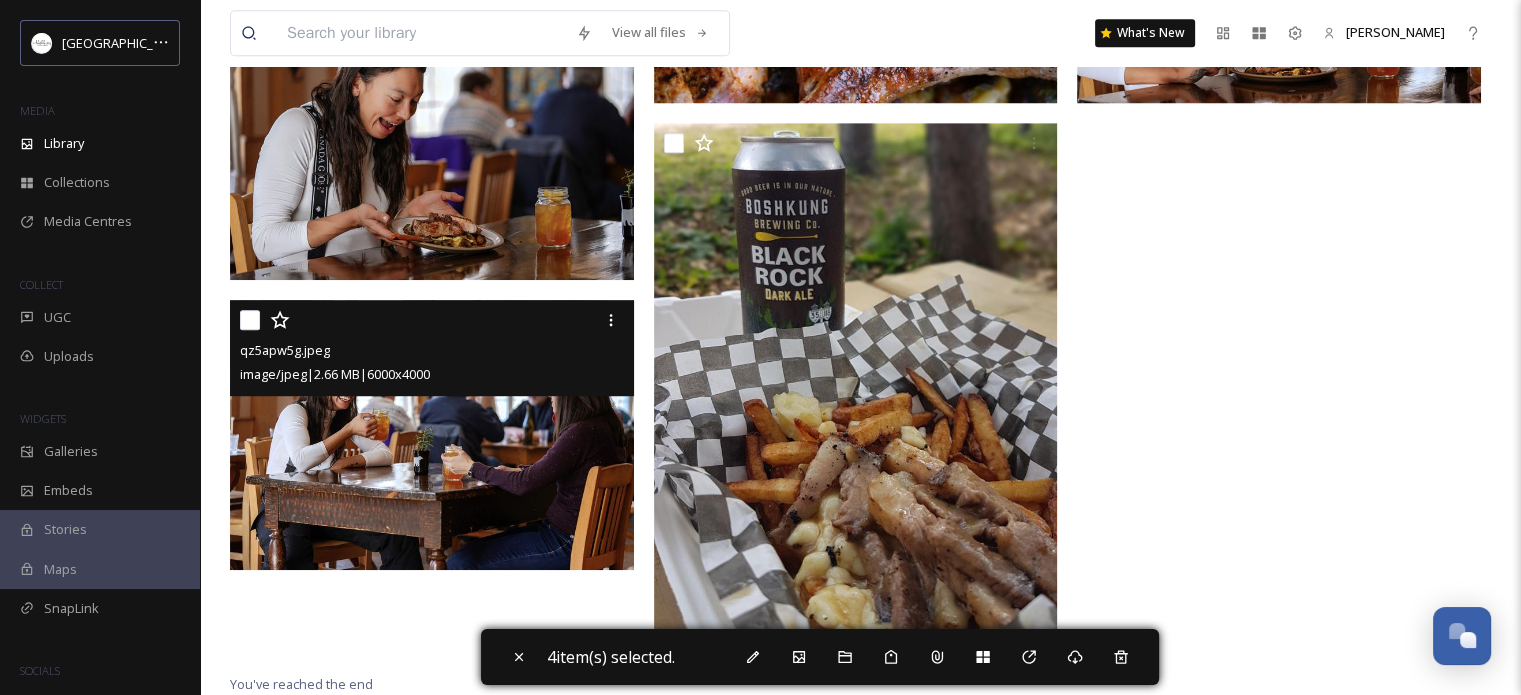 click at bounding box center (250, 320) 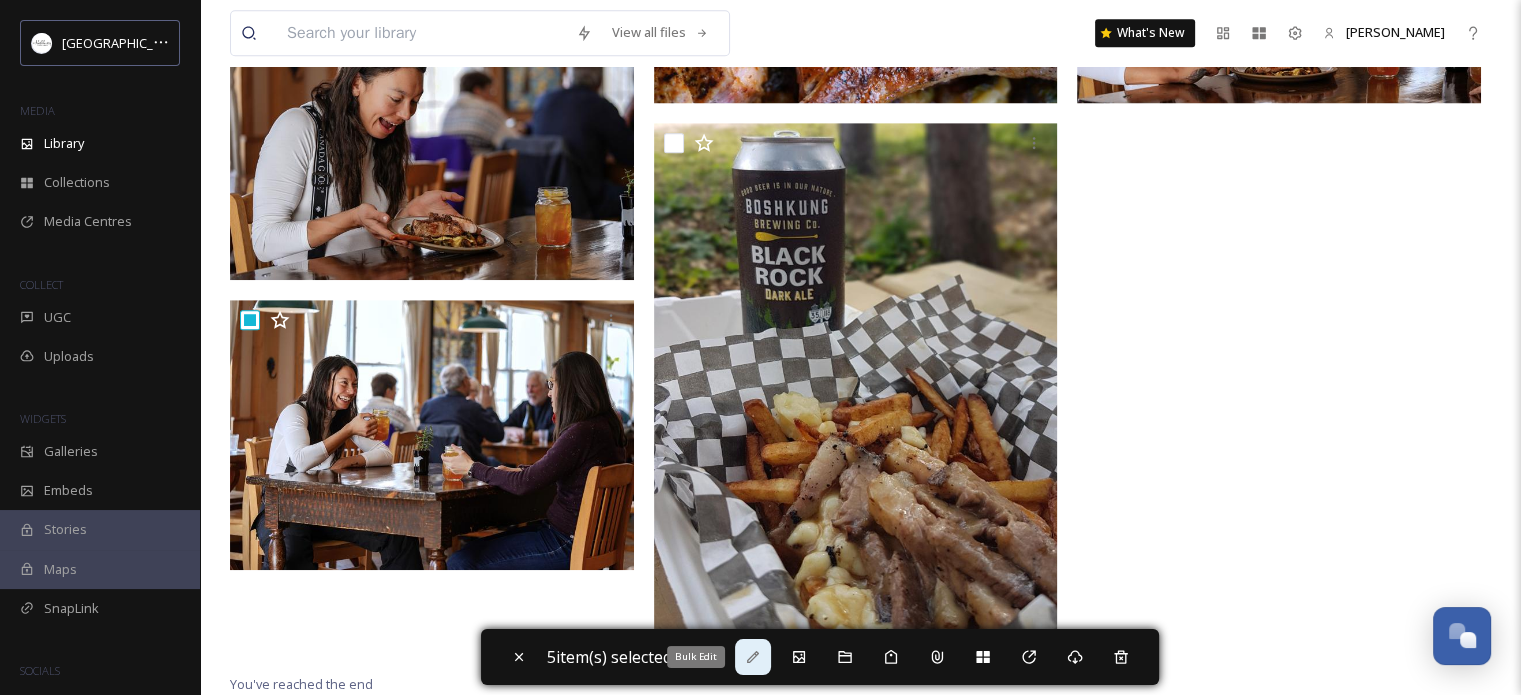 click 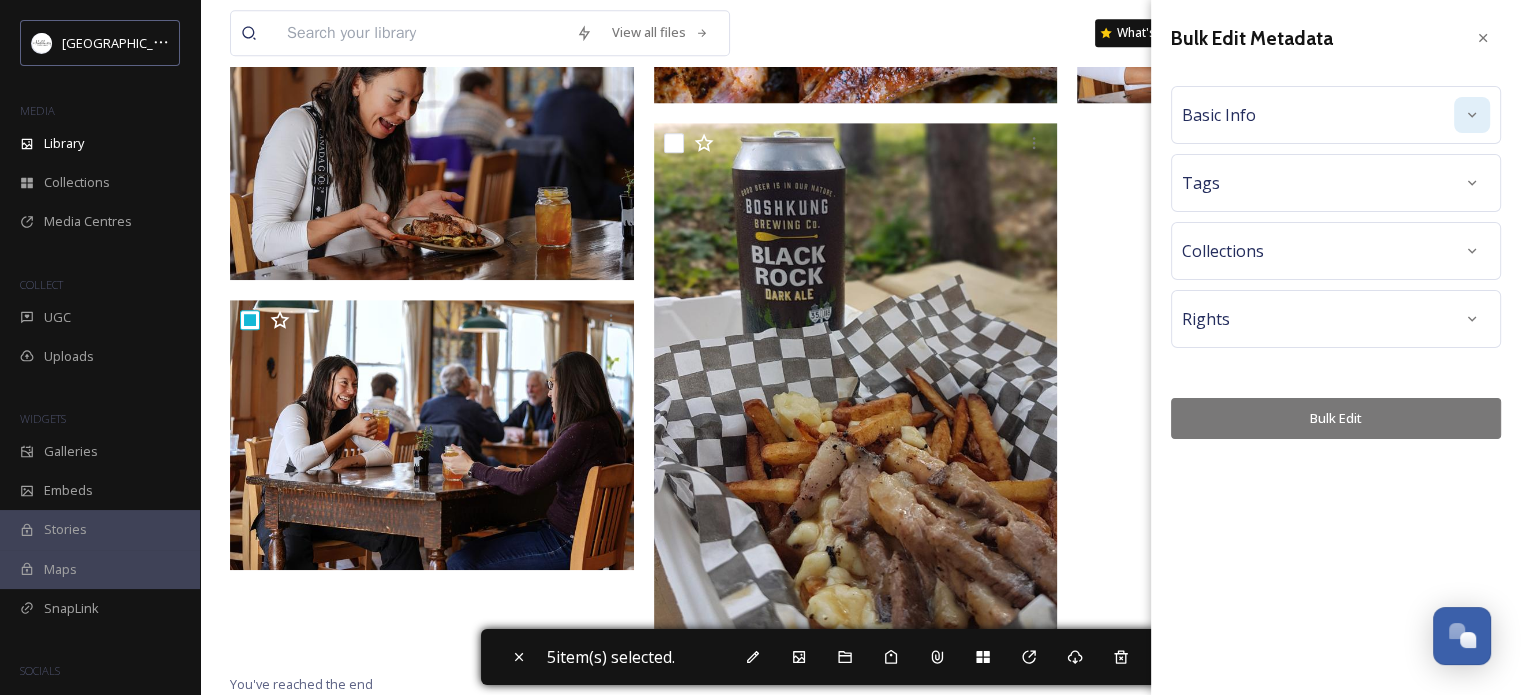 click 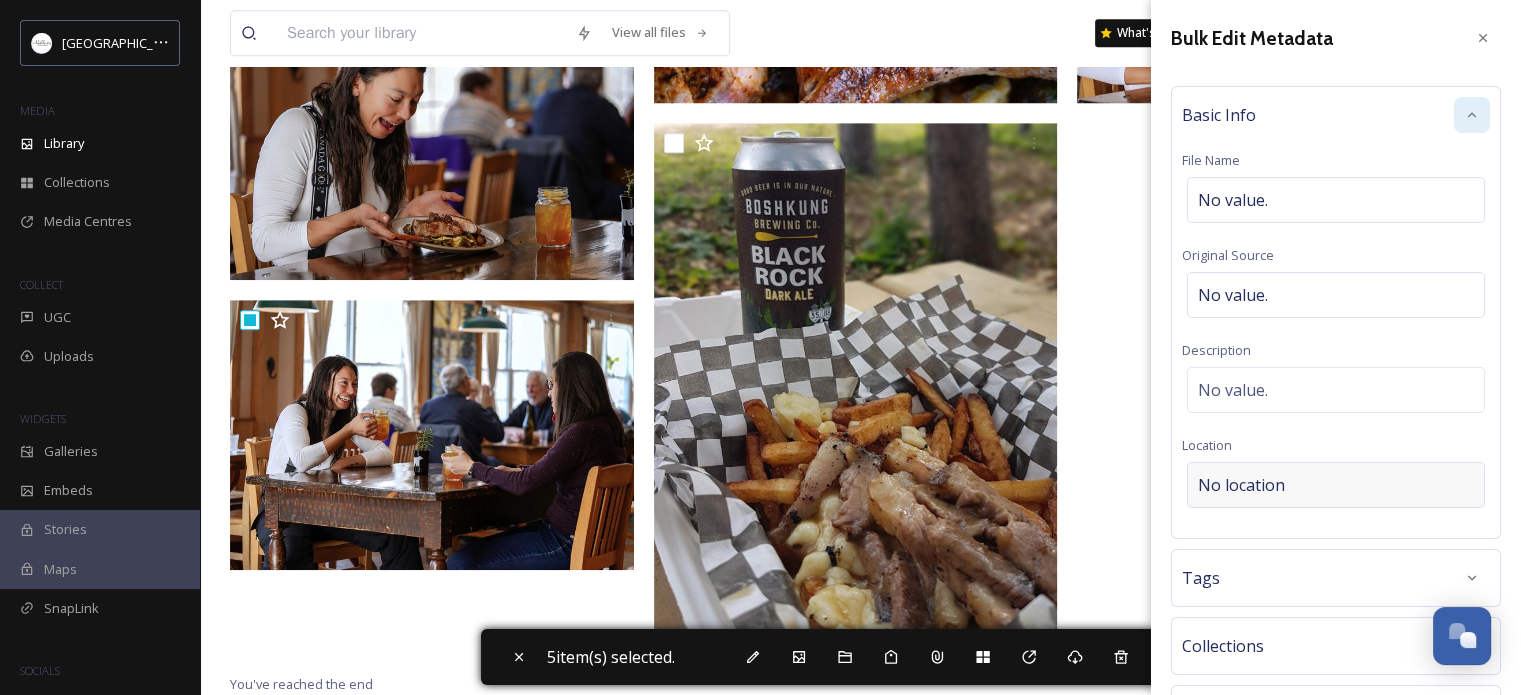 click on "No location" at bounding box center [1241, 485] 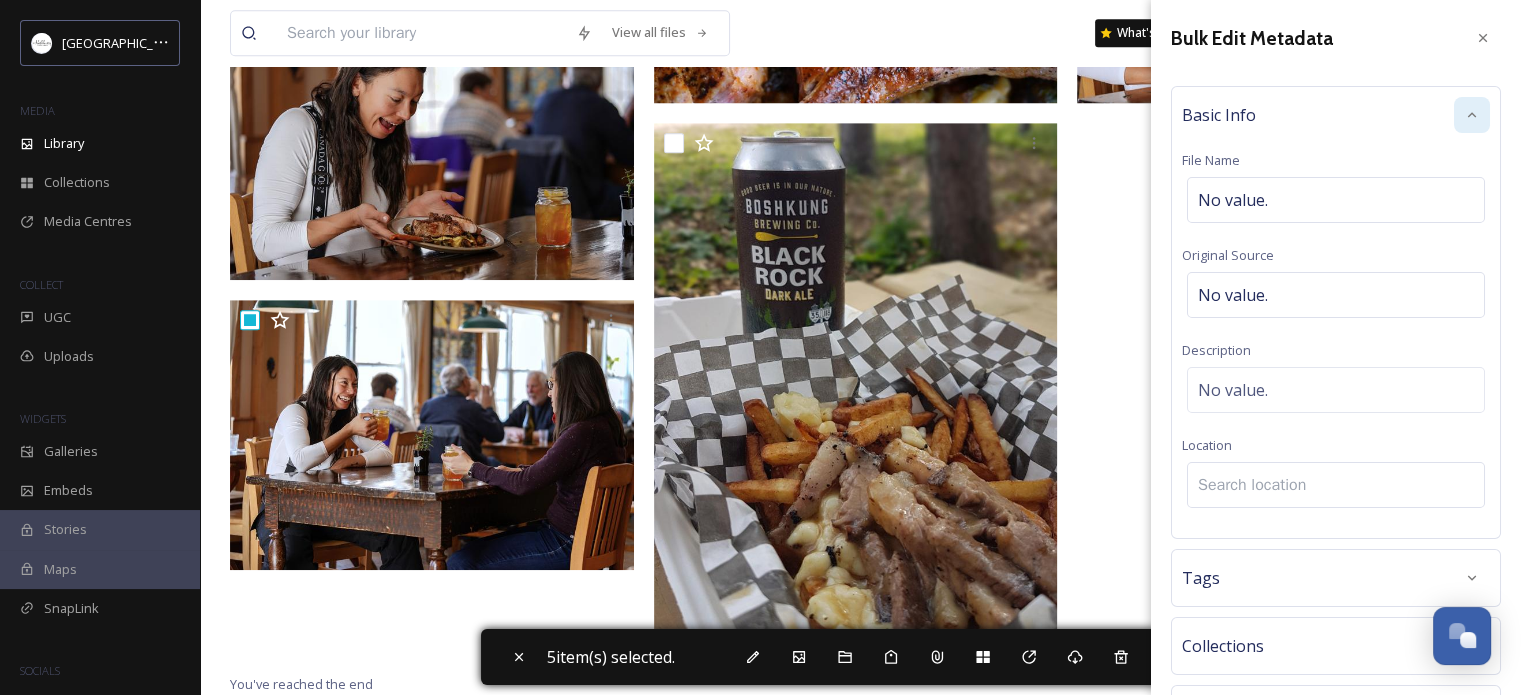 click at bounding box center (1336, 485) 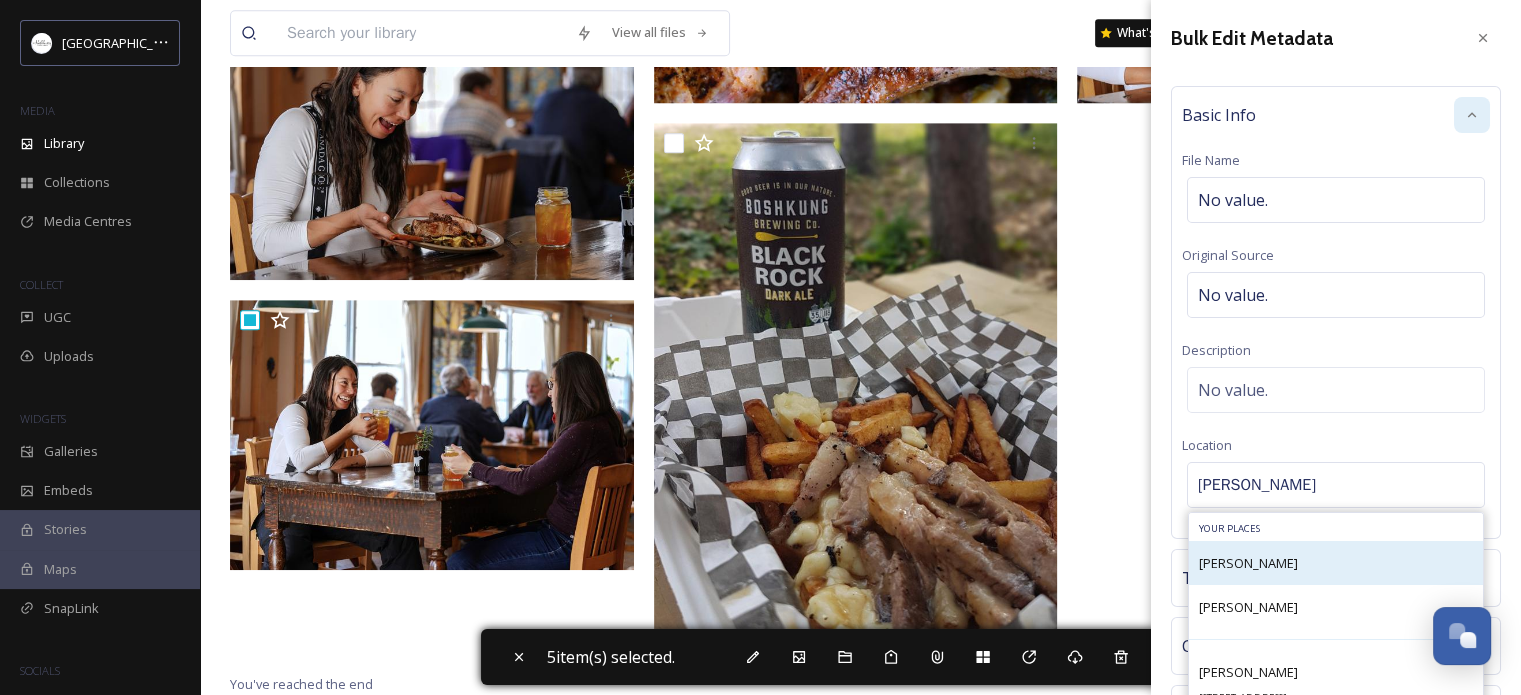 click on "[PERSON_NAME]" at bounding box center (1336, 563) 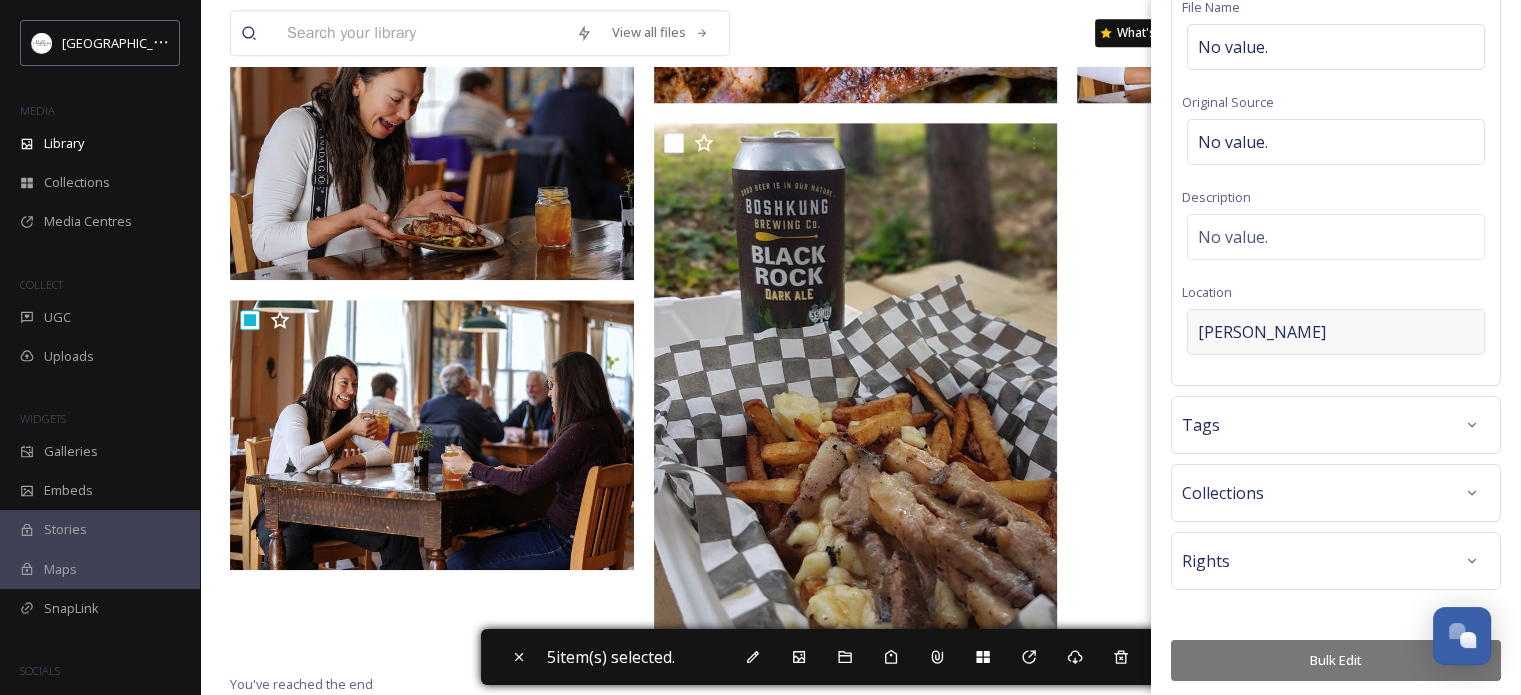 scroll, scrollTop: 155, scrollLeft: 0, axis: vertical 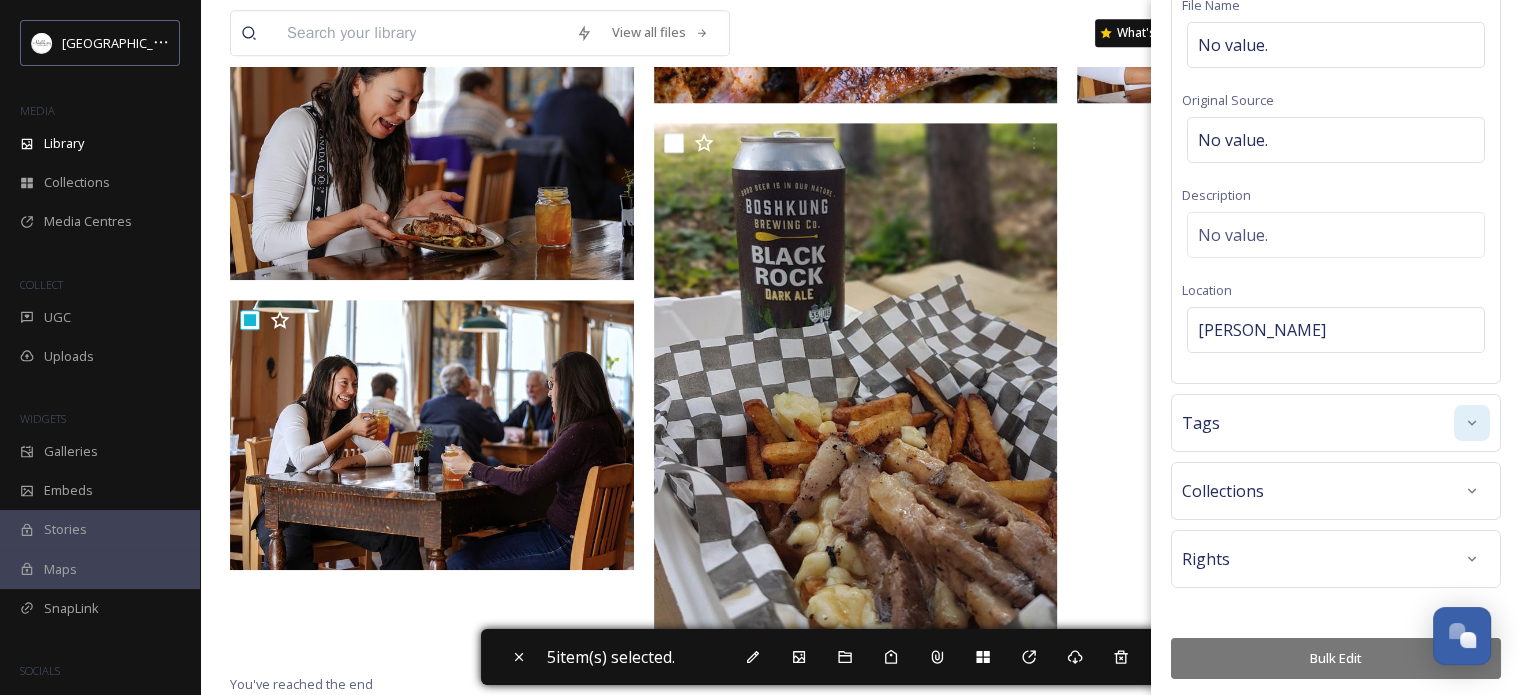 click 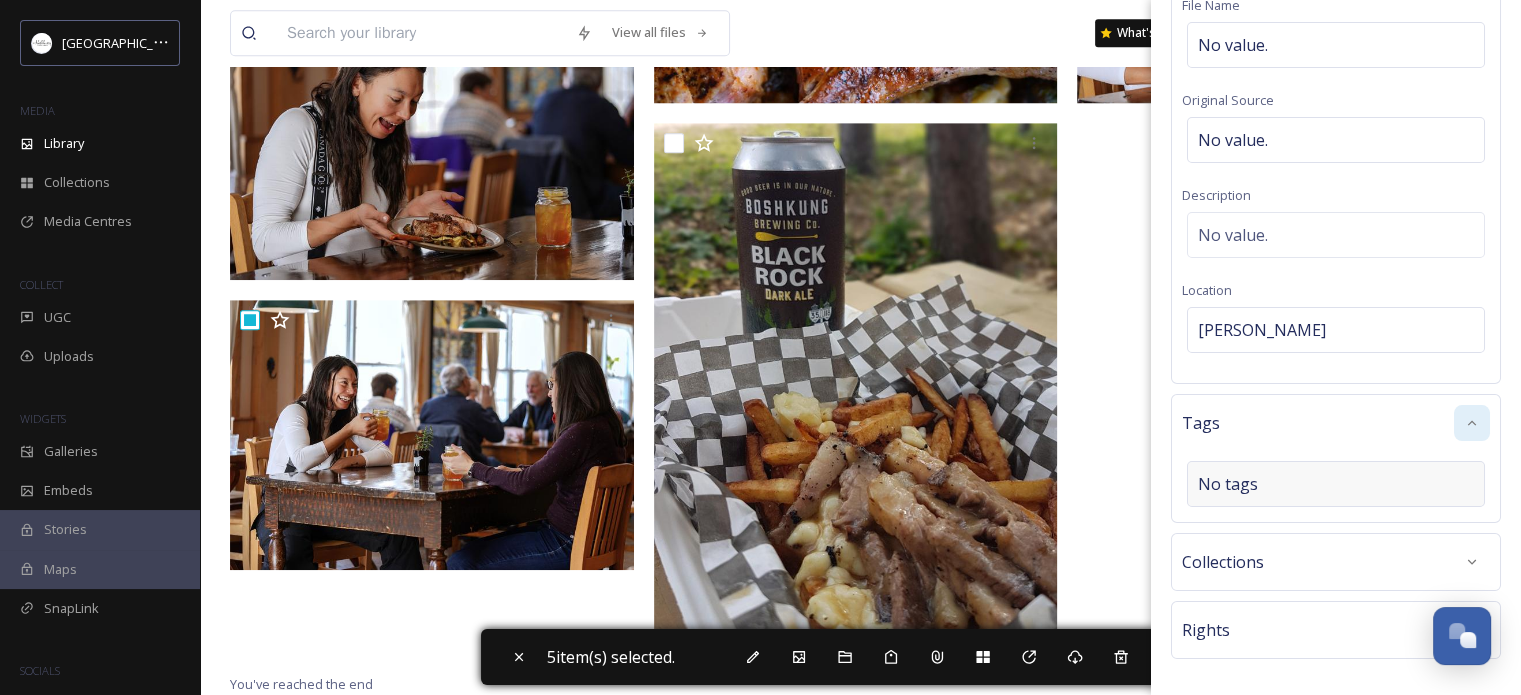 click on "No tags" at bounding box center [1228, 484] 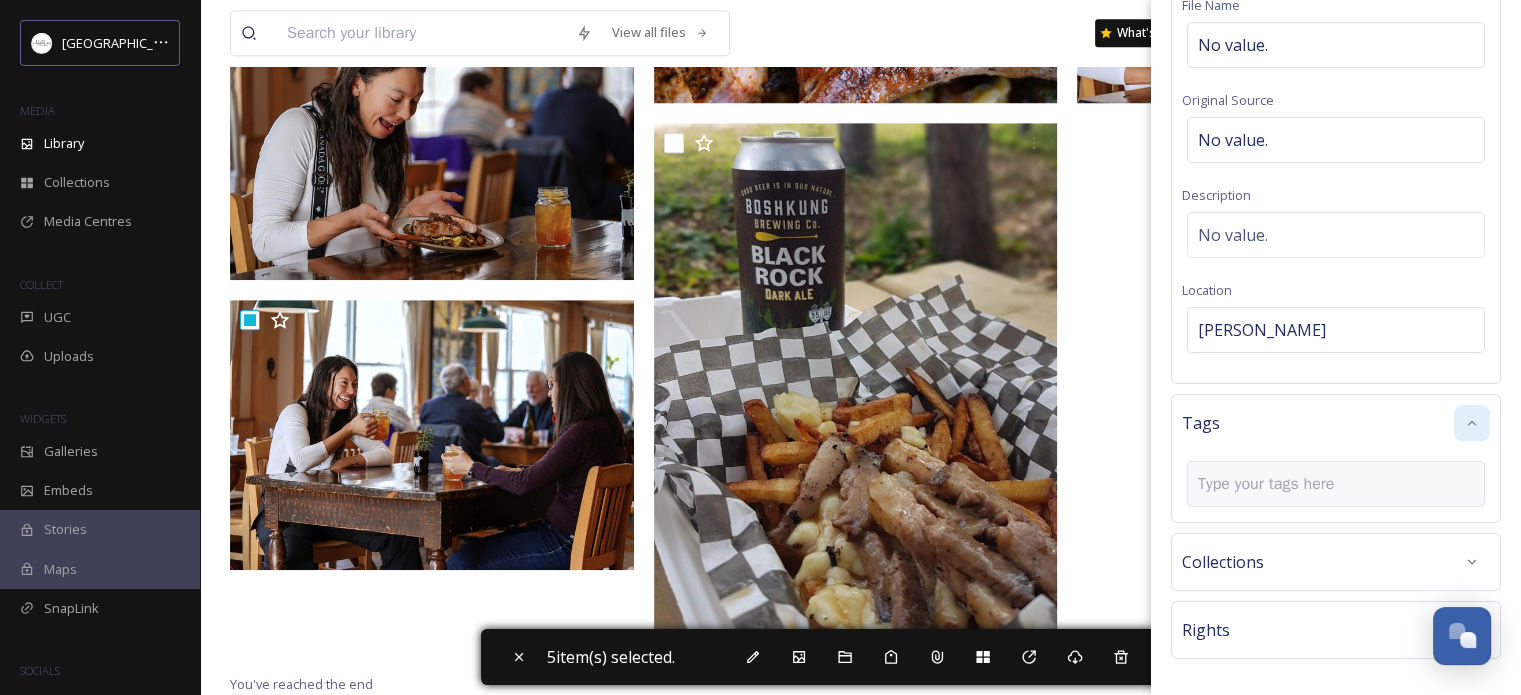 click at bounding box center (1274, 484) 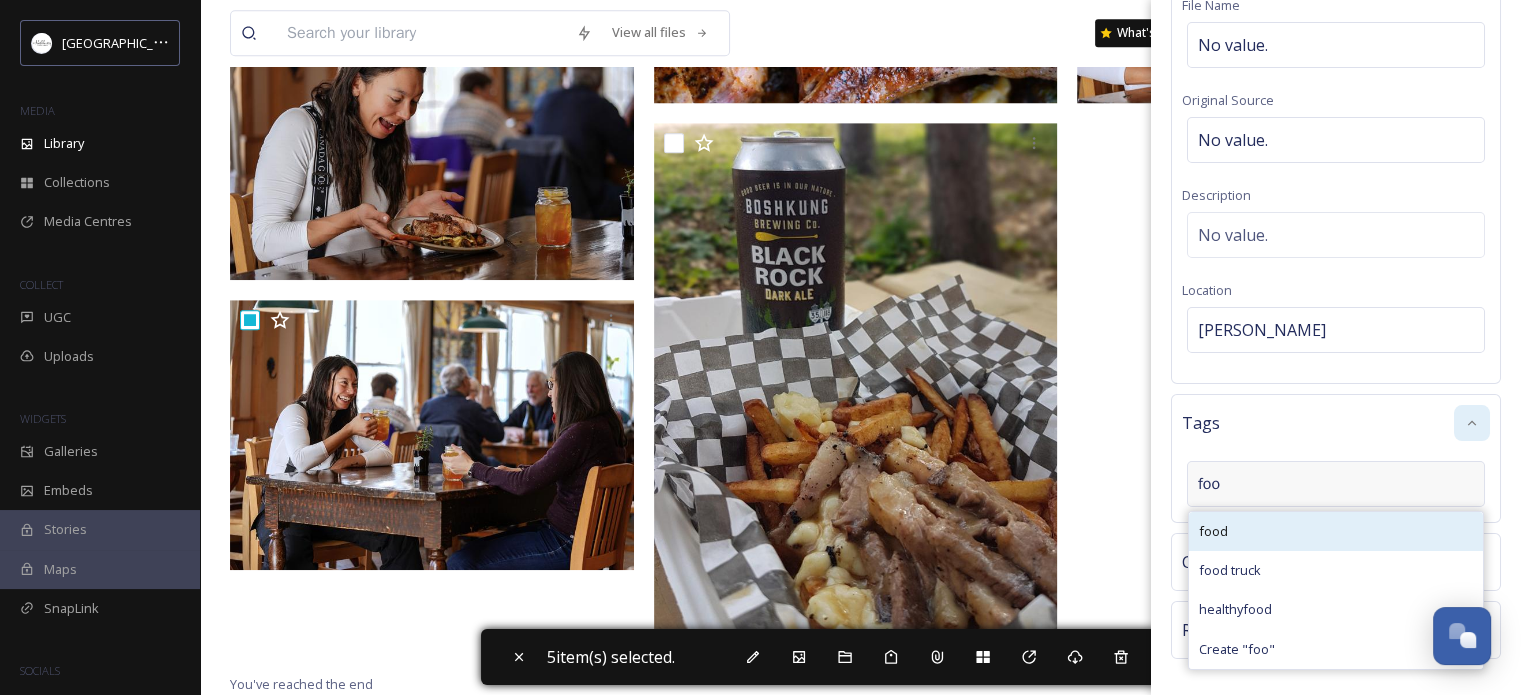 click on "food" at bounding box center (1336, 531) 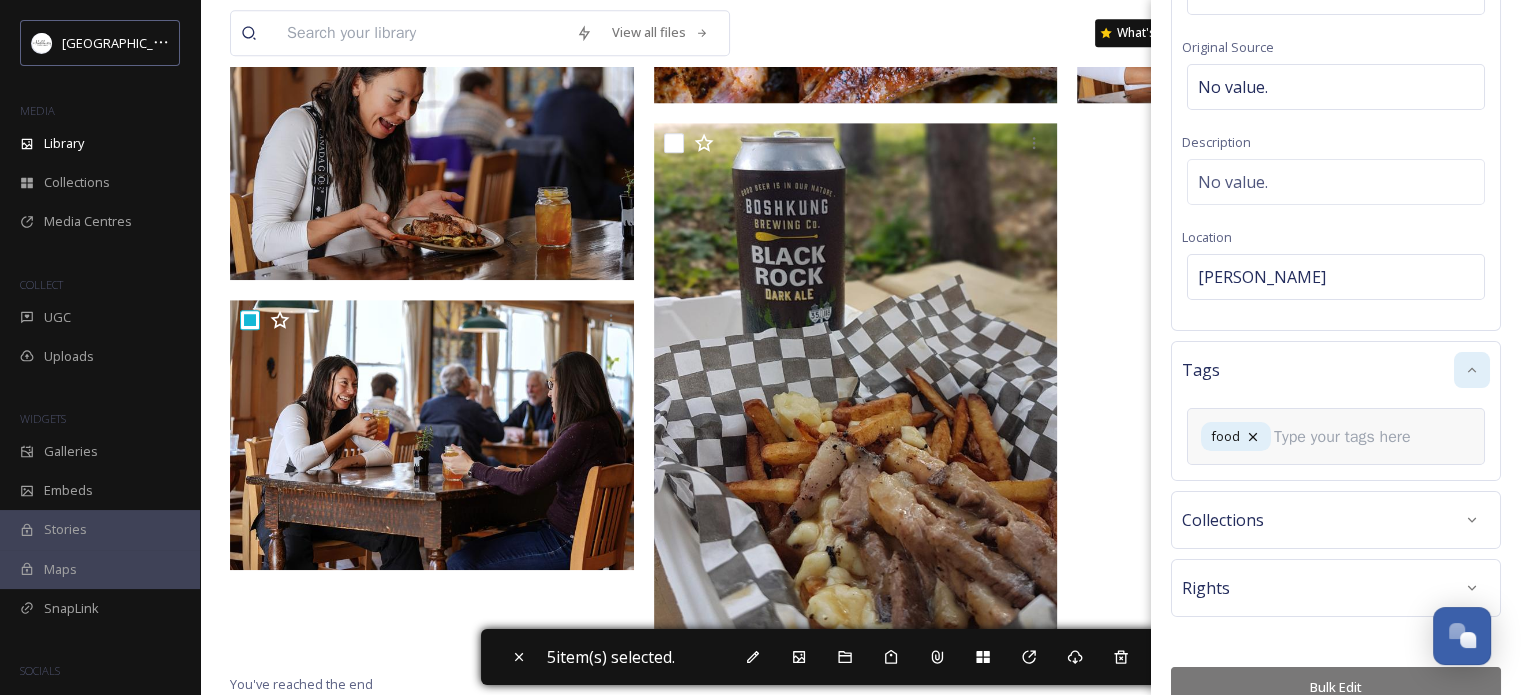 scroll, scrollTop: 237, scrollLeft: 0, axis: vertical 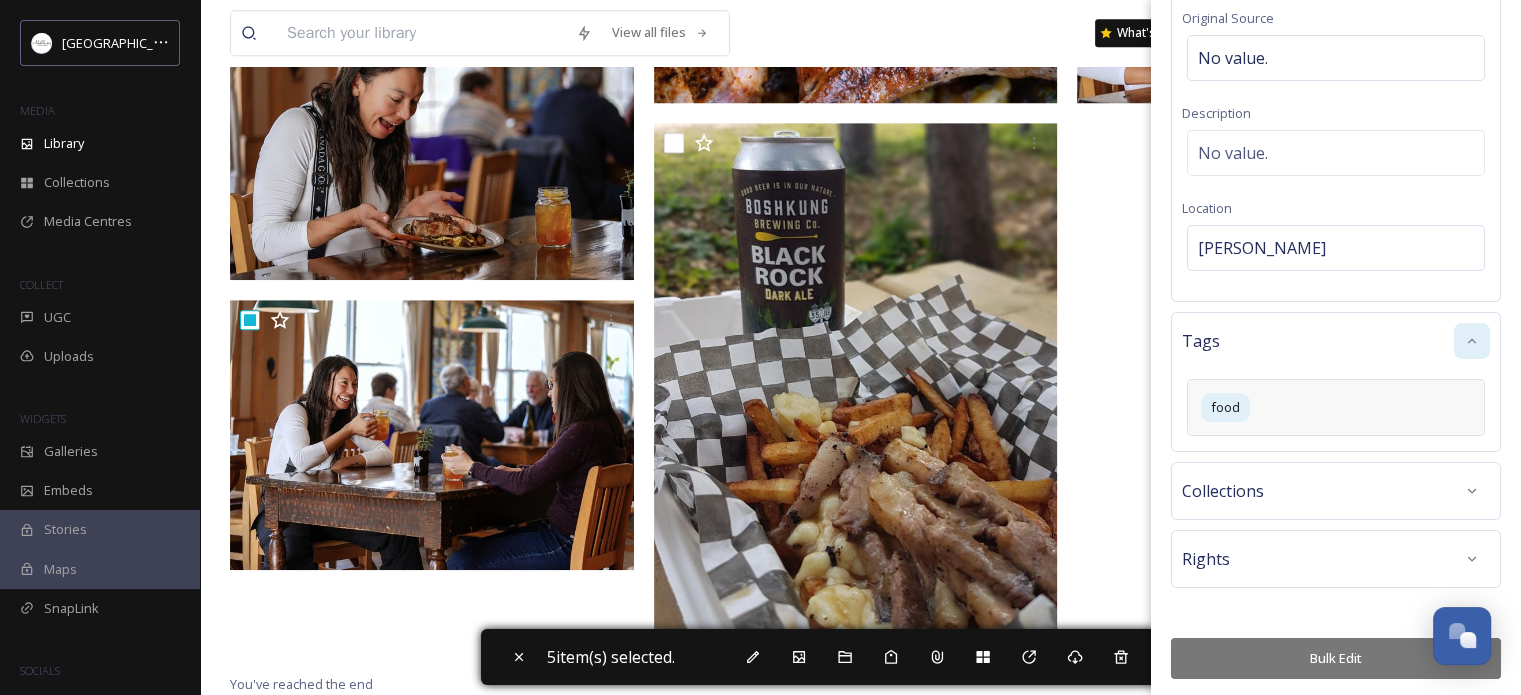click on "Bulk Edit" at bounding box center (1336, 658) 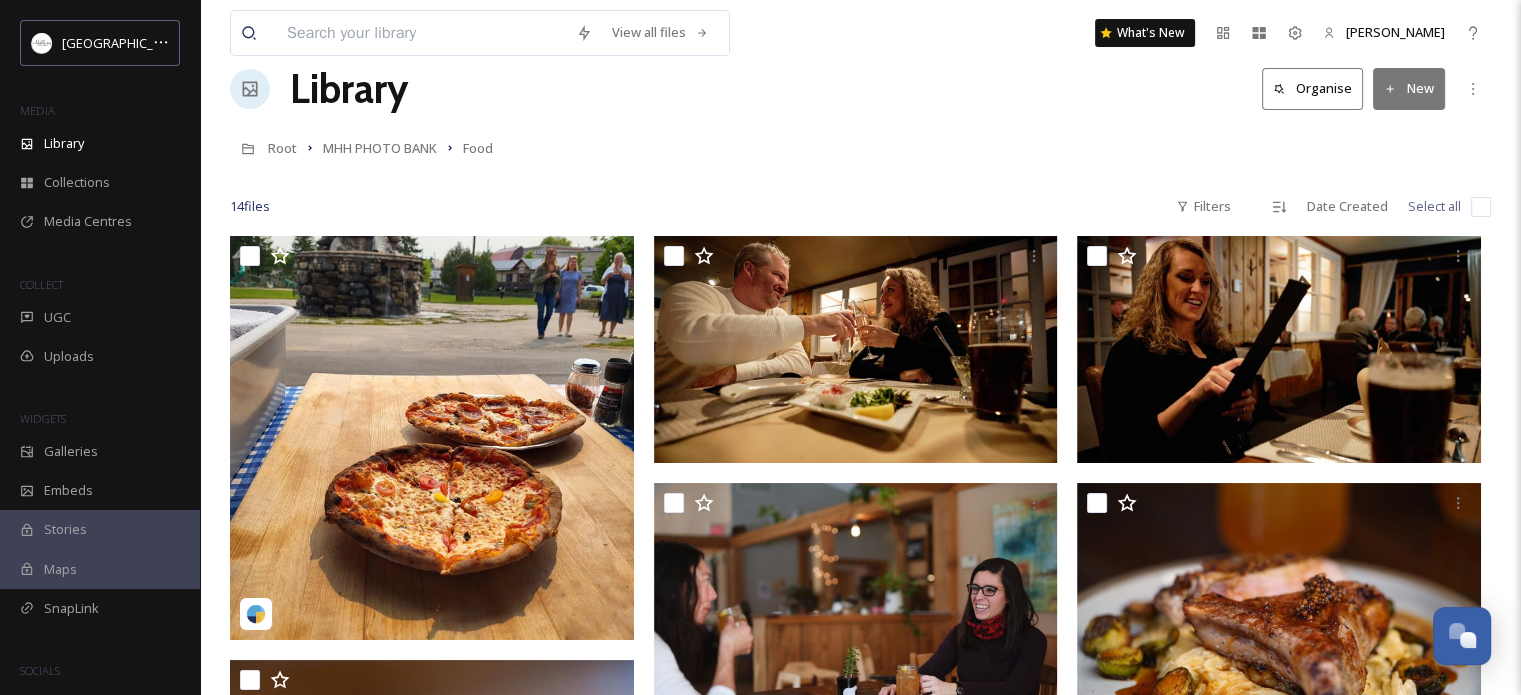 scroll, scrollTop: 0, scrollLeft: 0, axis: both 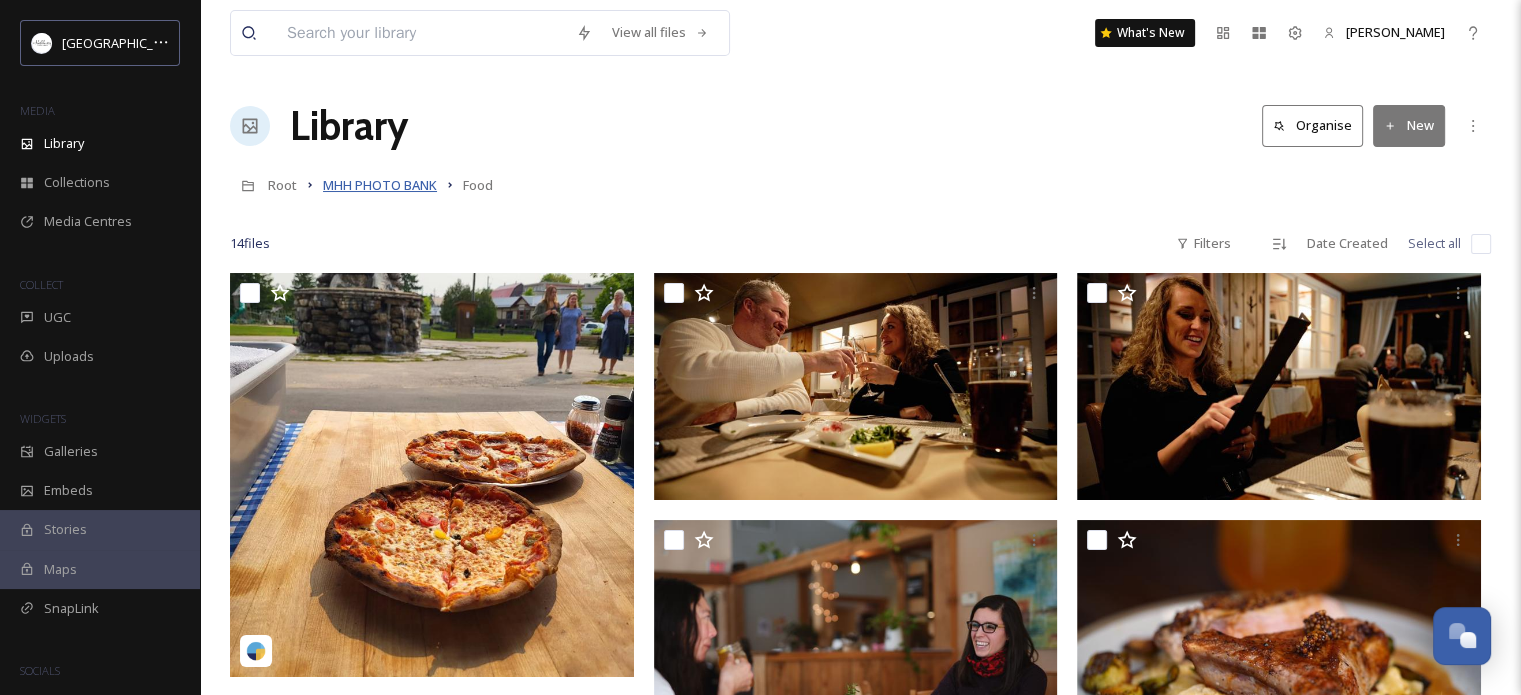 click on "MHH PHOTO BANK" at bounding box center (380, 185) 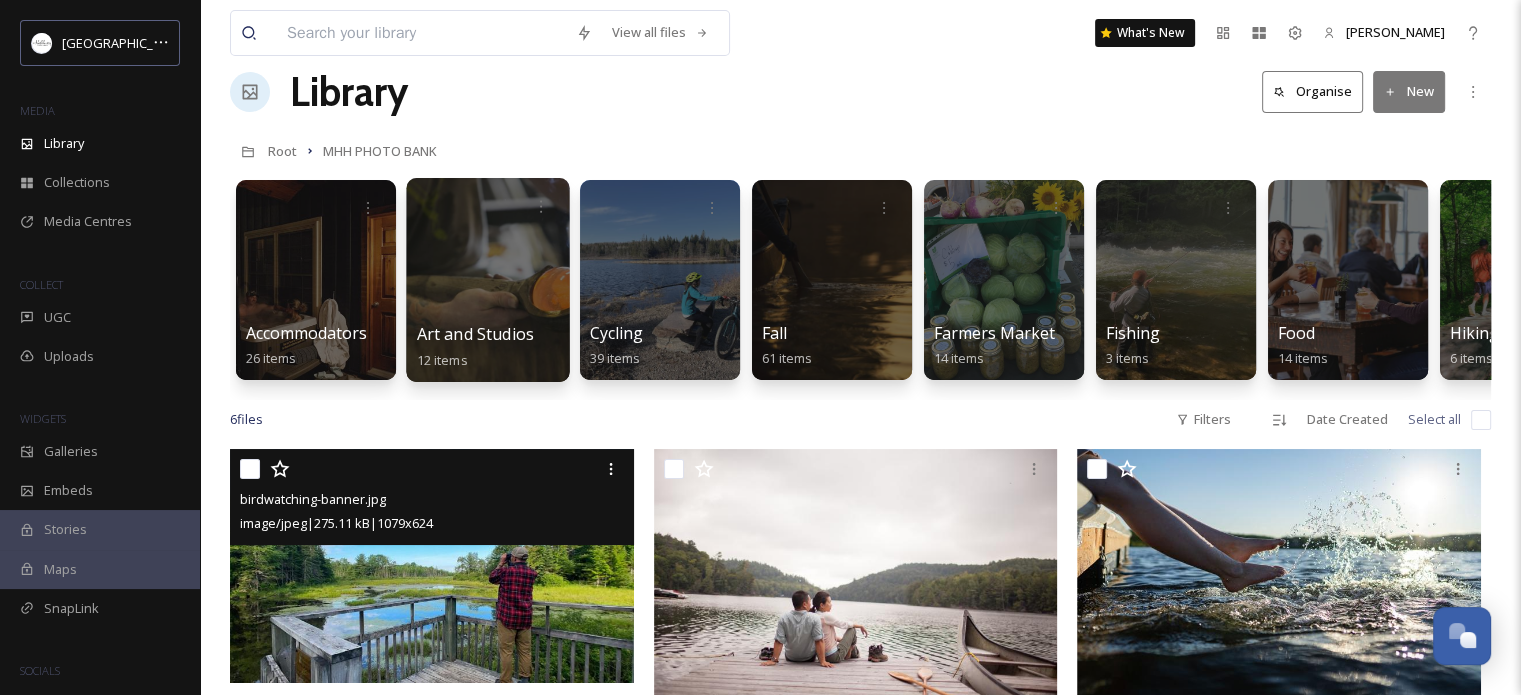 scroll, scrollTop: 0, scrollLeft: 0, axis: both 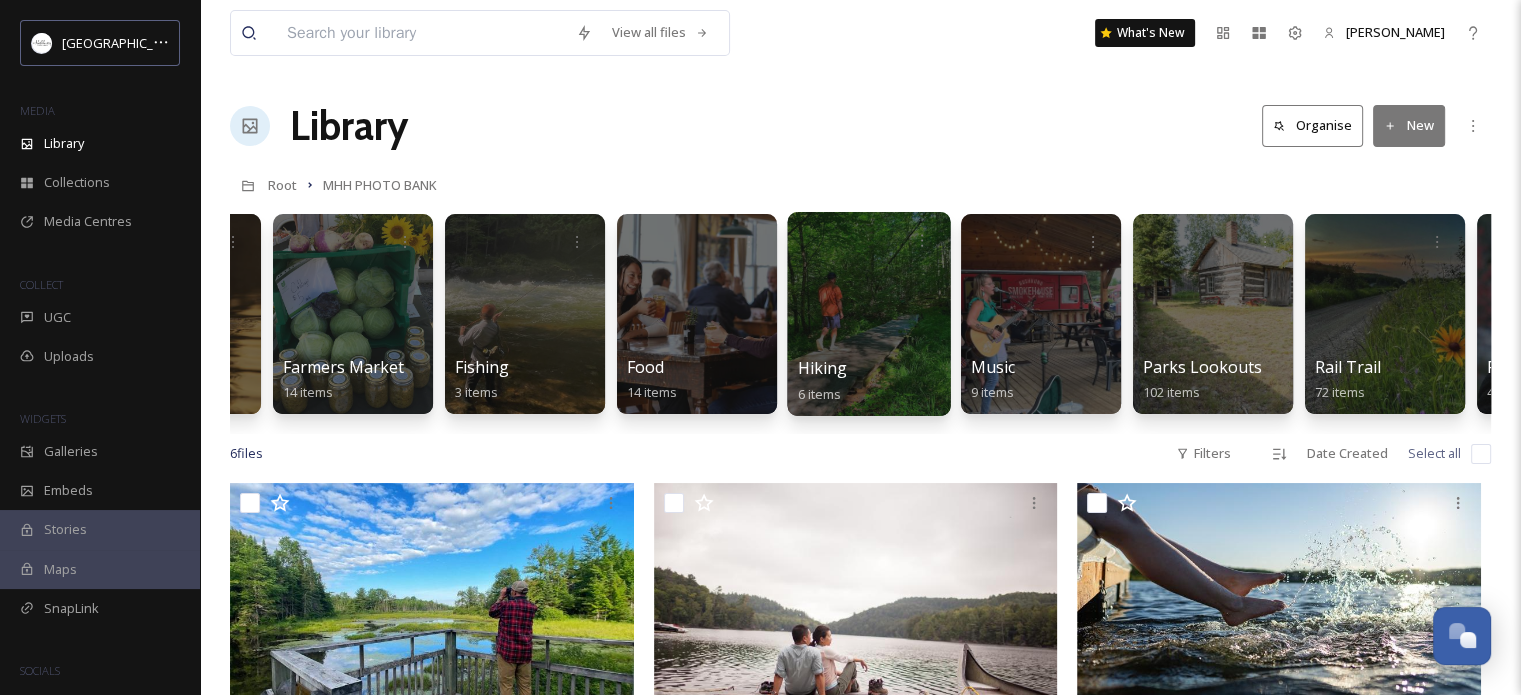 click at bounding box center [868, 314] 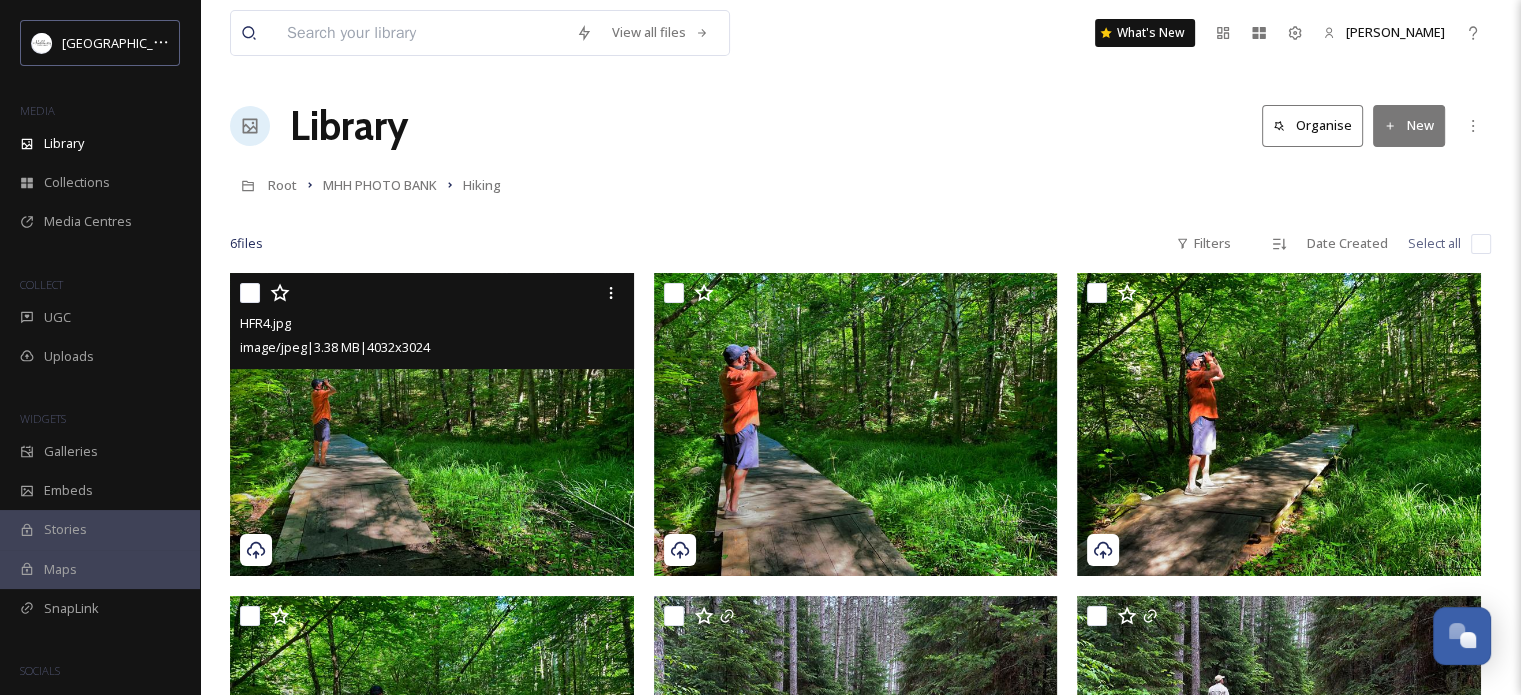 click at bounding box center (250, 293) 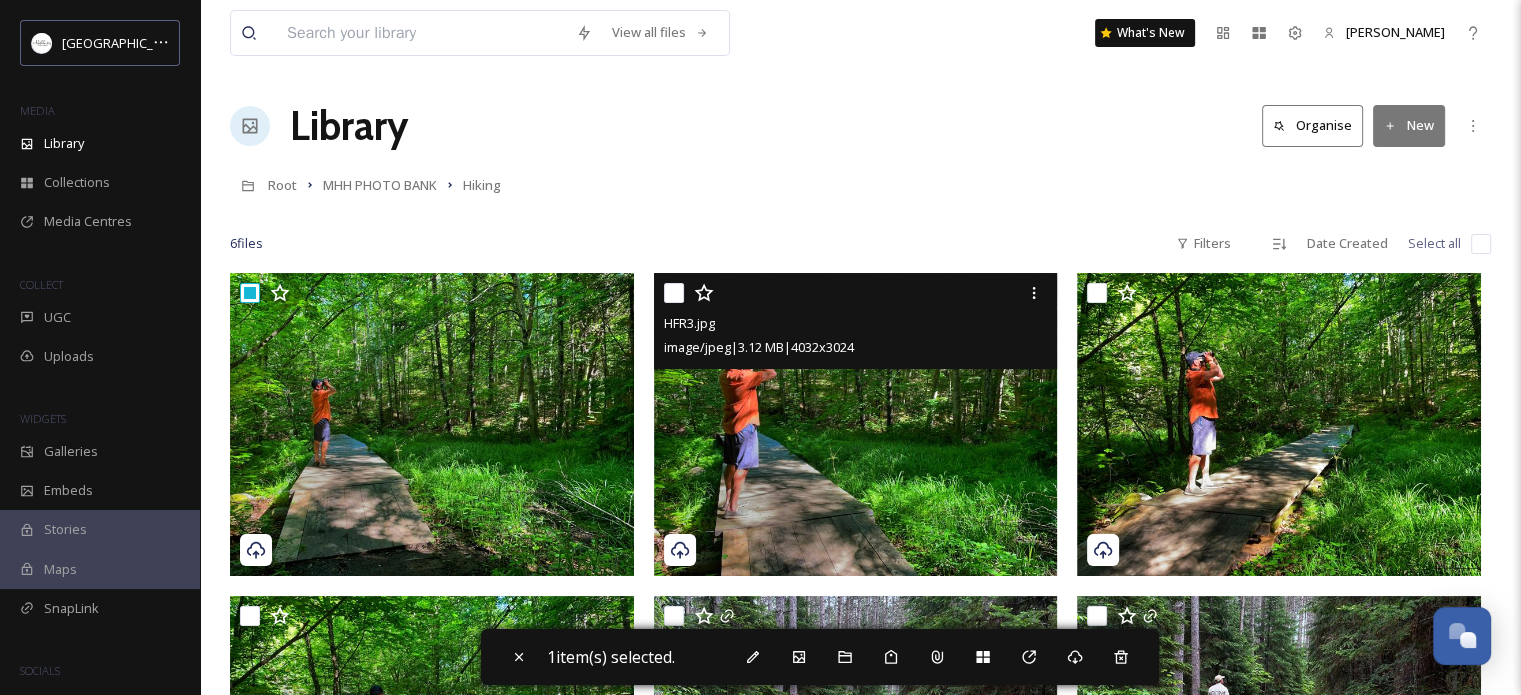 click at bounding box center (674, 293) 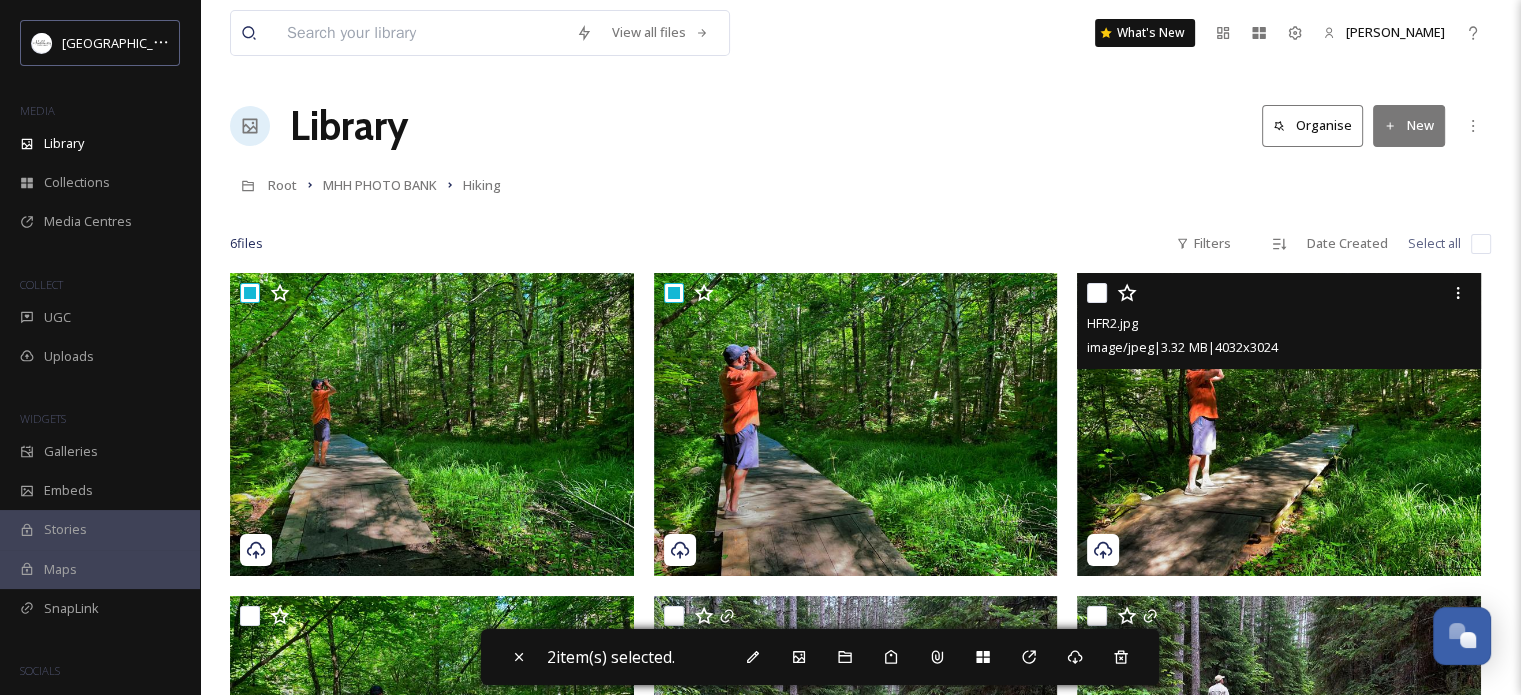 click at bounding box center [1097, 293] 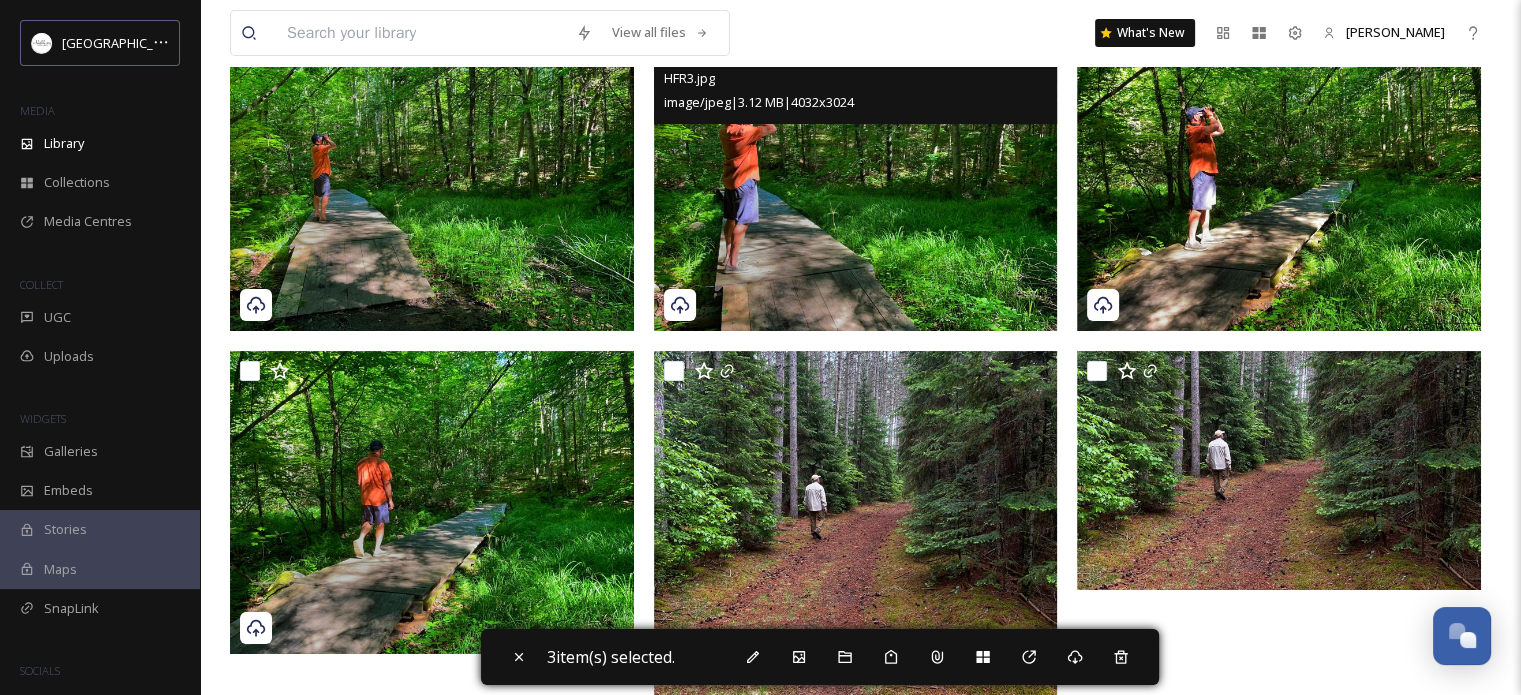 scroll, scrollTop: 338, scrollLeft: 0, axis: vertical 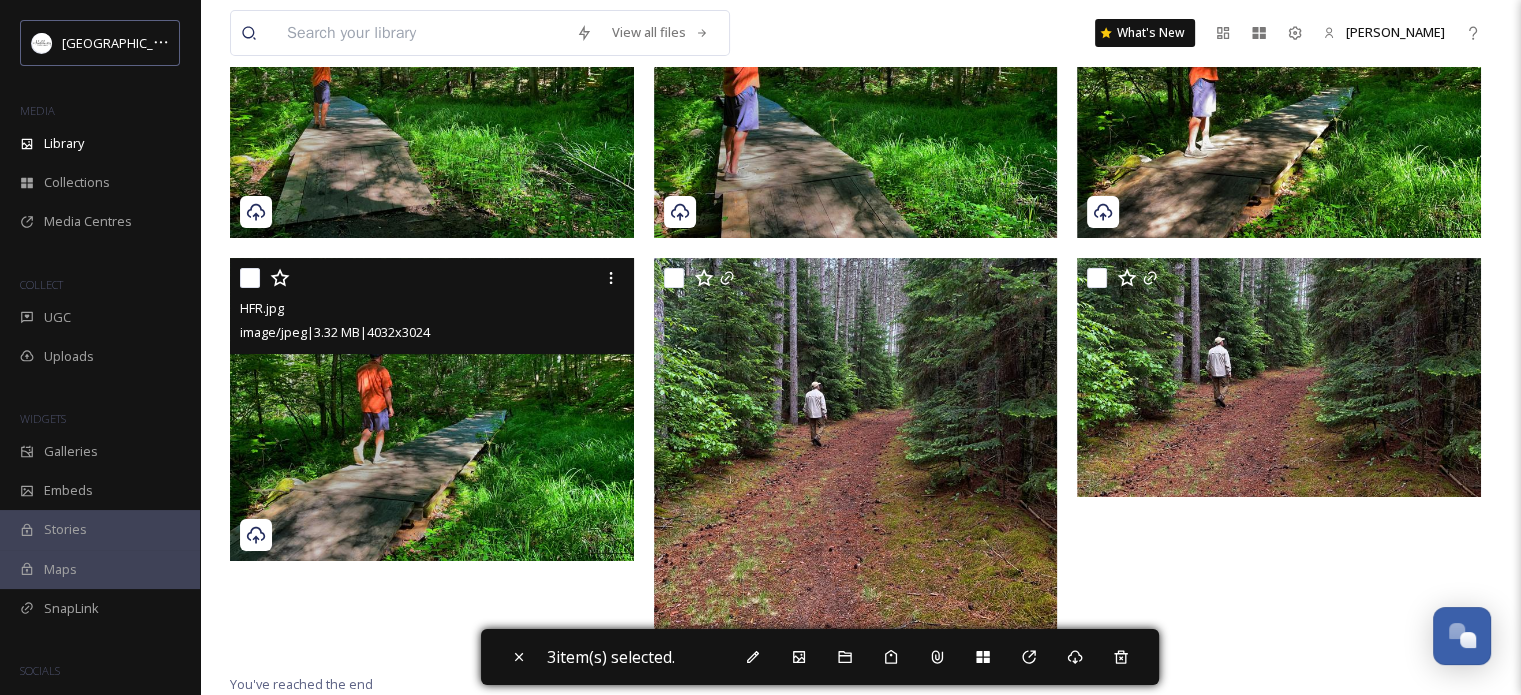 click at bounding box center (250, 278) 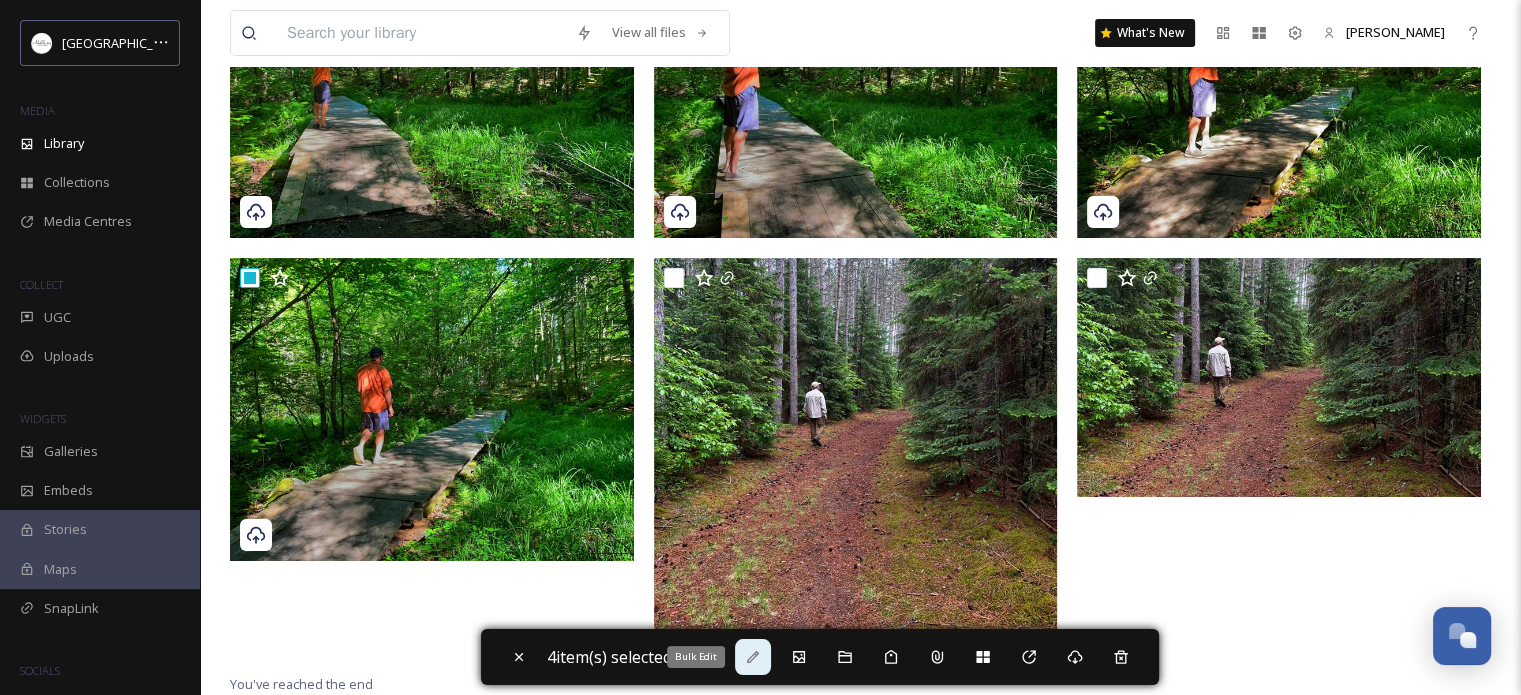 click on "Bulk Edit" at bounding box center [753, 657] 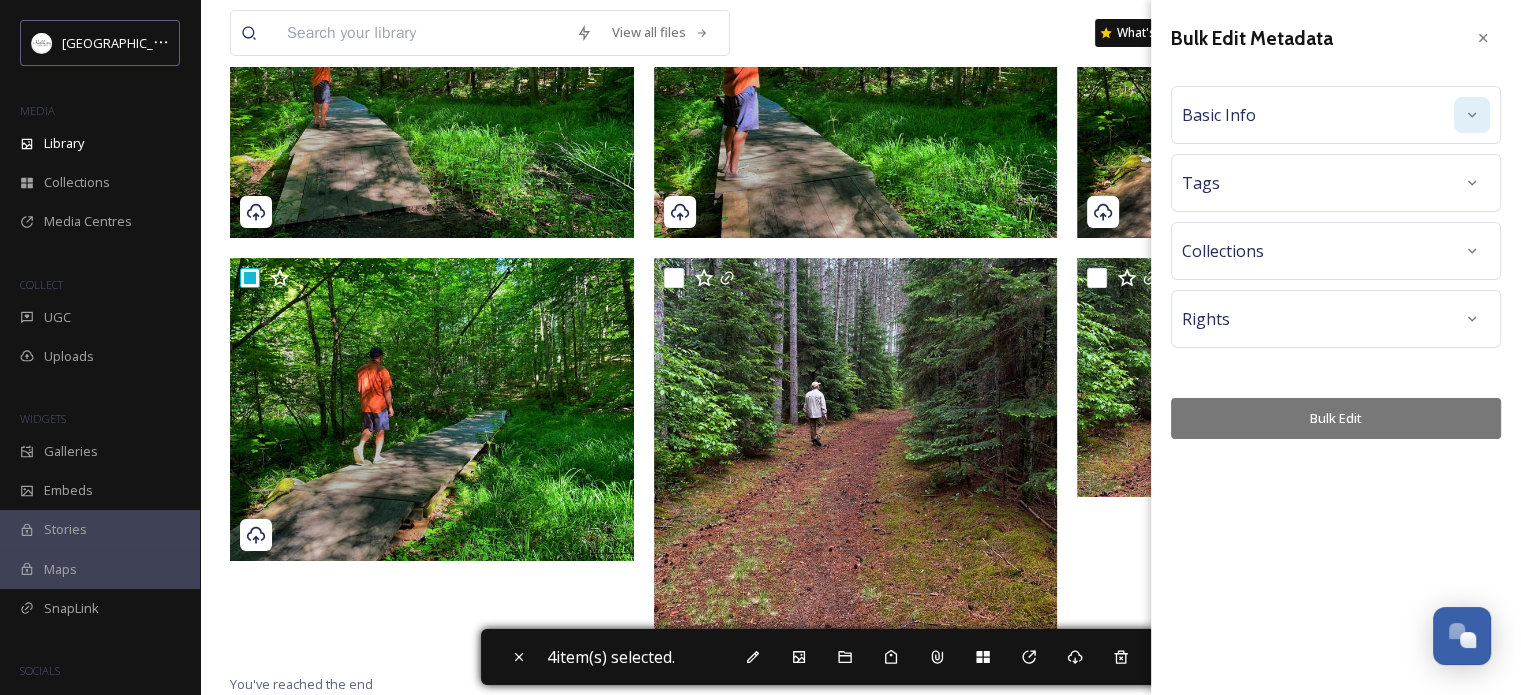 click 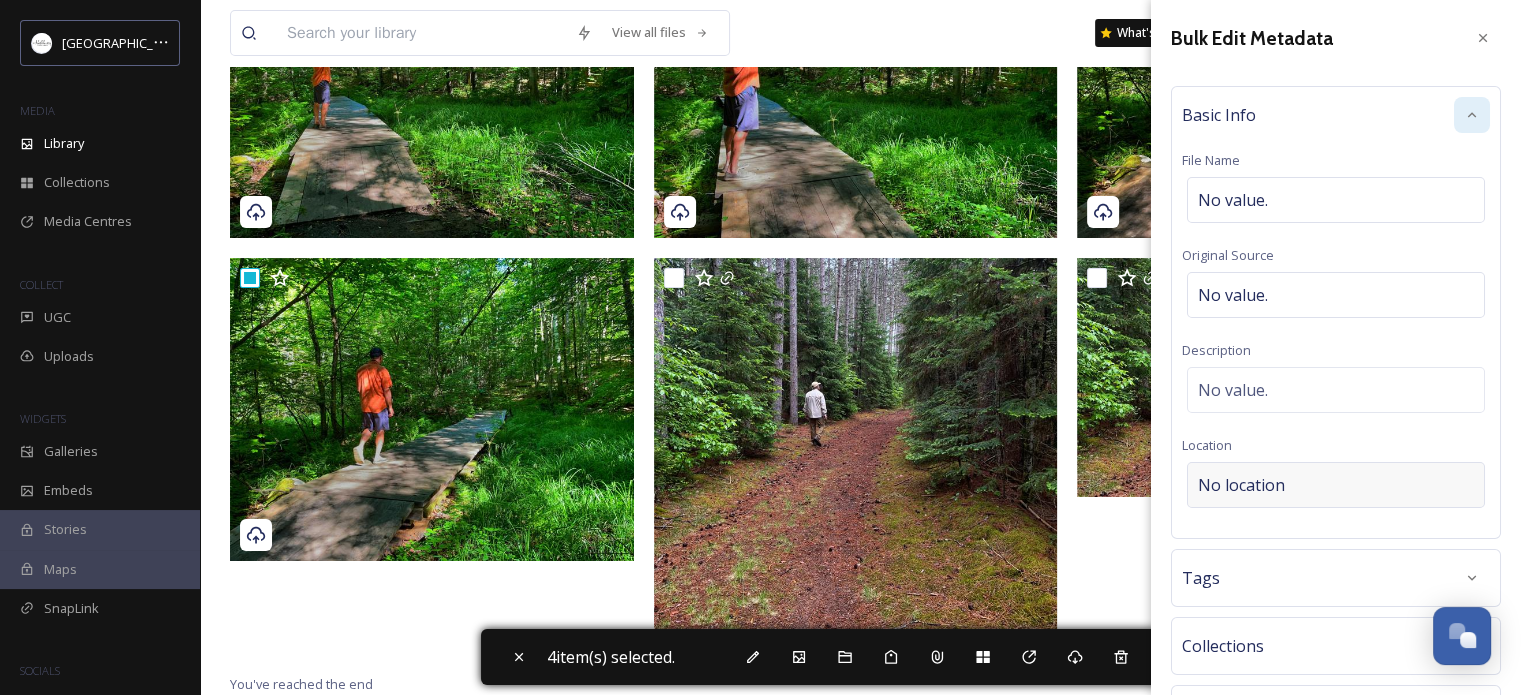 click on "No location" at bounding box center [1241, 485] 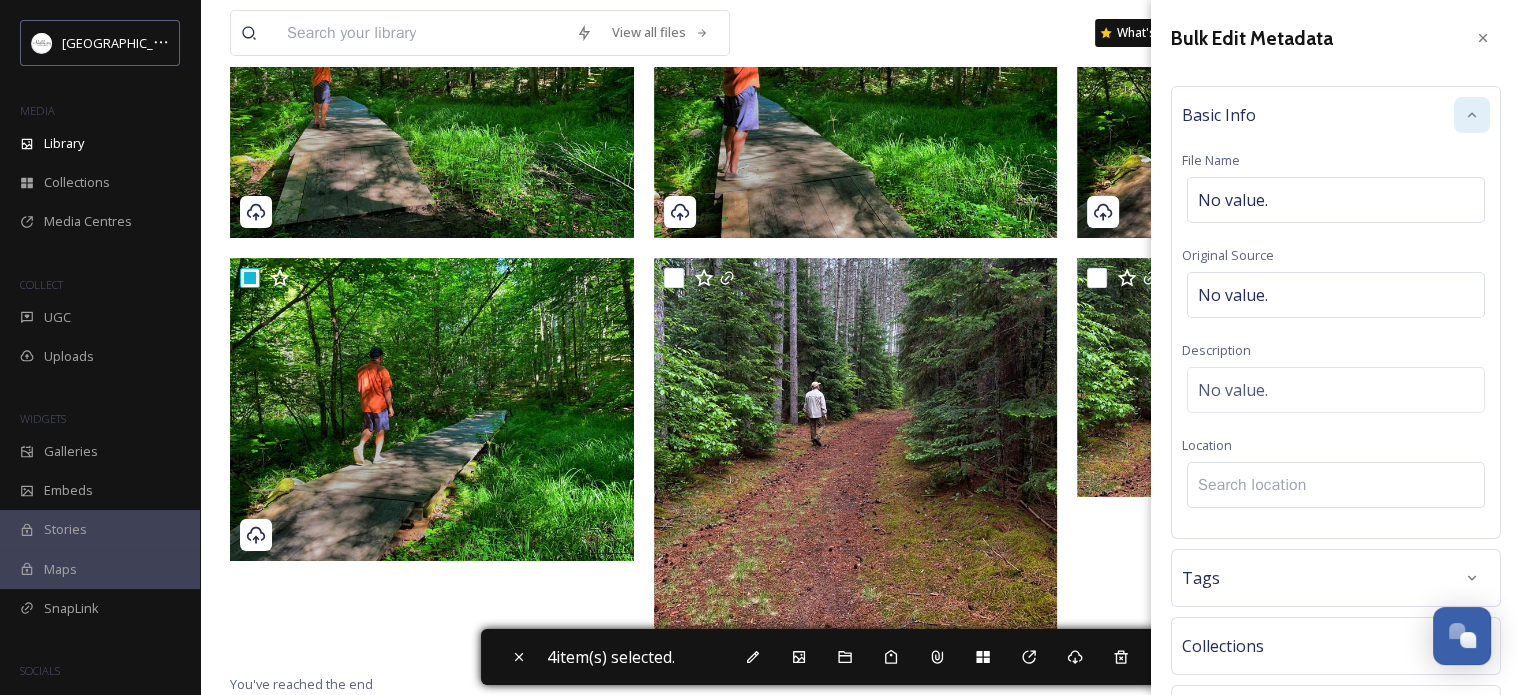 click at bounding box center (1336, 485) 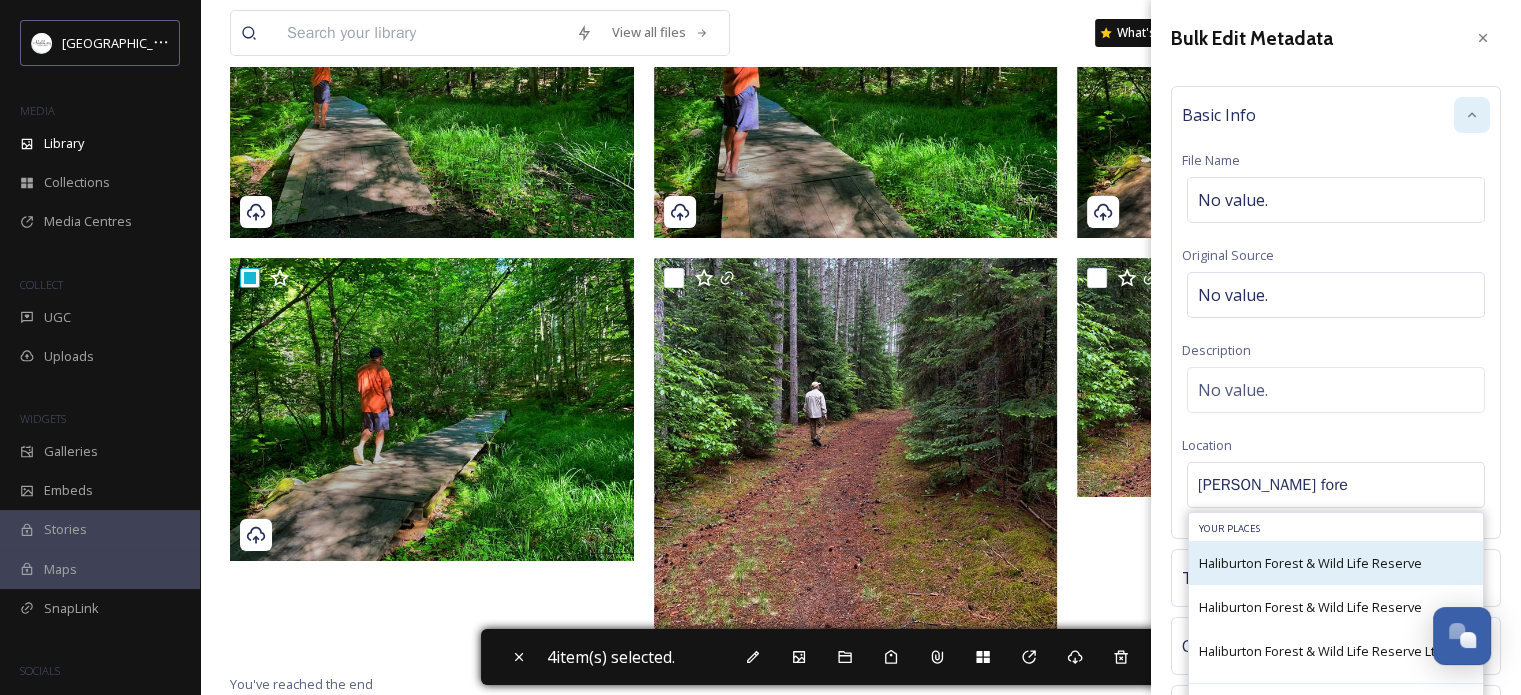 click on "Haliburton Forest & Wild Life Reserve" at bounding box center [1310, 563] 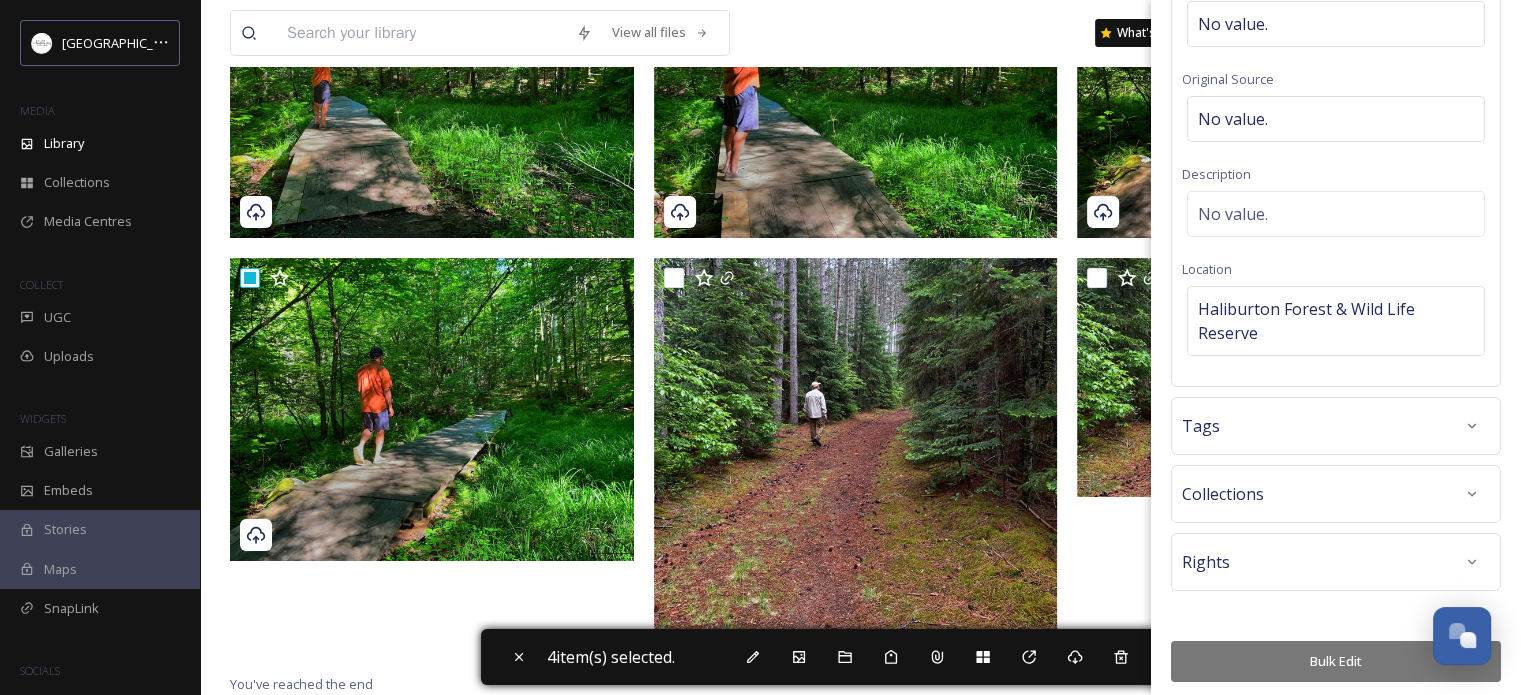 scroll, scrollTop: 179, scrollLeft: 0, axis: vertical 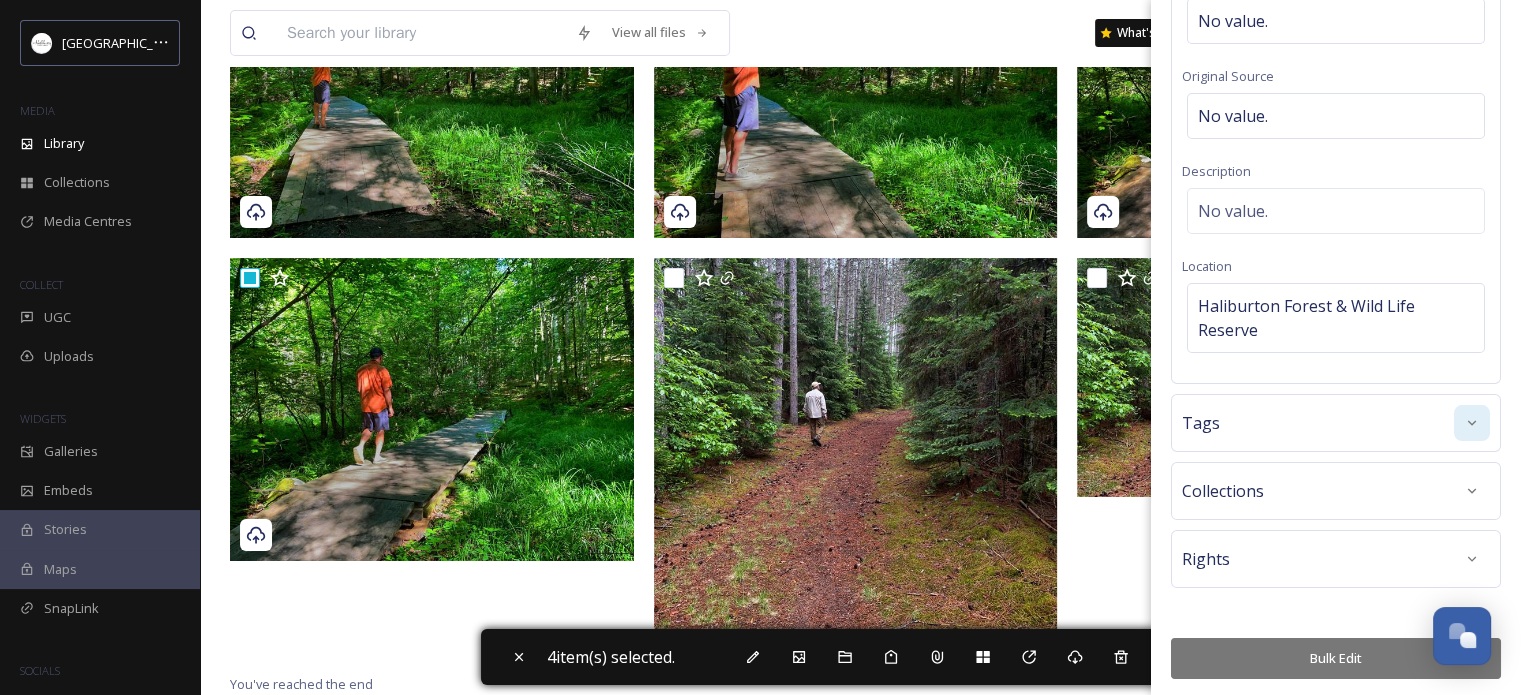 click 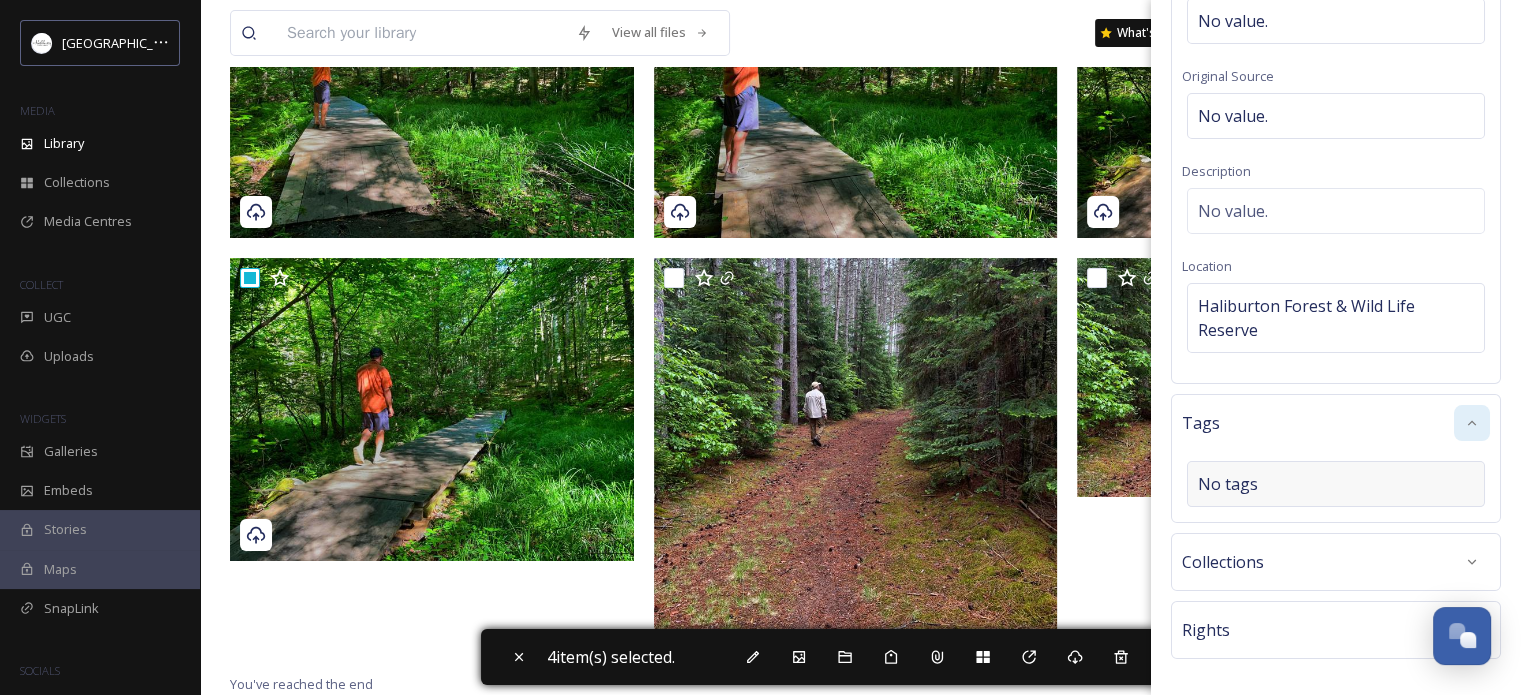 click on "No tags" at bounding box center (1336, 484) 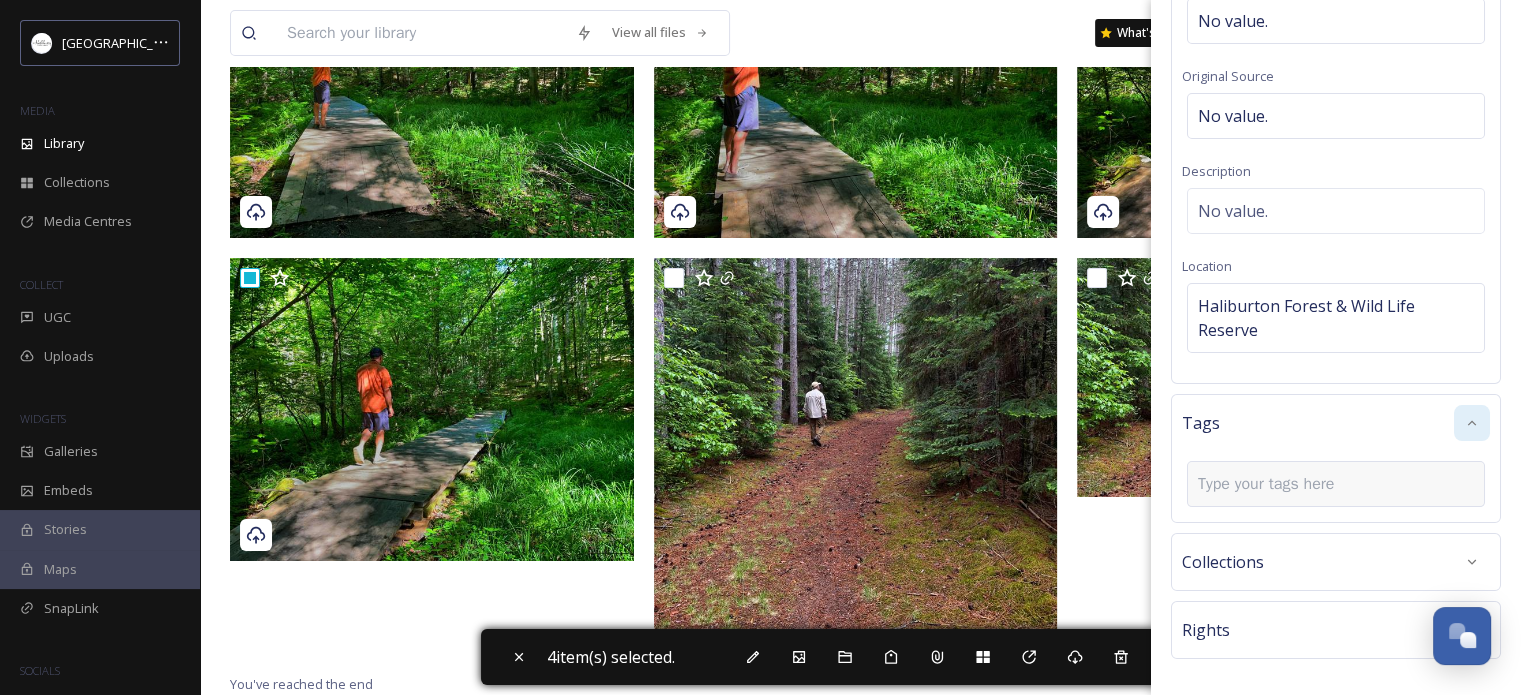 click at bounding box center (1274, 484) 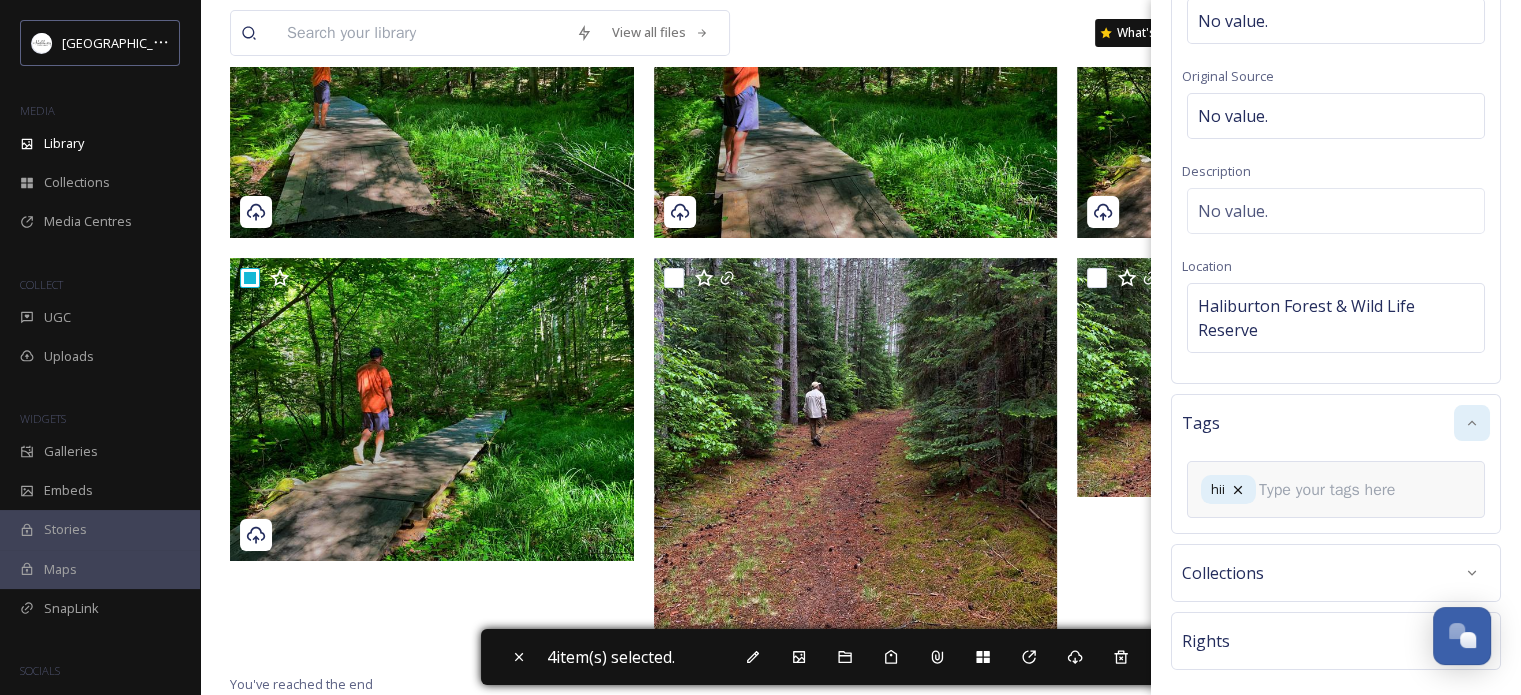 scroll, scrollTop: 184, scrollLeft: 0, axis: vertical 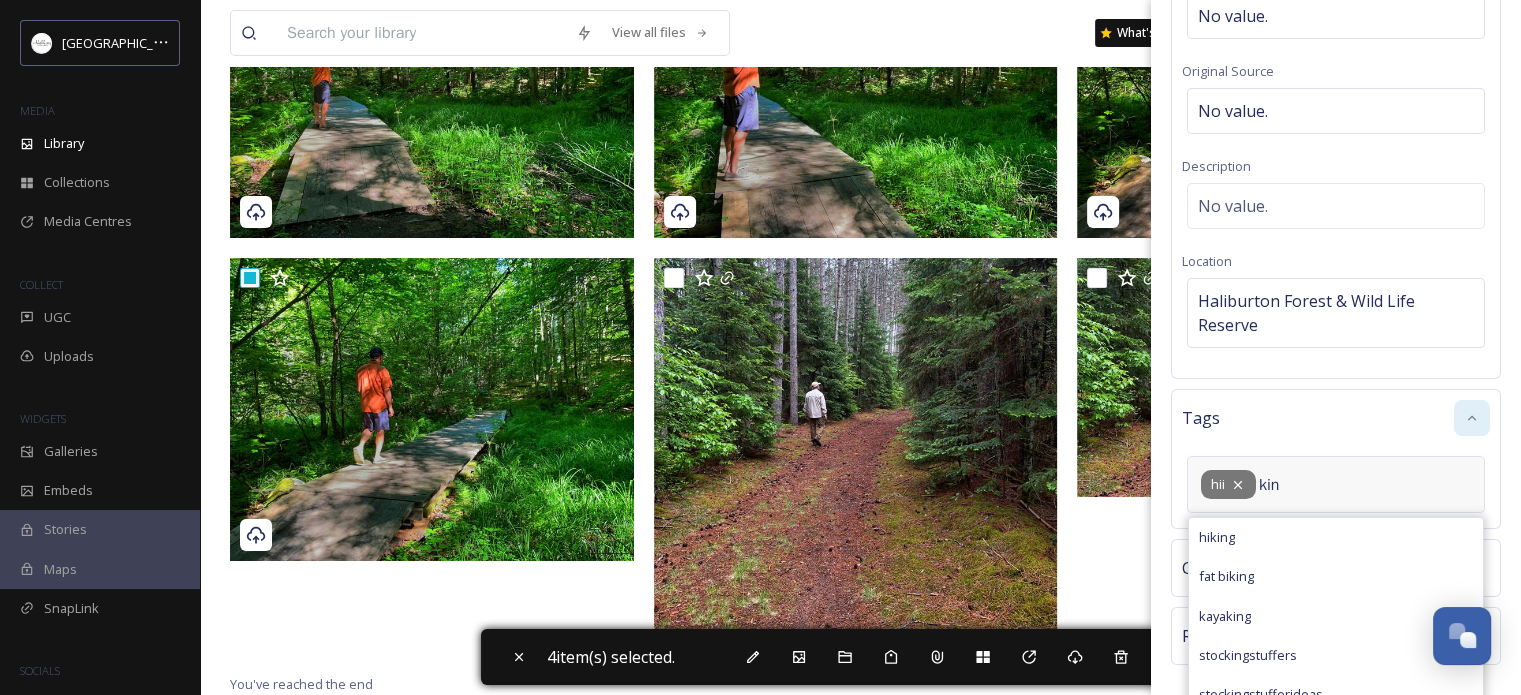click 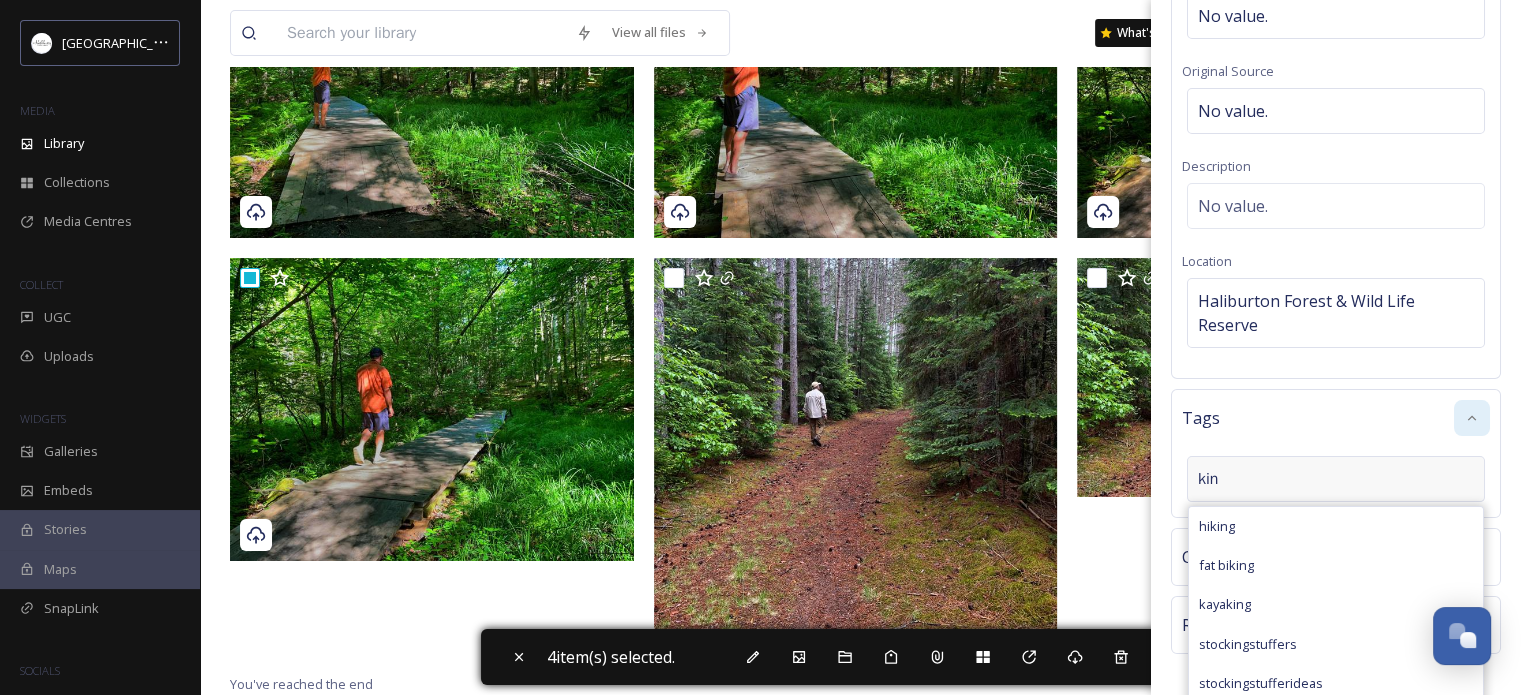 click on "kin" at bounding box center [1274, 479] 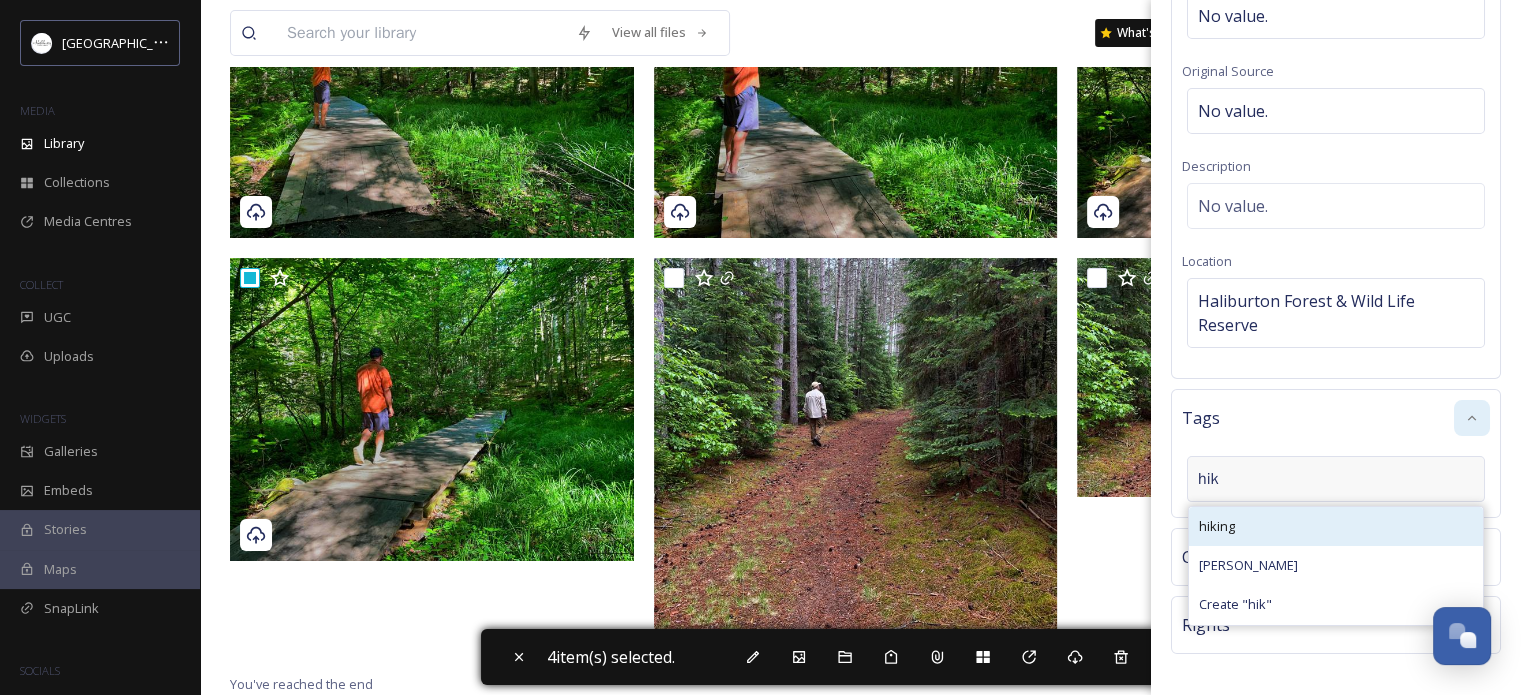 click on "hiking" at bounding box center [1336, 526] 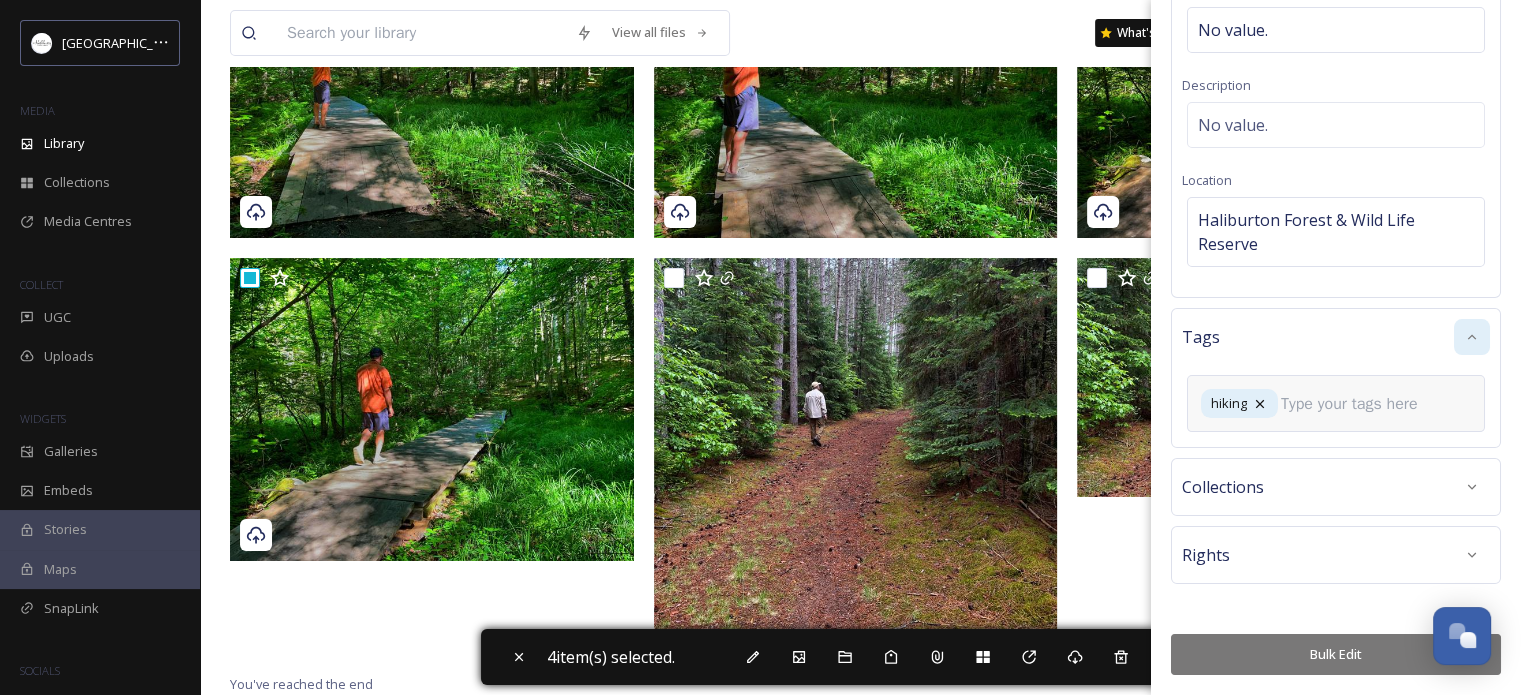 scroll, scrollTop: 290, scrollLeft: 0, axis: vertical 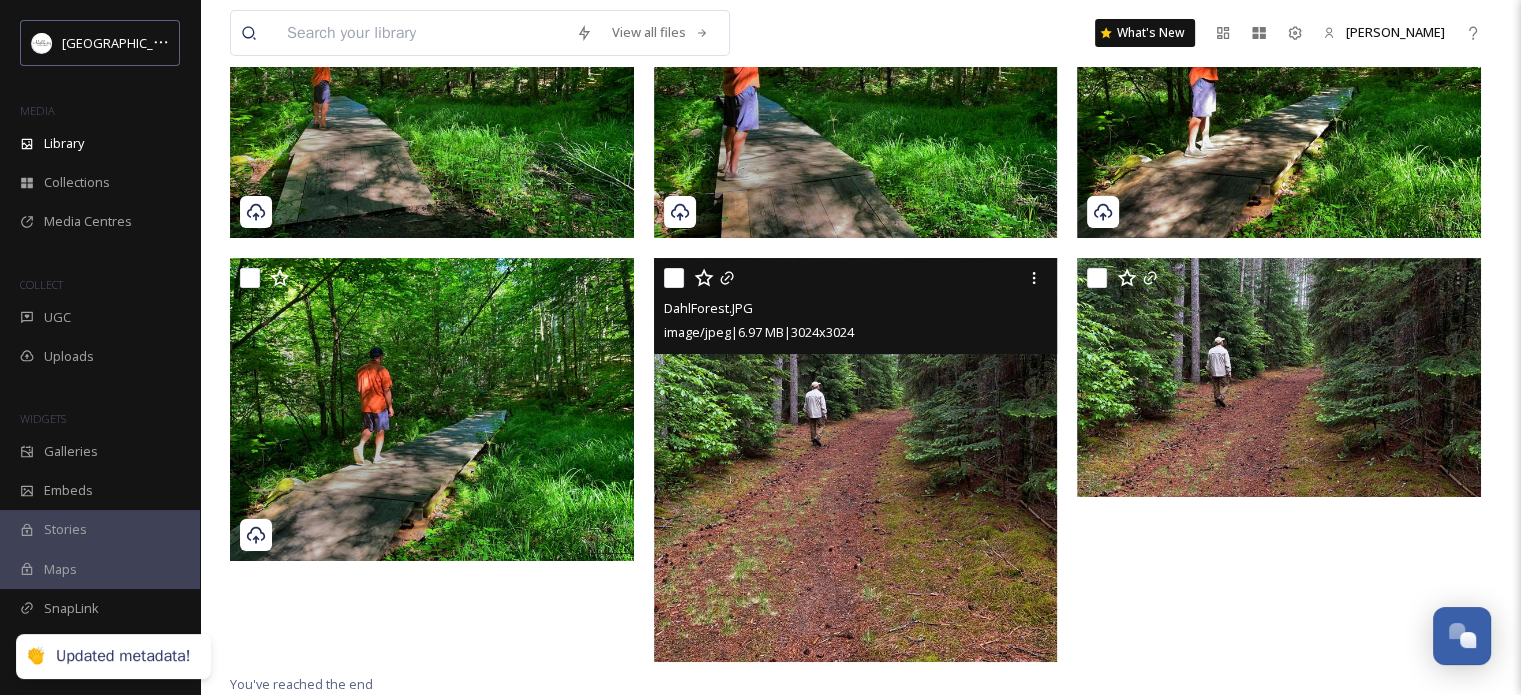 click at bounding box center (674, 278) 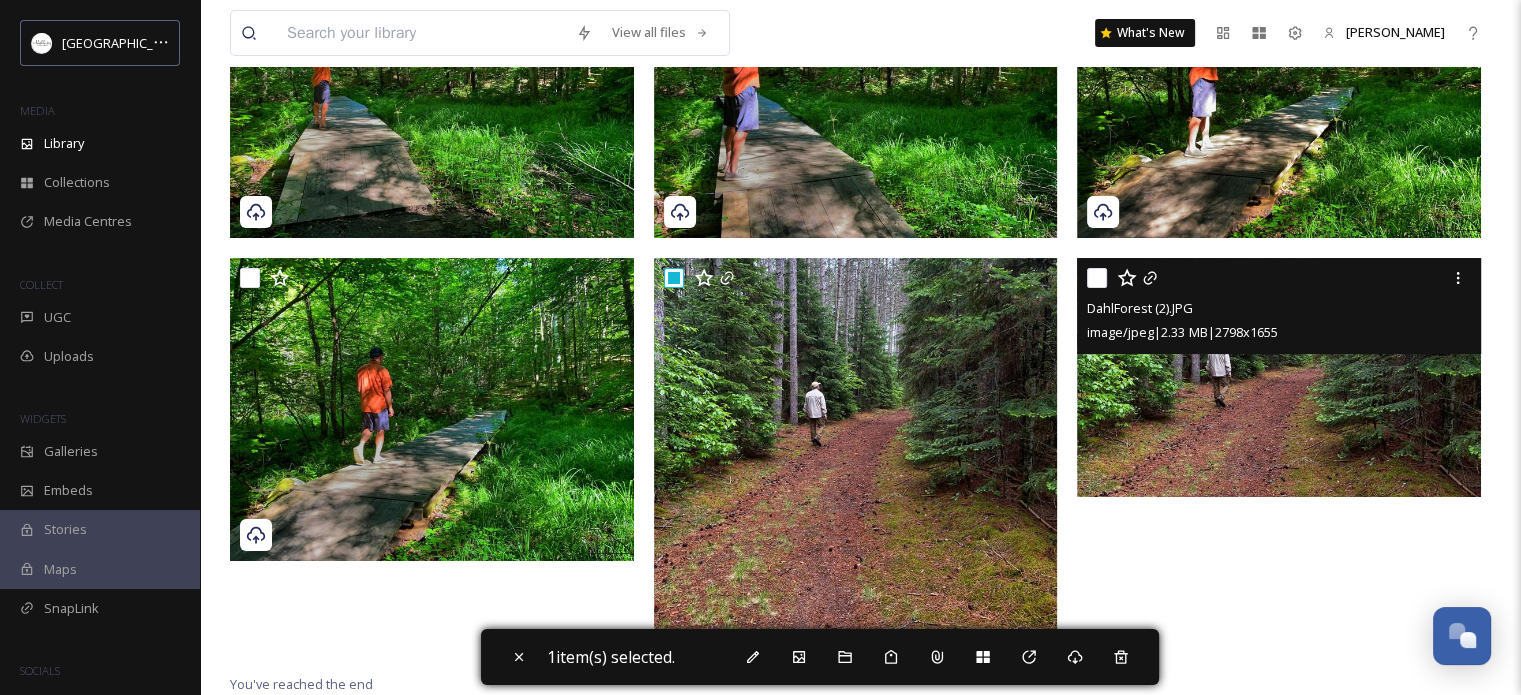 click at bounding box center [1097, 278] 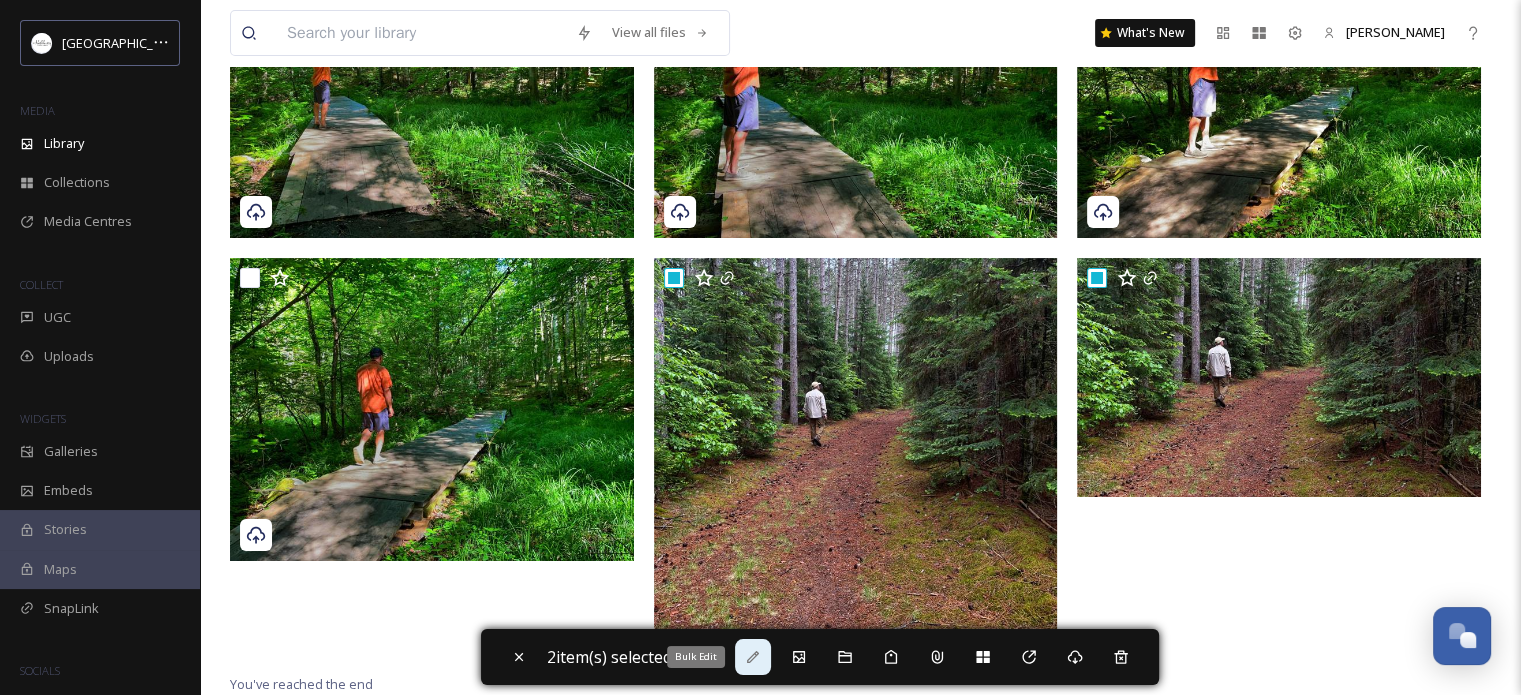 click 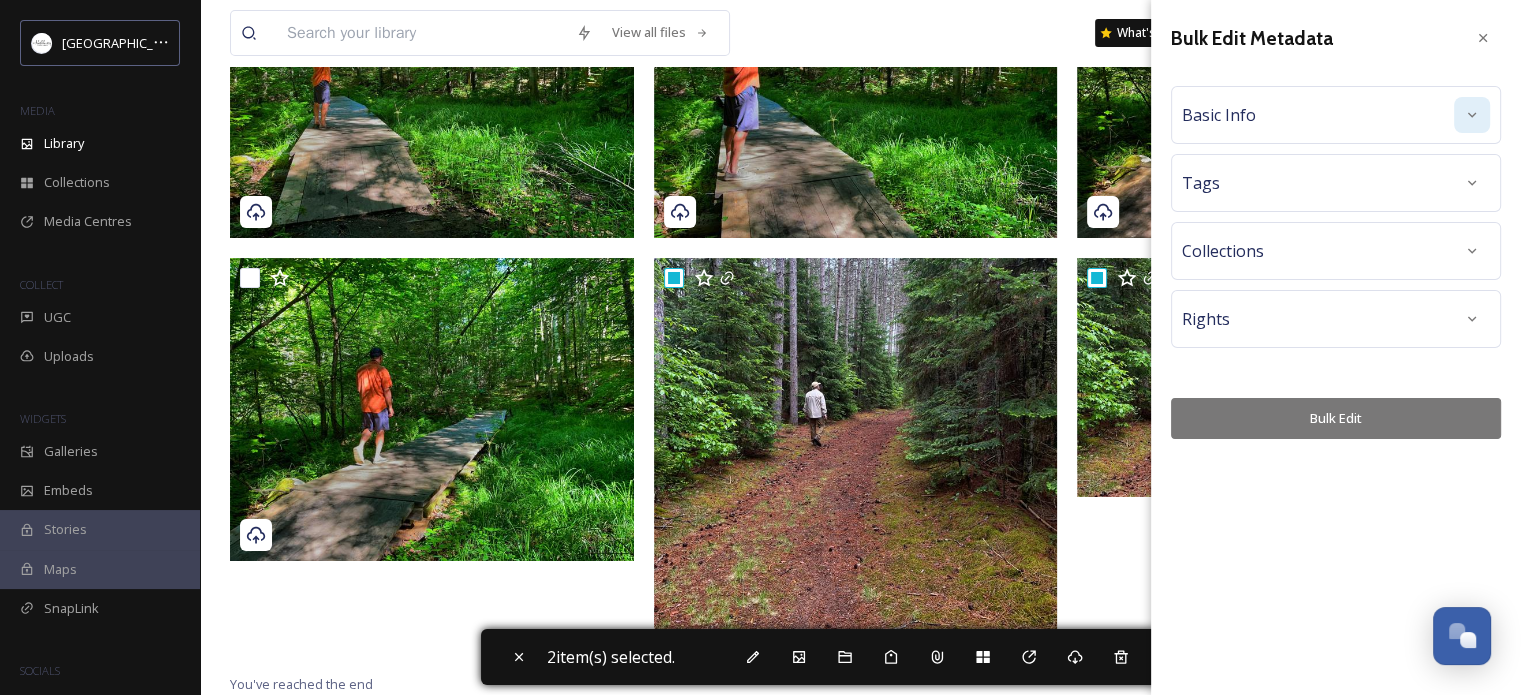 click 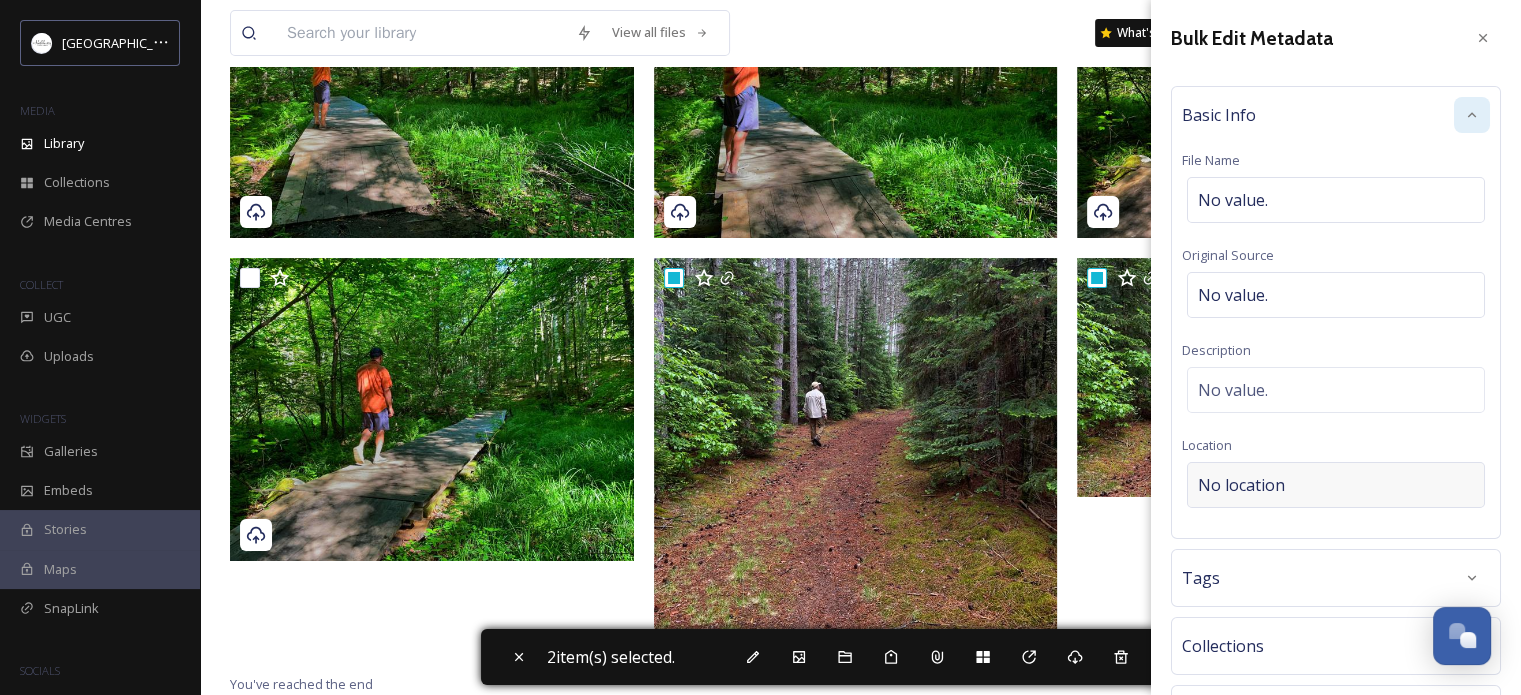 click on "No location" at bounding box center [1241, 485] 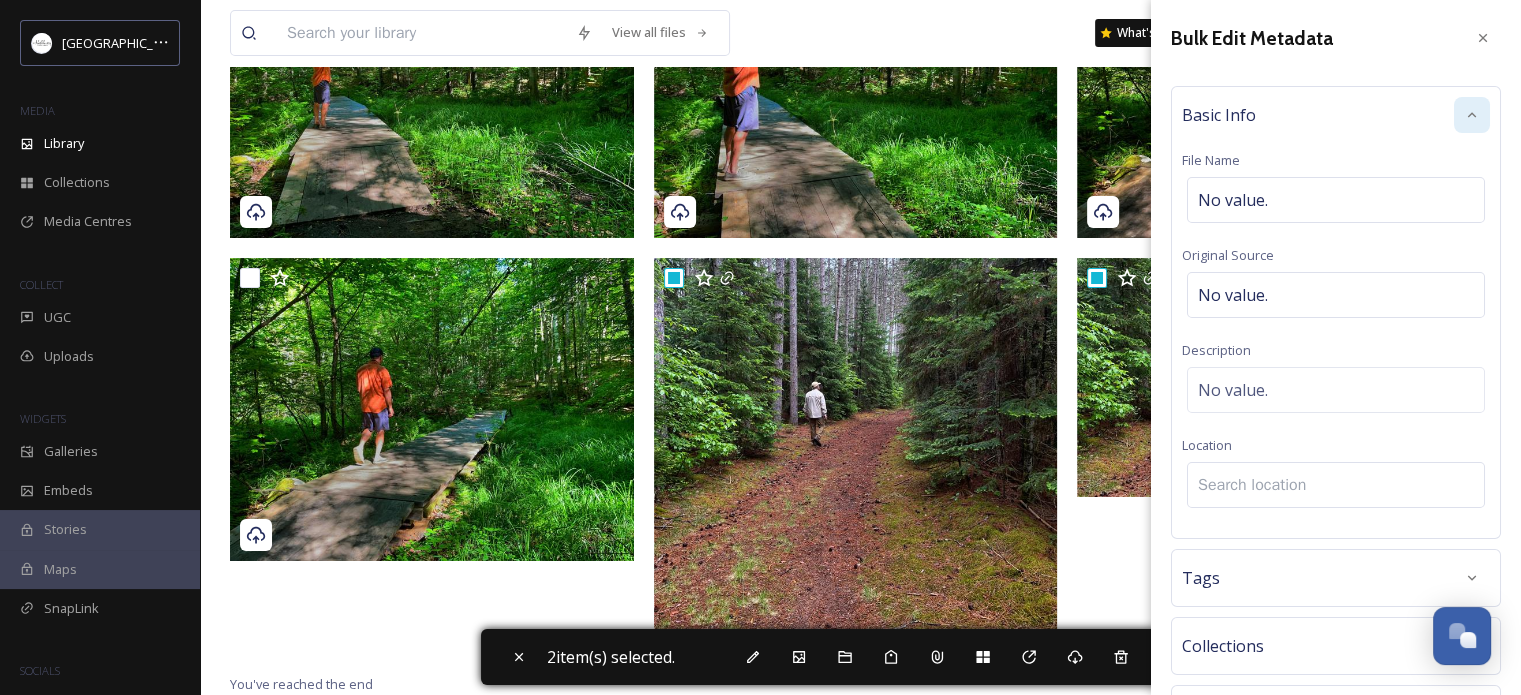 click at bounding box center [1336, 485] 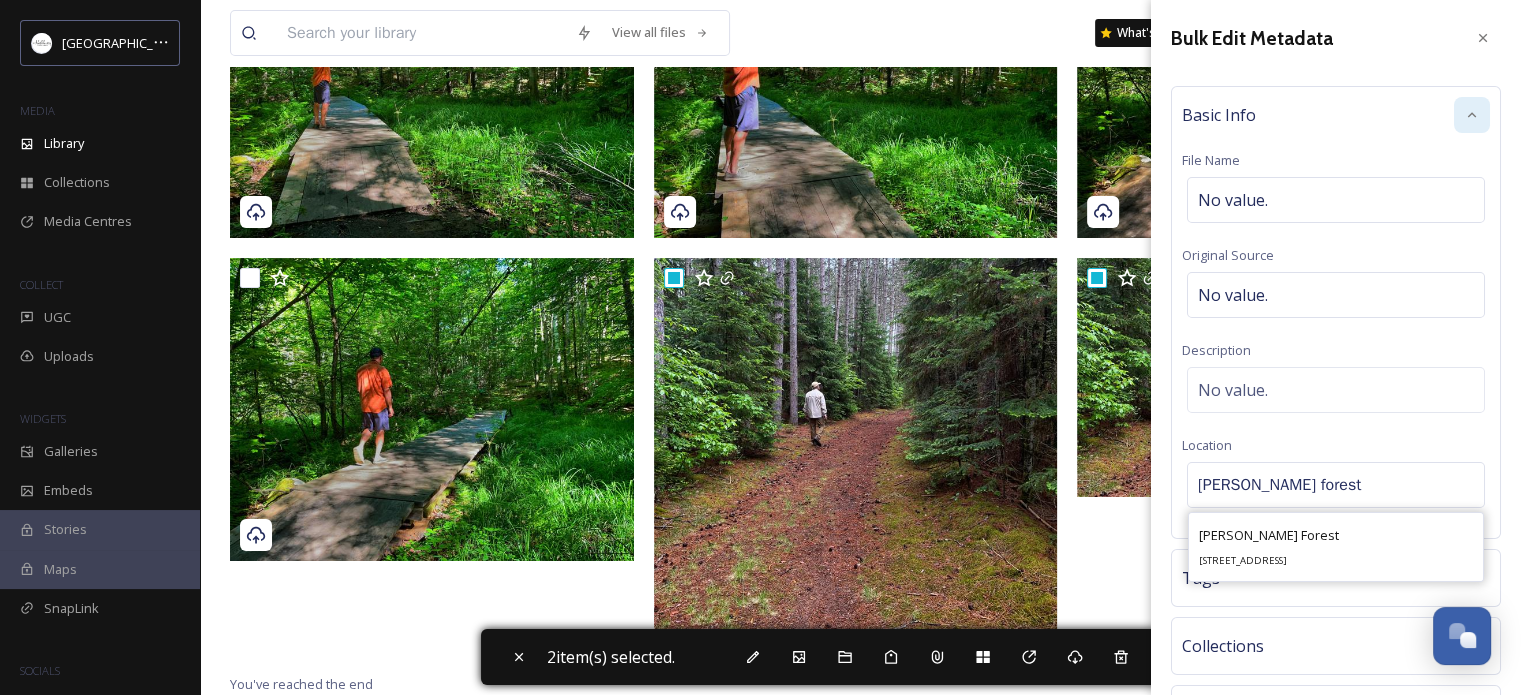 click on "[PERSON_NAME] Forest" at bounding box center (1269, 535) 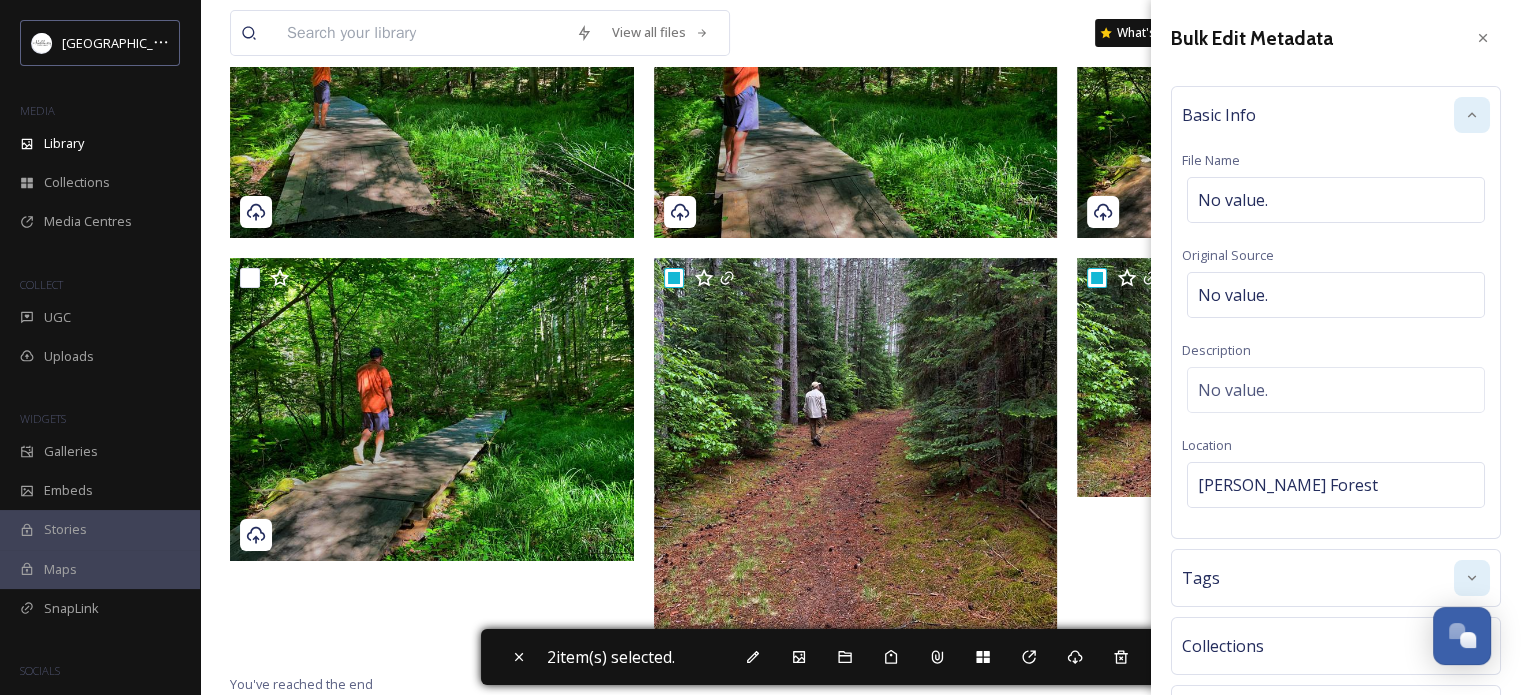 click 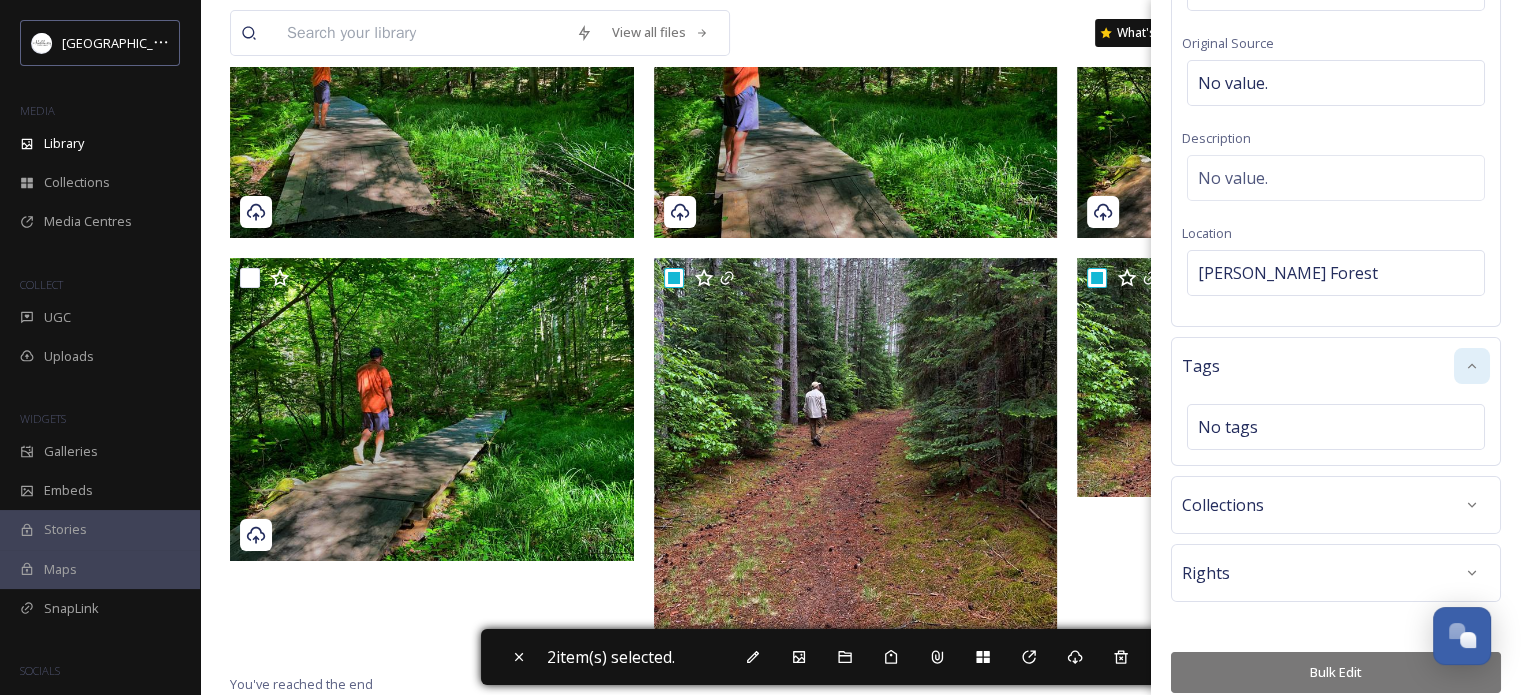 scroll, scrollTop: 226, scrollLeft: 0, axis: vertical 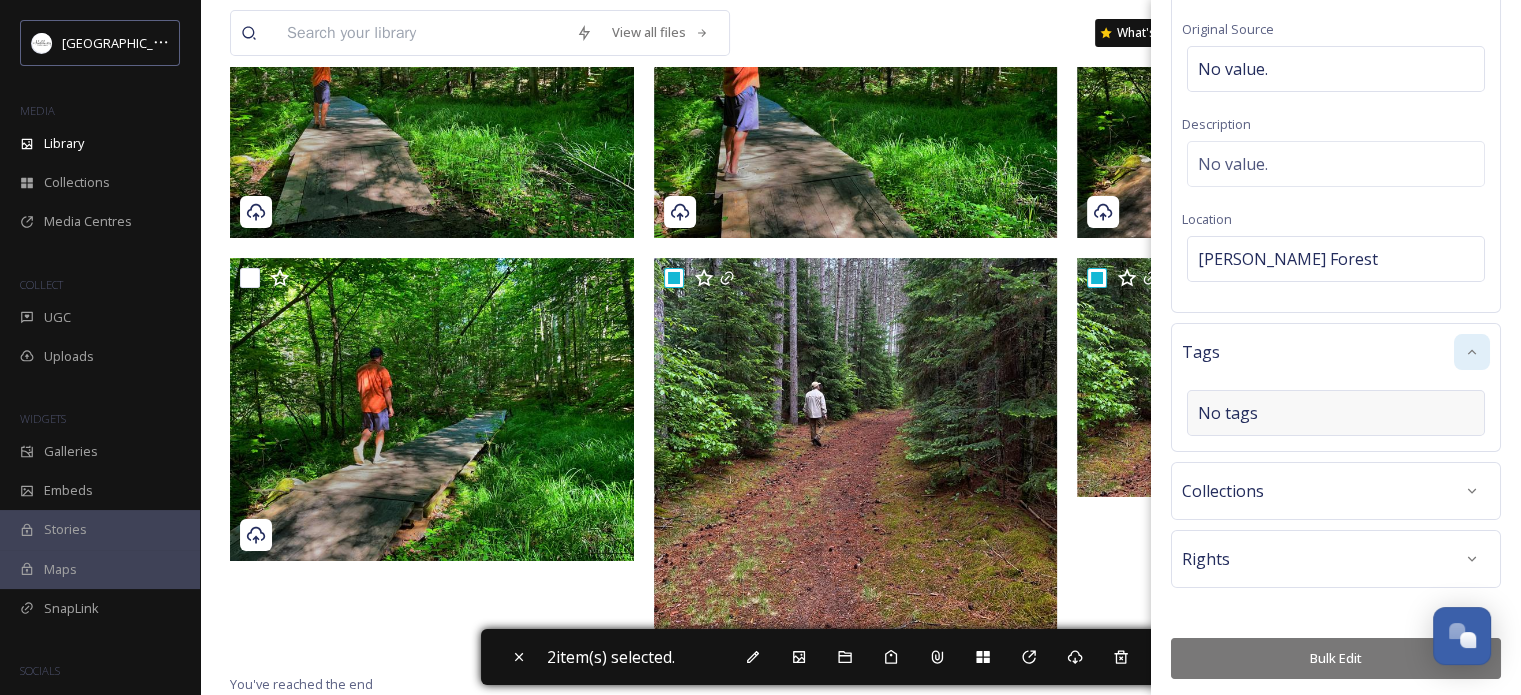 click on "No tags" at bounding box center (1228, 413) 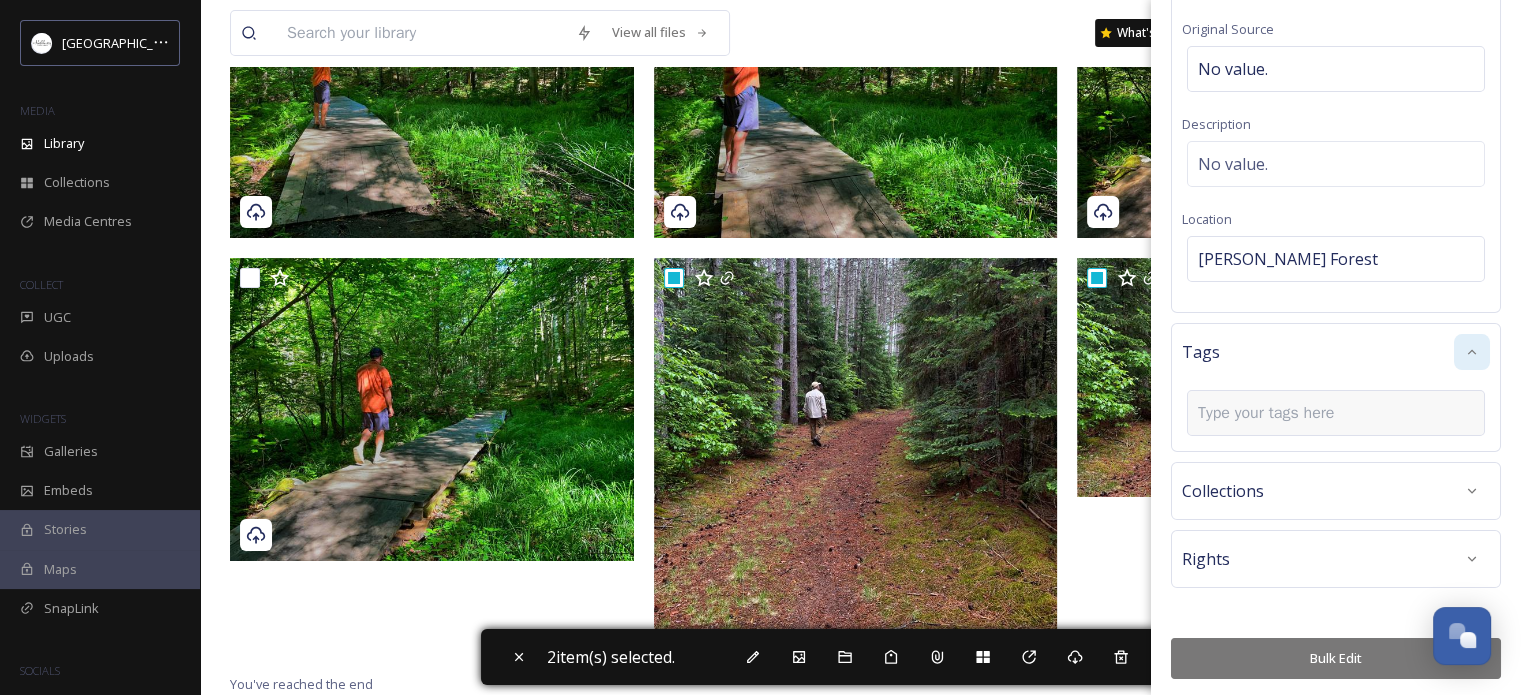 click at bounding box center [1274, 413] 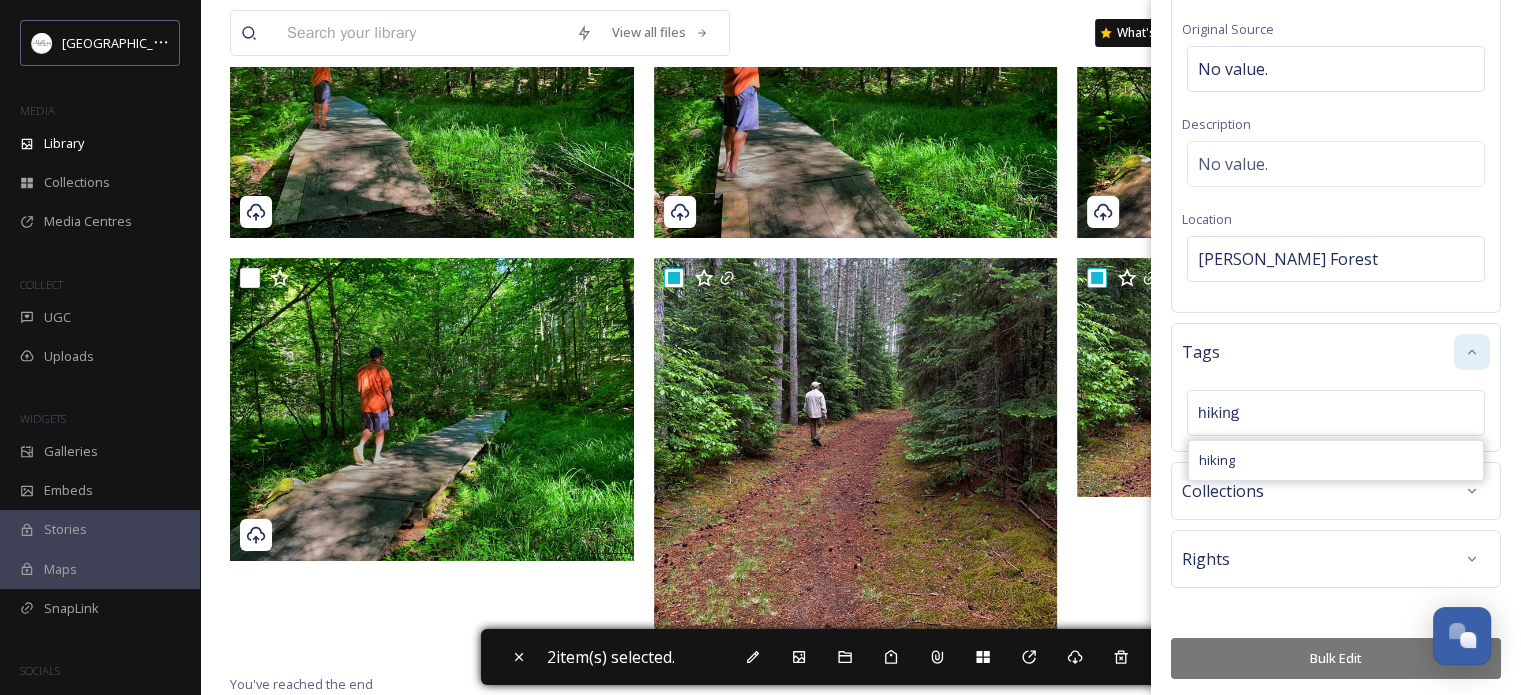 click on "Bulk Edit" at bounding box center (1336, 658) 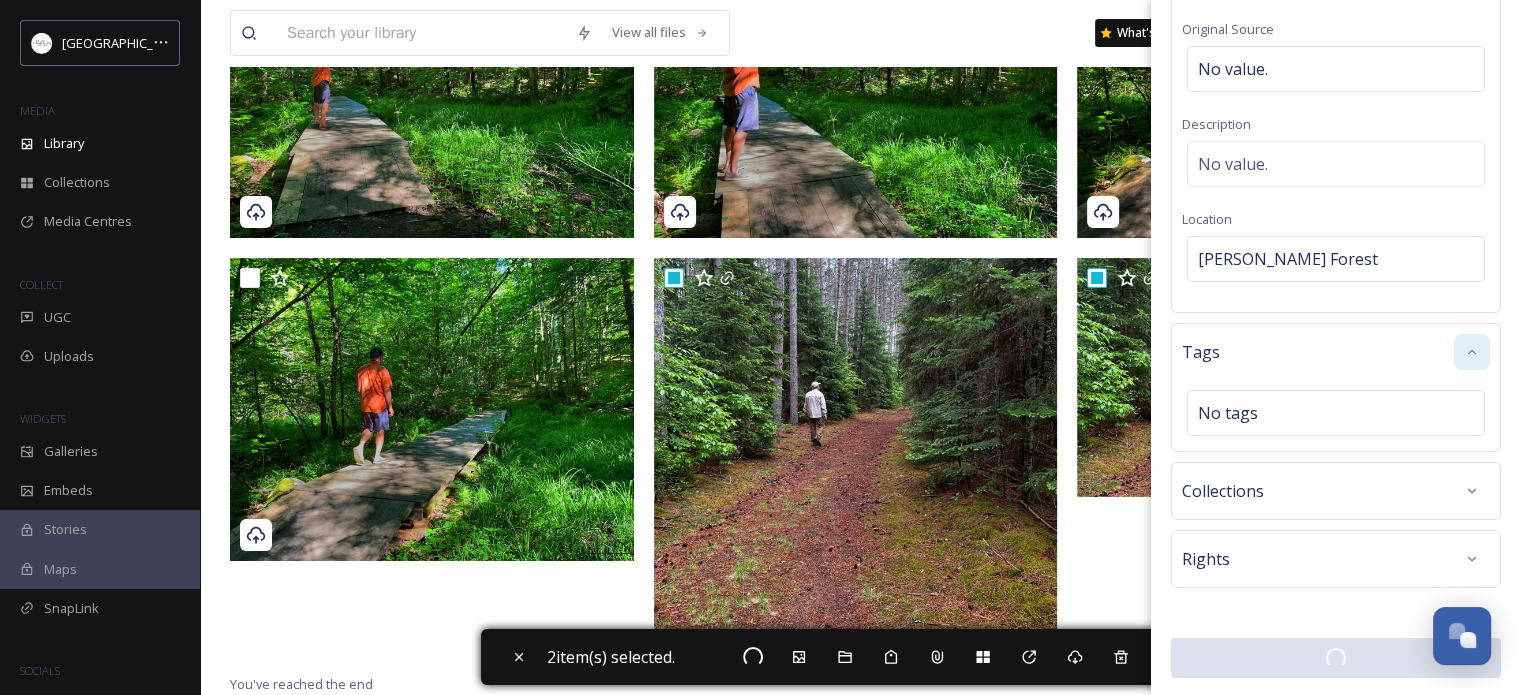 scroll, scrollTop: 225, scrollLeft: 0, axis: vertical 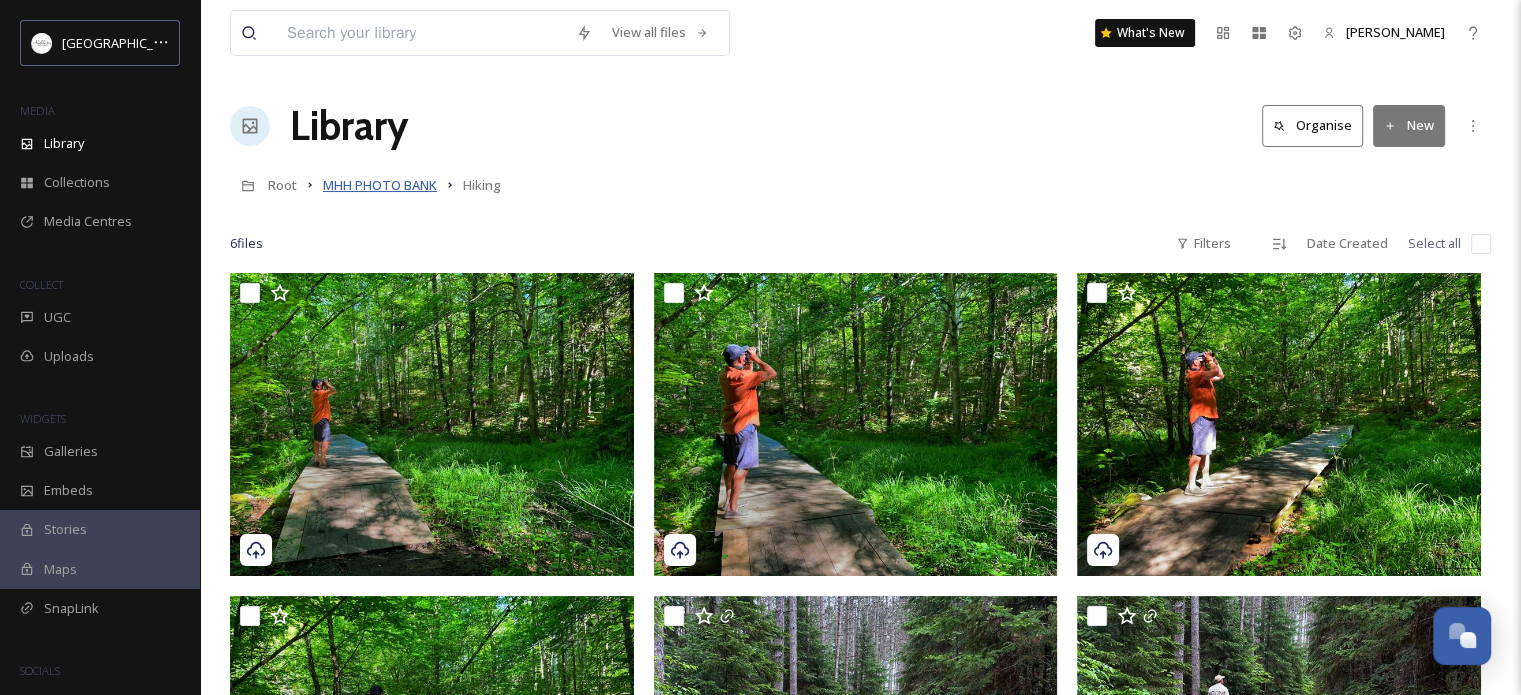 click on "MHH PHOTO BANK" at bounding box center (380, 185) 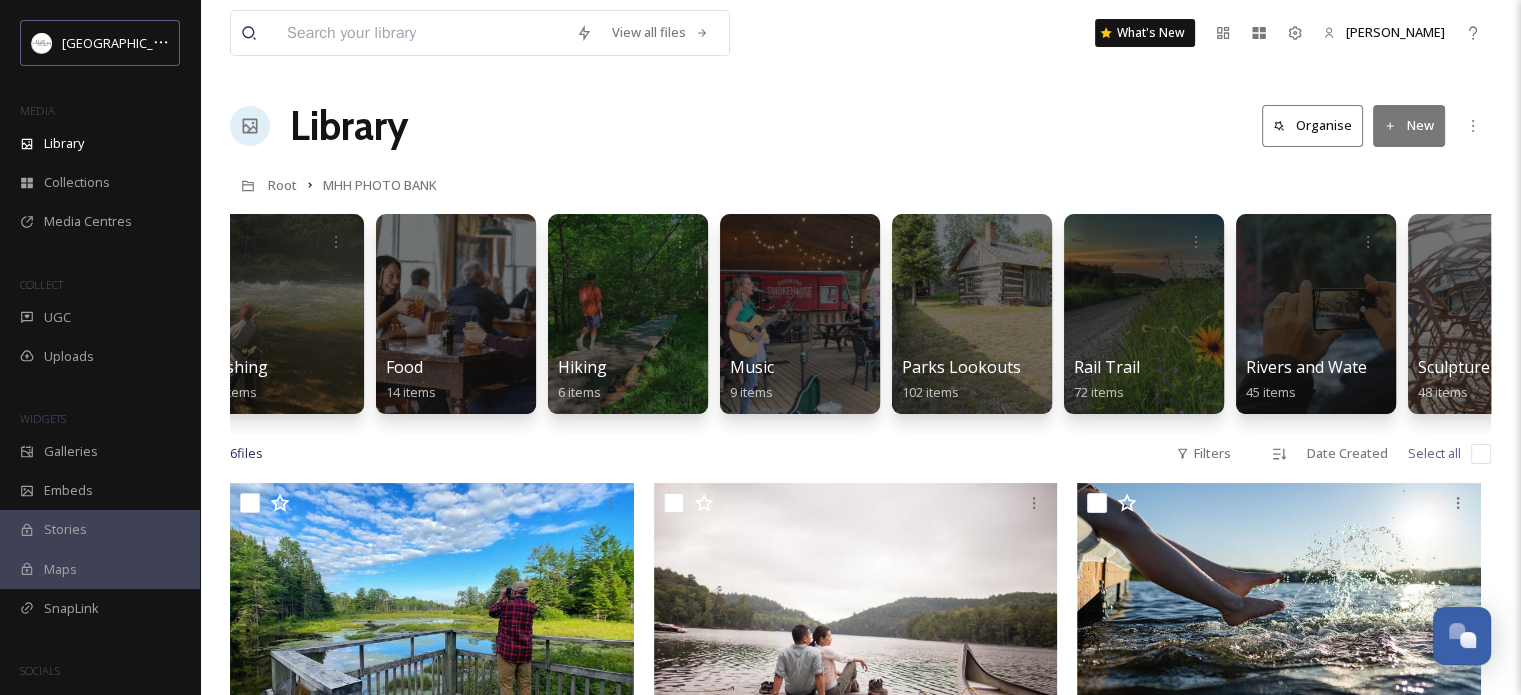 scroll, scrollTop: 0, scrollLeft: 898, axis: horizontal 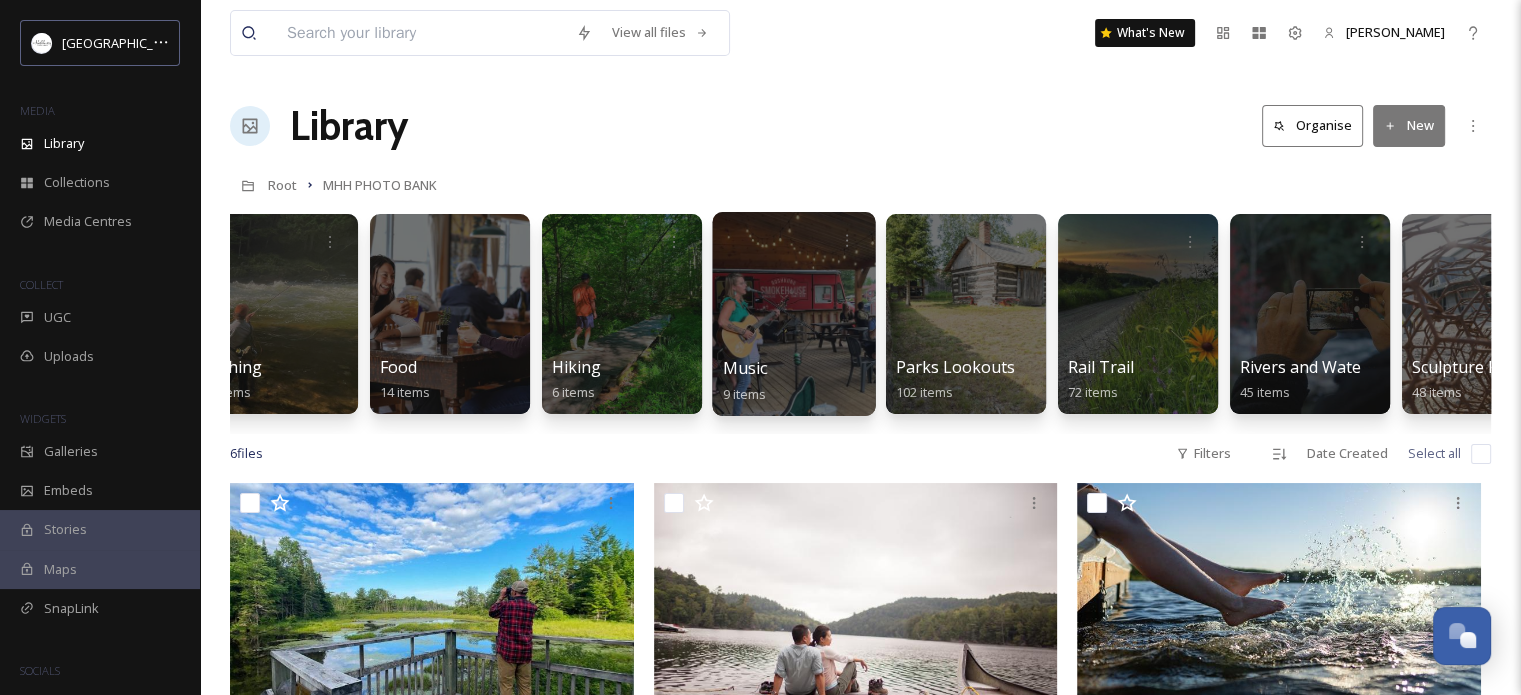 click at bounding box center (793, 314) 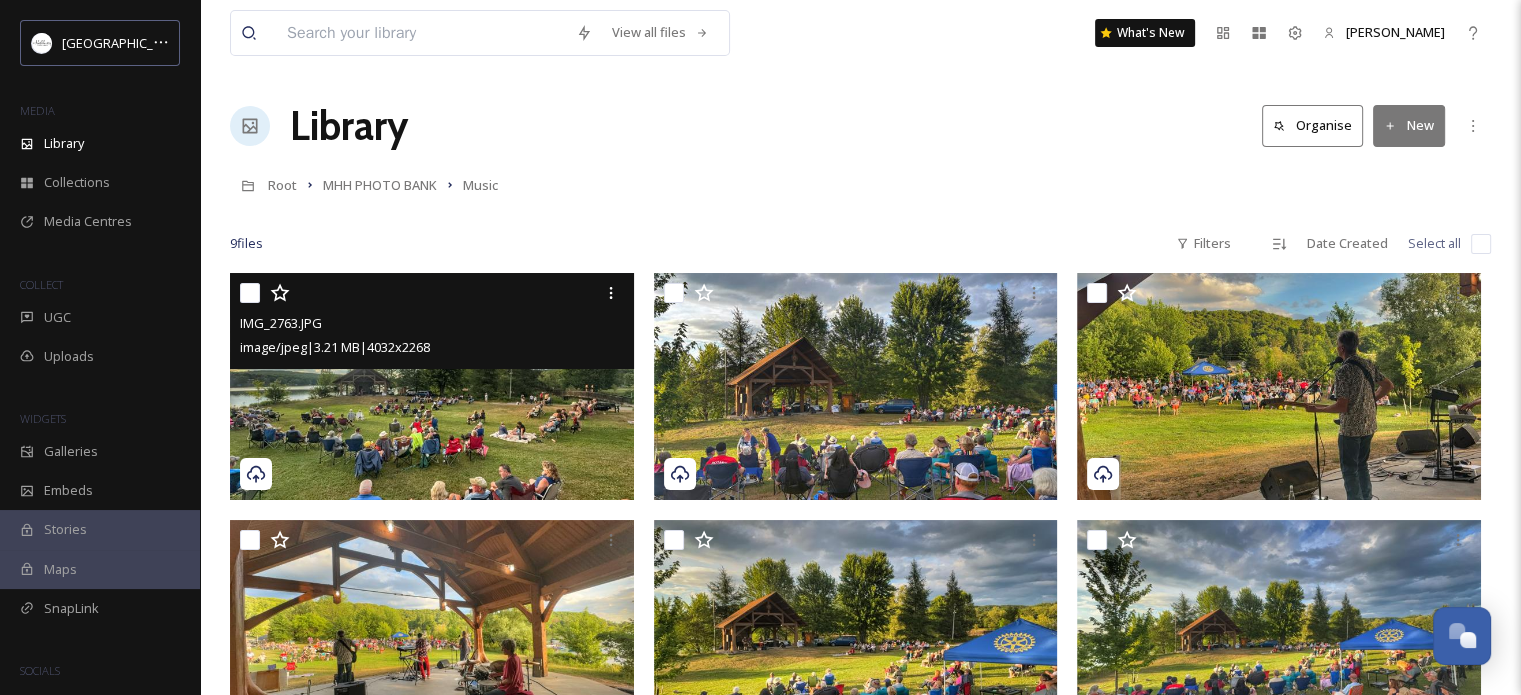 click at bounding box center (432, 386) 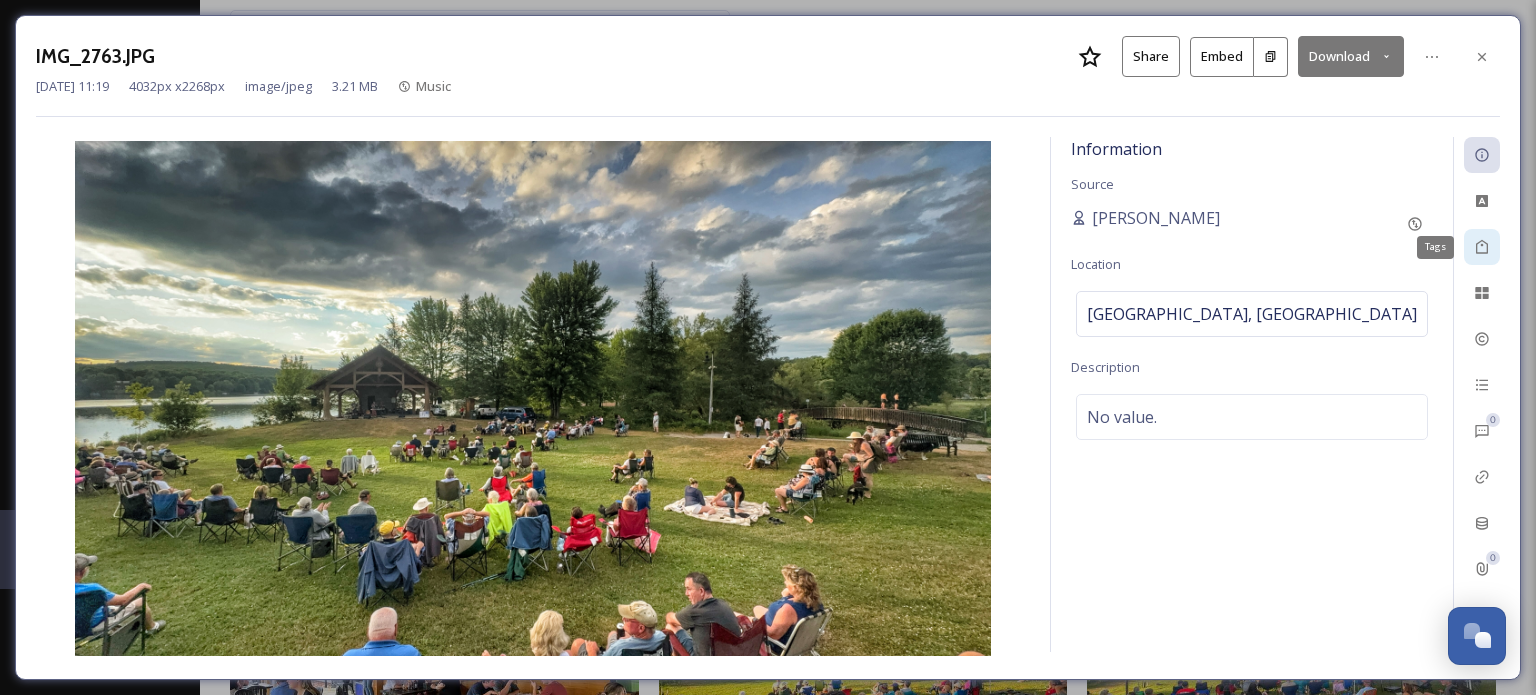 click 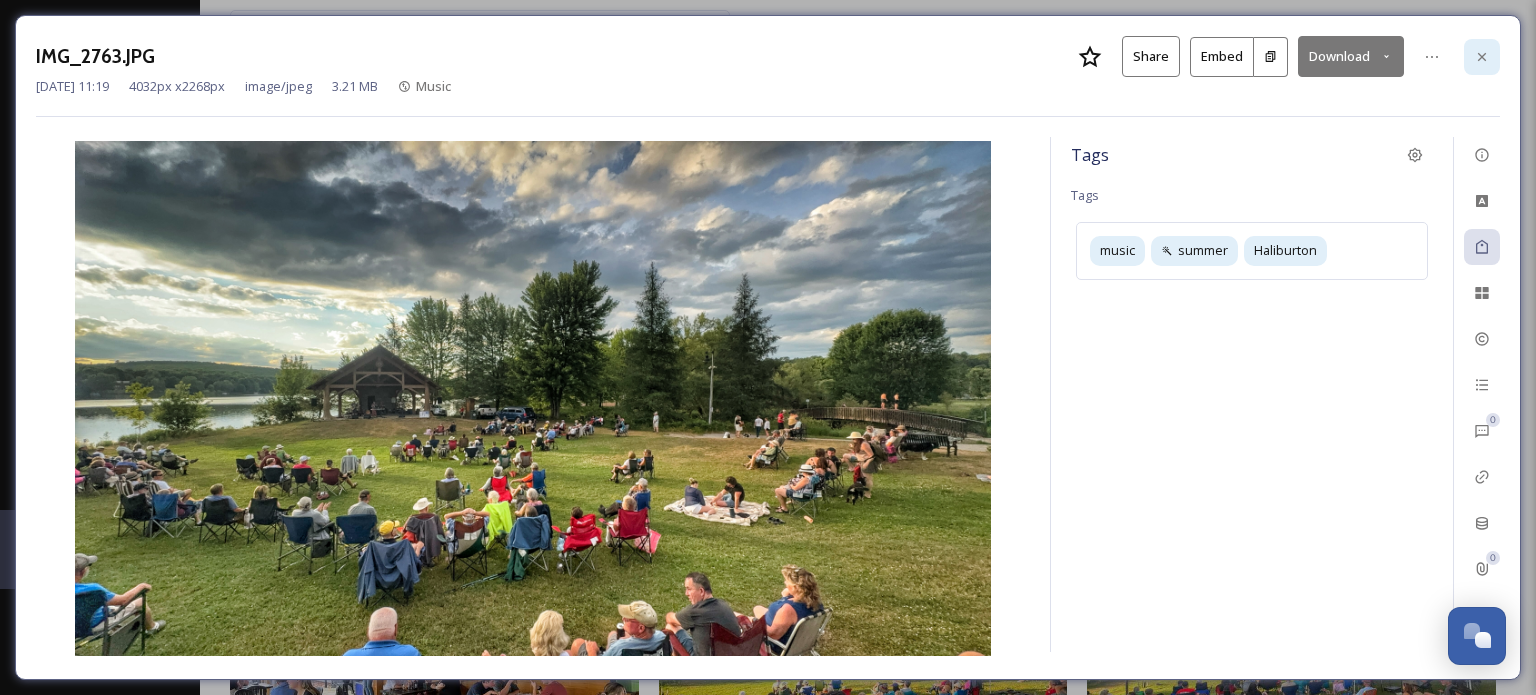 click 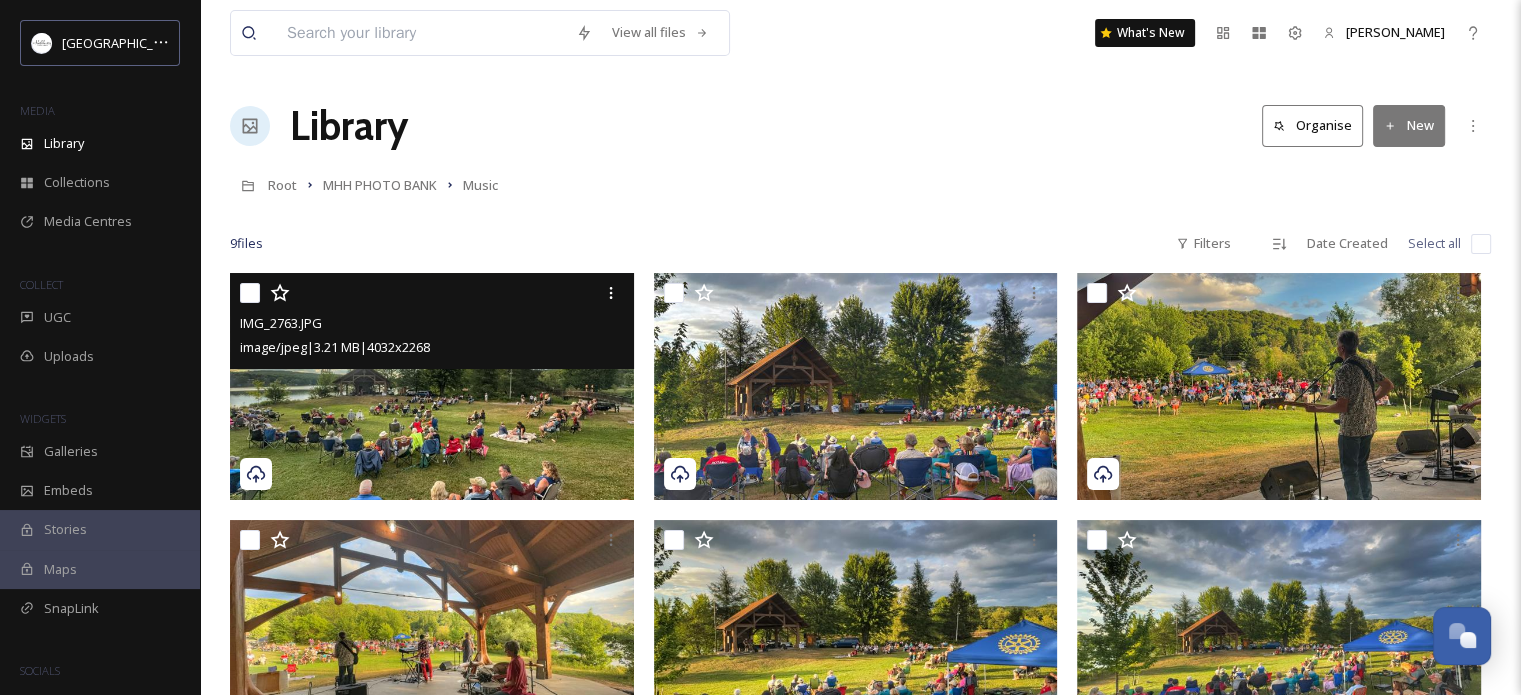 click at bounding box center (432, 386) 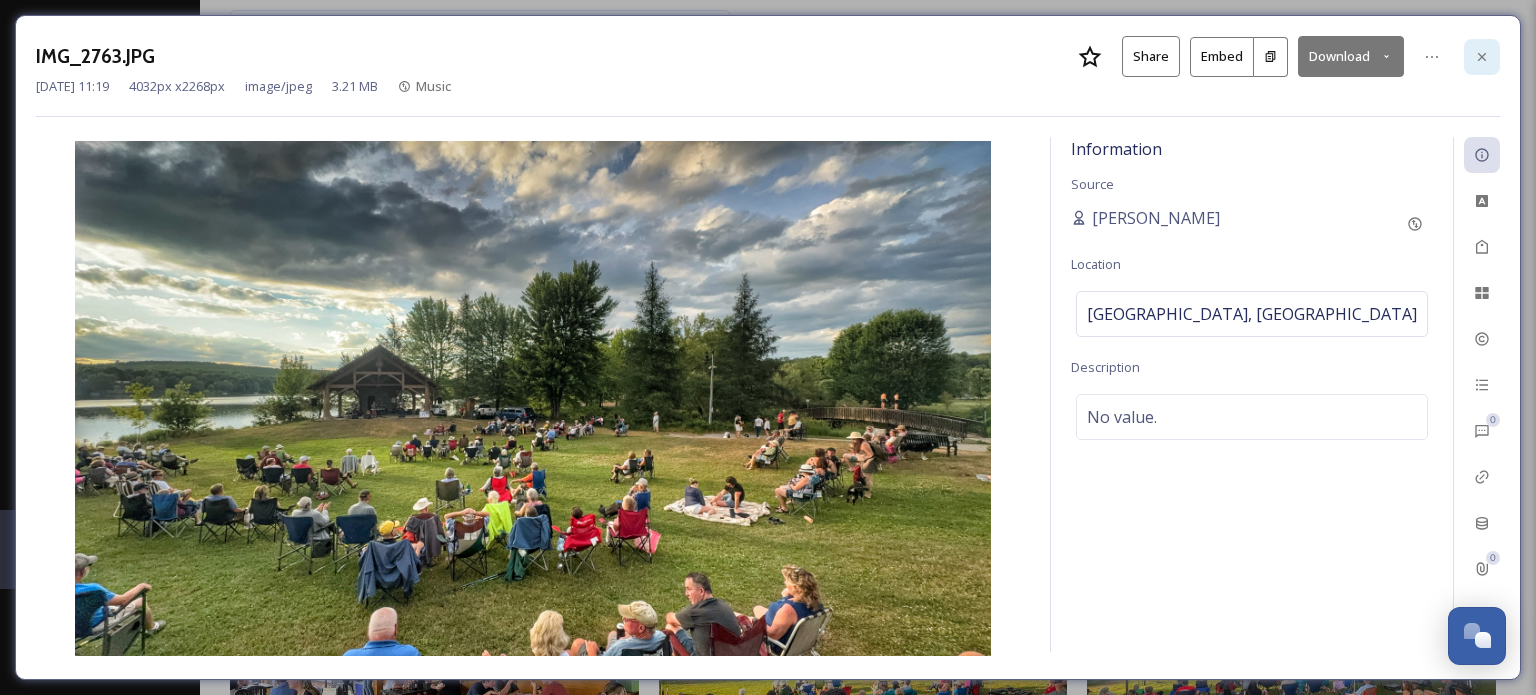 click 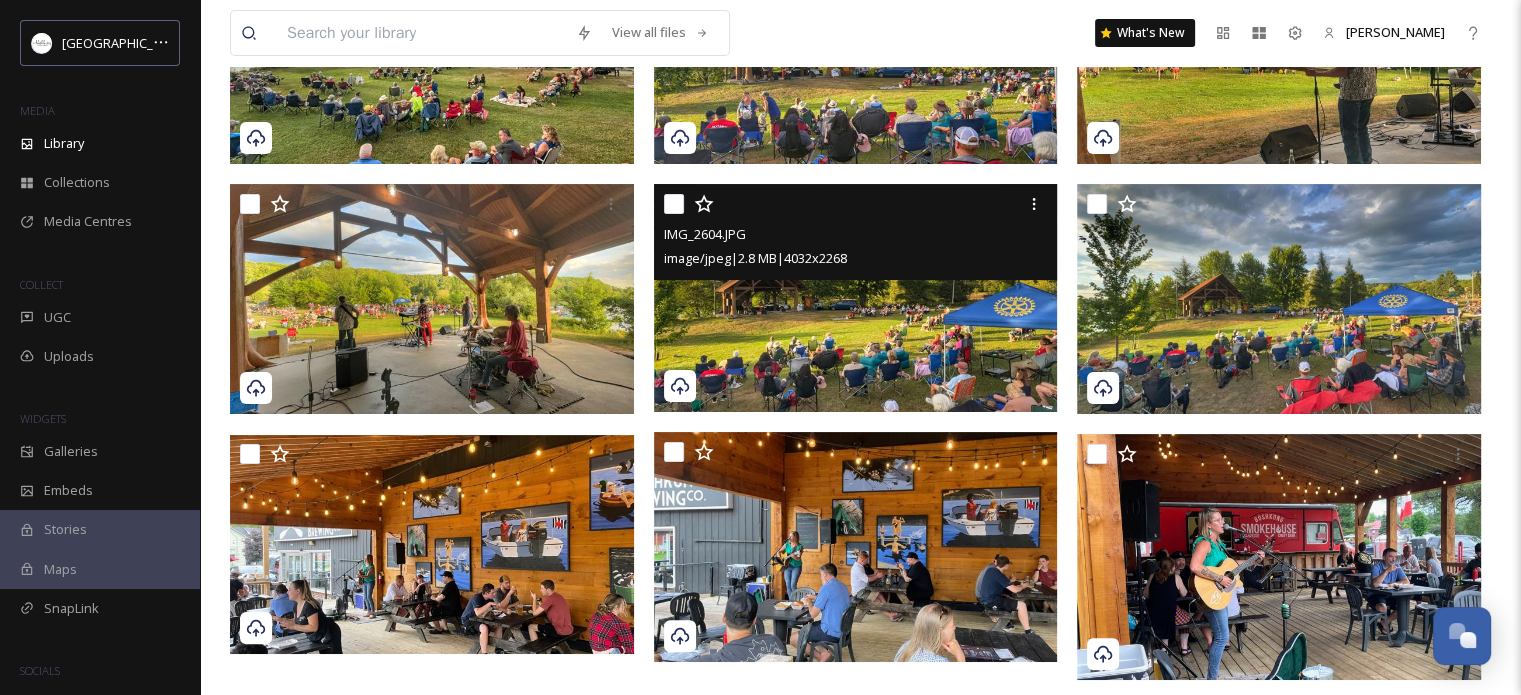 scroll, scrollTop: 355, scrollLeft: 0, axis: vertical 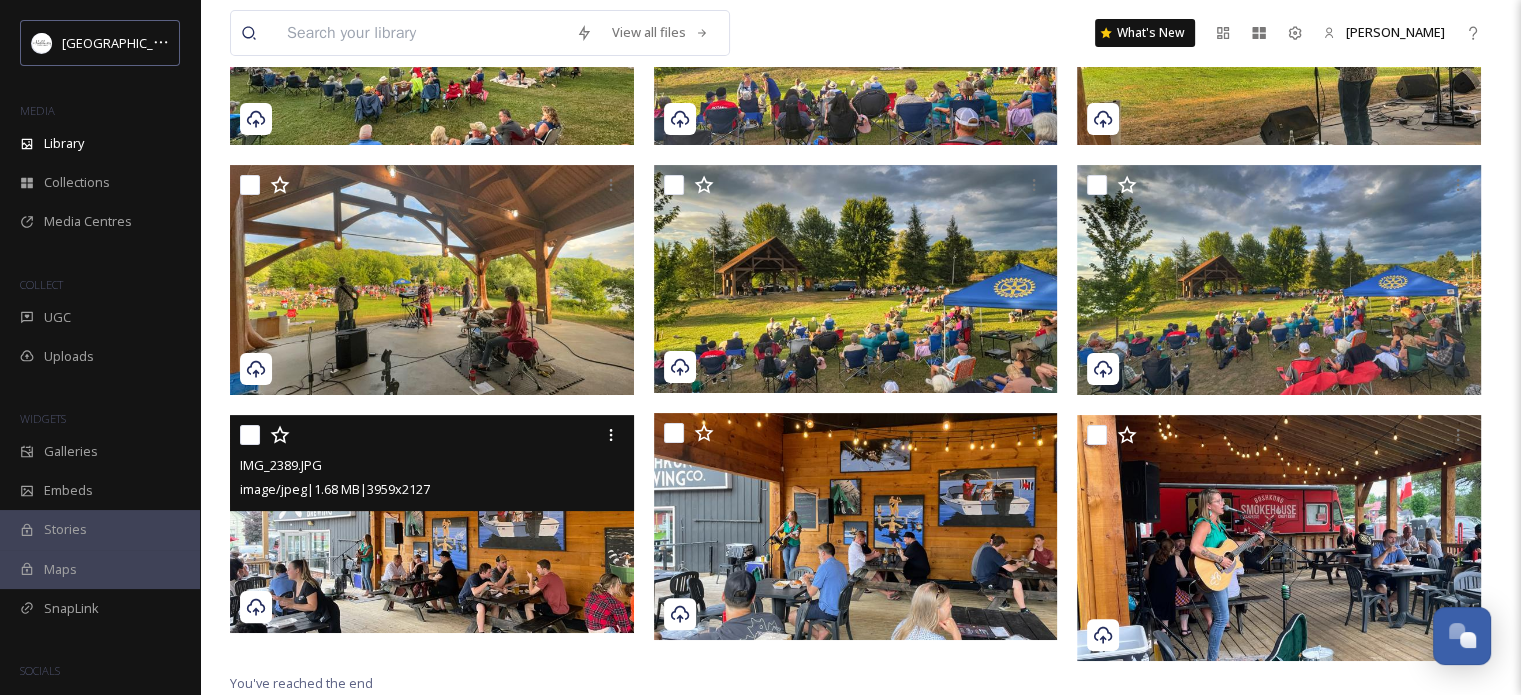 click at bounding box center (432, 524) 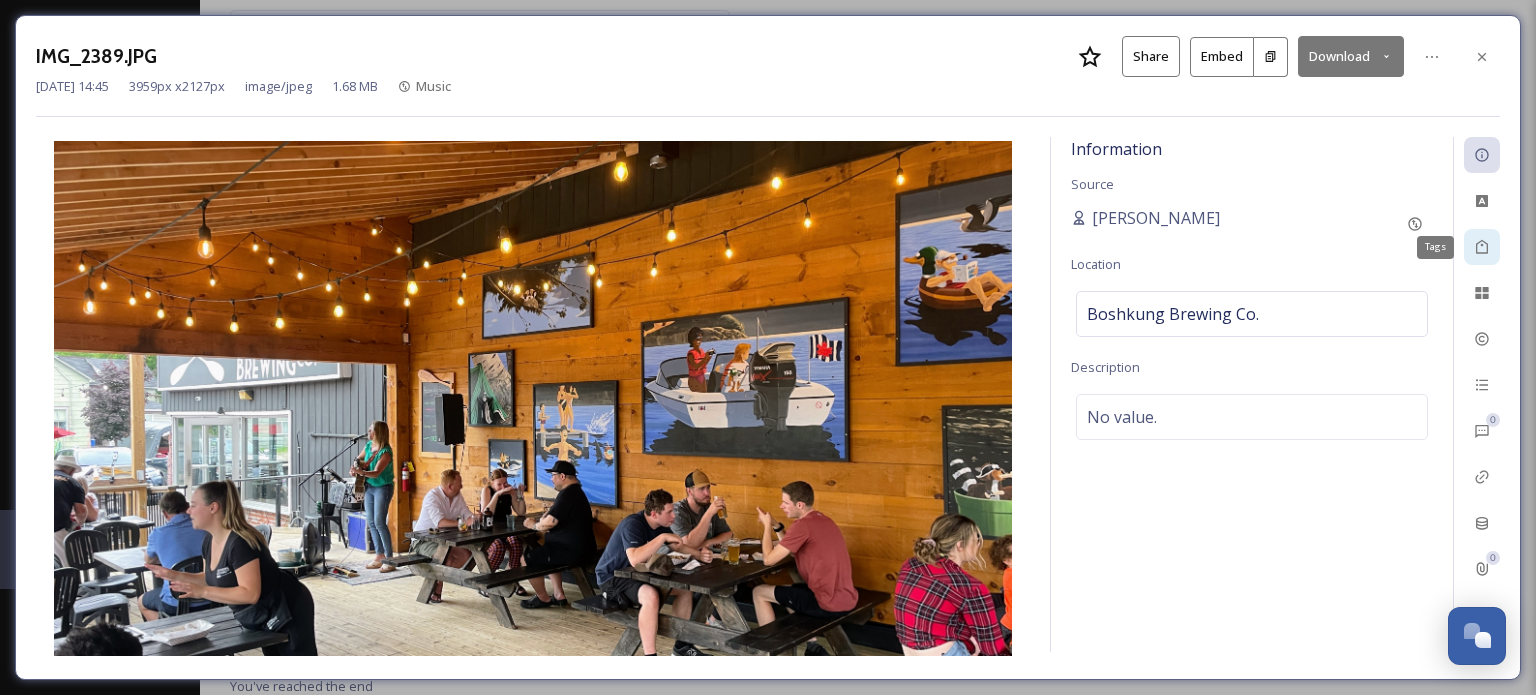 click 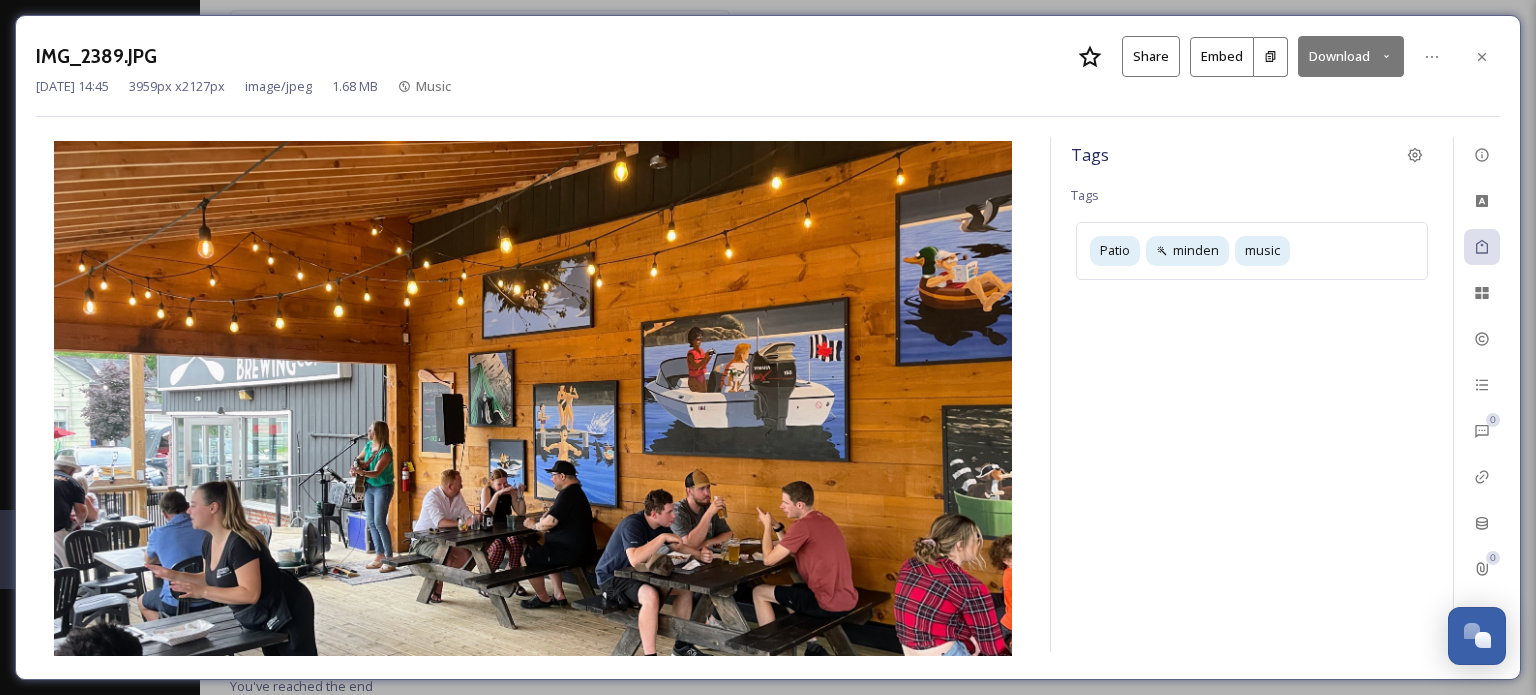click at bounding box center (1482, 57) 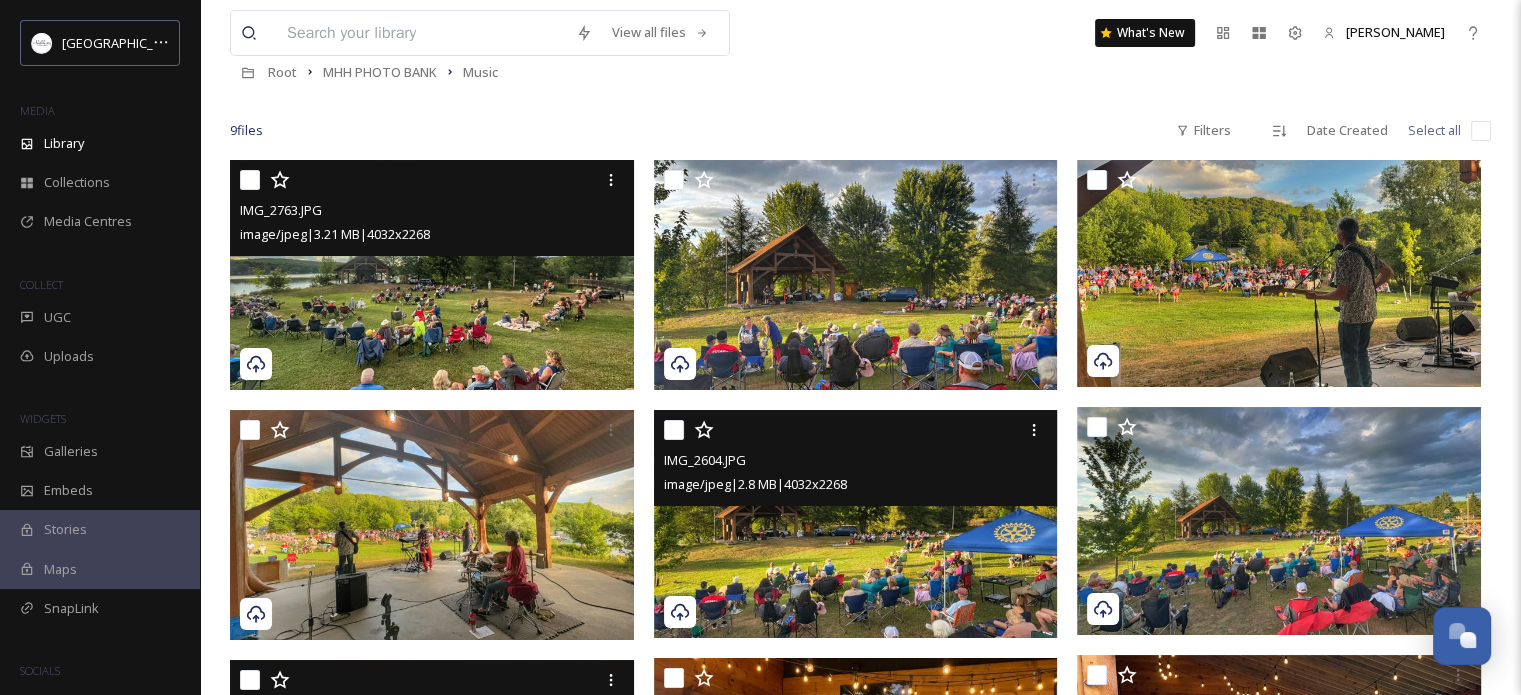 scroll, scrollTop: 0, scrollLeft: 0, axis: both 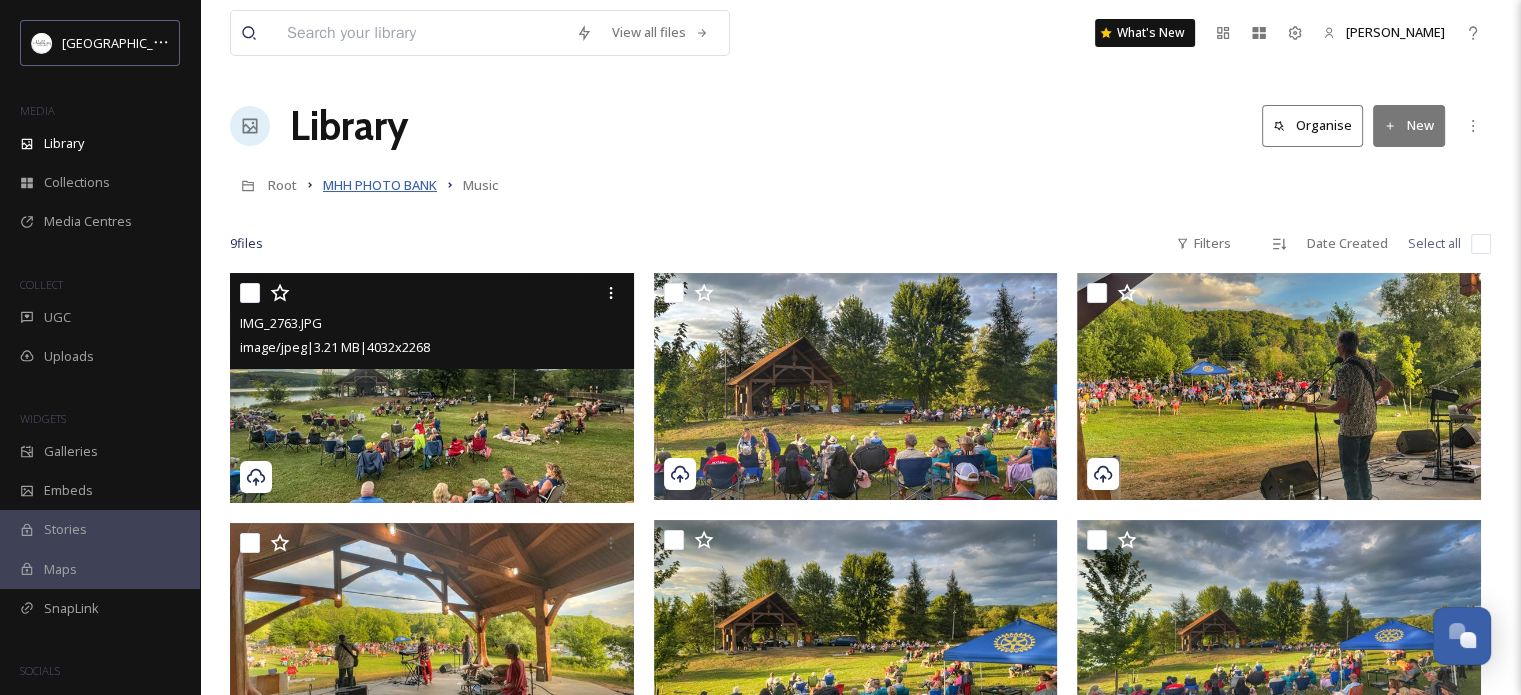 click on "MHH PHOTO BANK" at bounding box center [380, 185] 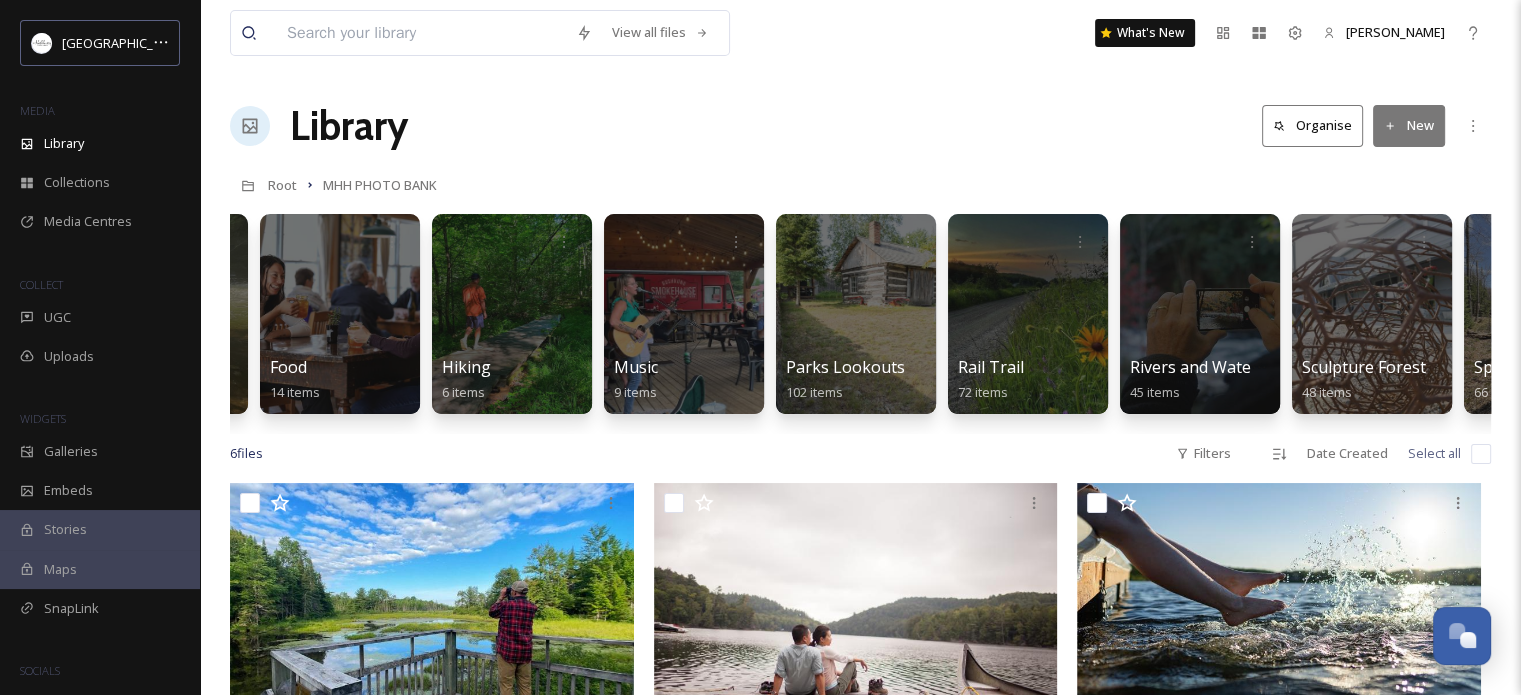 scroll, scrollTop: 0, scrollLeft: 1009, axis: horizontal 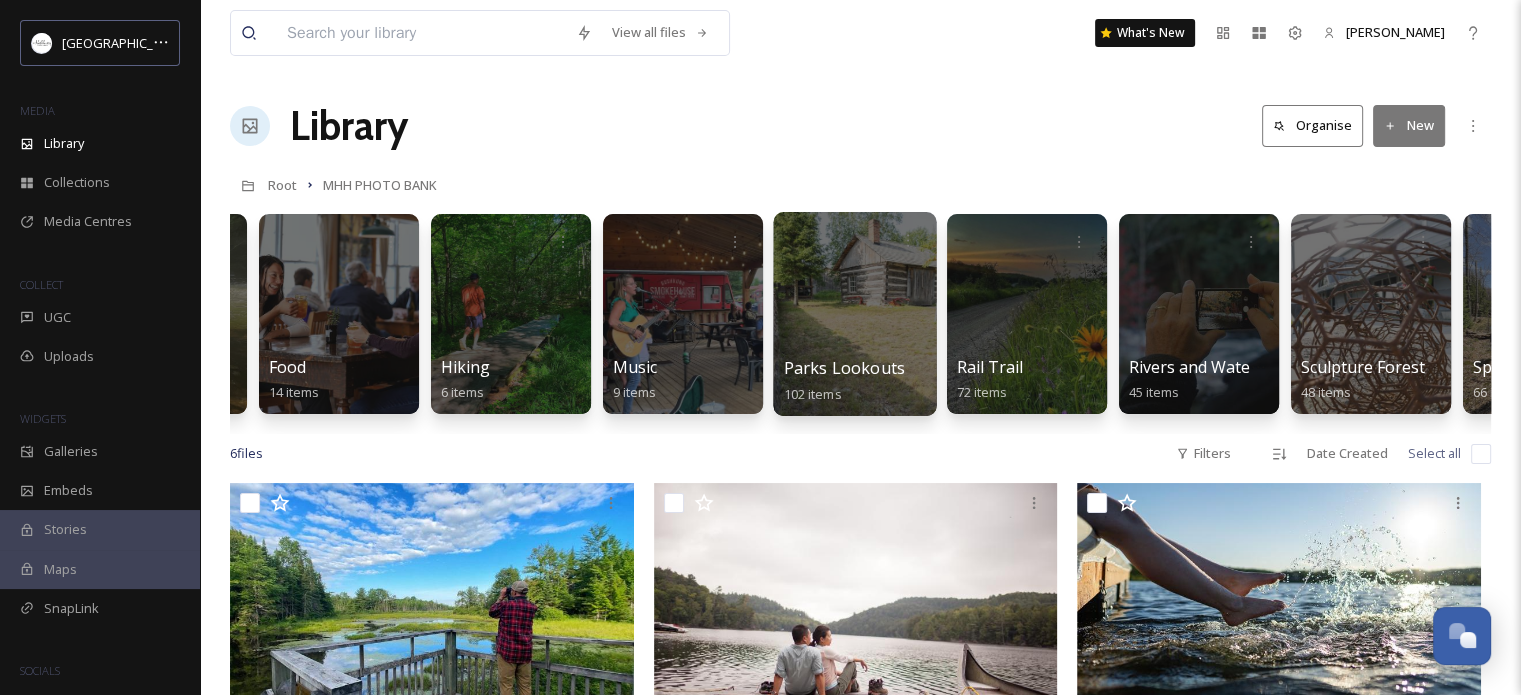 click at bounding box center (854, 314) 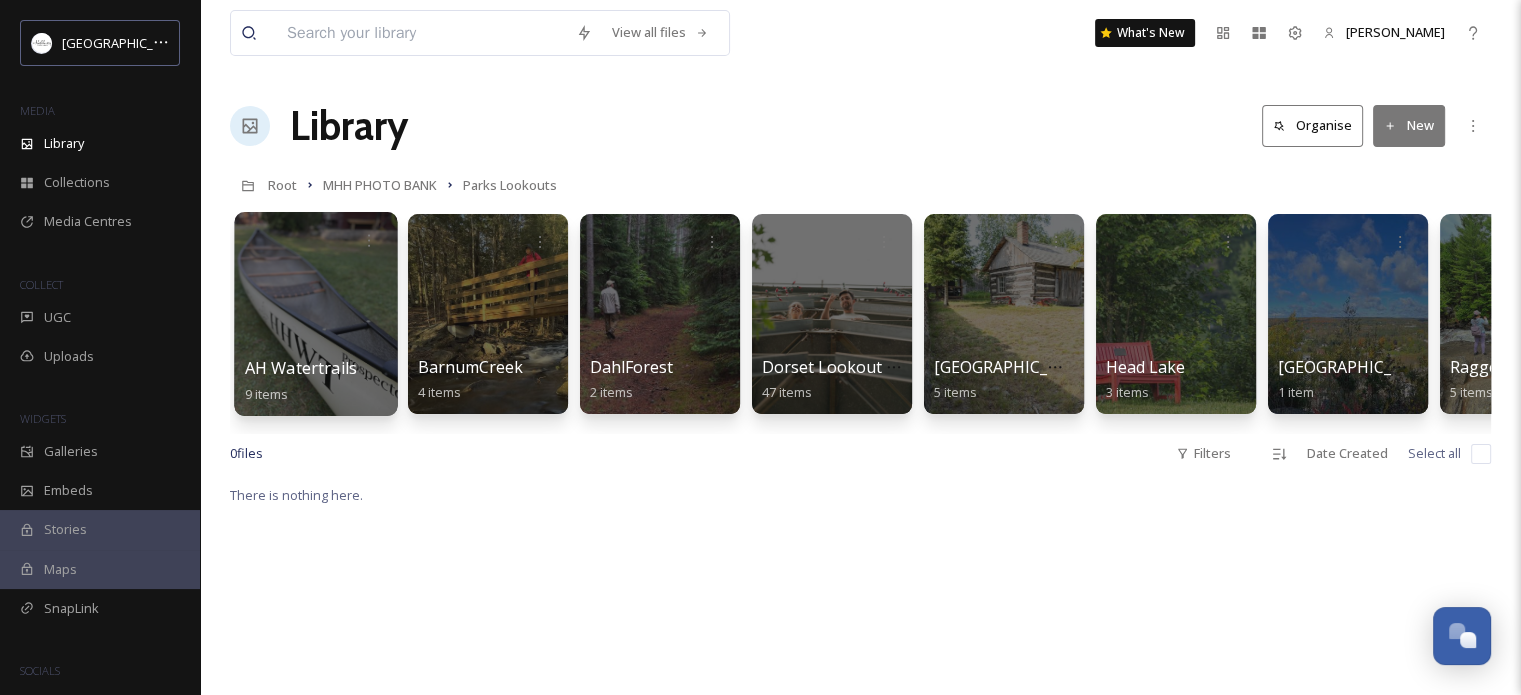 click at bounding box center [315, 314] 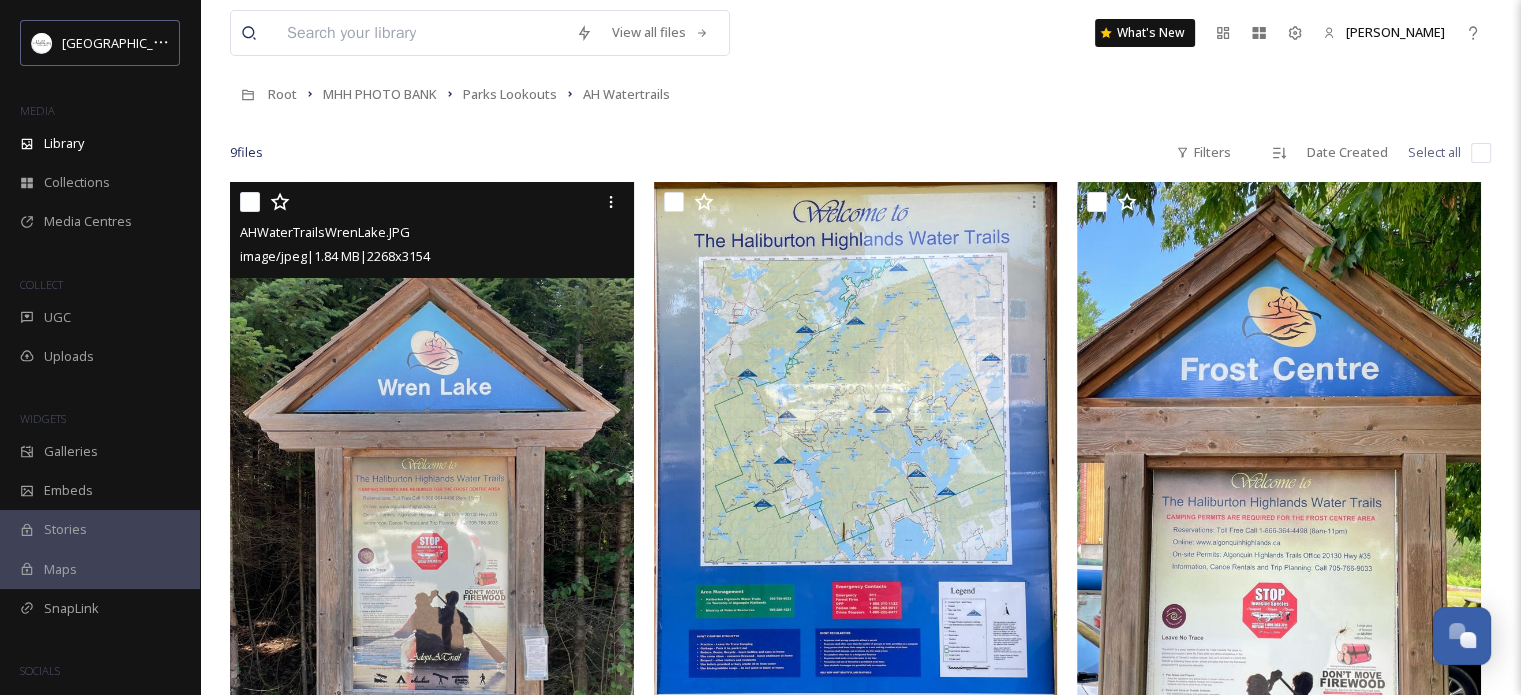 scroll, scrollTop: 200, scrollLeft: 0, axis: vertical 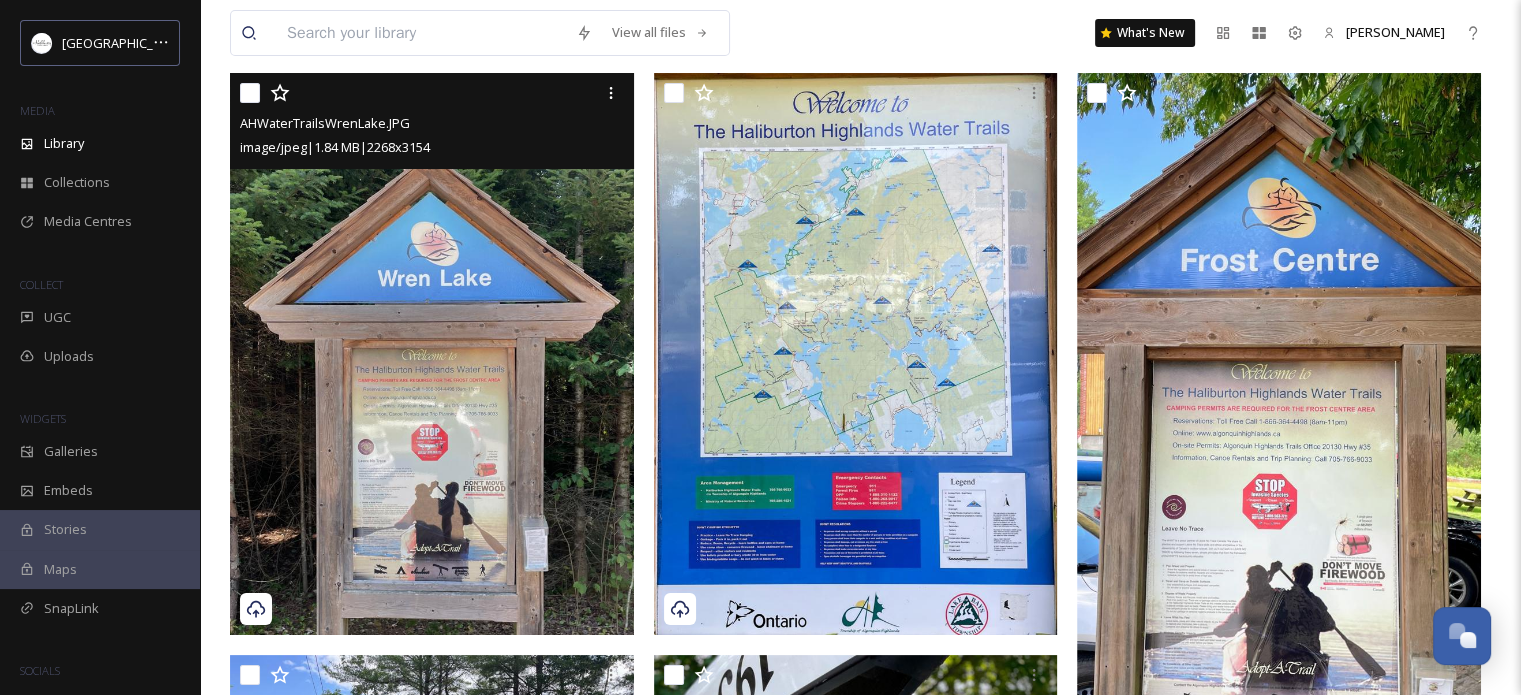 click at bounding box center (432, 354) 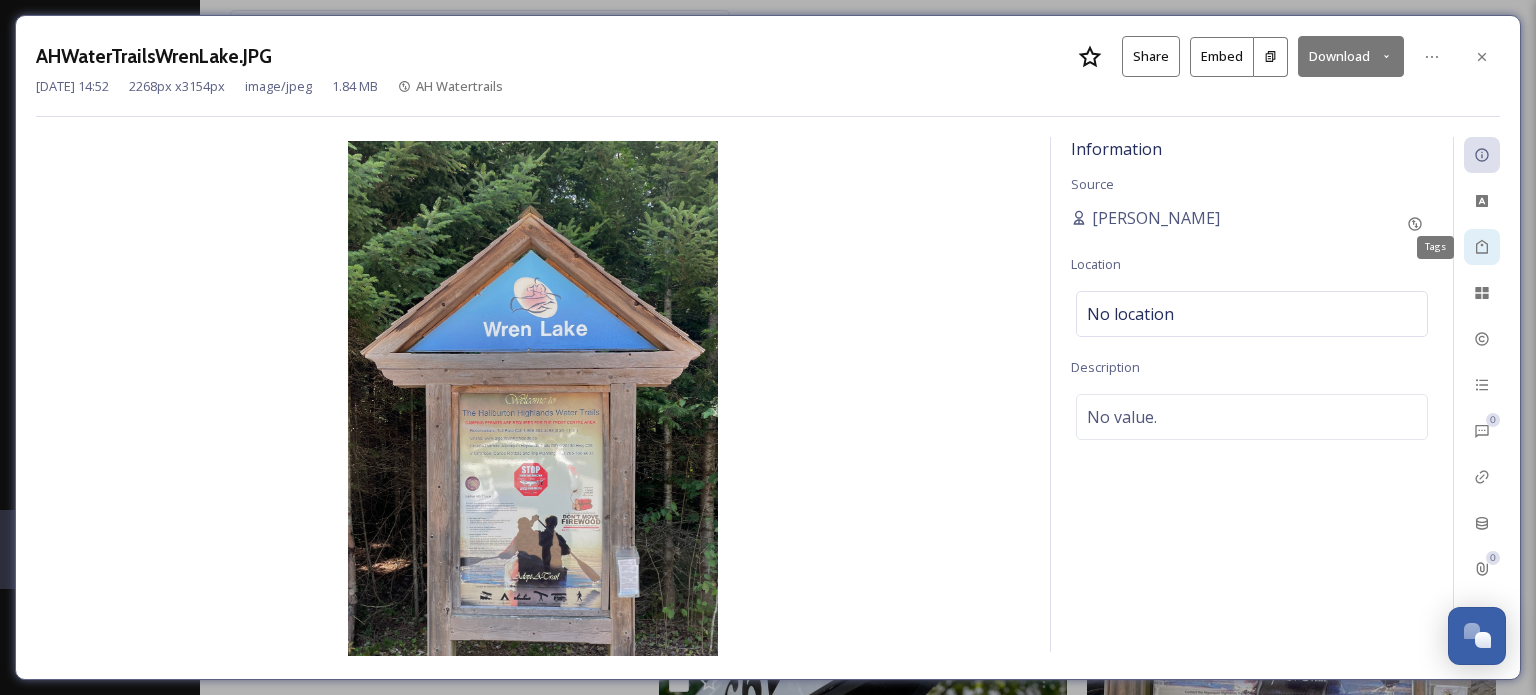 click 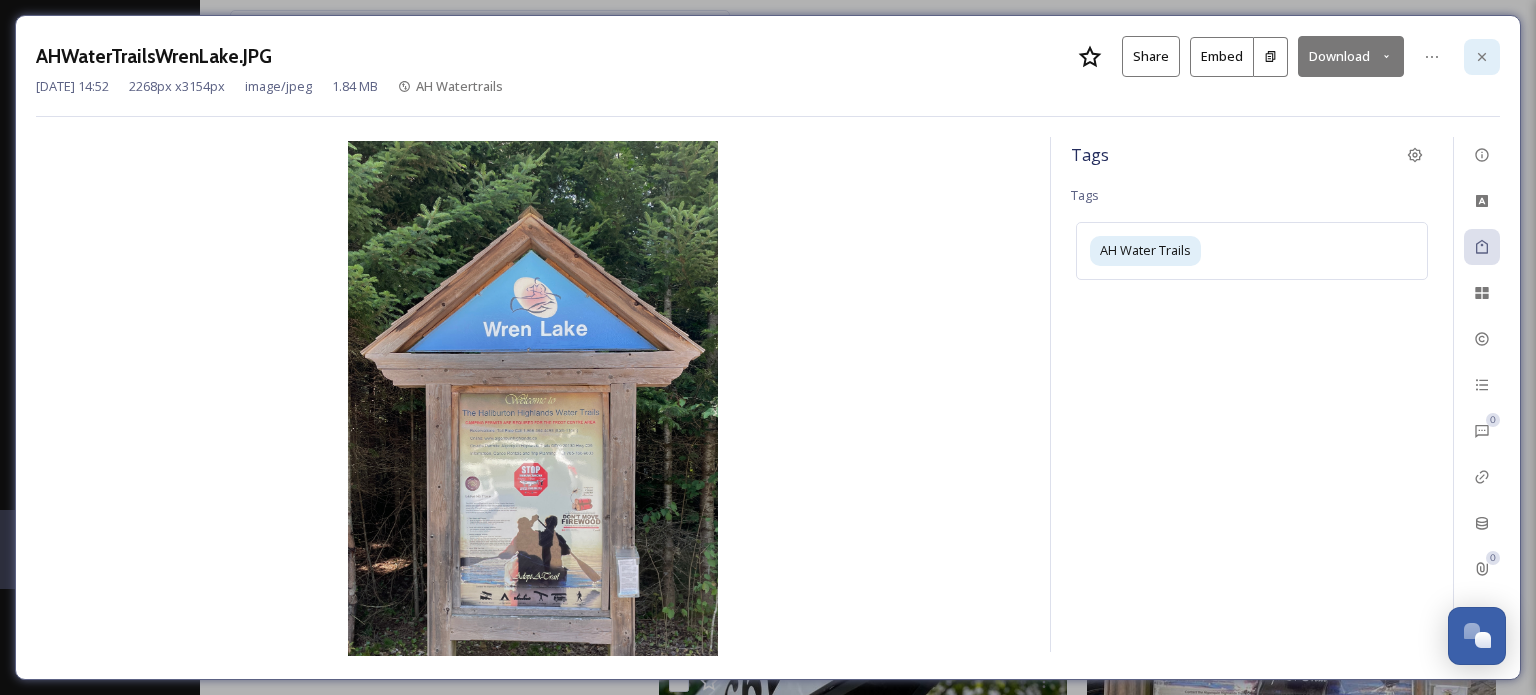 click 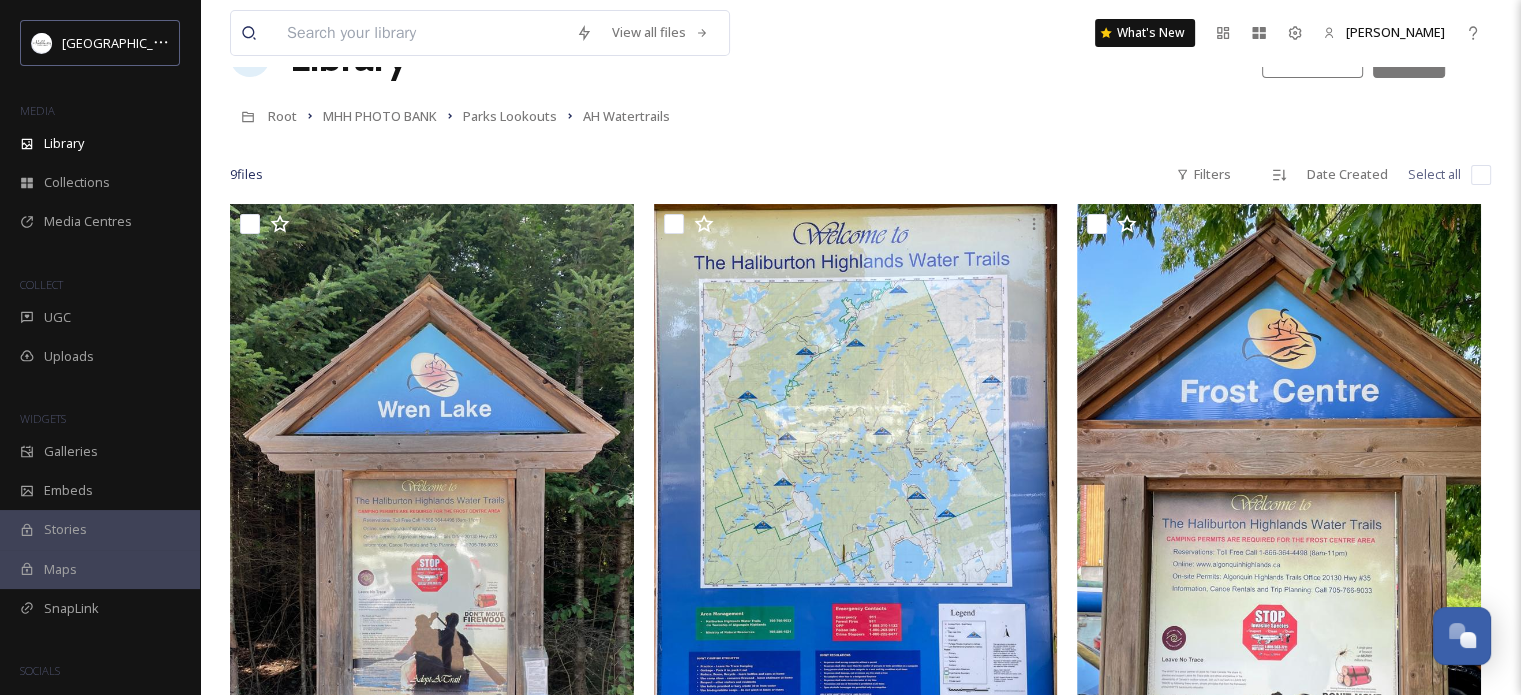 scroll, scrollTop: 0, scrollLeft: 0, axis: both 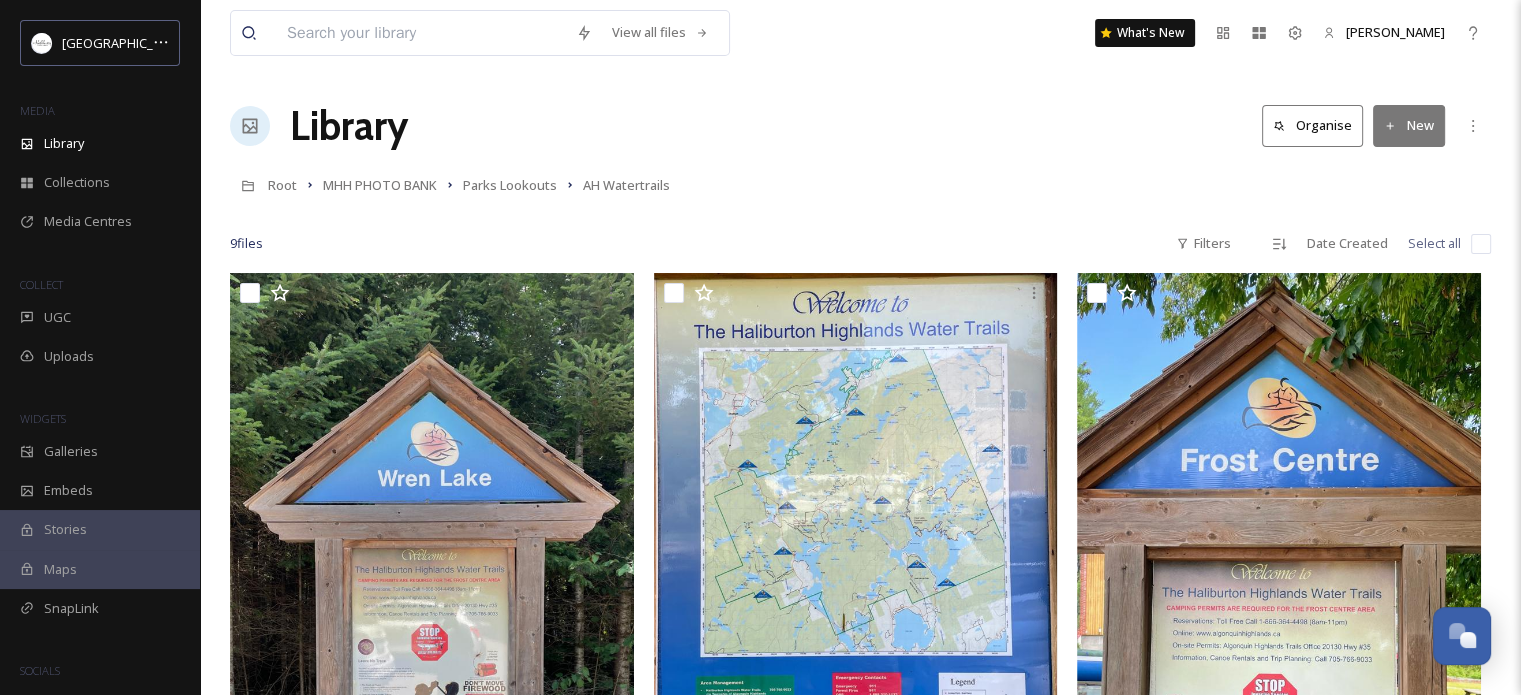 click at bounding box center [1481, 244] 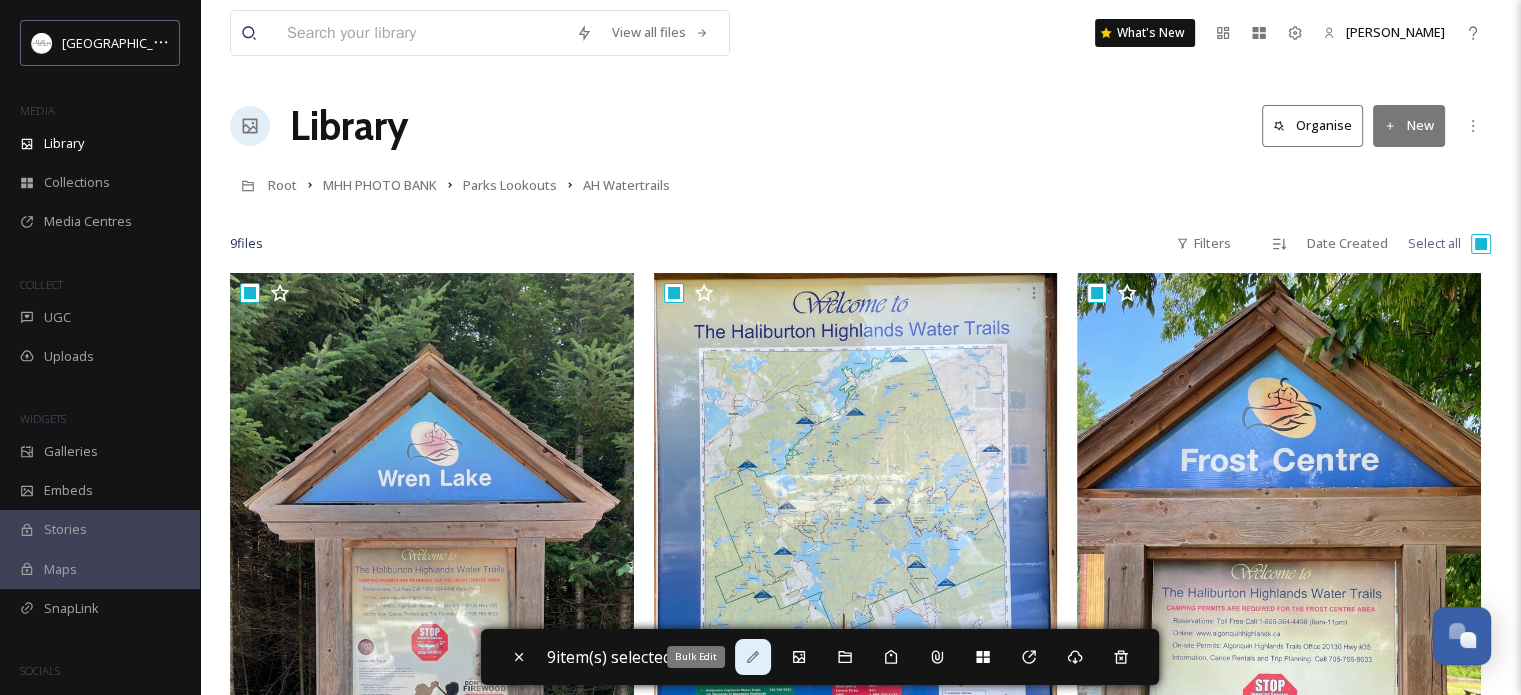 click 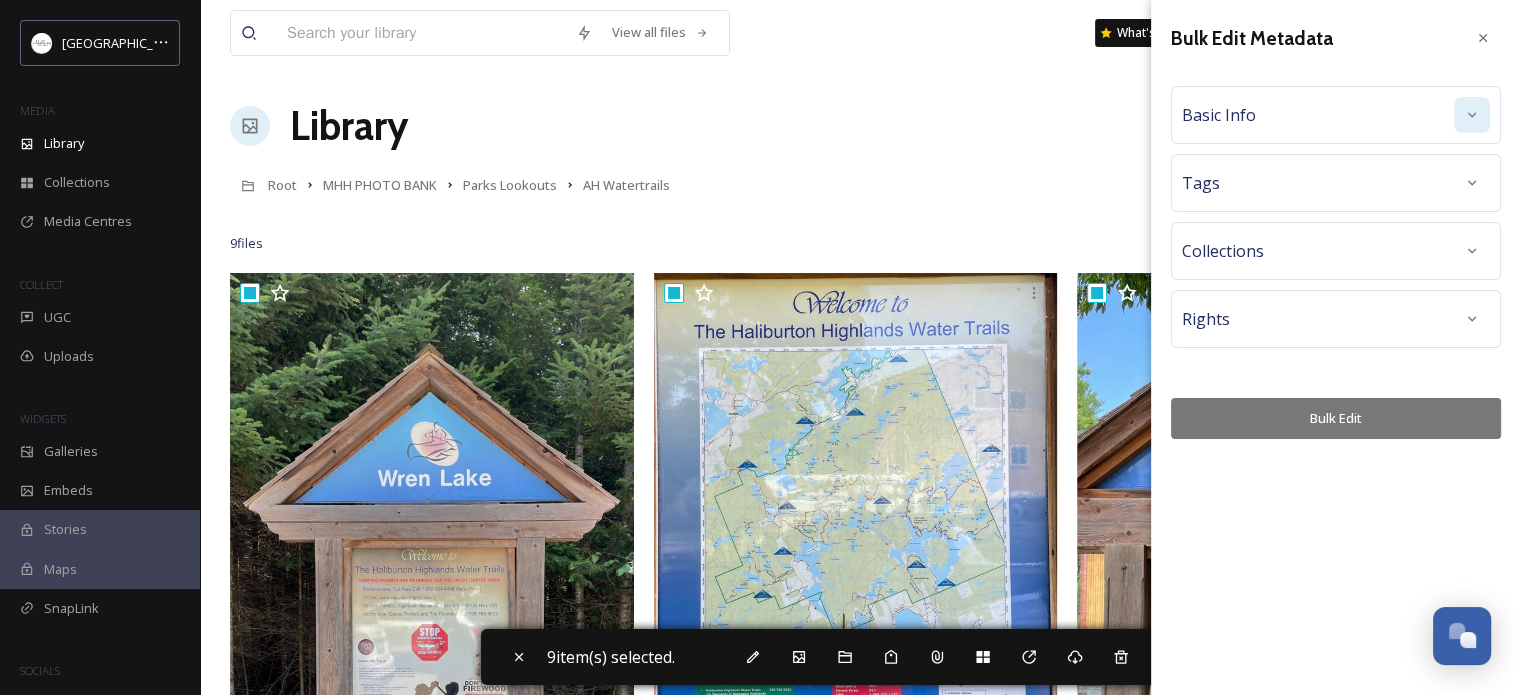 click 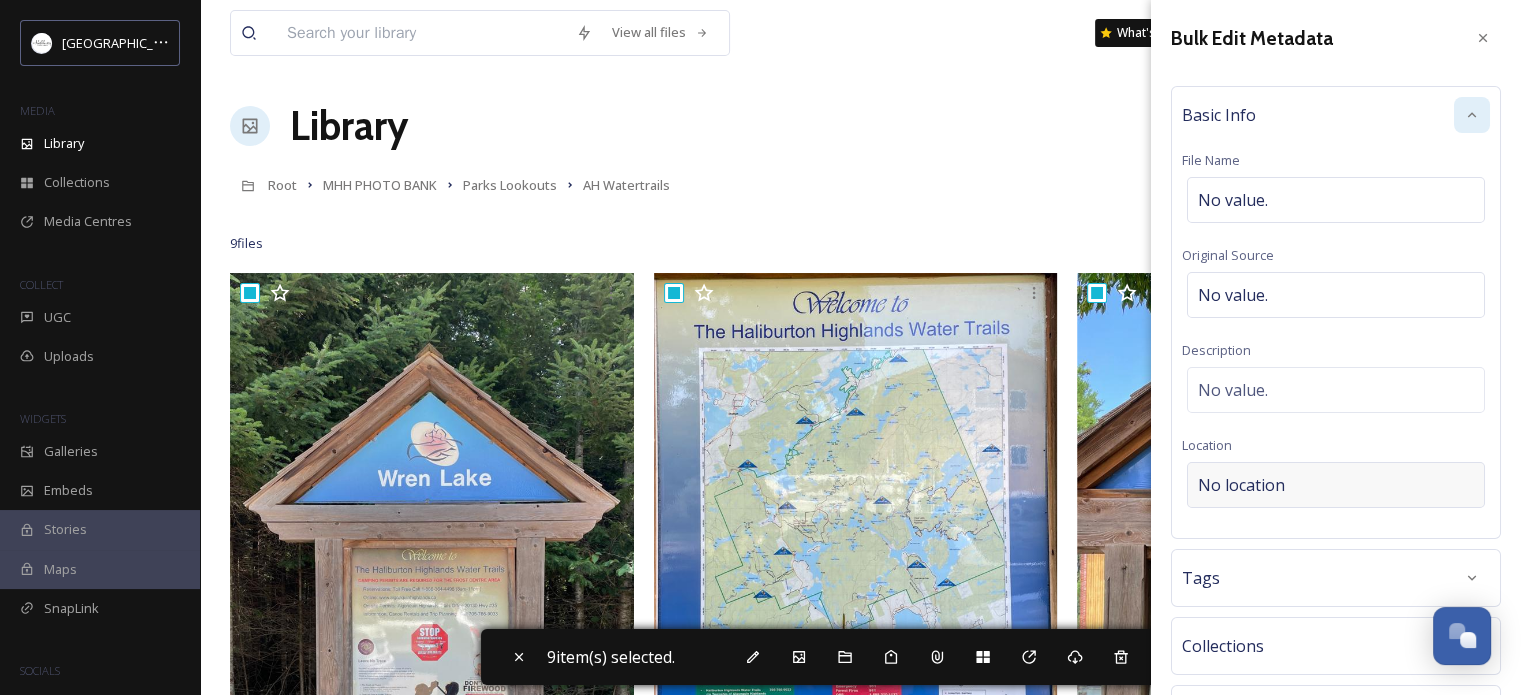 click on "No location" at bounding box center (1241, 485) 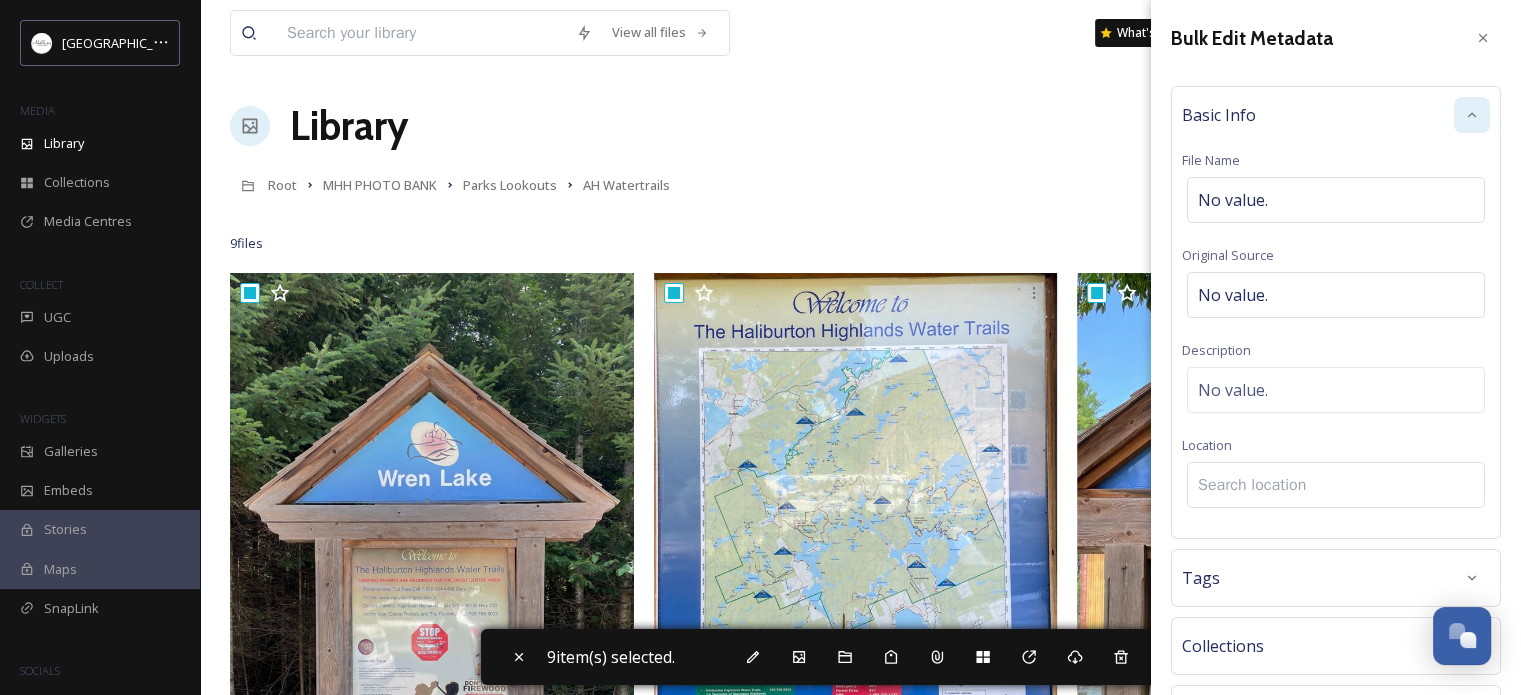 click at bounding box center (1336, 485) 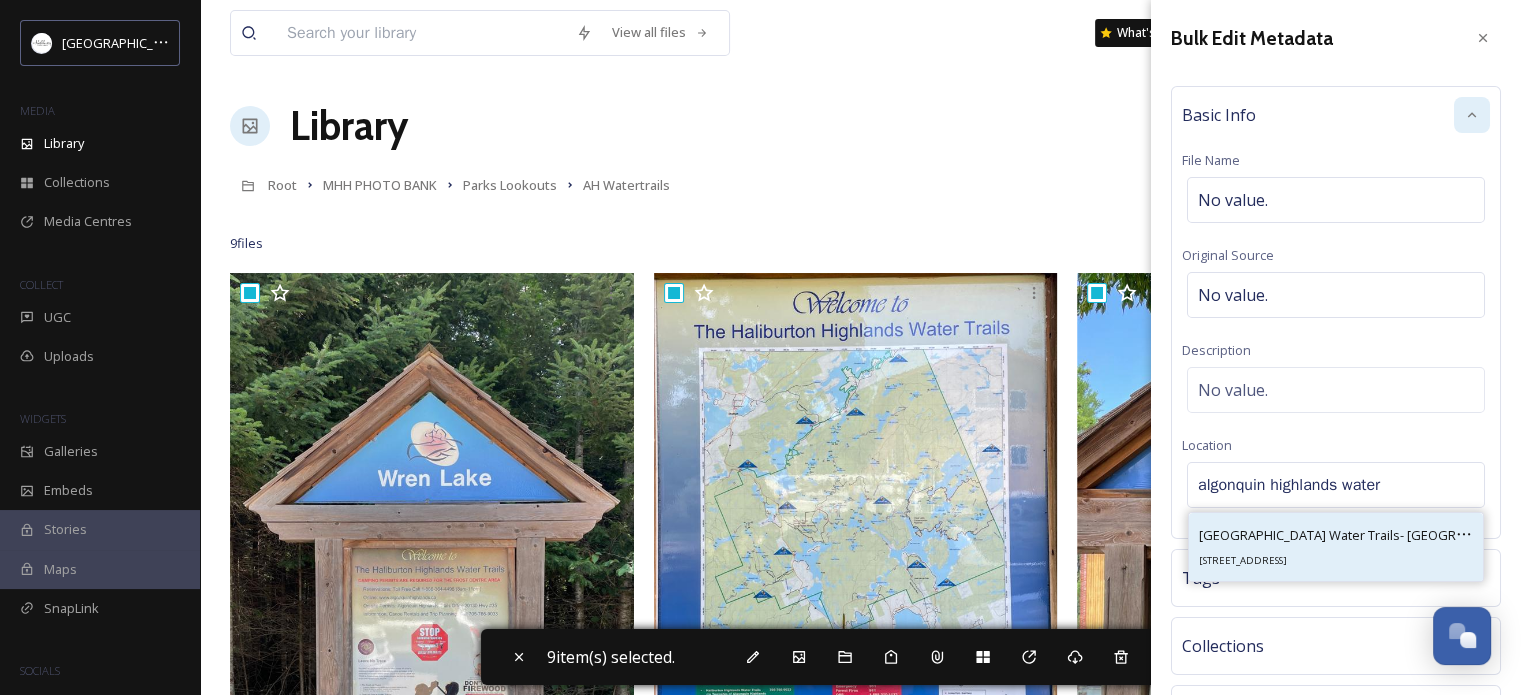 click on "[GEOGRAPHIC_DATA] Water Trails- [GEOGRAPHIC_DATA] Access Point" at bounding box center (1406, 535) 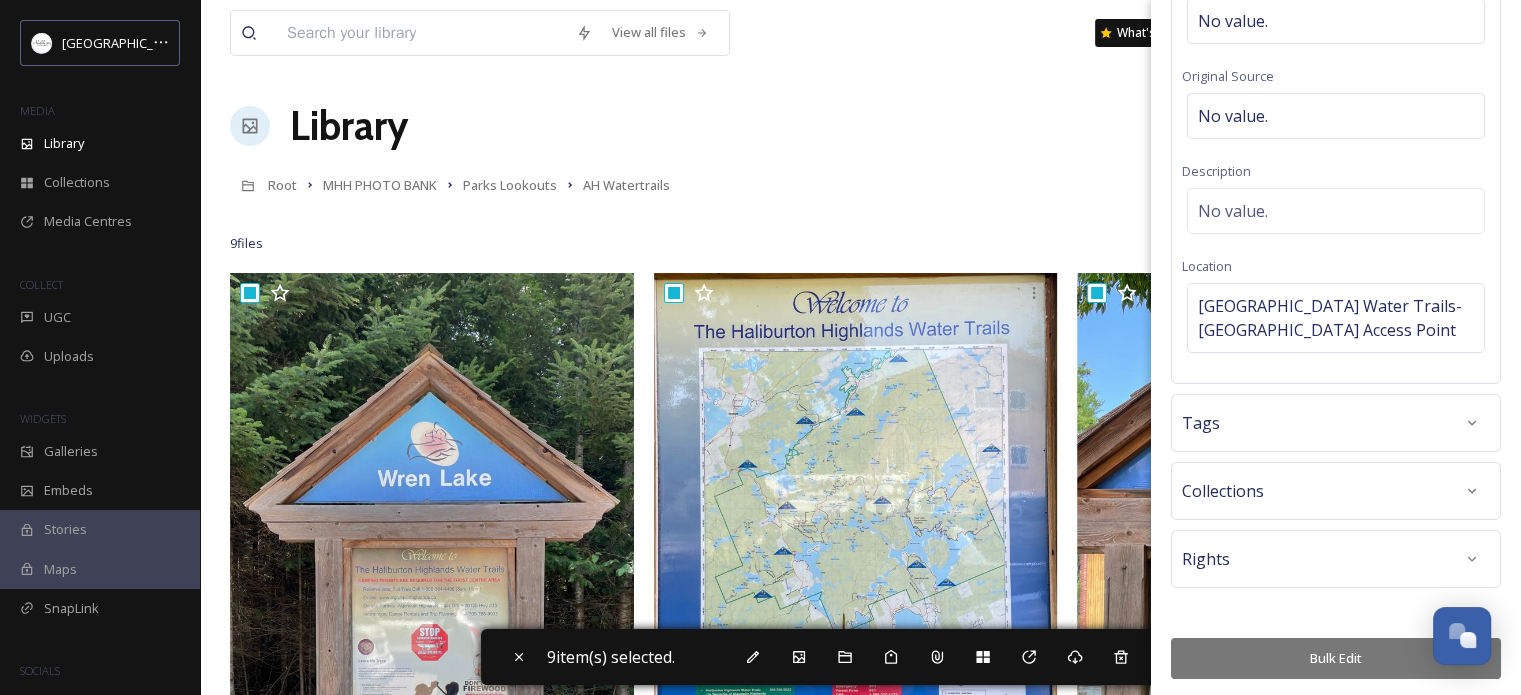 click on "Bulk Edit" at bounding box center [1336, 658] 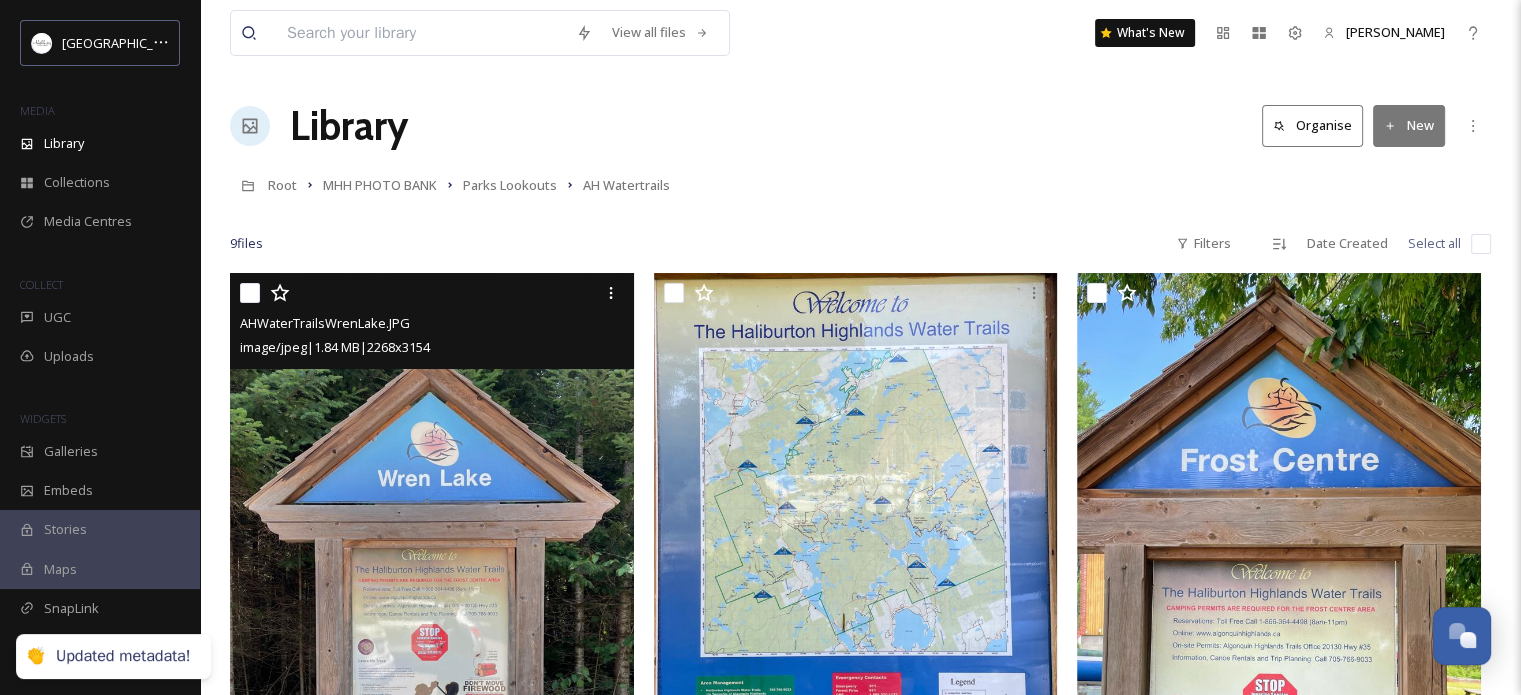 click at bounding box center [432, 554] 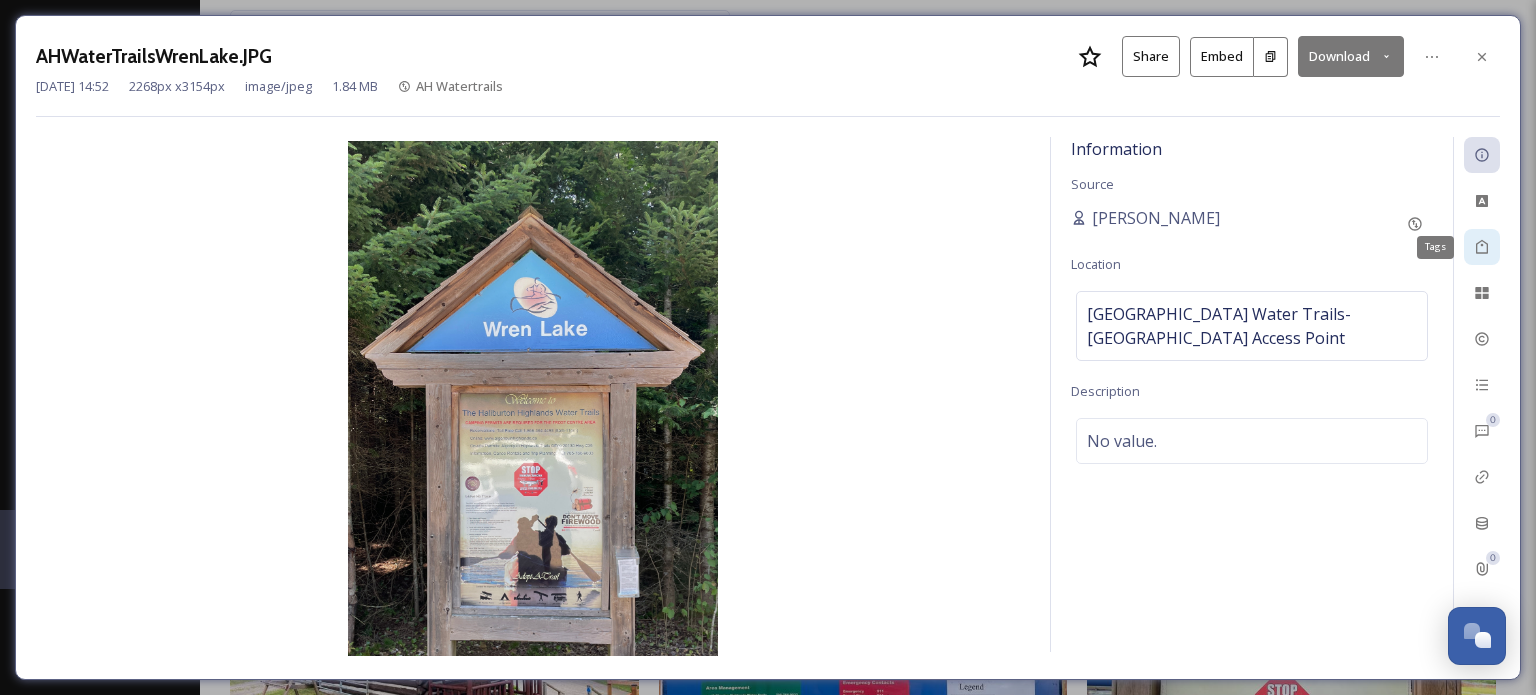 click 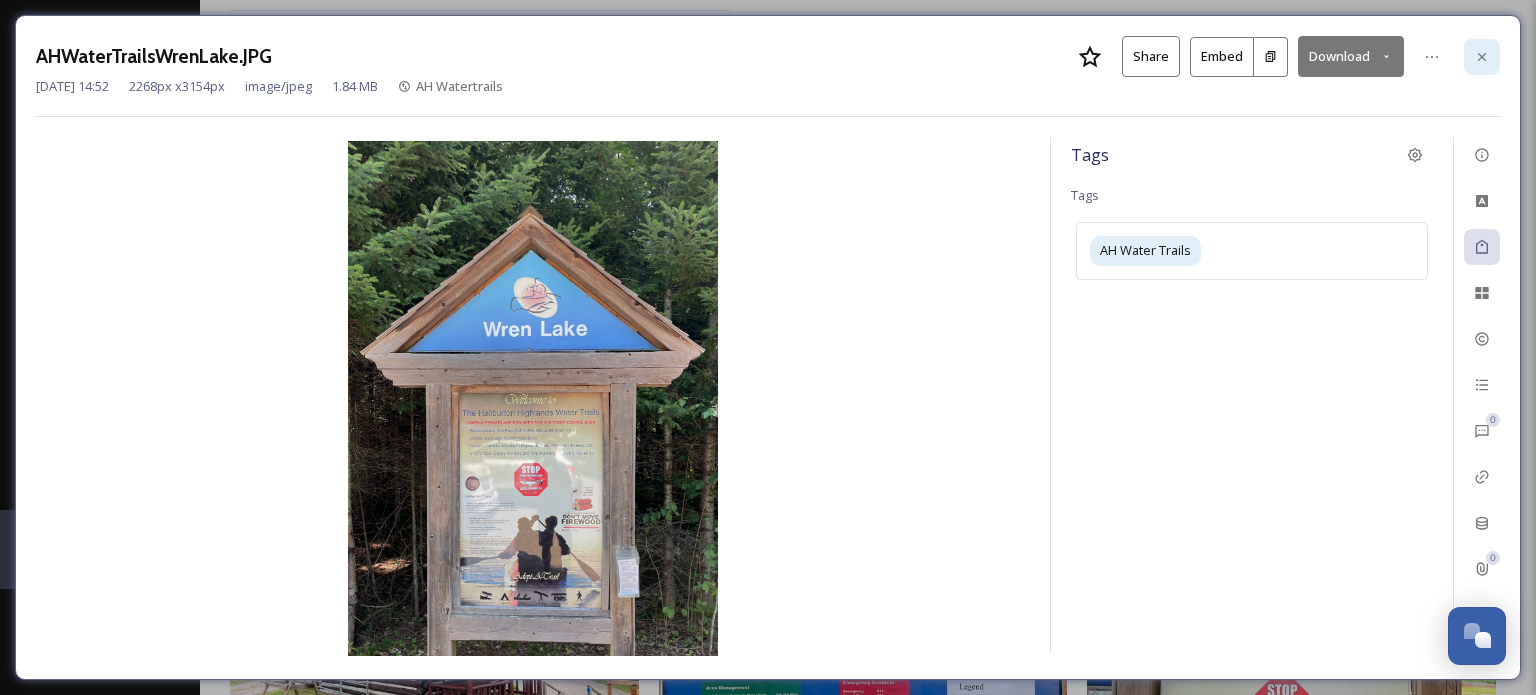 click 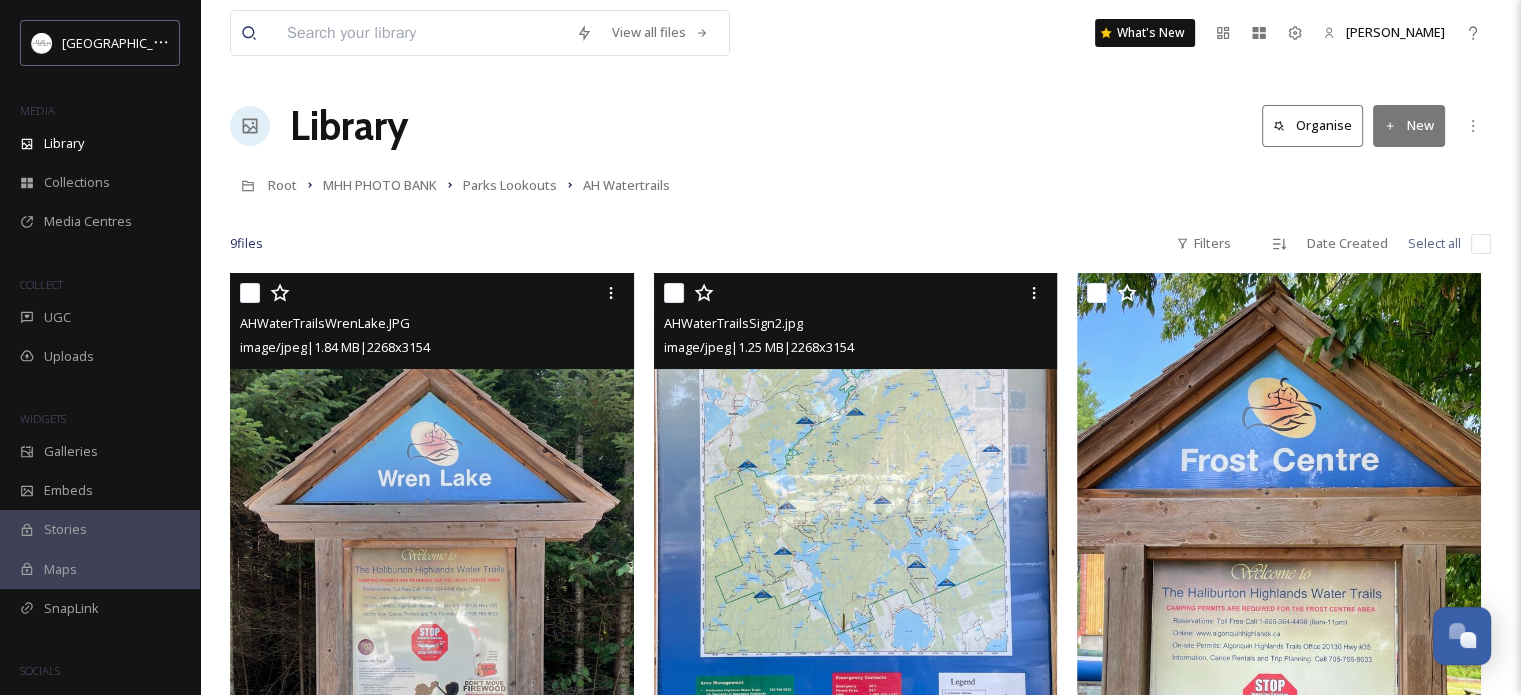 click at bounding box center [856, 554] 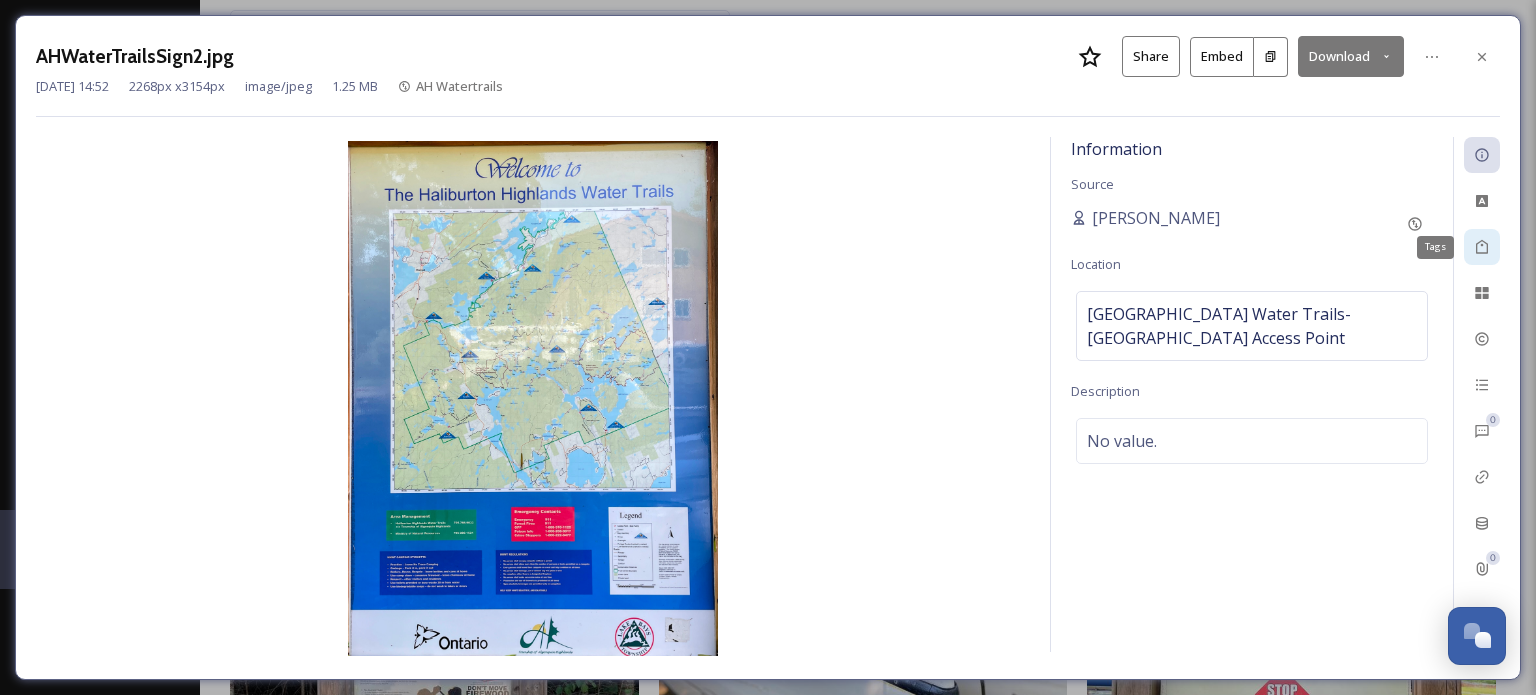 click on "Tags" at bounding box center (1482, 247) 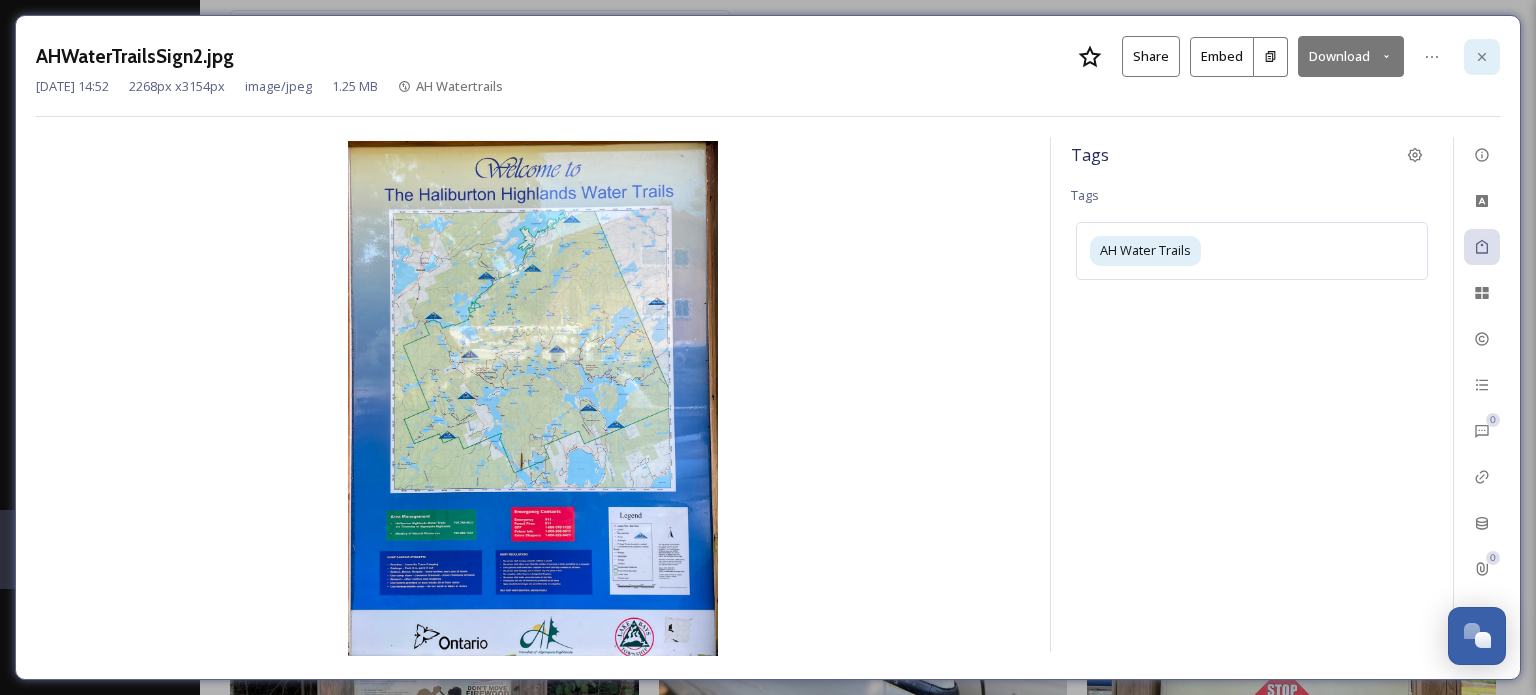 click 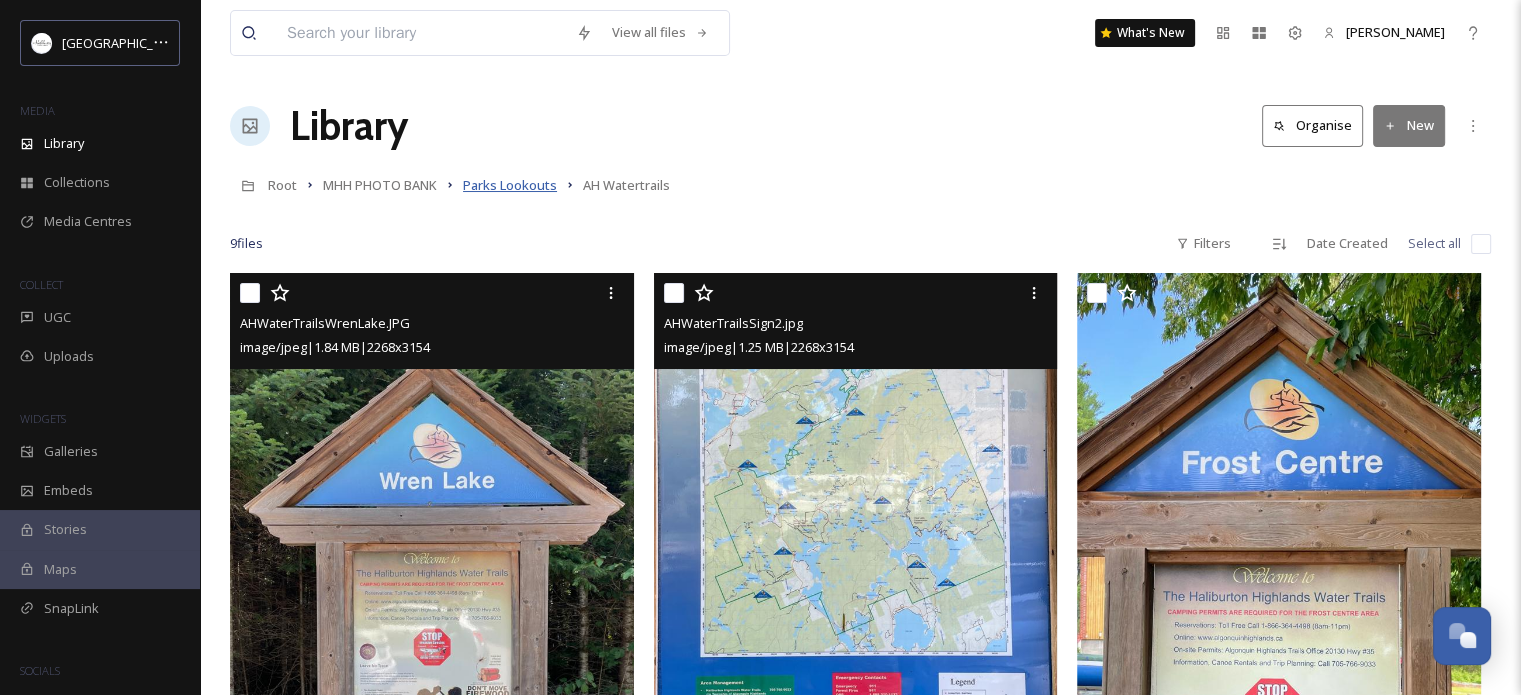 click on "Parks Lookouts" at bounding box center [510, 185] 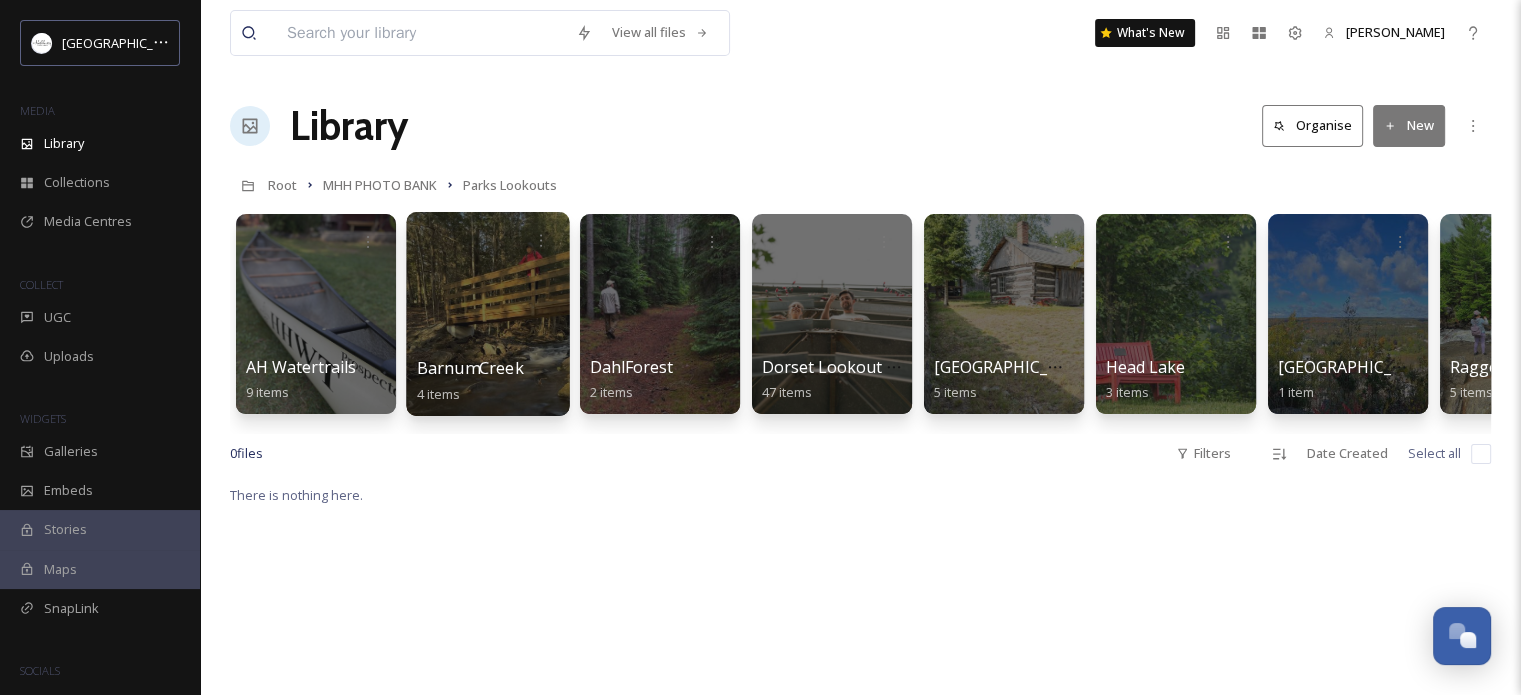 click at bounding box center (487, 314) 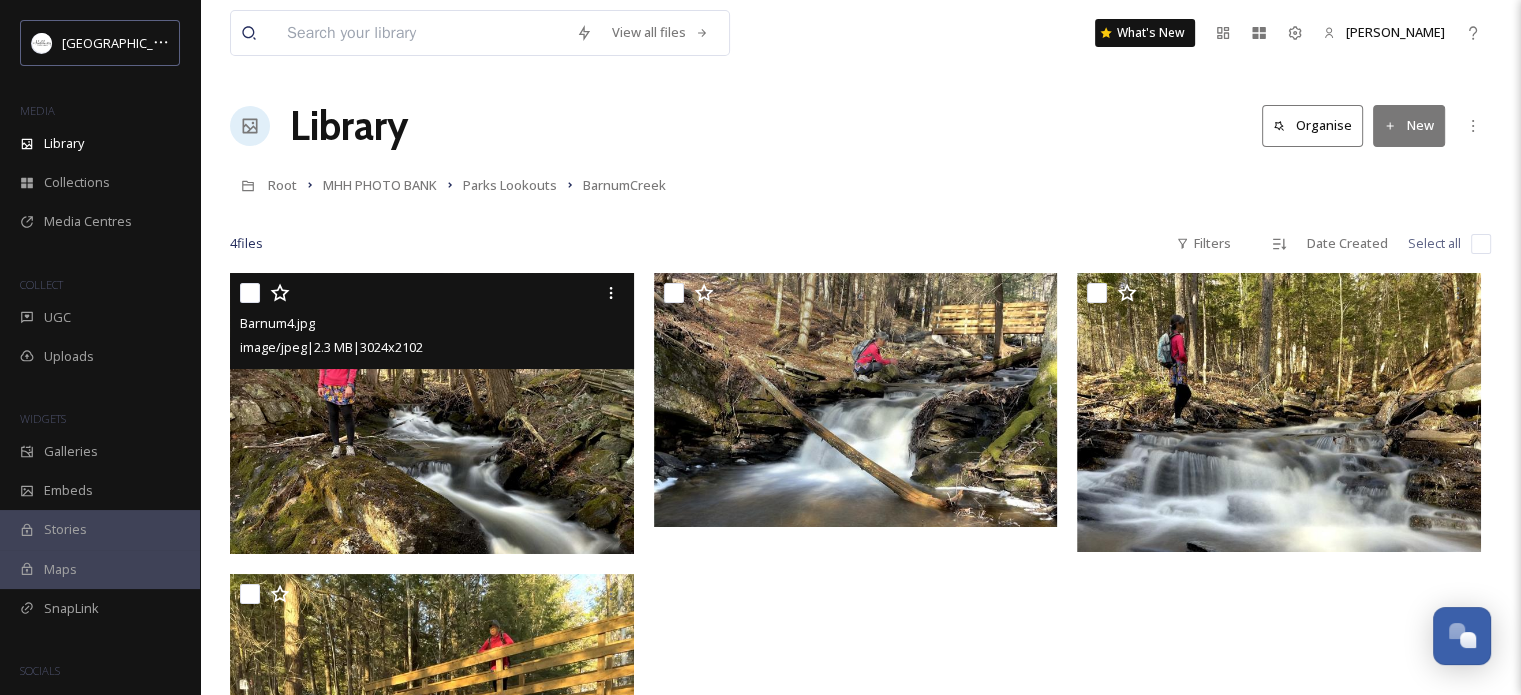 click at bounding box center (432, 413) 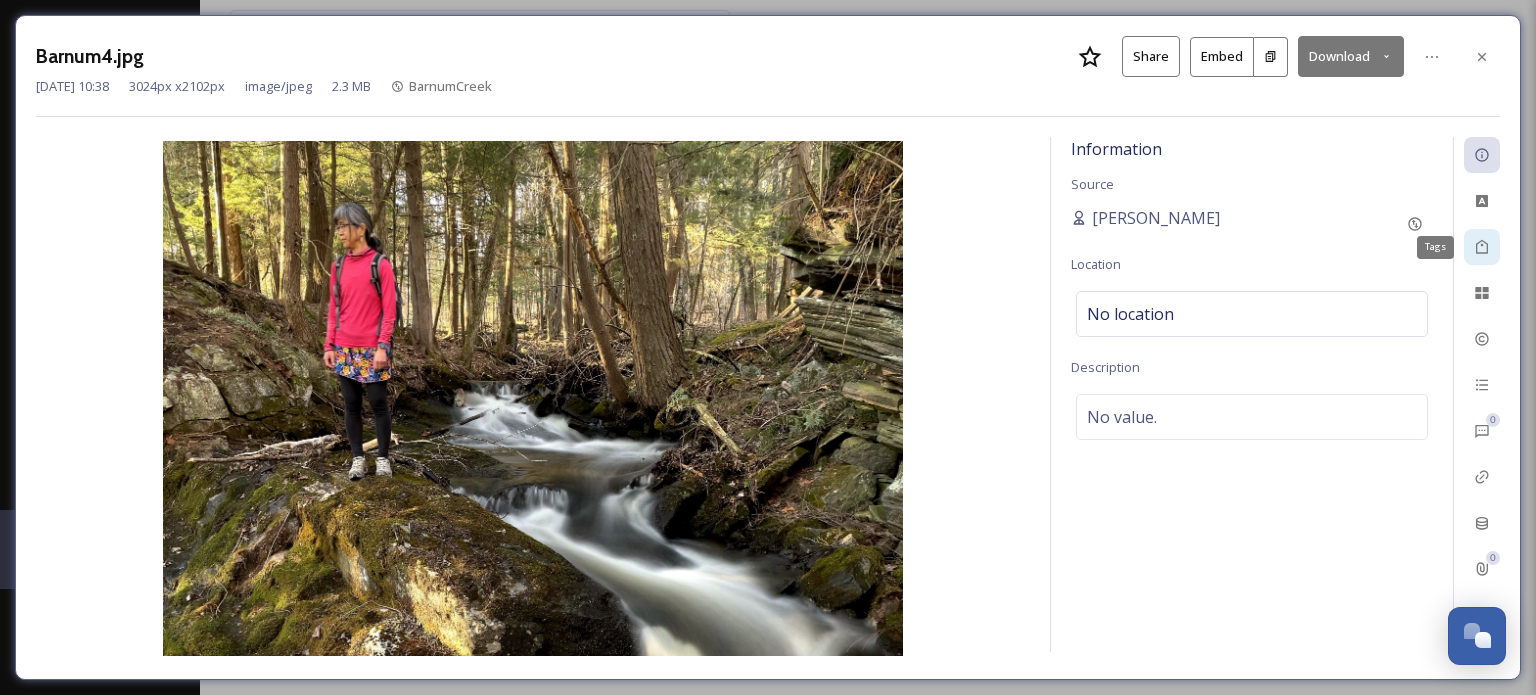 click 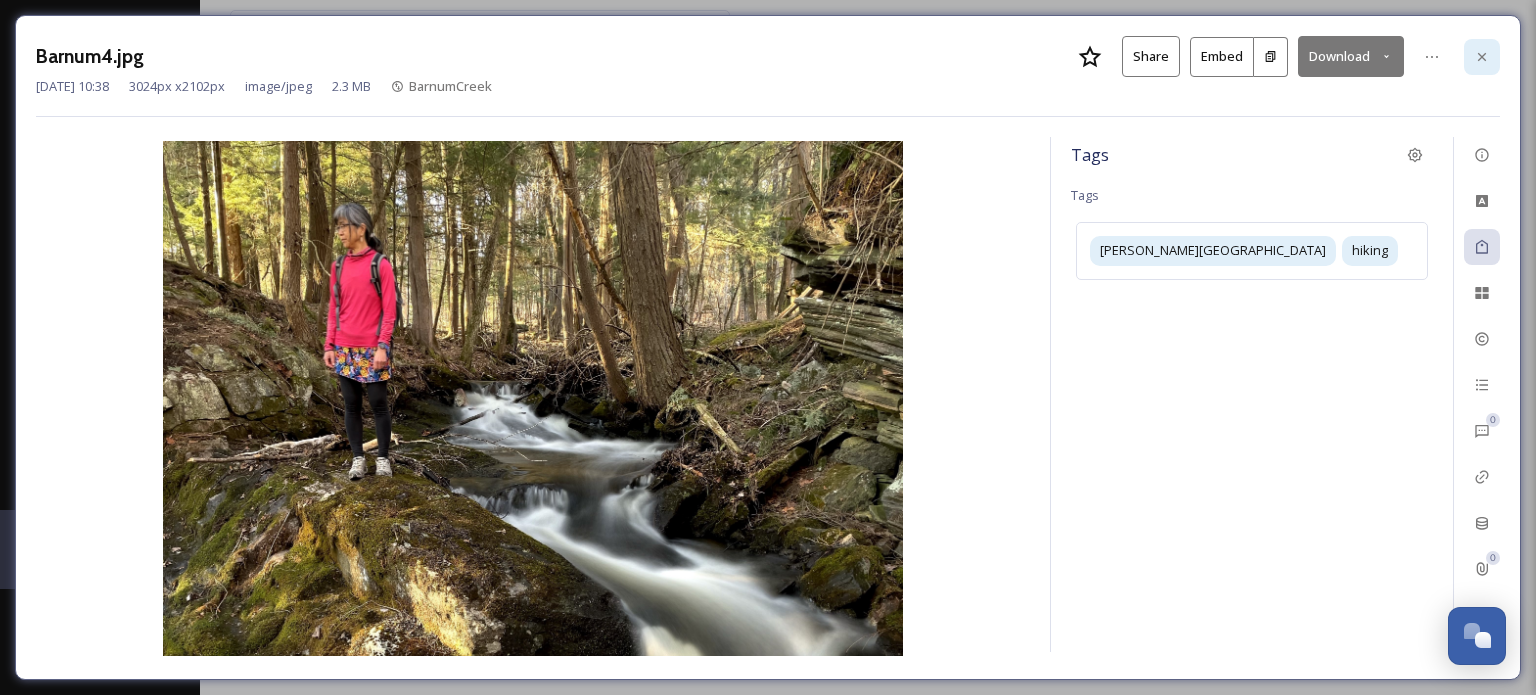 click 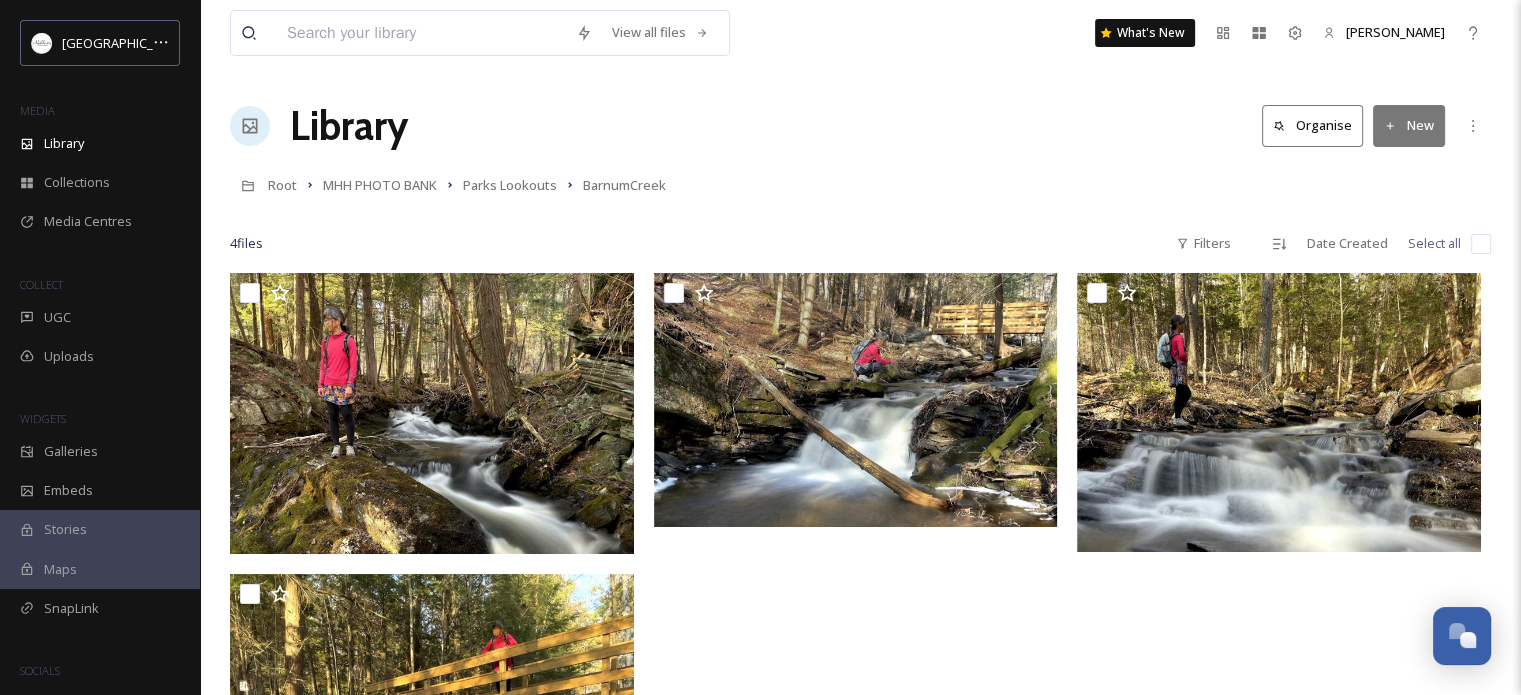 click at bounding box center [1481, 244] 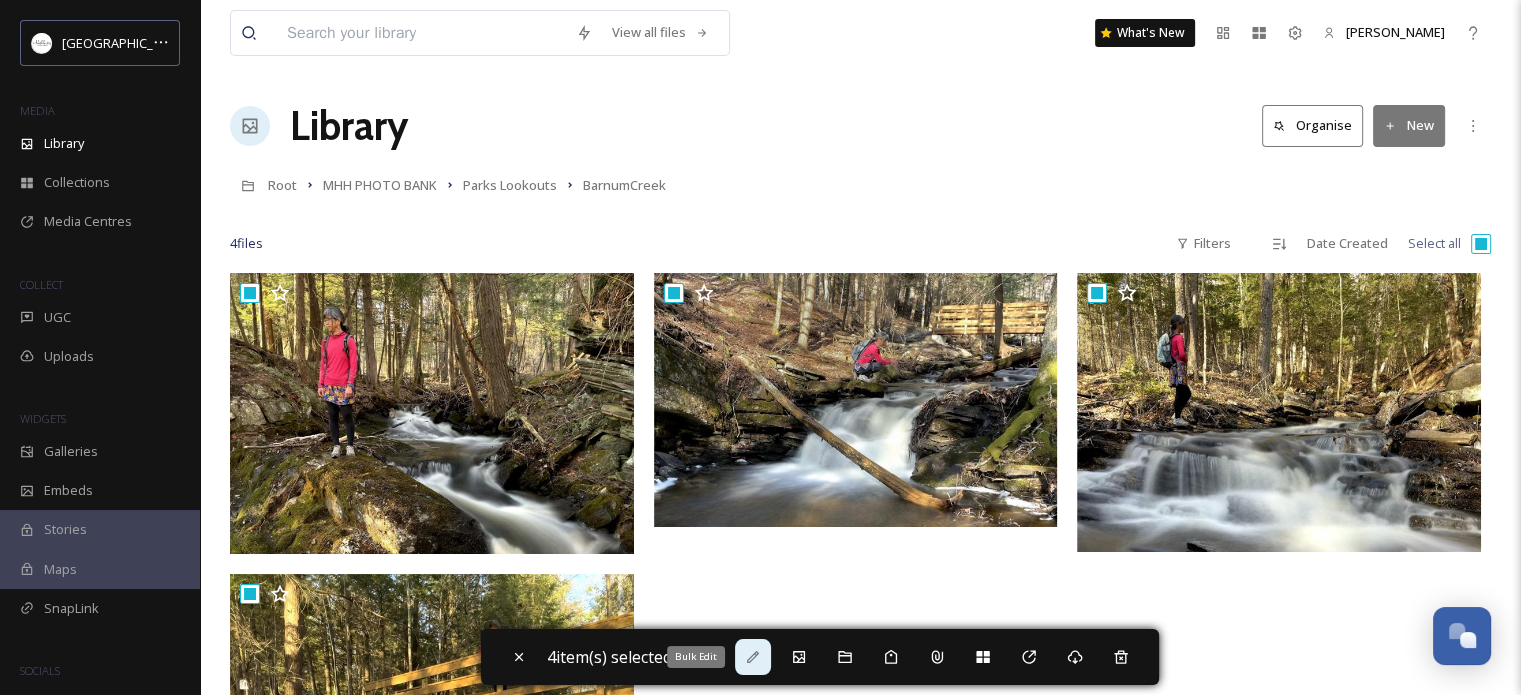 click 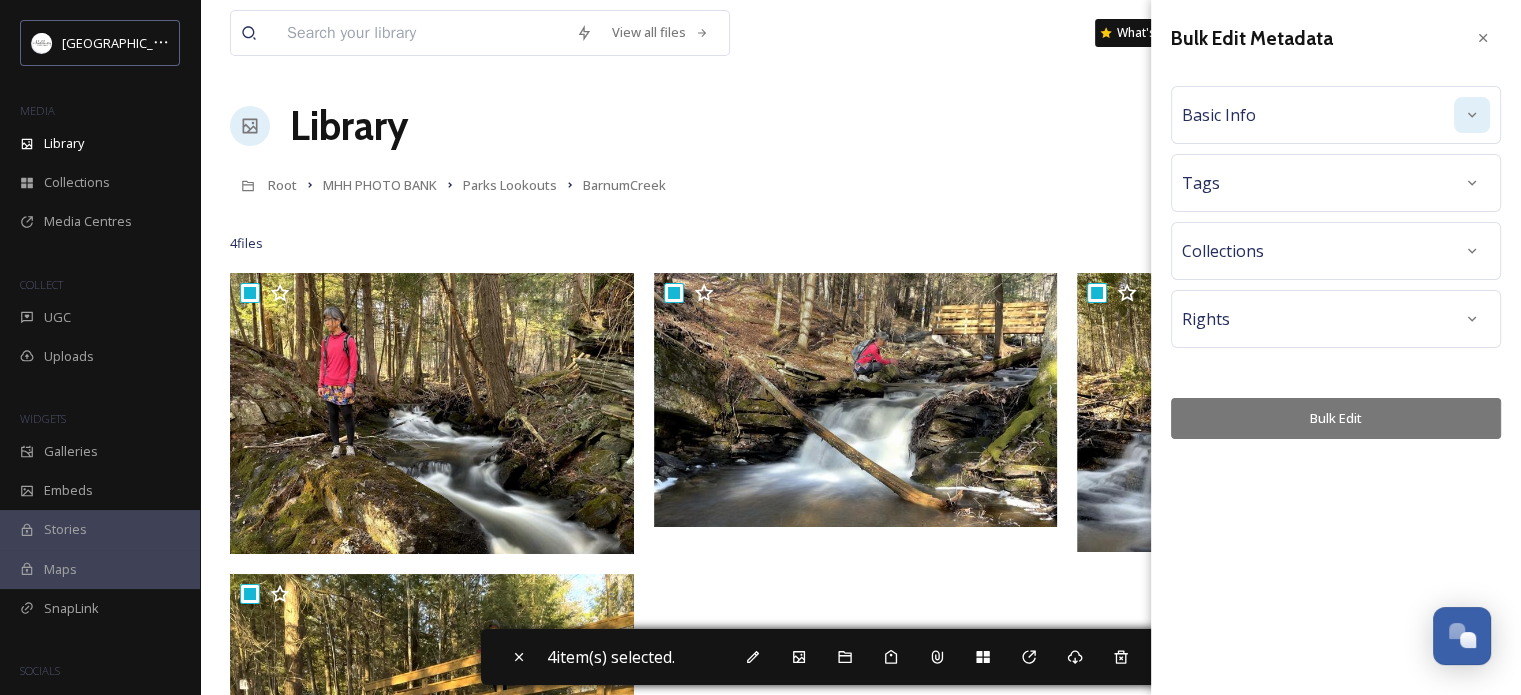 click 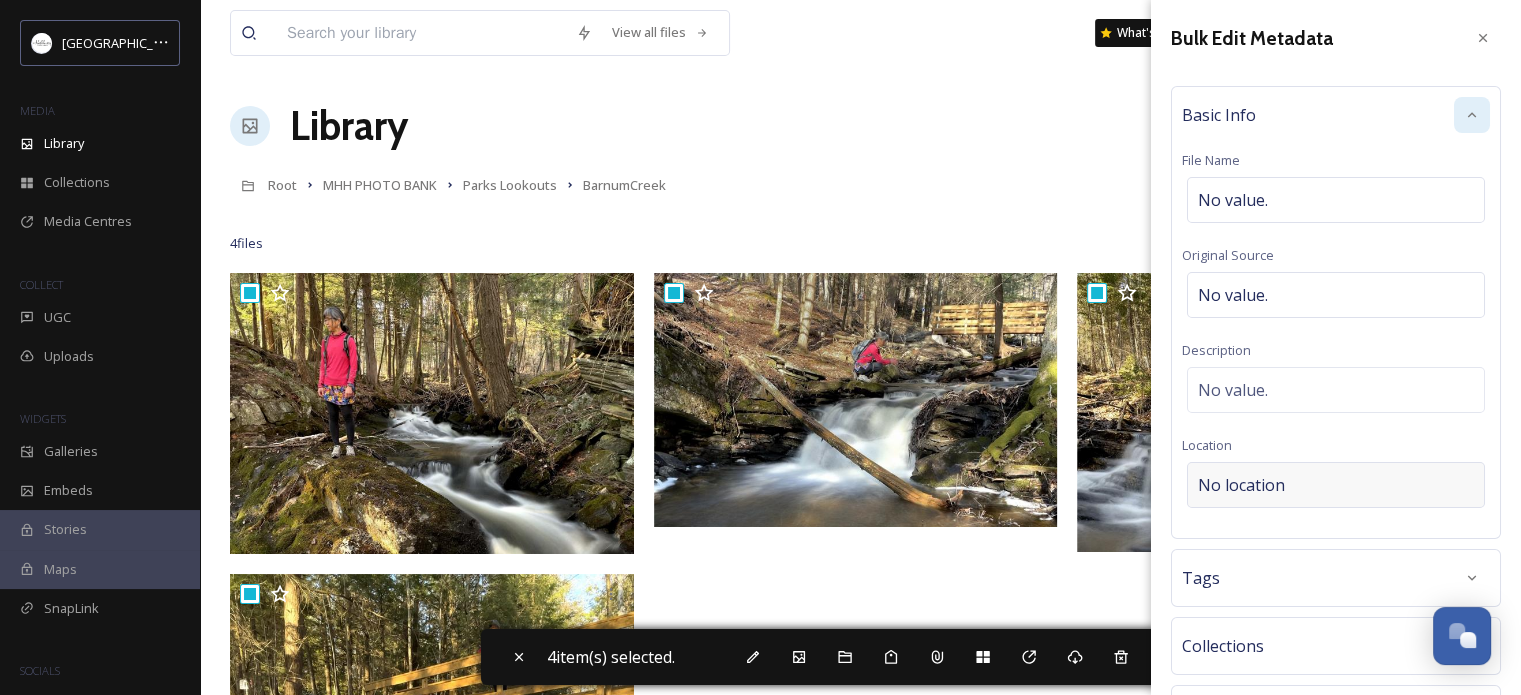 click on "No location" at bounding box center (1336, 485) 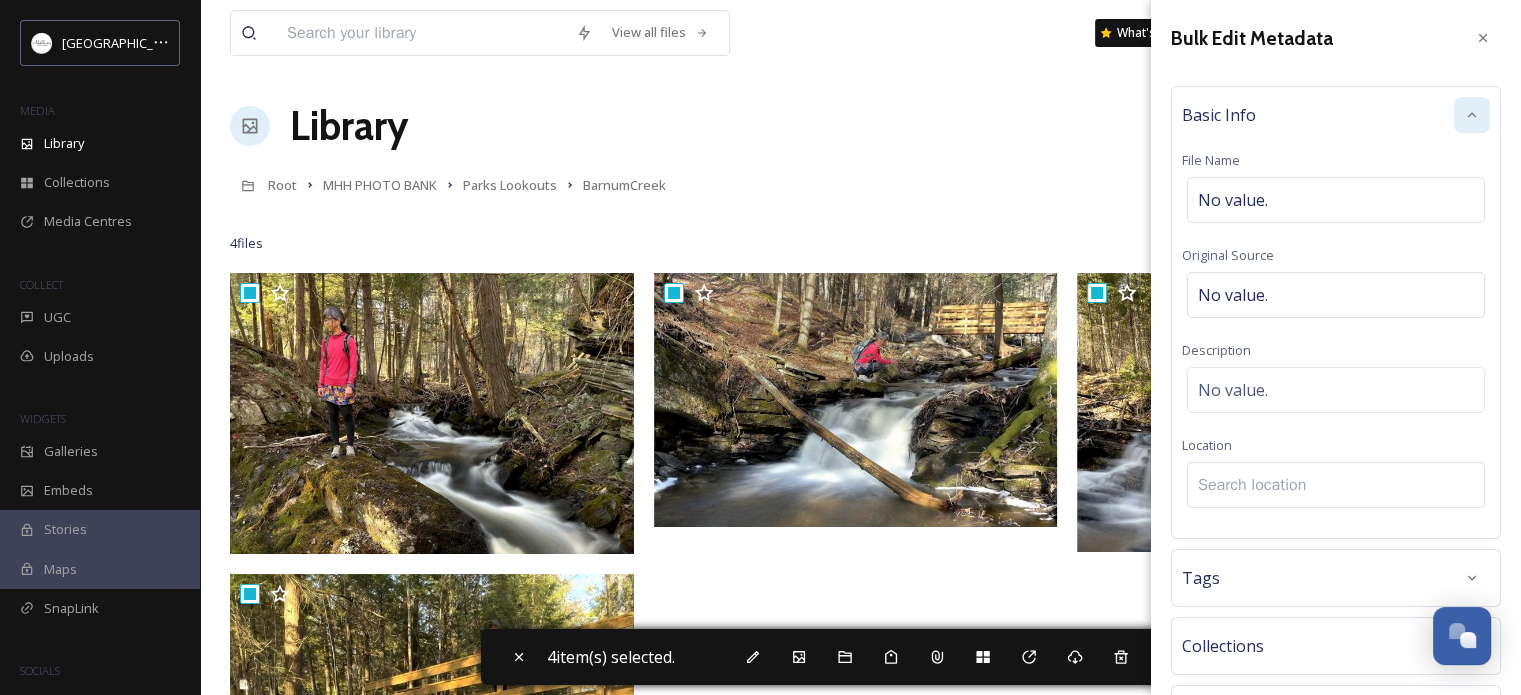 click at bounding box center [1336, 485] 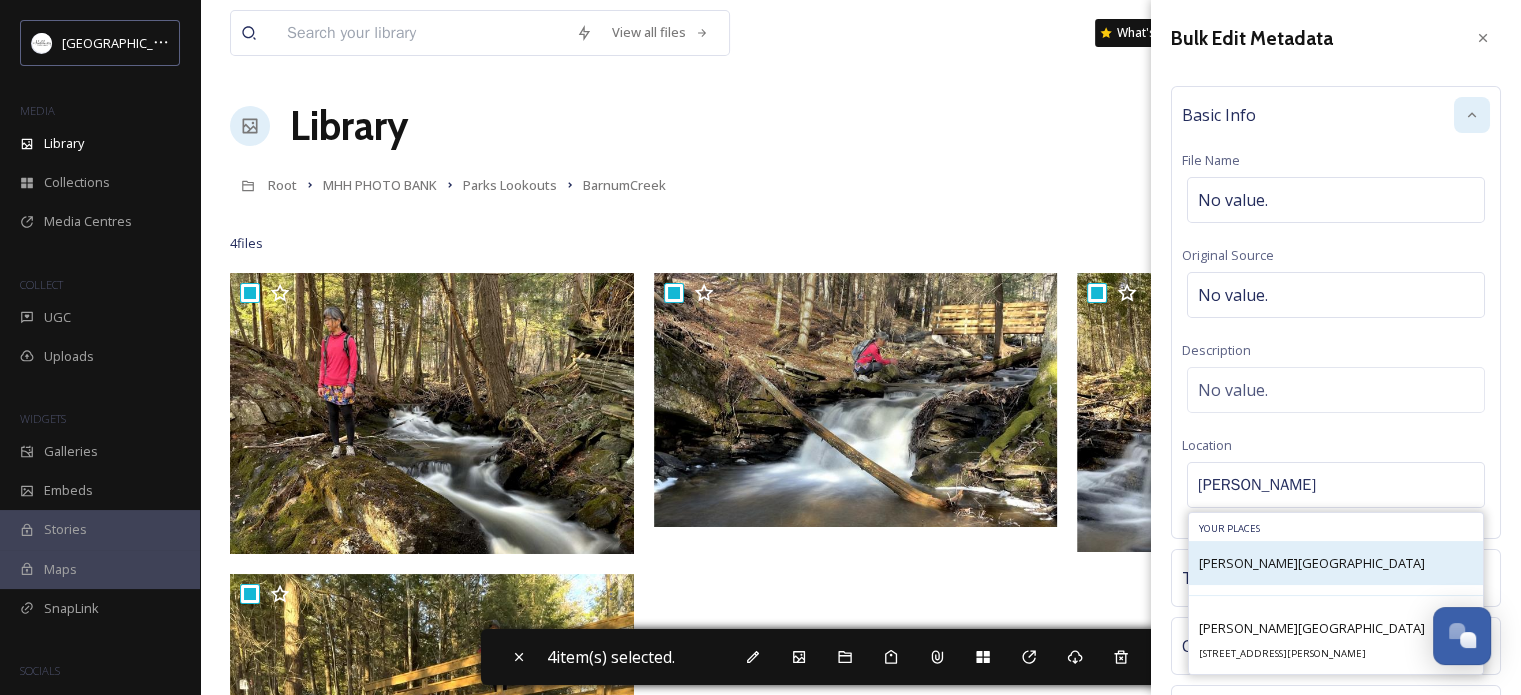 click on "[PERSON_NAME][GEOGRAPHIC_DATA]" at bounding box center (1312, 563) 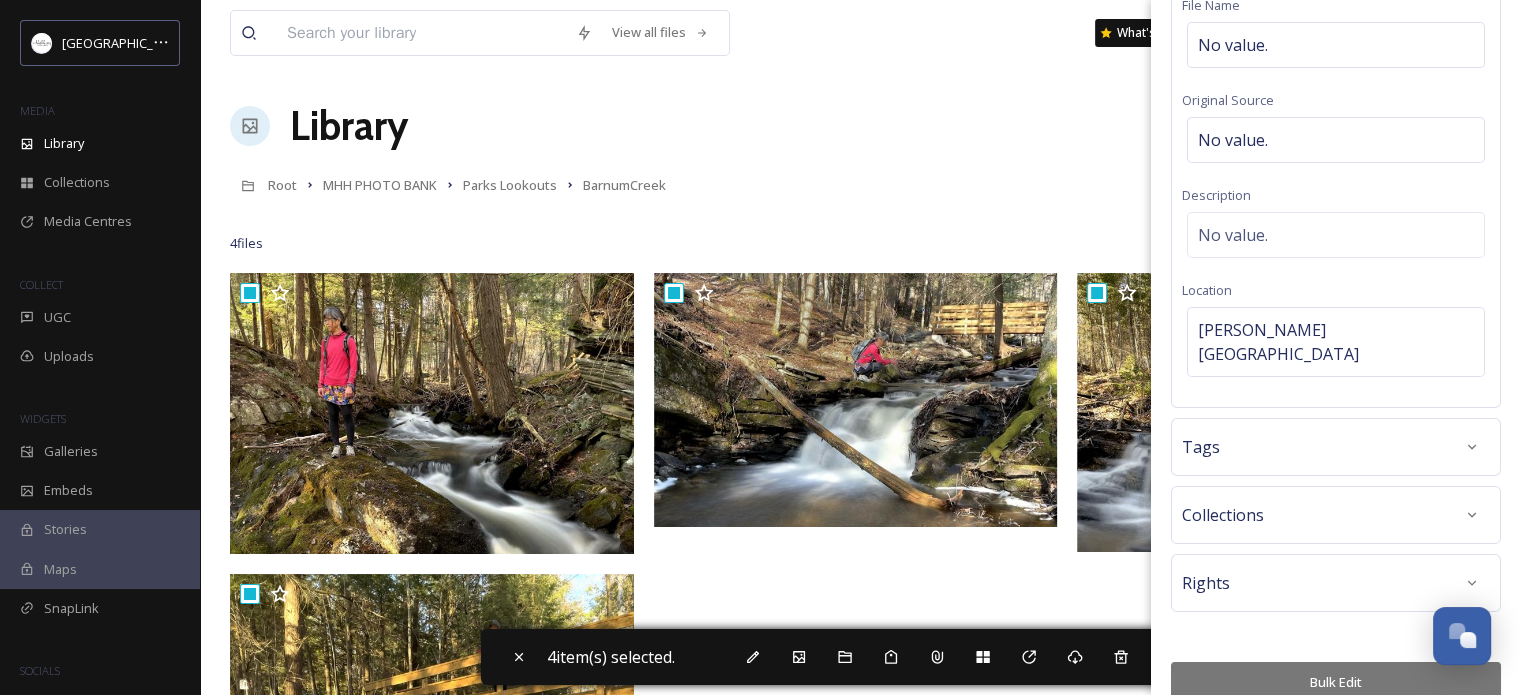 click on "Bulk Edit" at bounding box center [1336, 682] 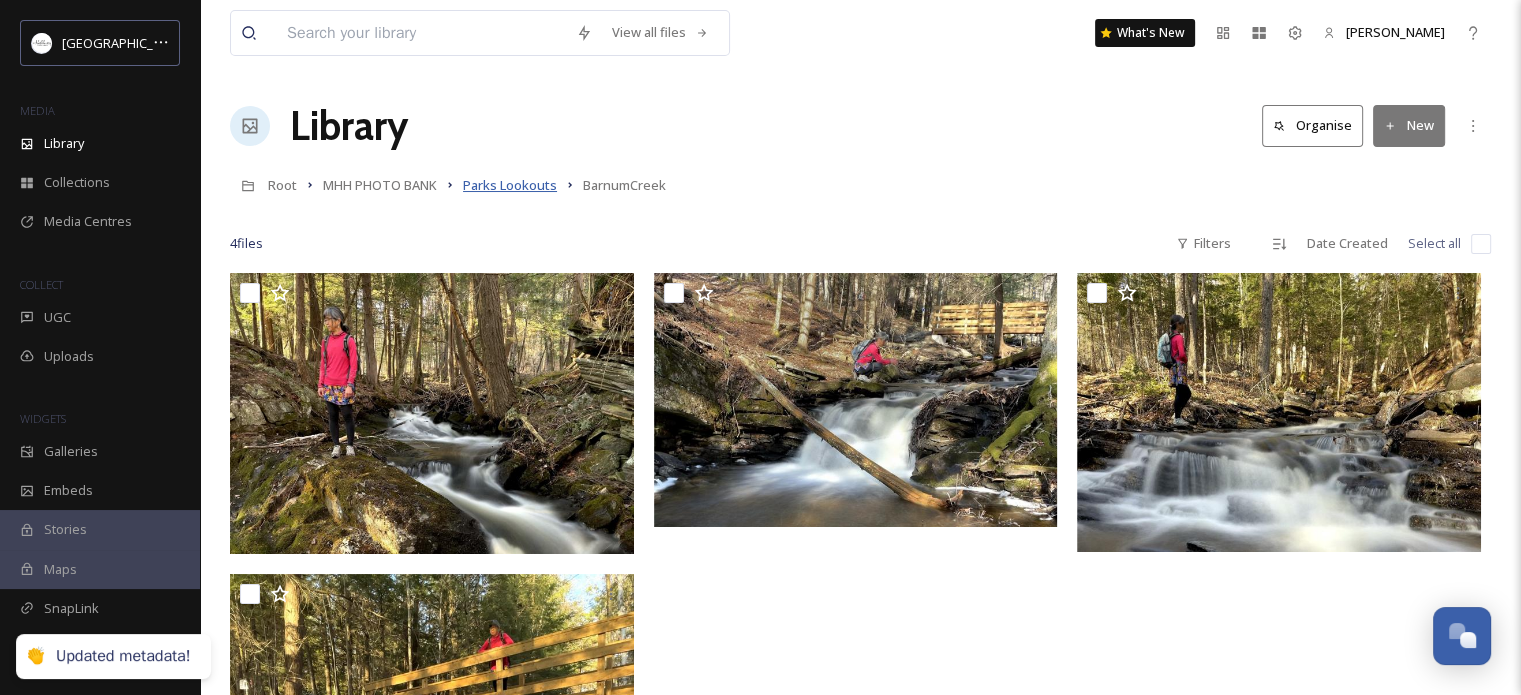 click on "Parks Lookouts" at bounding box center (510, 185) 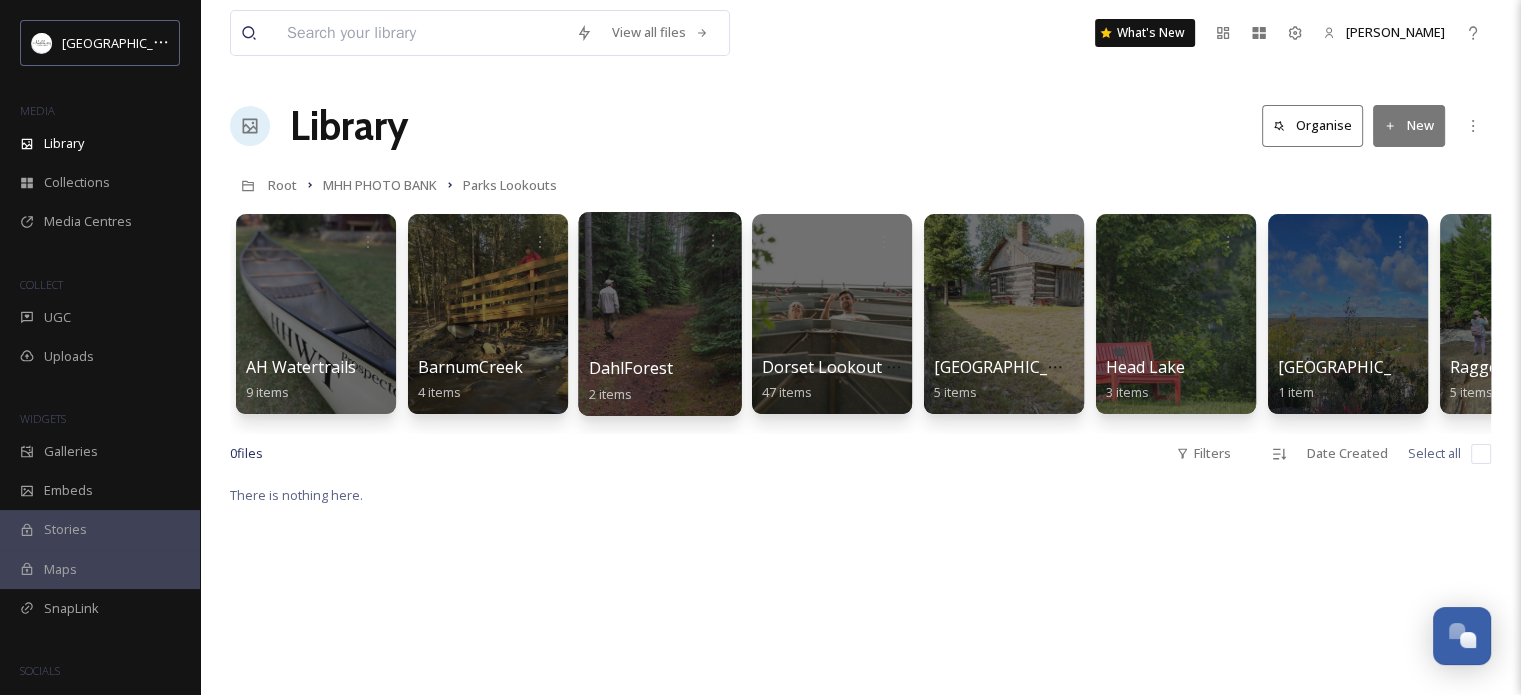 click at bounding box center [659, 314] 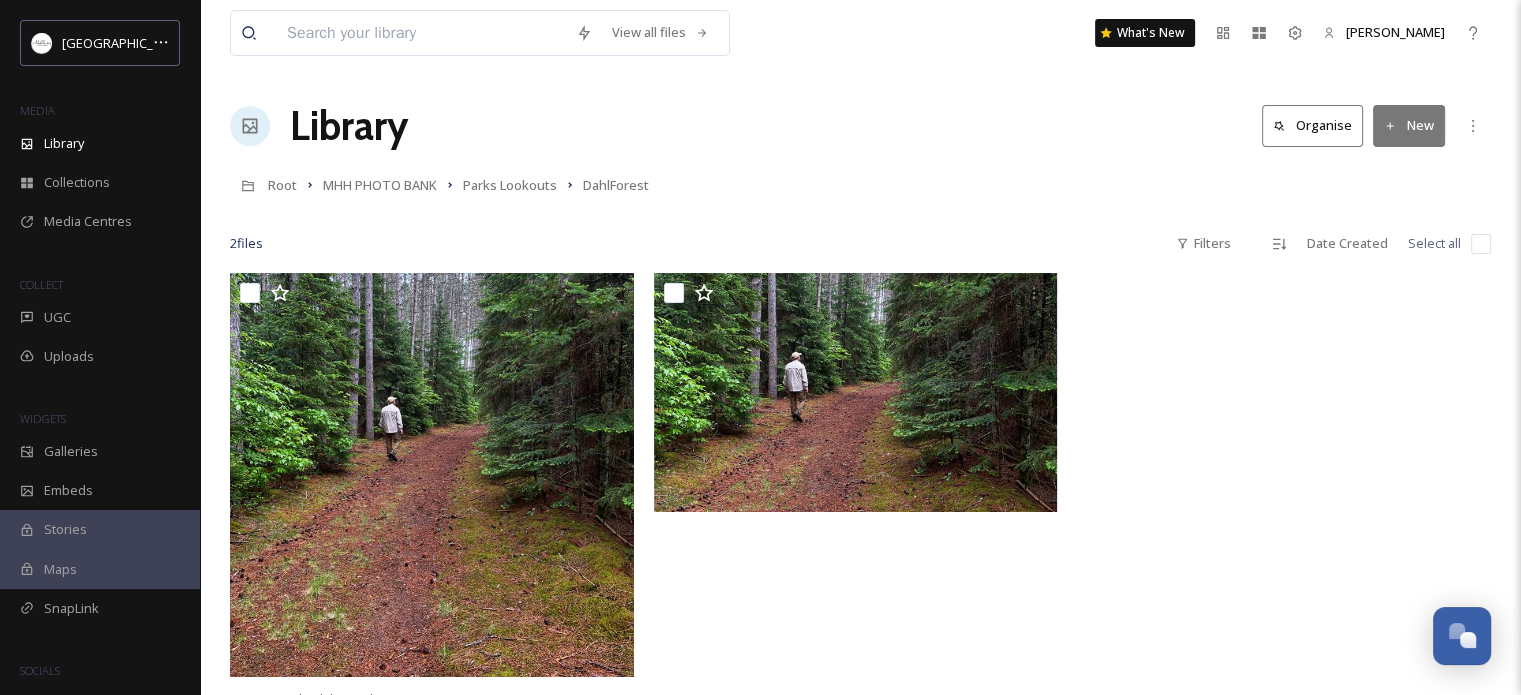 click at bounding box center (1481, 244) 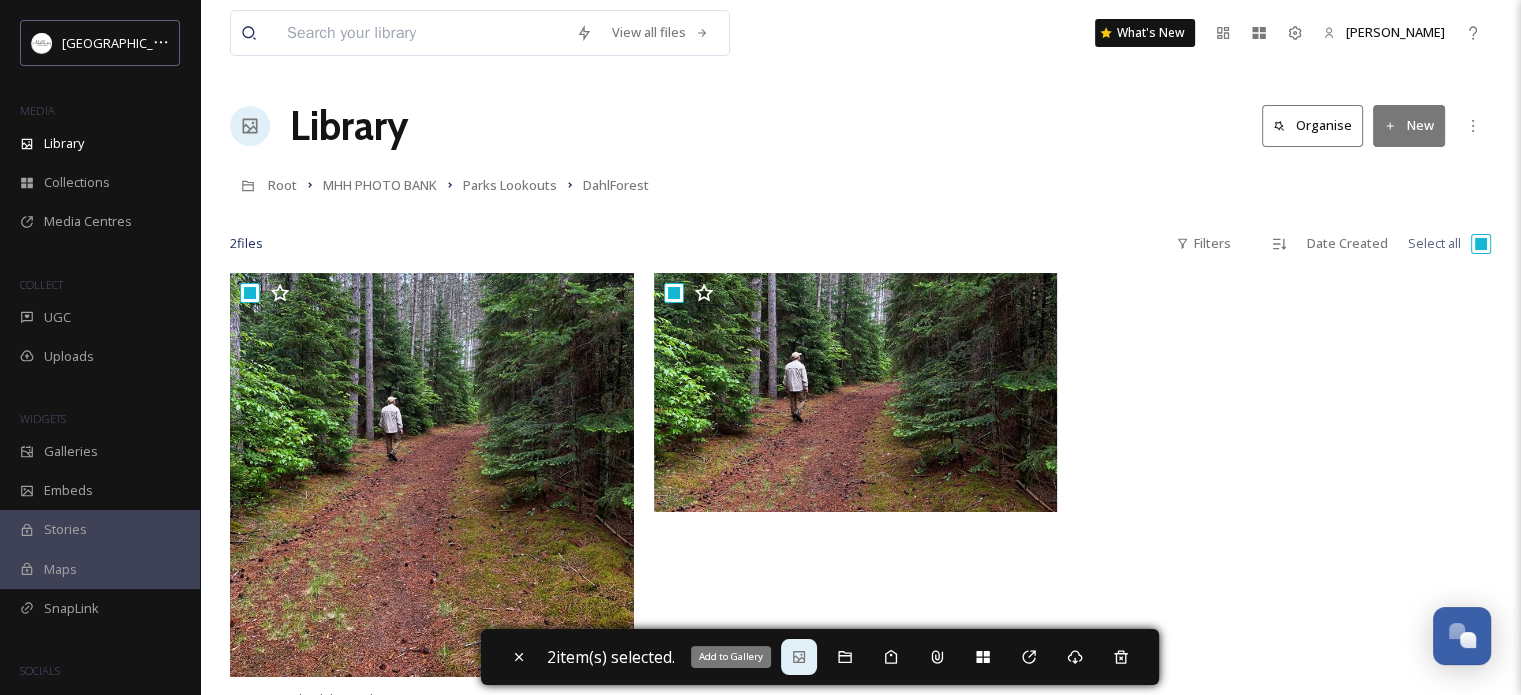 click on "Add to Gallery" at bounding box center (731, 657) 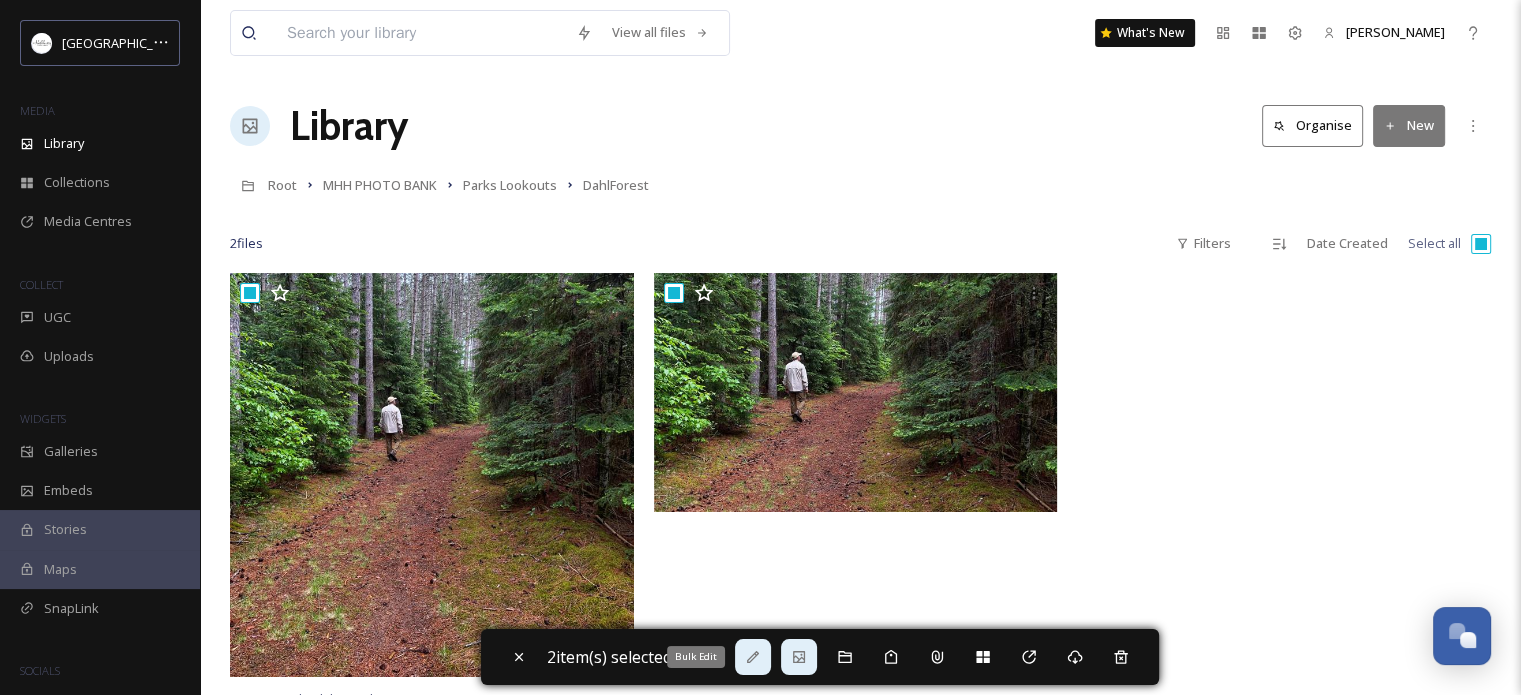 click 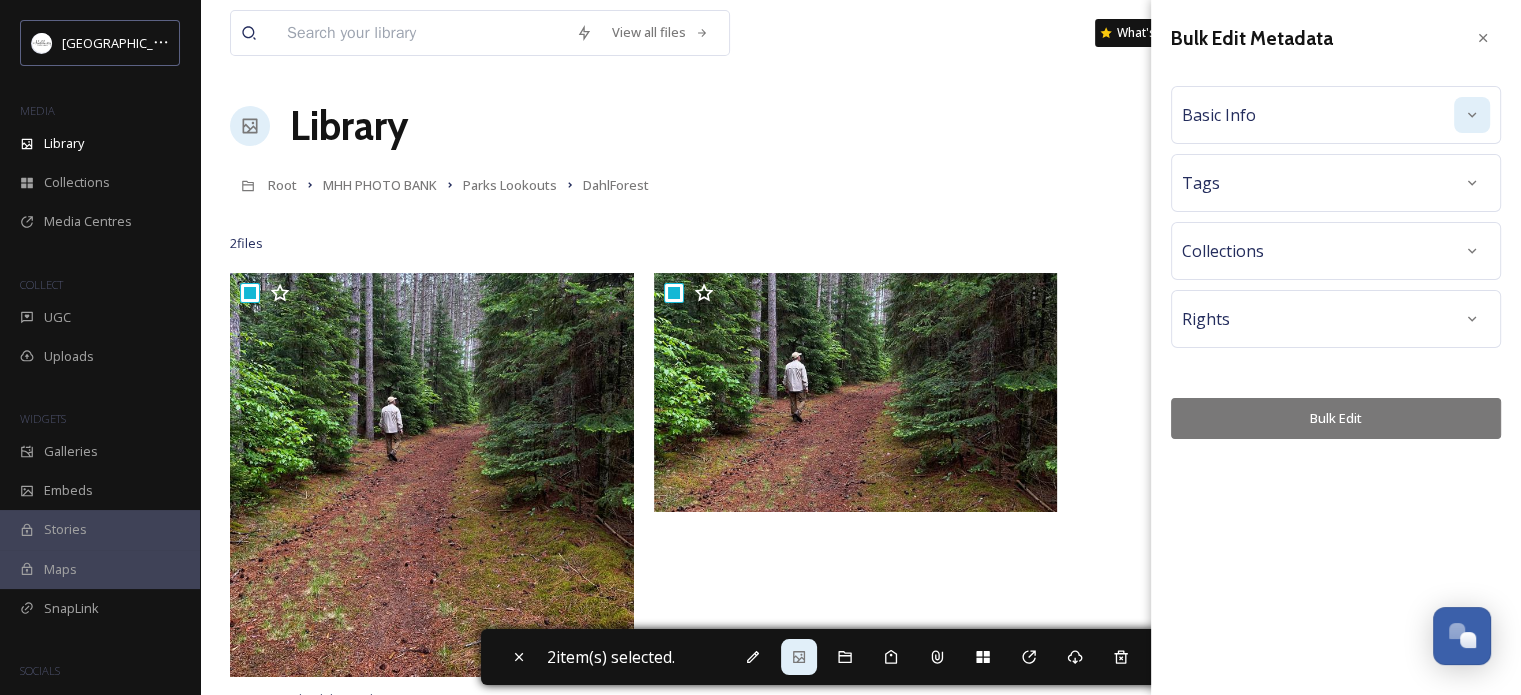 click 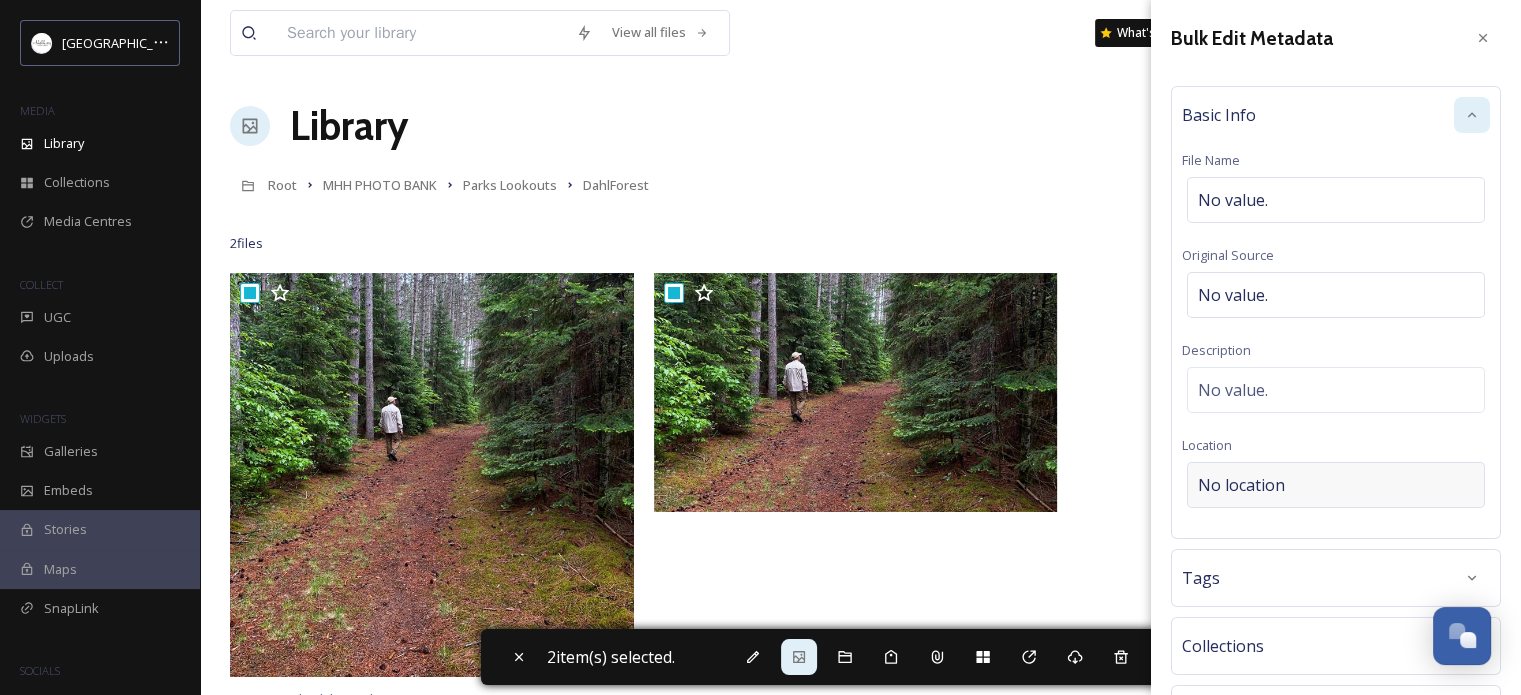 click on "No location" at bounding box center [1241, 485] 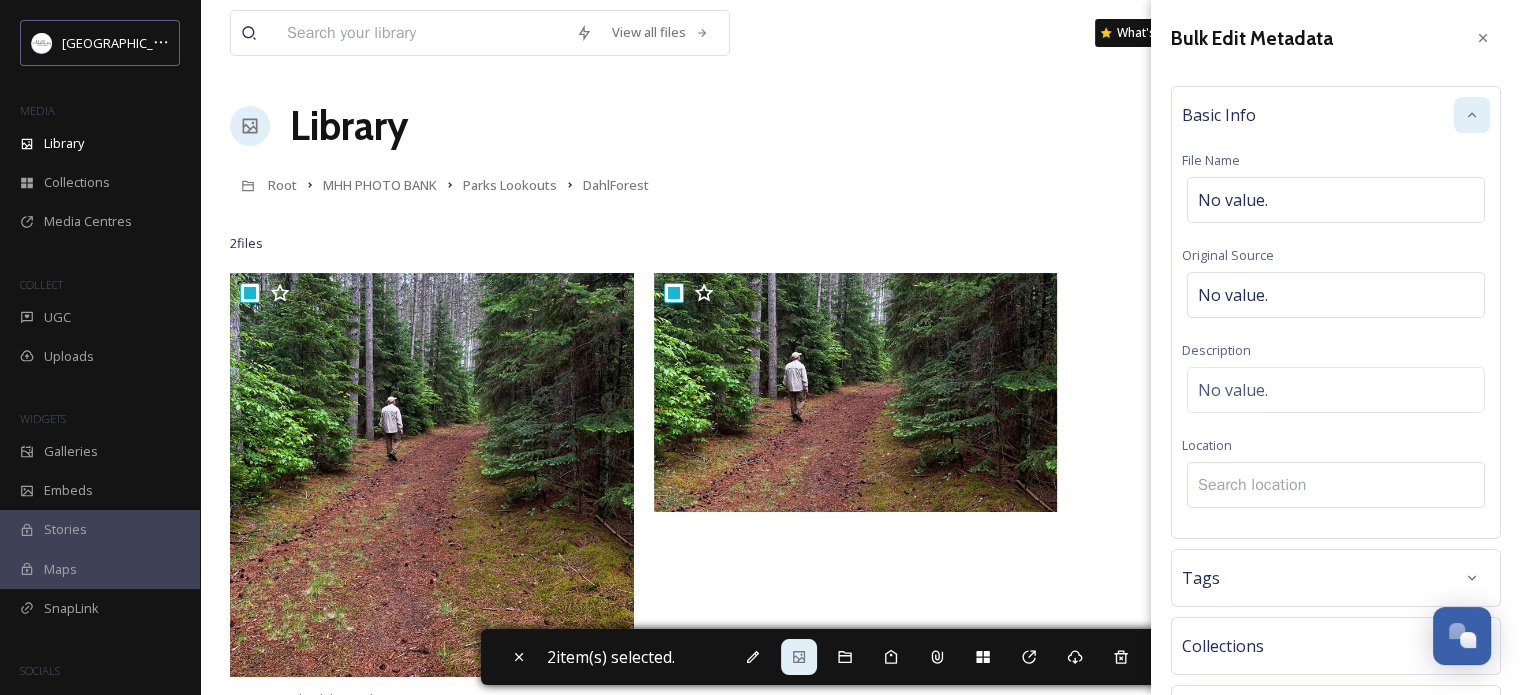 click at bounding box center [1336, 485] 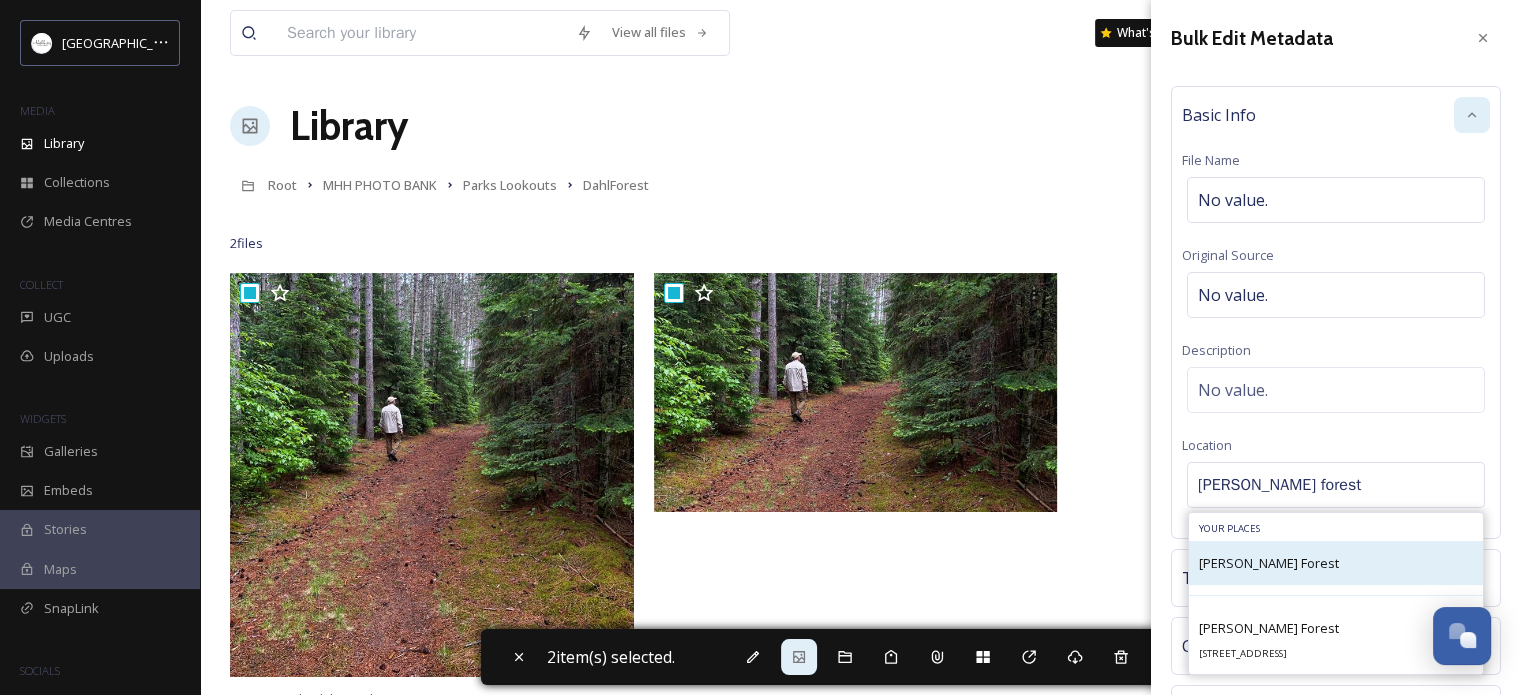 click on "[PERSON_NAME] Forest" at bounding box center [1269, 563] 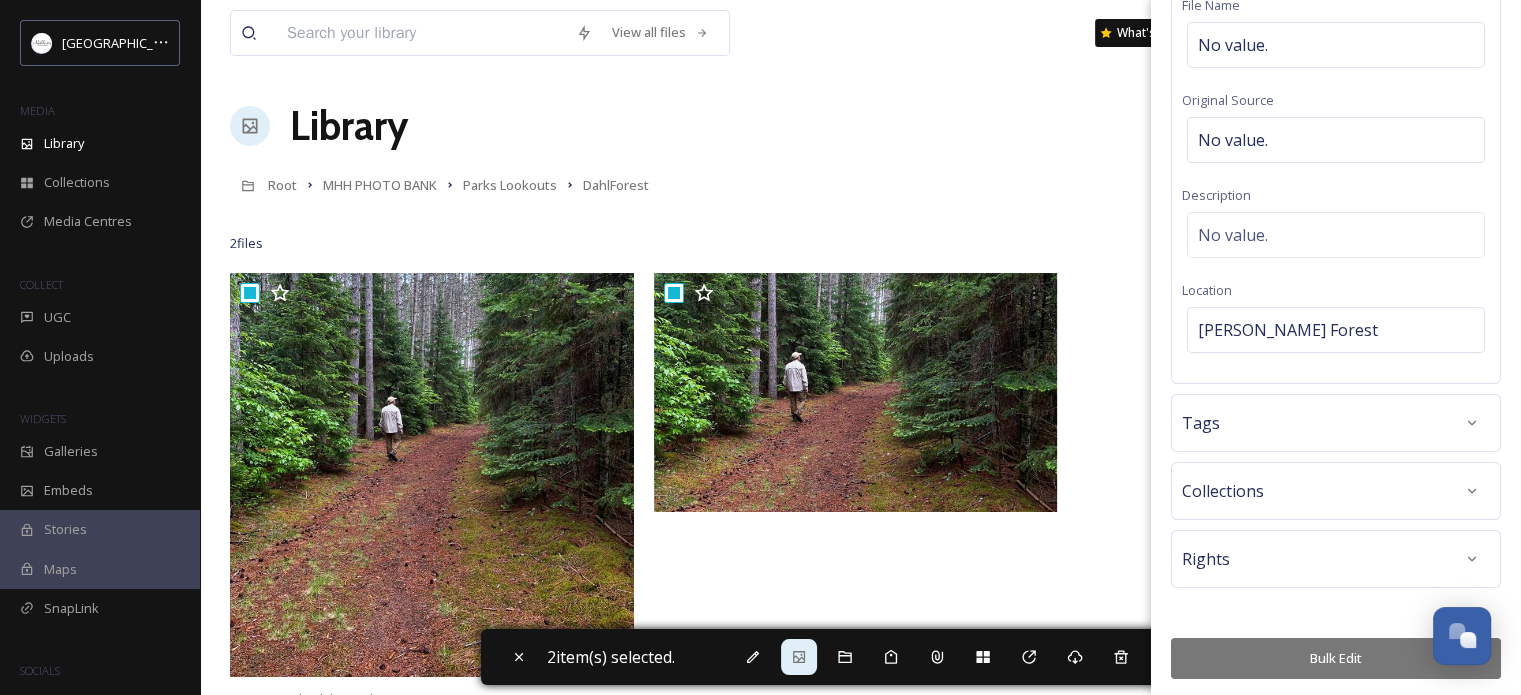 click on "Bulk Edit" at bounding box center (1336, 658) 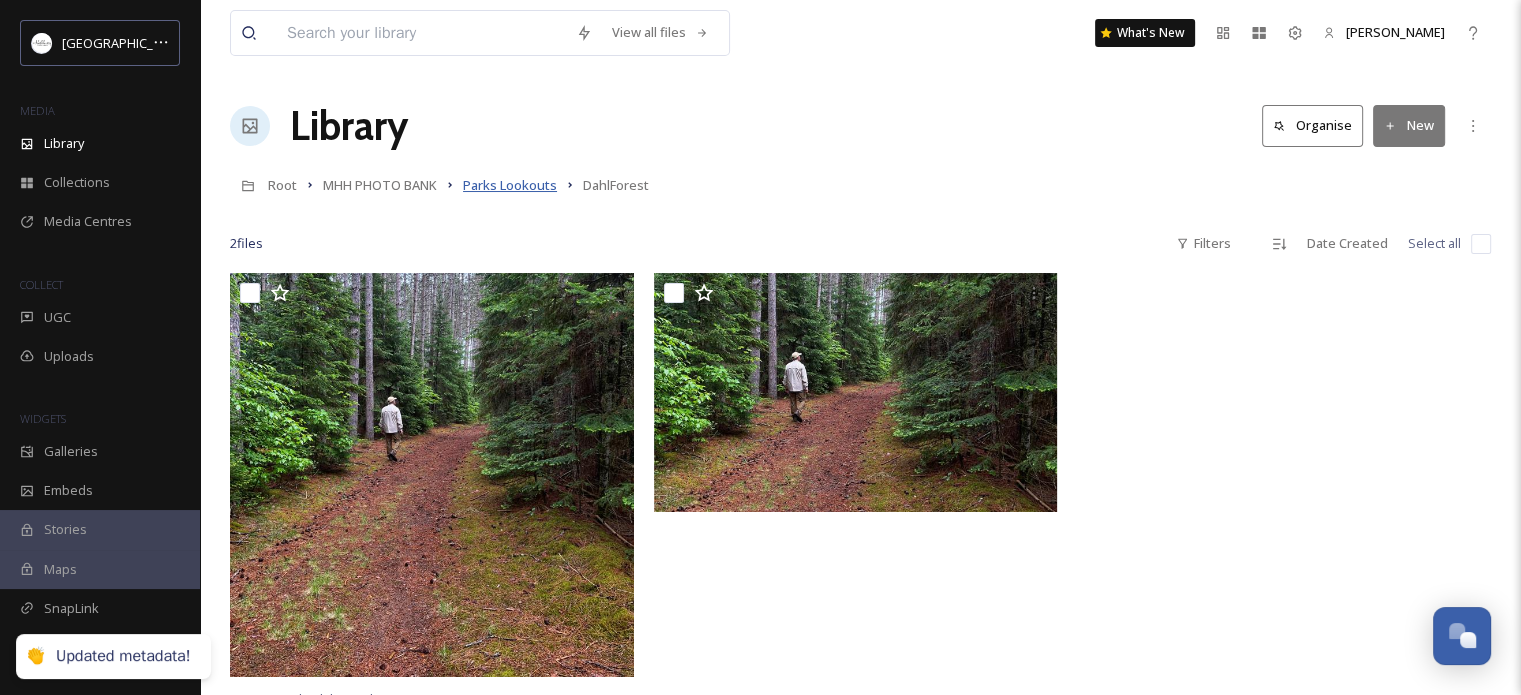click on "Parks Lookouts" at bounding box center (510, 185) 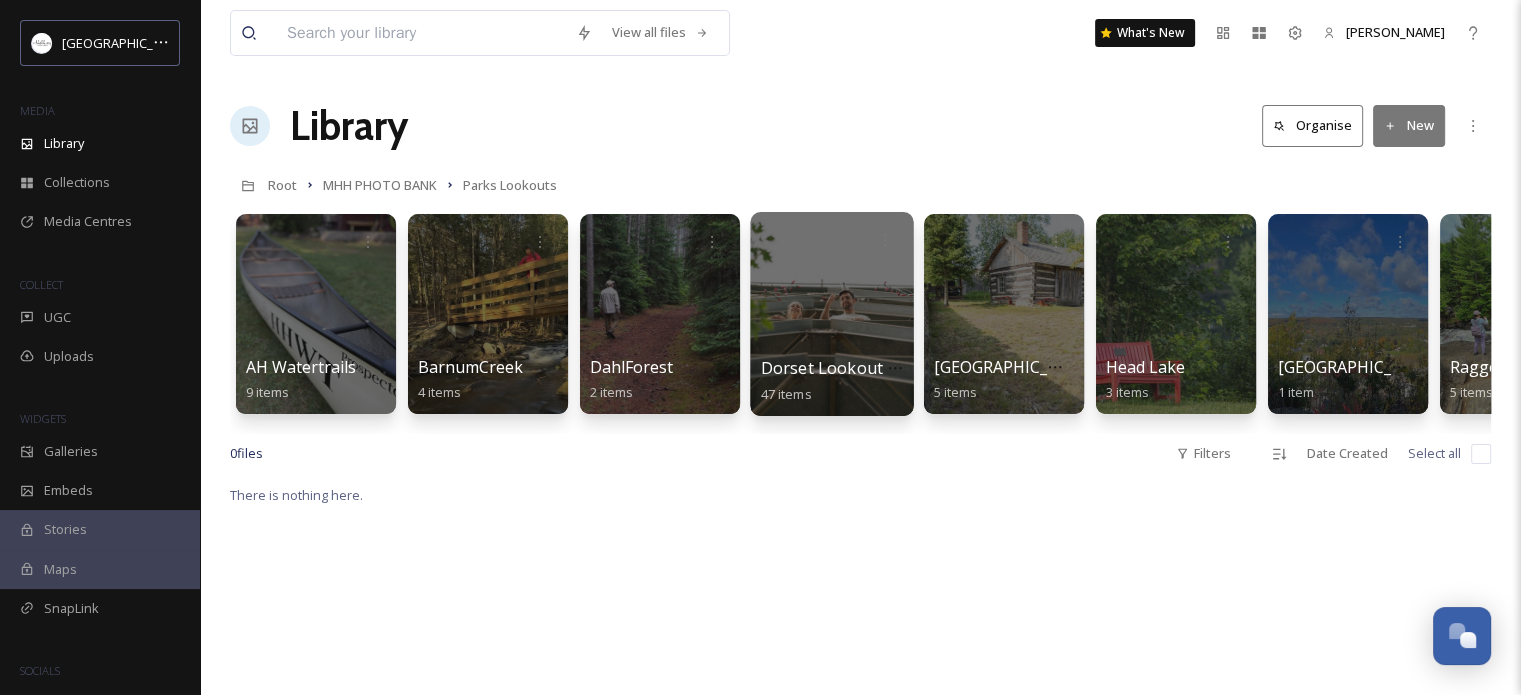 click at bounding box center [831, 314] 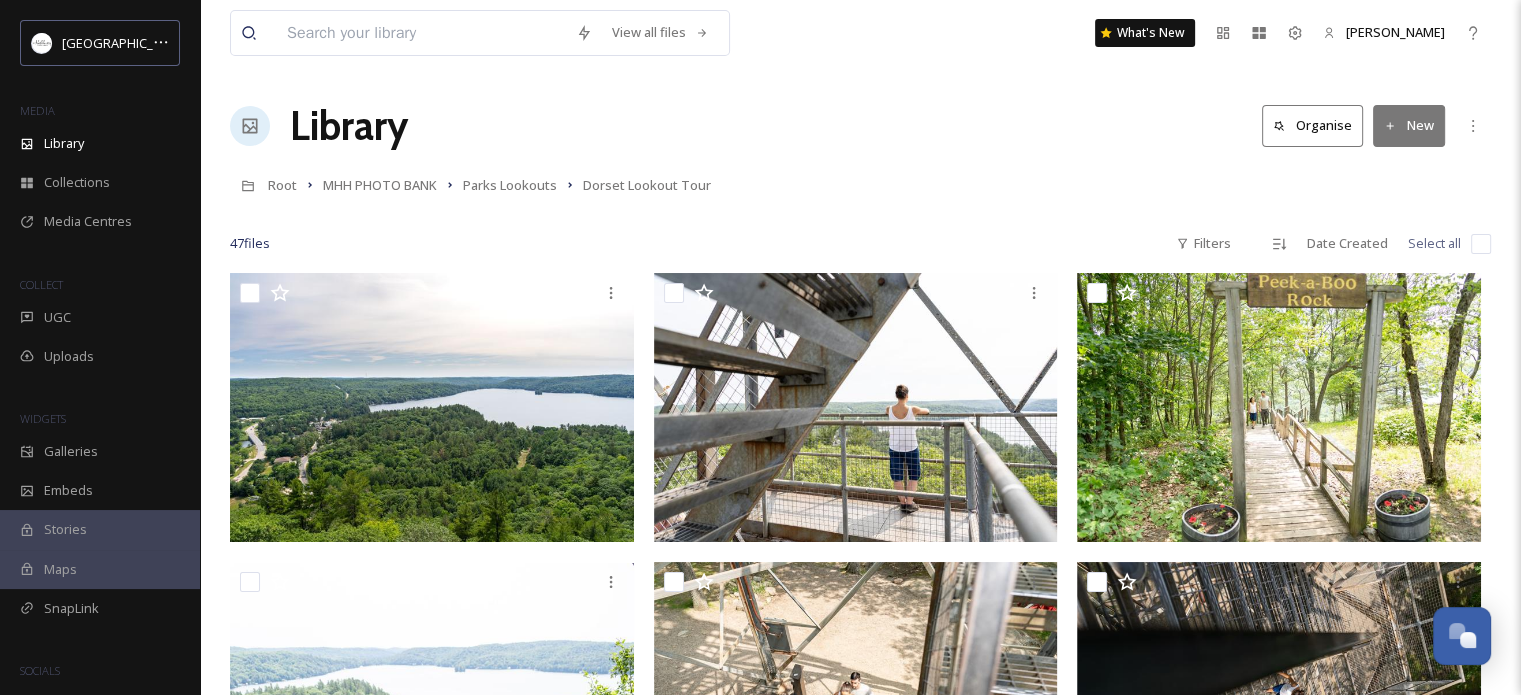 click at bounding box center [1481, 244] 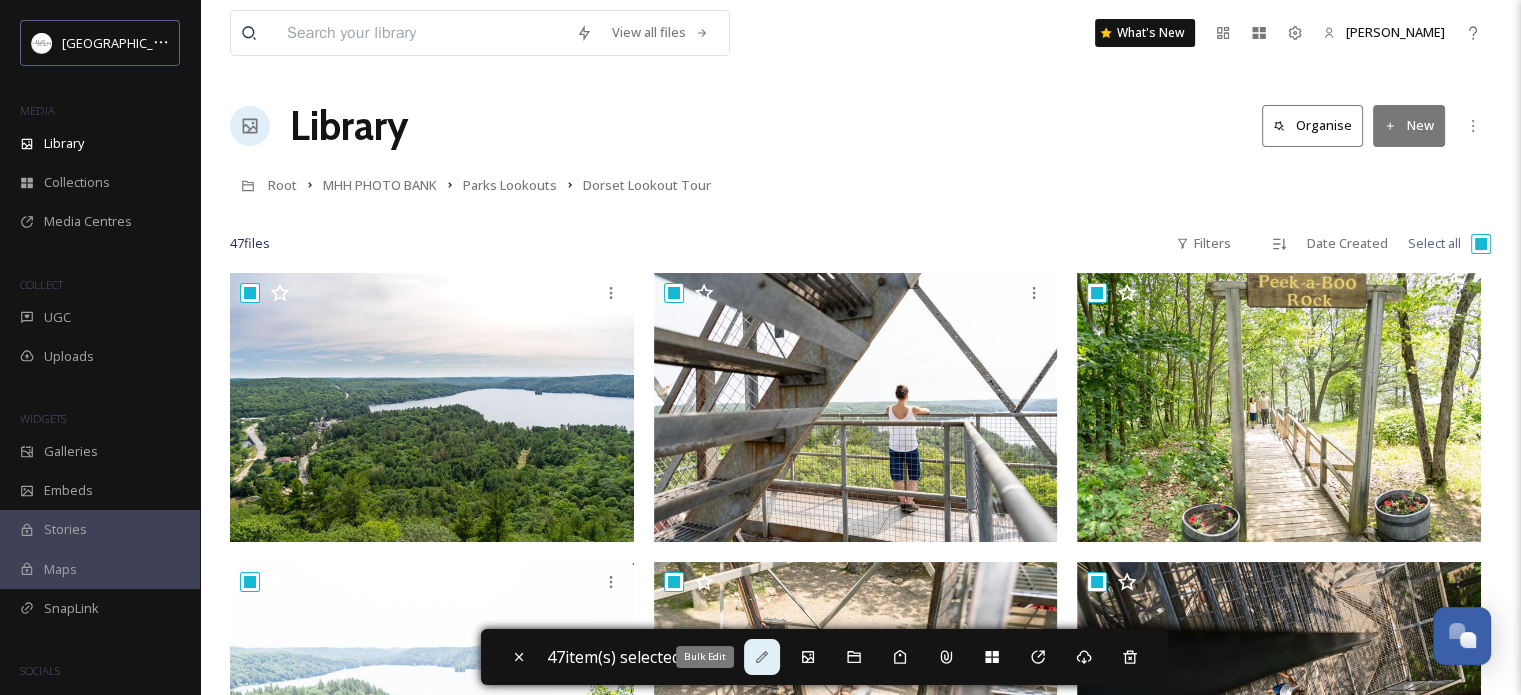 click 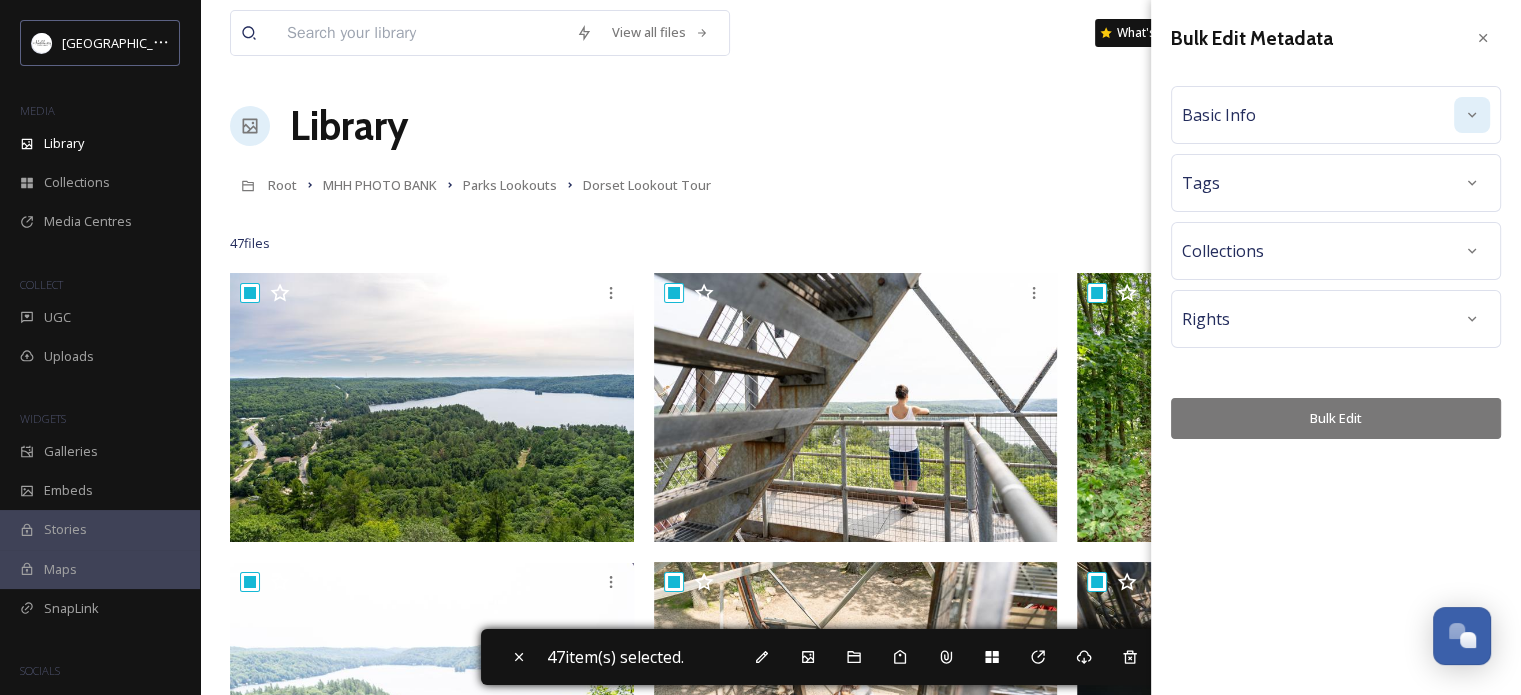 click 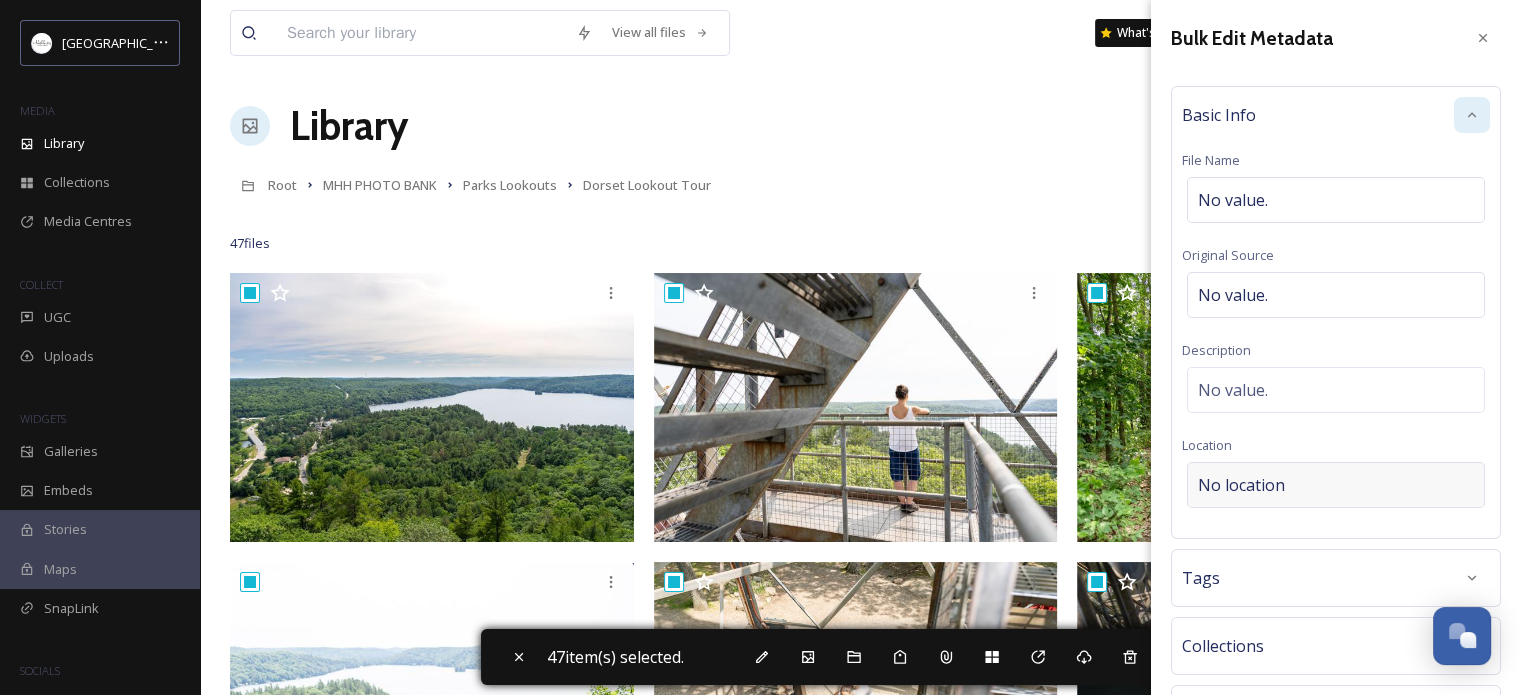 click on "No location" at bounding box center [1241, 485] 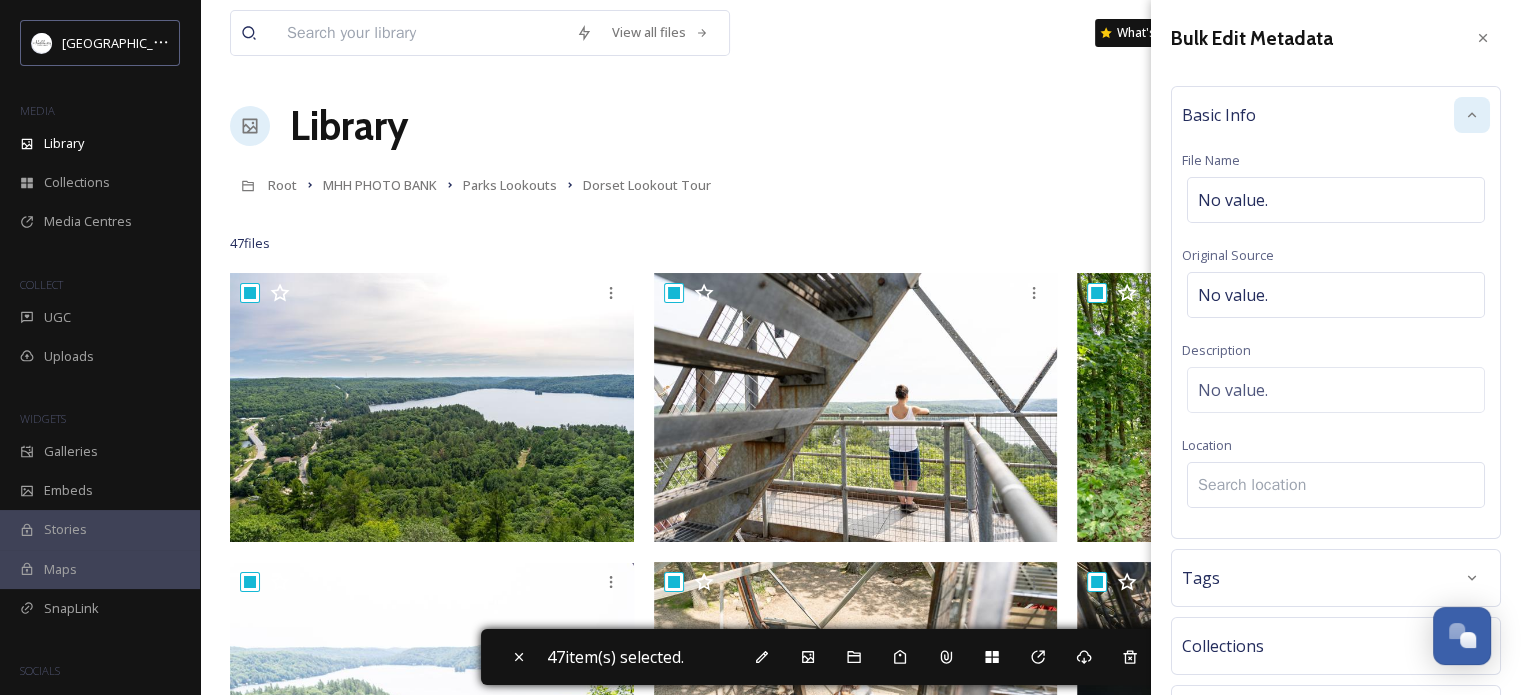 click at bounding box center (1336, 485) 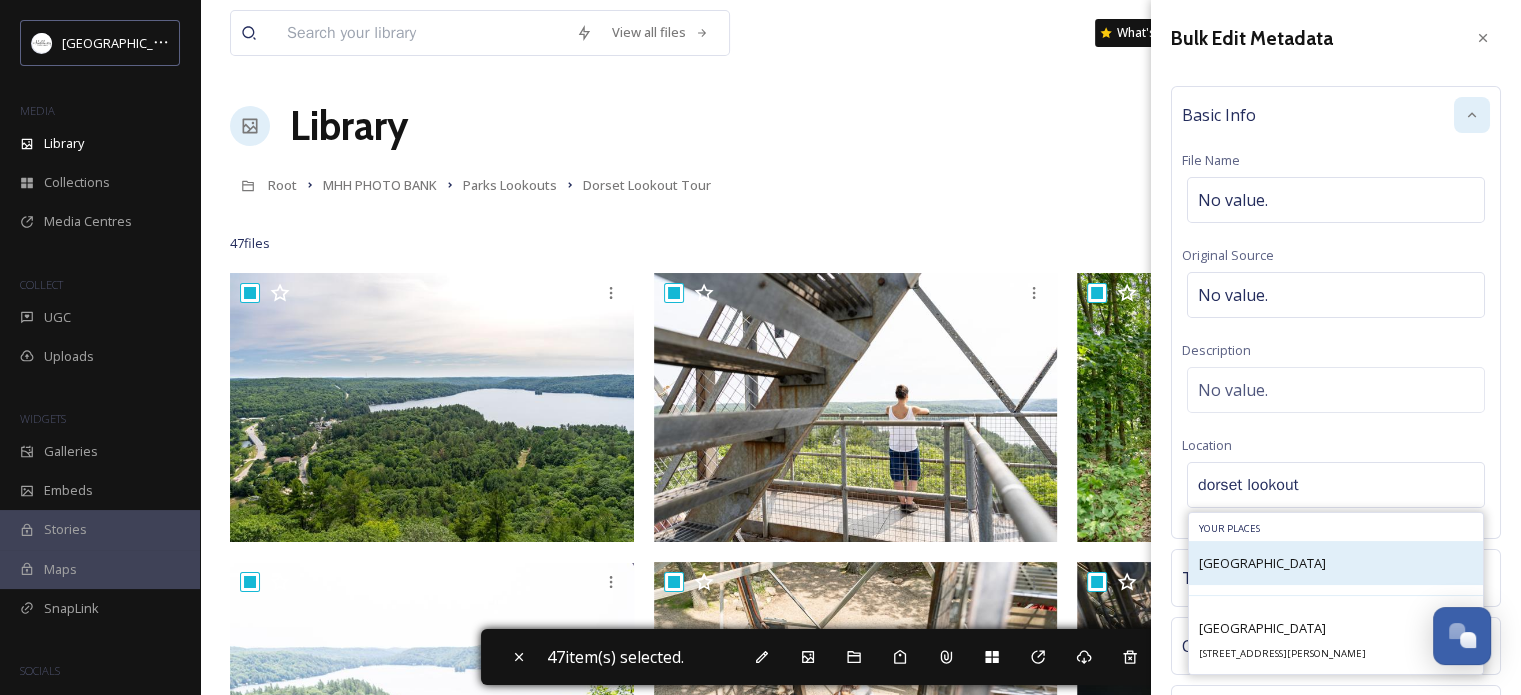 click on "[GEOGRAPHIC_DATA]" at bounding box center [1262, 563] 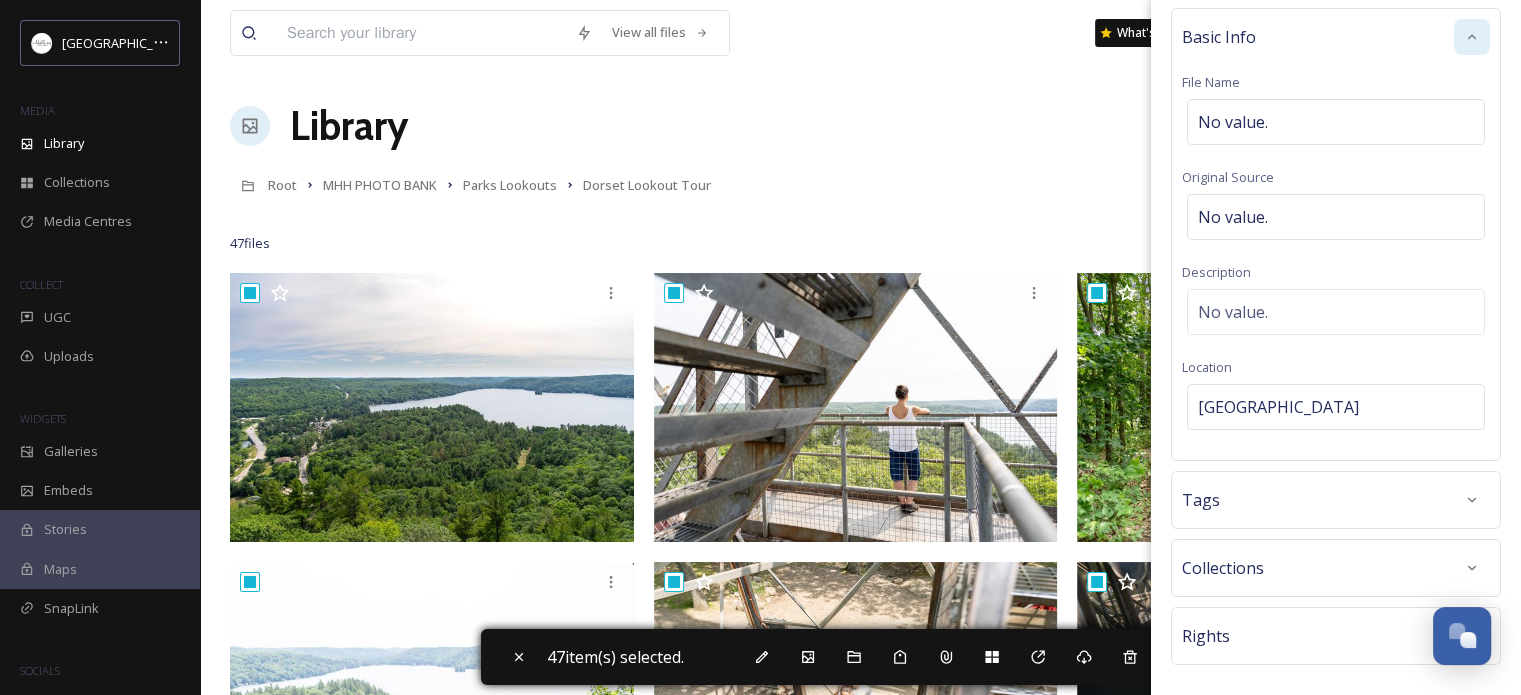 scroll, scrollTop: 155, scrollLeft: 0, axis: vertical 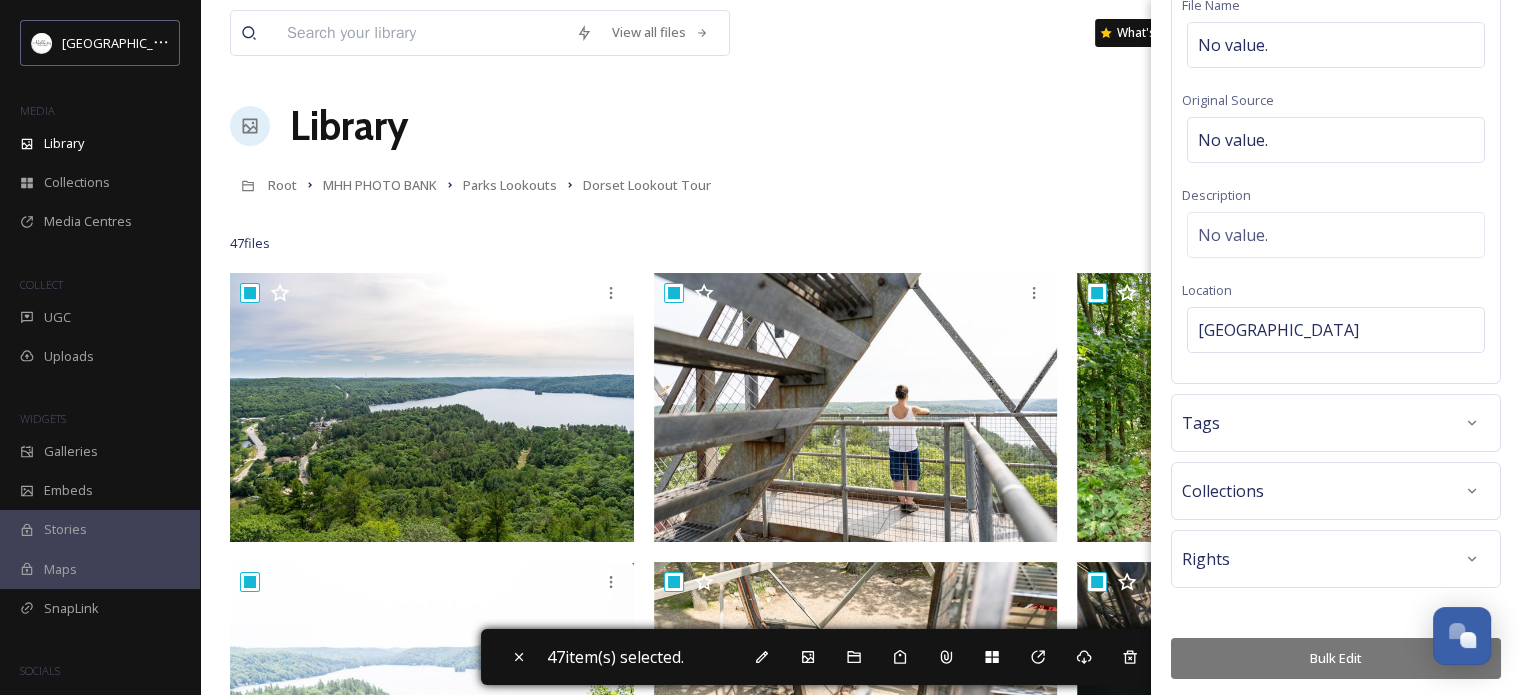 click on "Bulk Edit" at bounding box center [1336, 658] 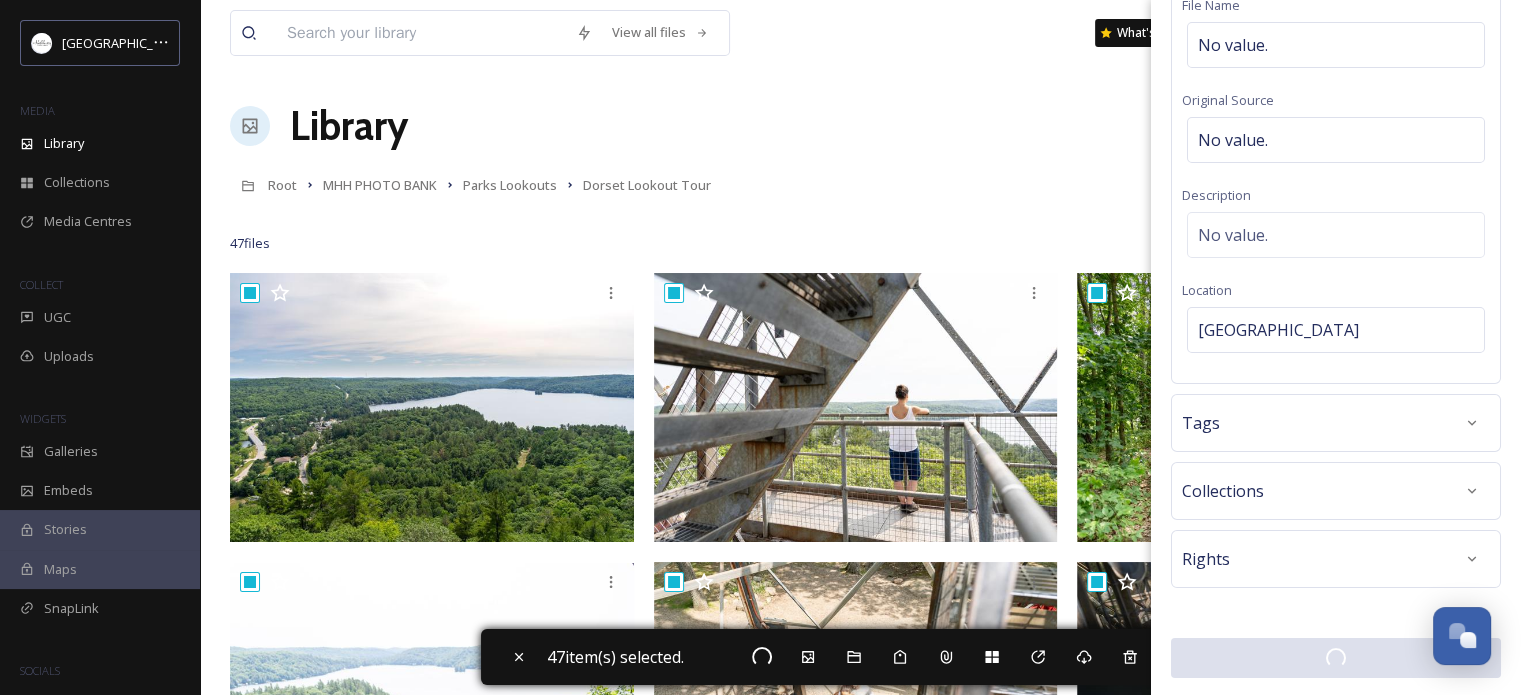 scroll, scrollTop: 154, scrollLeft: 0, axis: vertical 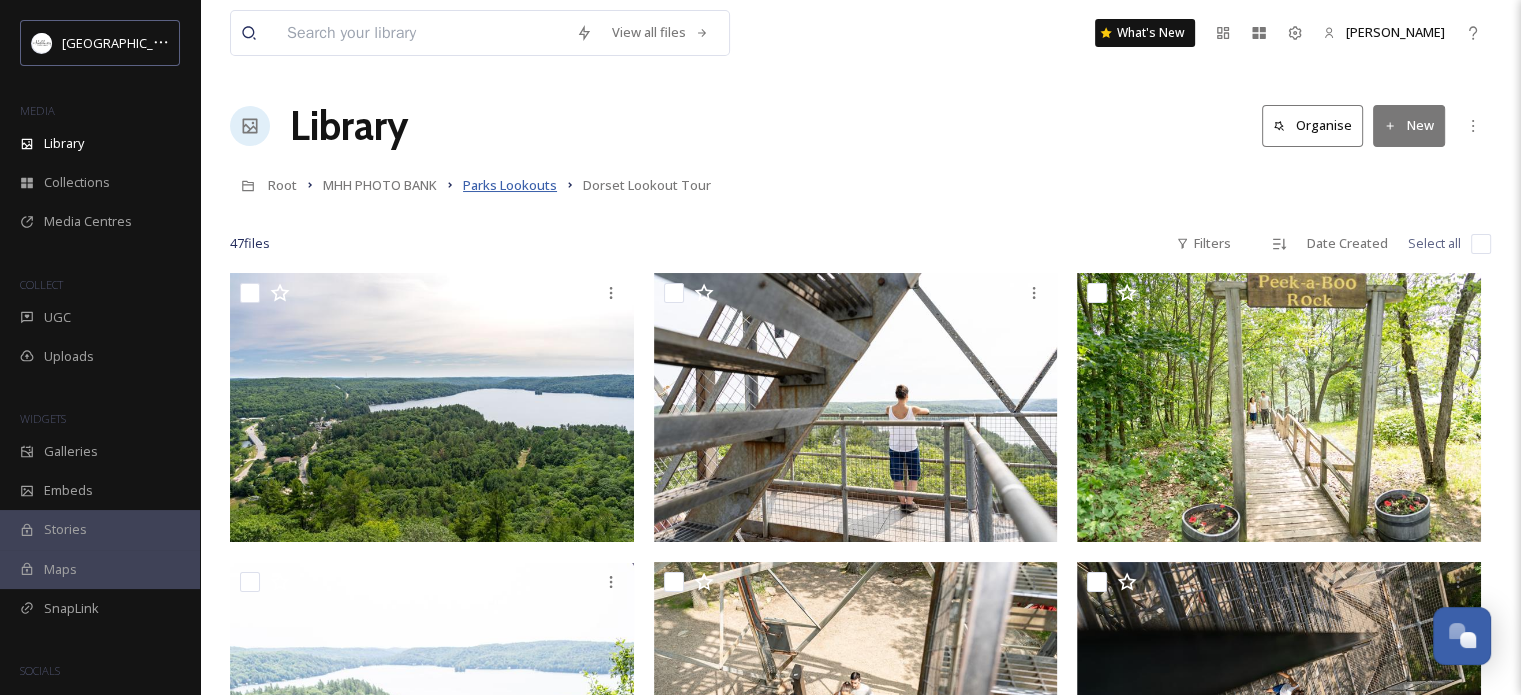 click on "Parks Lookouts" at bounding box center (510, 185) 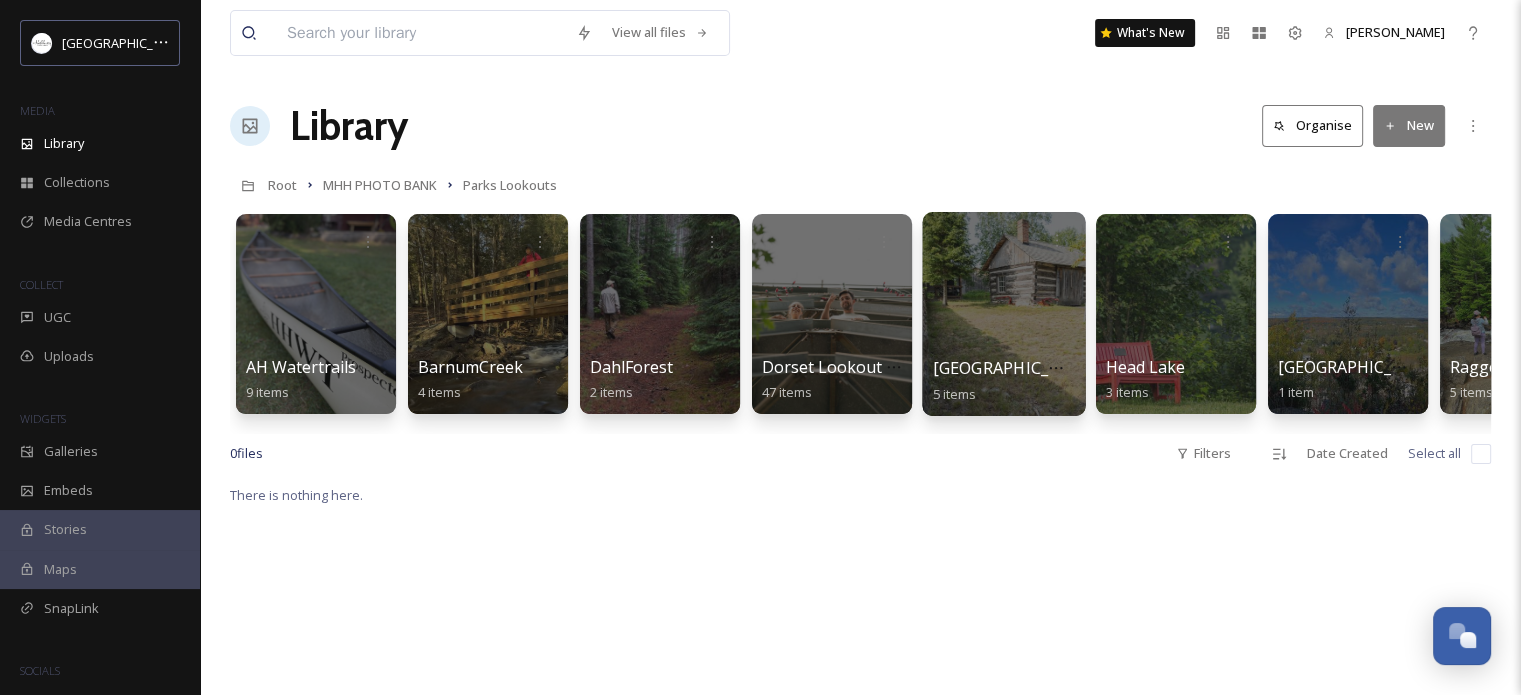 click at bounding box center [1003, 314] 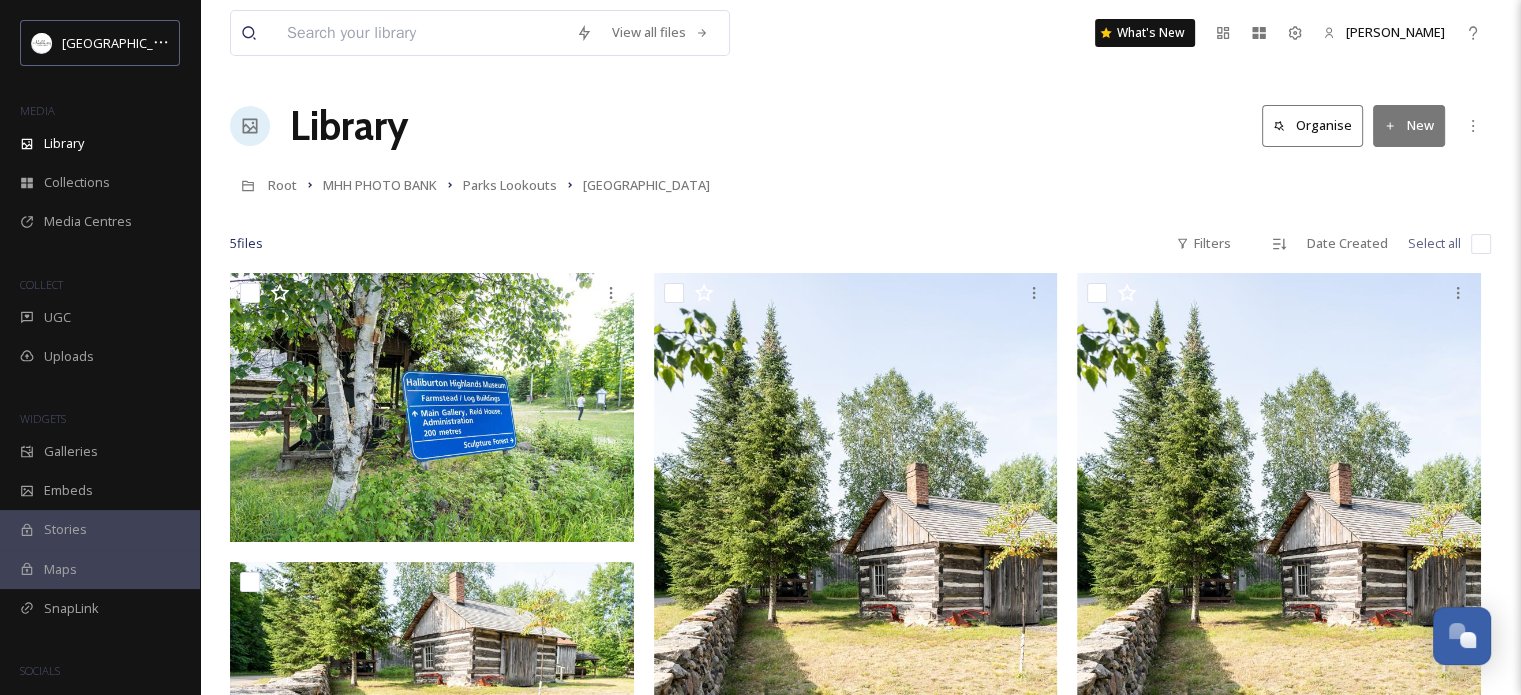 click at bounding box center [1481, 244] 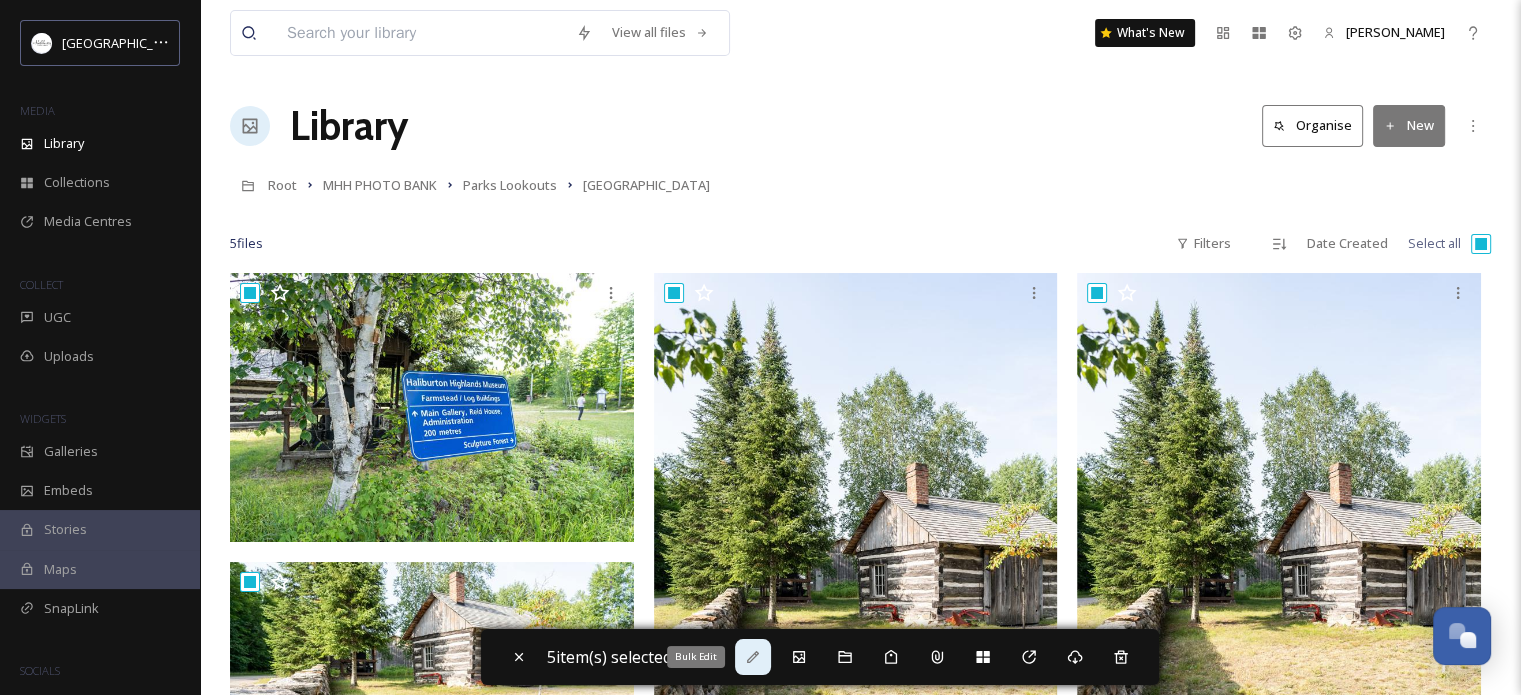click 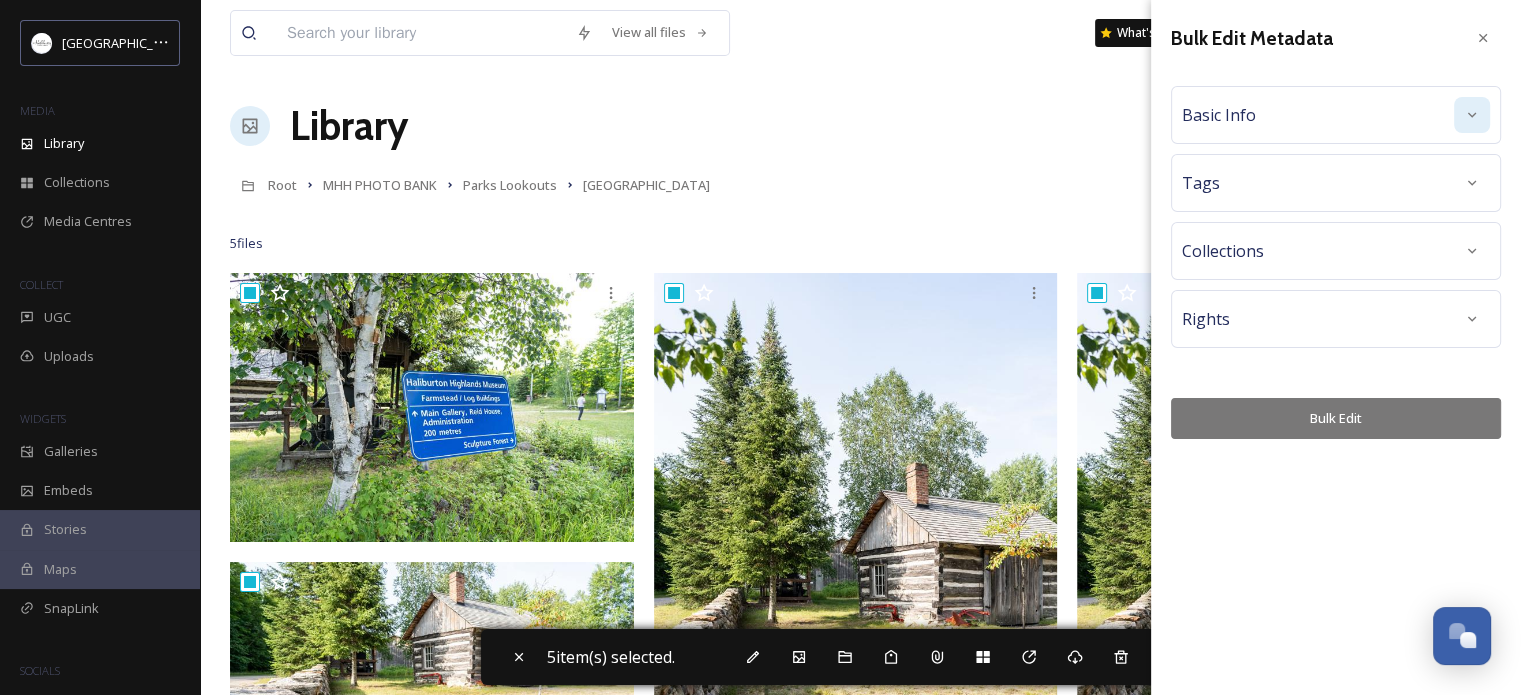 click 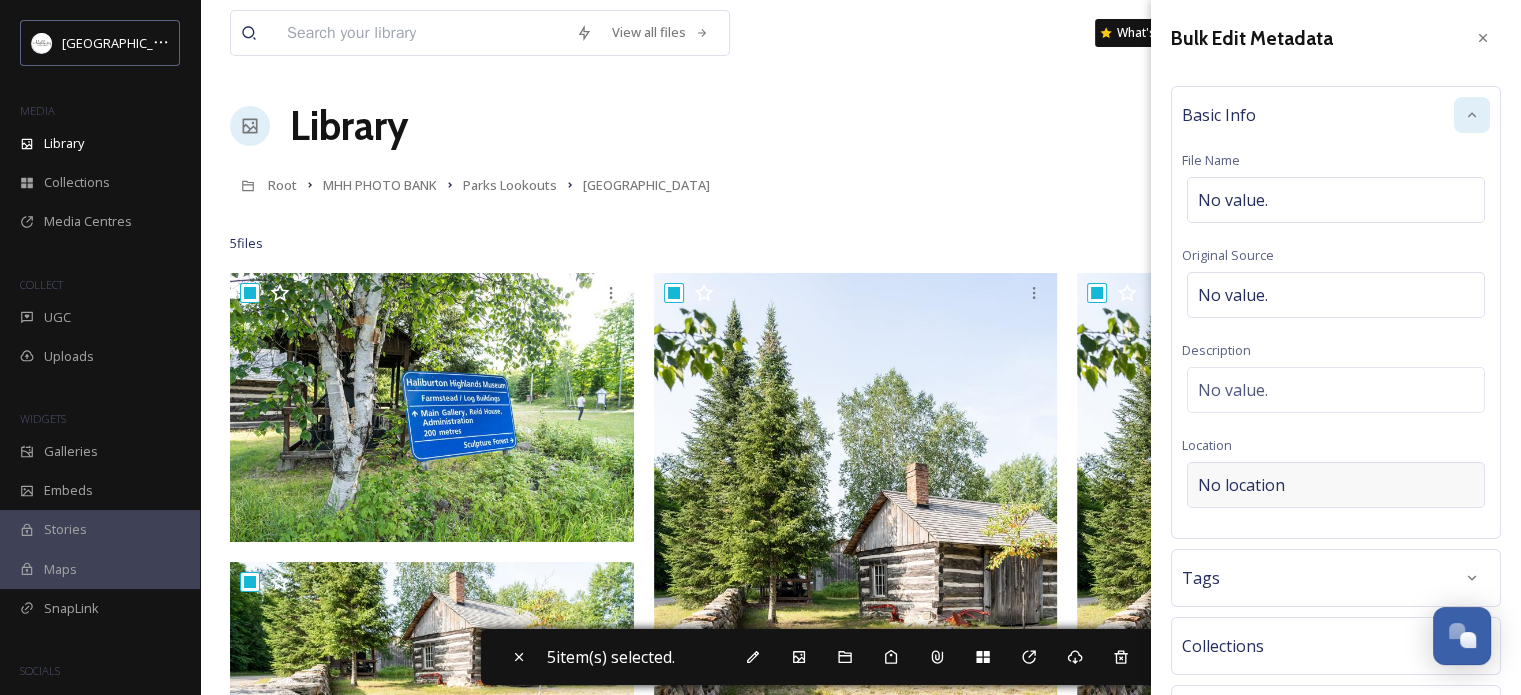 click on "No location" at bounding box center [1241, 485] 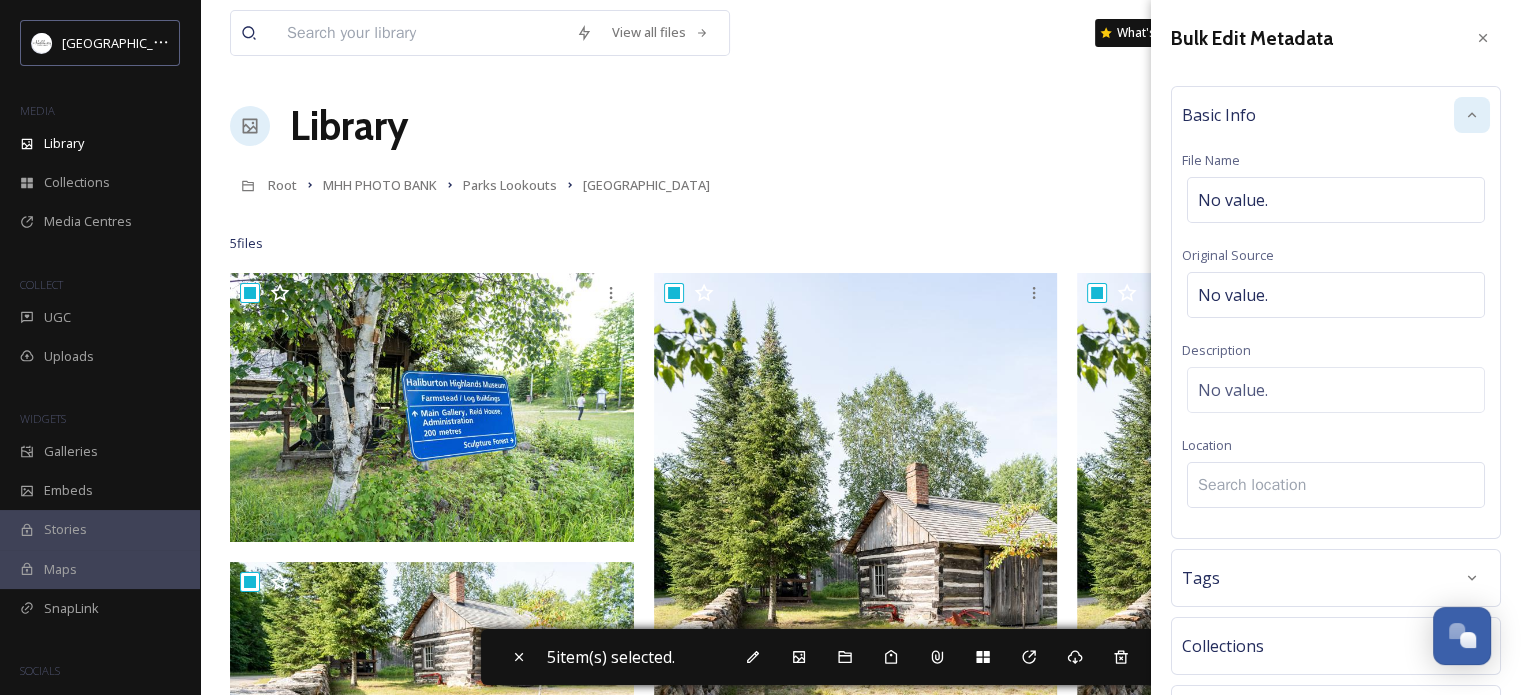 click at bounding box center [1336, 485] 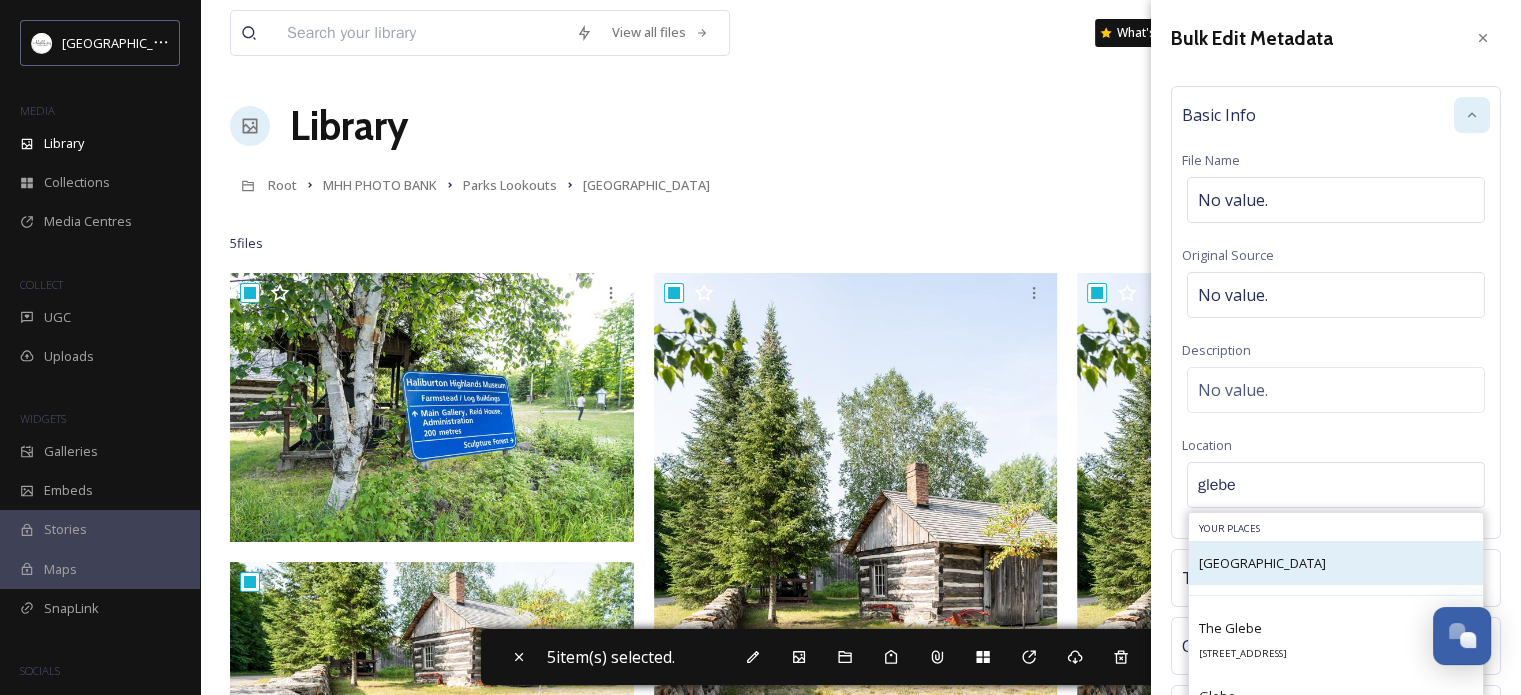 click on "[GEOGRAPHIC_DATA]" at bounding box center [1262, 563] 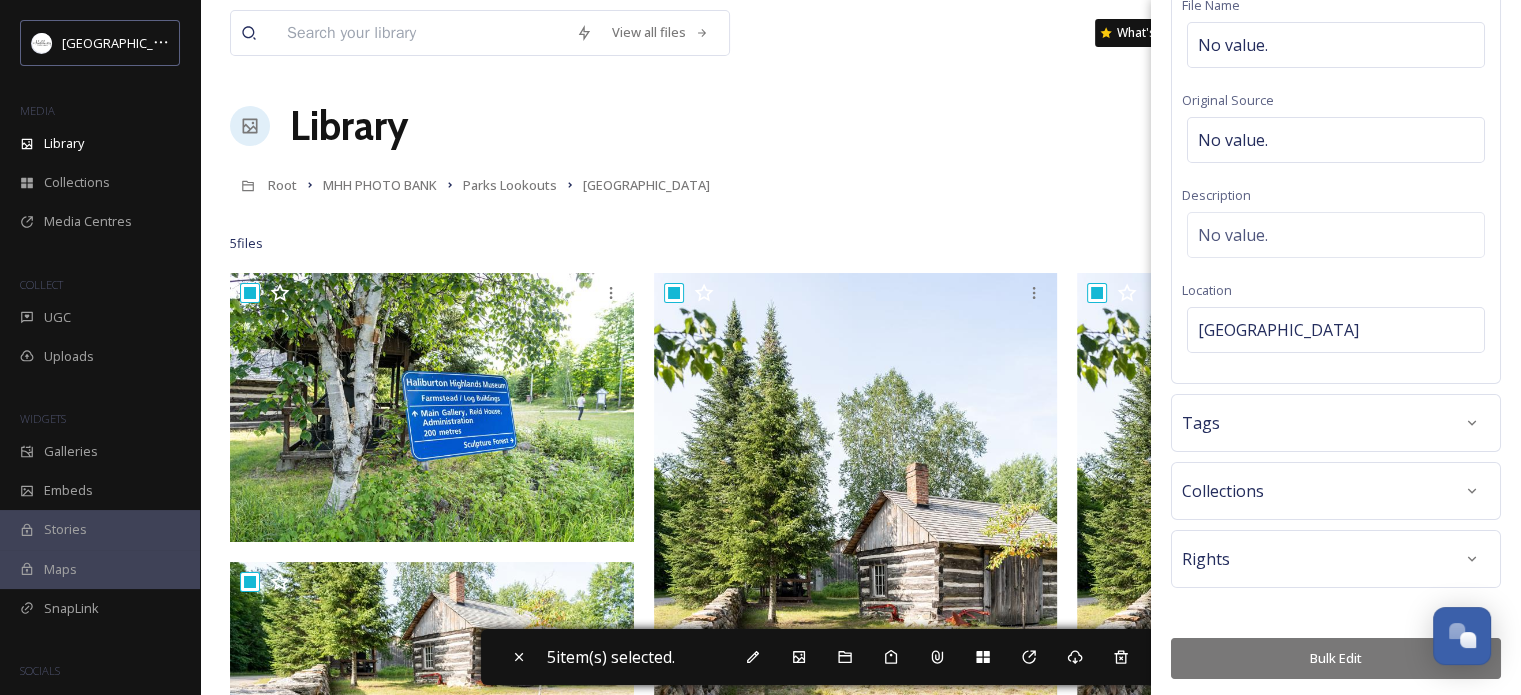 click on "Bulk Edit" at bounding box center (1336, 658) 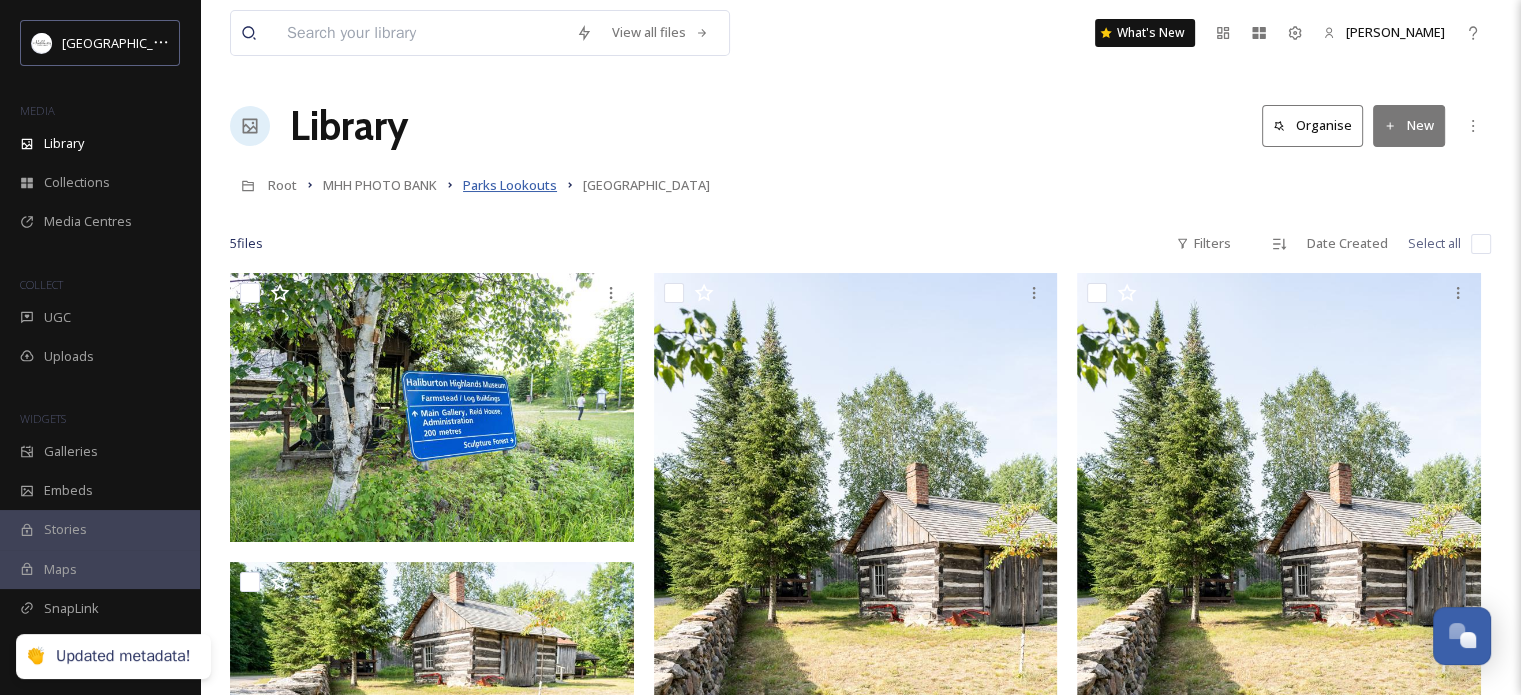 click on "Parks Lookouts" at bounding box center (510, 185) 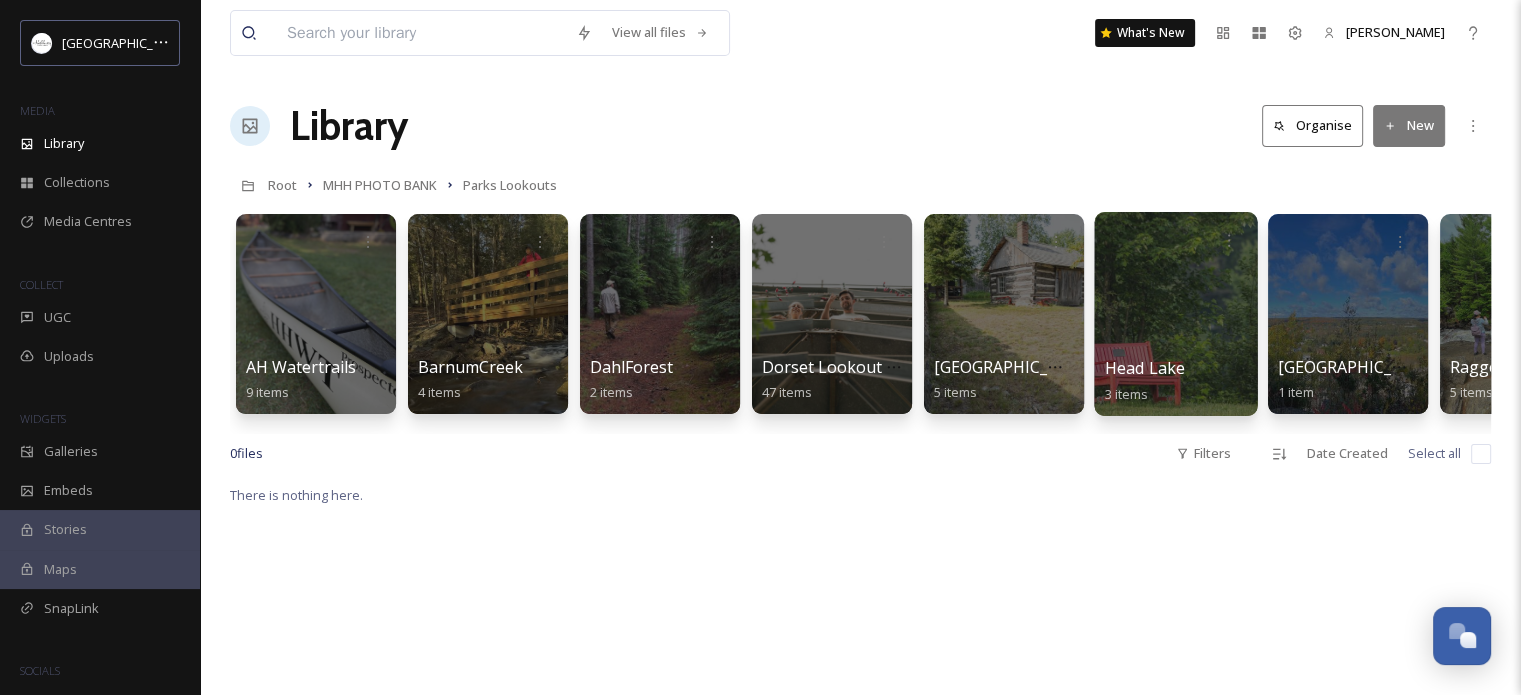 click at bounding box center (1175, 314) 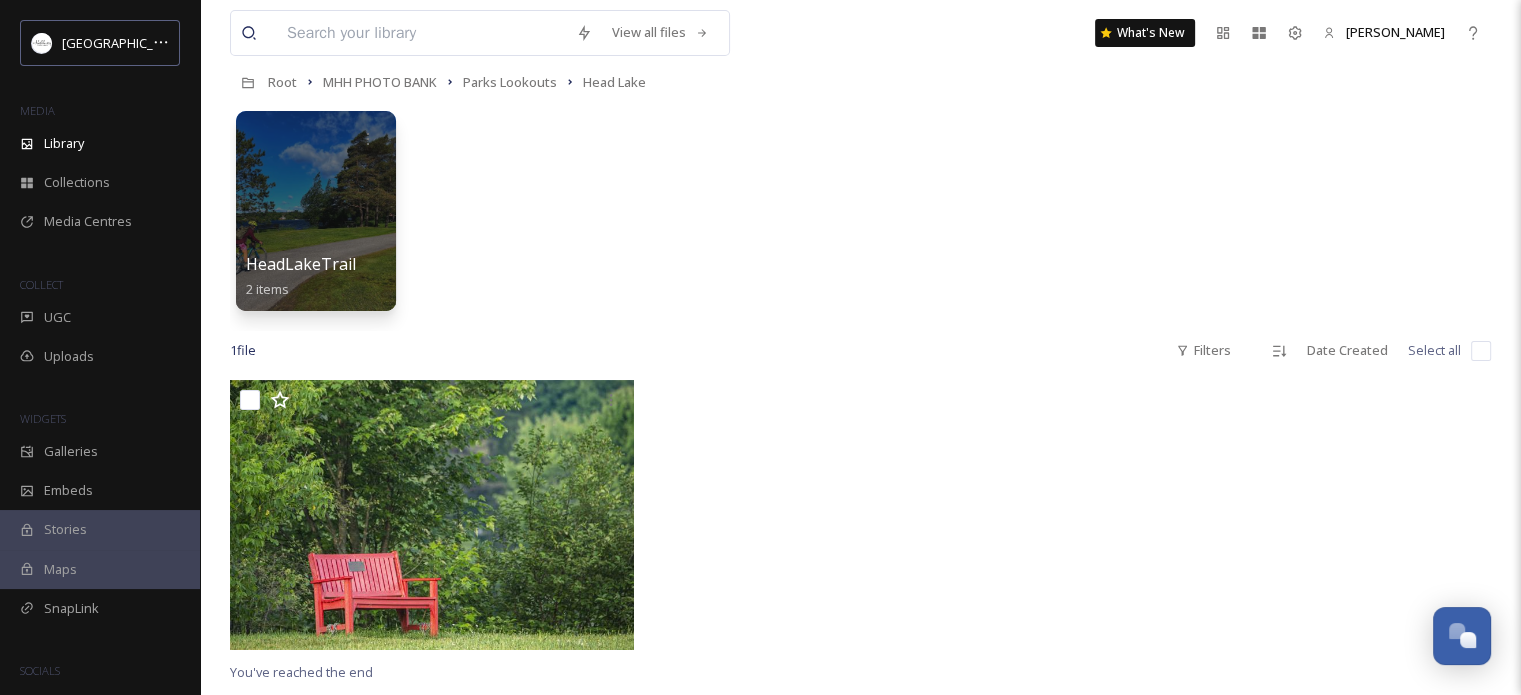 scroll, scrollTop: 100, scrollLeft: 0, axis: vertical 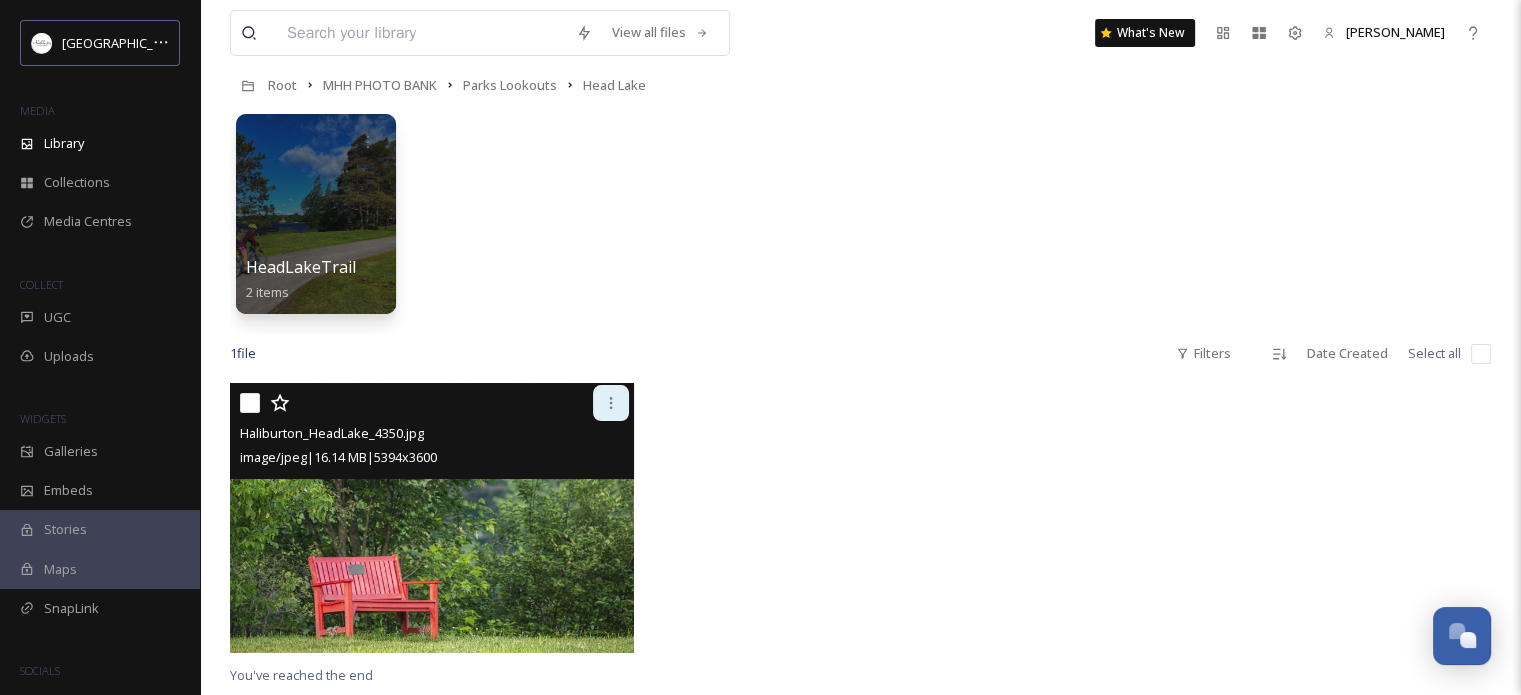 click 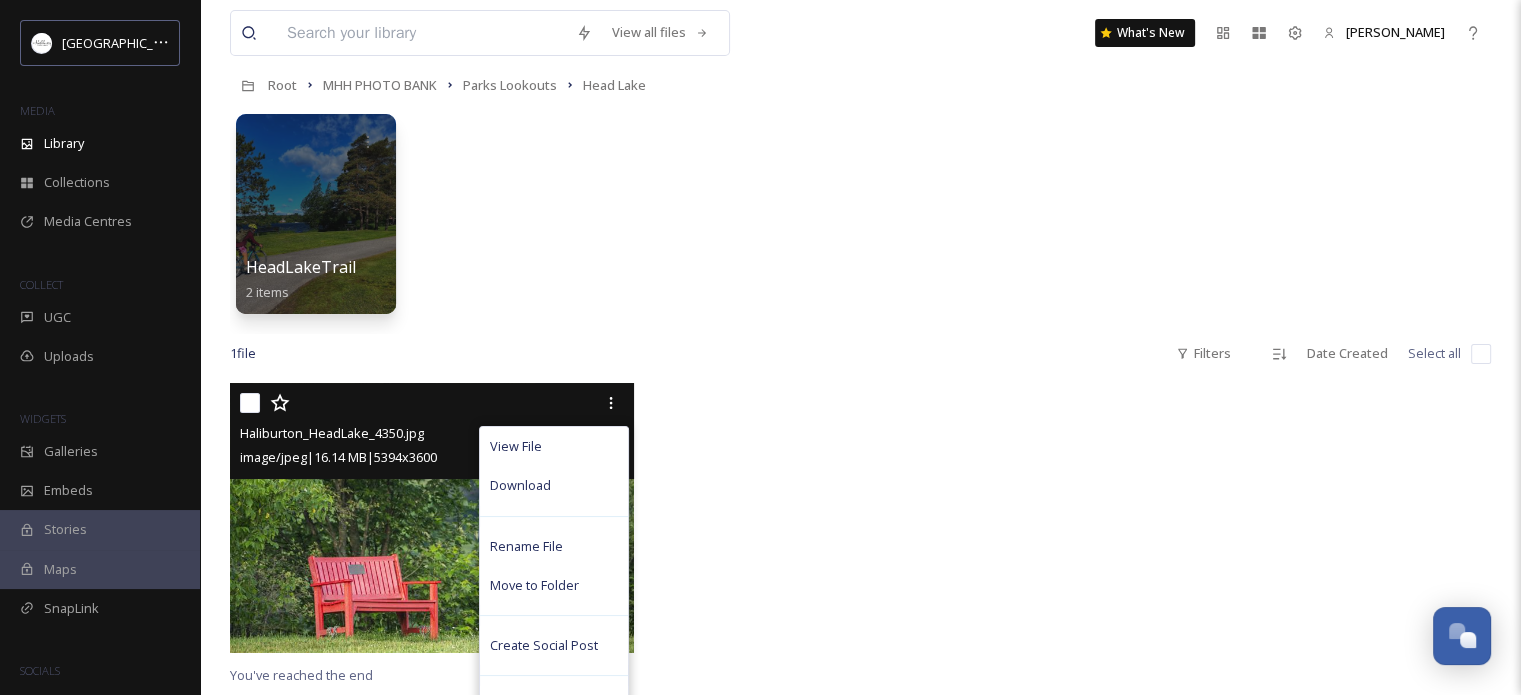 click at bounding box center (432, 518) 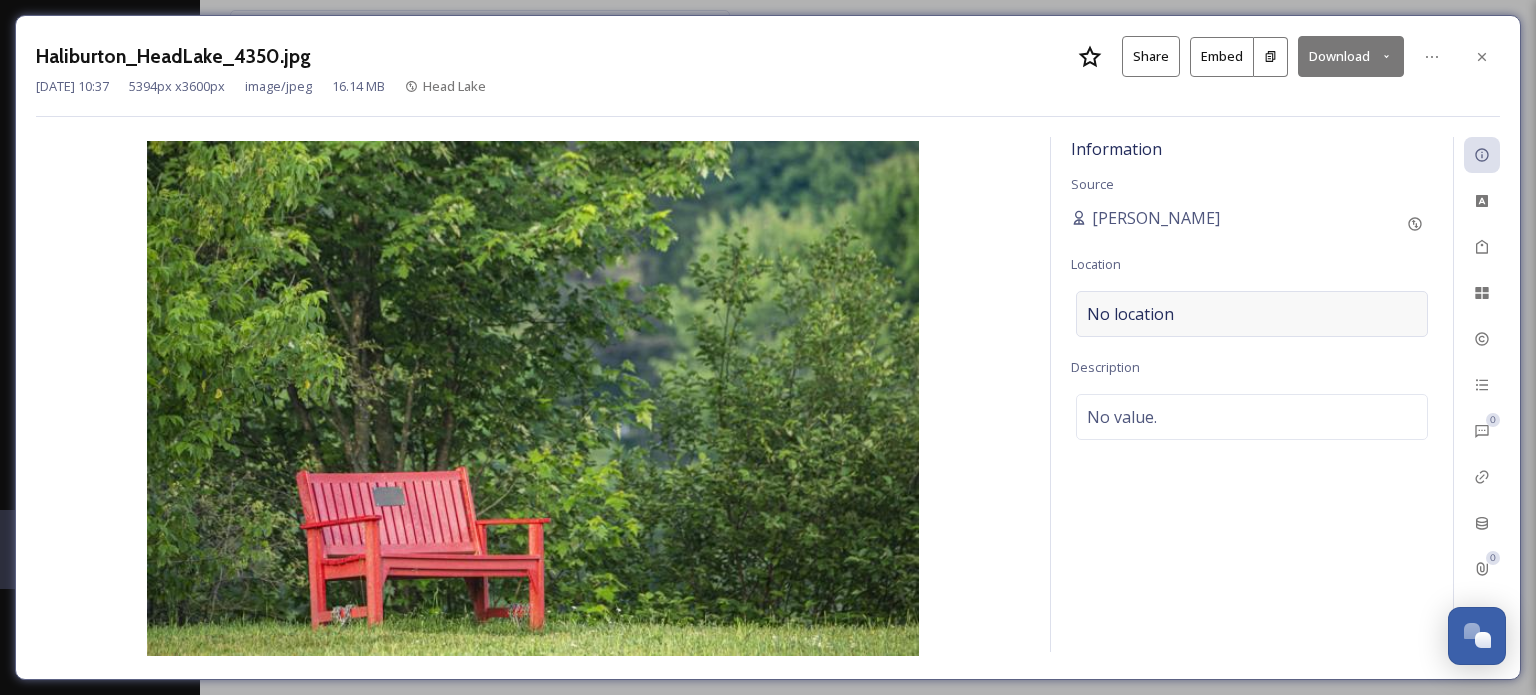 click on "No location" at bounding box center [1252, 314] 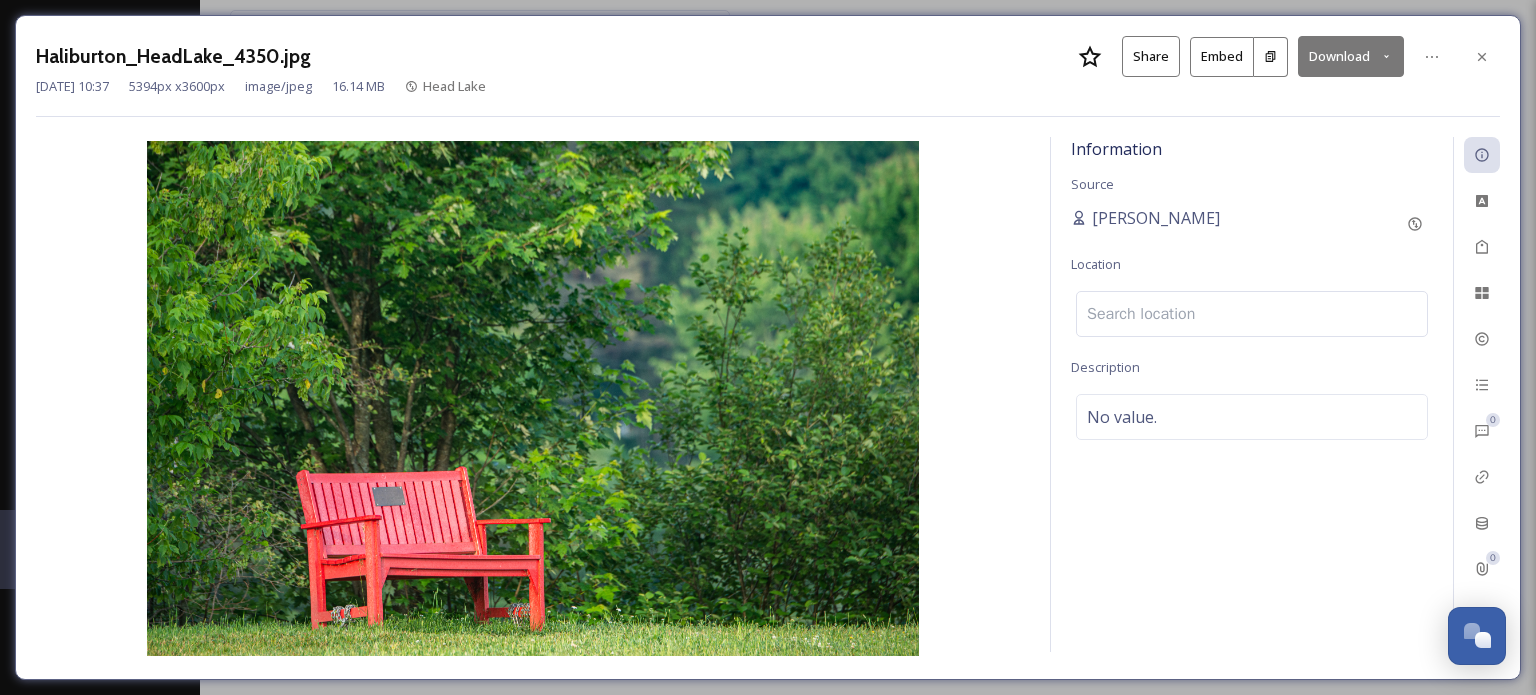click at bounding box center (1252, 314) 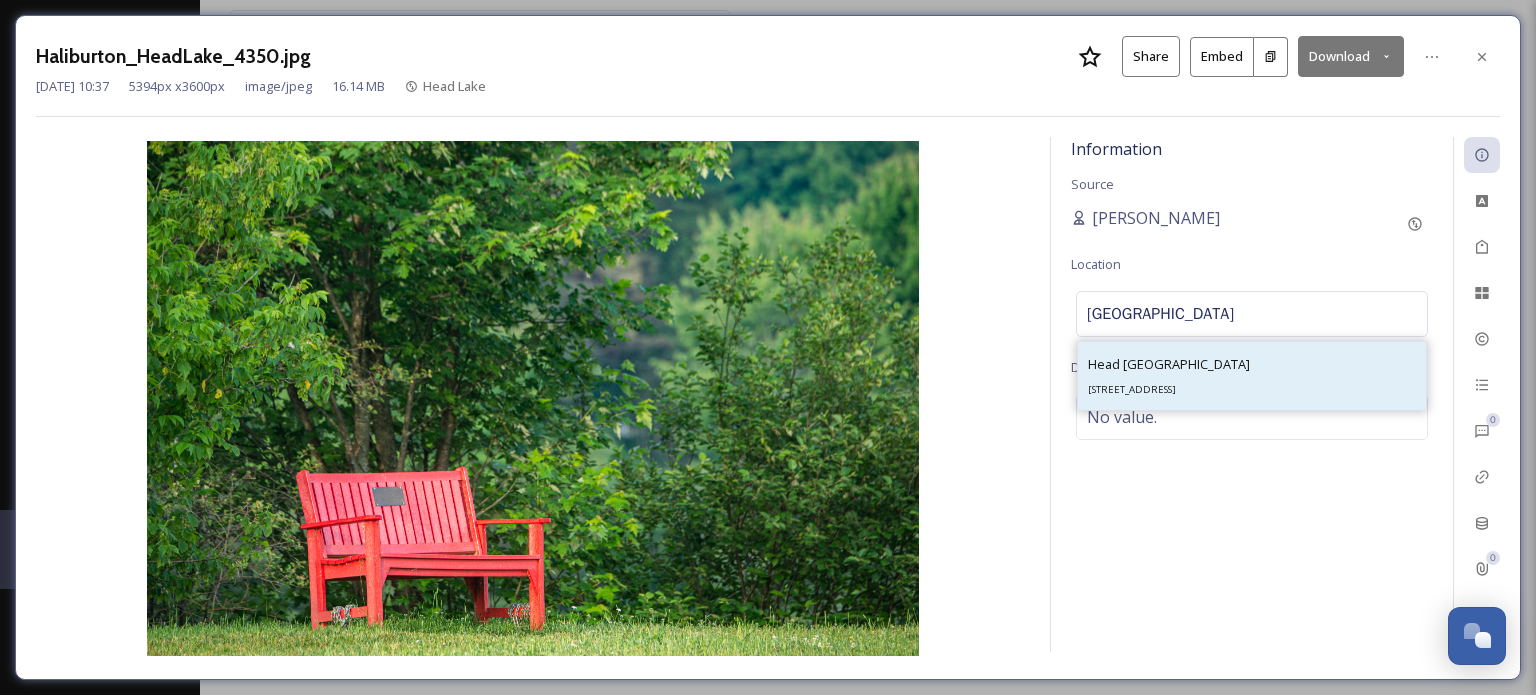 click on "Head [GEOGRAPHIC_DATA]" at bounding box center [1169, 364] 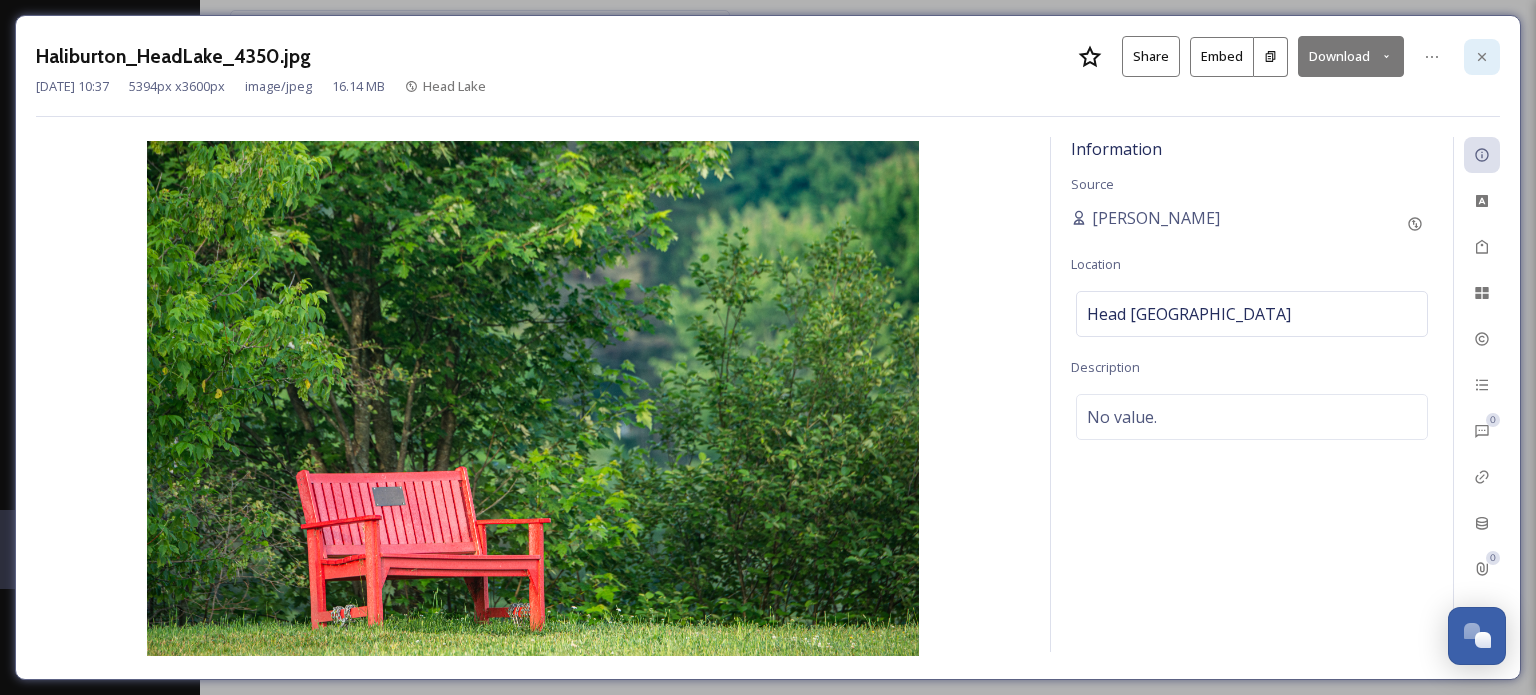 click at bounding box center [1482, 57] 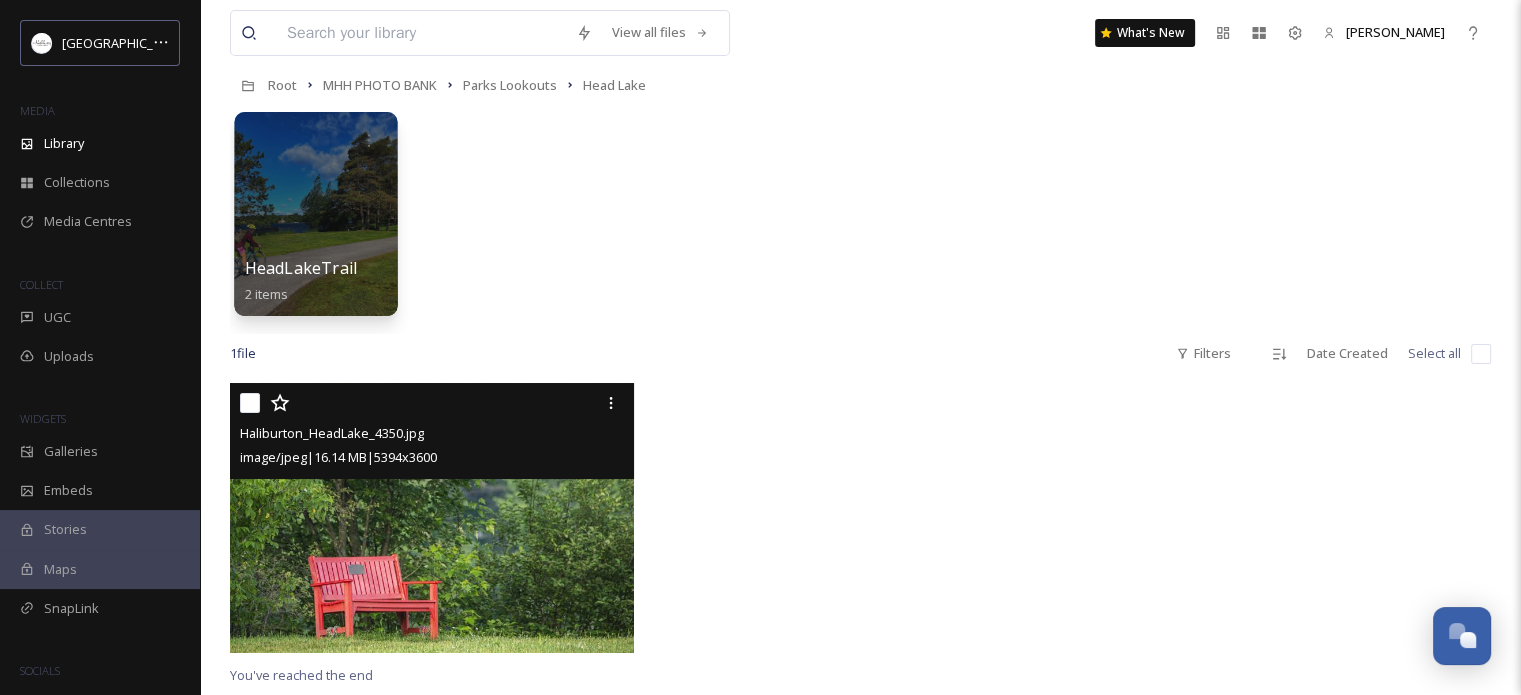 click at bounding box center [315, 214] 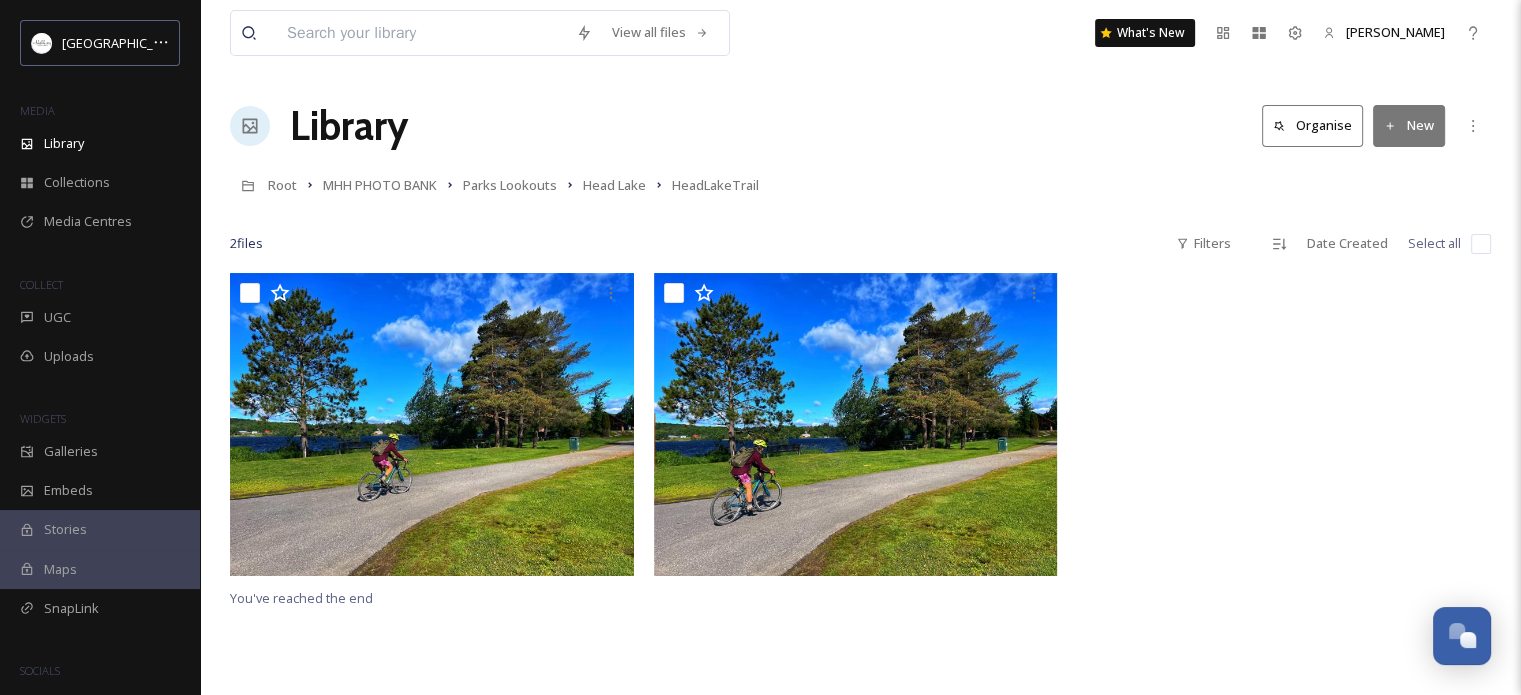 click at bounding box center [1481, 244] 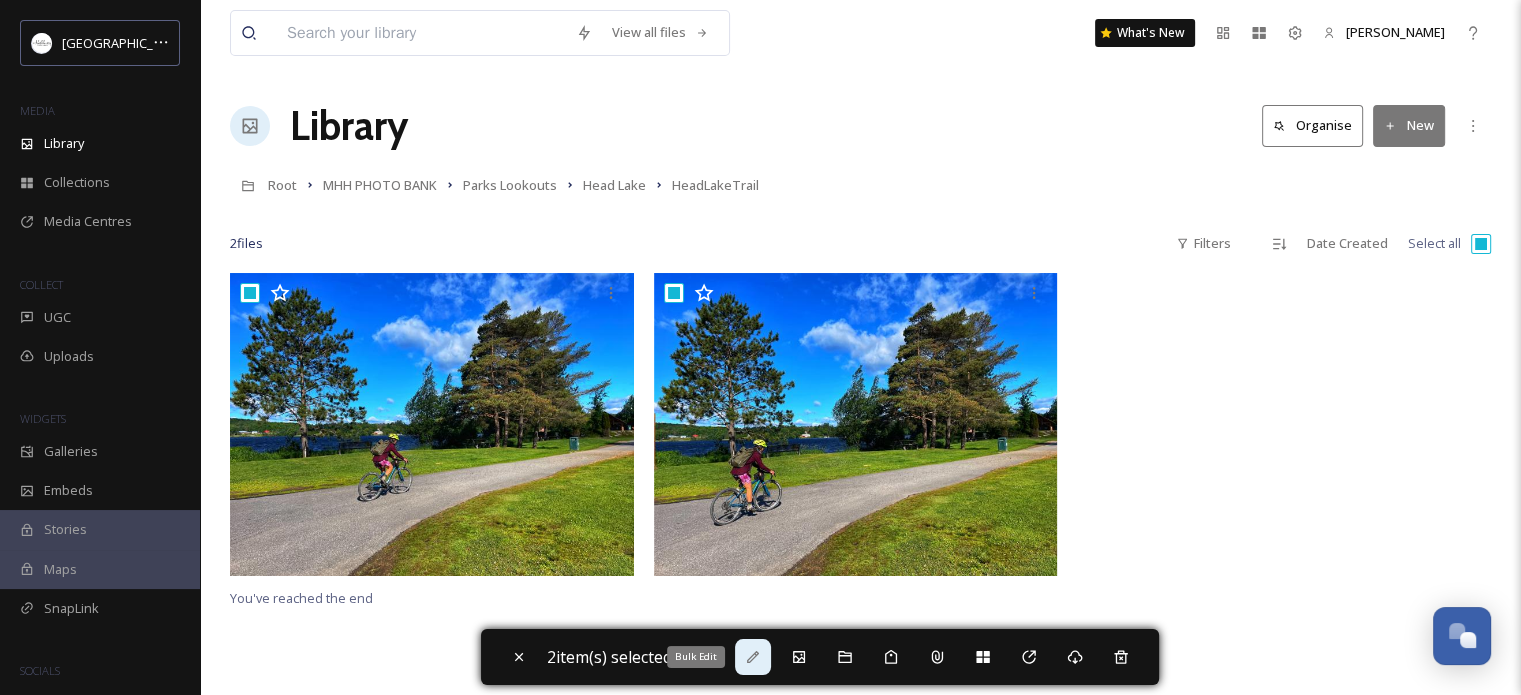click 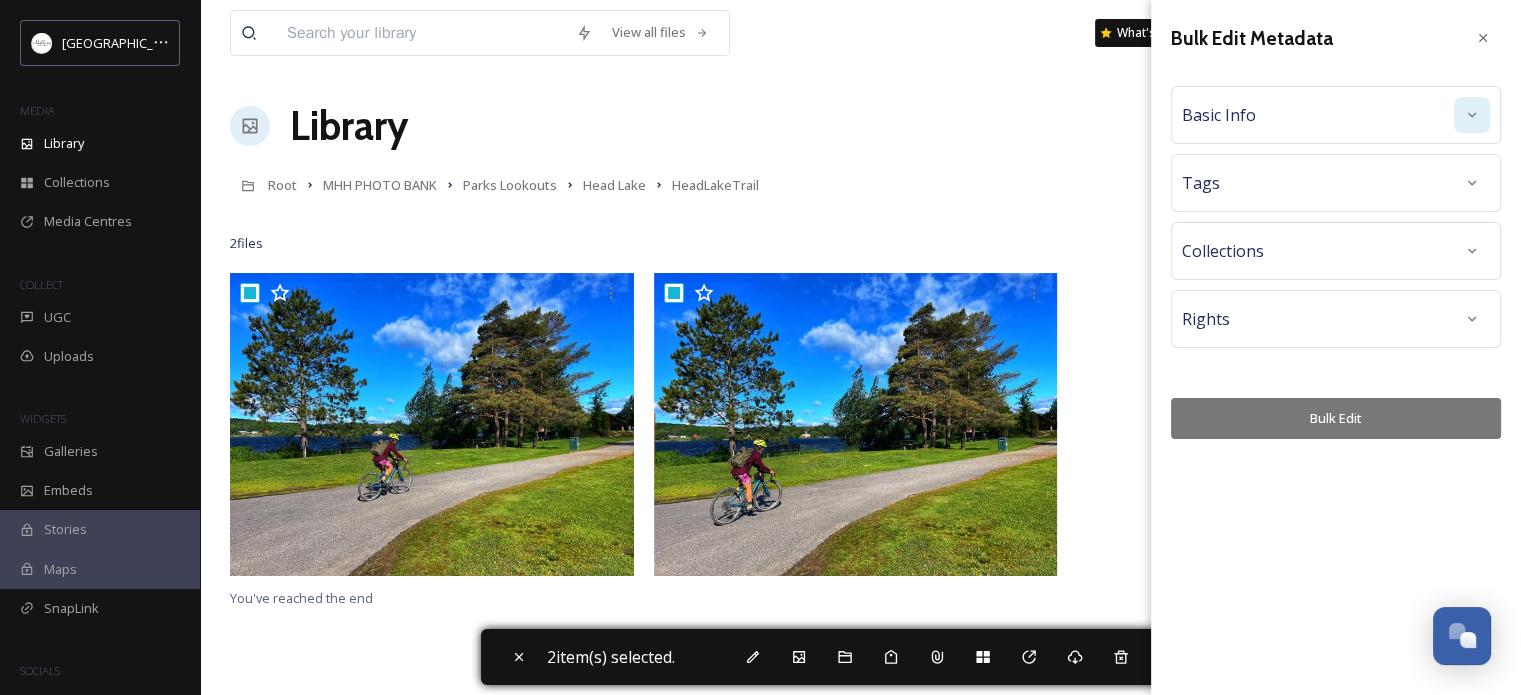 click 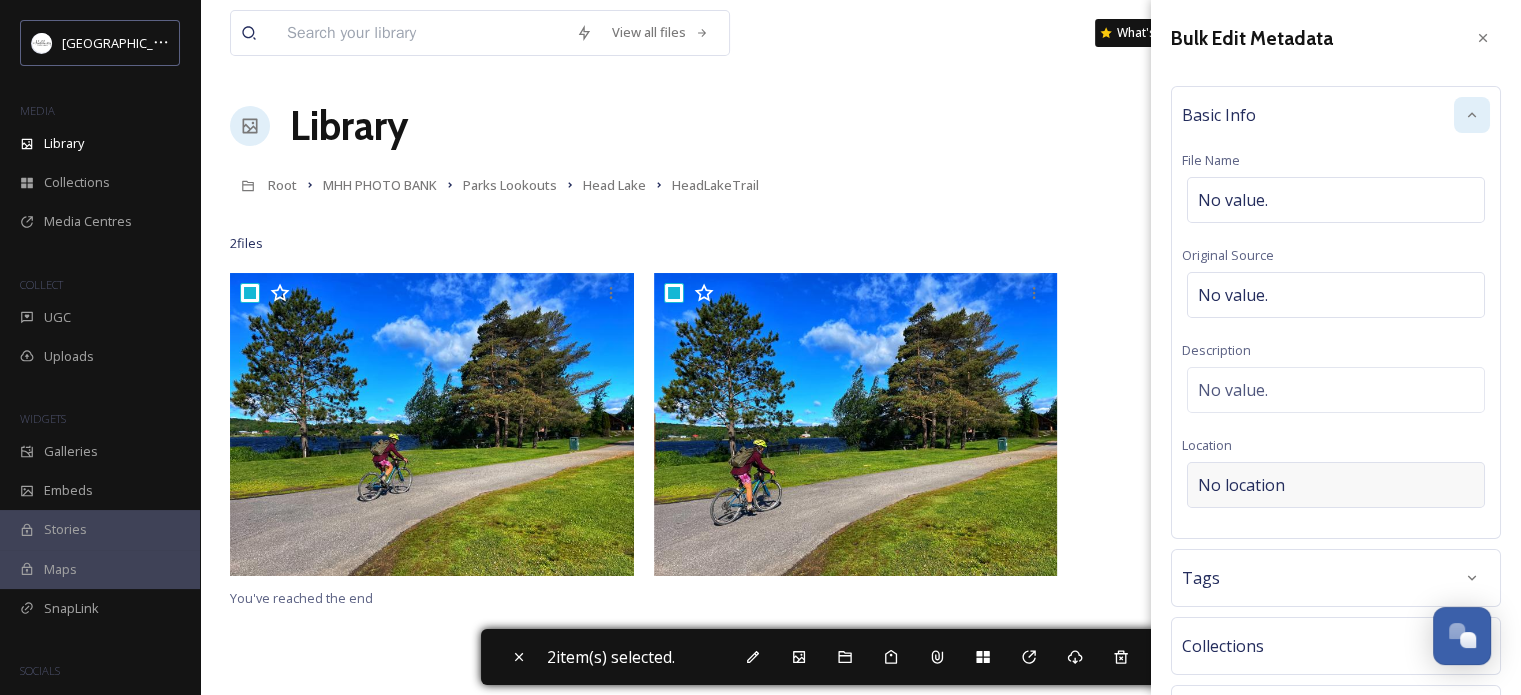 click on "No location" at bounding box center (1241, 485) 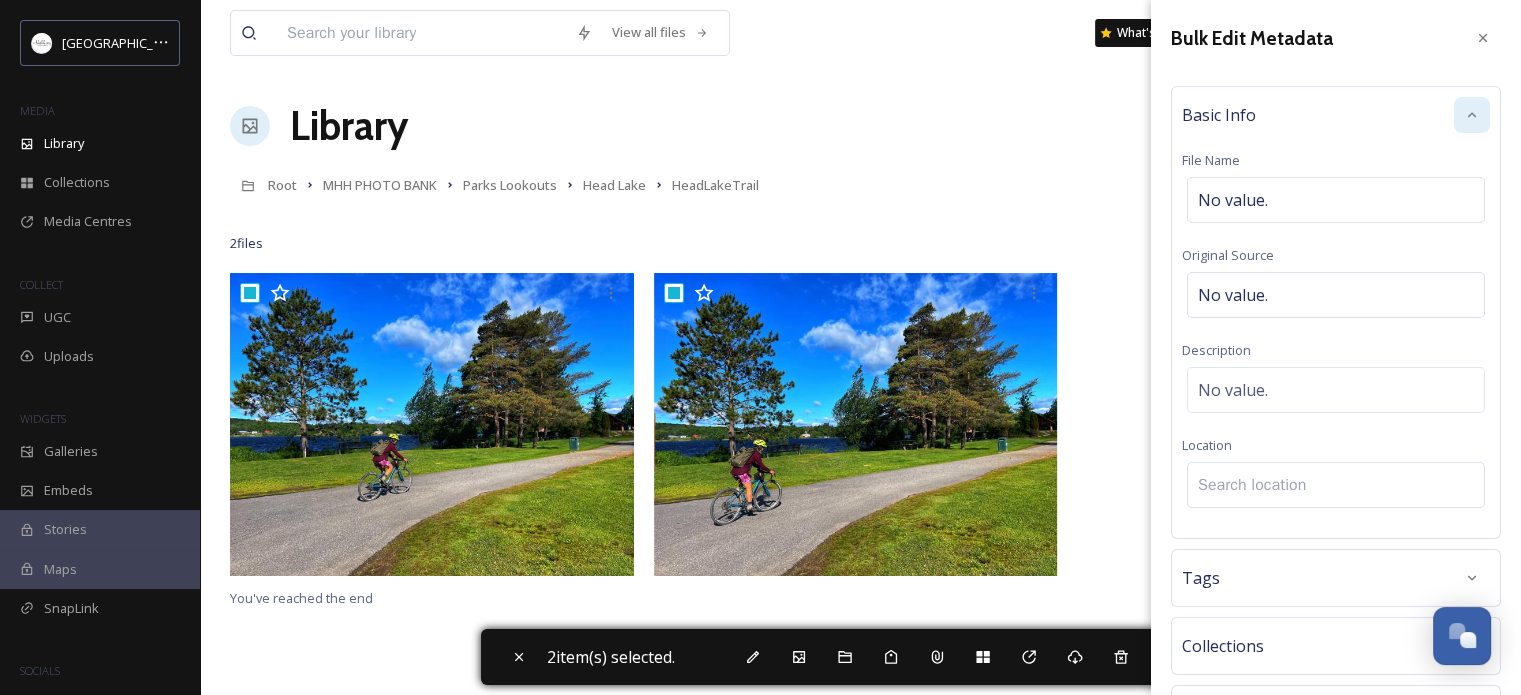 click at bounding box center (1336, 485) 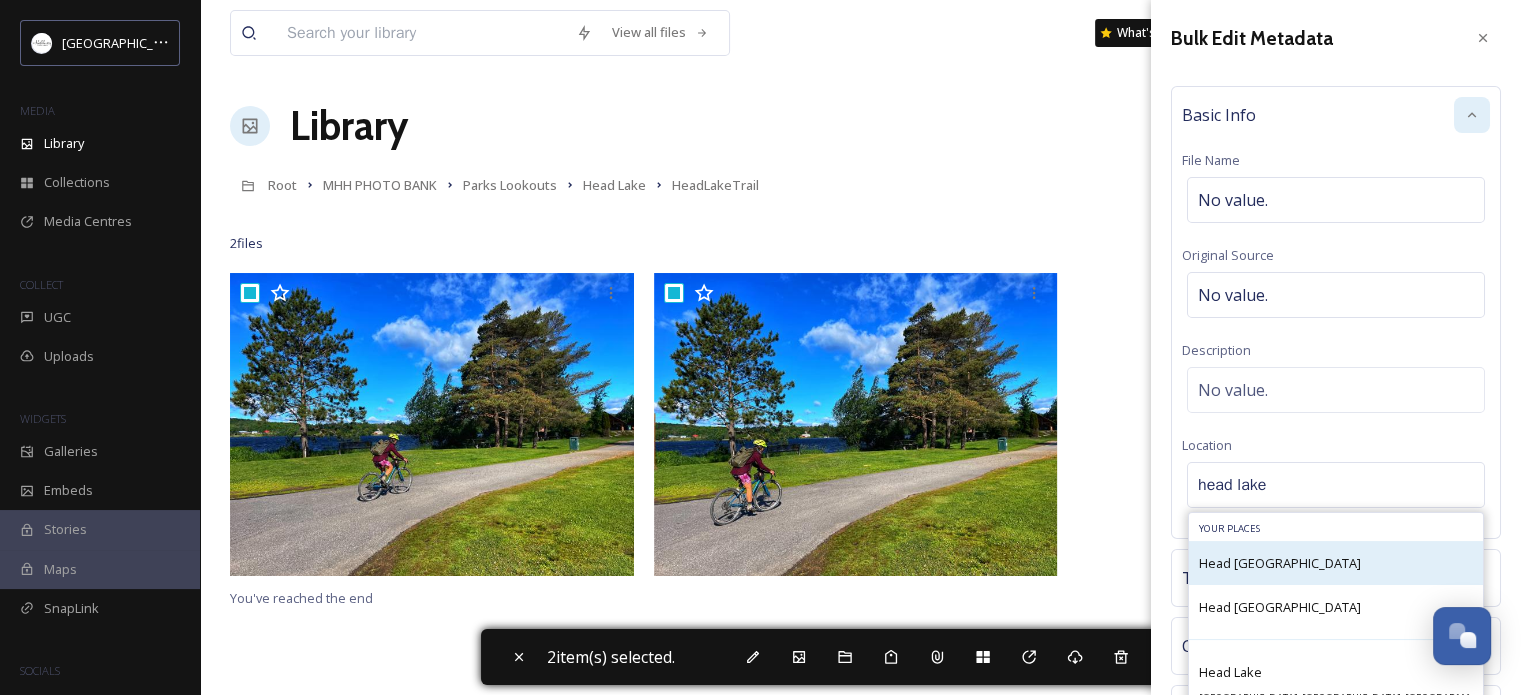 click on "Head [GEOGRAPHIC_DATA]" at bounding box center (1280, 563) 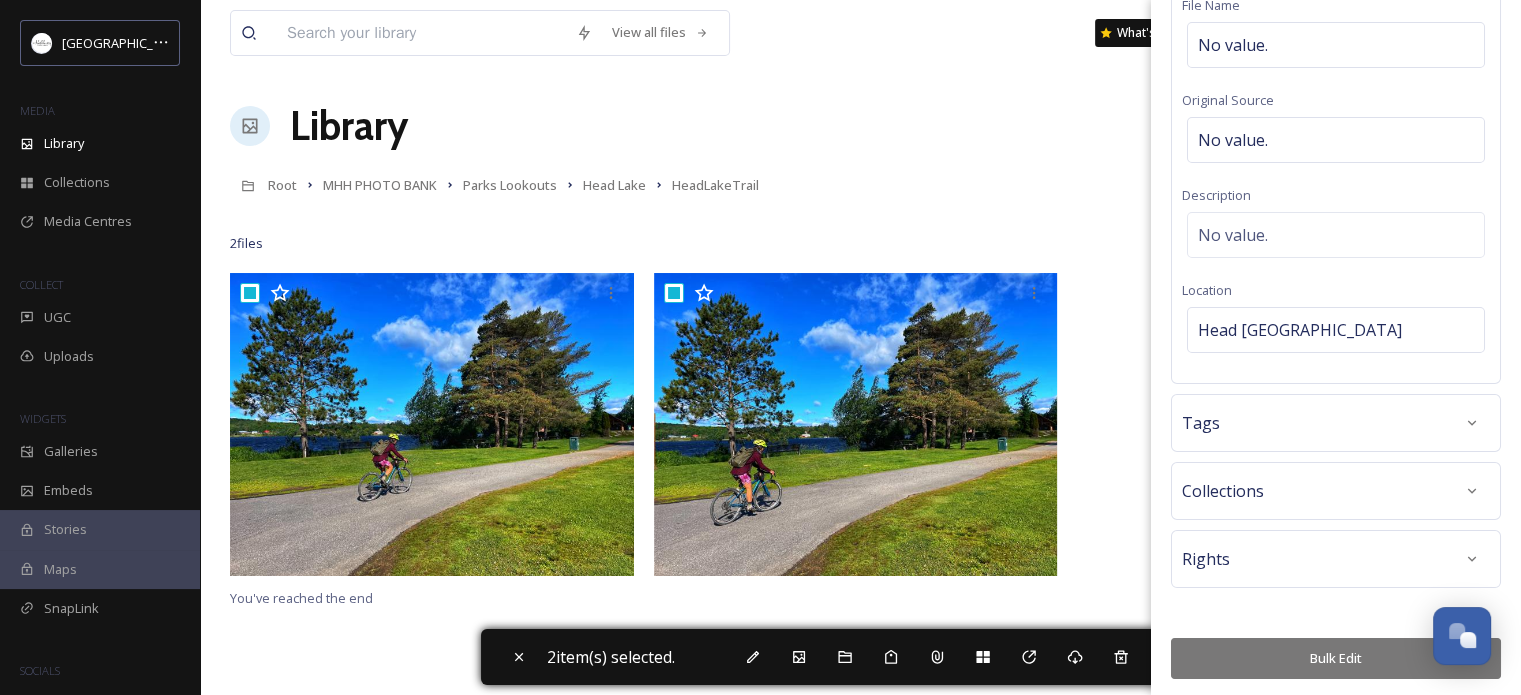 click on "Bulk Edit" at bounding box center [1336, 658] 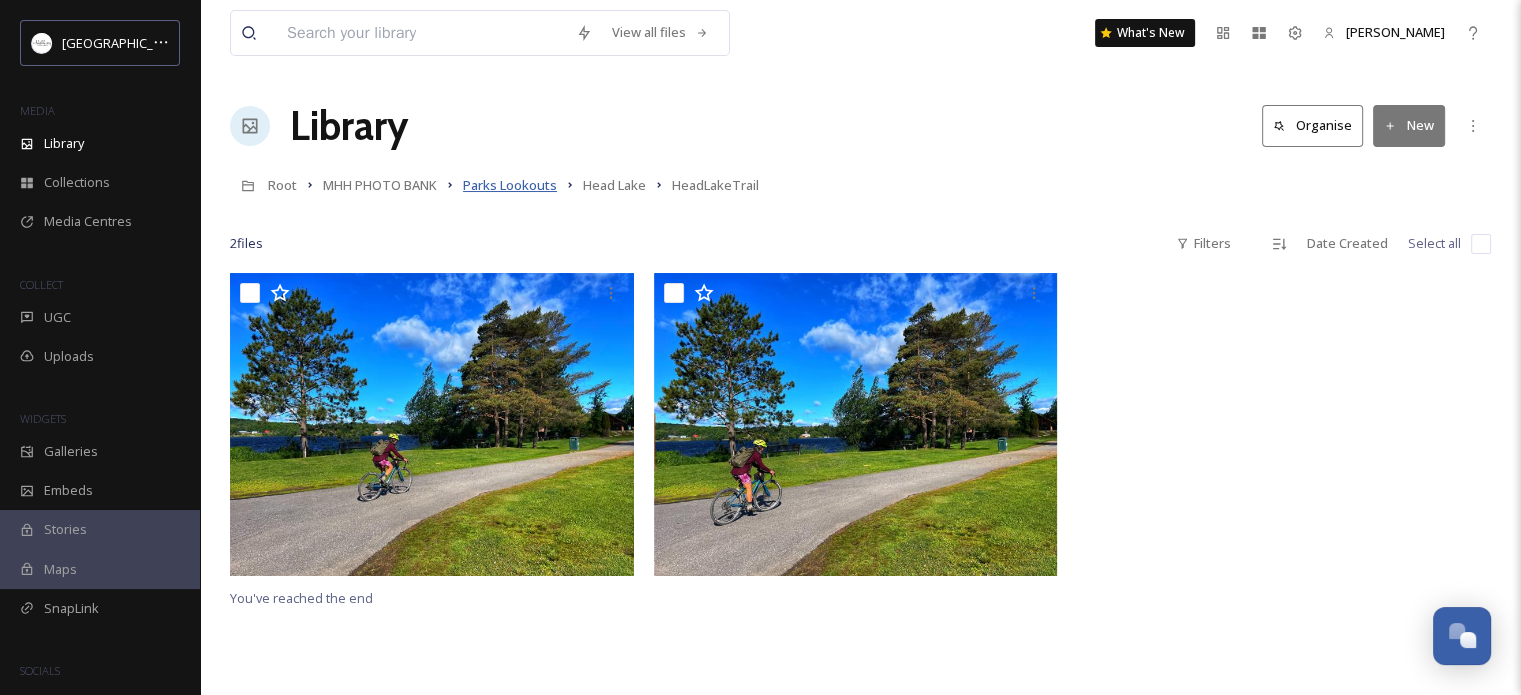 click on "Parks Lookouts" at bounding box center [510, 185] 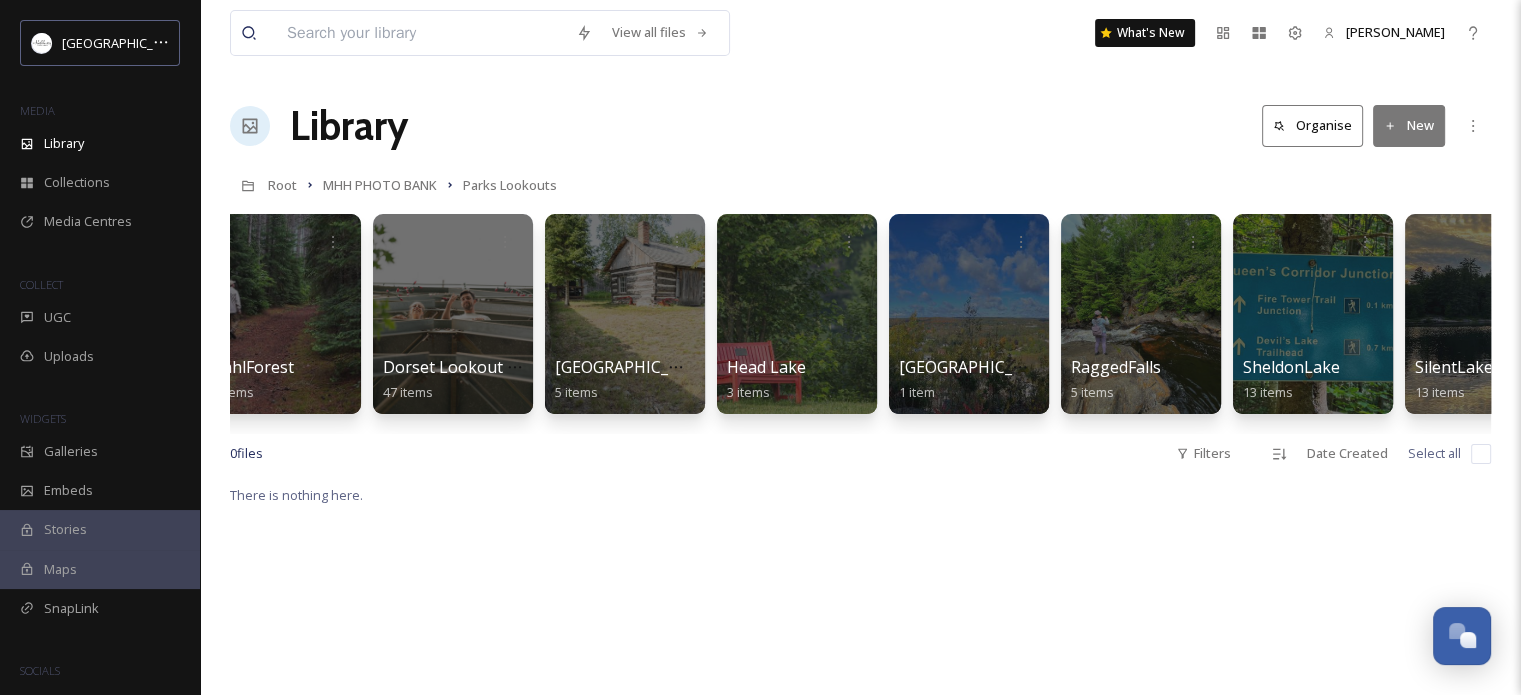 scroll, scrollTop: 0, scrollLeft: 459, axis: horizontal 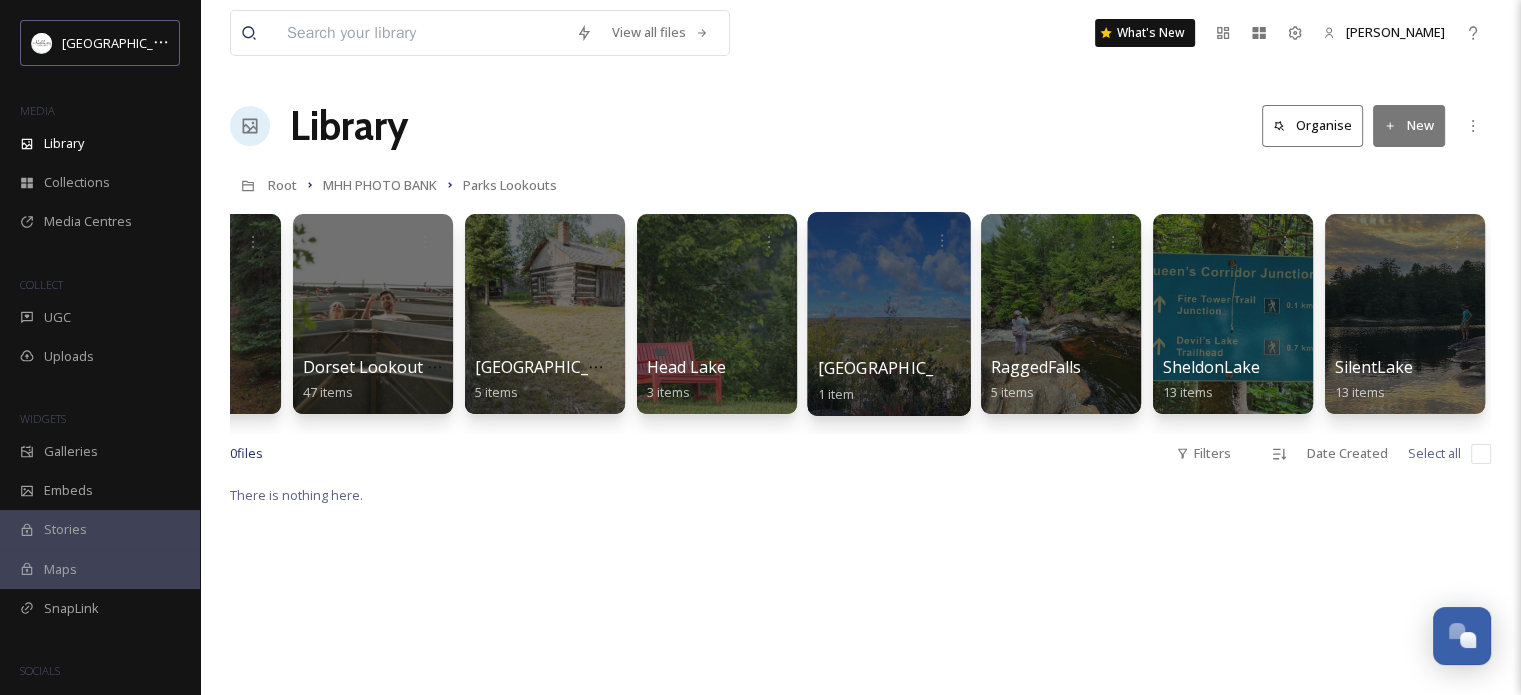 click at bounding box center [888, 314] 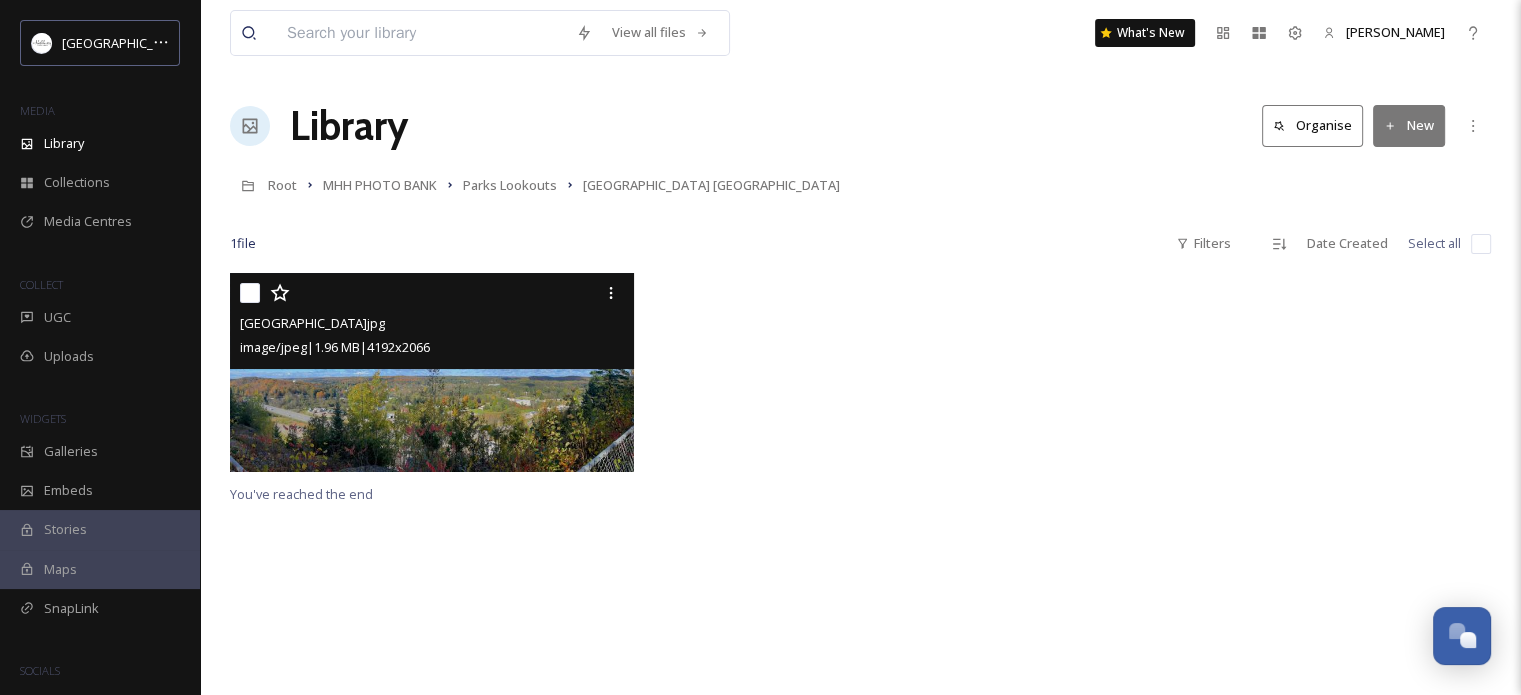 click on "image/jpeg  |  1.96 MB  |  4192  x  2066" at bounding box center (335, 347) 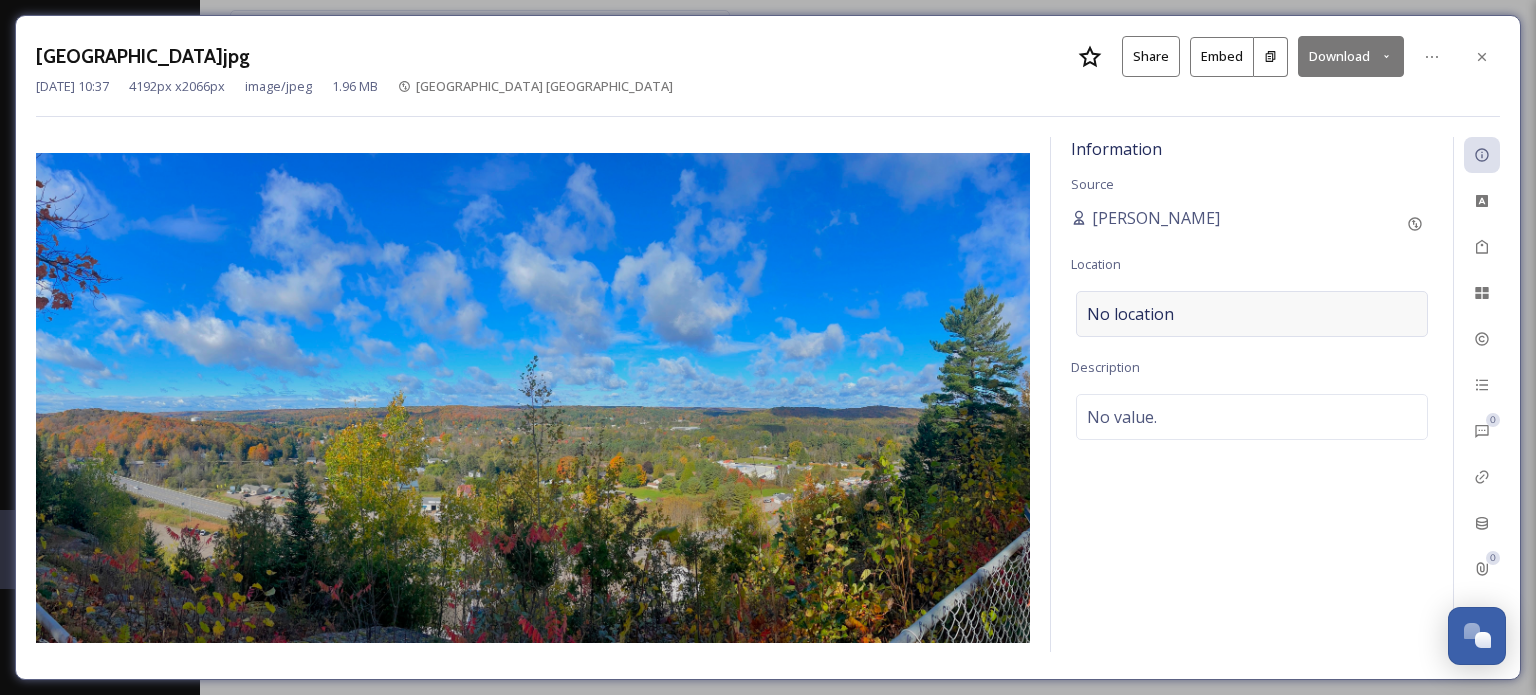 click on "No location" at bounding box center [1130, 314] 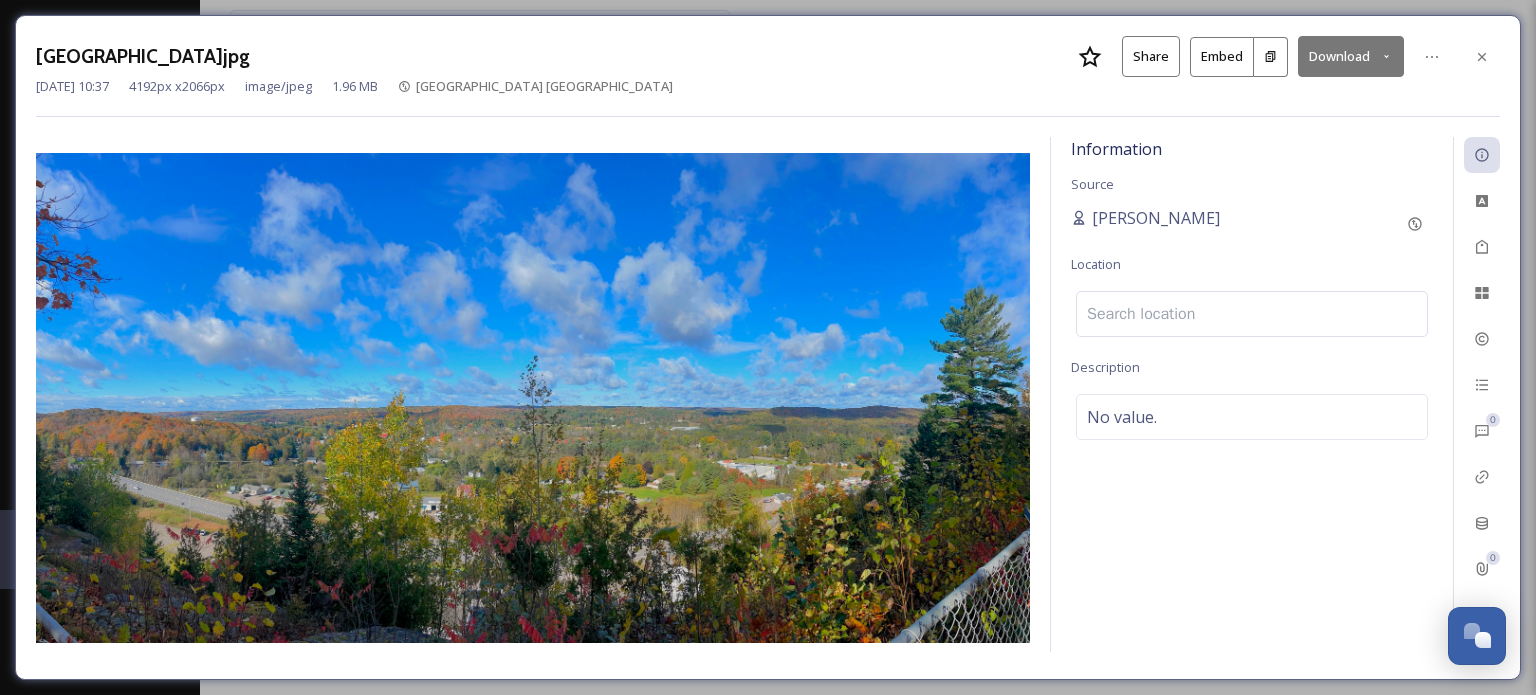 click at bounding box center [1252, 314] 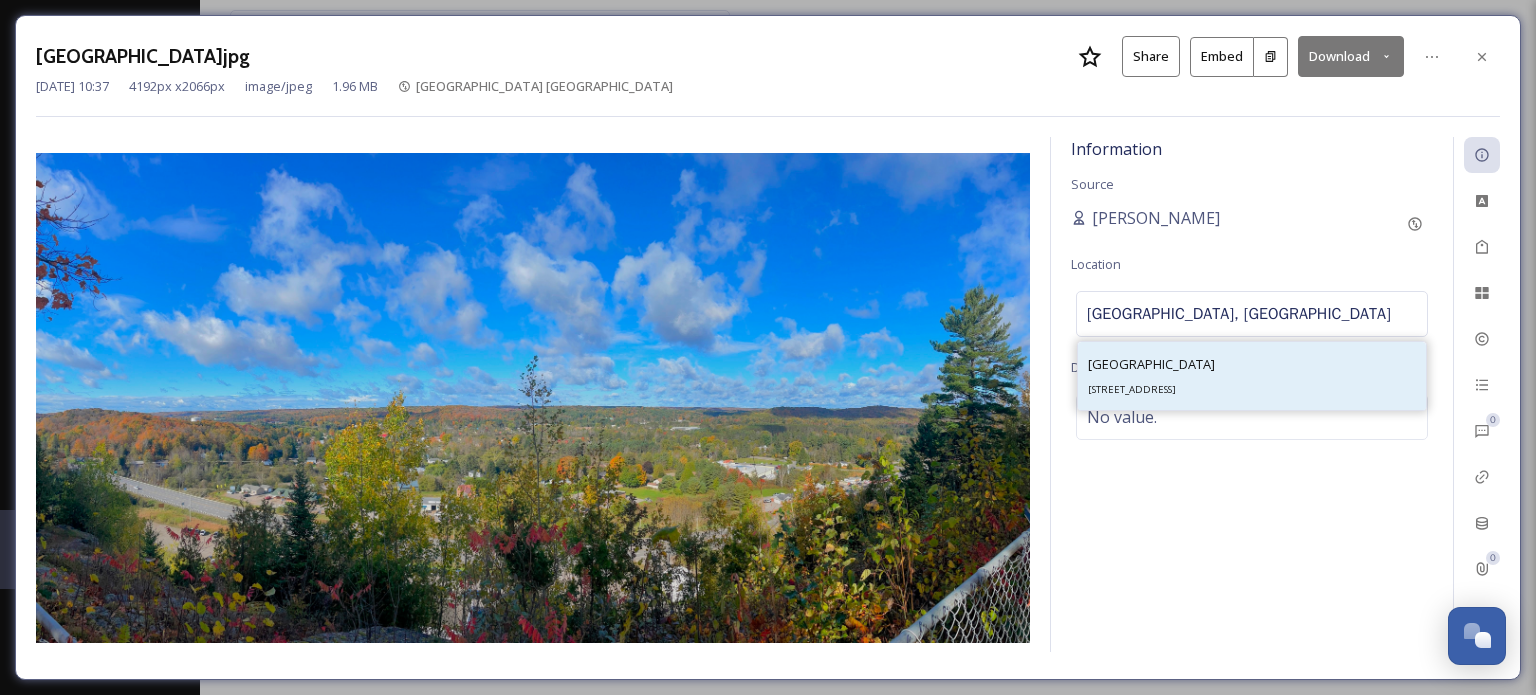 click on "[GEOGRAPHIC_DATA]" at bounding box center (1151, 364) 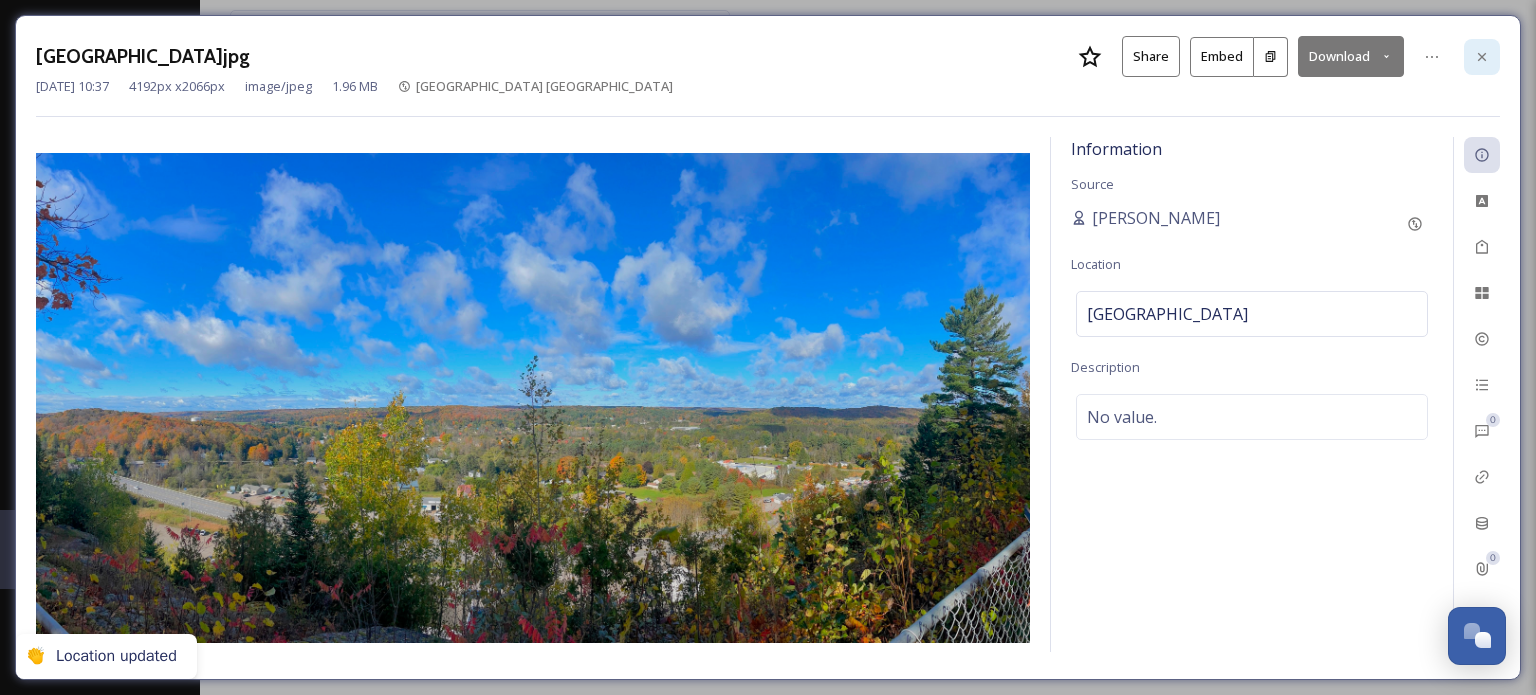 click 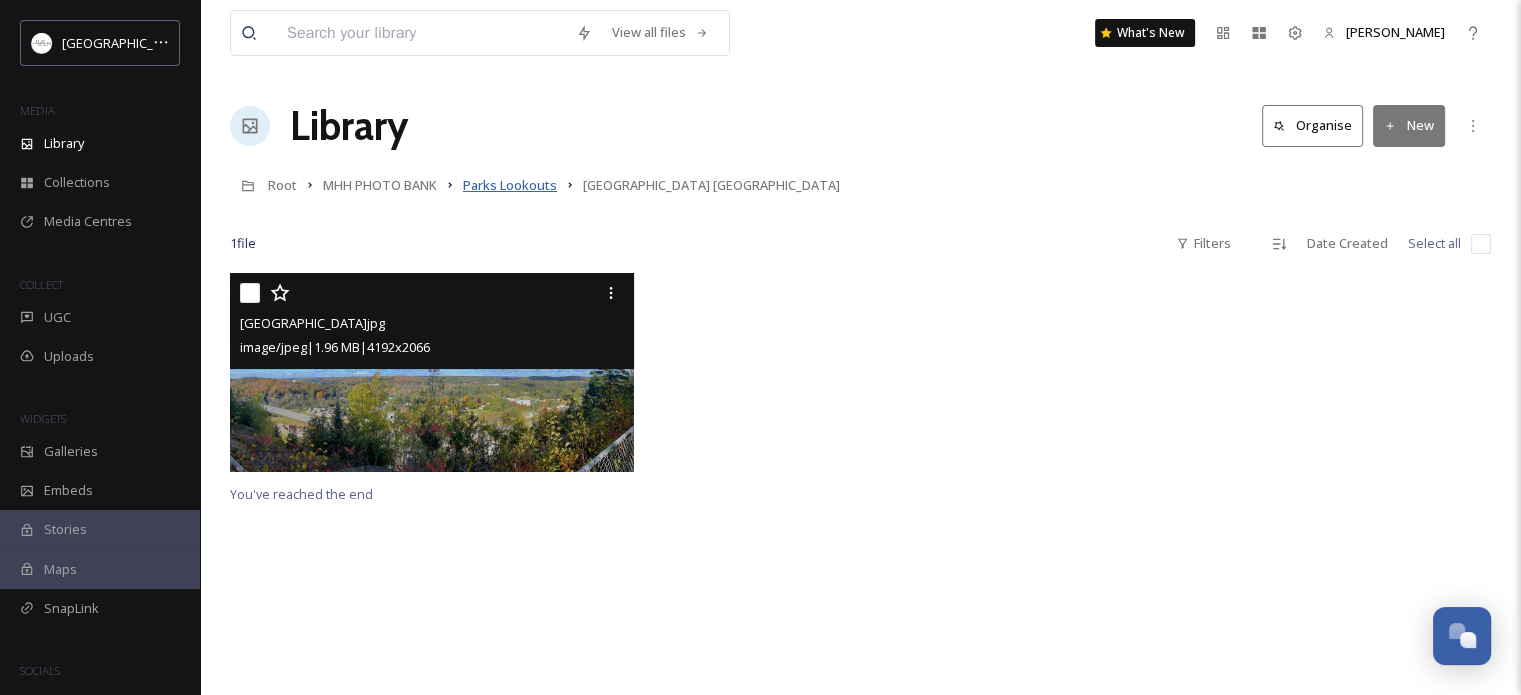 click on "Parks Lookouts" at bounding box center (510, 185) 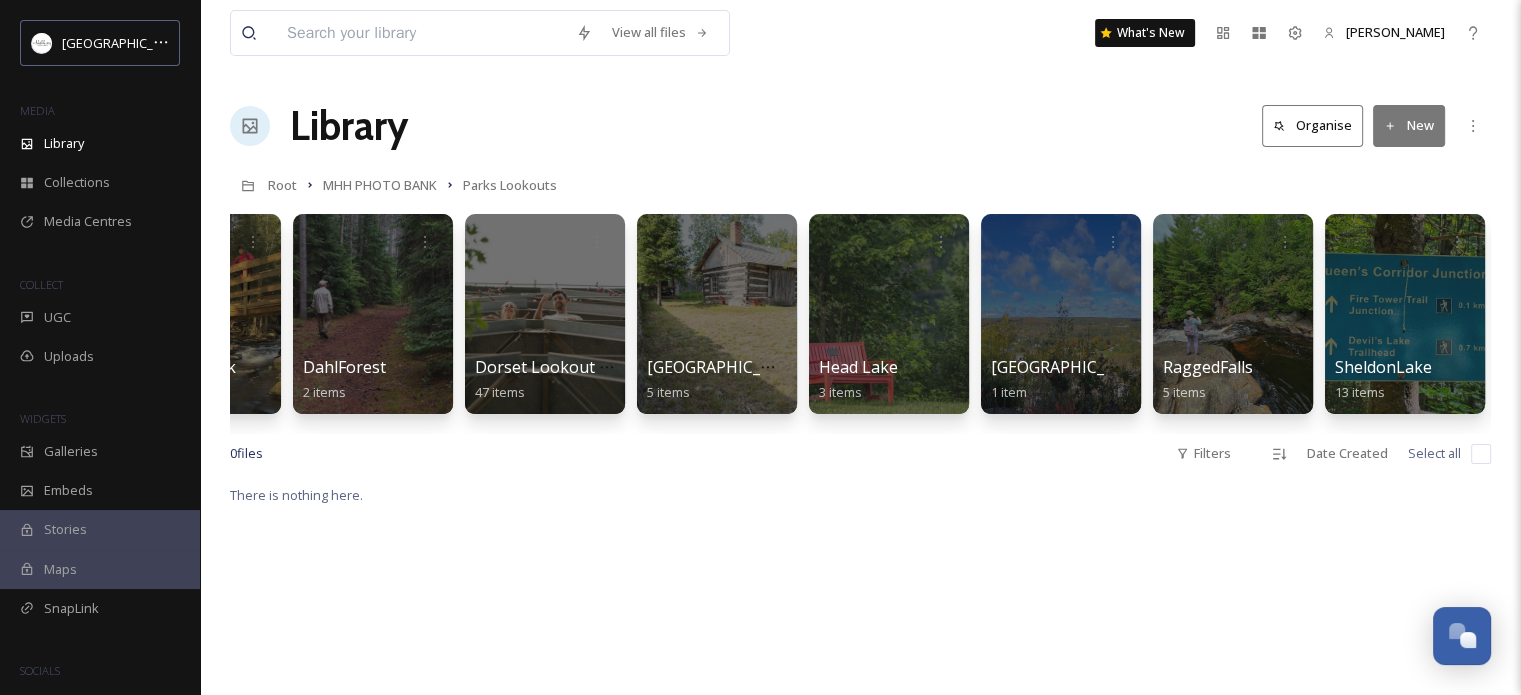 scroll, scrollTop: 0, scrollLeft: 459, axis: horizontal 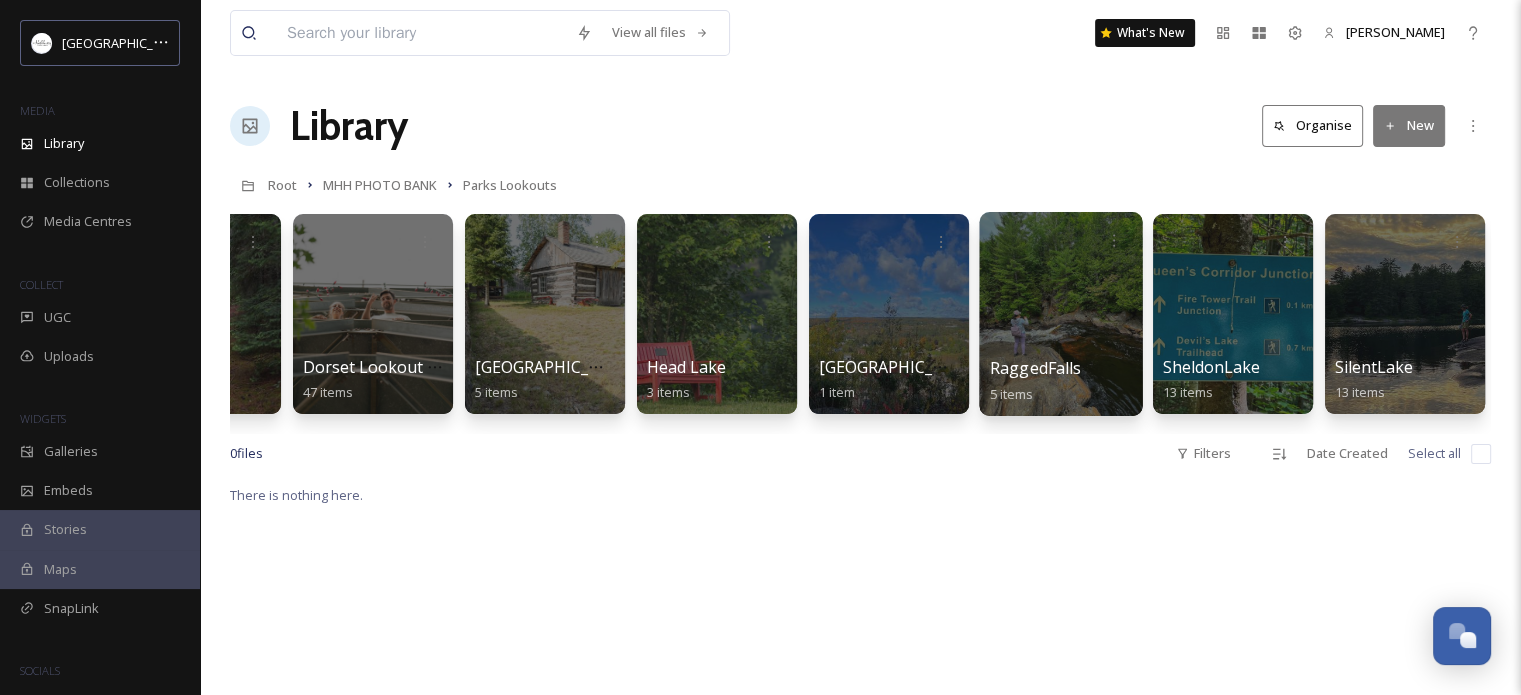 click at bounding box center (1060, 314) 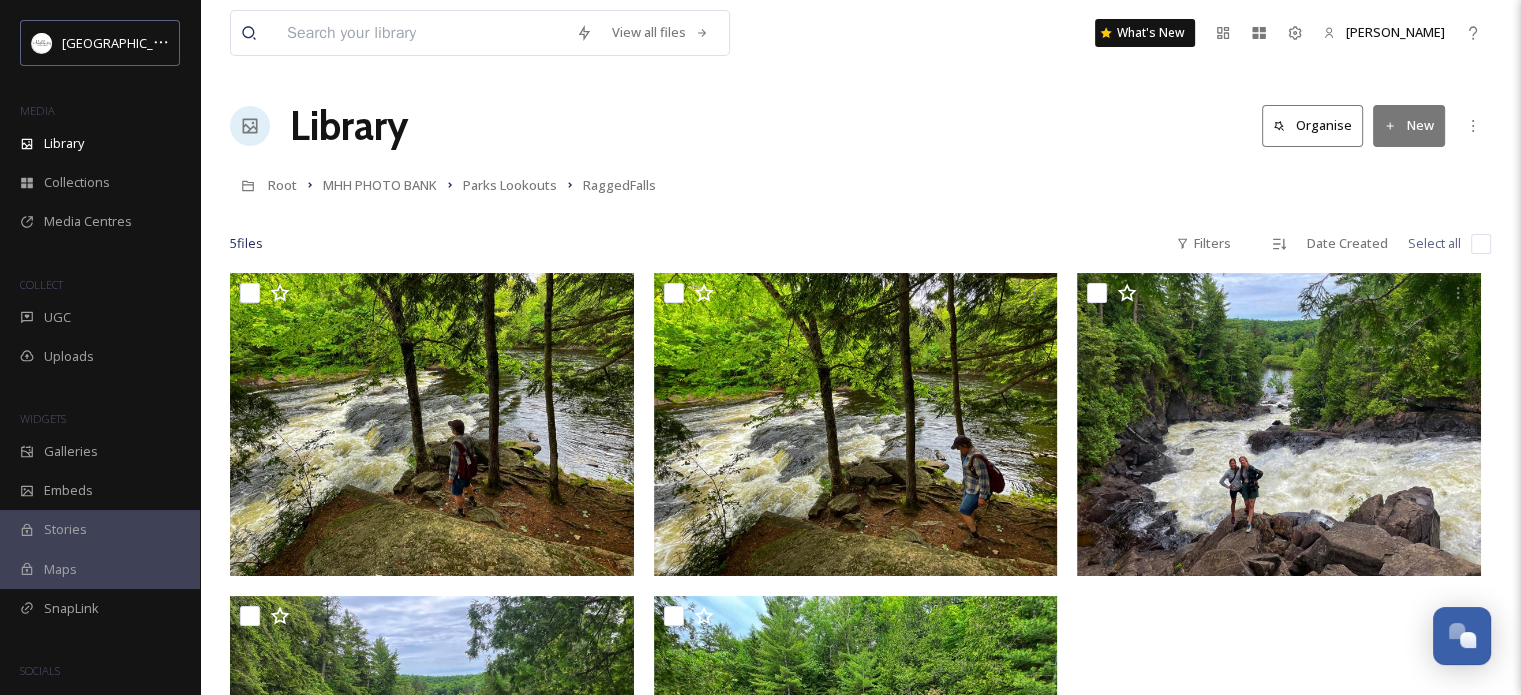 click at bounding box center (1481, 244) 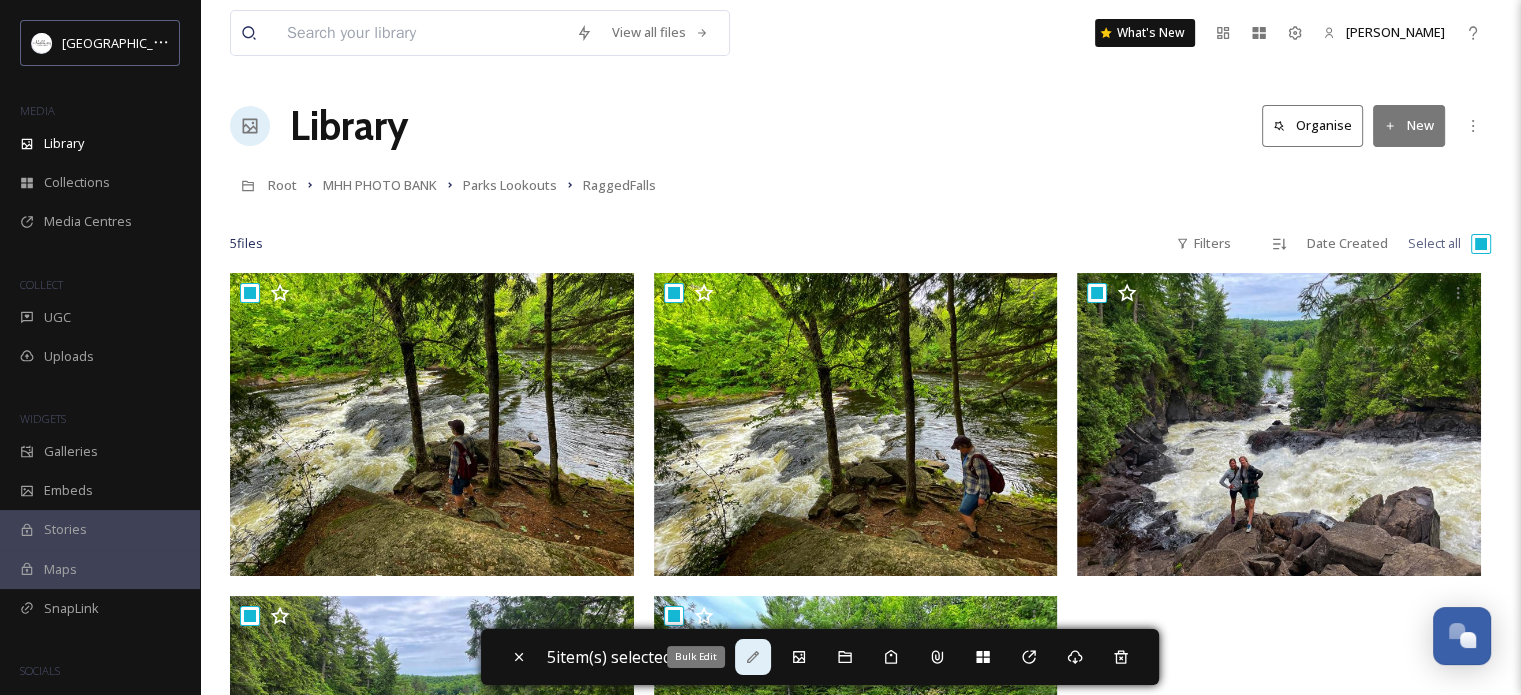 click 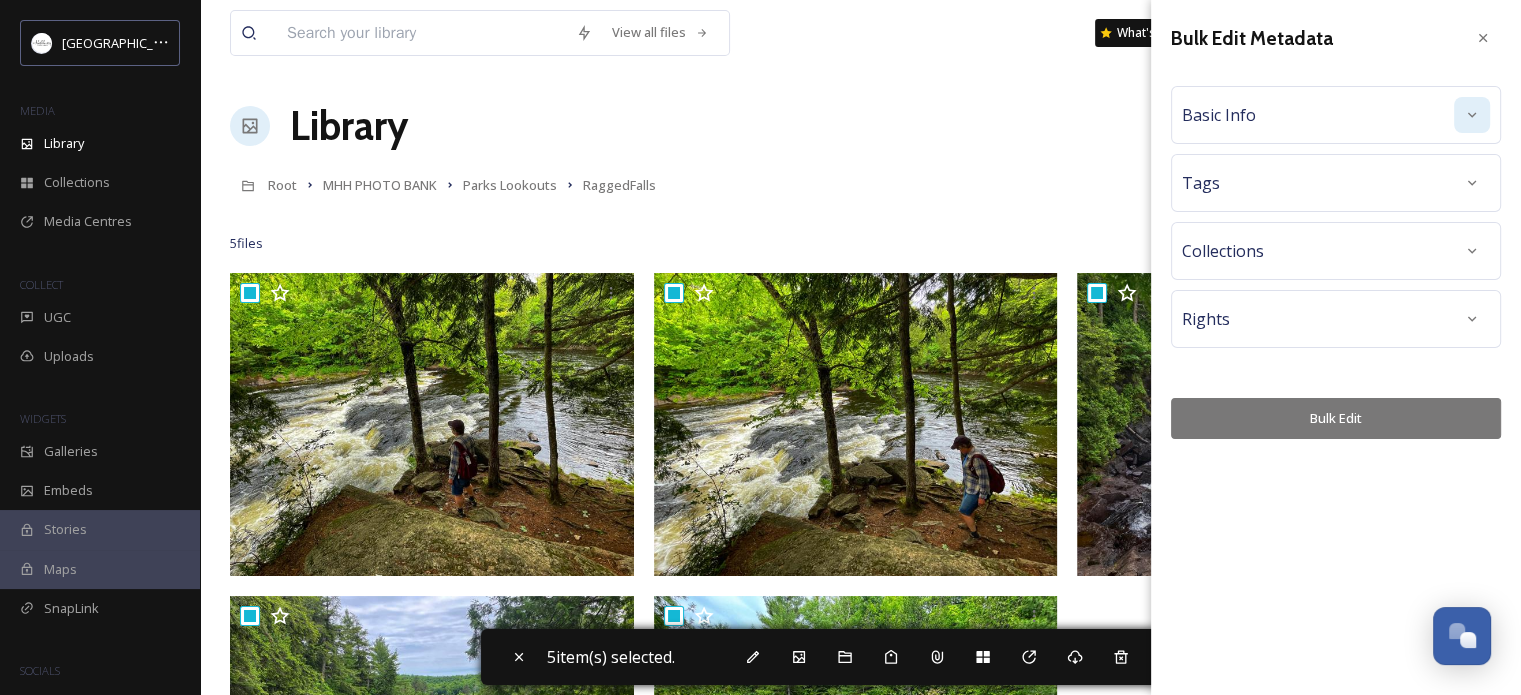 click 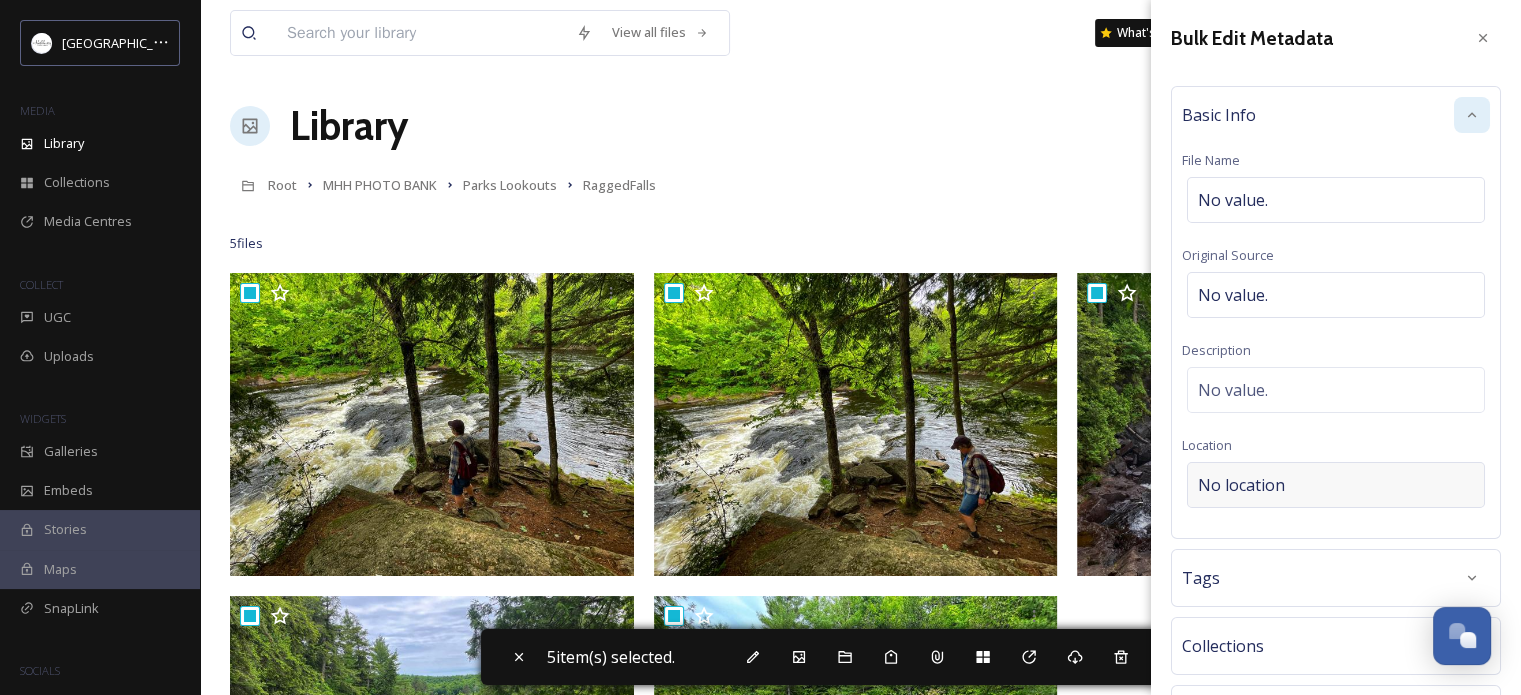 click on "No location" at bounding box center [1241, 485] 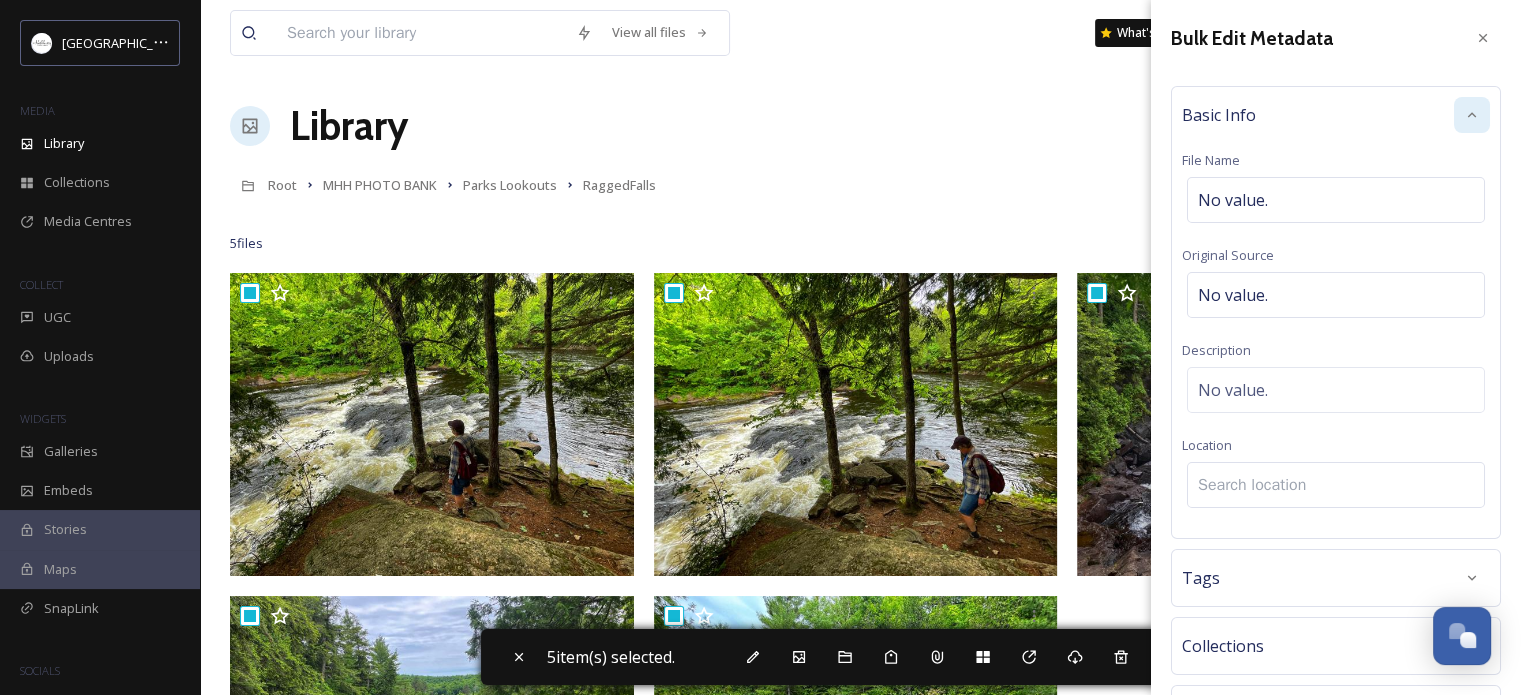 click at bounding box center (1336, 485) 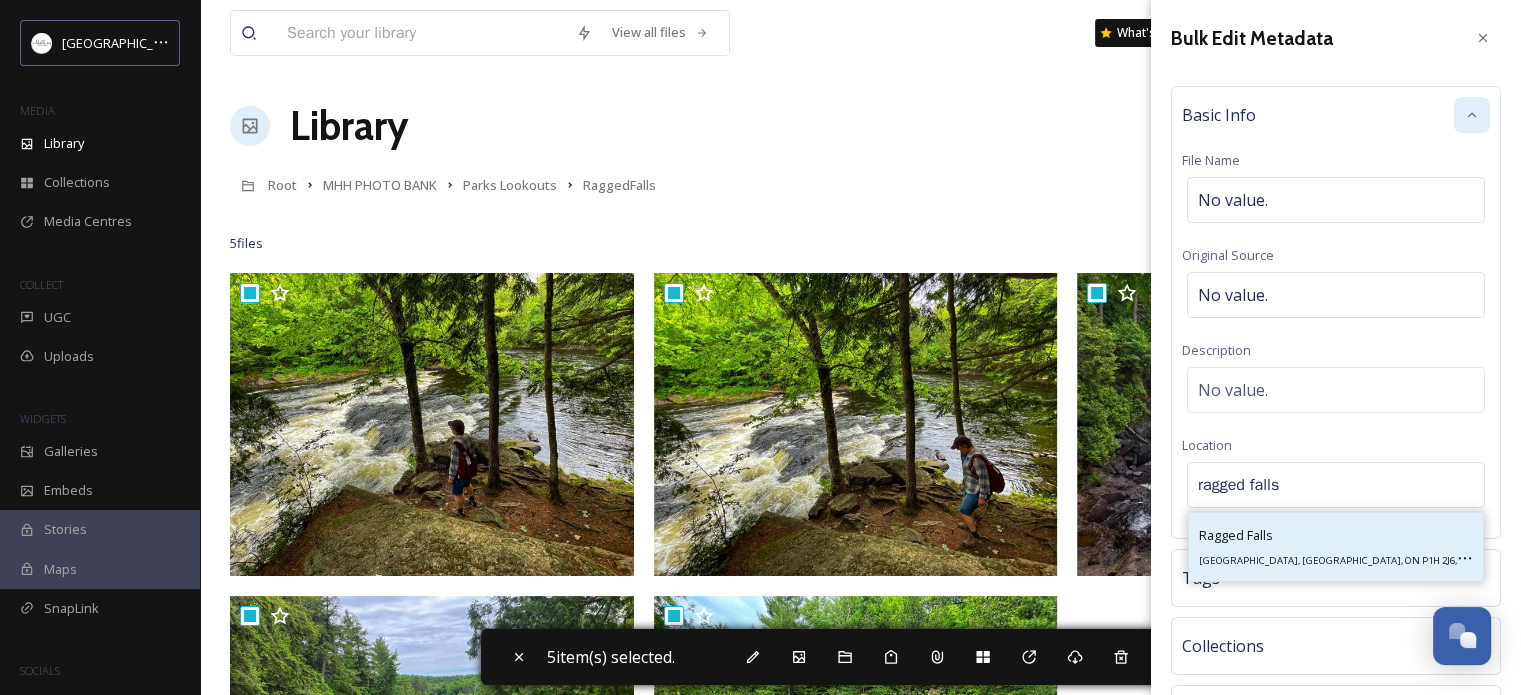 click on "Ragged Falls" at bounding box center [1236, 535] 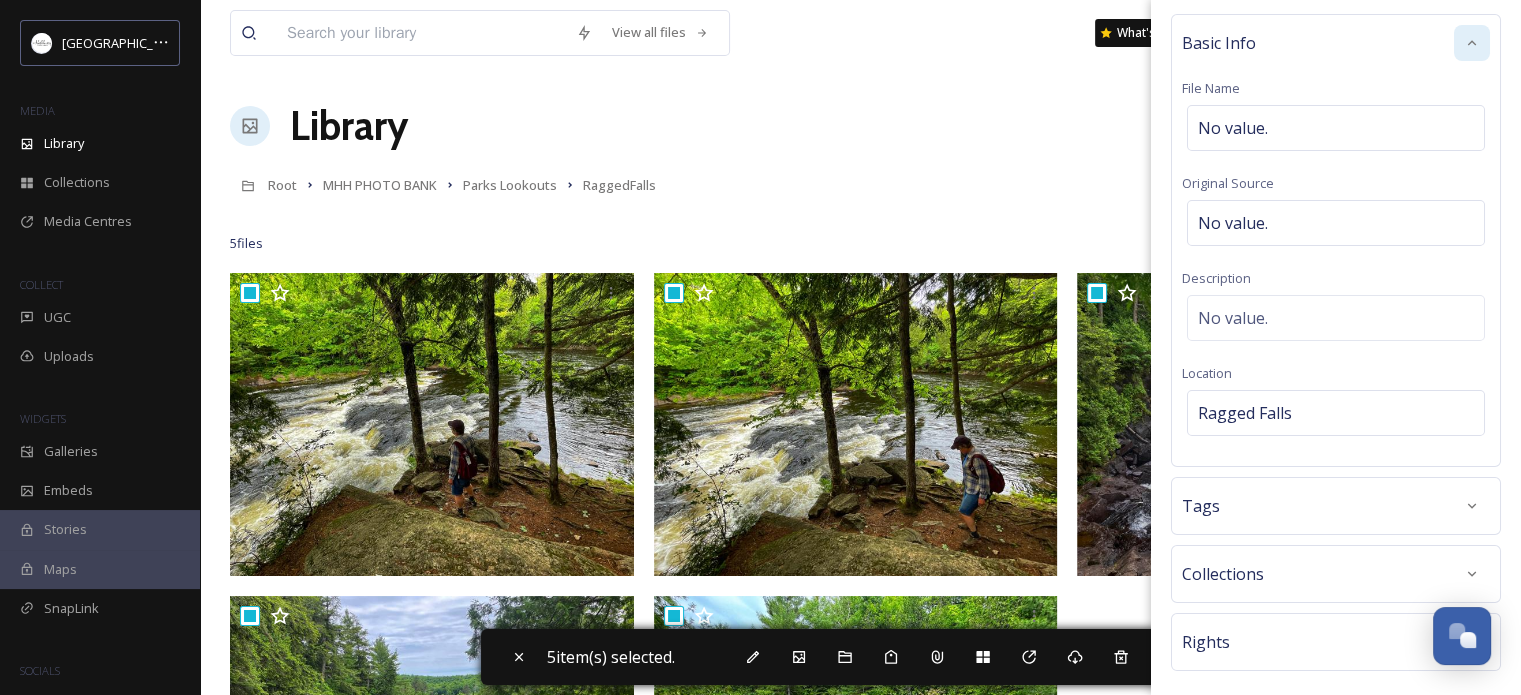 scroll, scrollTop: 155, scrollLeft: 0, axis: vertical 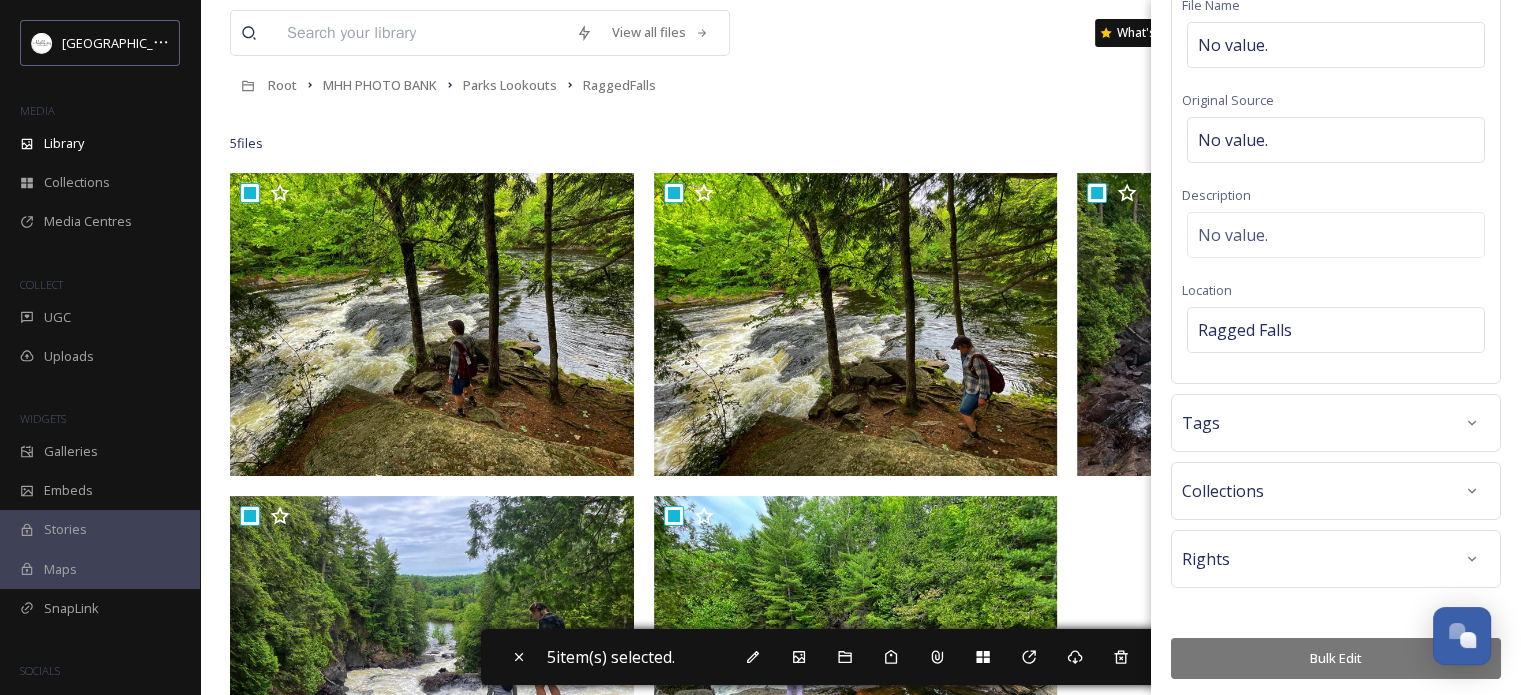 click on "Bulk Edit" at bounding box center (1336, 658) 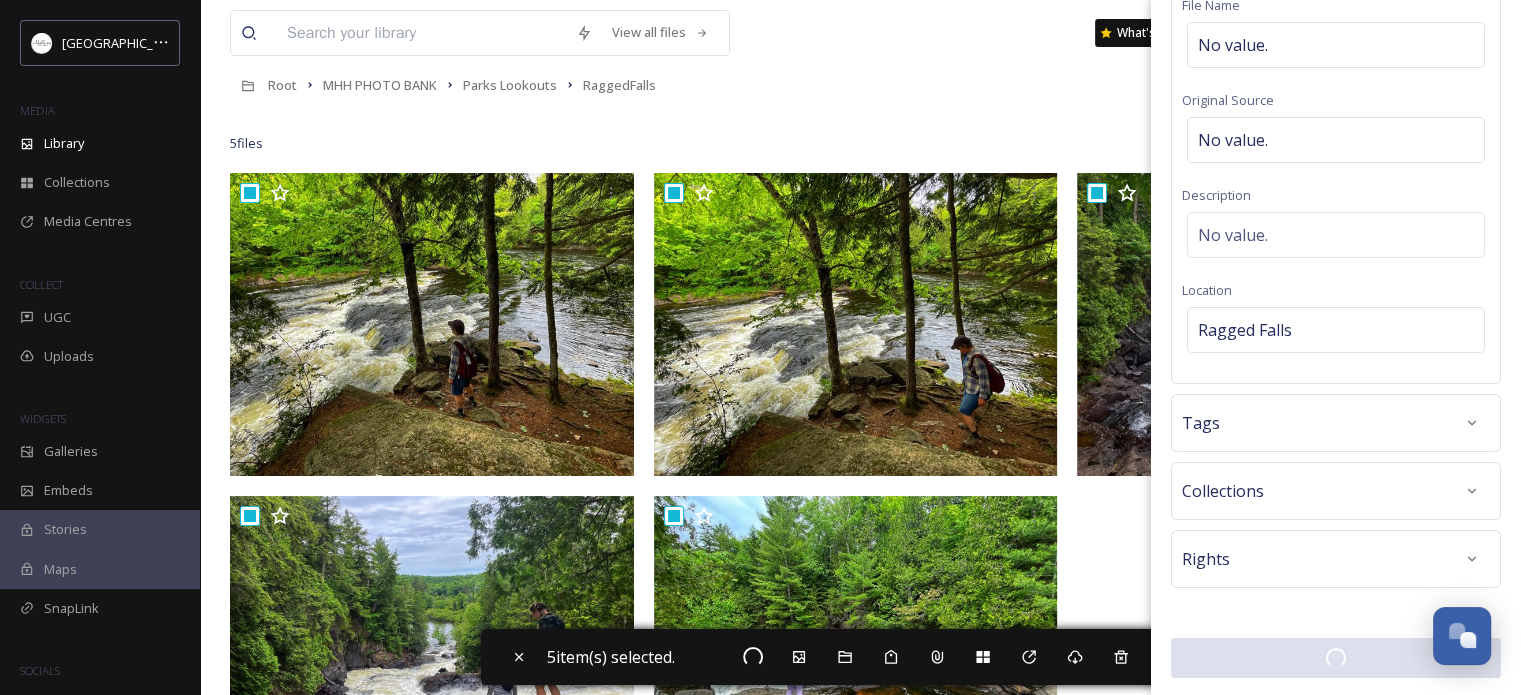 scroll, scrollTop: 154, scrollLeft: 0, axis: vertical 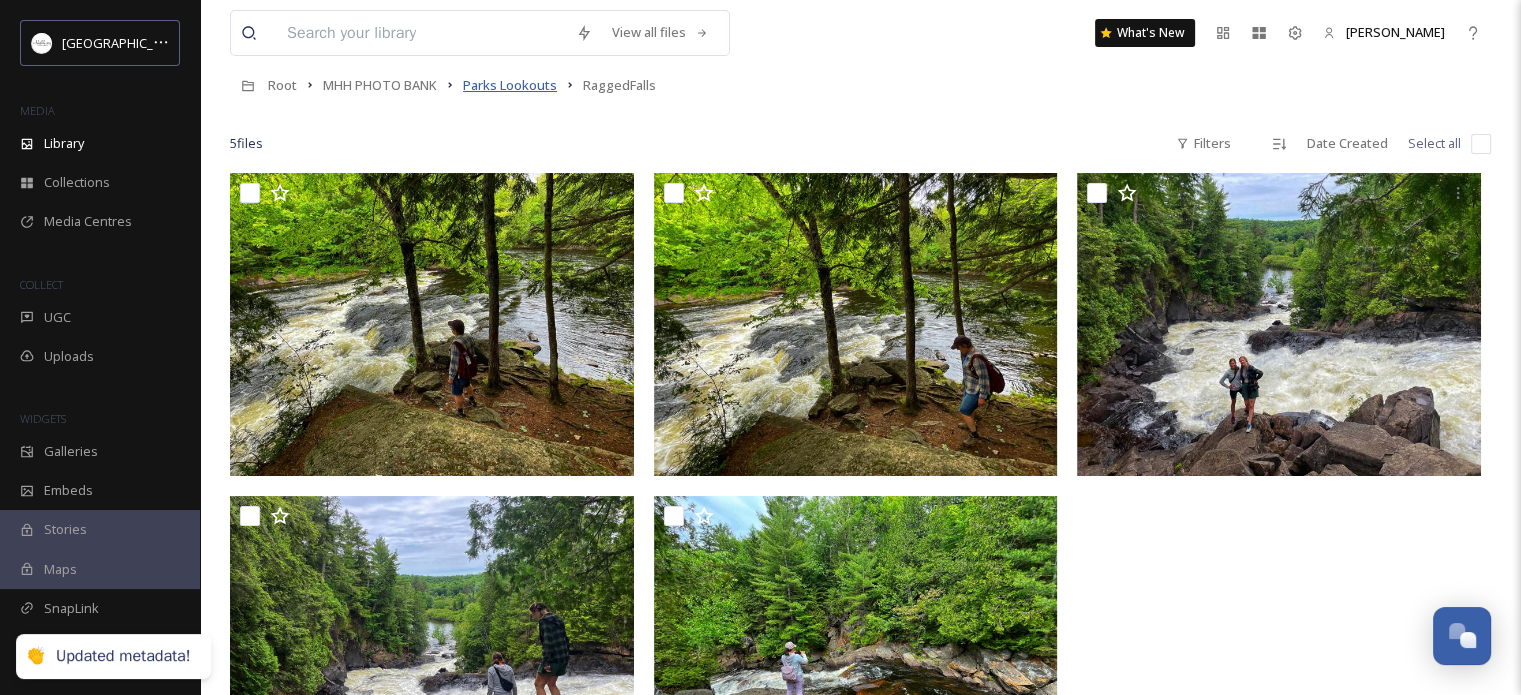 click on "Parks Lookouts" at bounding box center (510, 85) 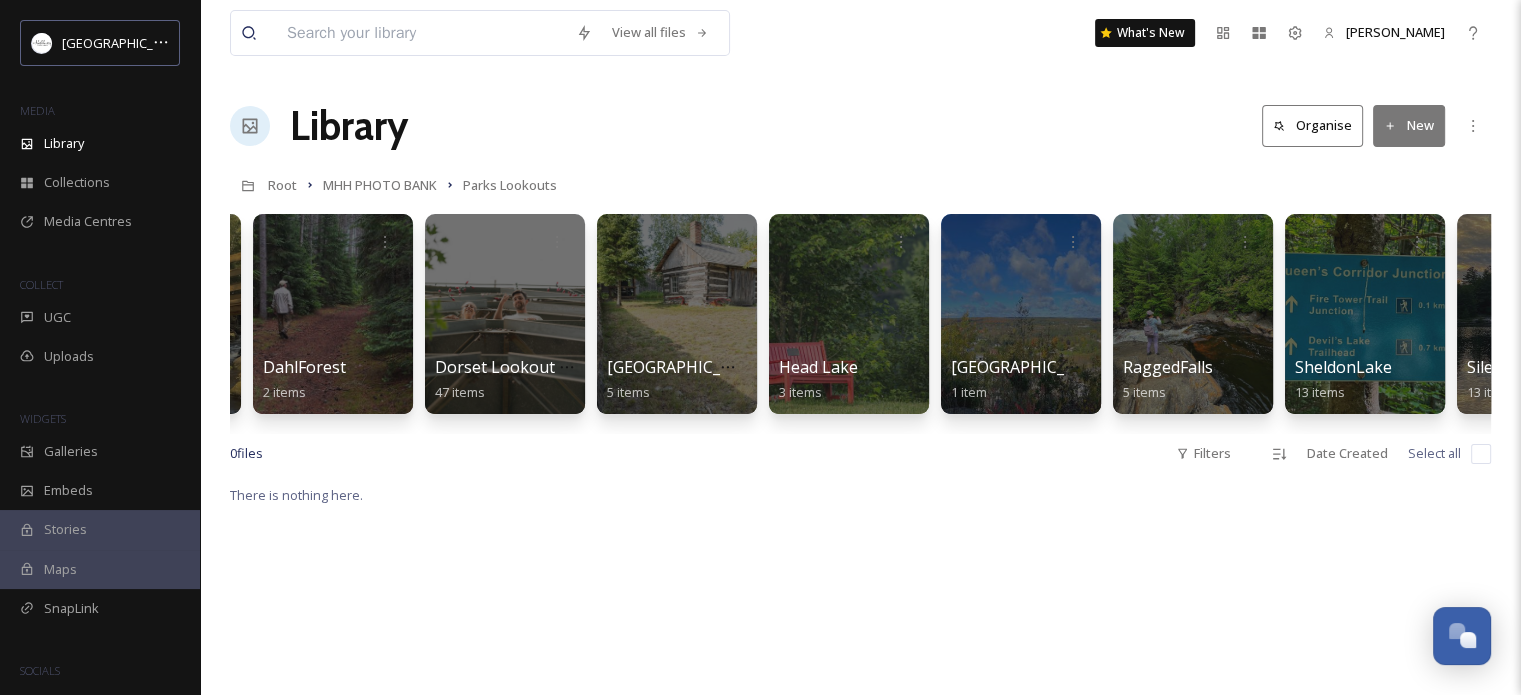 scroll, scrollTop: 0, scrollLeft: 459, axis: horizontal 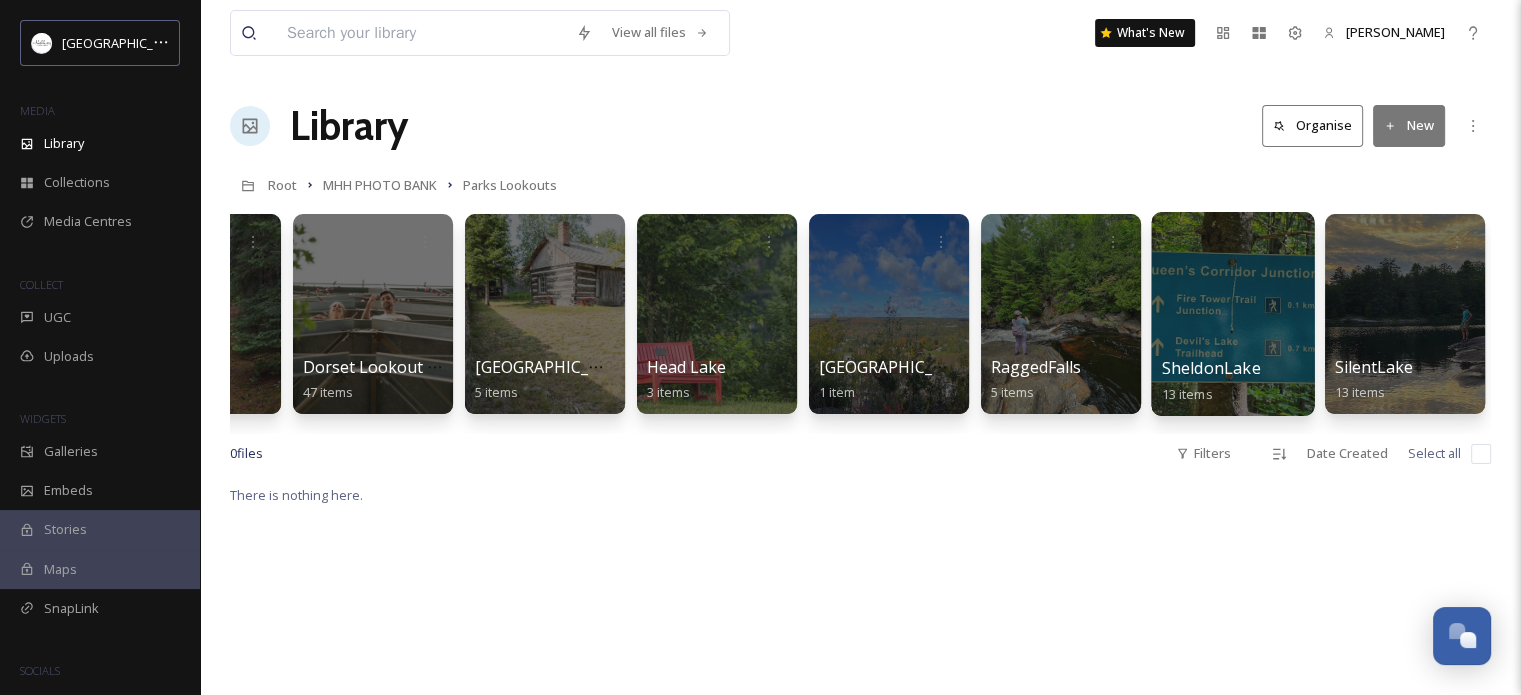 click at bounding box center [1232, 314] 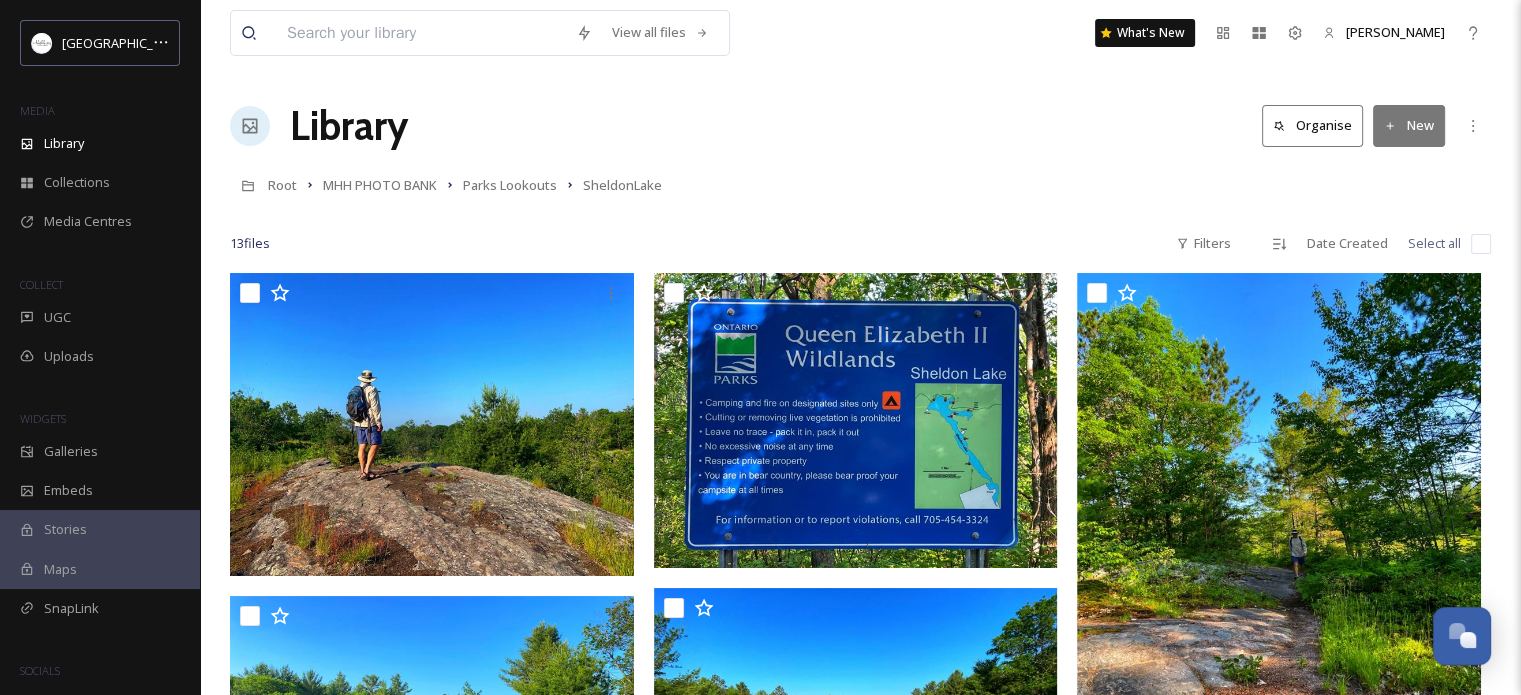 click at bounding box center (1481, 244) 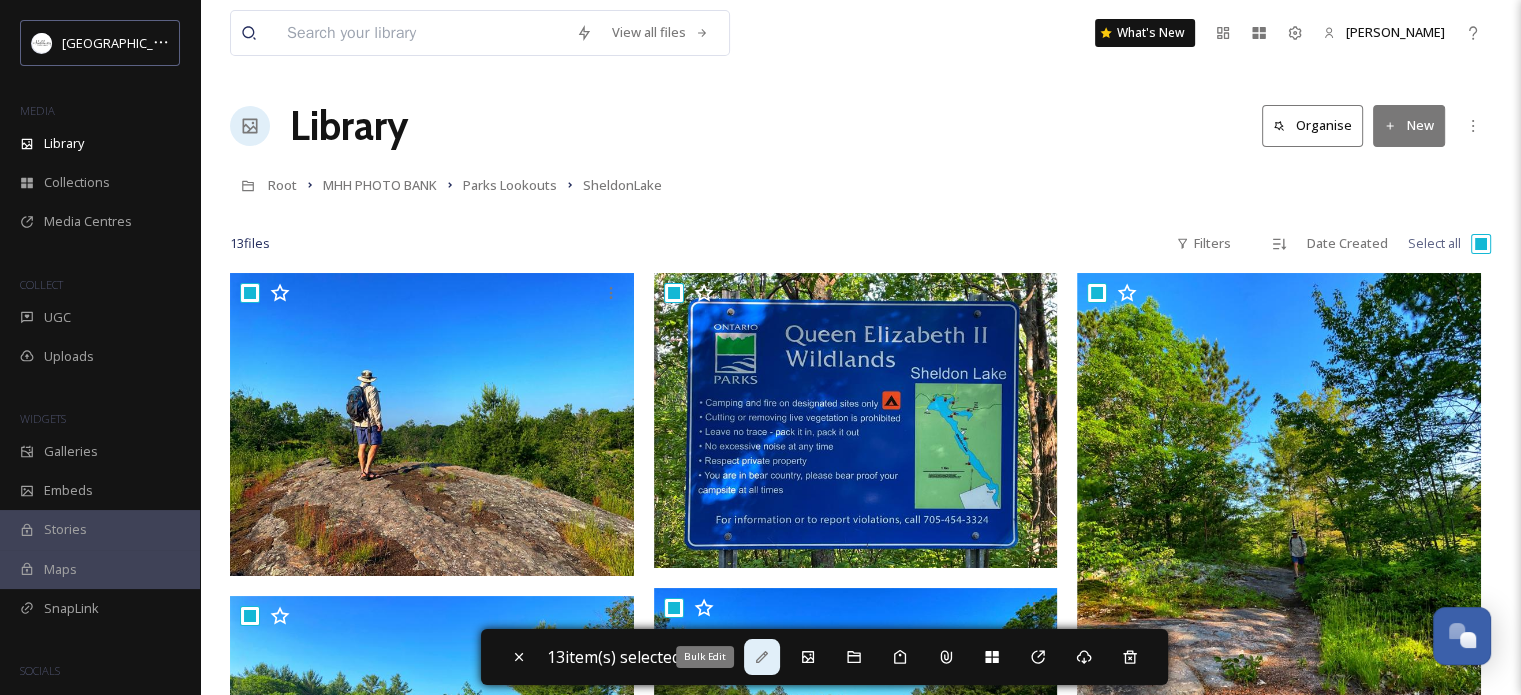 click 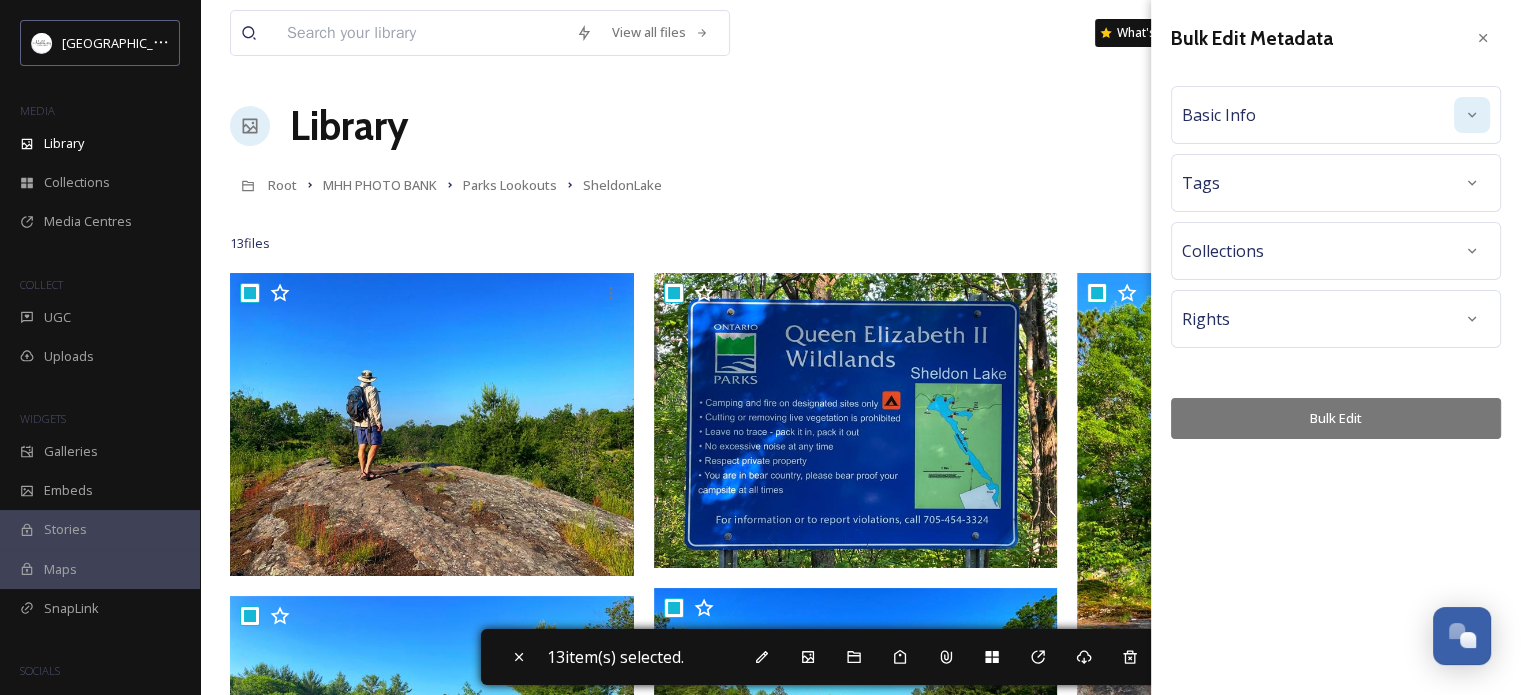 click at bounding box center [1472, 115] 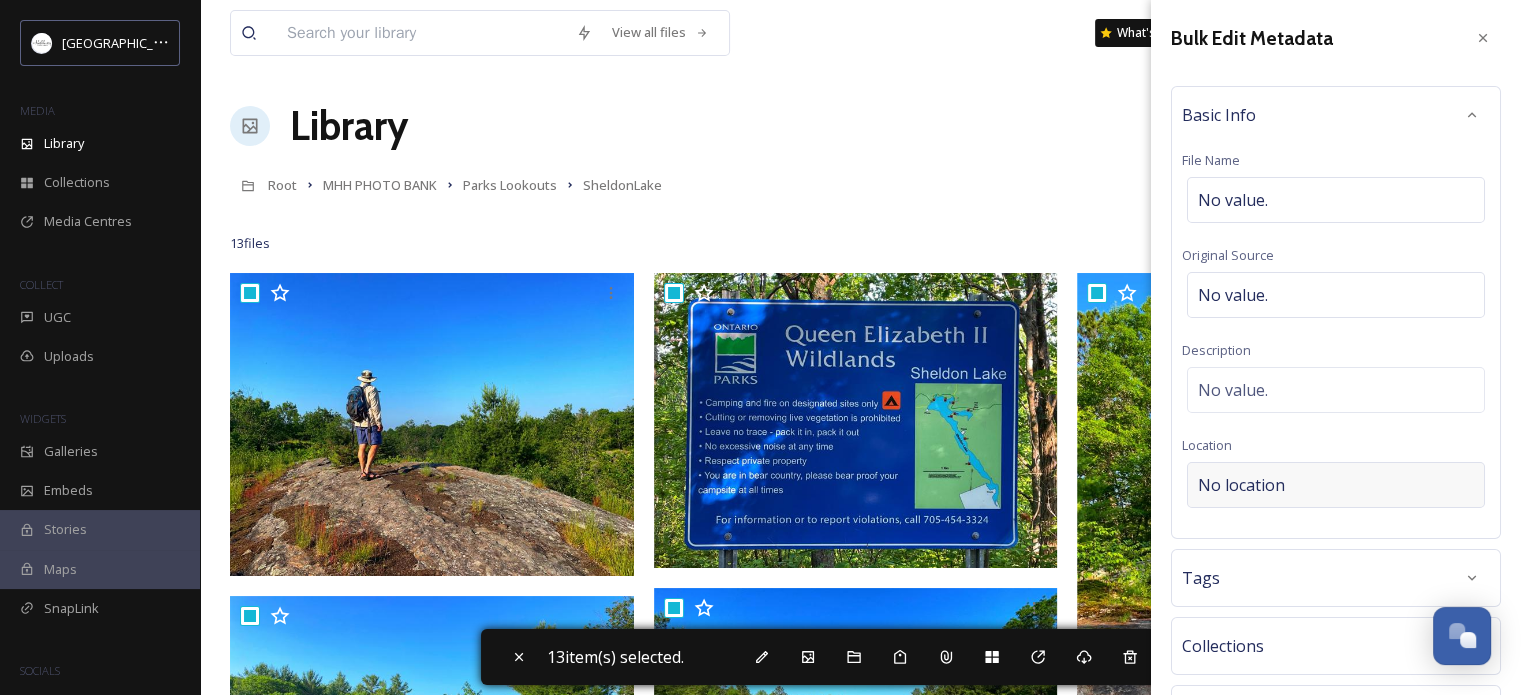 click on "No location" at bounding box center [1336, 485] 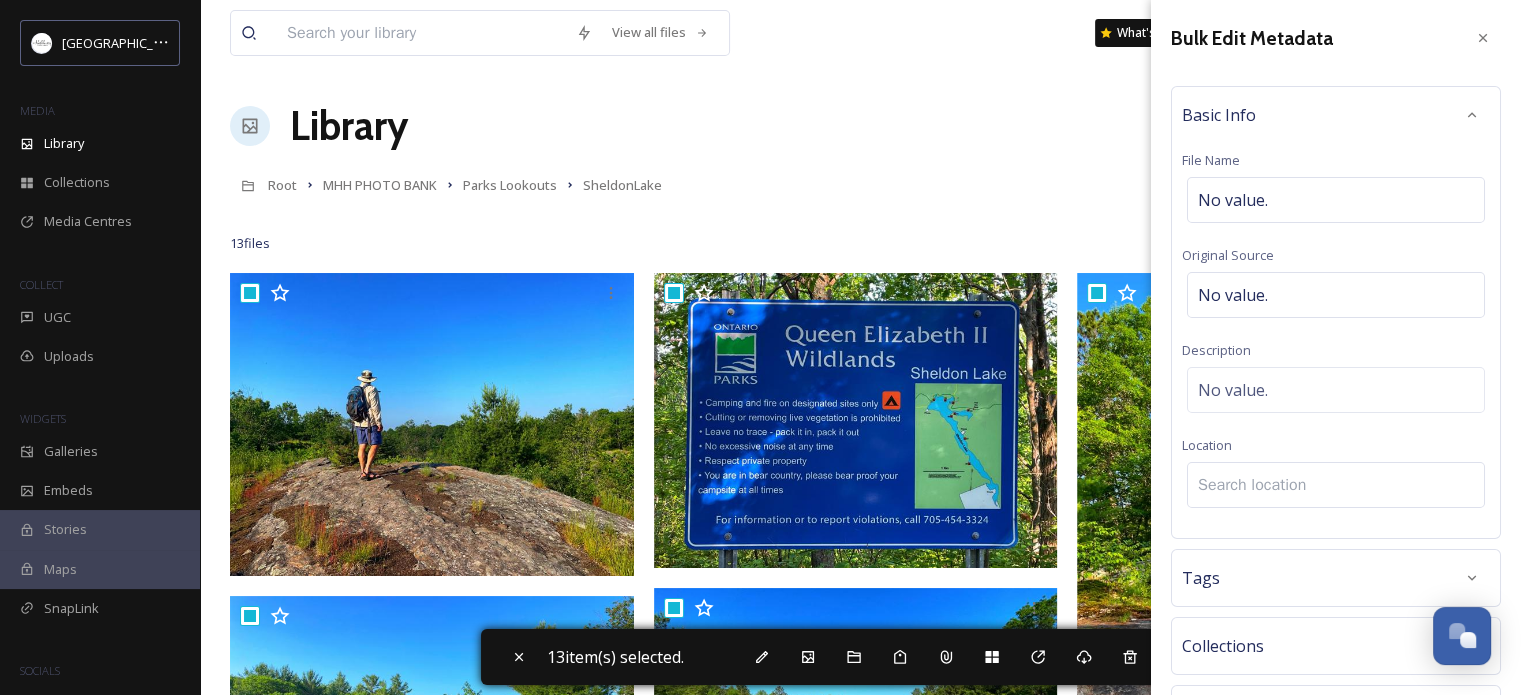 click at bounding box center (1336, 485) 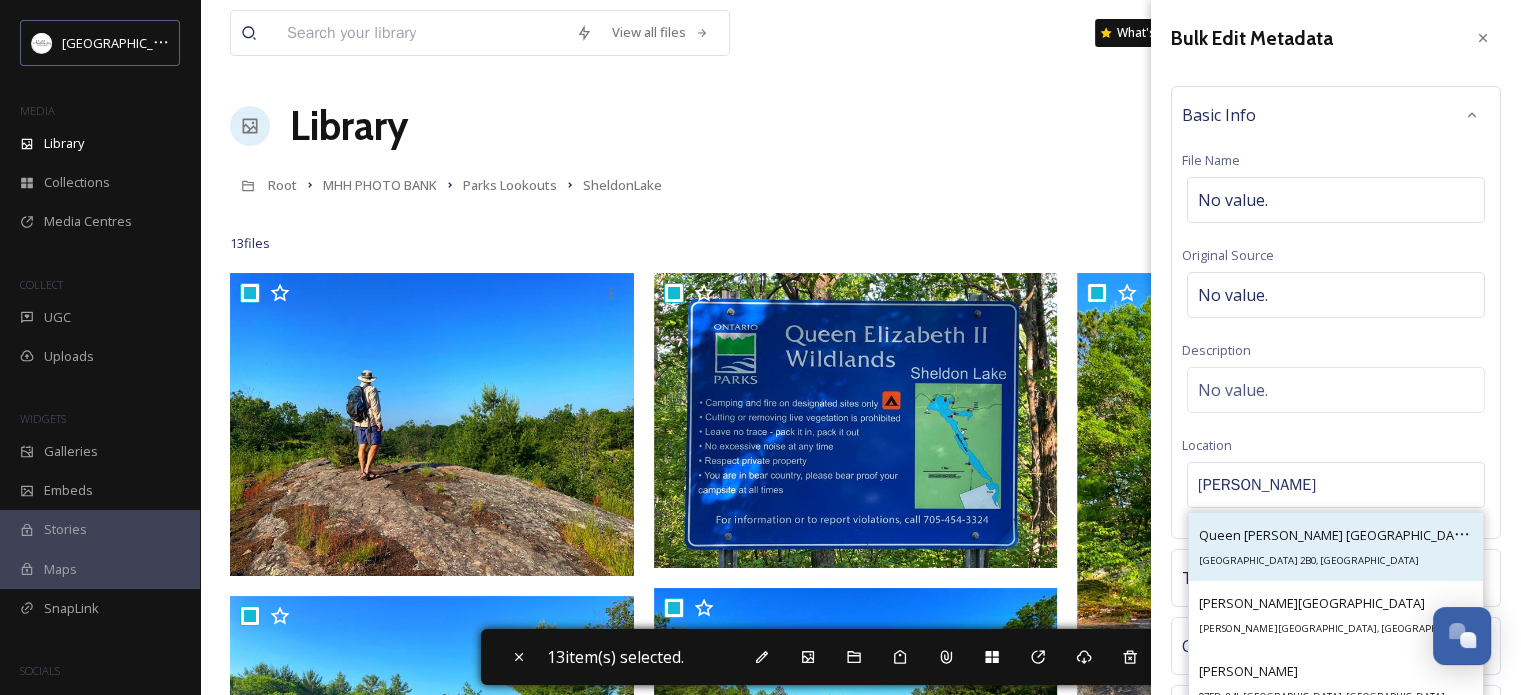 click on "Queen [PERSON_NAME] [GEOGRAPHIC_DATA] - Head Lake Boat Launch Access Point" at bounding box center [1450, 535] 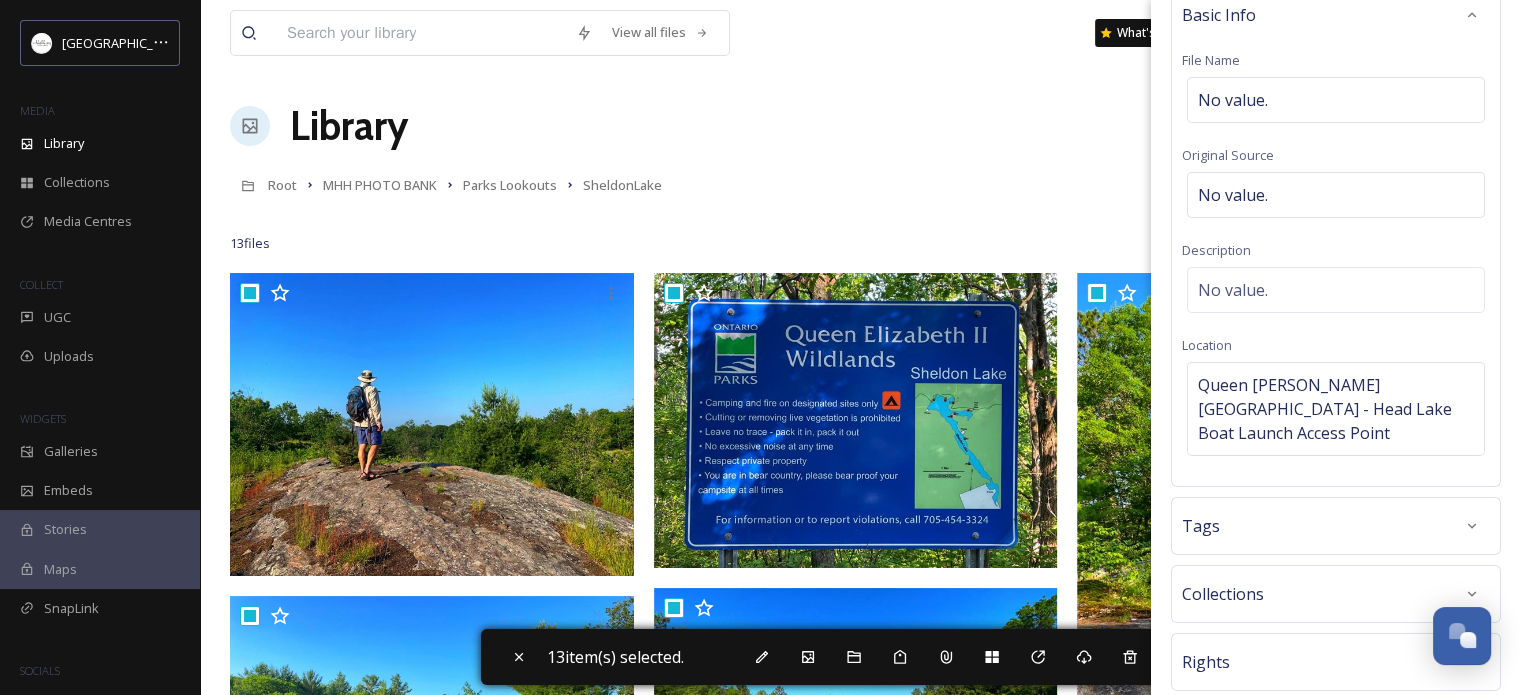 scroll, scrollTop: 0, scrollLeft: 0, axis: both 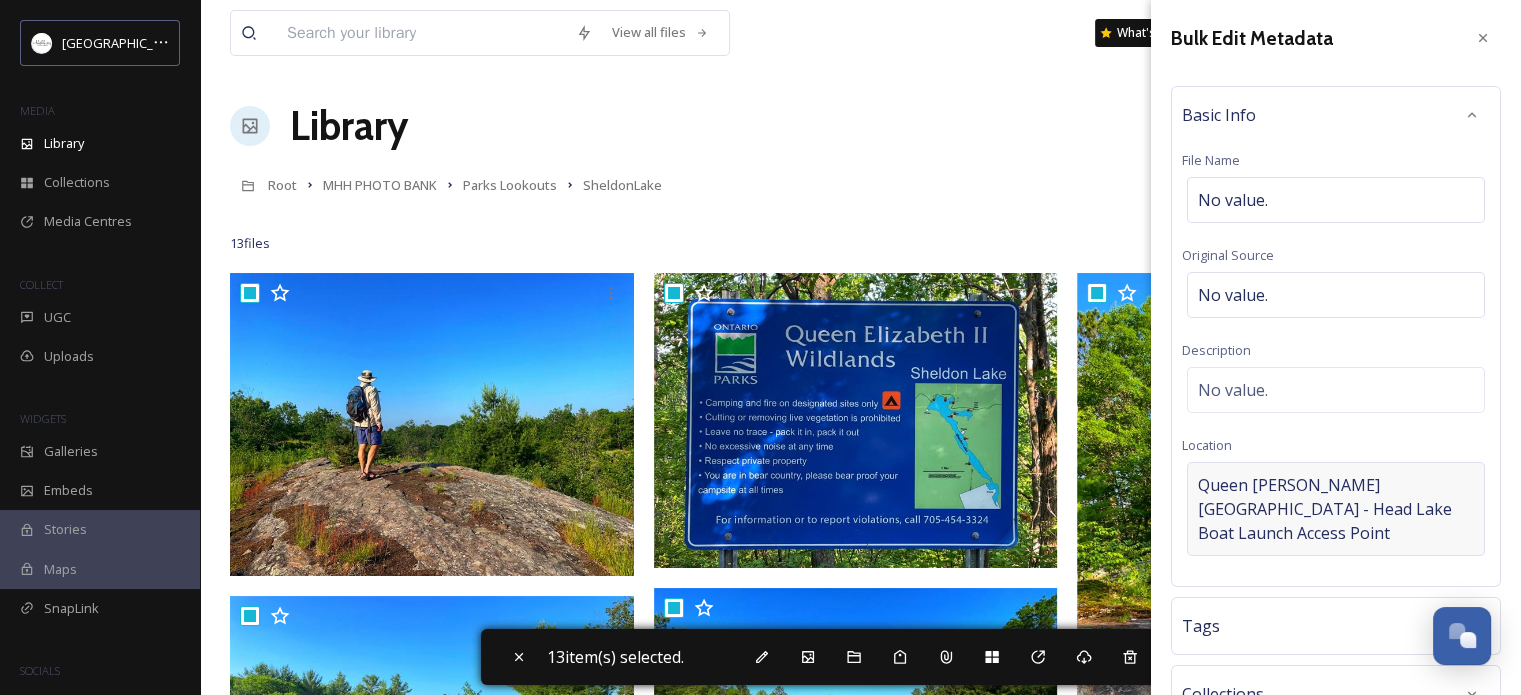click on "Queen [PERSON_NAME] [GEOGRAPHIC_DATA] - Head Lake Boat Launch Access Point" at bounding box center [1336, 509] 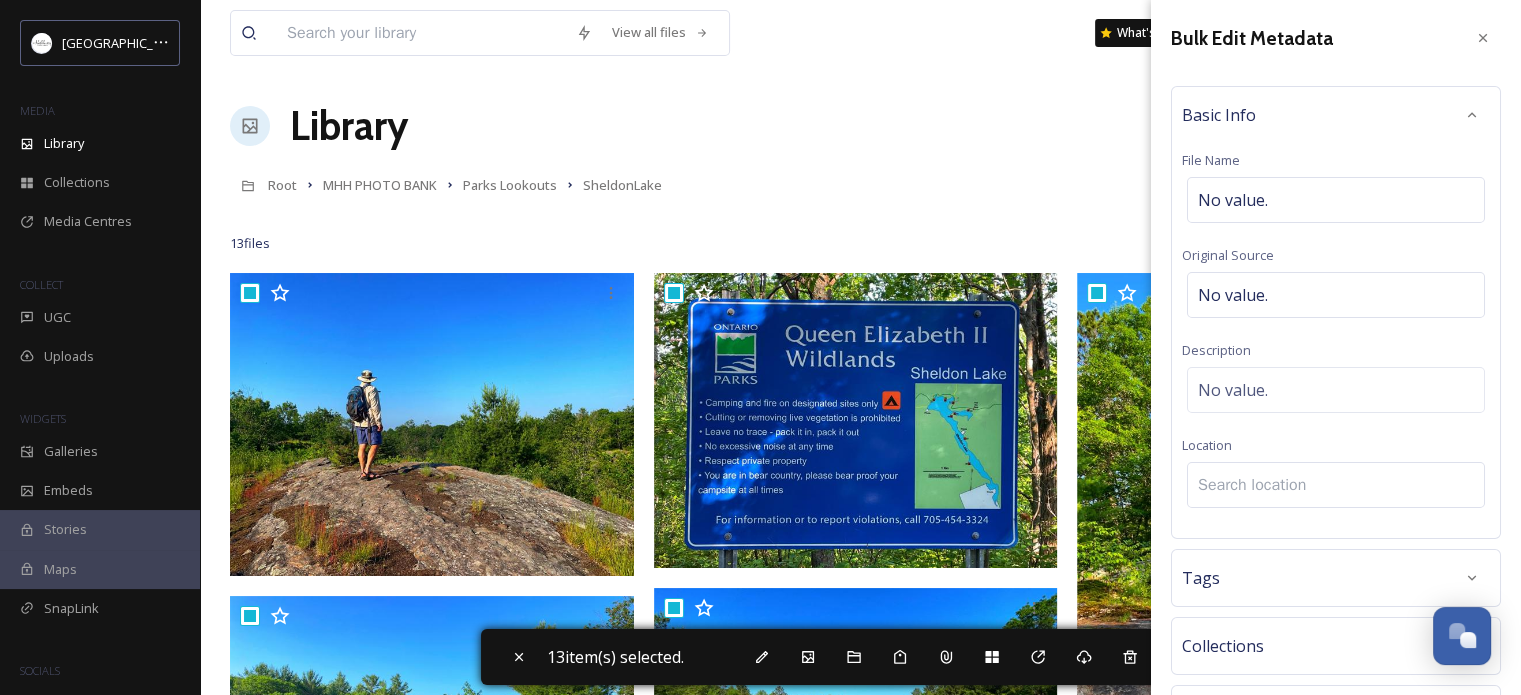 click at bounding box center (1336, 485) 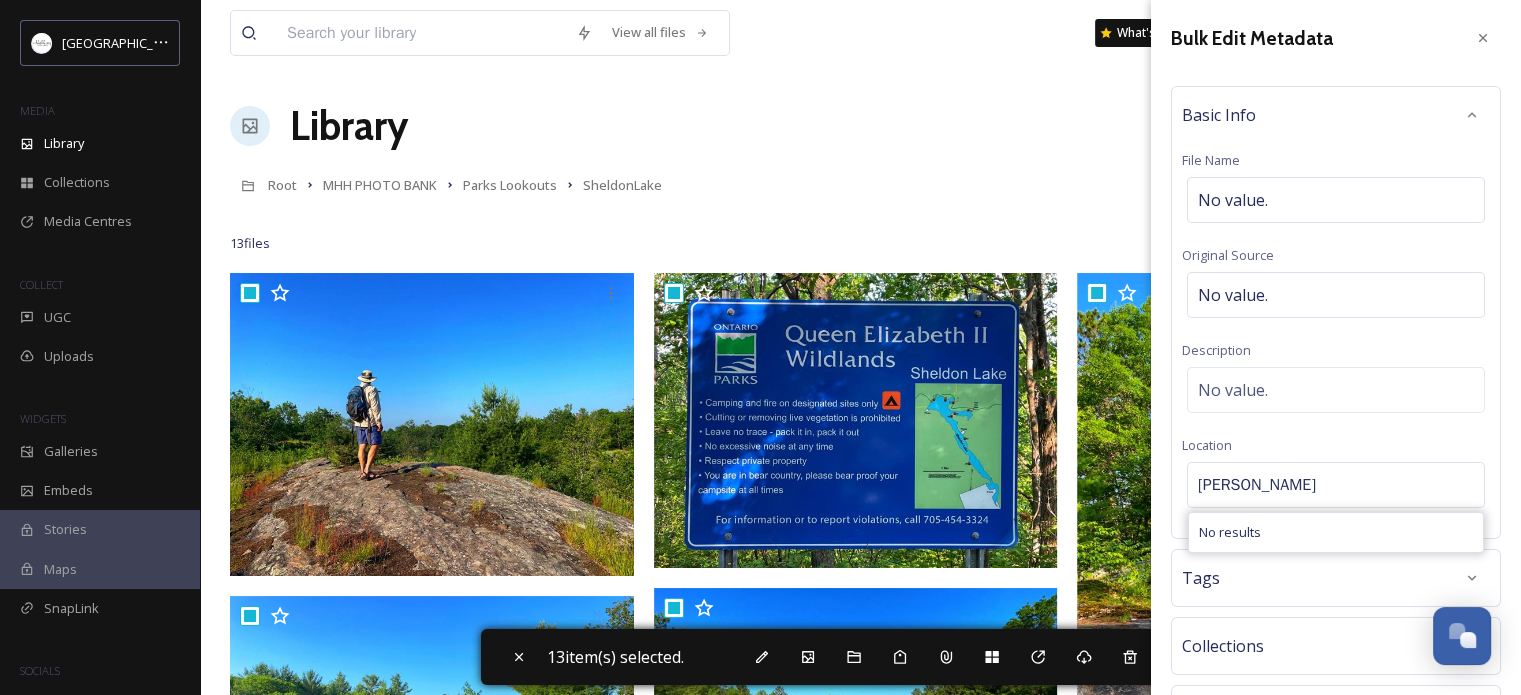 click on "[PERSON_NAME]" at bounding box center (1336, 485) 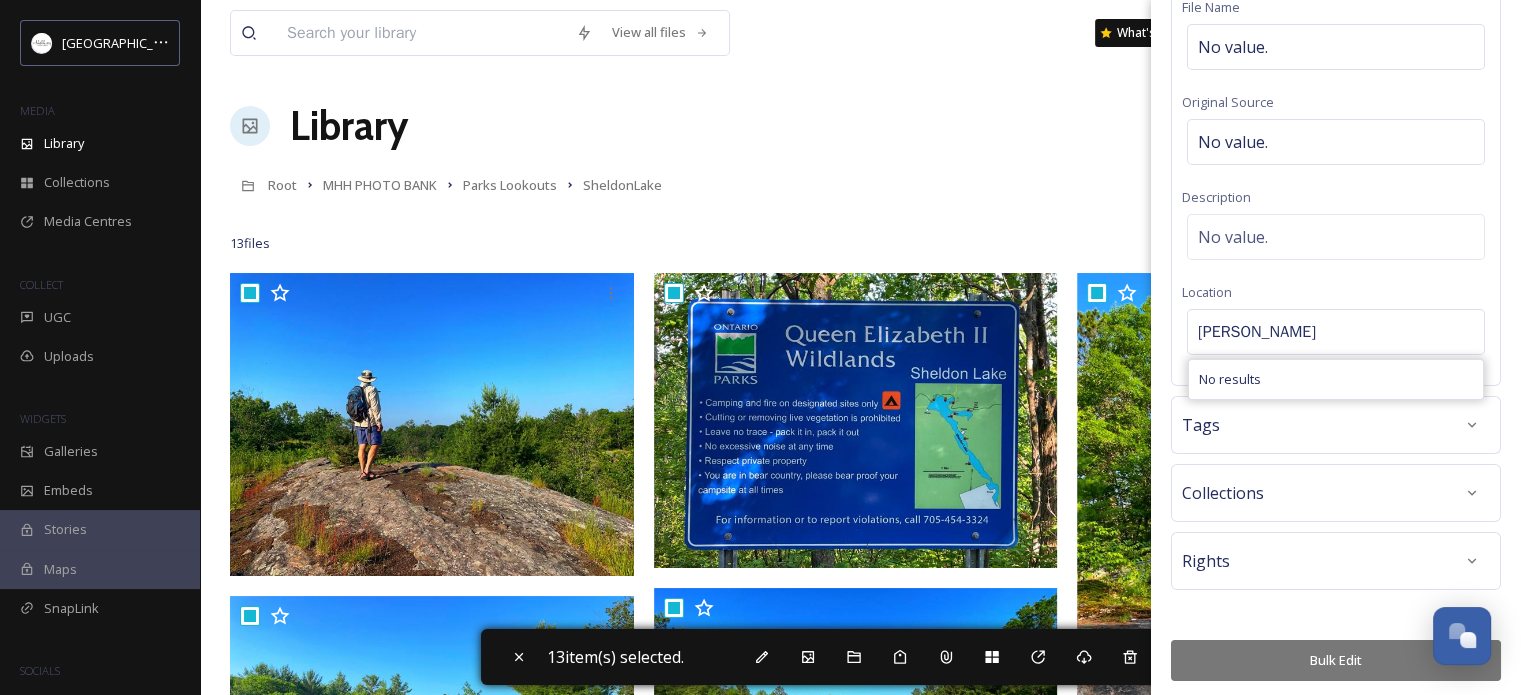 scroll, scrollTop: 155, scrollLeft: 0, axis: vertical 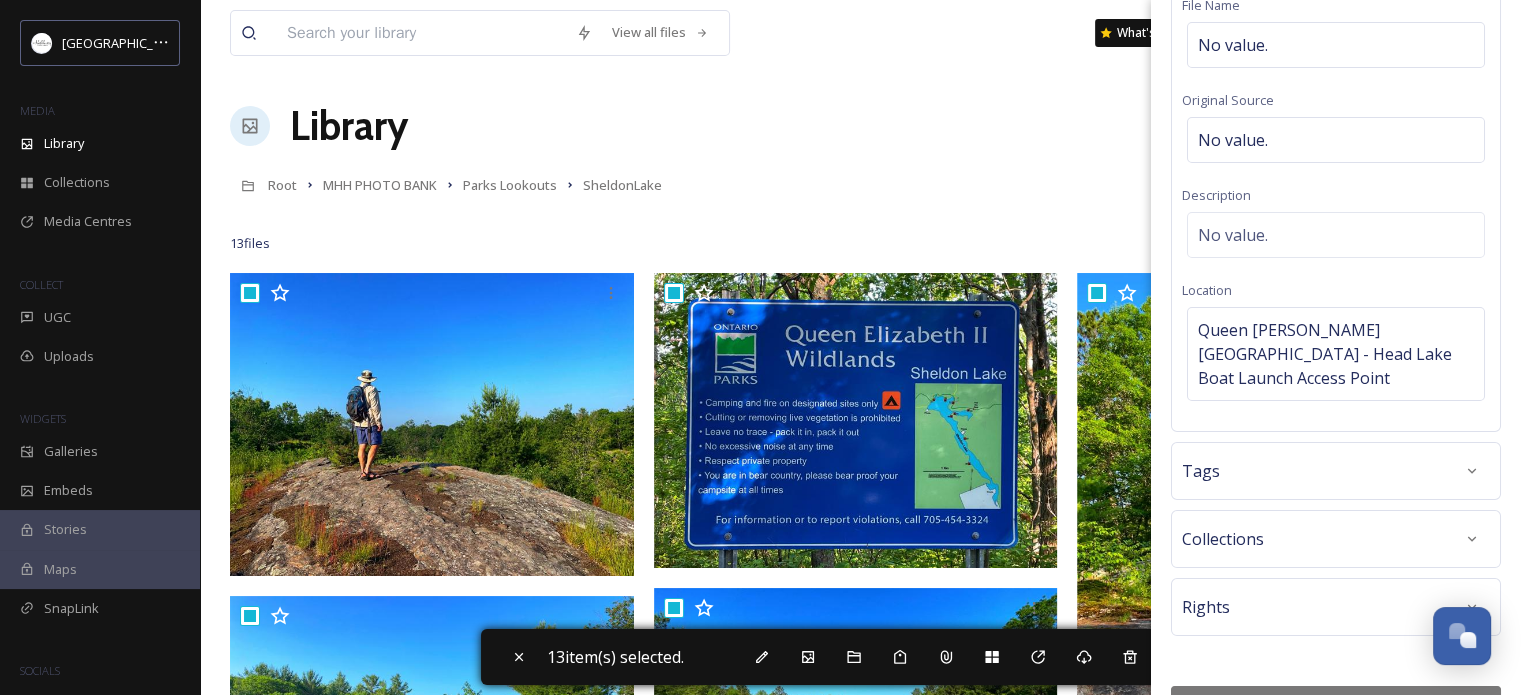 click on "Bulk Edit Metadata Basic Info File Name No value. Original Source No value. Description No value. Location [GEOGRAPHIC_DATA][PERSON_NAME] - [GEOGRAPHIC_DATA] Boat Launch Access Point Tags Collections Rights Bulk Edit" at bounding box center [1336, 296] 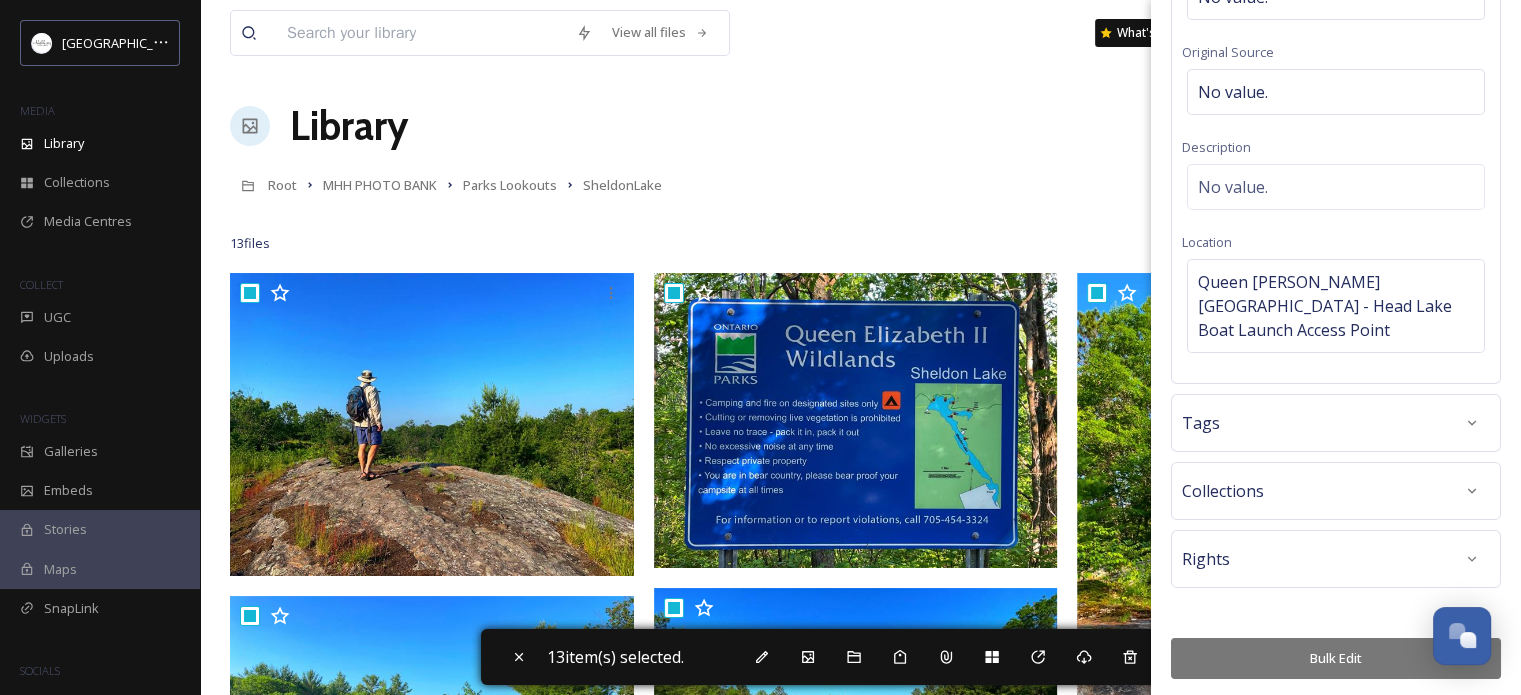 click on "Bulk Edit" at bounding box center (1336, 658) 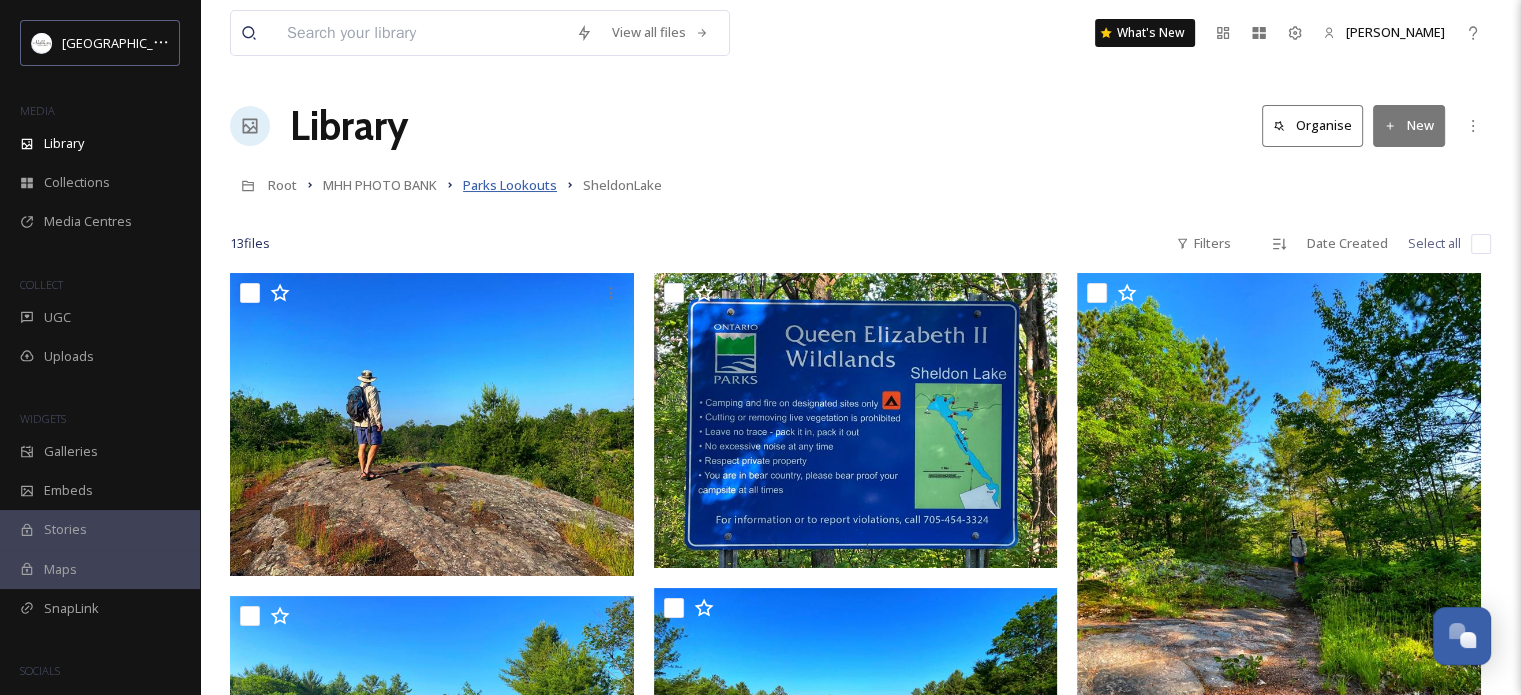 click on "Parks Lookouts" at bounding box center (510, 185) 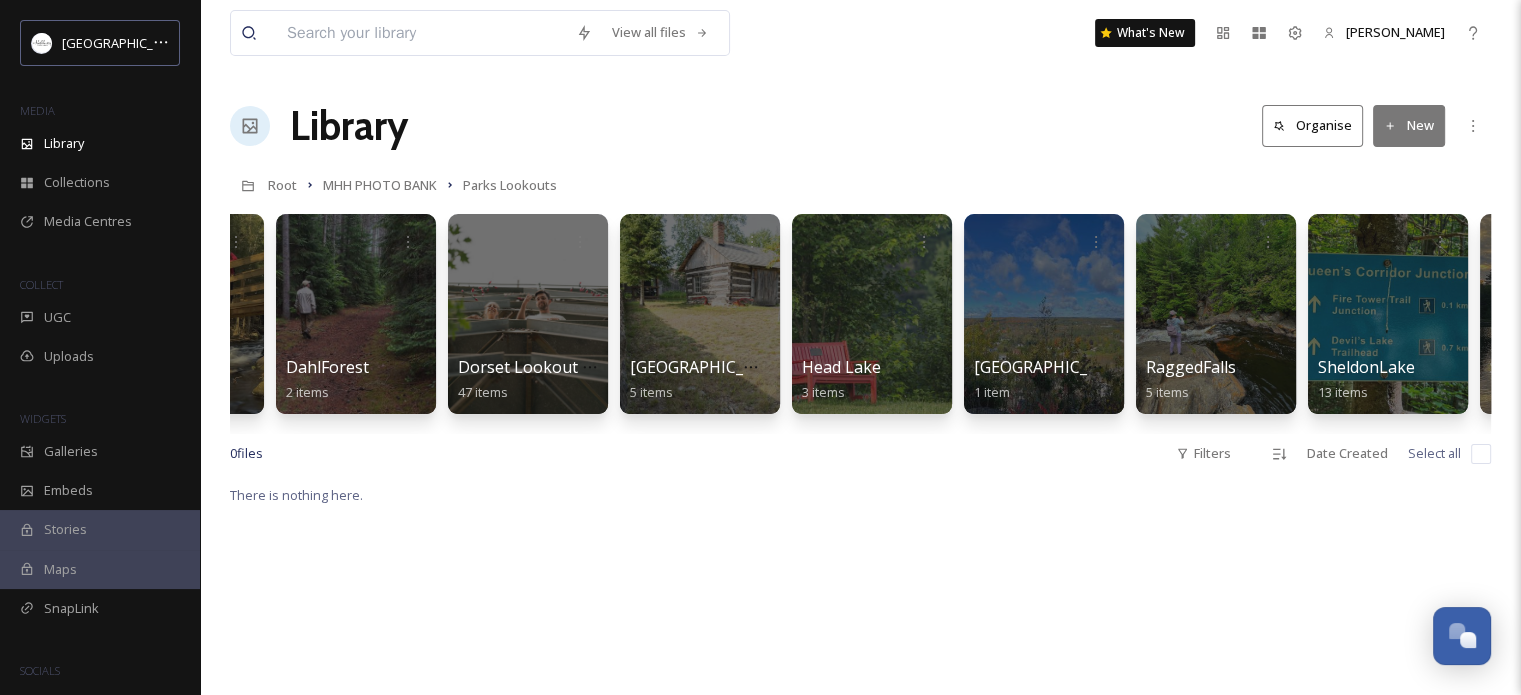 scroll, scrollTop: 0, scrollLeft: 459, axis: horizontal 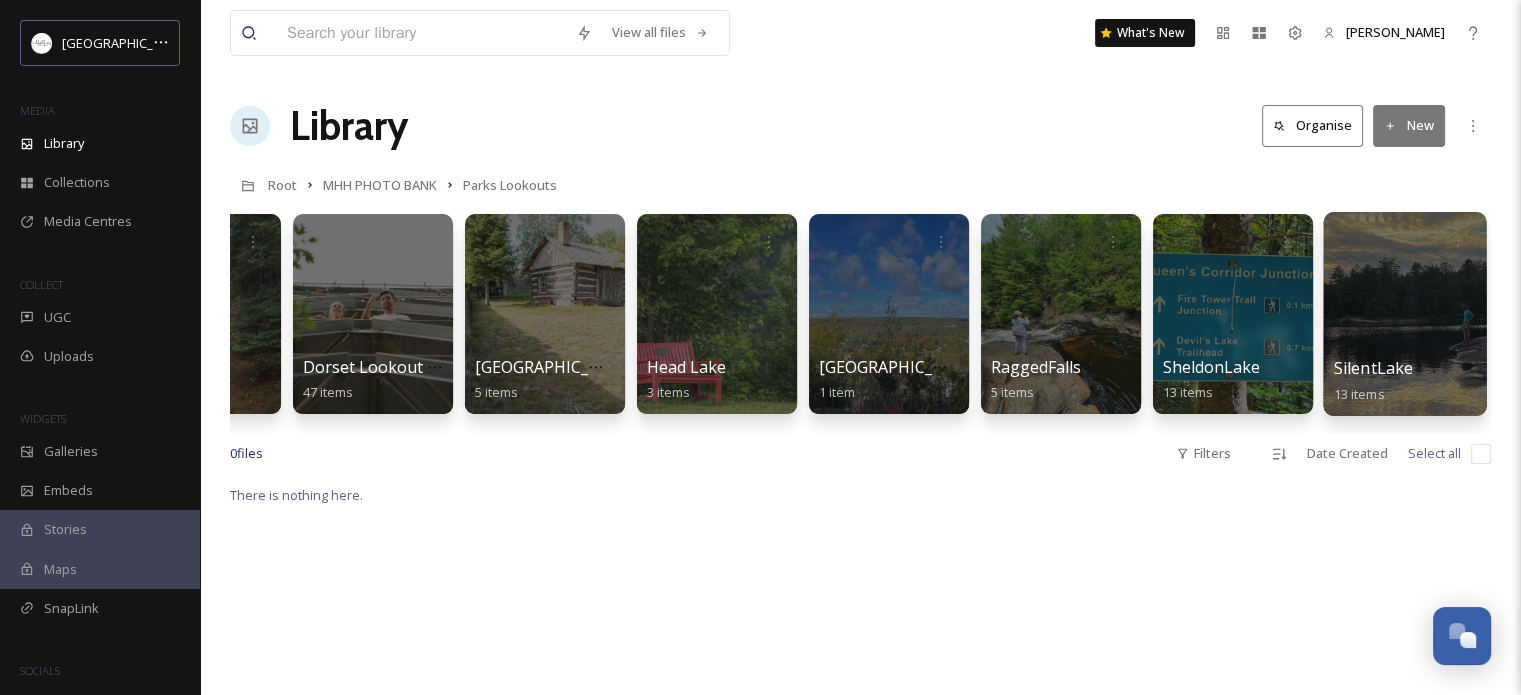 click at bounding box center (1404, 314) 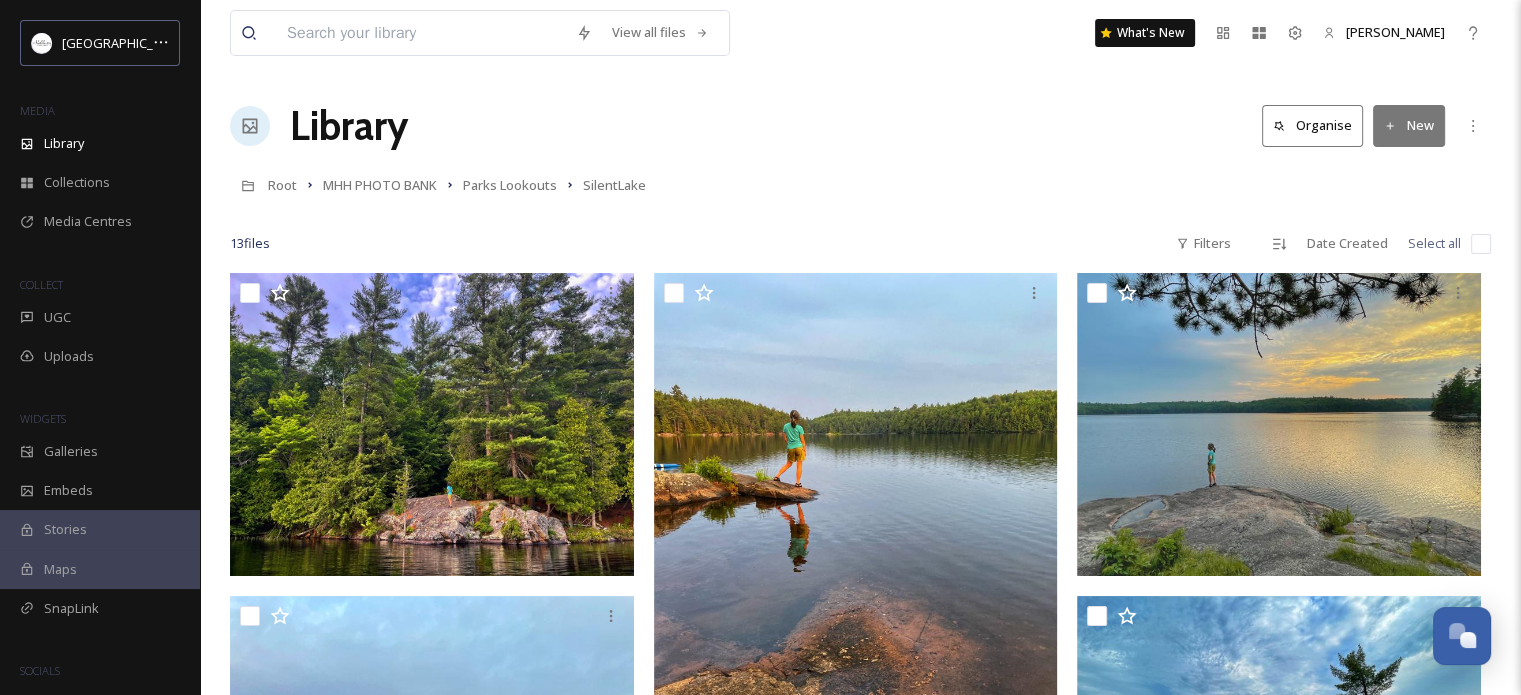 click at bounding box center [1481, 244] 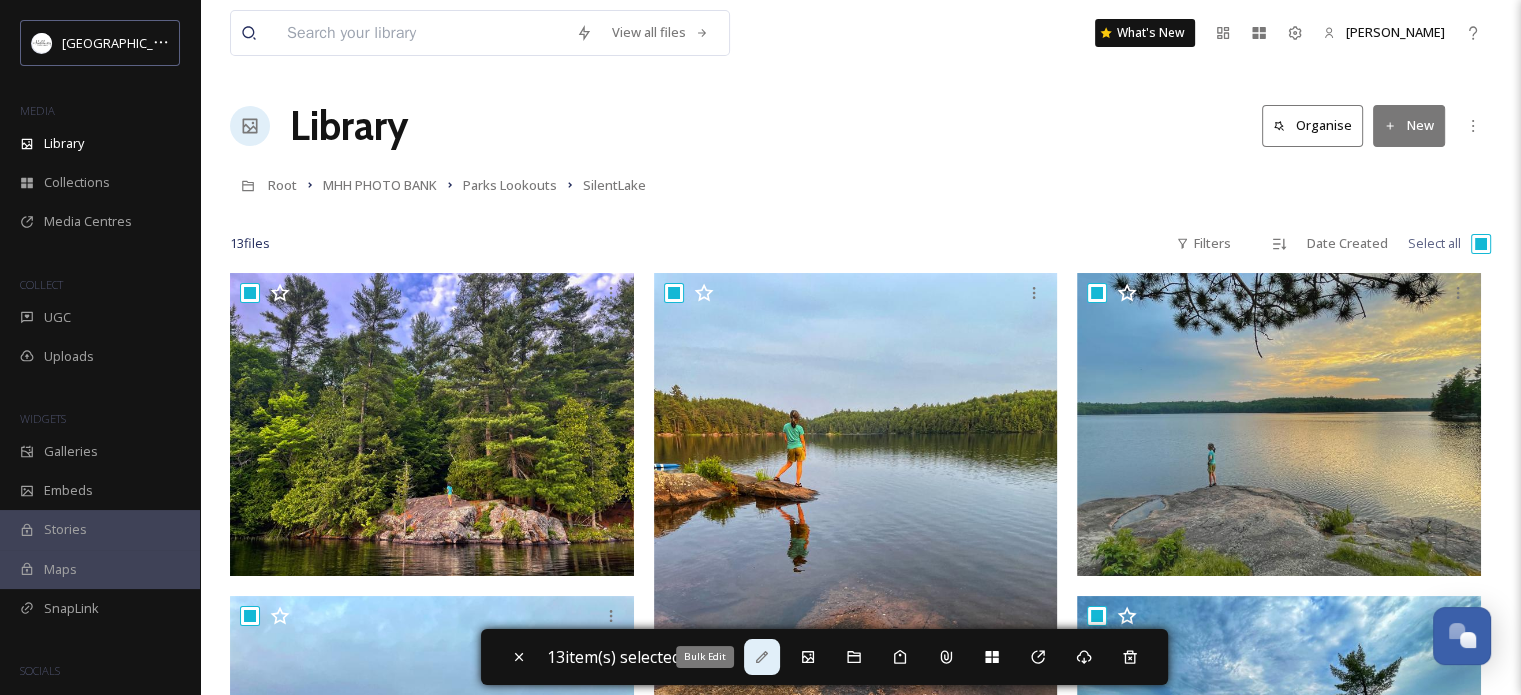 click 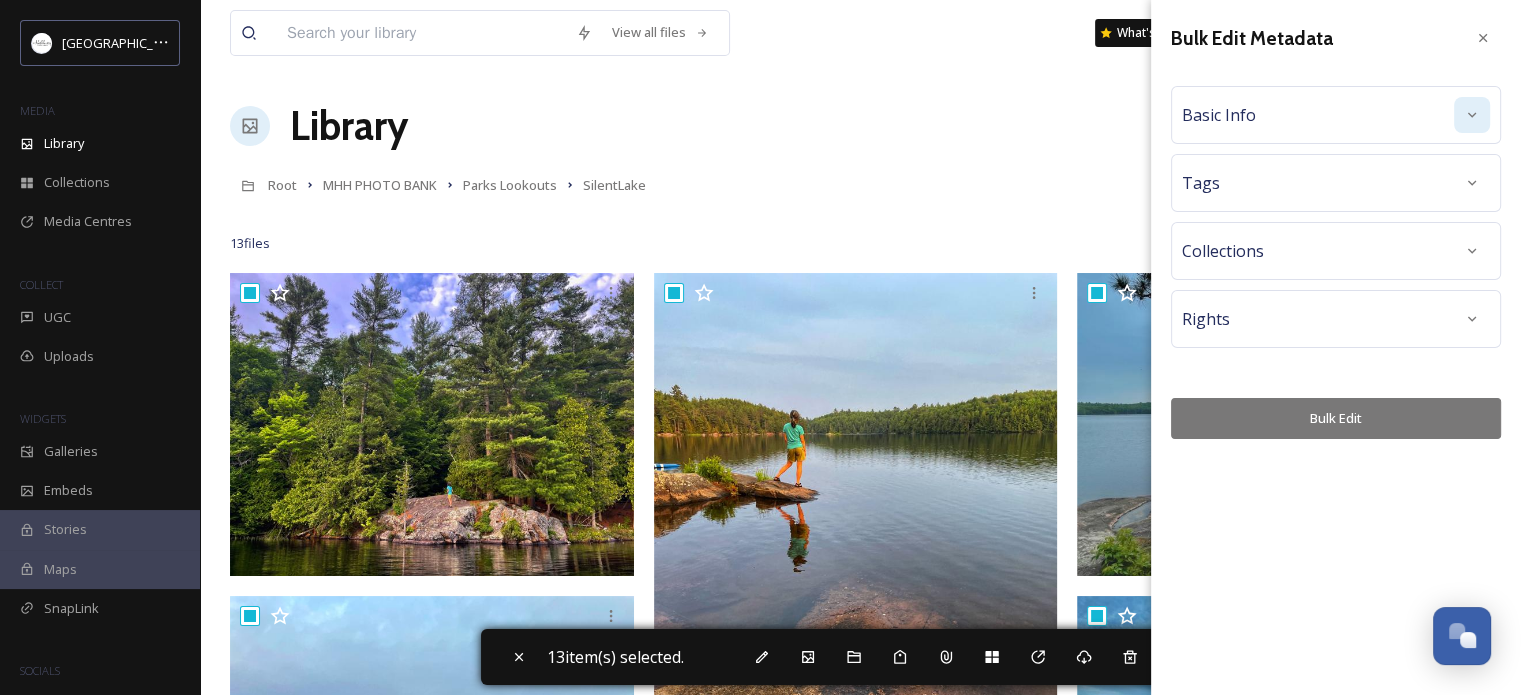 click at bounding box center (1472, 115) 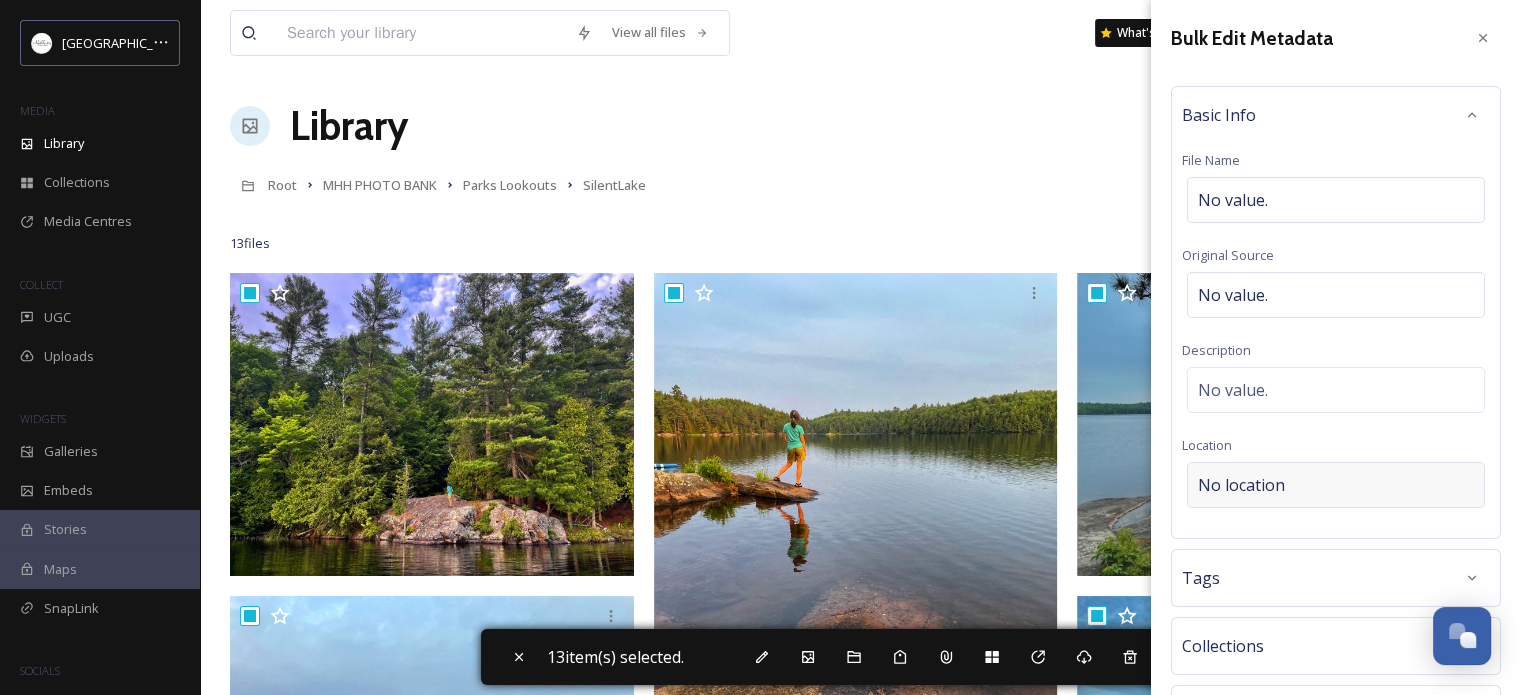 click on "No location" at bounding box center (1241, 485) 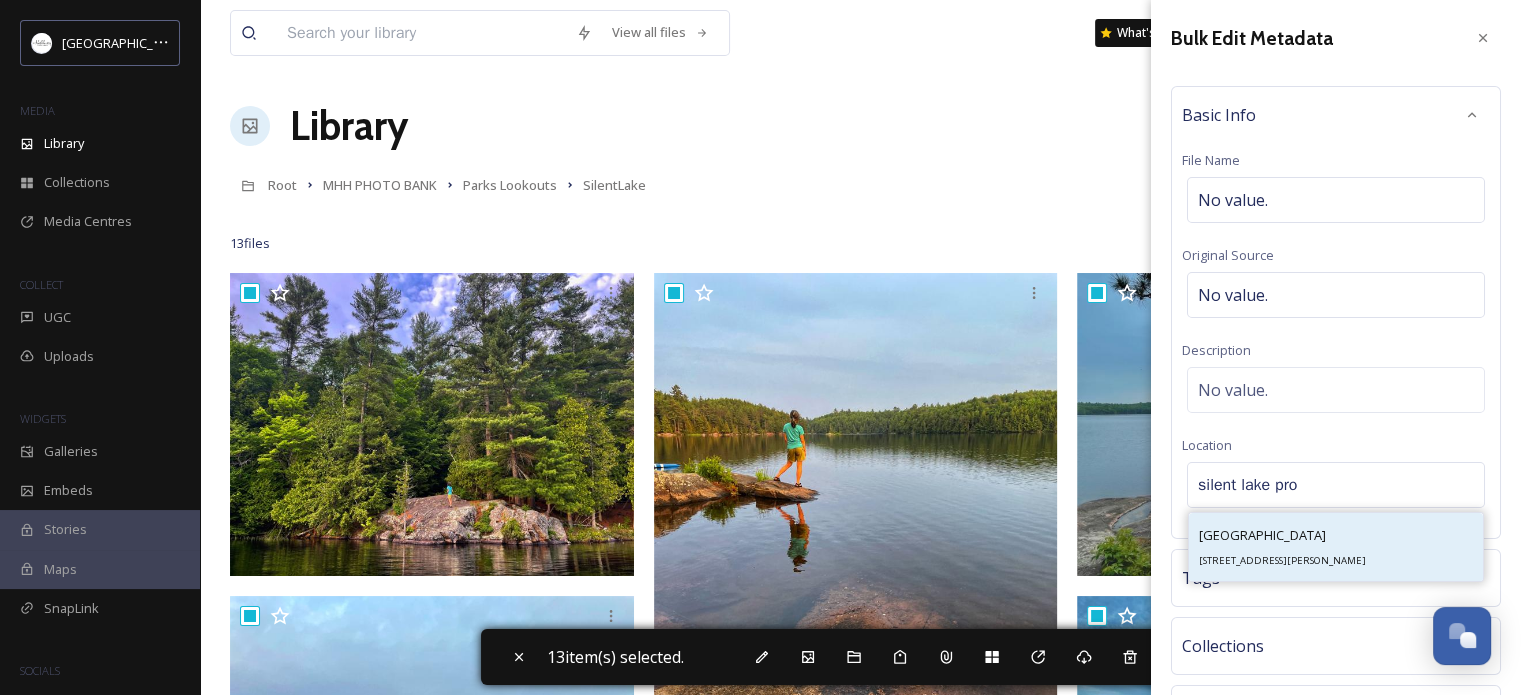 click on "[GEOGRAPHIC_DATA]" at bounding box center [1262, 535] 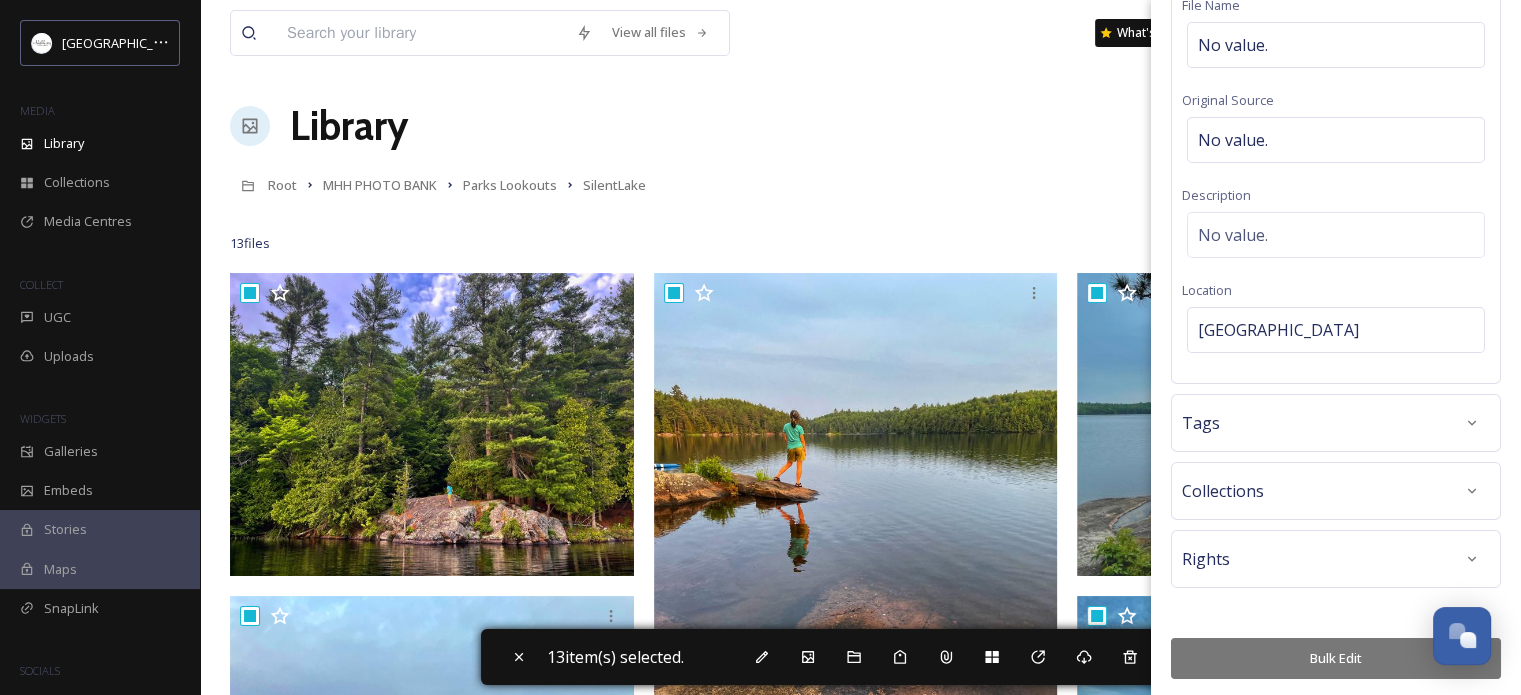 click on "Bulk Edit" at bounding box center [1336, 658] 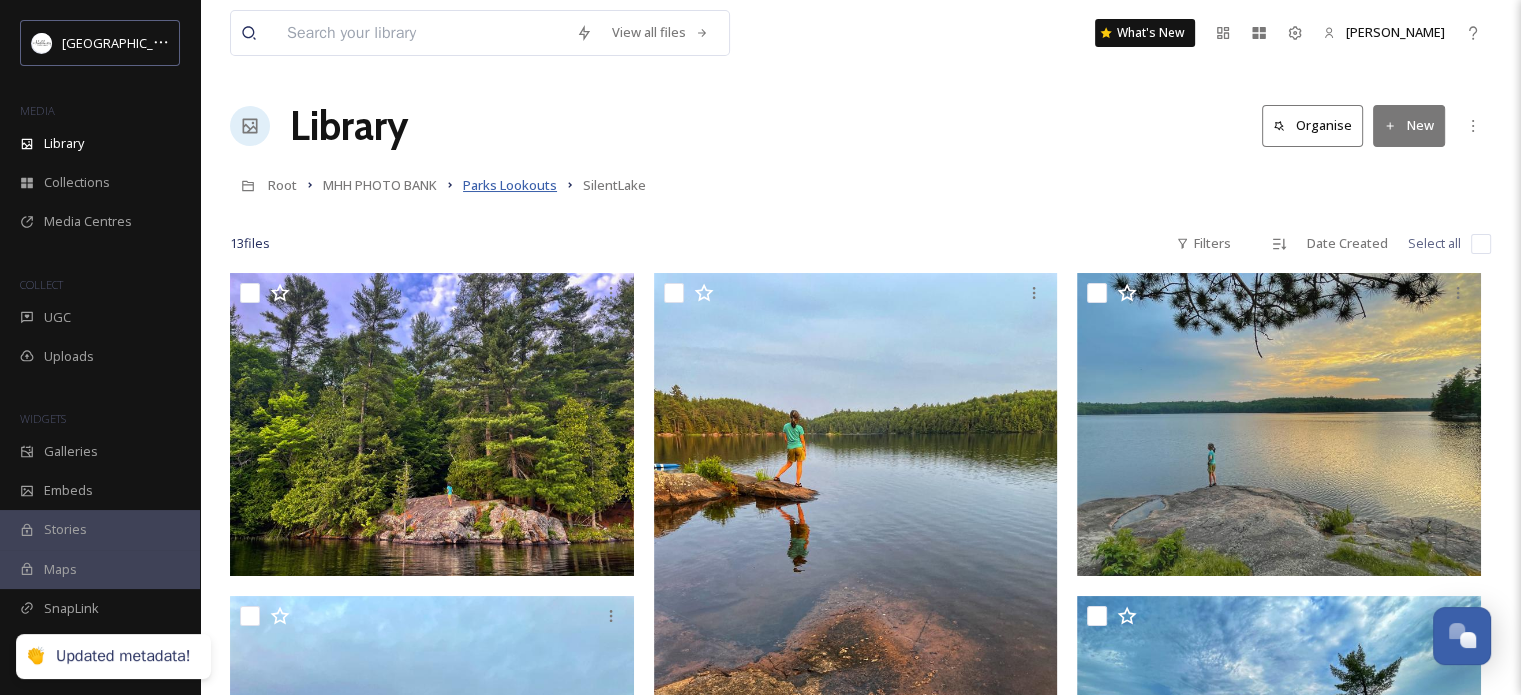 click on "Parks Lookouts" at bounding box center (510, 185) 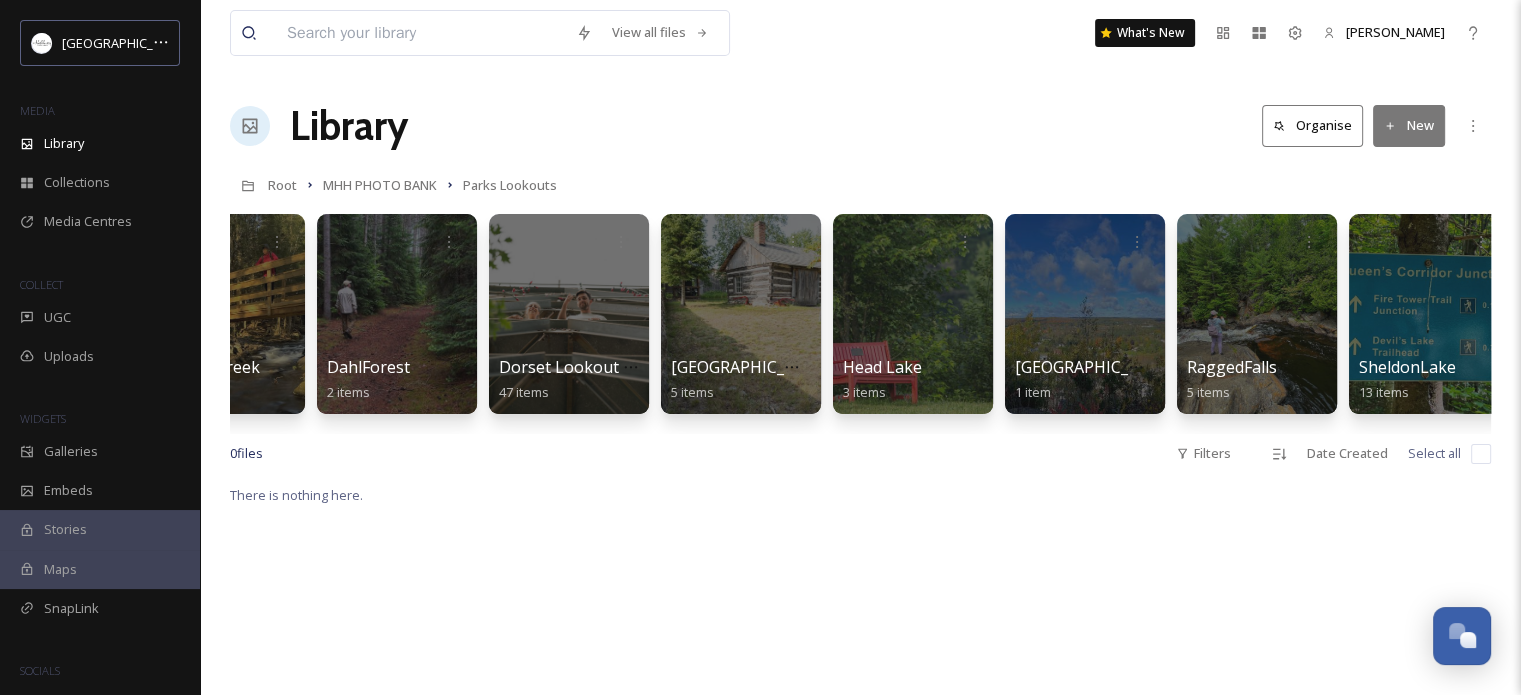 scroll, scrollTop: 0, scrollLeft: 241, axis: horizontal 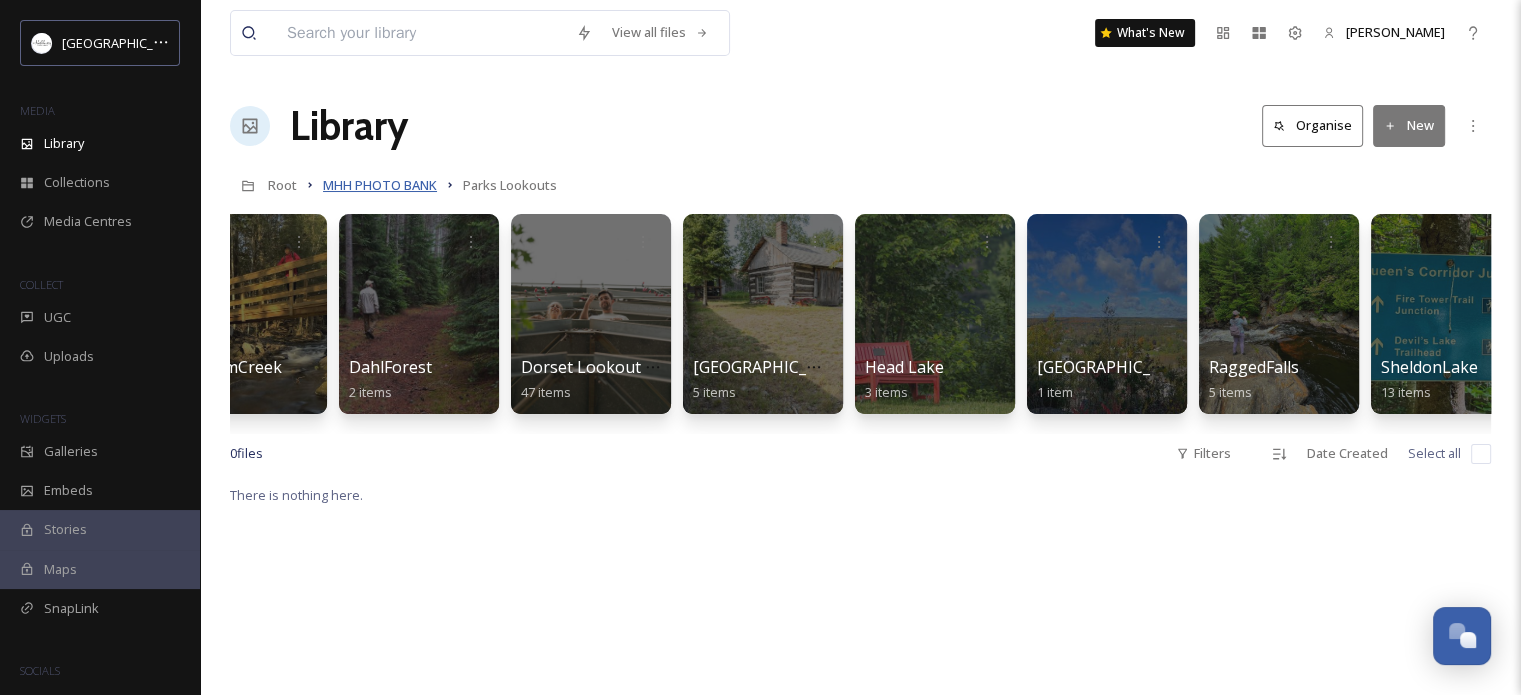 click on "MHH PHOTO BANK" at bounding box center [380, 185] 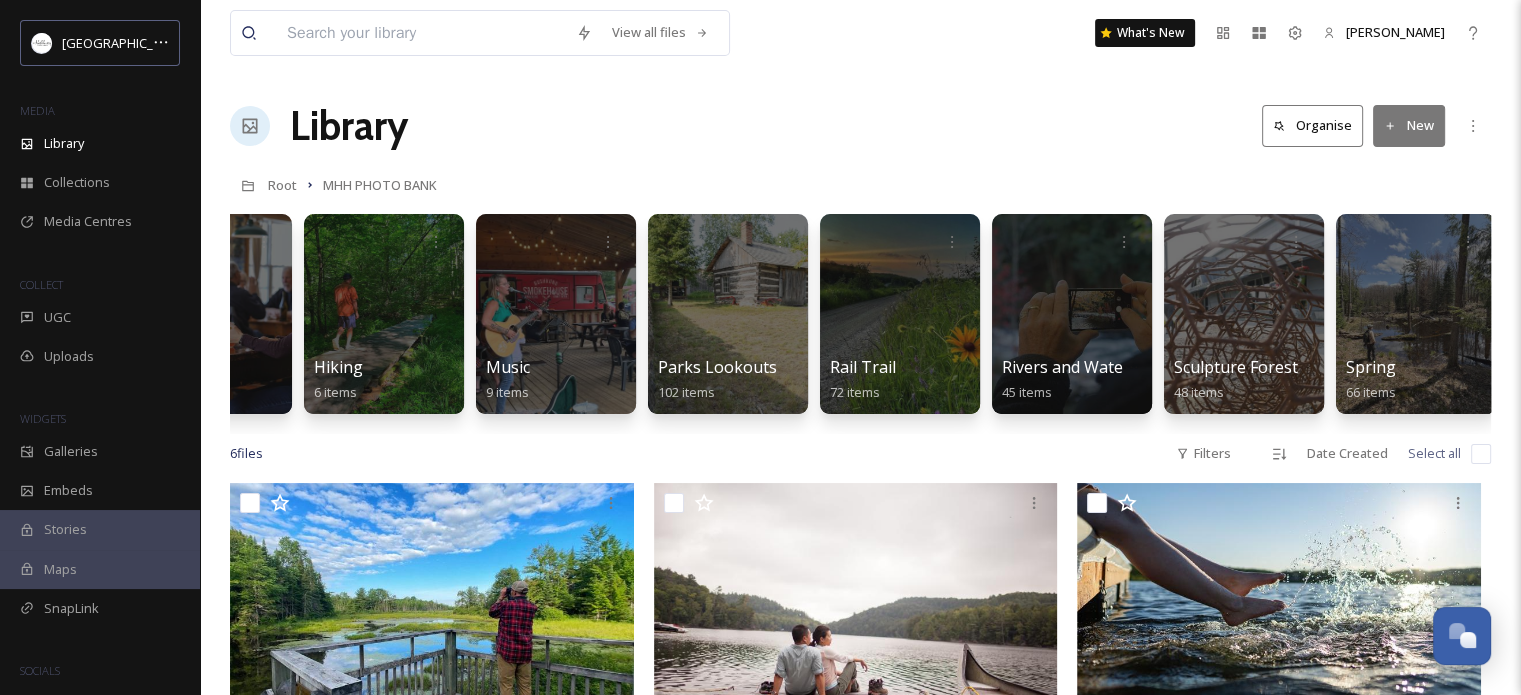 scroll, scrollTop: 0, scrollLeft: 1123, axis: horizontal 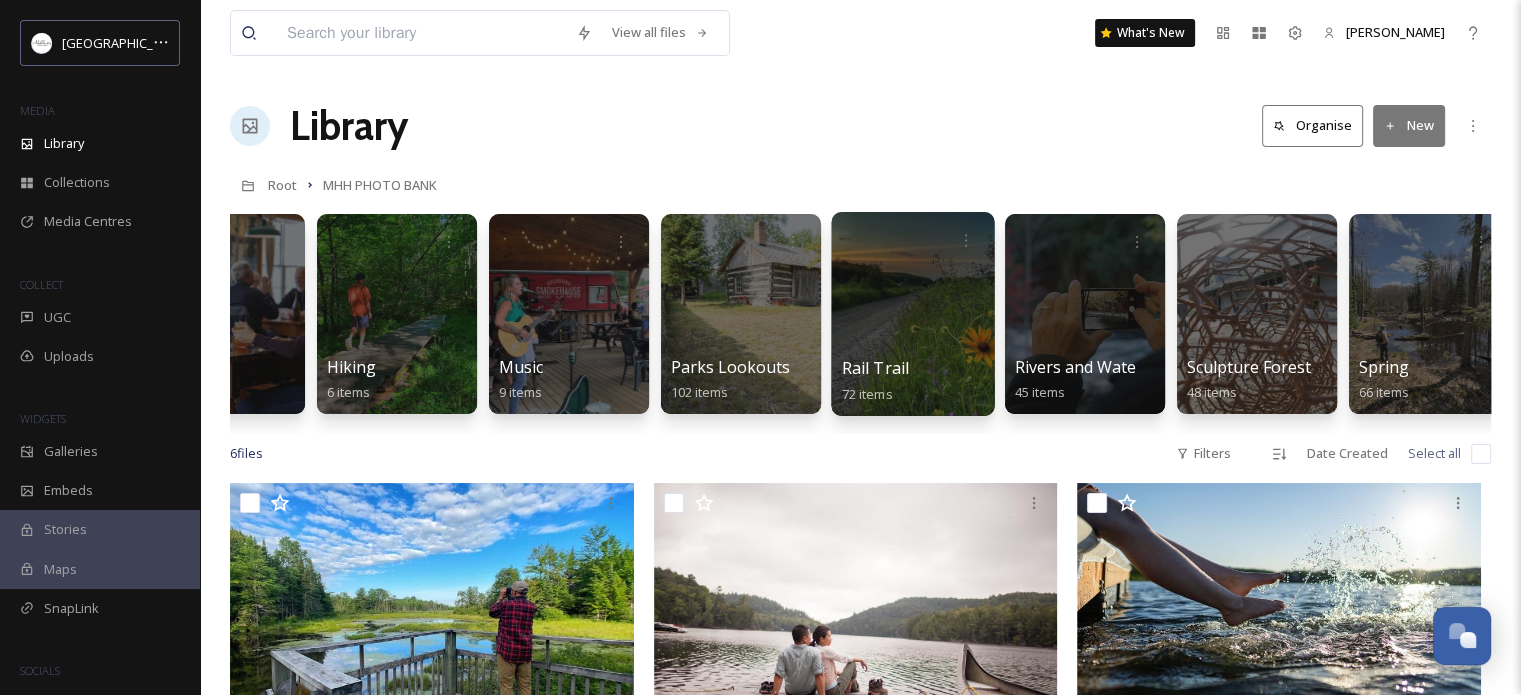 click at bounding box center [912, 314] 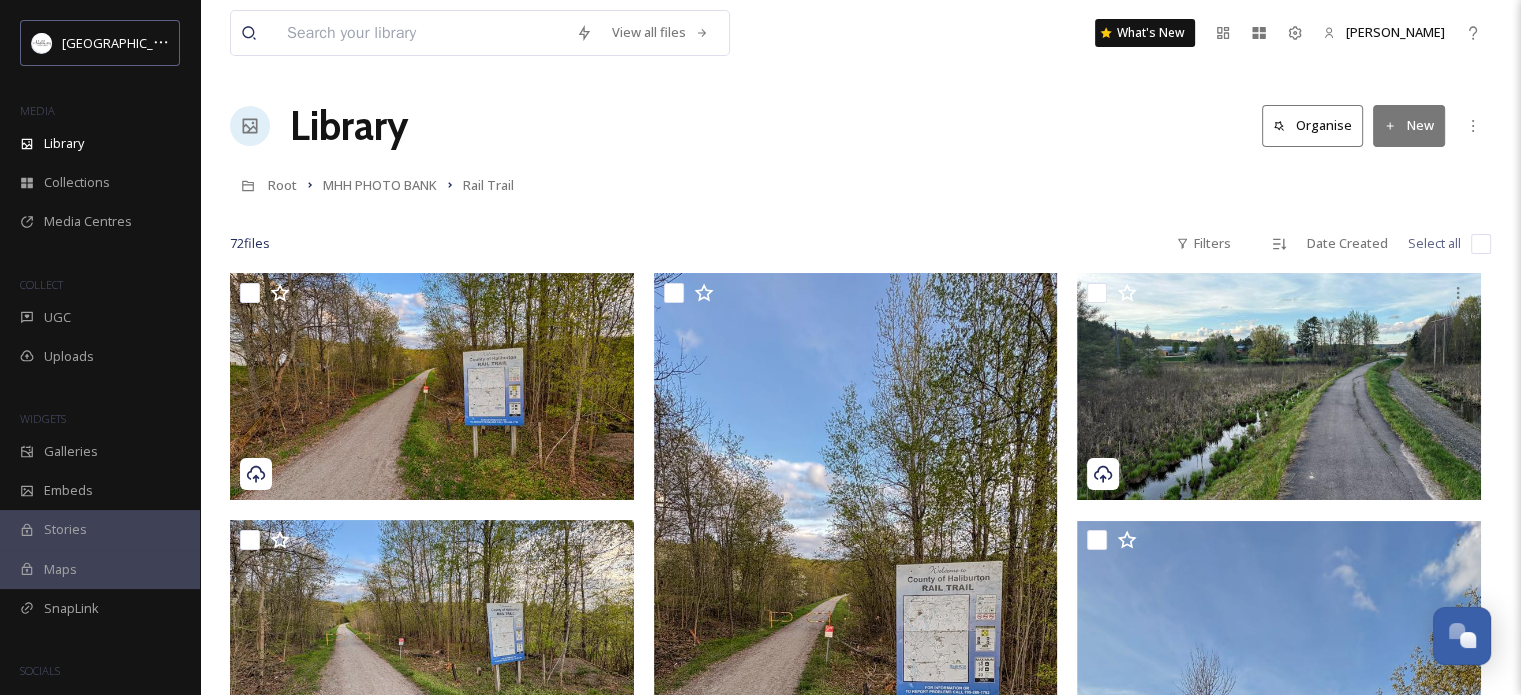 click at bounding box center (1481, 244) 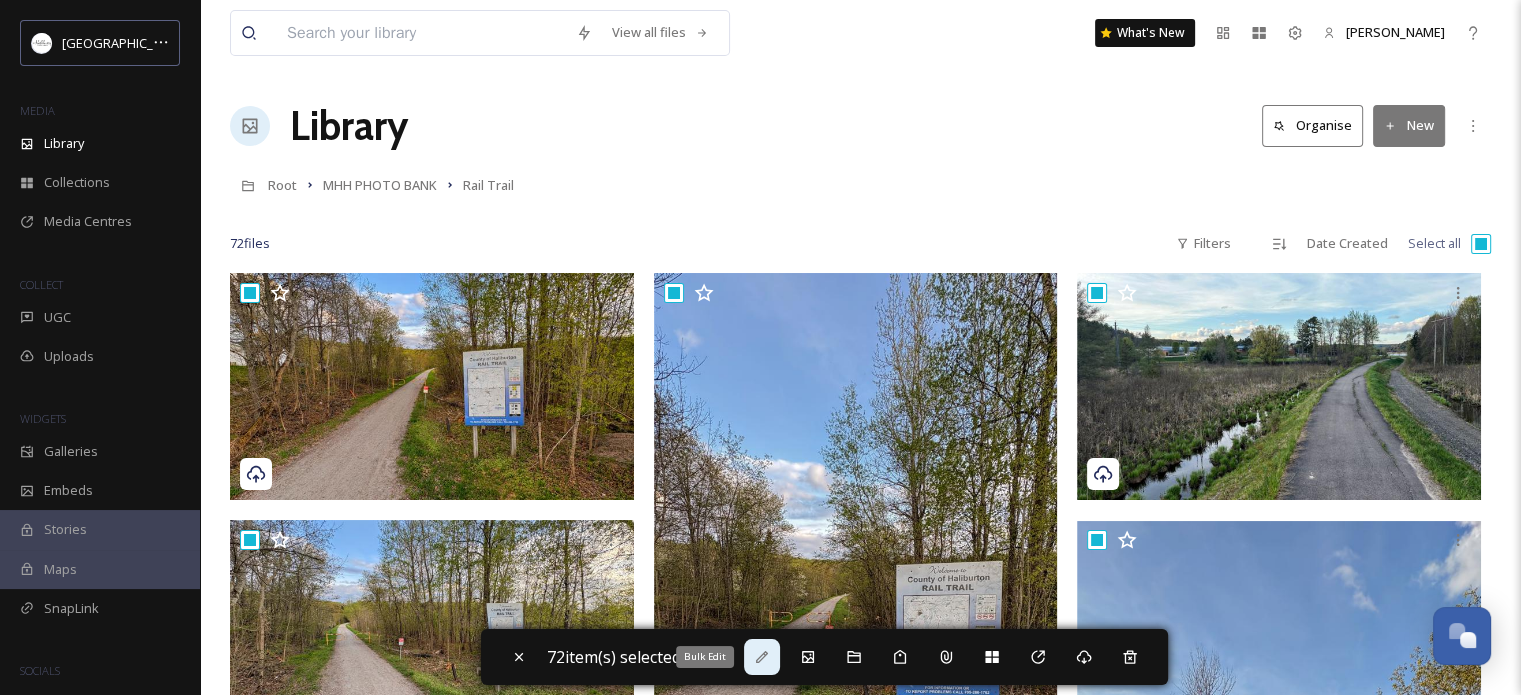 click 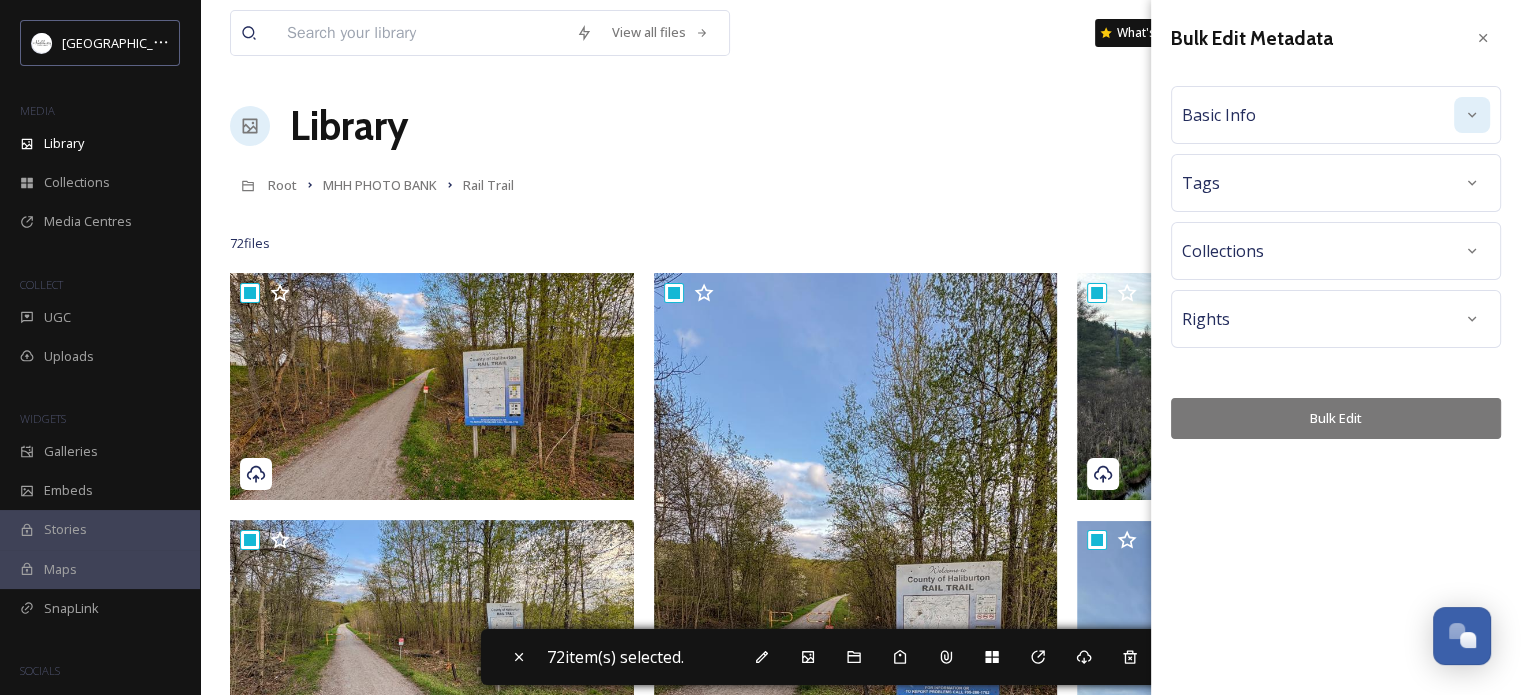 click 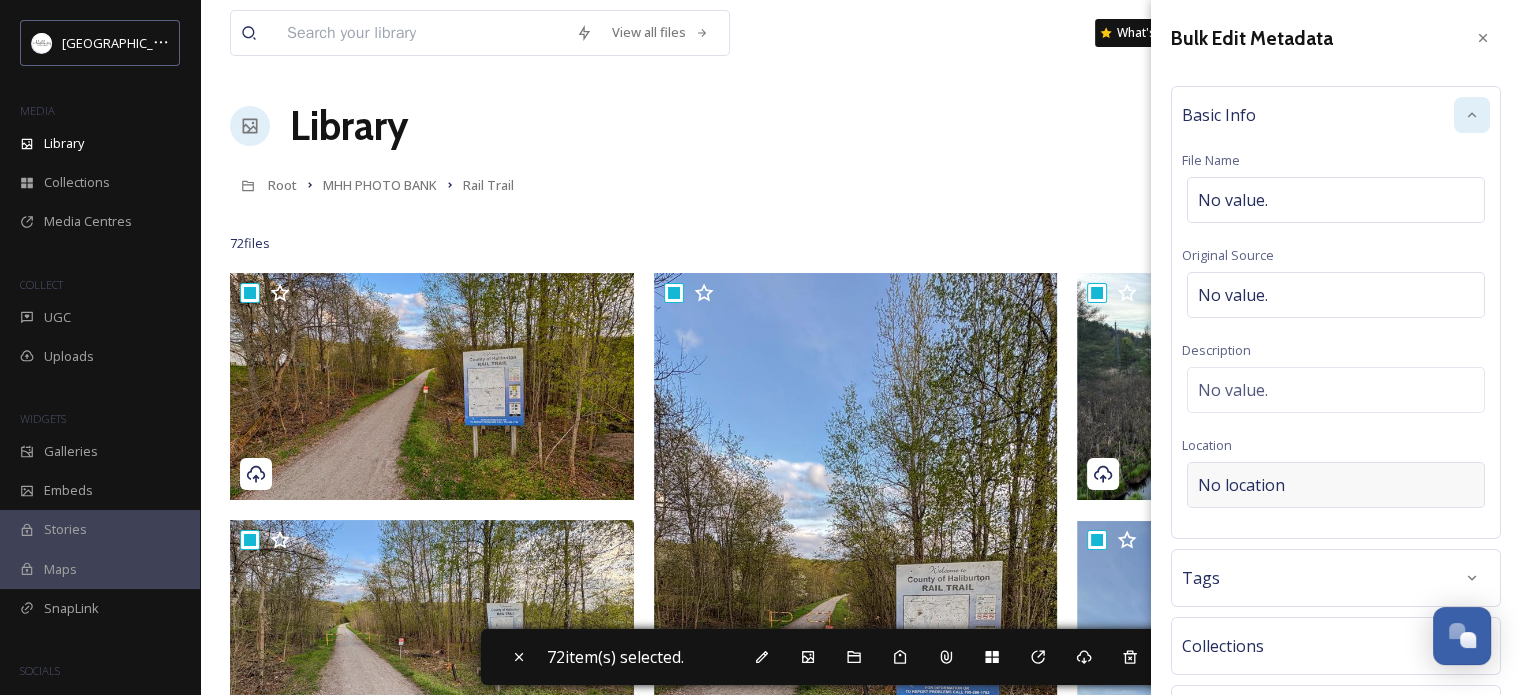 click on "No location" at bounding box center (1241, 485) 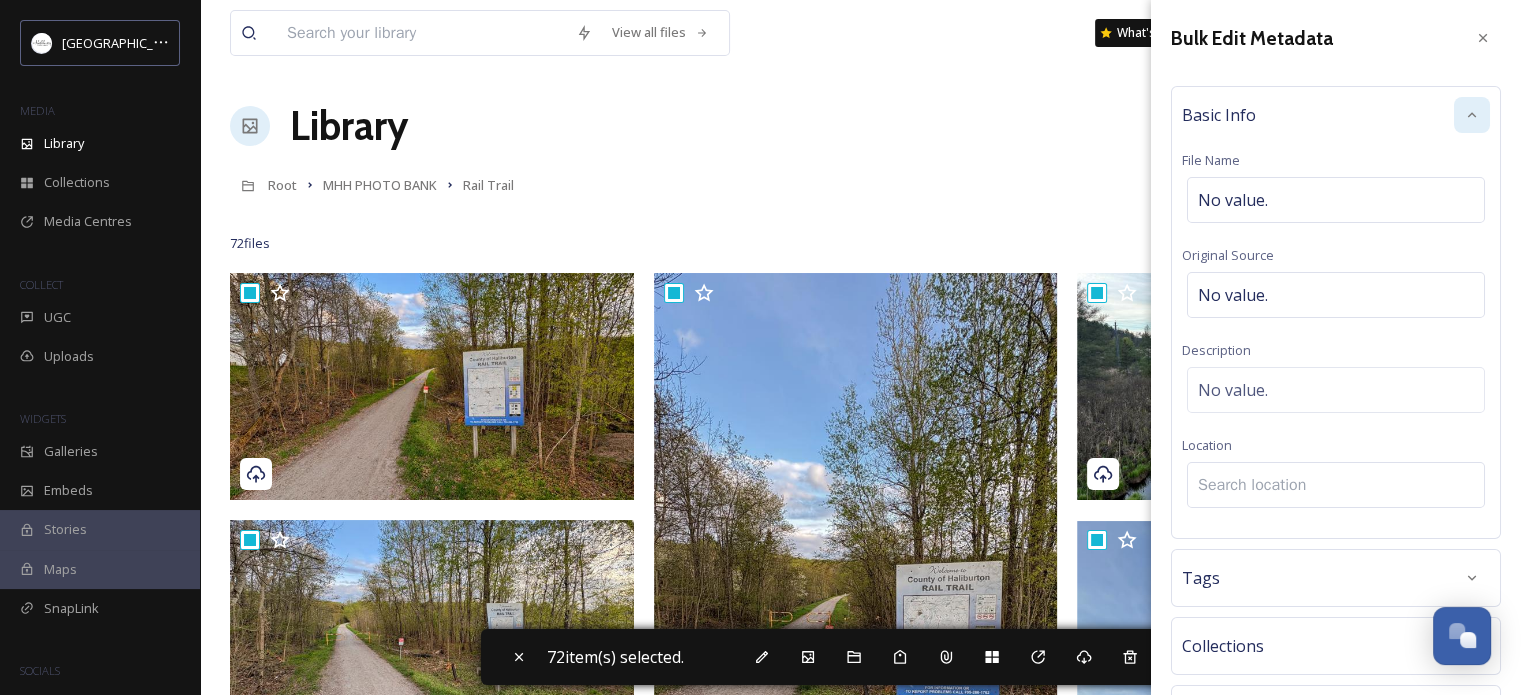 click at bounding box center (1336, 485) 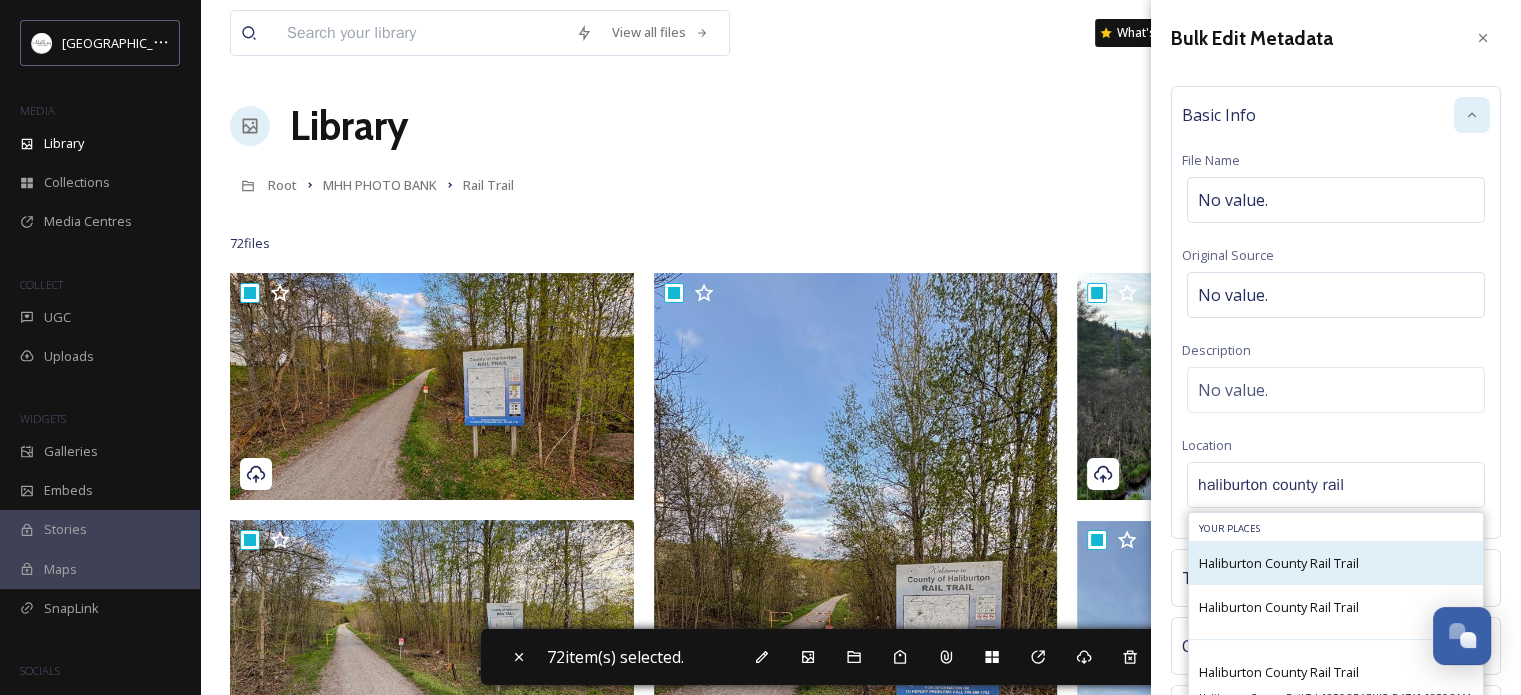 click on "Haliburton County Rail Trail" at bounding box center [1279, 563] 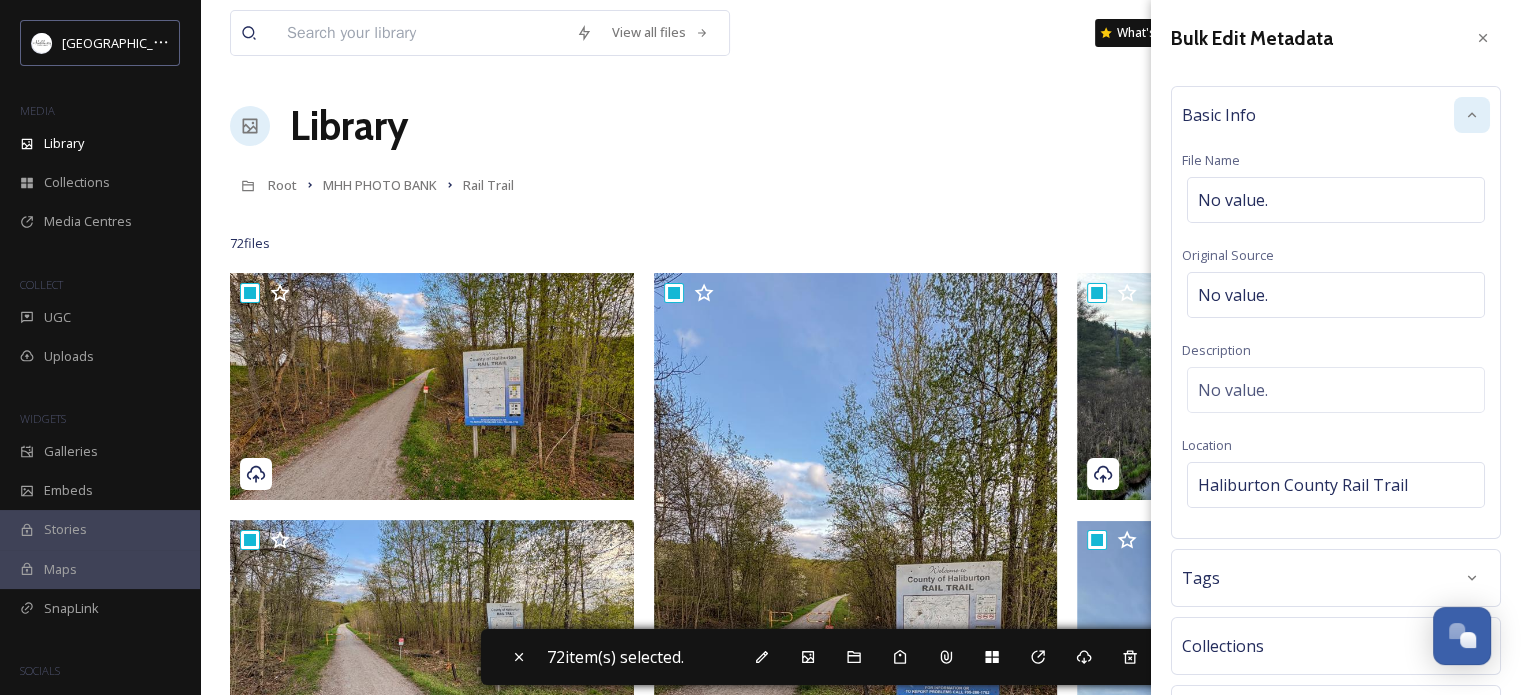 scroll, scrollTop: 155, scrollLeft: 0, axis: vertical 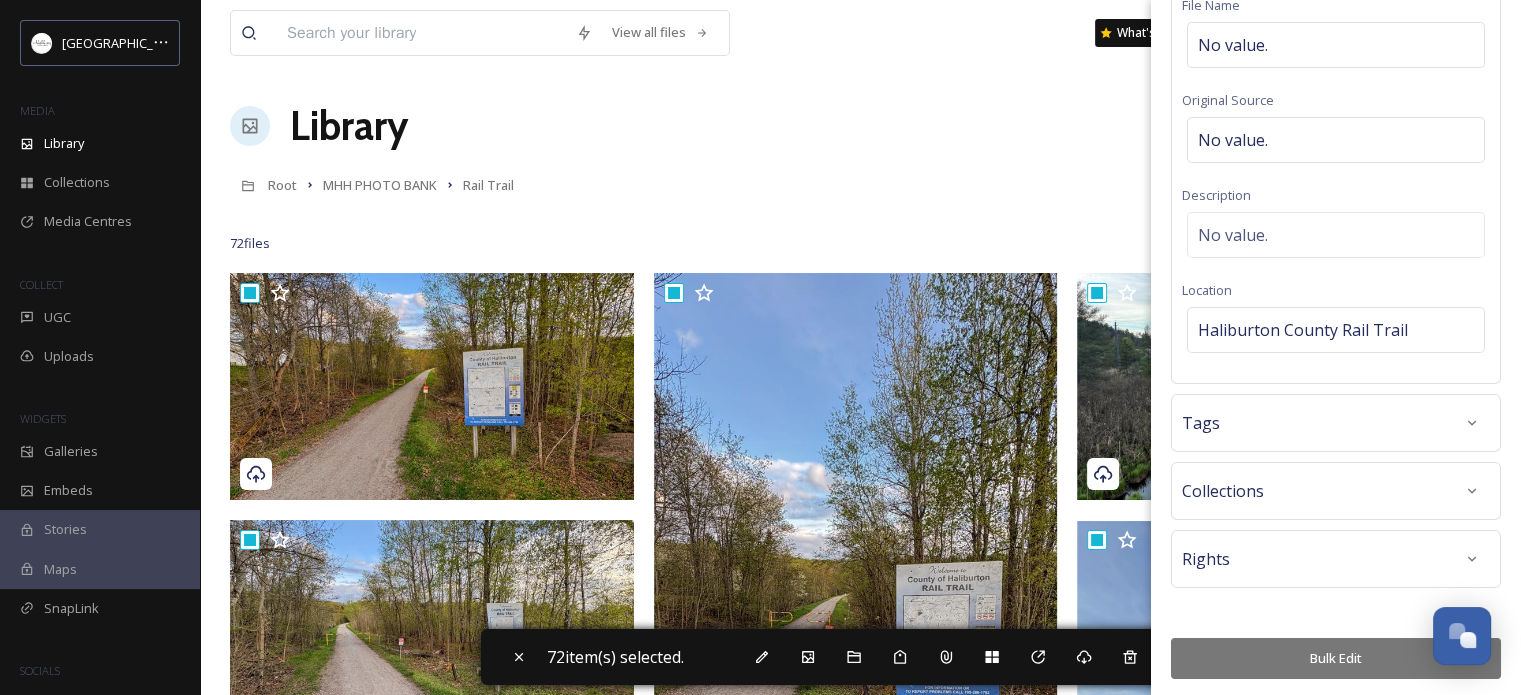click on "Bulk Edit" at bounding box center (1336, 658) 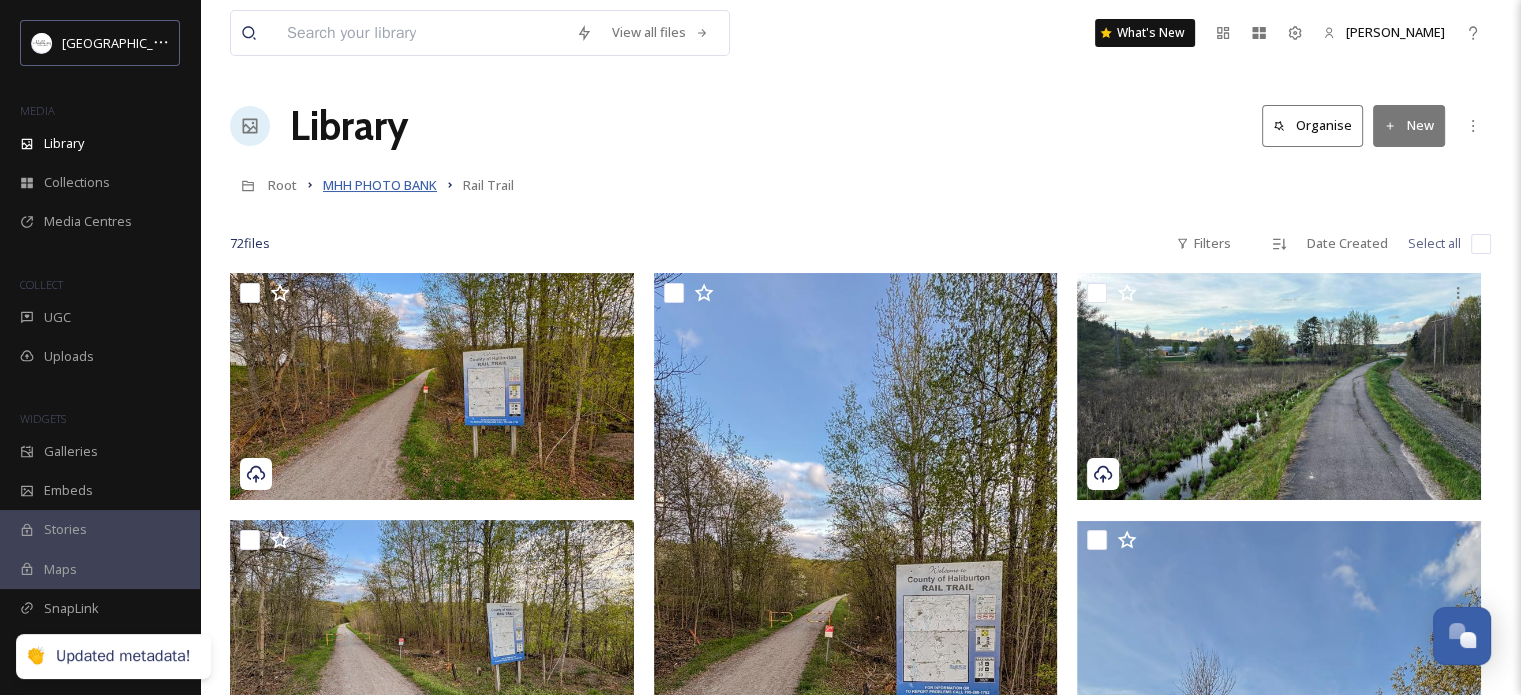 click on "MHH PHOTO BANK" at bounding box center [380, 185] 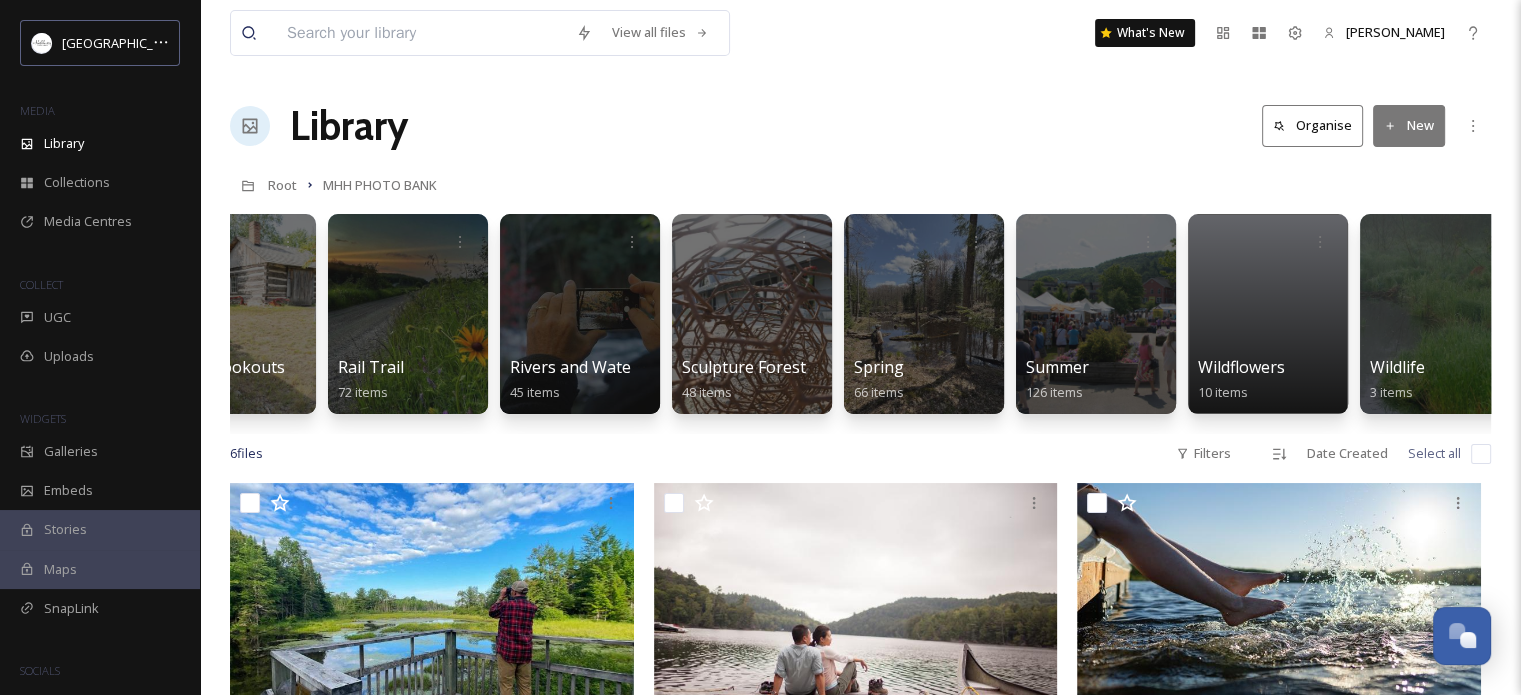 scroll, scrollTop: 0, scrollLeft: 1556, axis: horizontal 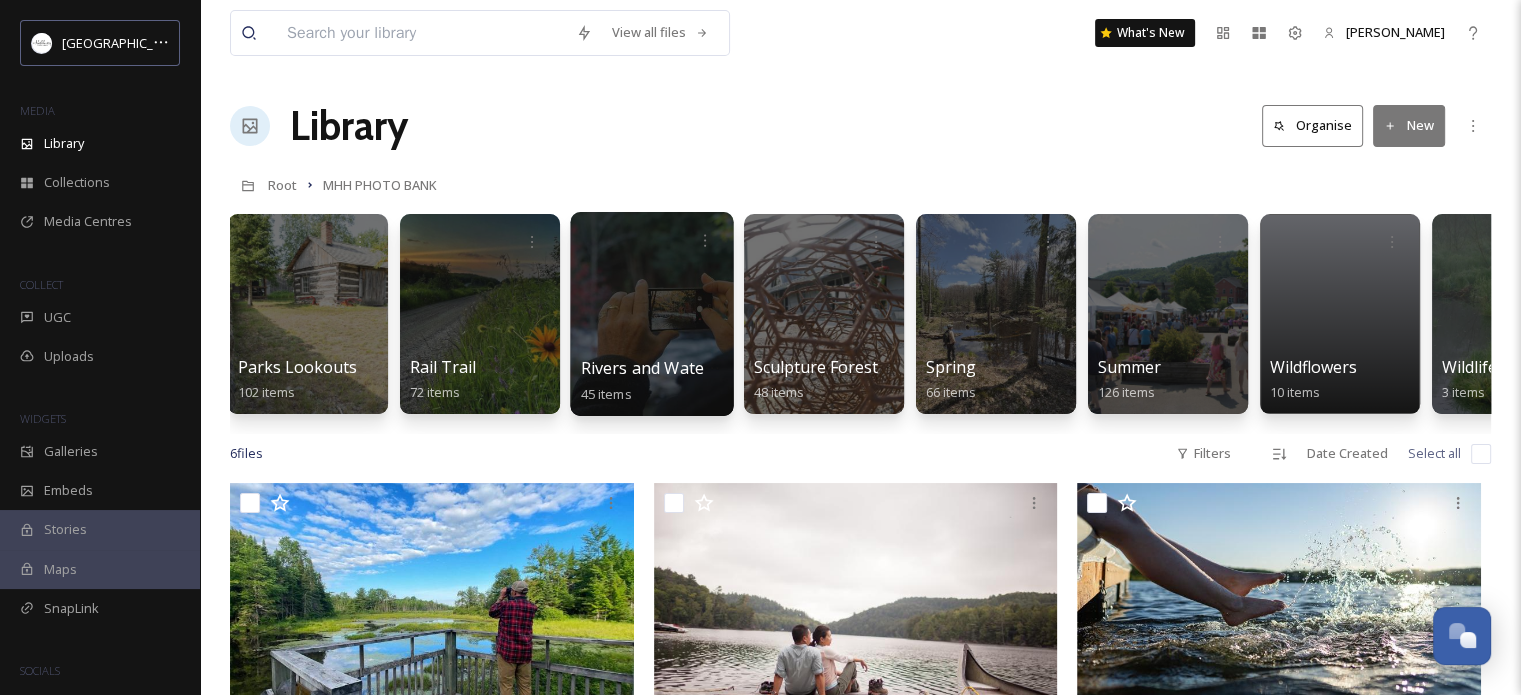 click at bounding box center [651, 314] 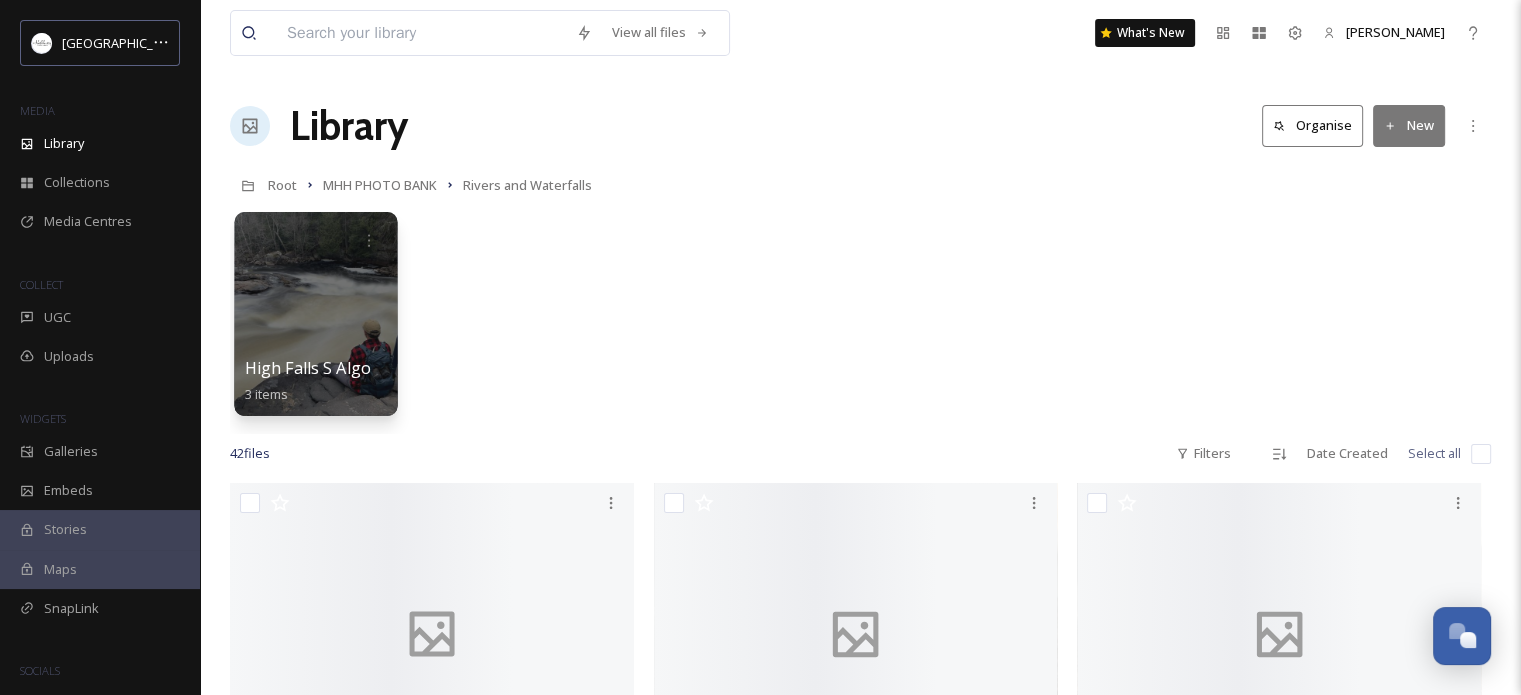 click at bounding box center (315, 314) 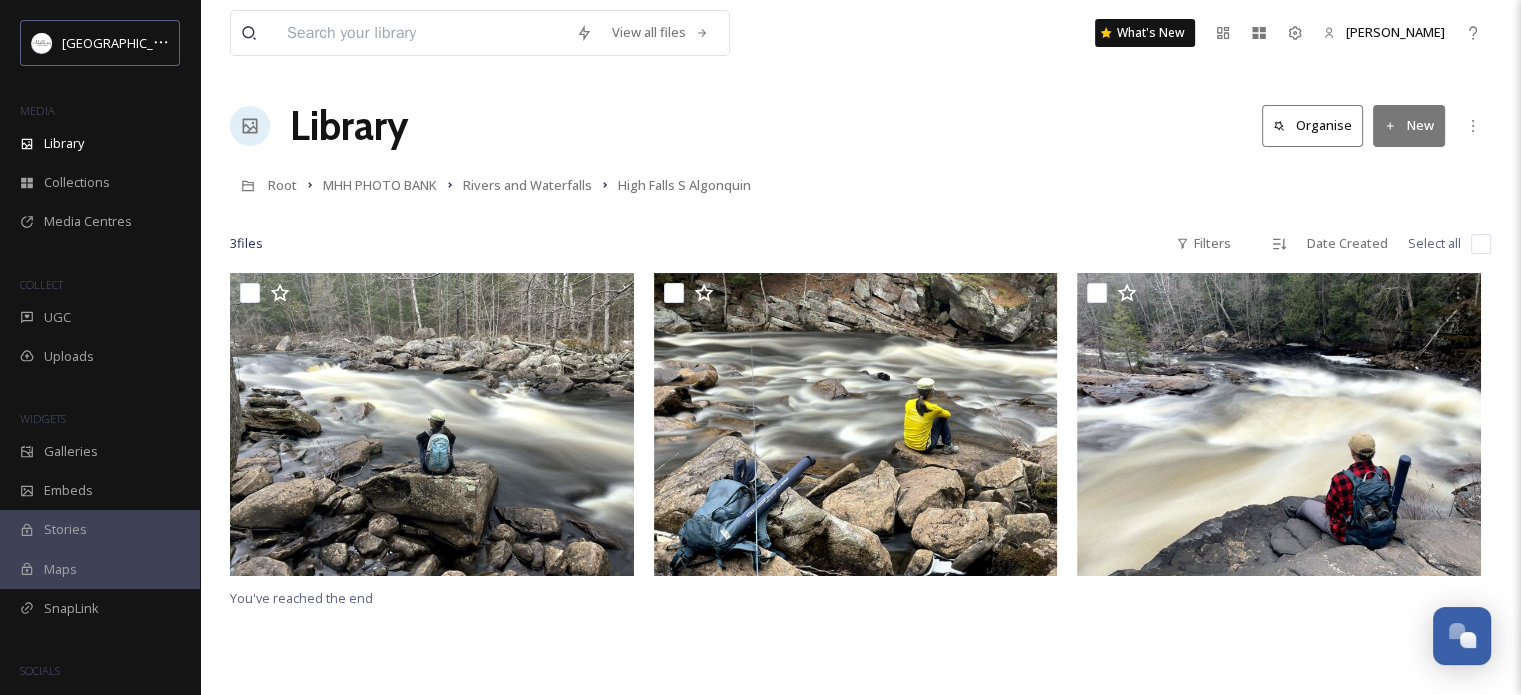 click at bounding box center [1481, 244] 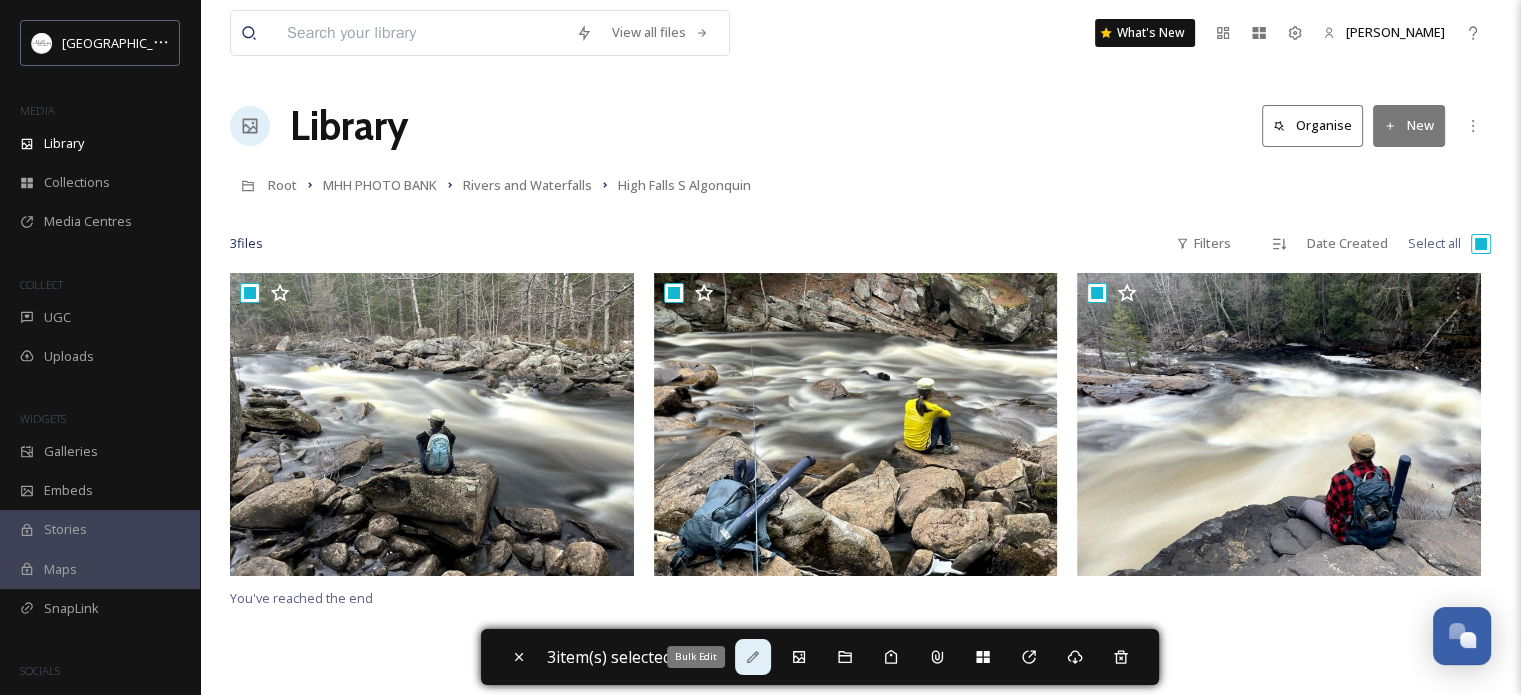 click 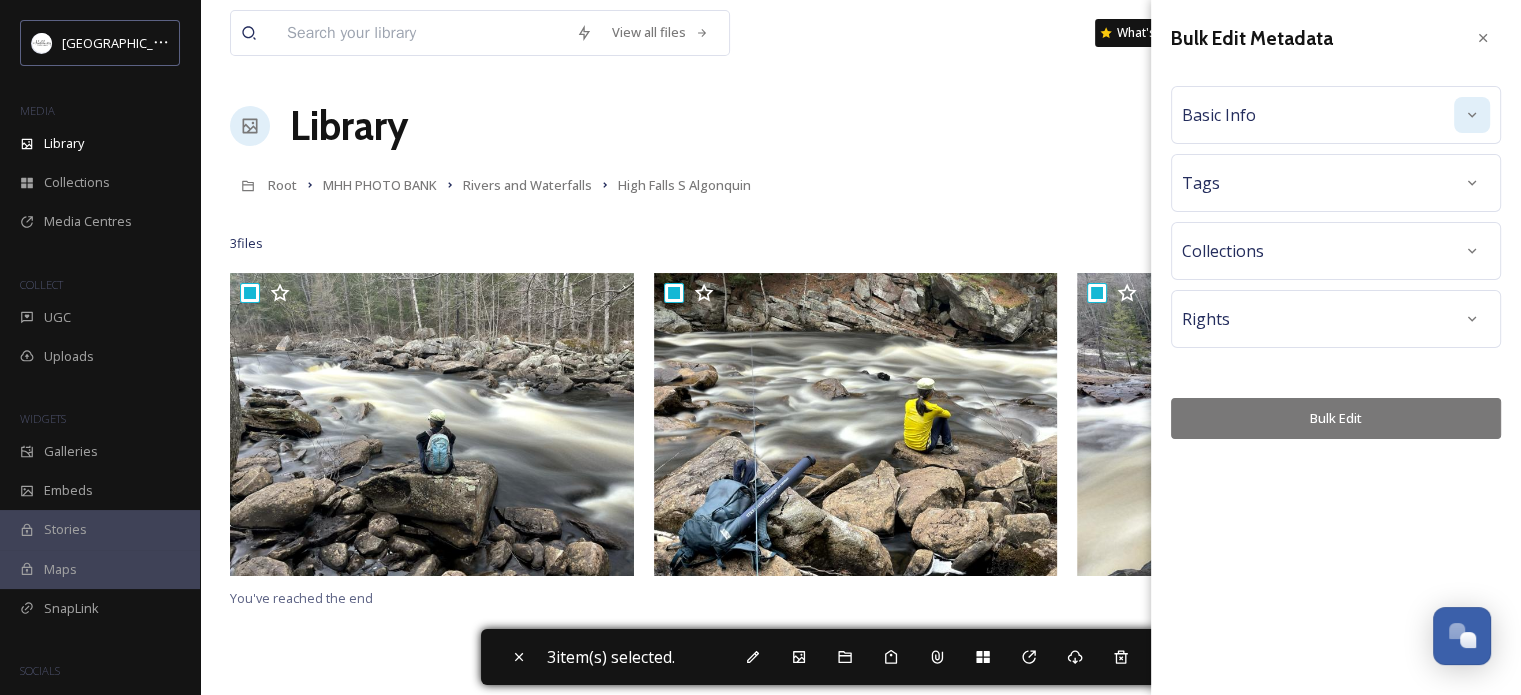 click 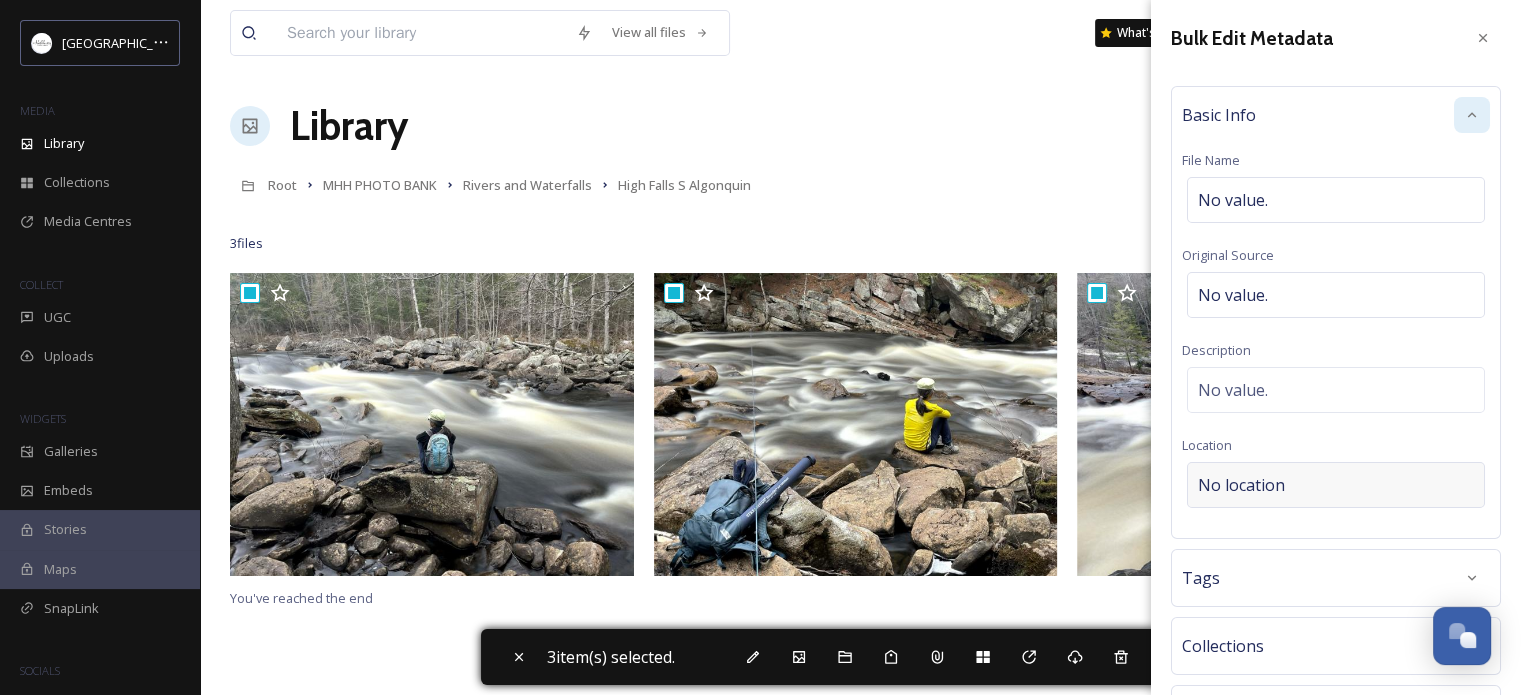click on "No location" at bounding box center (1241, 485) 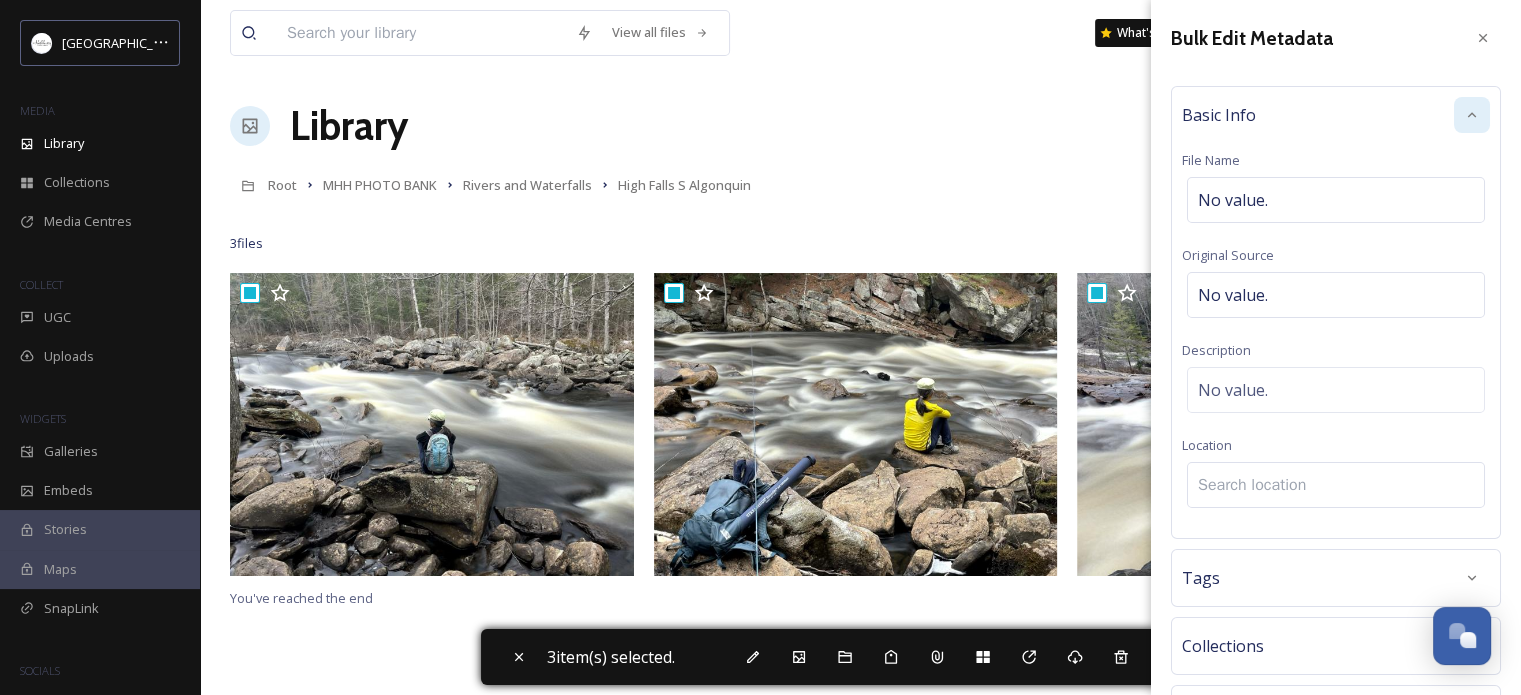 click at bounding box center (1336, 485) 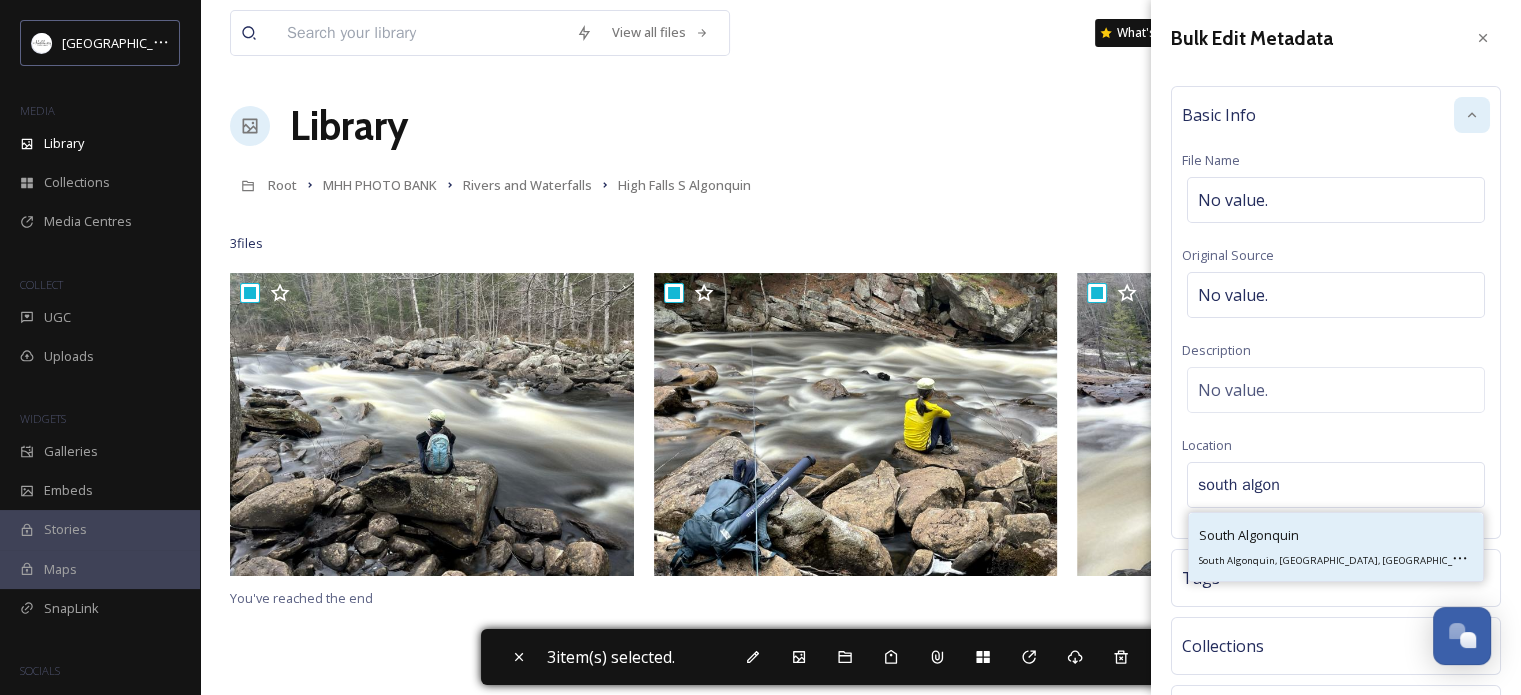 click on "South Algonquin" at bounding box center (1249, 535) 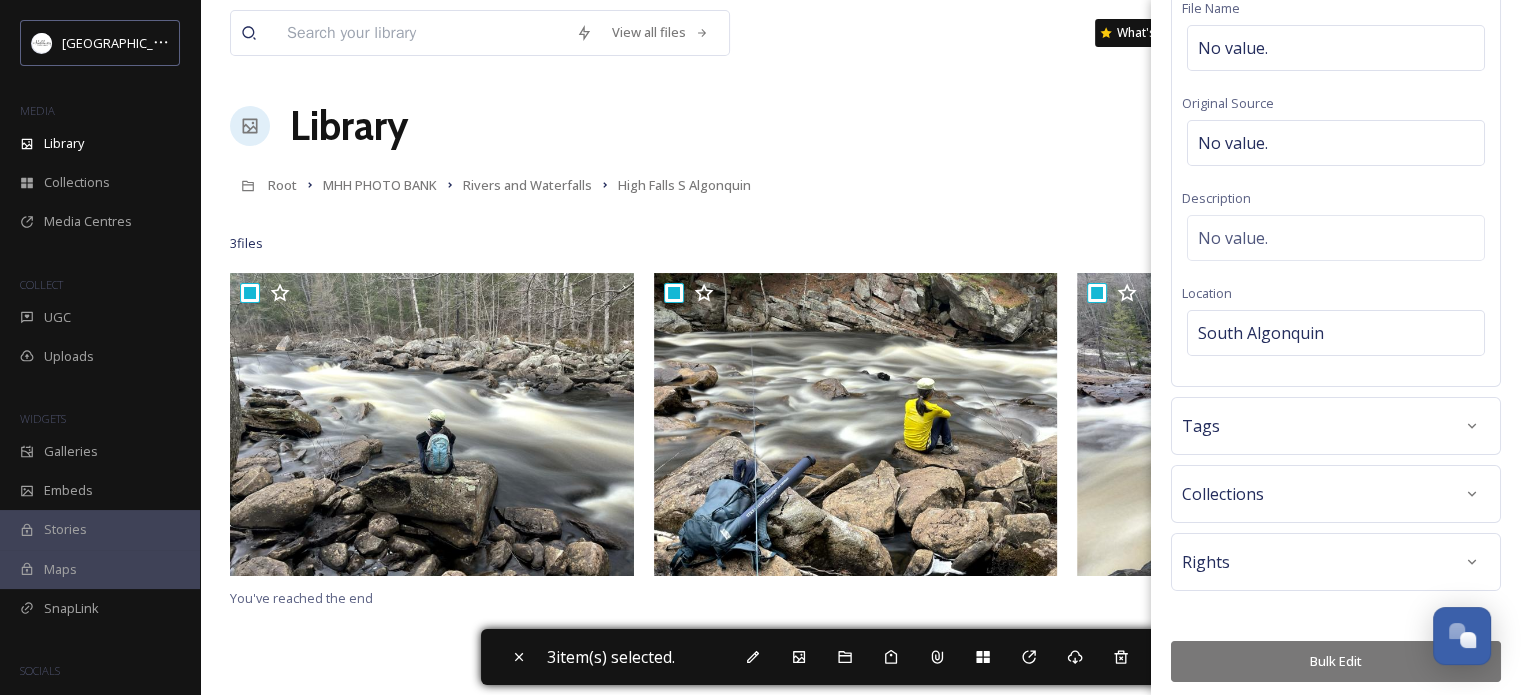 scroll, scrollTop: 155, scrollLeft: 0, axis: vertical 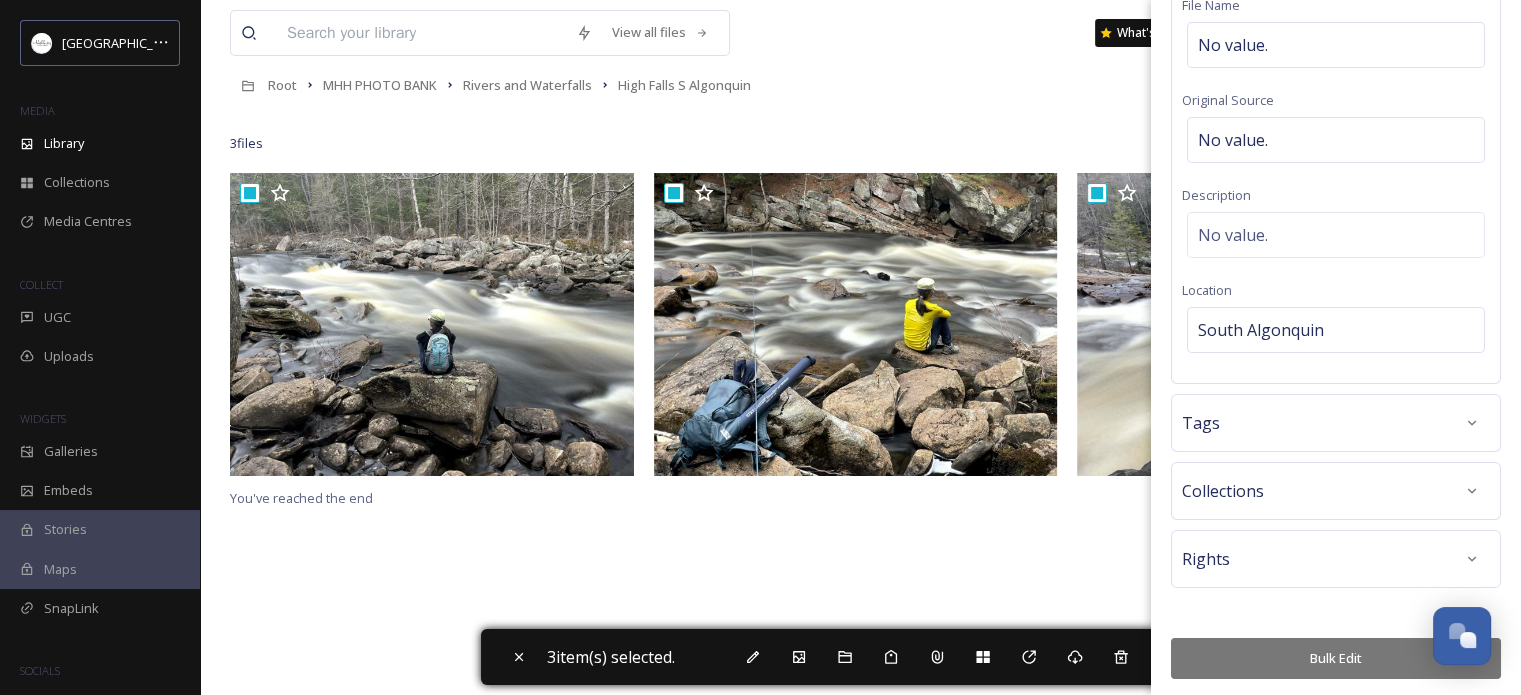 click on "Bulk Edit" at bounding box center [1336, 658] 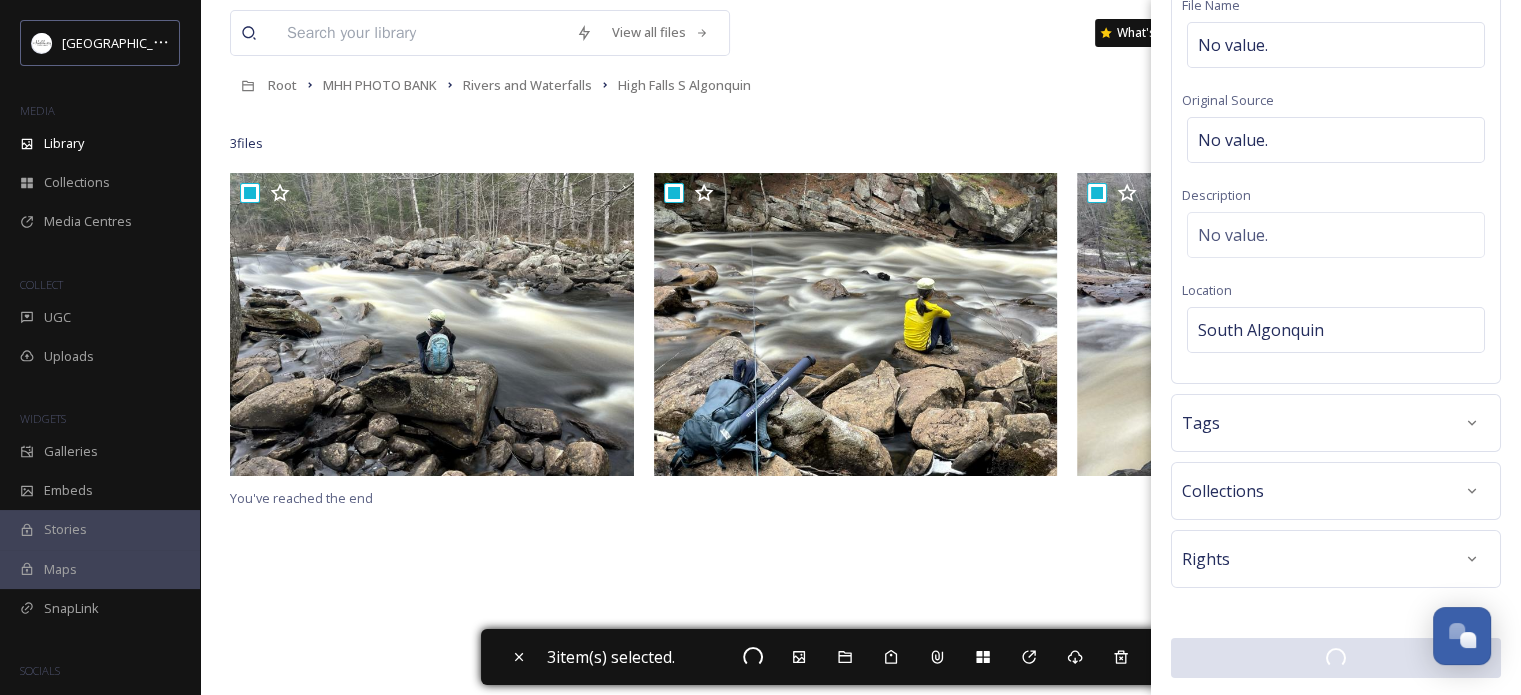 scroll, scrollTop: 154, scrollLeft: 0, axis: vertical 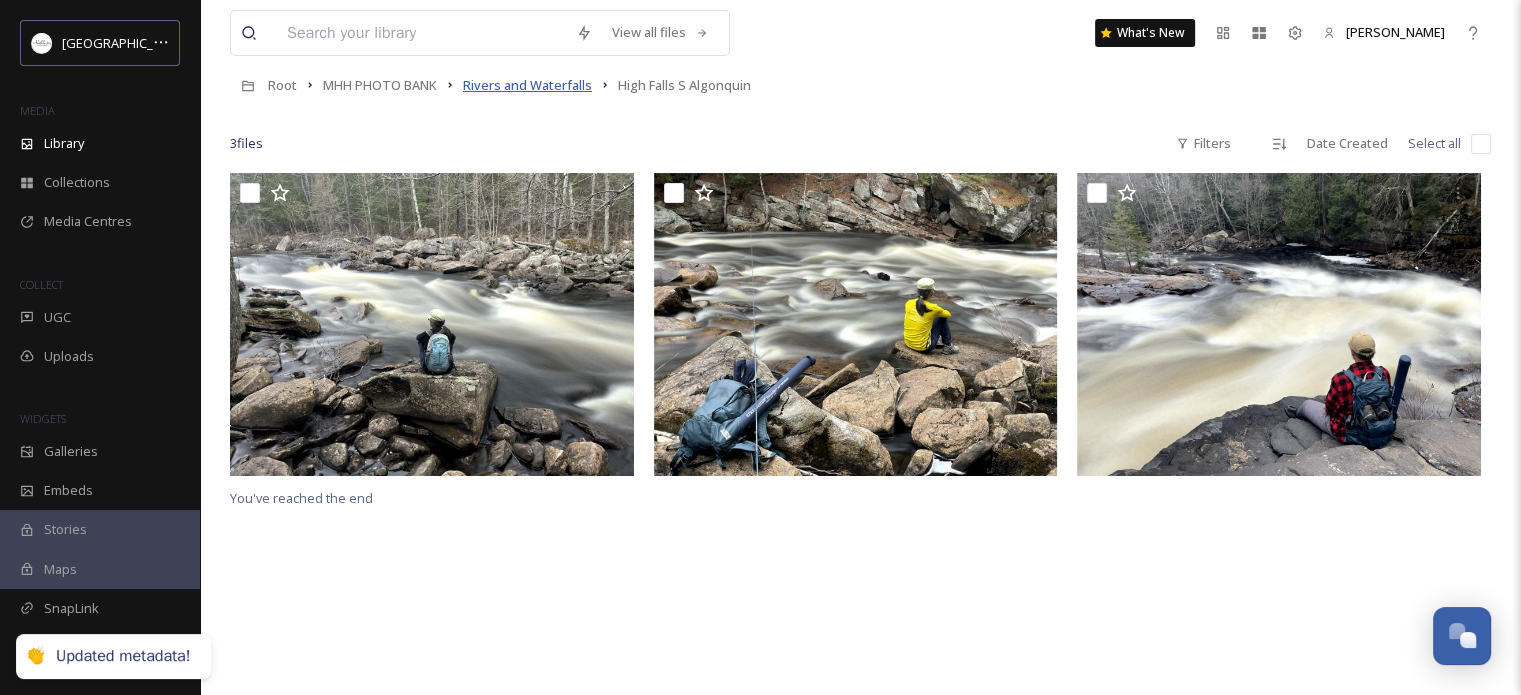 click on "Rivers and Waterfalls" at bounding box center (527, 85) 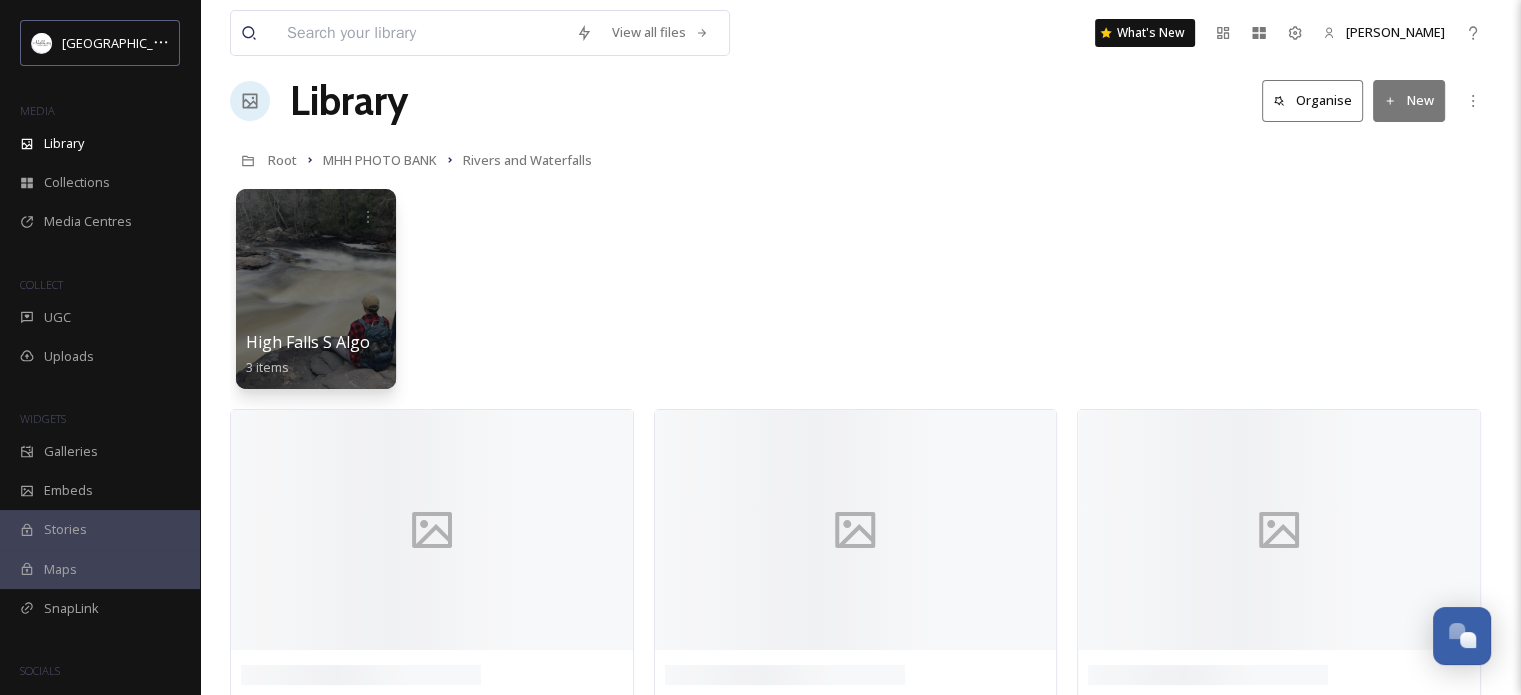 scroll, scrollTop: 40, scrollLeft: 0, axis: vertical 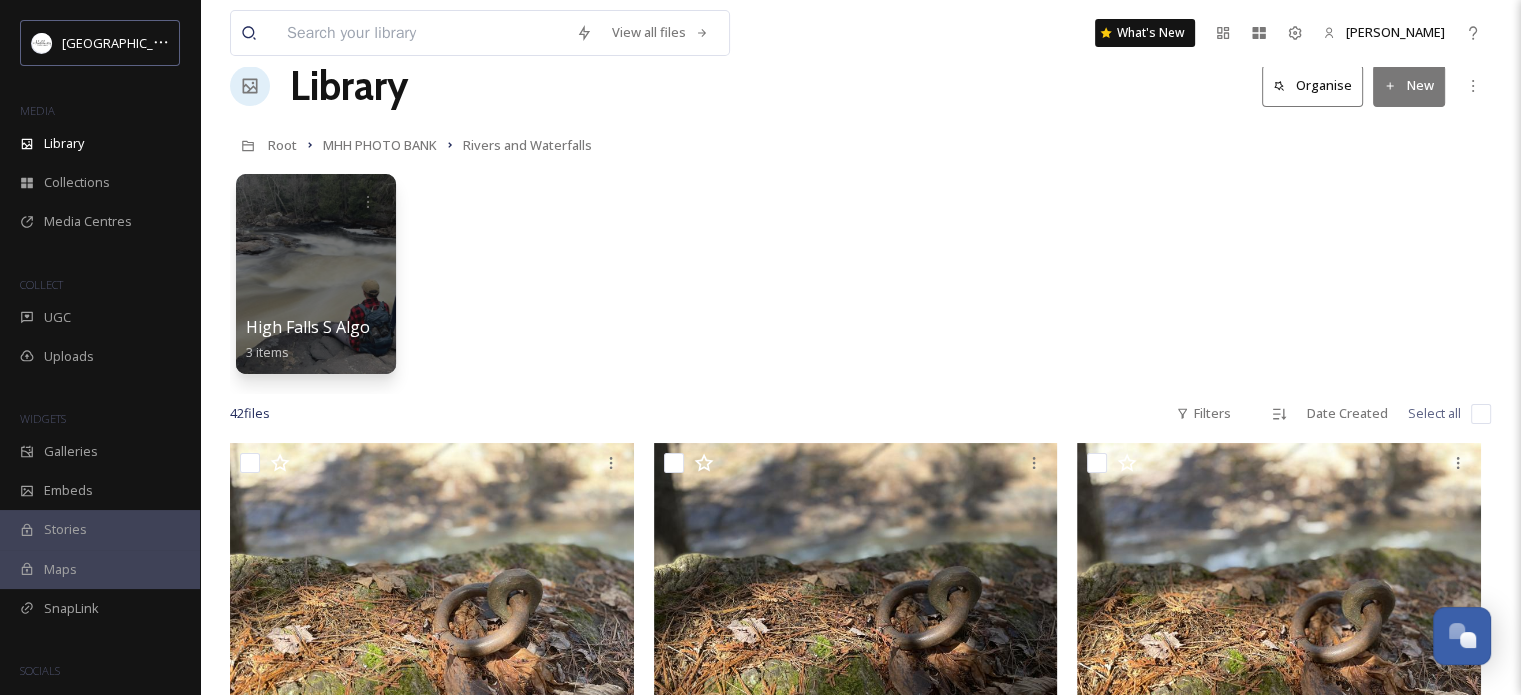 click at bounding box center (1481, 414) 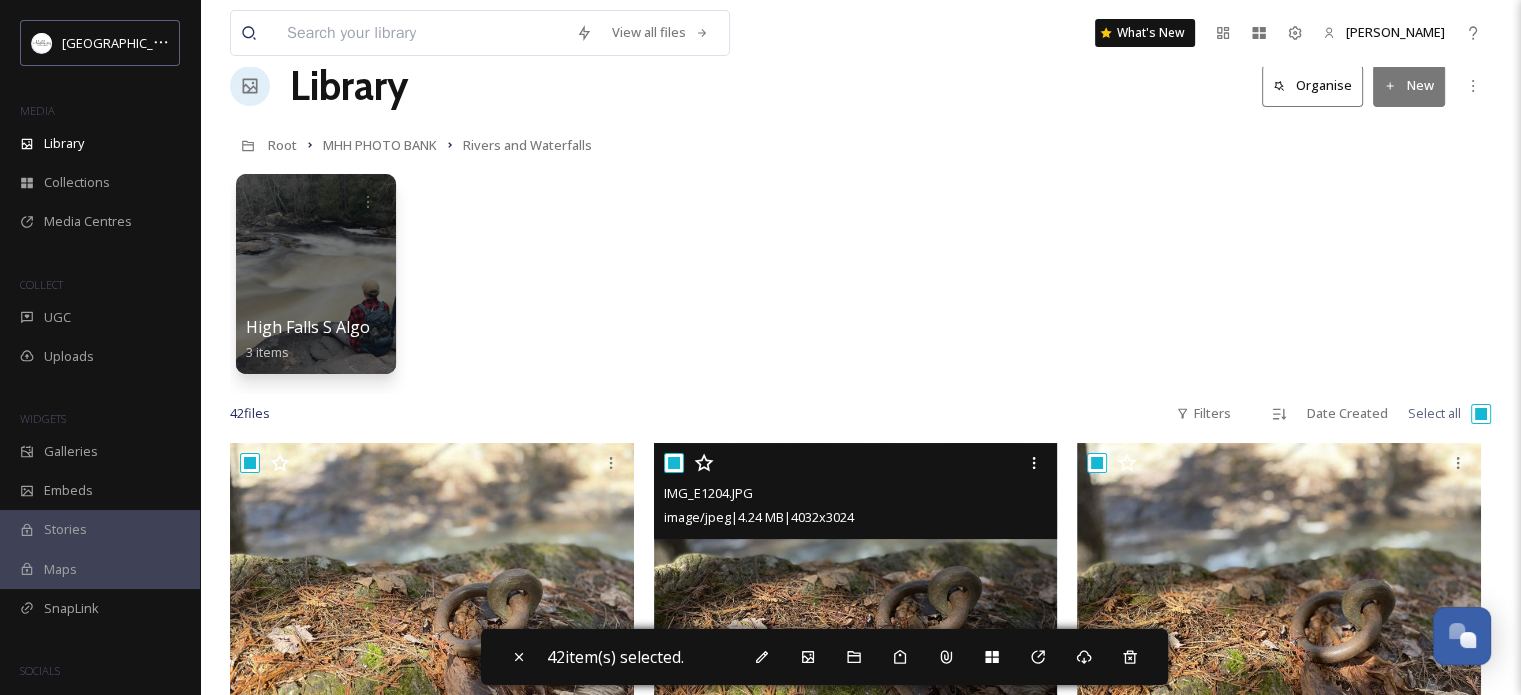 click at bounding box center [674, 463] 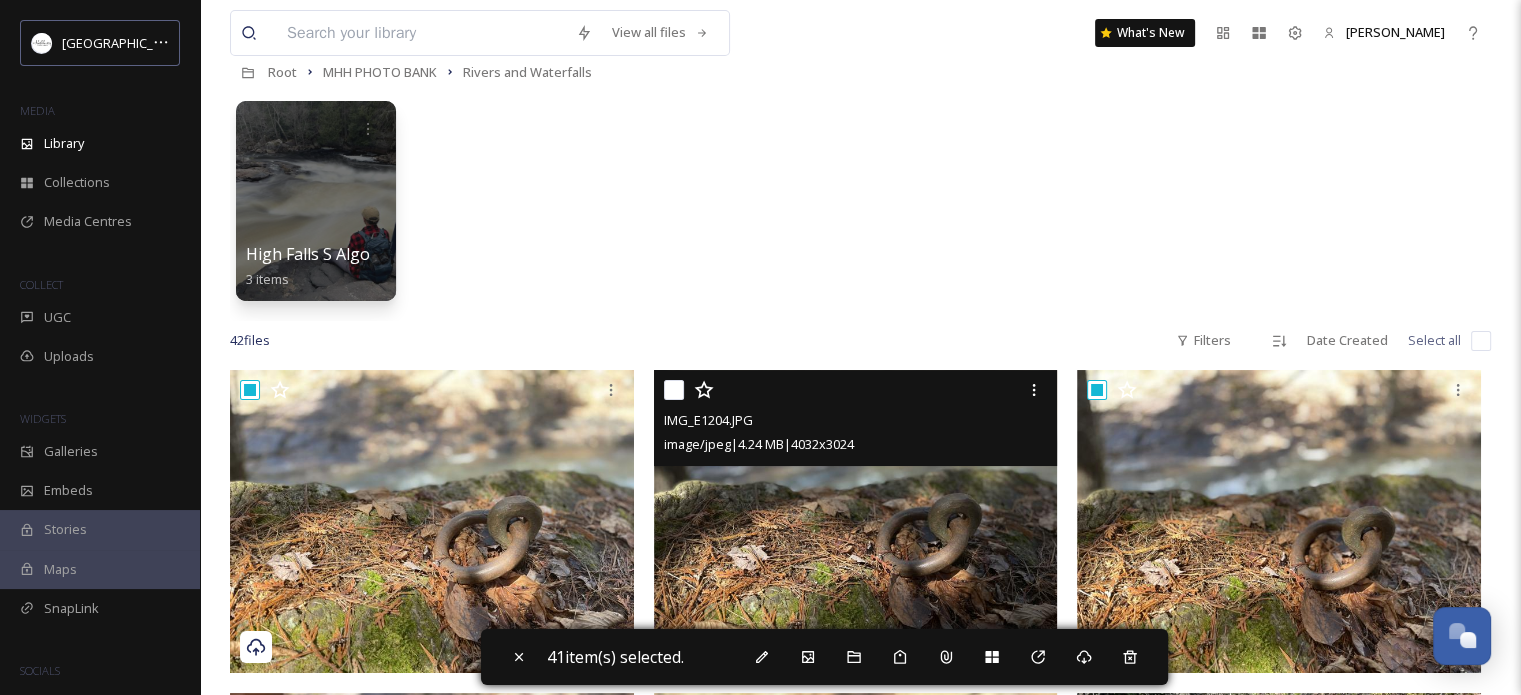 scroll, scrollTop: 200, scrollLeft: 0, axis: vertical 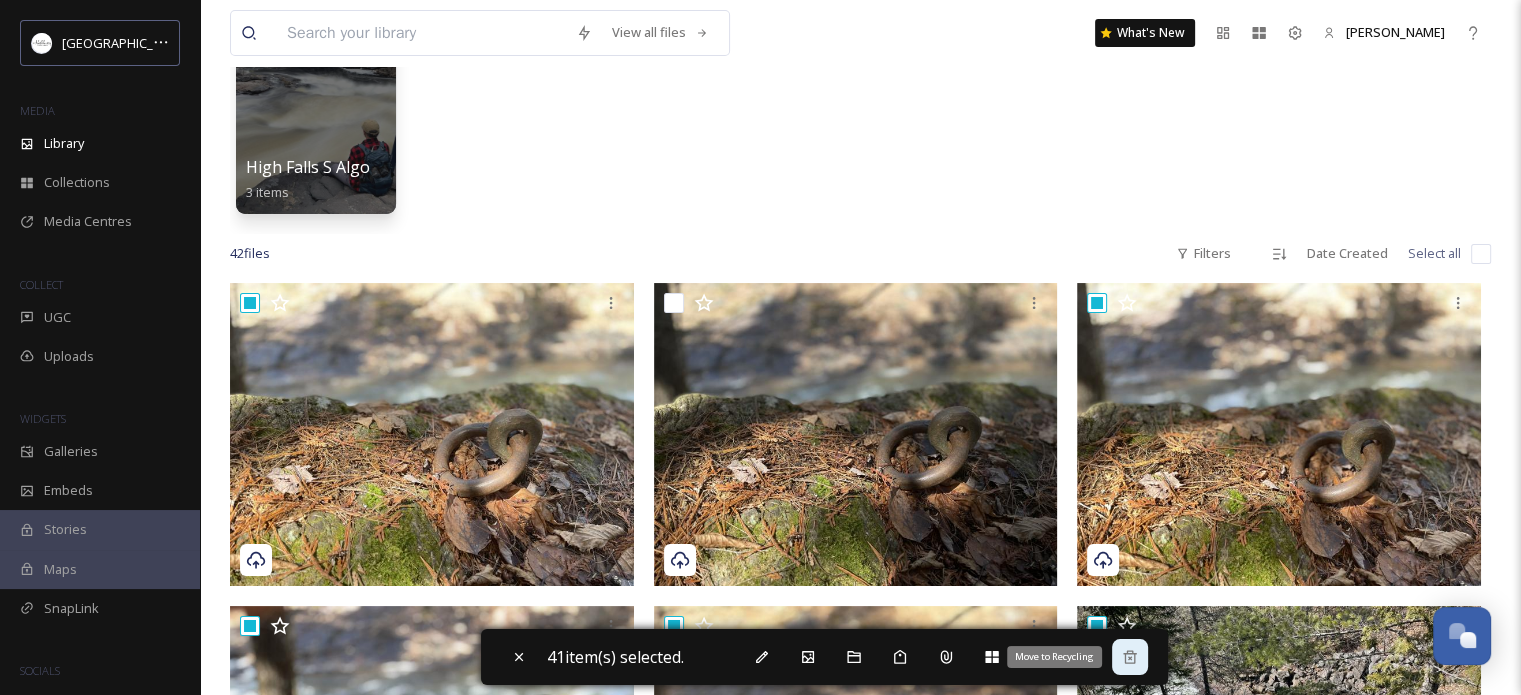 click 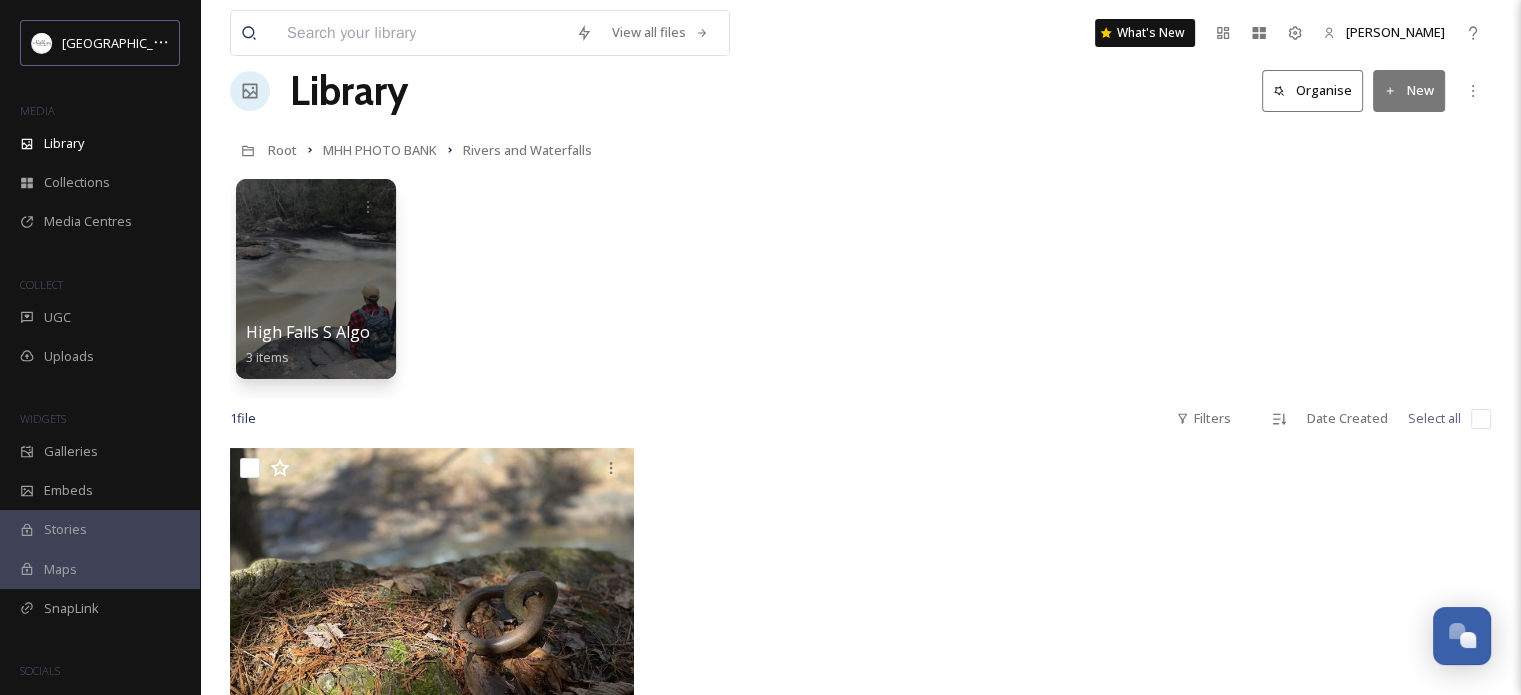 scroll, scrollTop: 0, scrollLeft: 0, axis: both 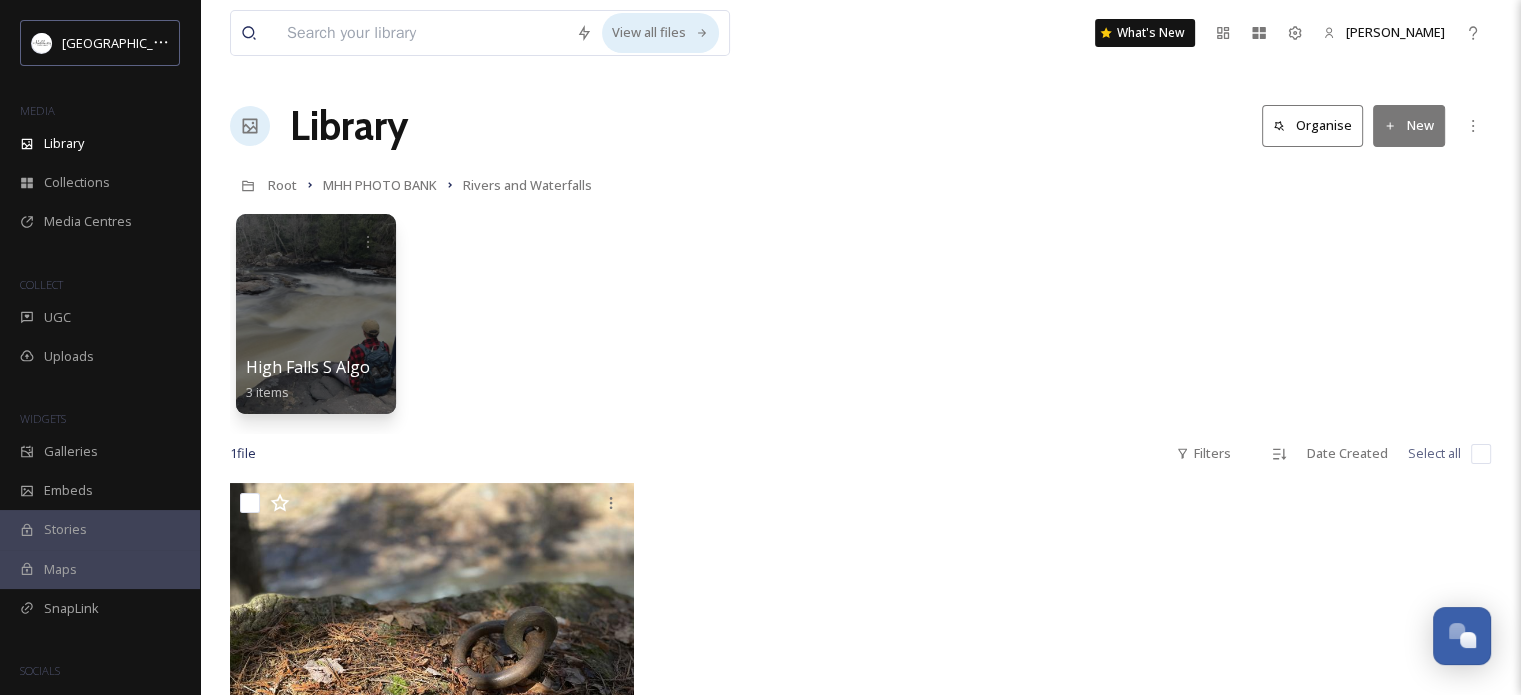 click on "View all files" at bounding box center [660, 32] 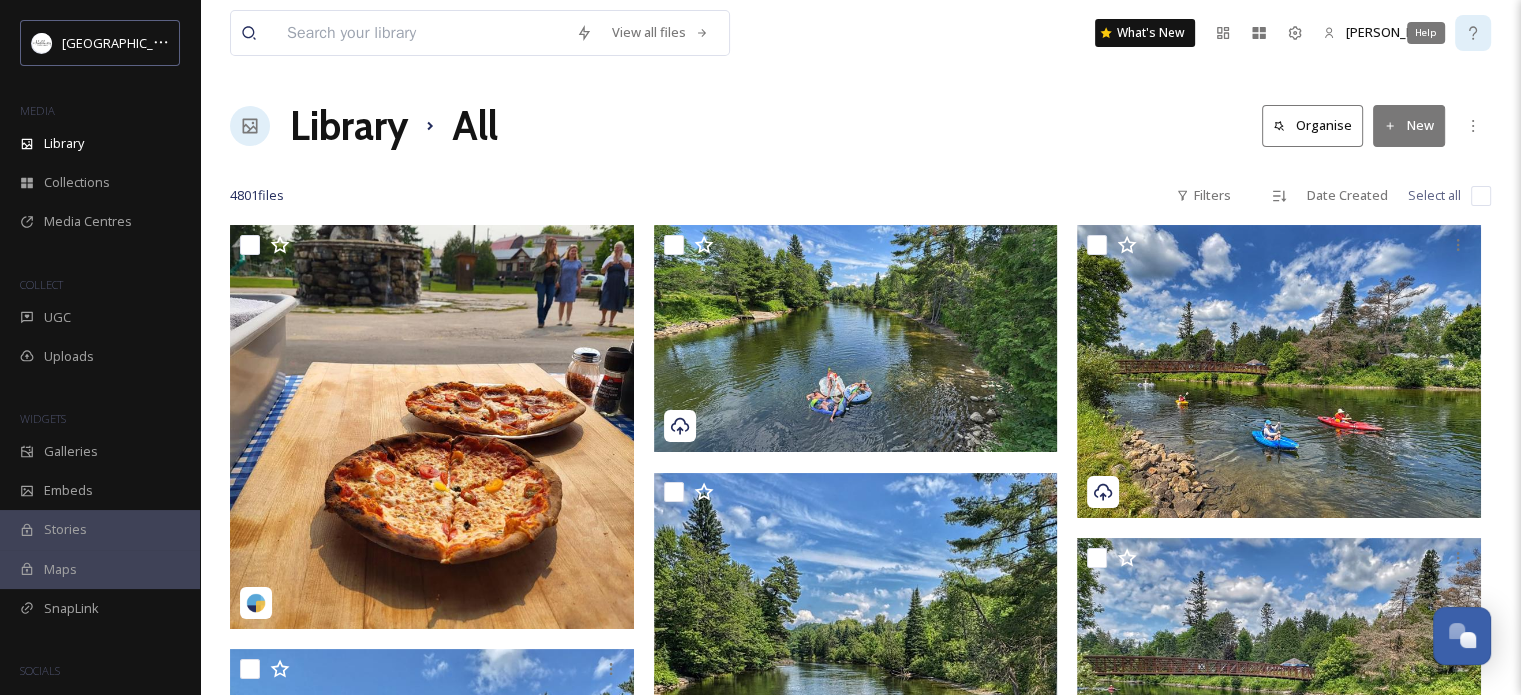 click 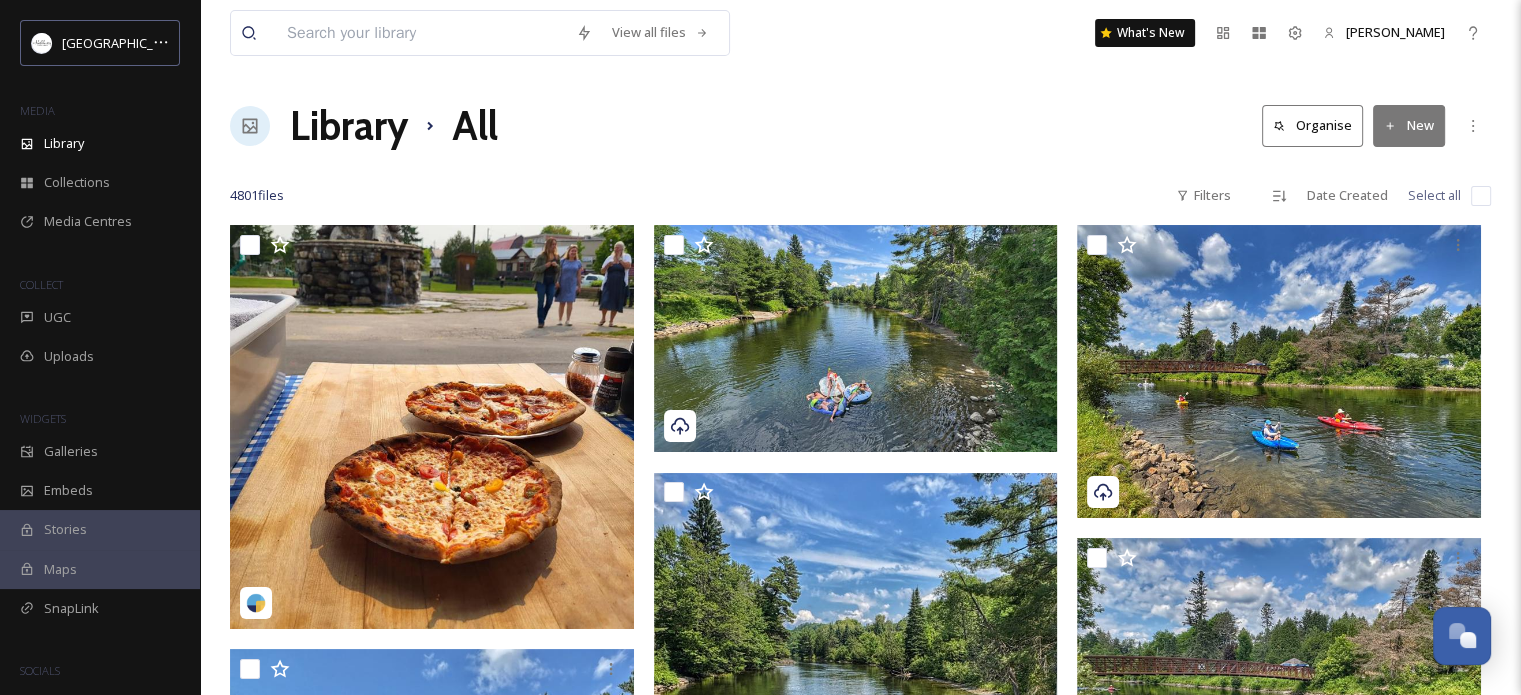 scroll, scrollTop: 72, scrollLeft: 0, axis: vertical 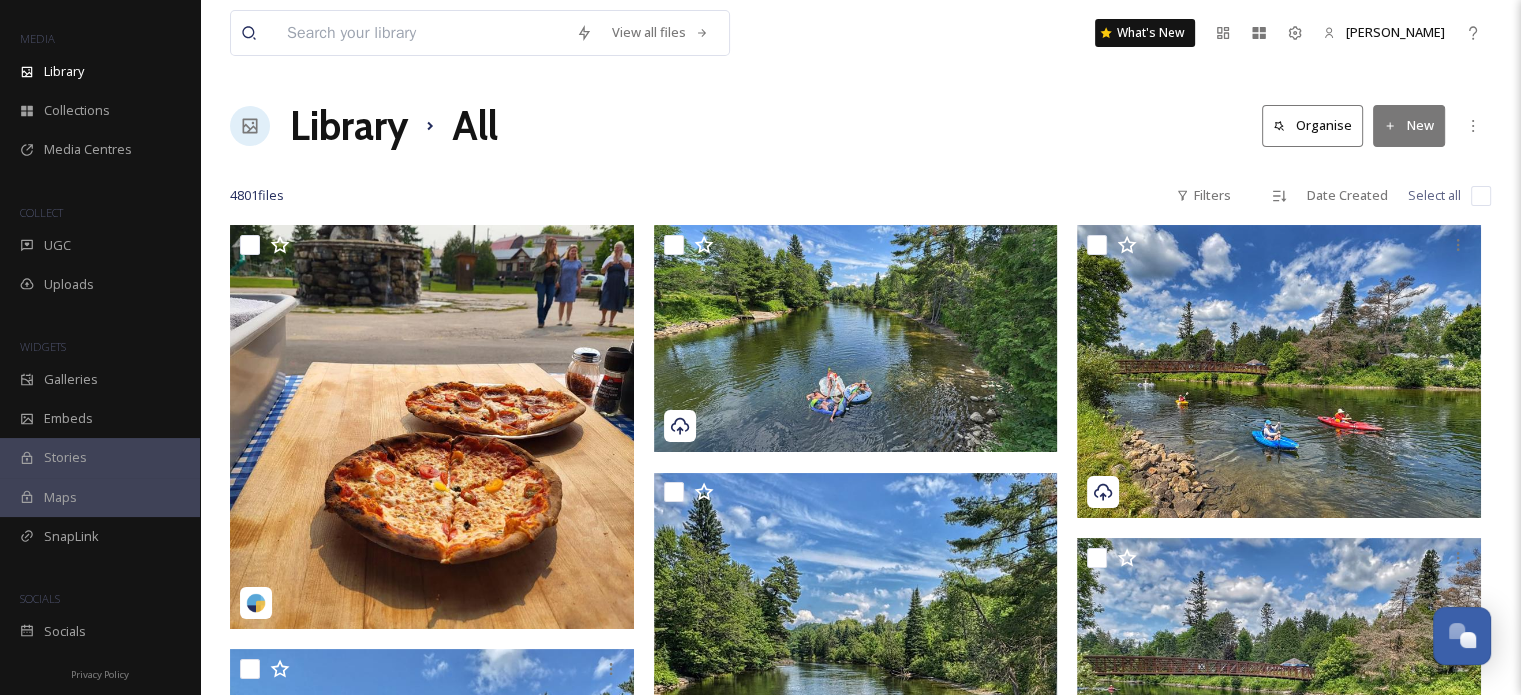click on "Library" at bounding box center [349, 126] 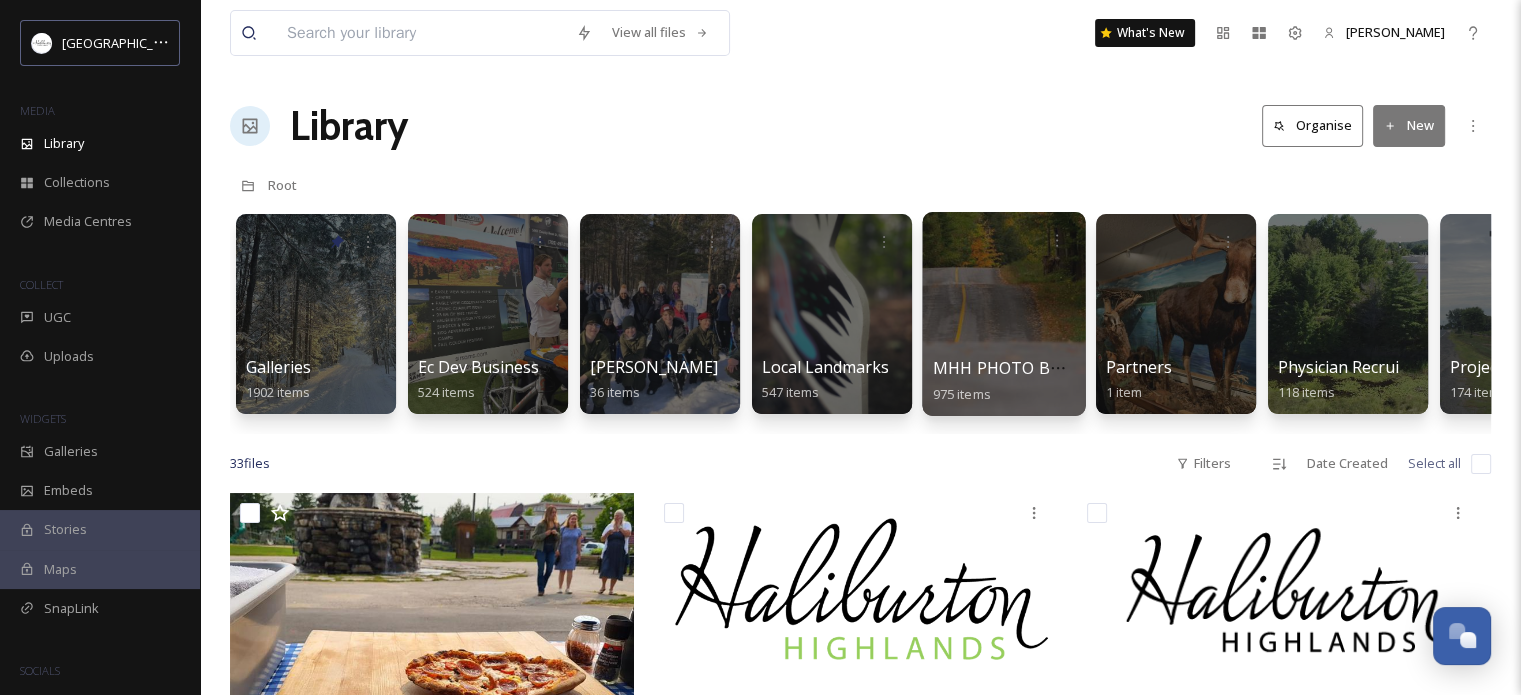 click at bounding box center (1003, 314) 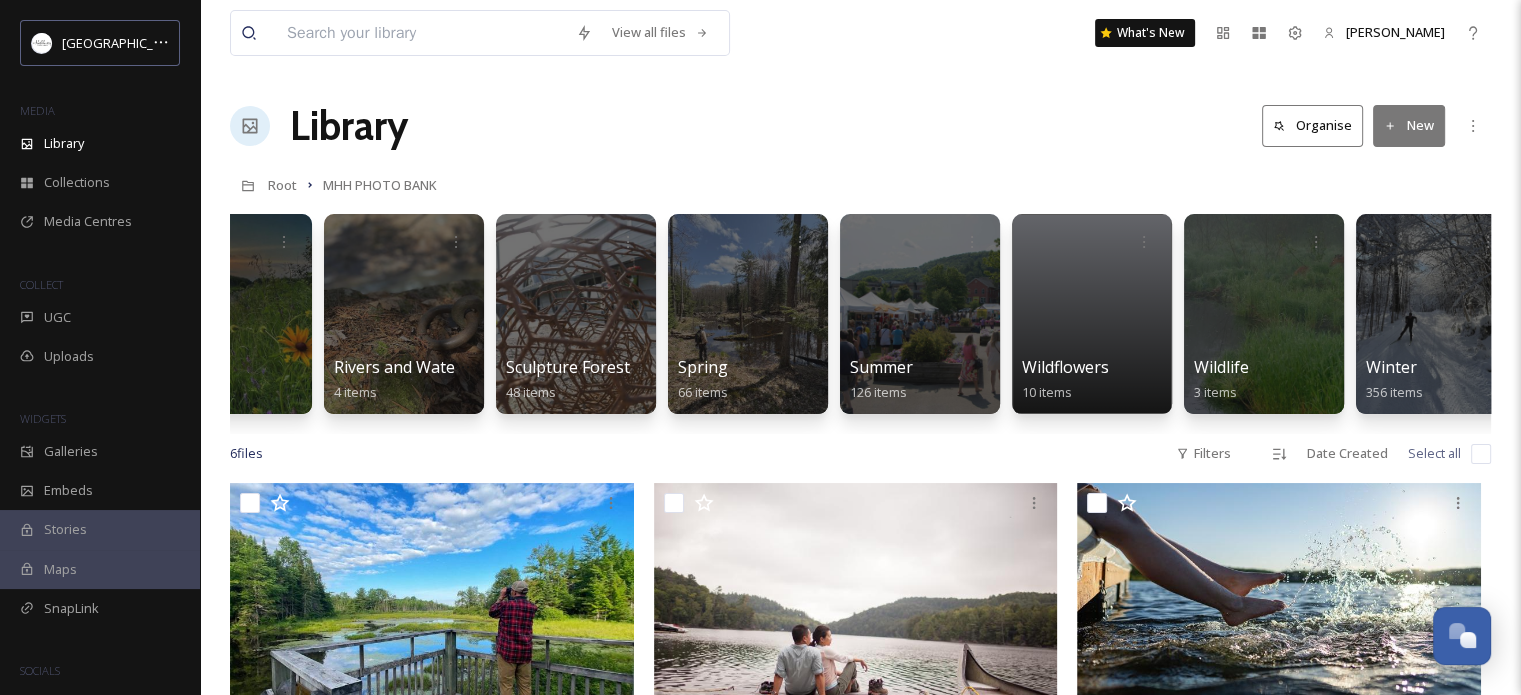 scroll, scrollTop: 0, scrollLeft: 1728, axis: horizontal 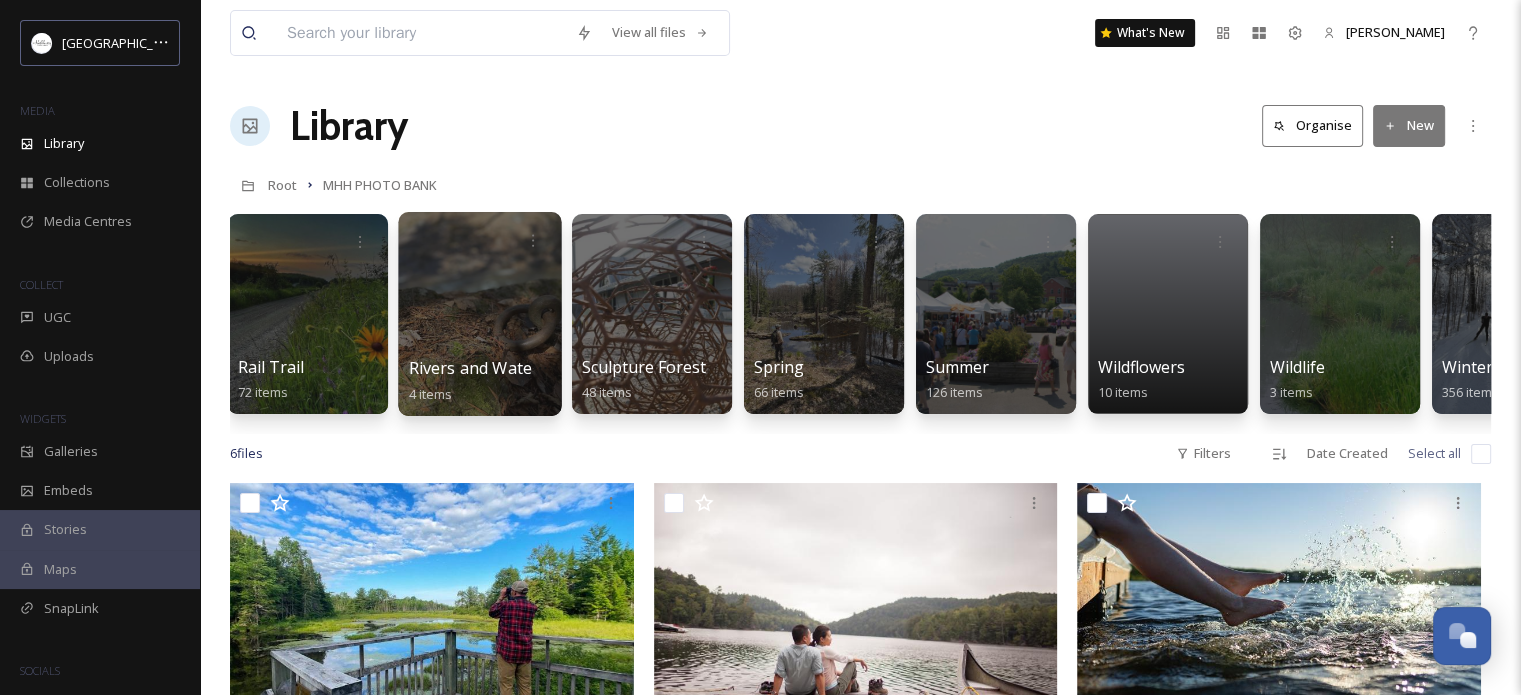 click at bounding box center (479, 314) 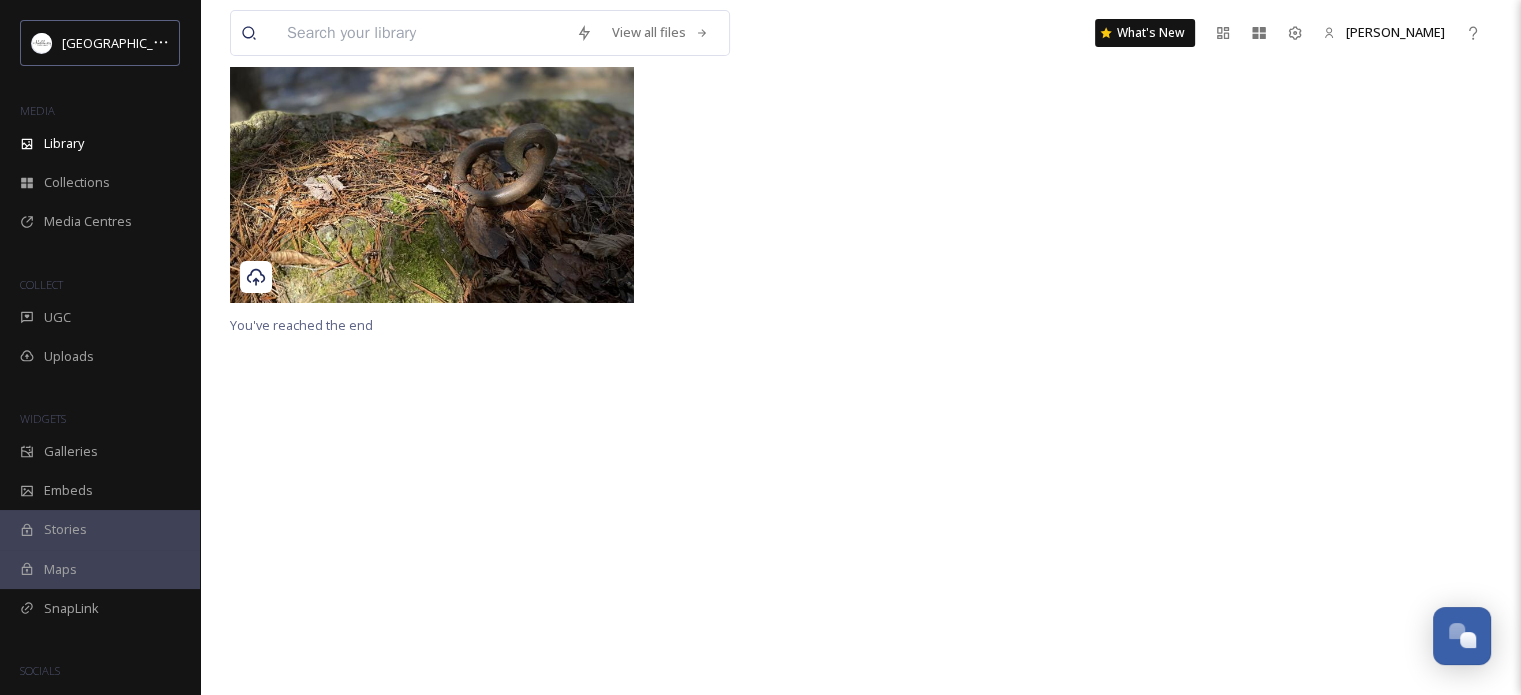 scroll, scrollTop: 283, scrollLeft: 0, axis: vertical 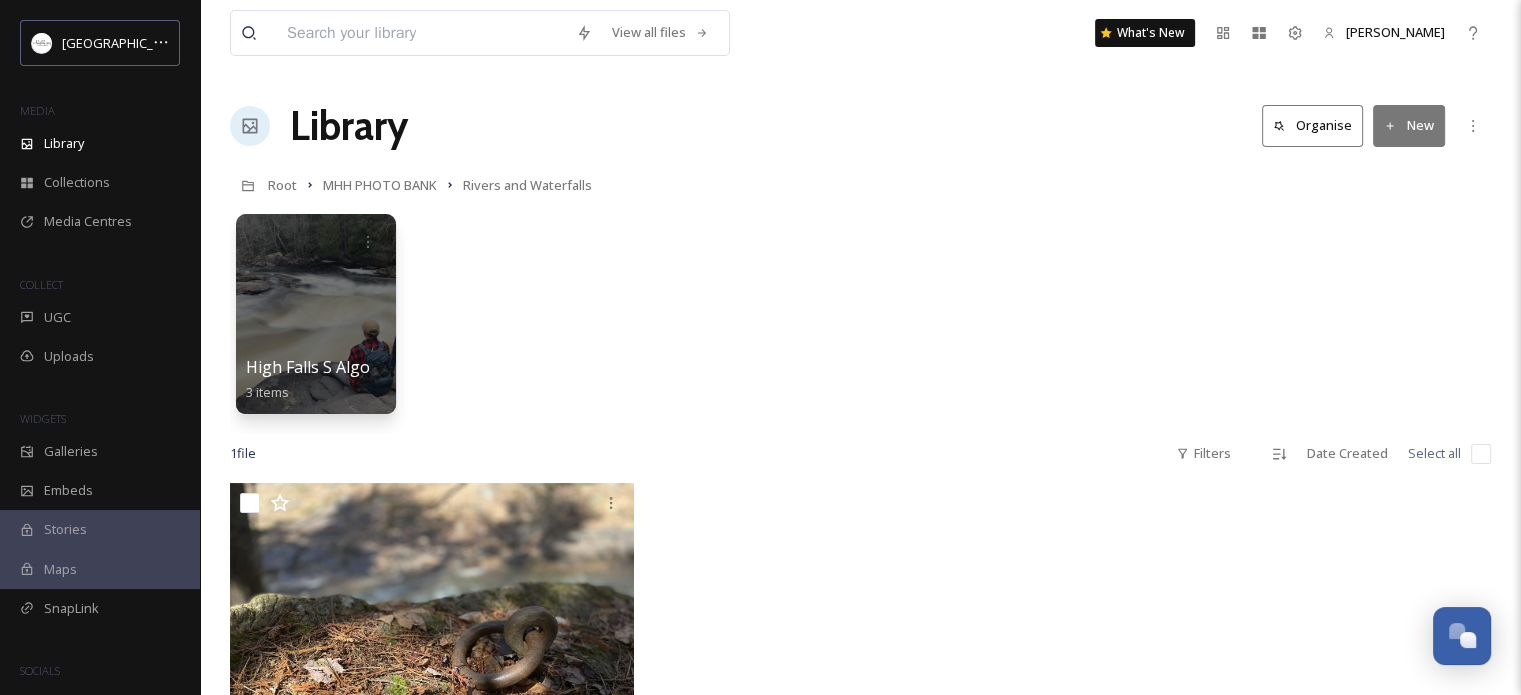 click on "Library Organise New" at bounding box center (860, 126) 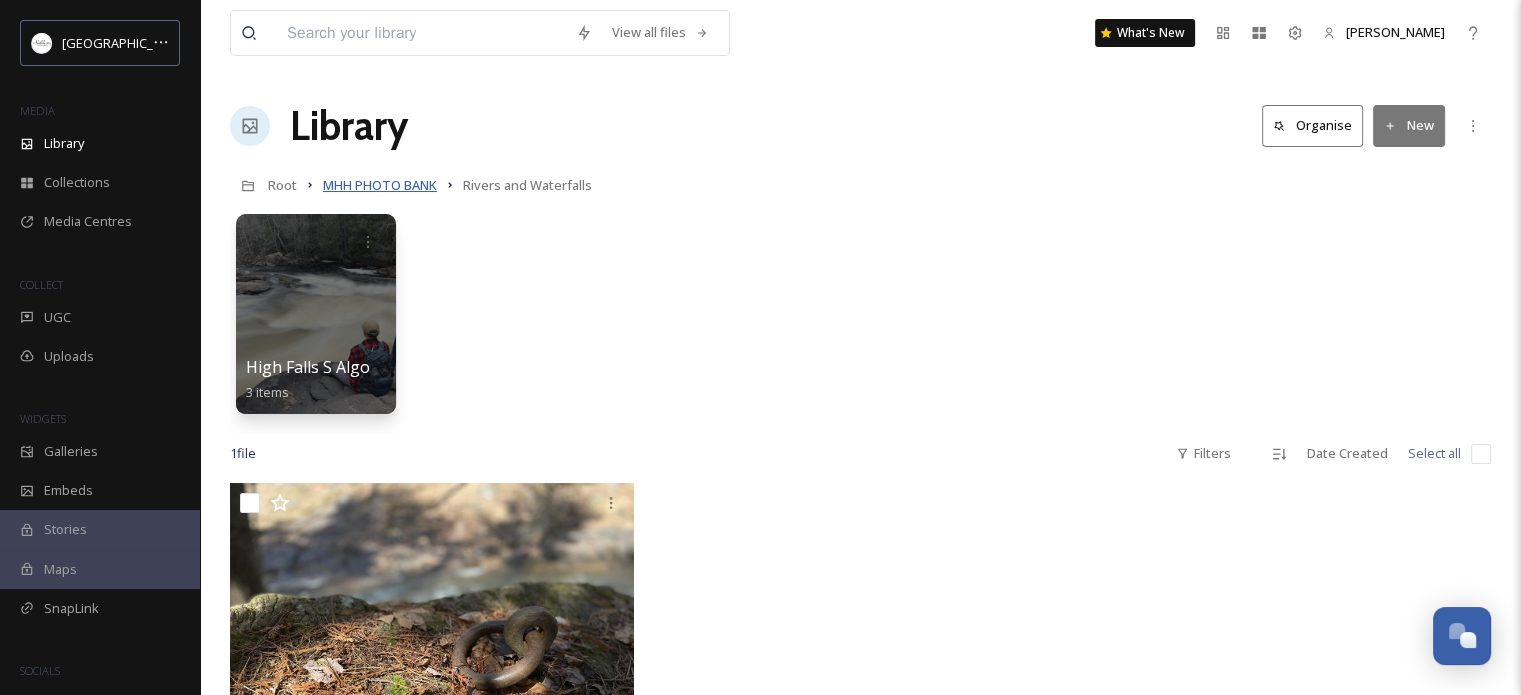 click on "MHH PHOTO BANK" at bounding box center (380, 185) 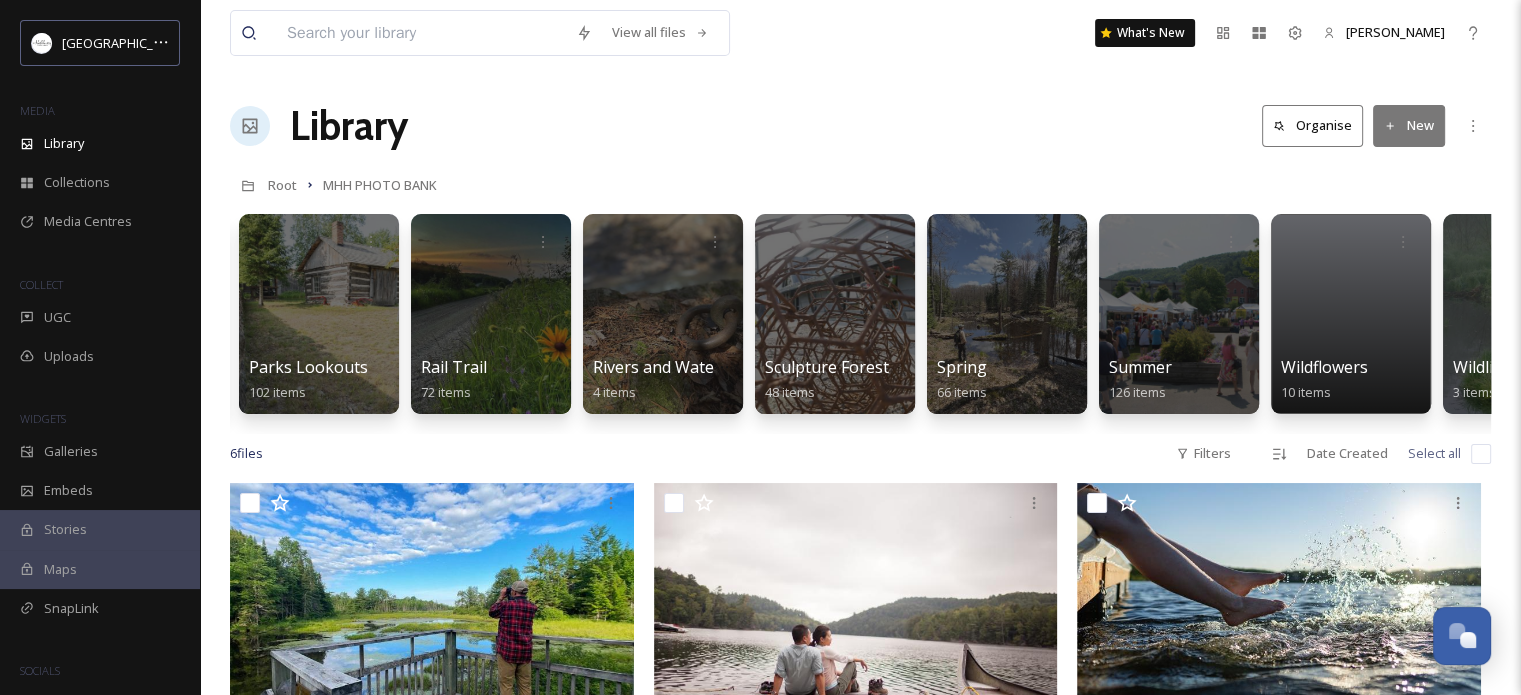 scroll, scrollTop: 0, scrollLeft: 1549, axis: horizontal 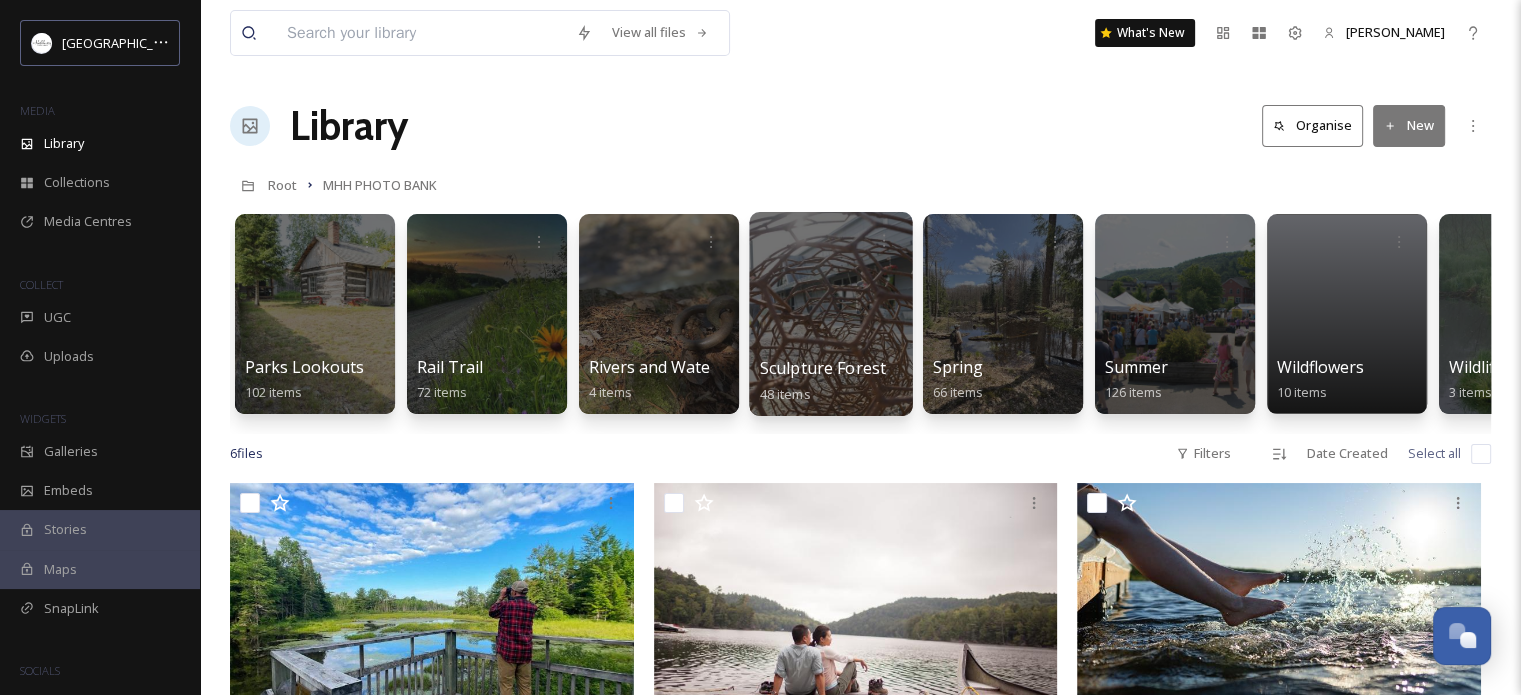 click at bounding box center (830, 314) 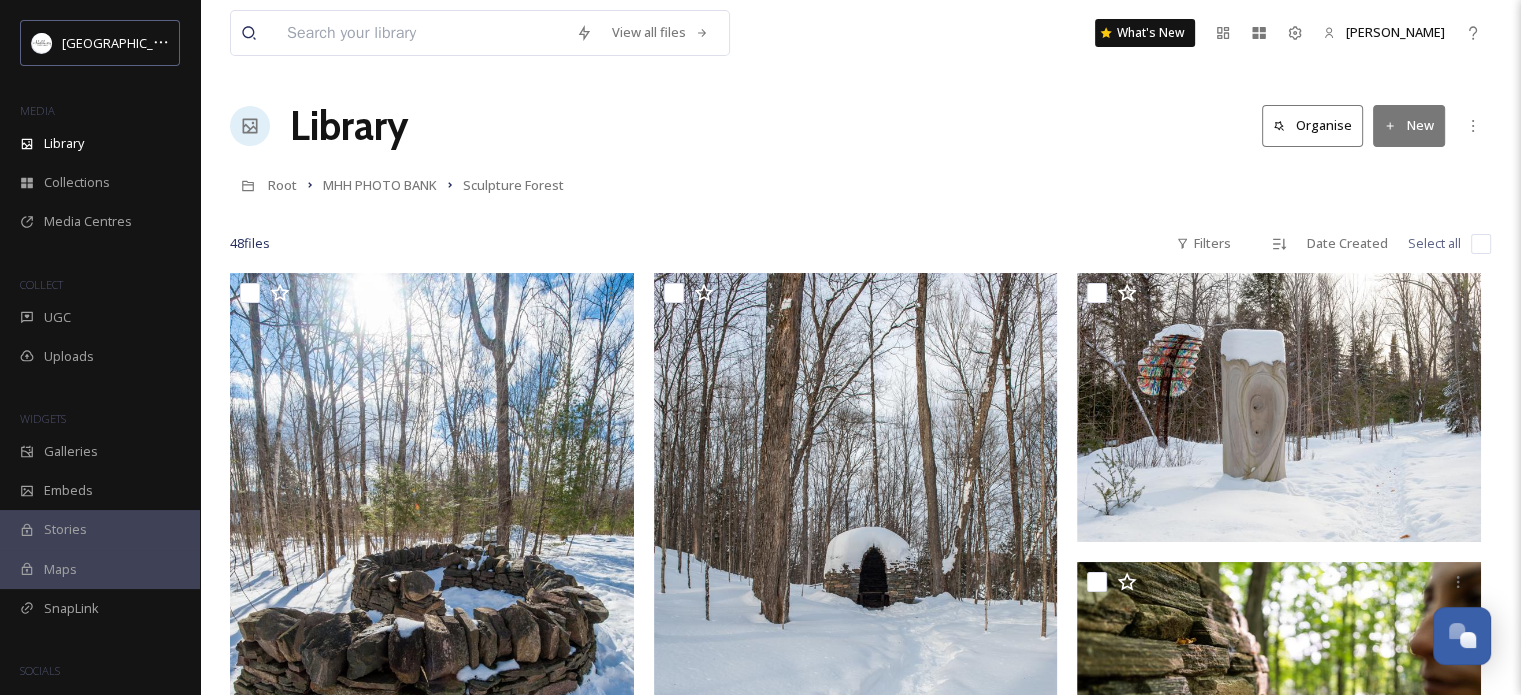 click at bounding box center (1481, 244) 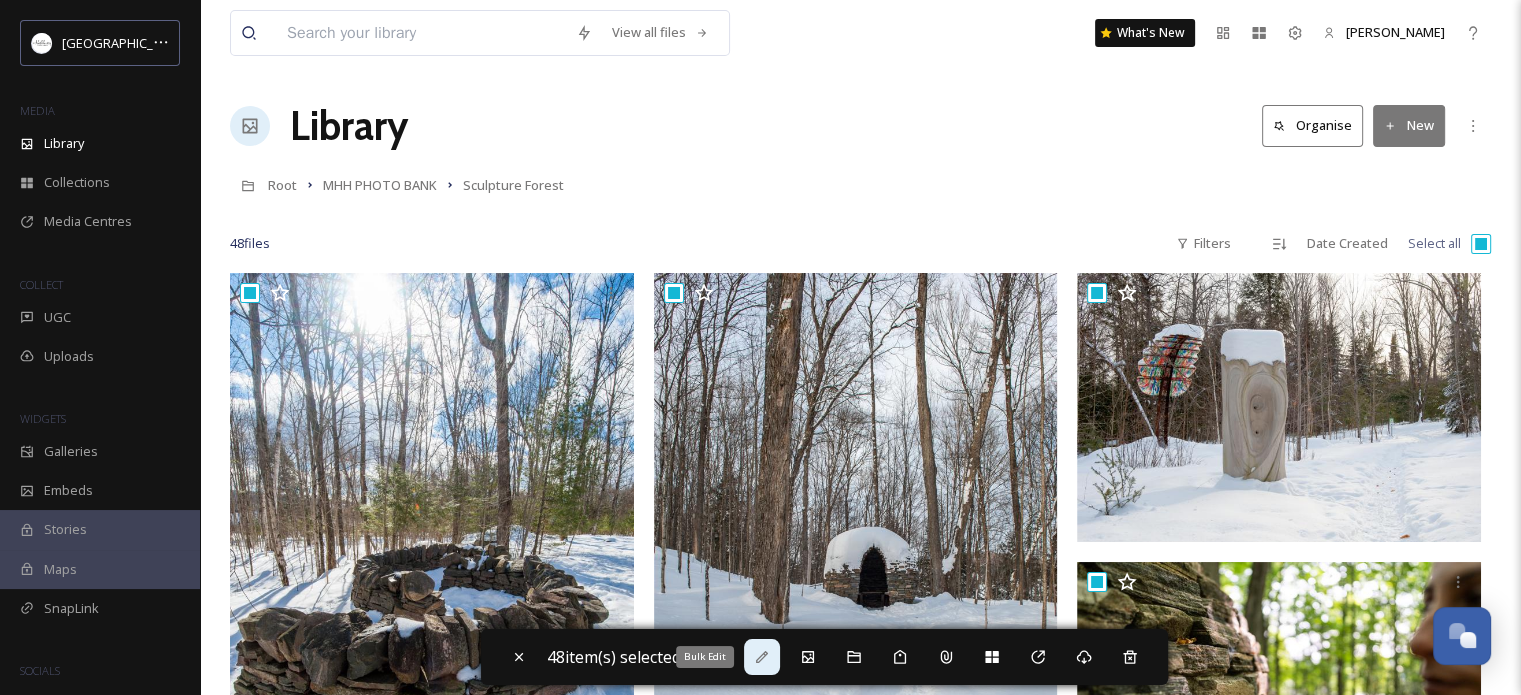 click 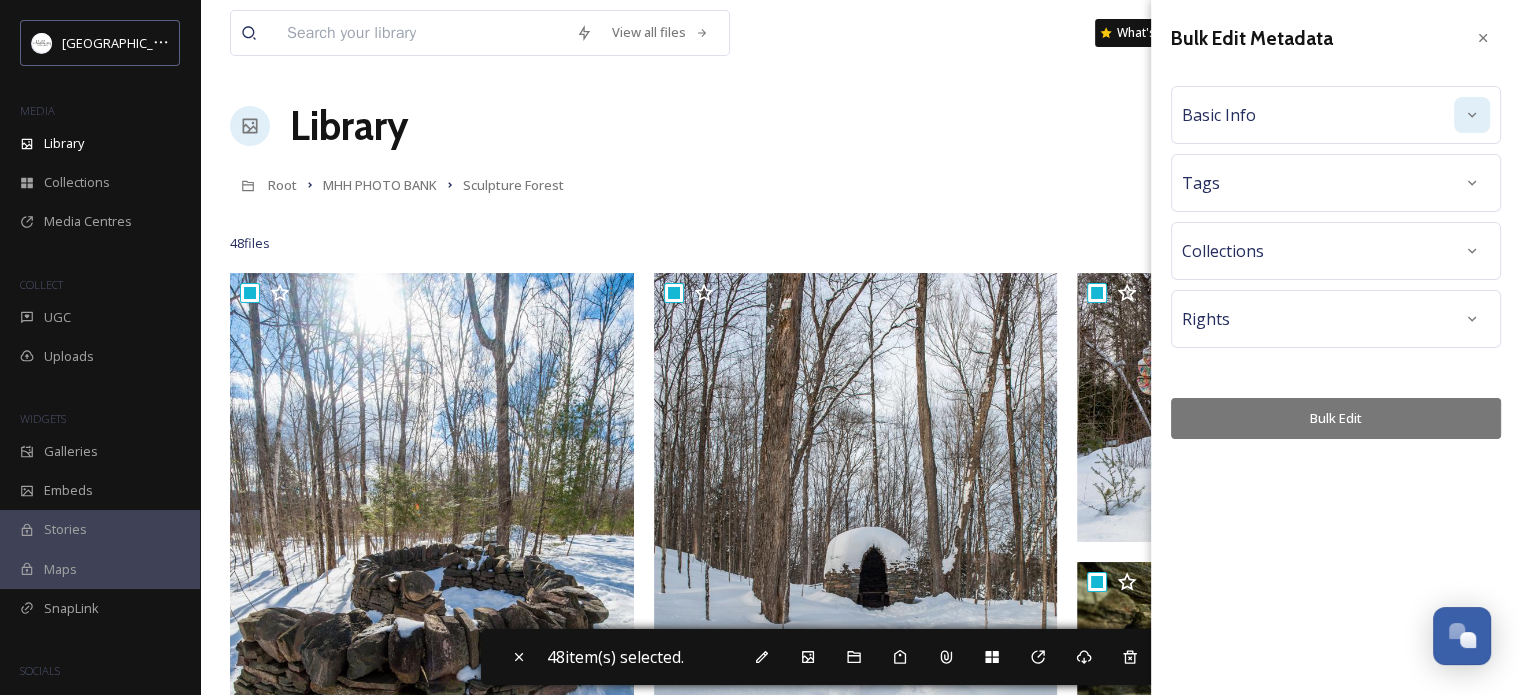 click 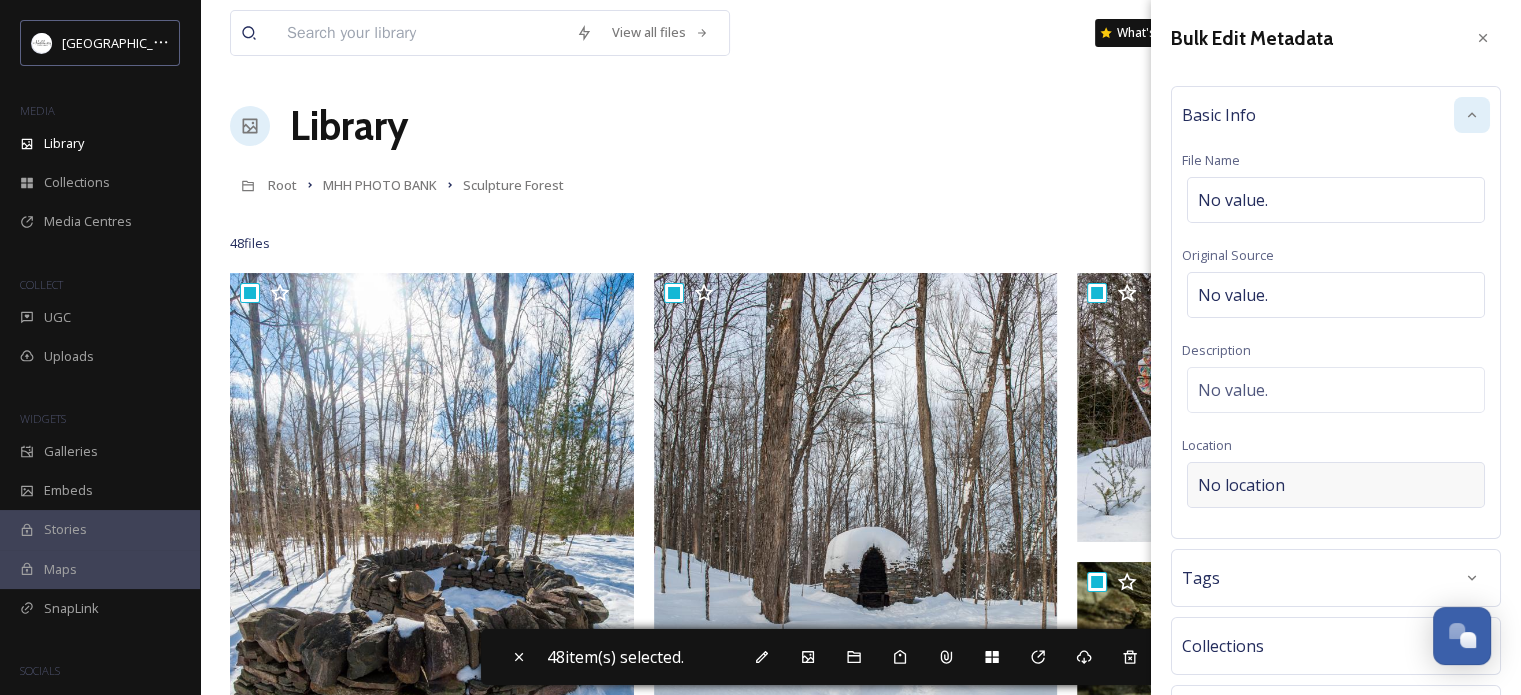 click on "No location" at bounding box center [1241, 485] 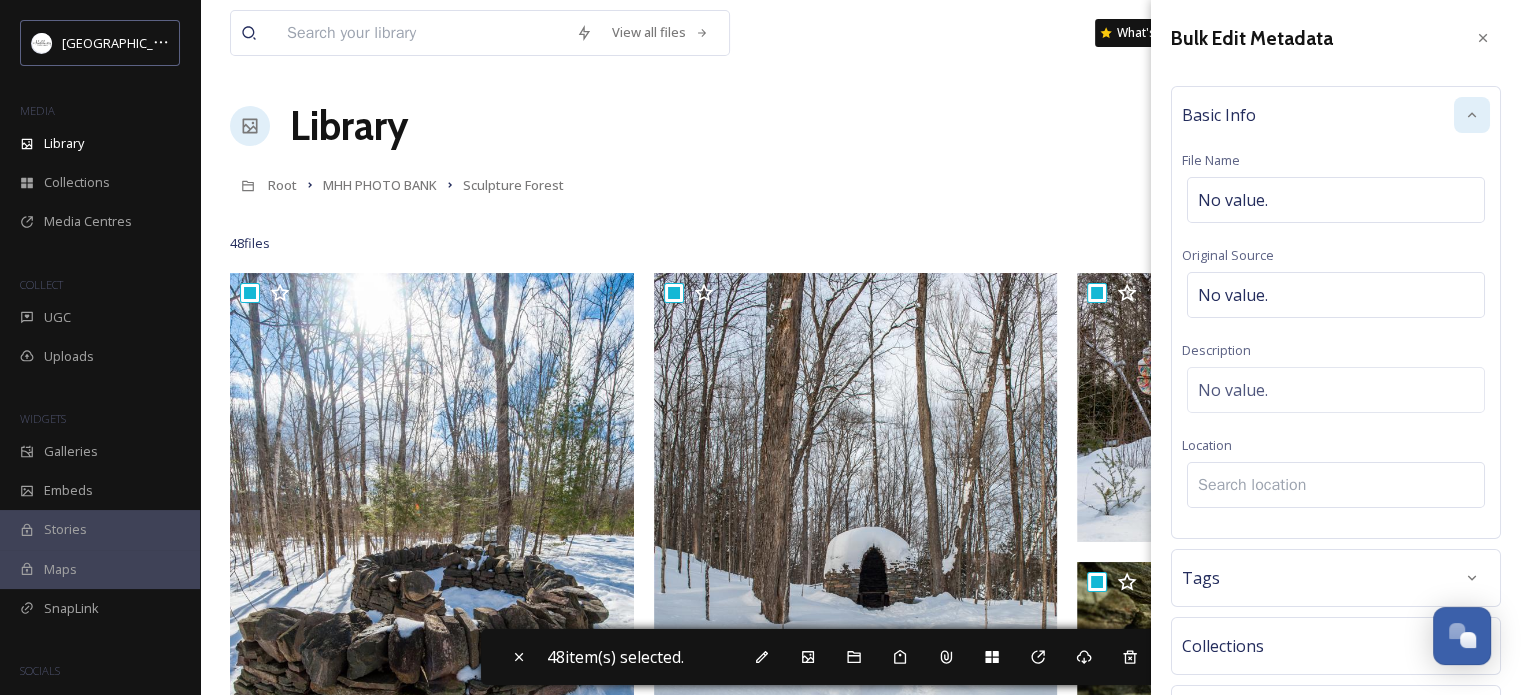 click at bounding box center [1336, 485] 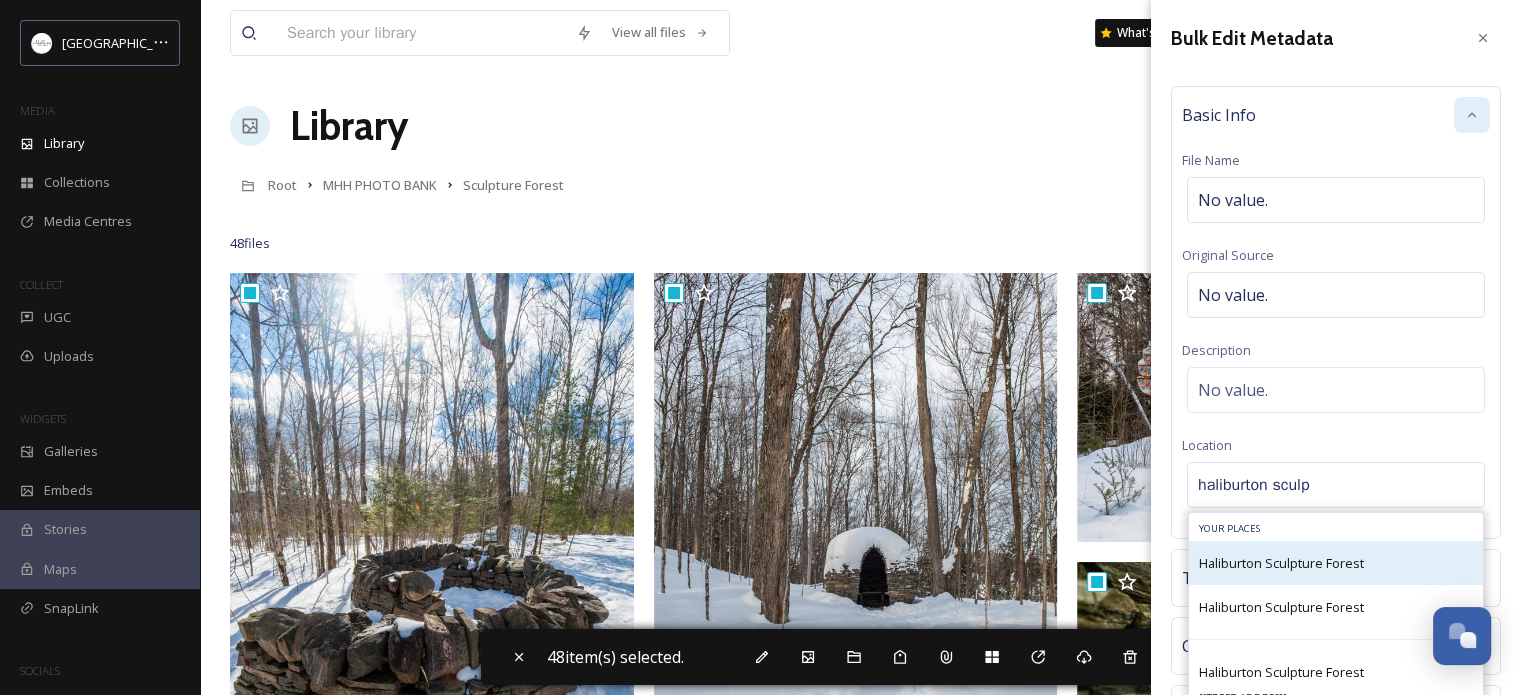 click on "Haliburton Sculpture Forest" at bounding box center [1281, 563] 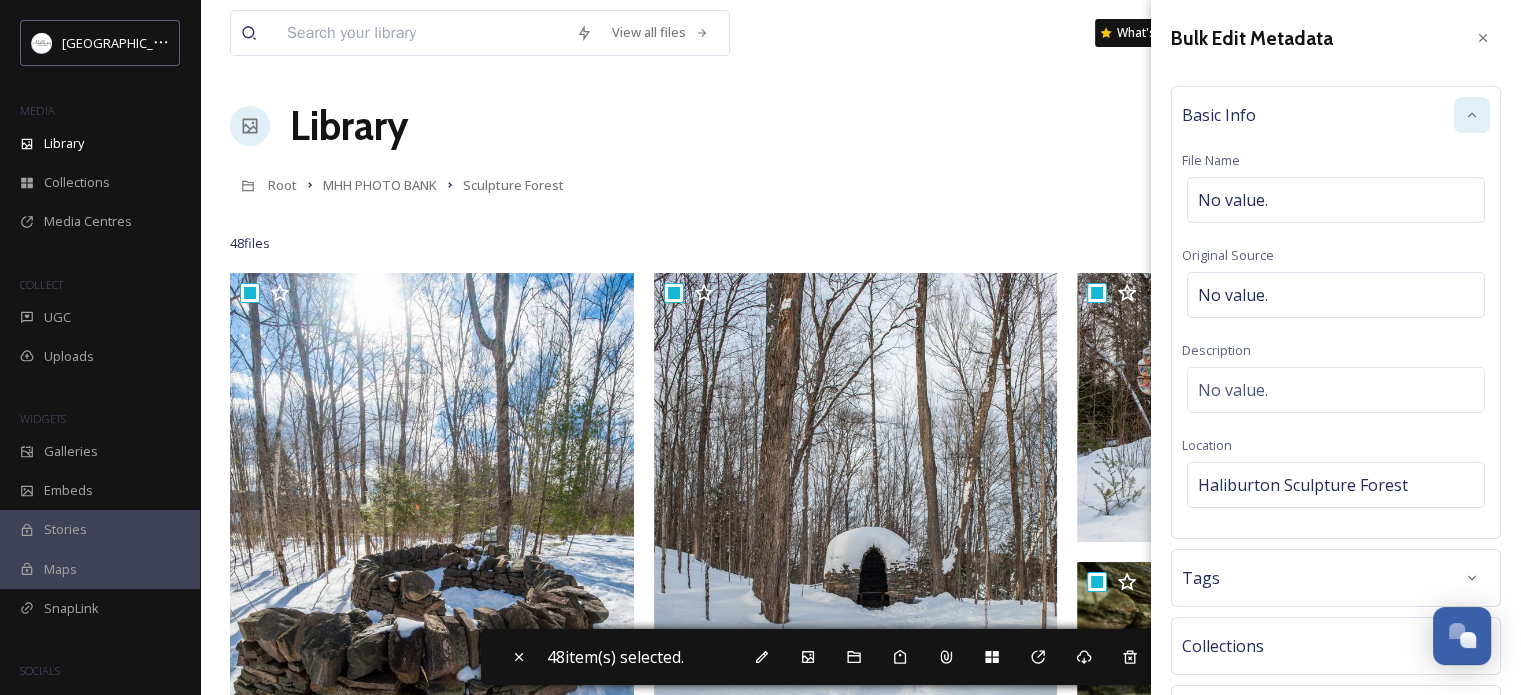 scroll, scrollTop: 155, scrollLeft: 0, axis: vertical 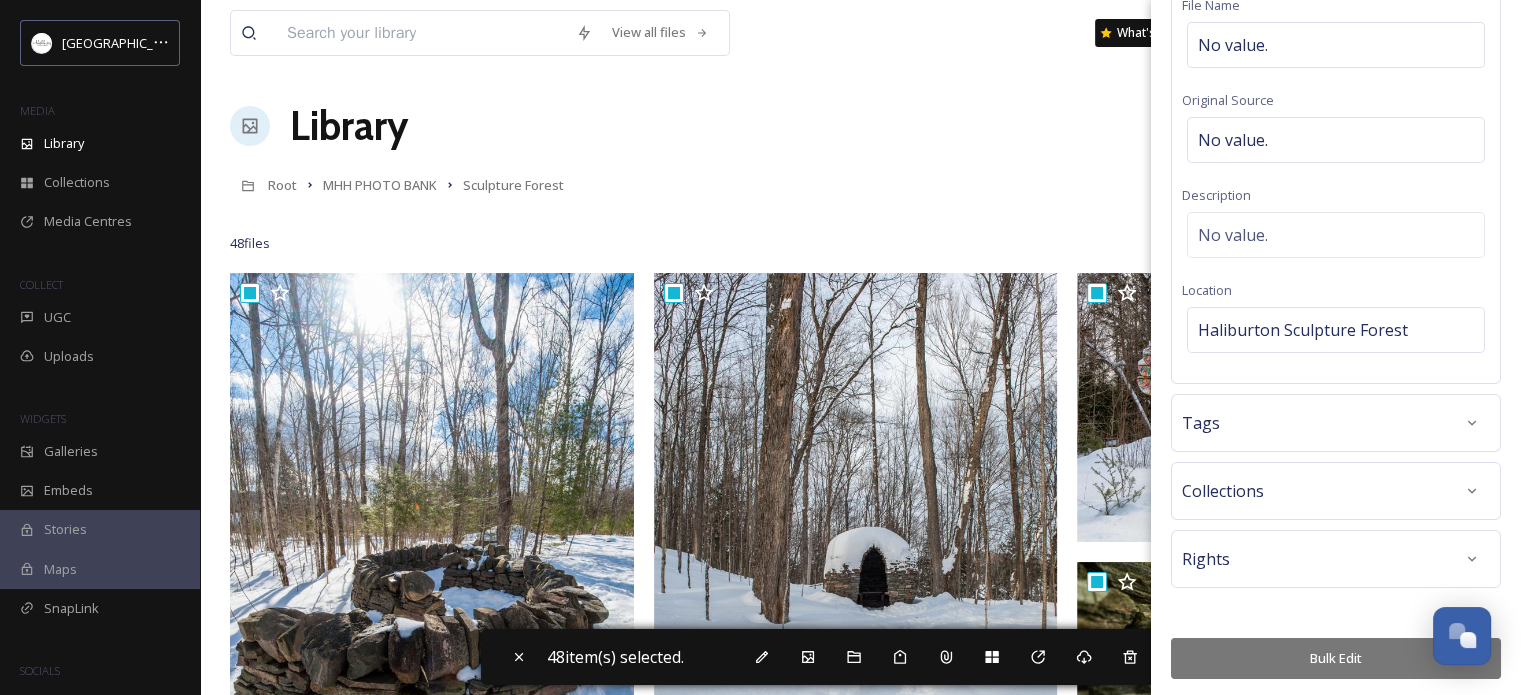 click on "Bulk Edit" at bounding box center [1336, 658] 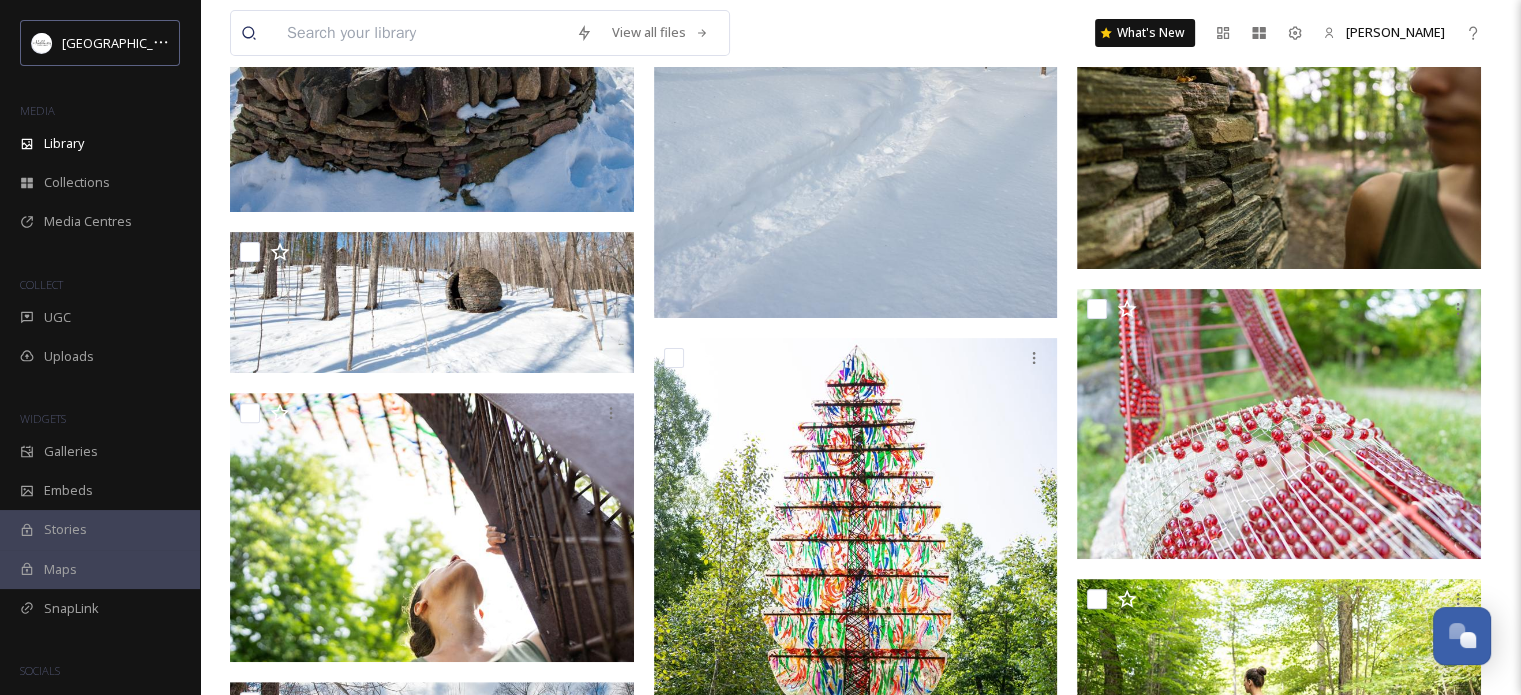 scroll, scrollTop: 0, scrollLeft: 0, axis: both 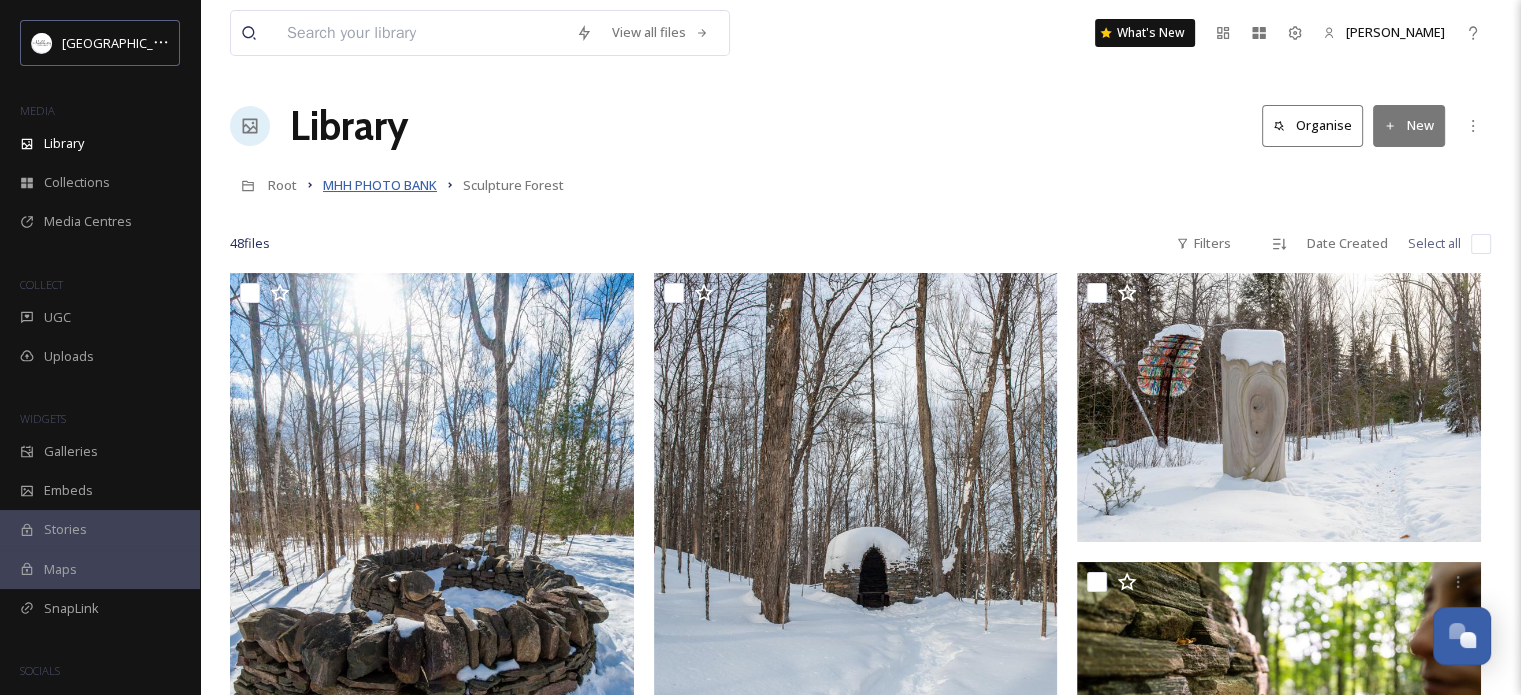 click on "MHH PHOTO BANK" at bounding box center [380, 185] 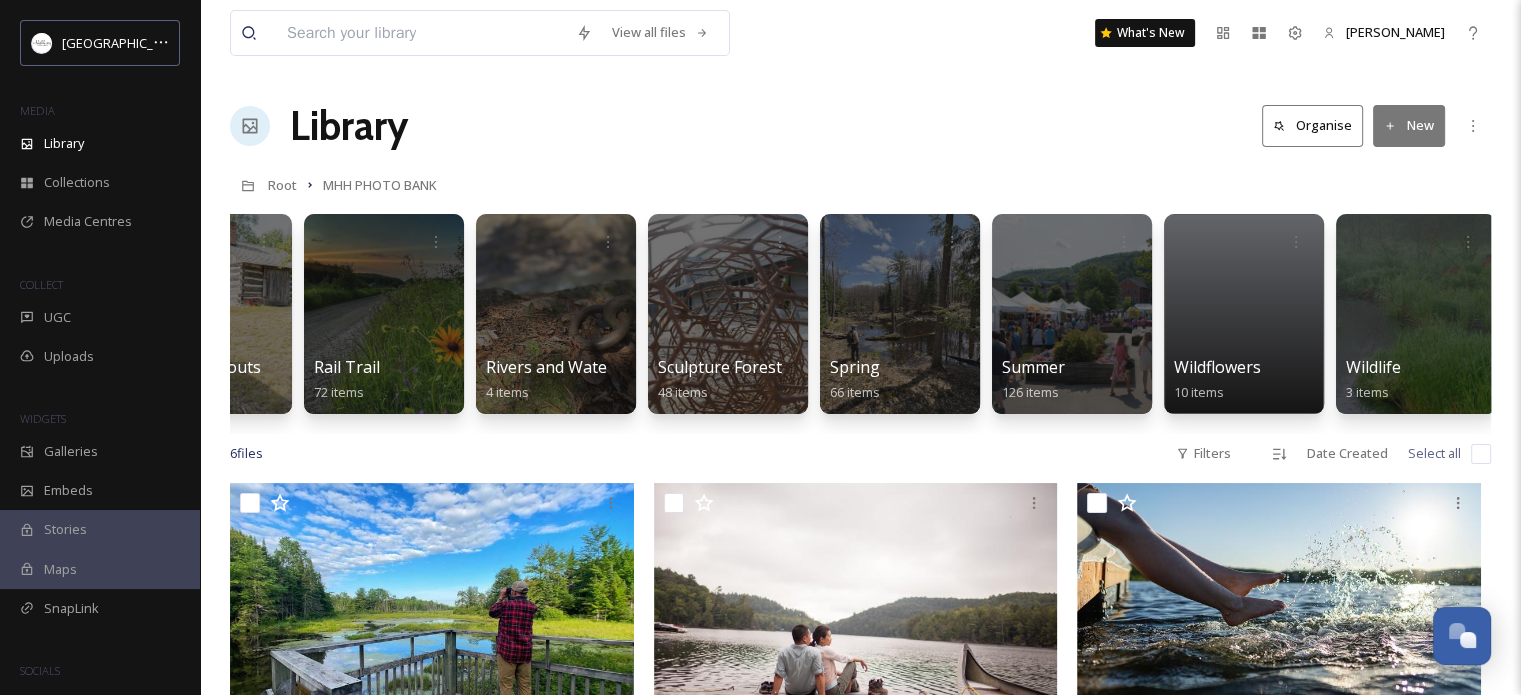 scroll, scrollTop: 0, scrollLeft: 1736, axis: horizontal 